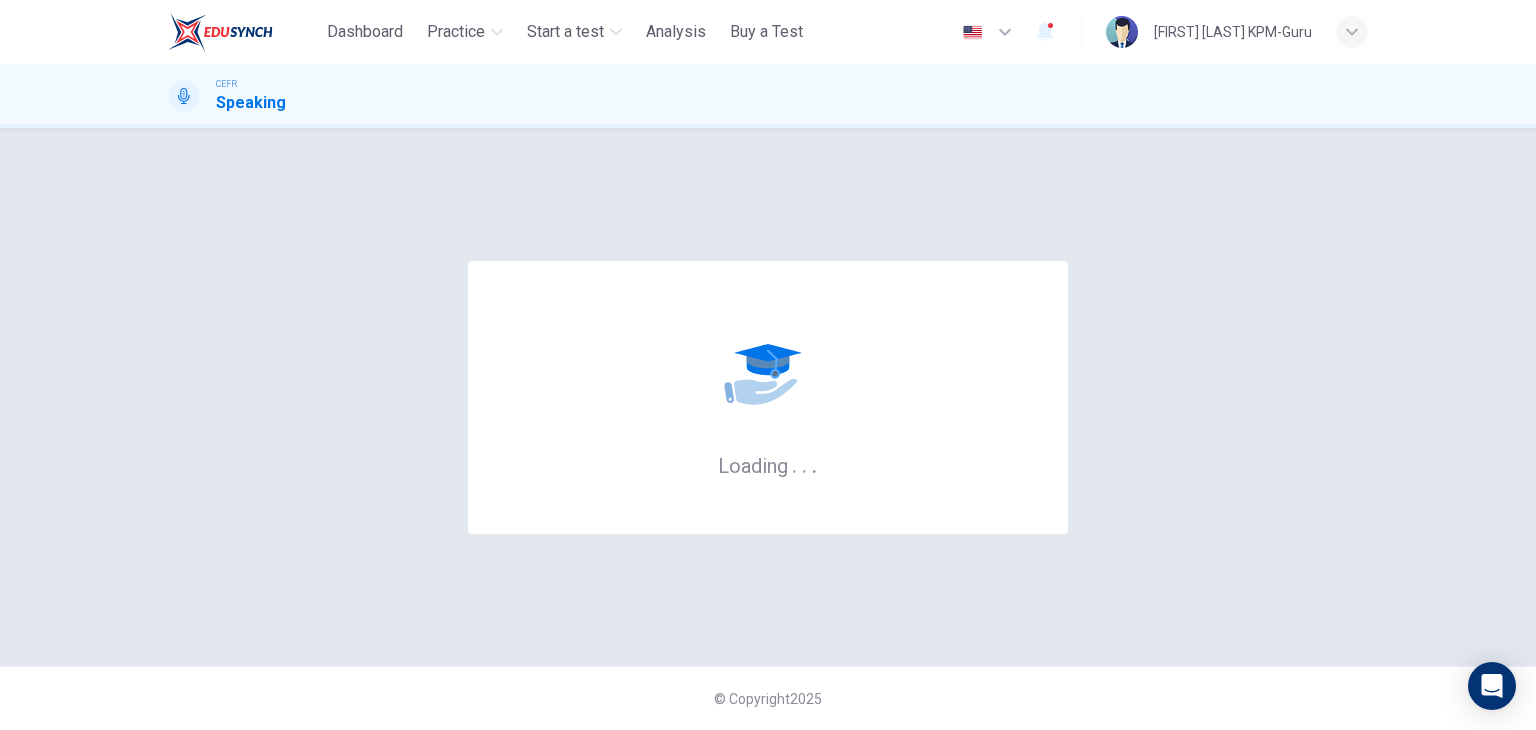scroll, scrollTop: 0, scrollLeft: 0, axis: both 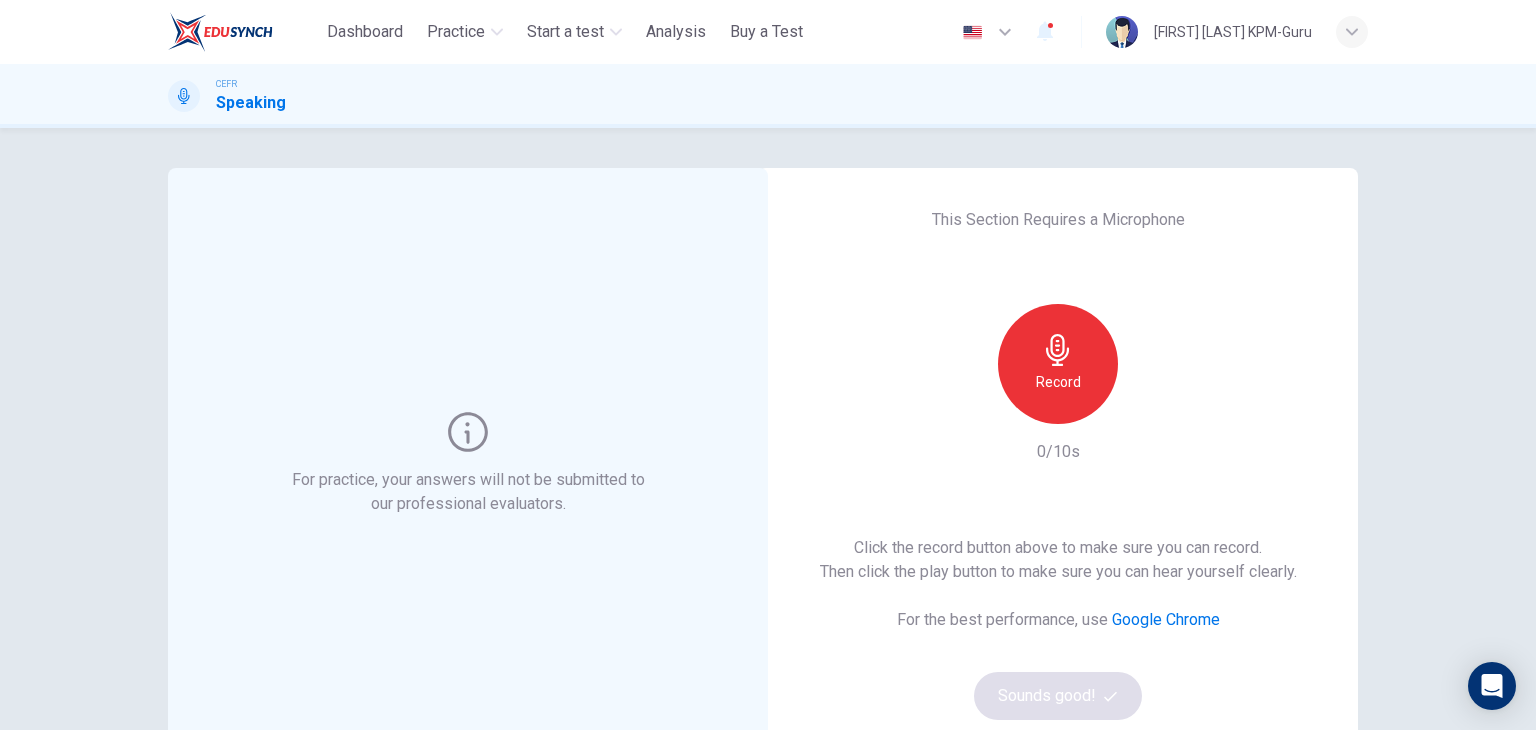 drag, startPoint x: 1016, startPoint y: 336, endPoint x: 987, endPoint y: 317, distance: 34.669872 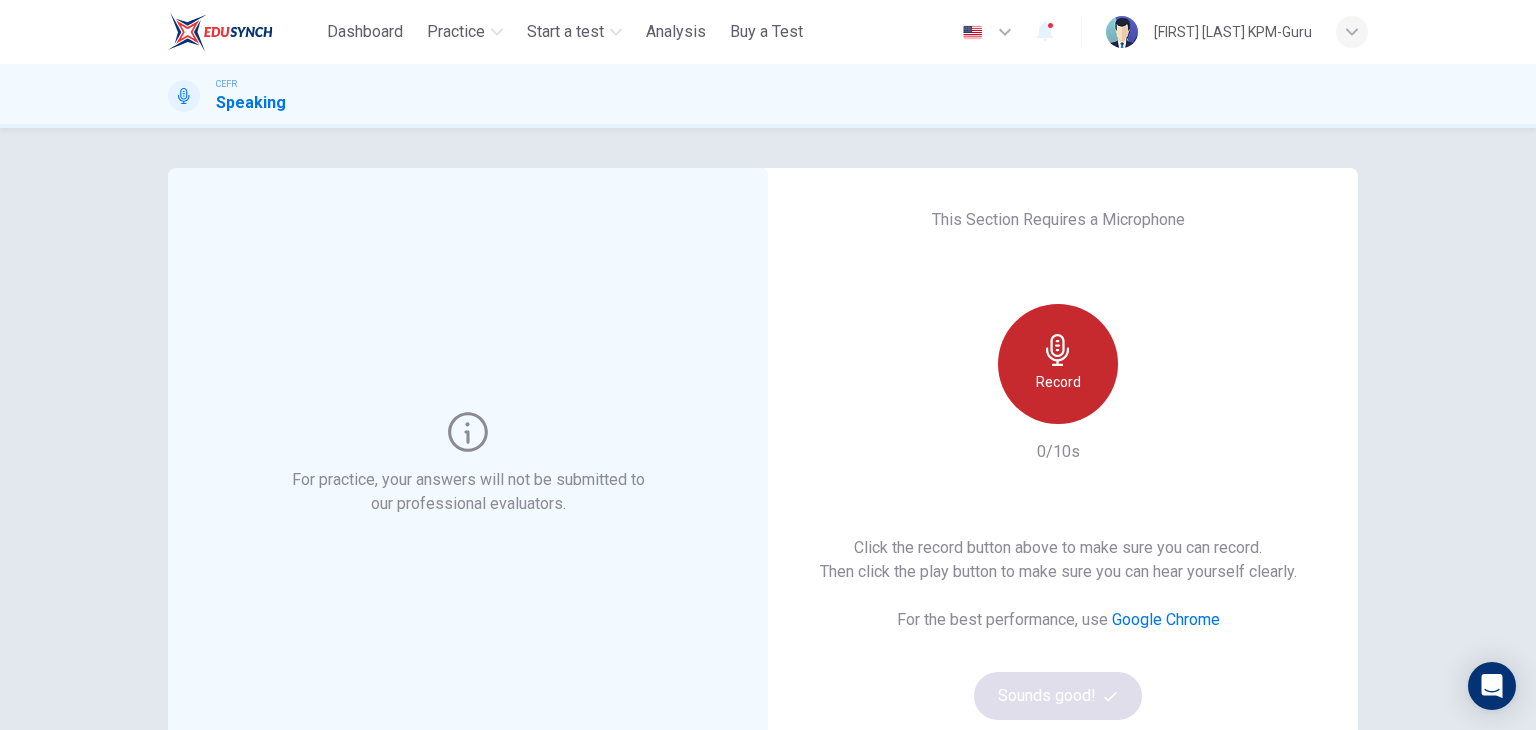 click on "Record" at bounding box center (1058, 364) 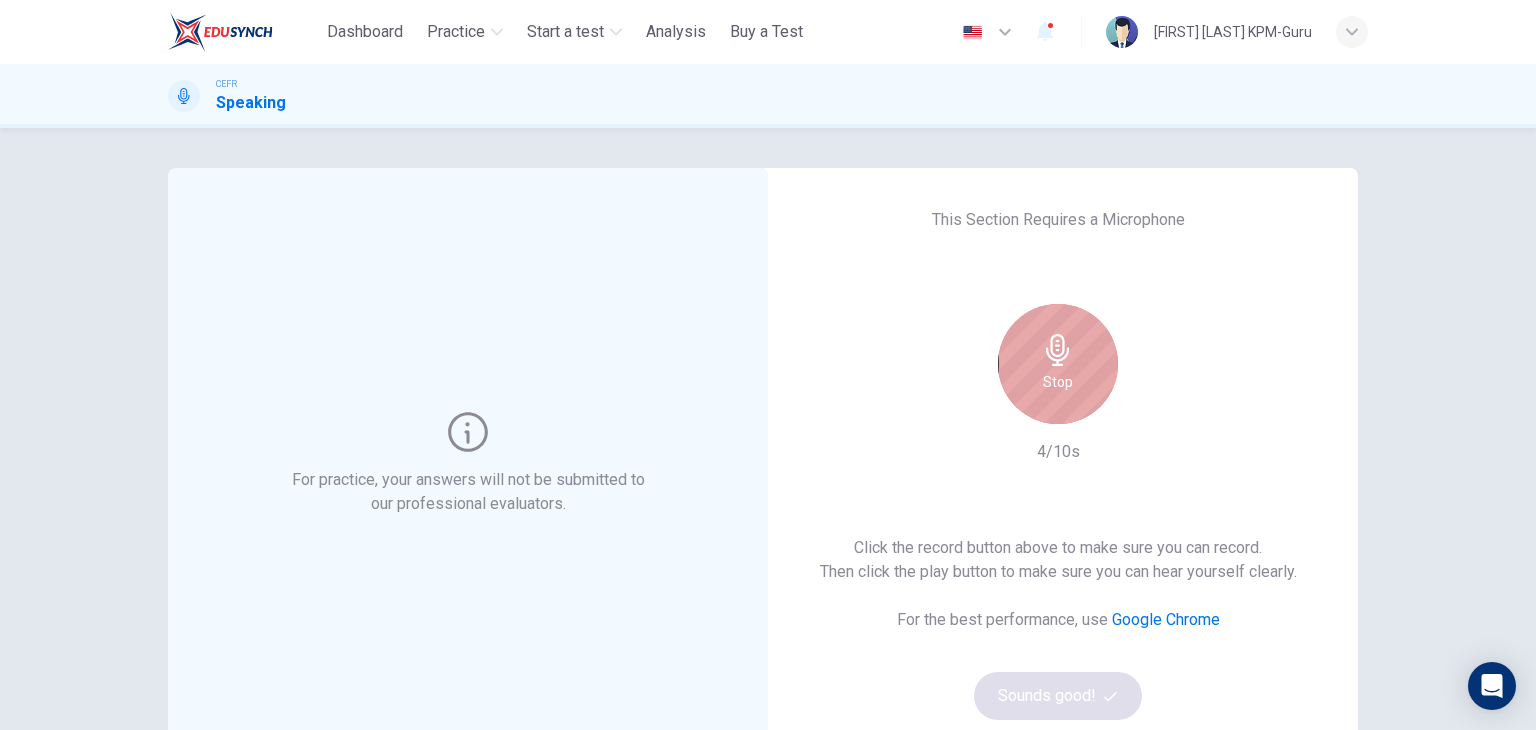 click on "Stop" at bounding box center (1058, 364) 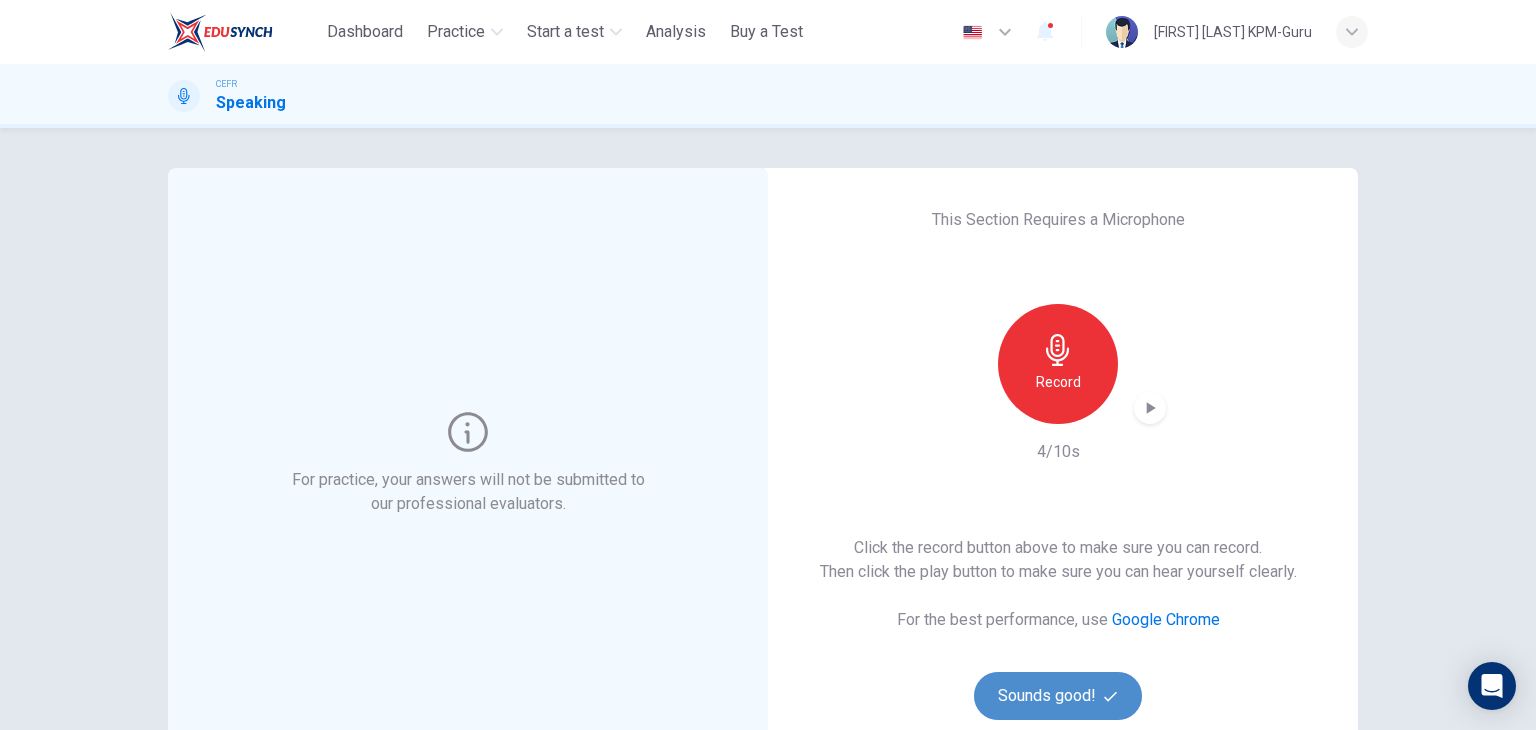 click on "Sounds good!" at bounding box center [1058, 696] 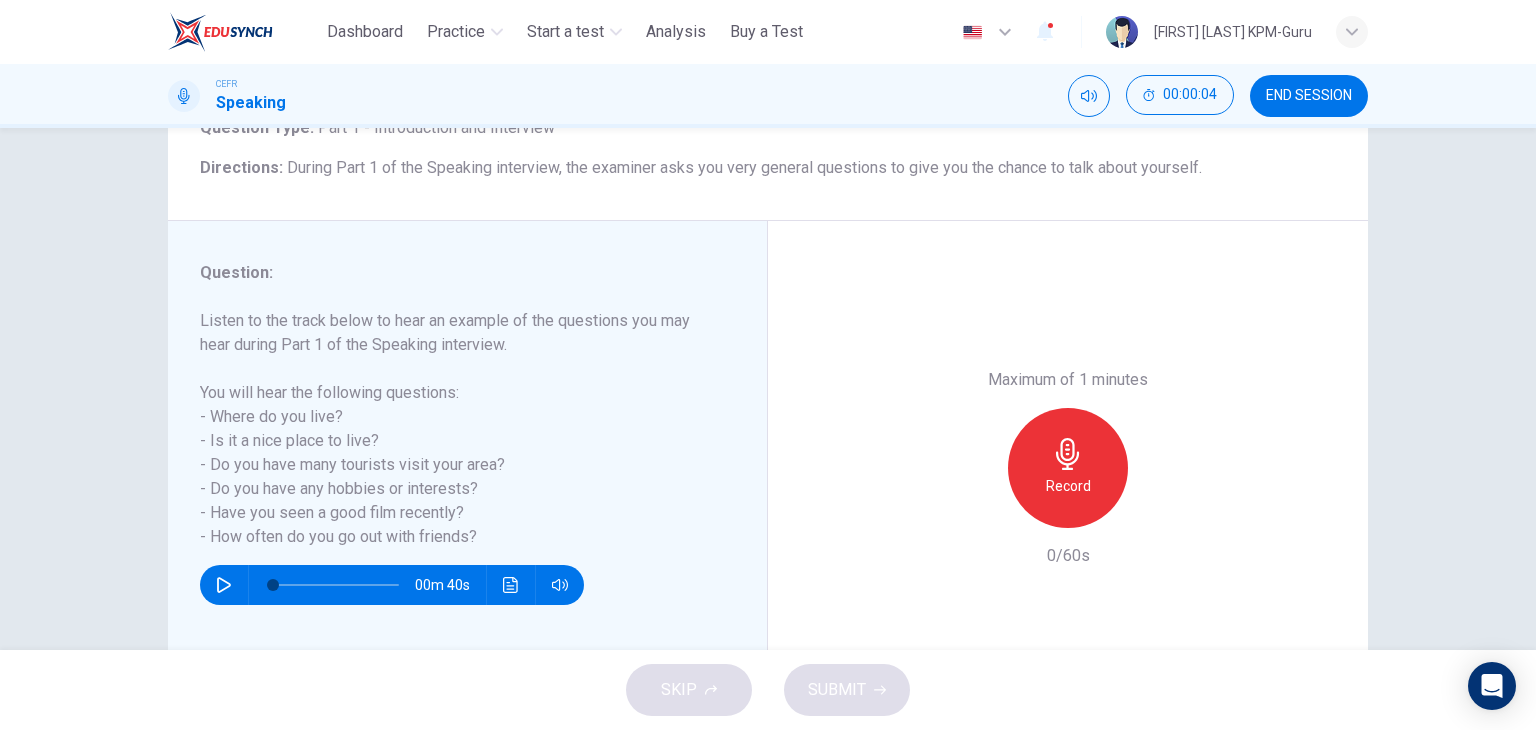 scroll, scrollTop: 167, scrollLeft: 0, axis: vertical 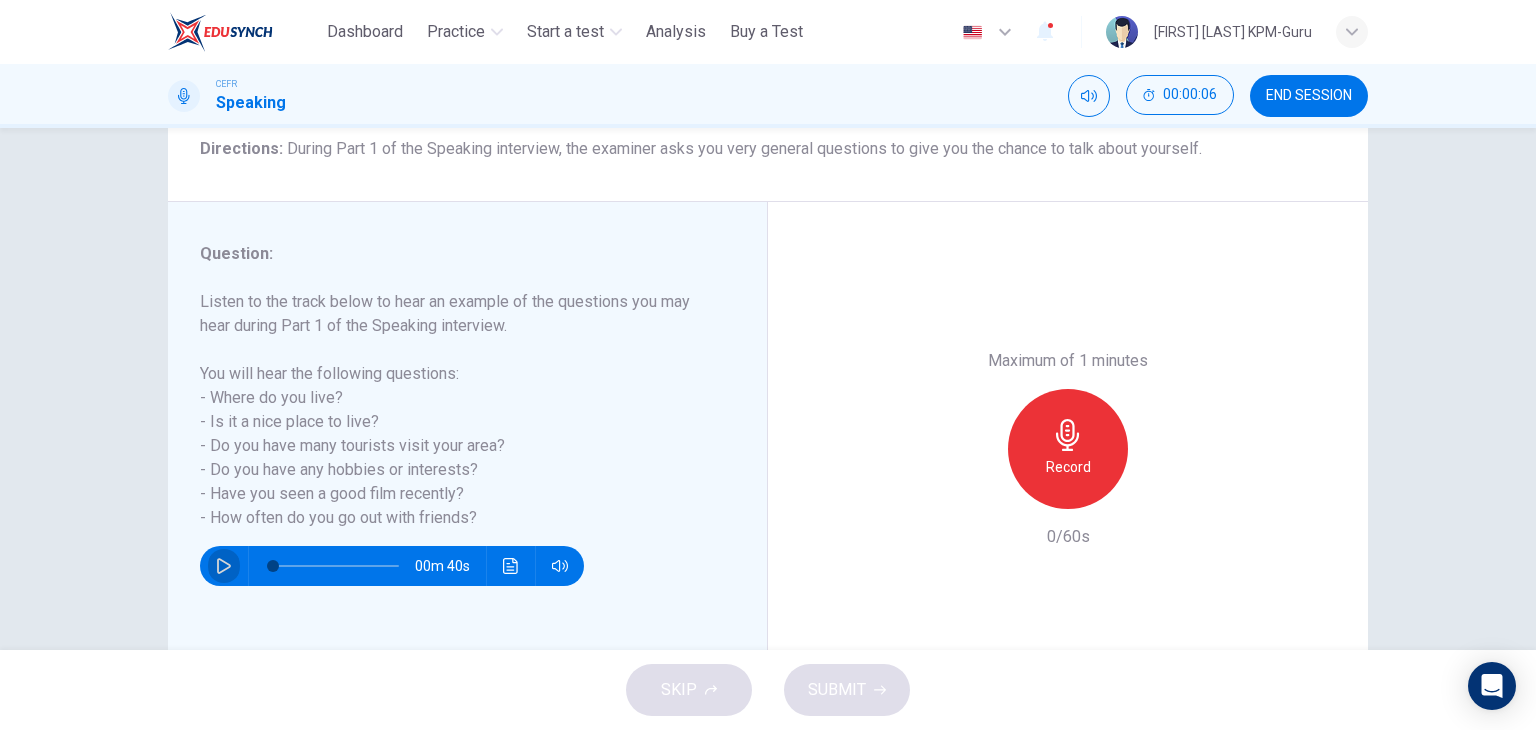 click at bounding box center (224, 566) 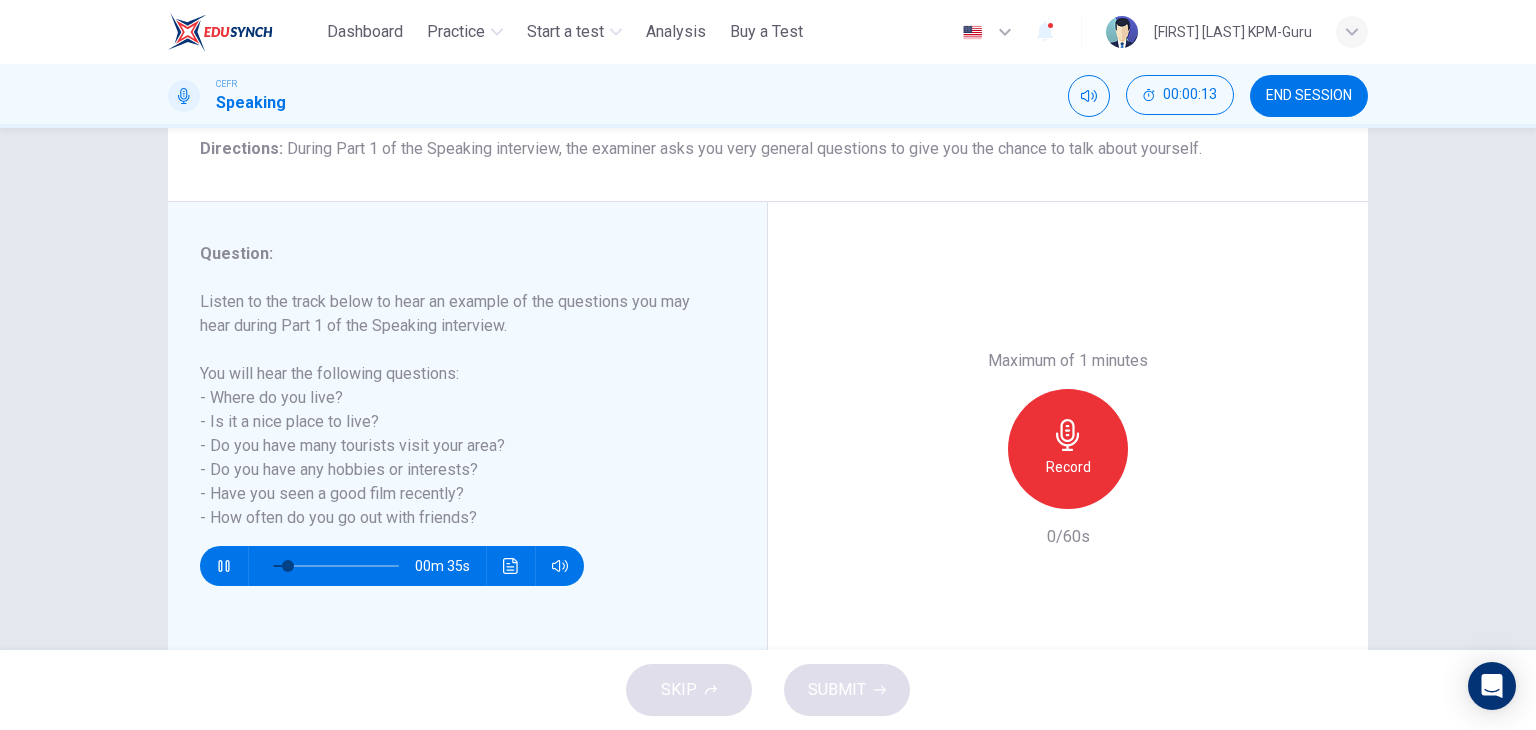 type on "**" 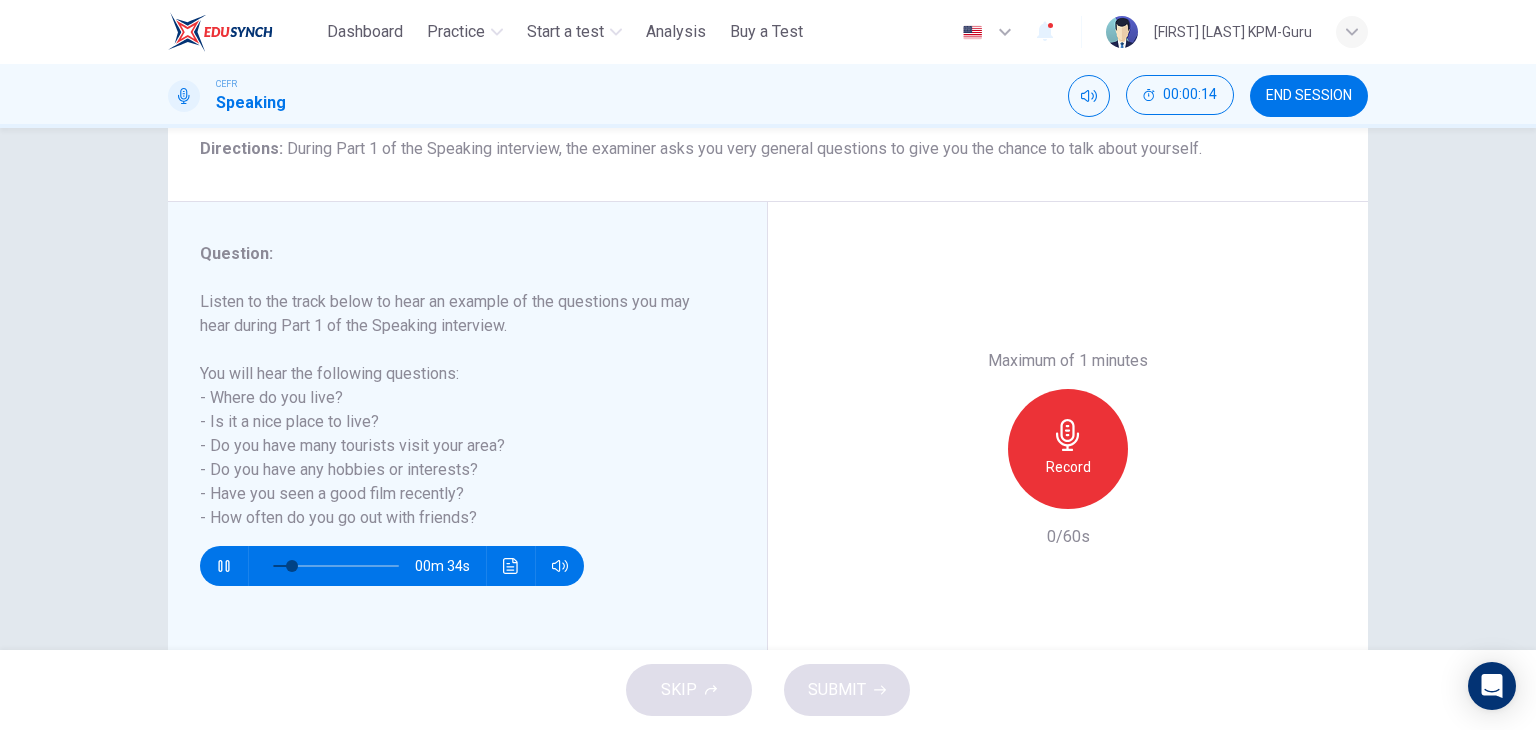 type 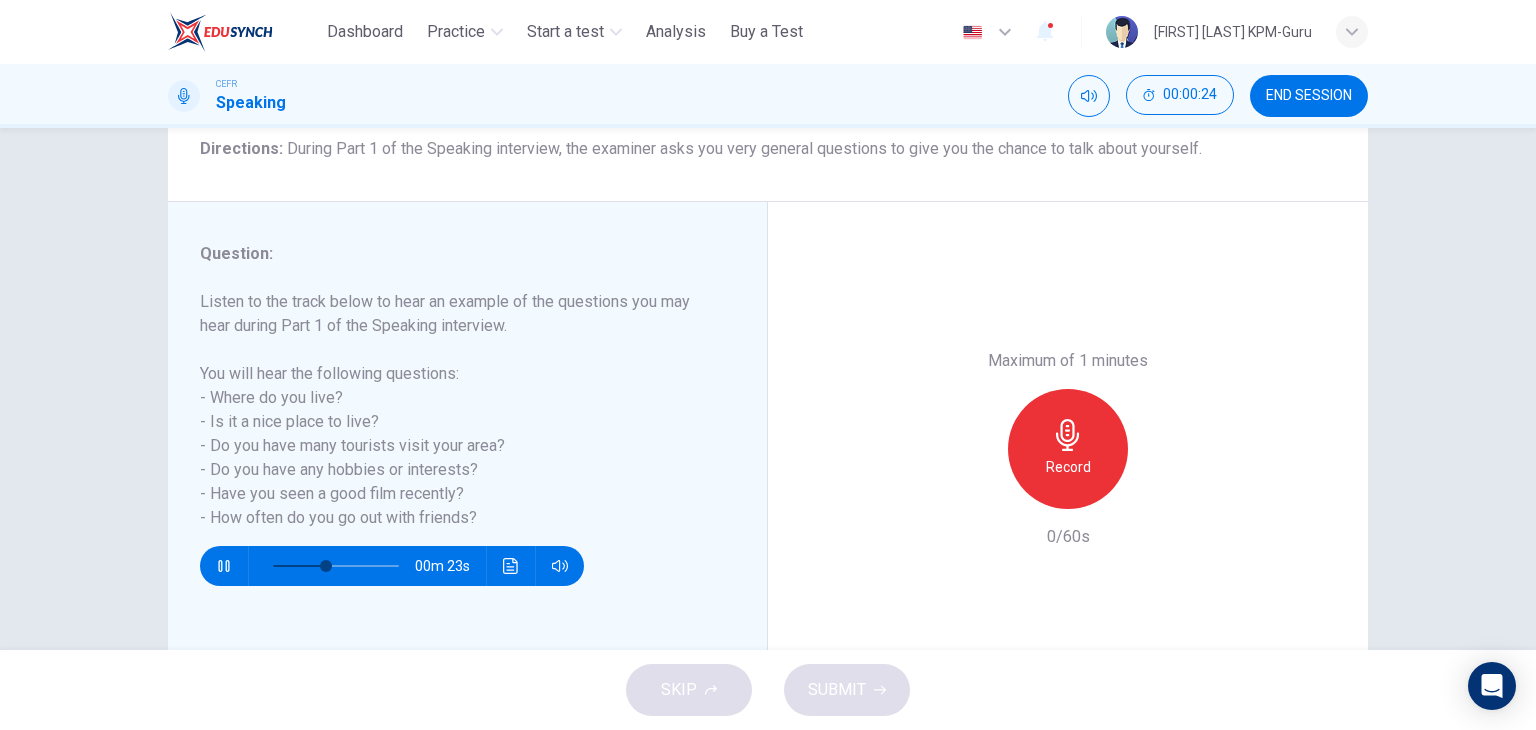scroll, scrollTop: 207, scrollLeft: 0, axis: vertical 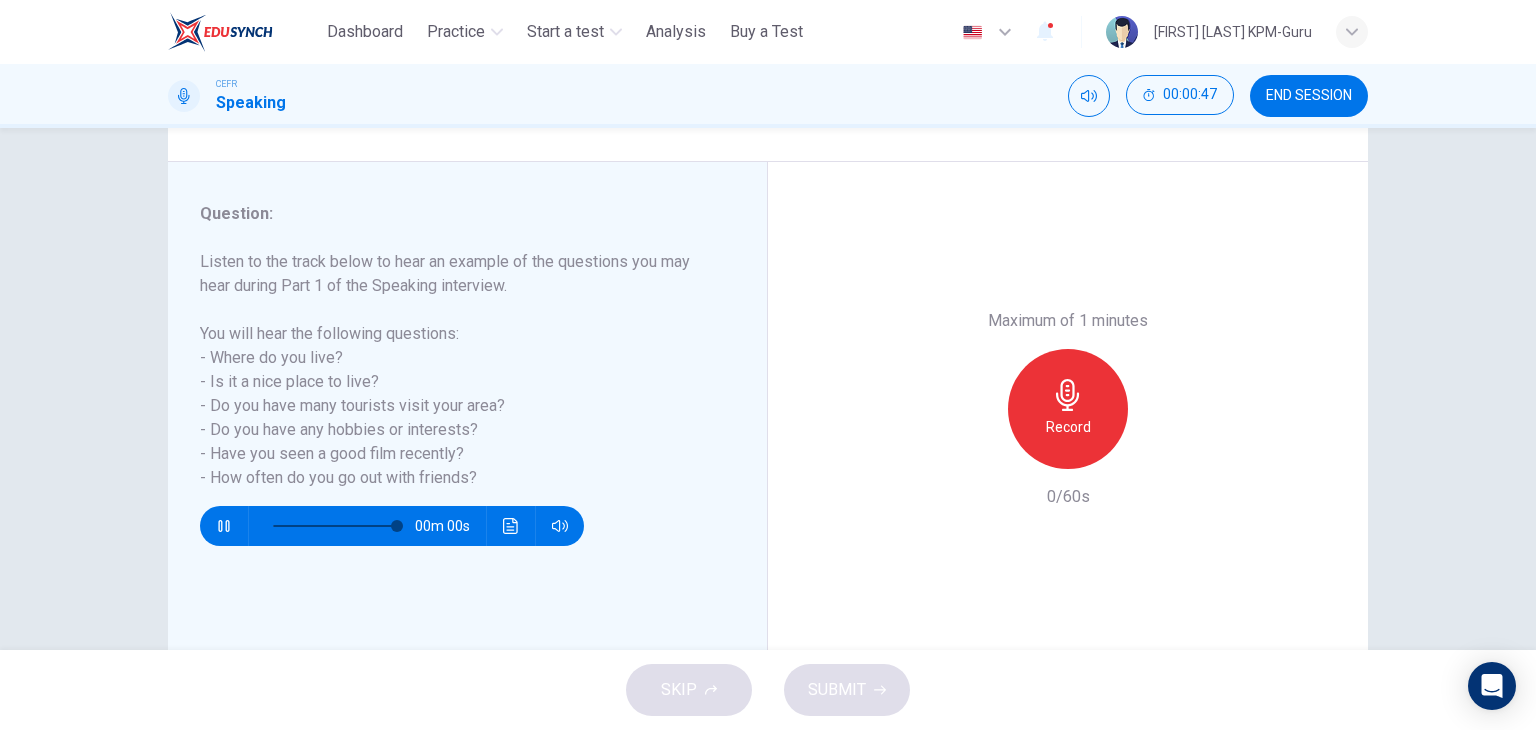 type on "*" 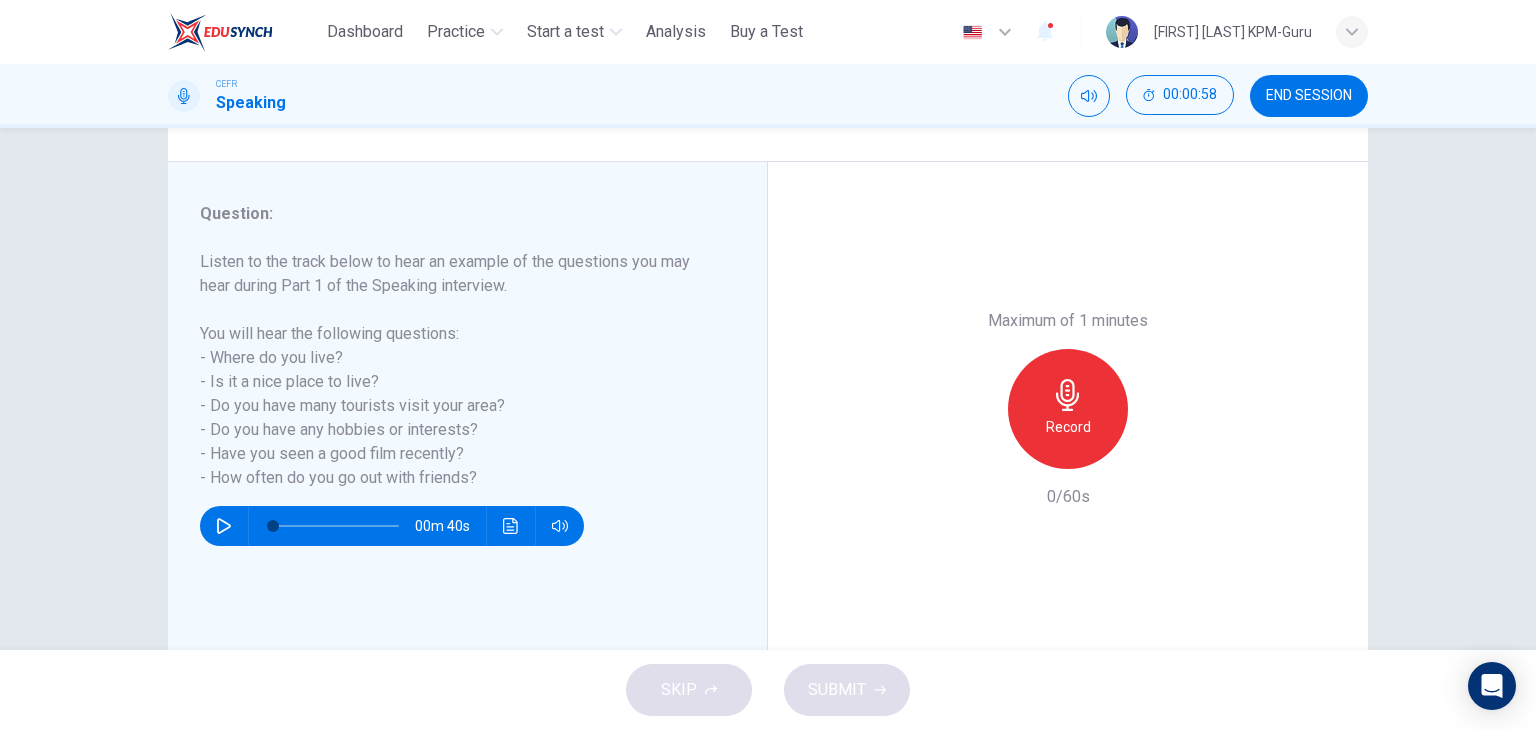 click on "Maximum of 1 minutes Record 0/60s" at bounding box center (1068, 409) 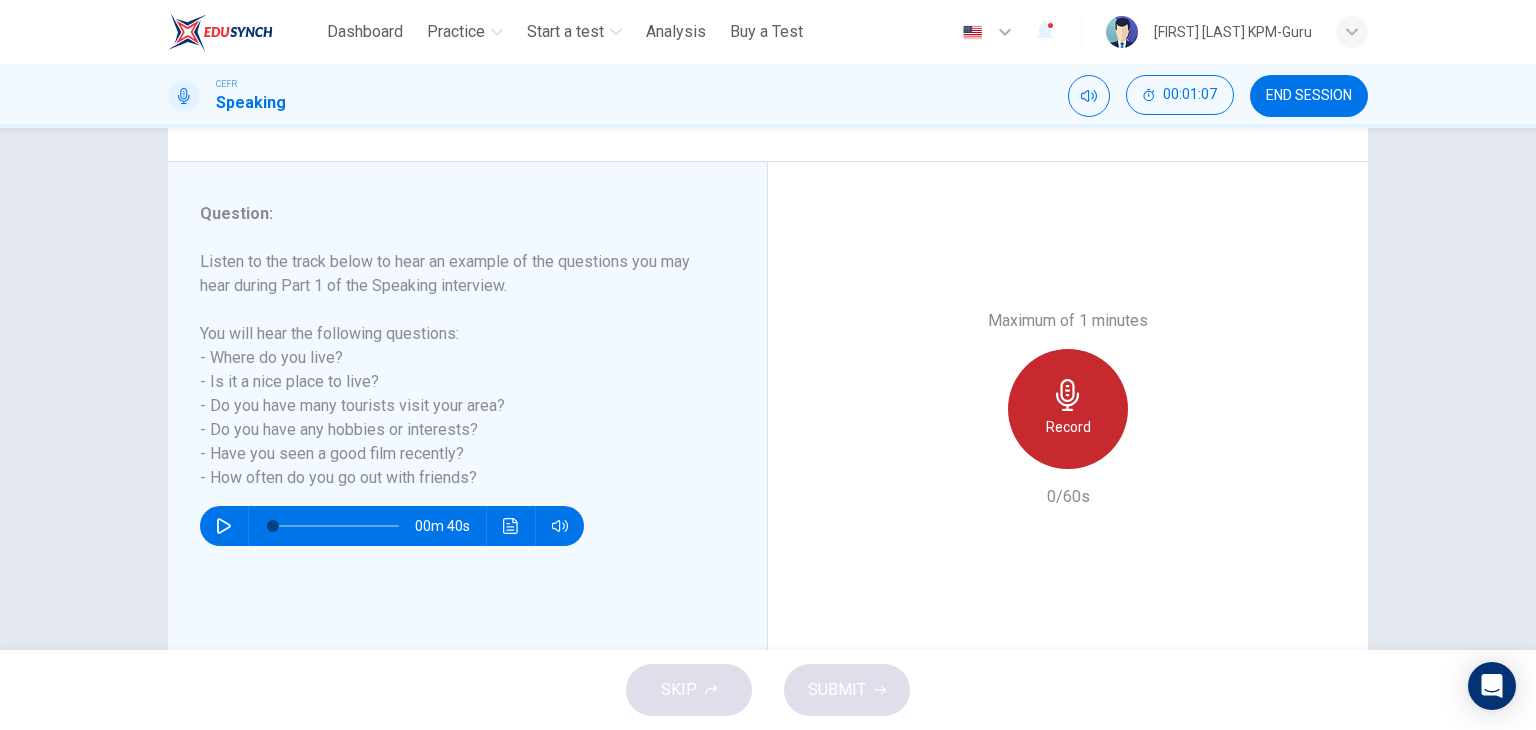 click on "Record" at bounding box center [1068, 427] 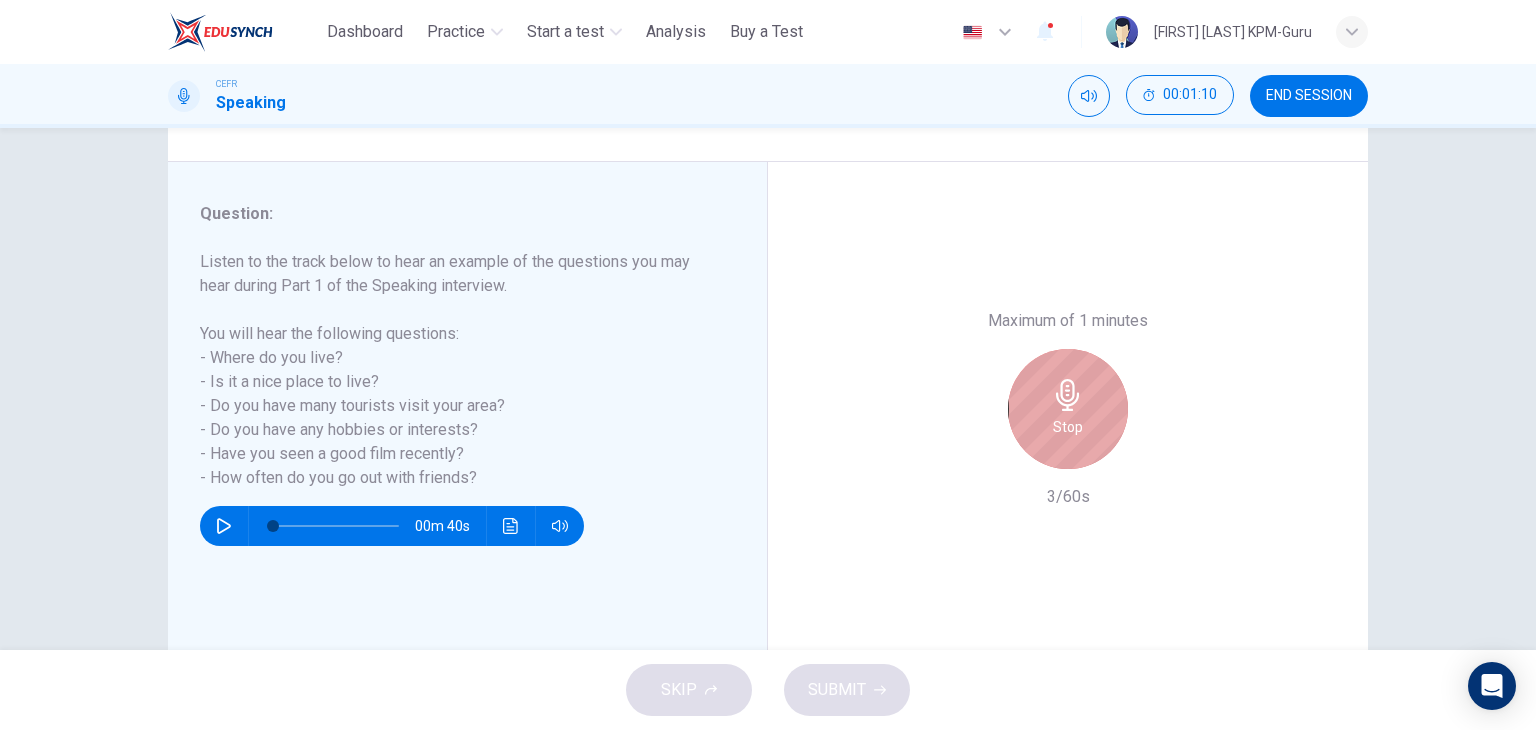 click on "Stop" at bounding box center [1068, 427] 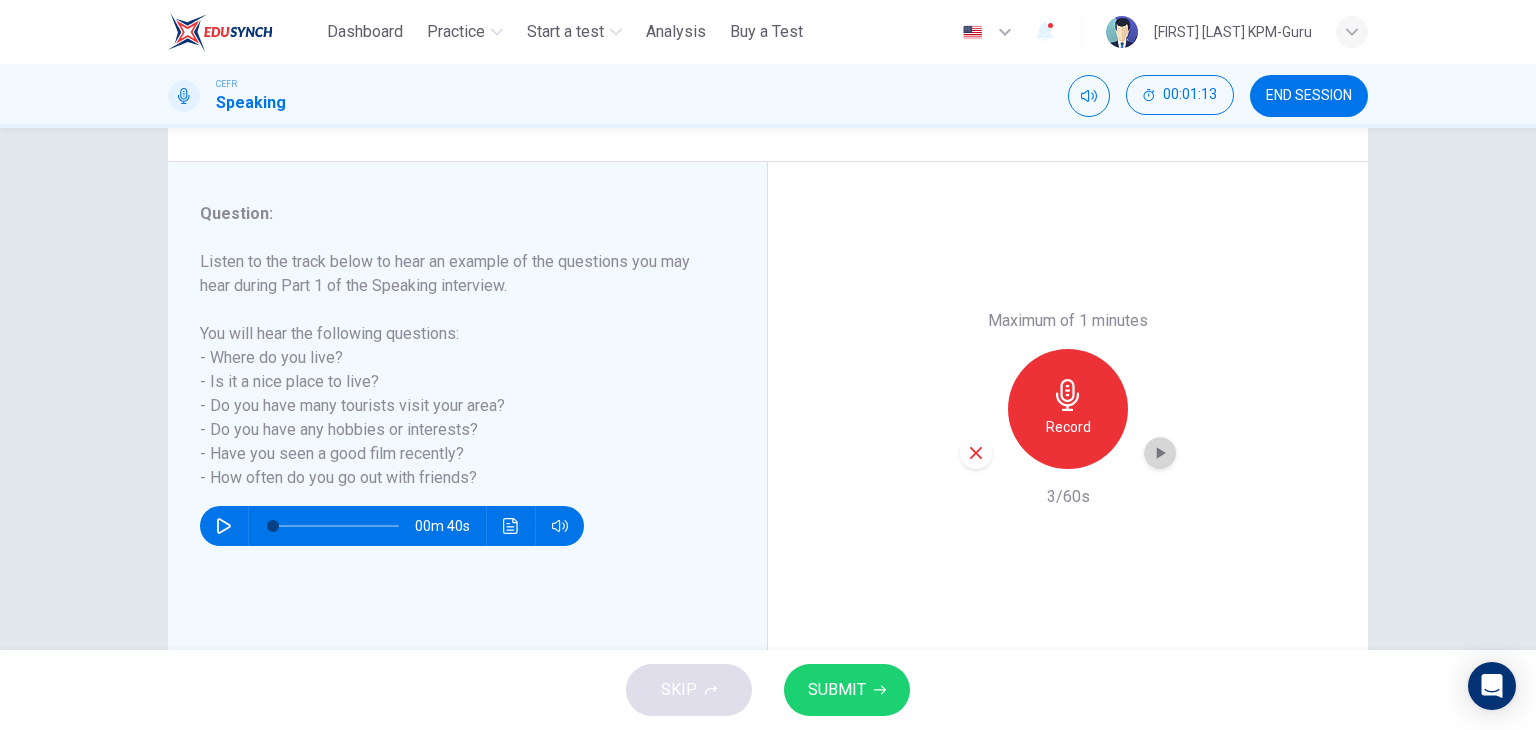 click 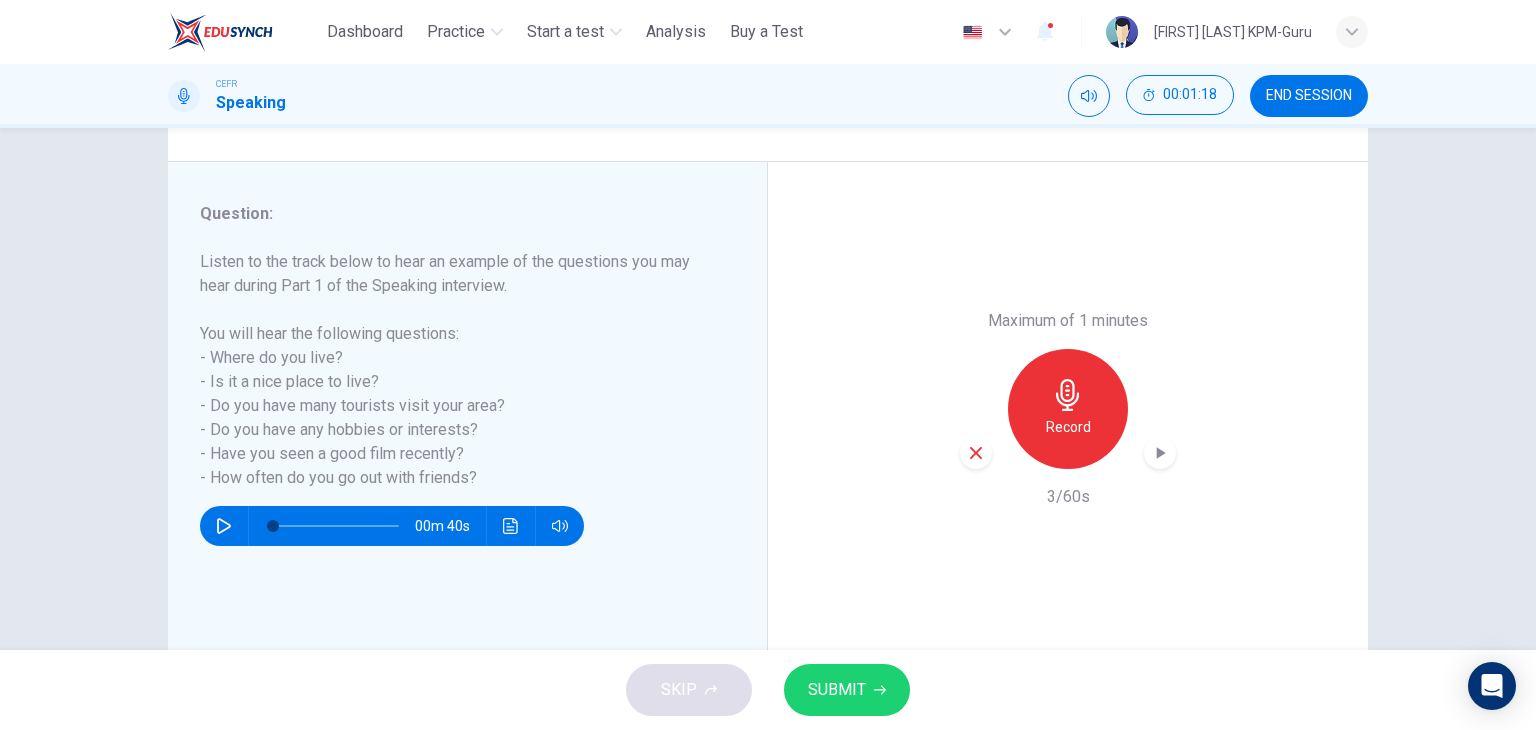 click 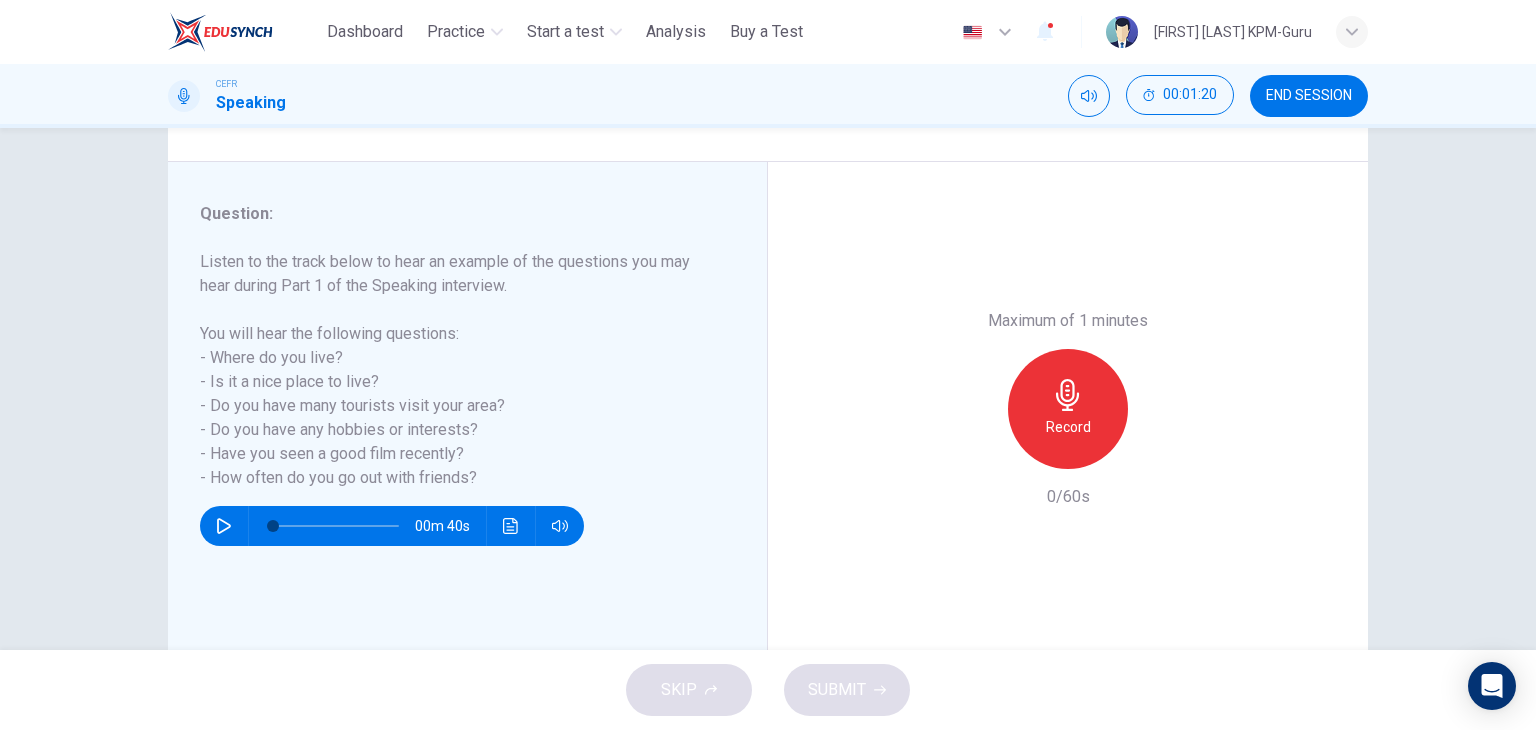 click on "Record" at bounding box center [1068, 427] 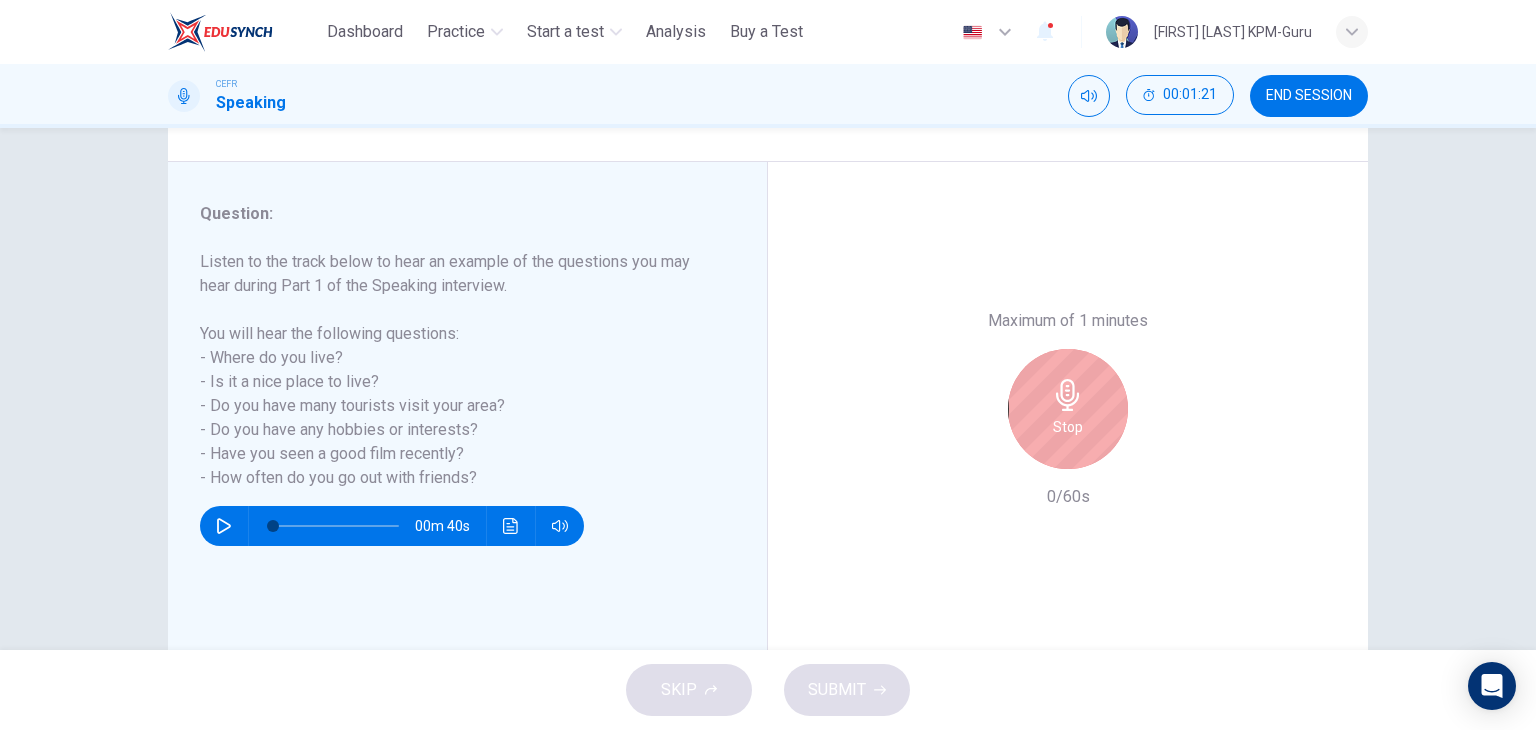 click on "Stop" at bounding box center (1068, 409) 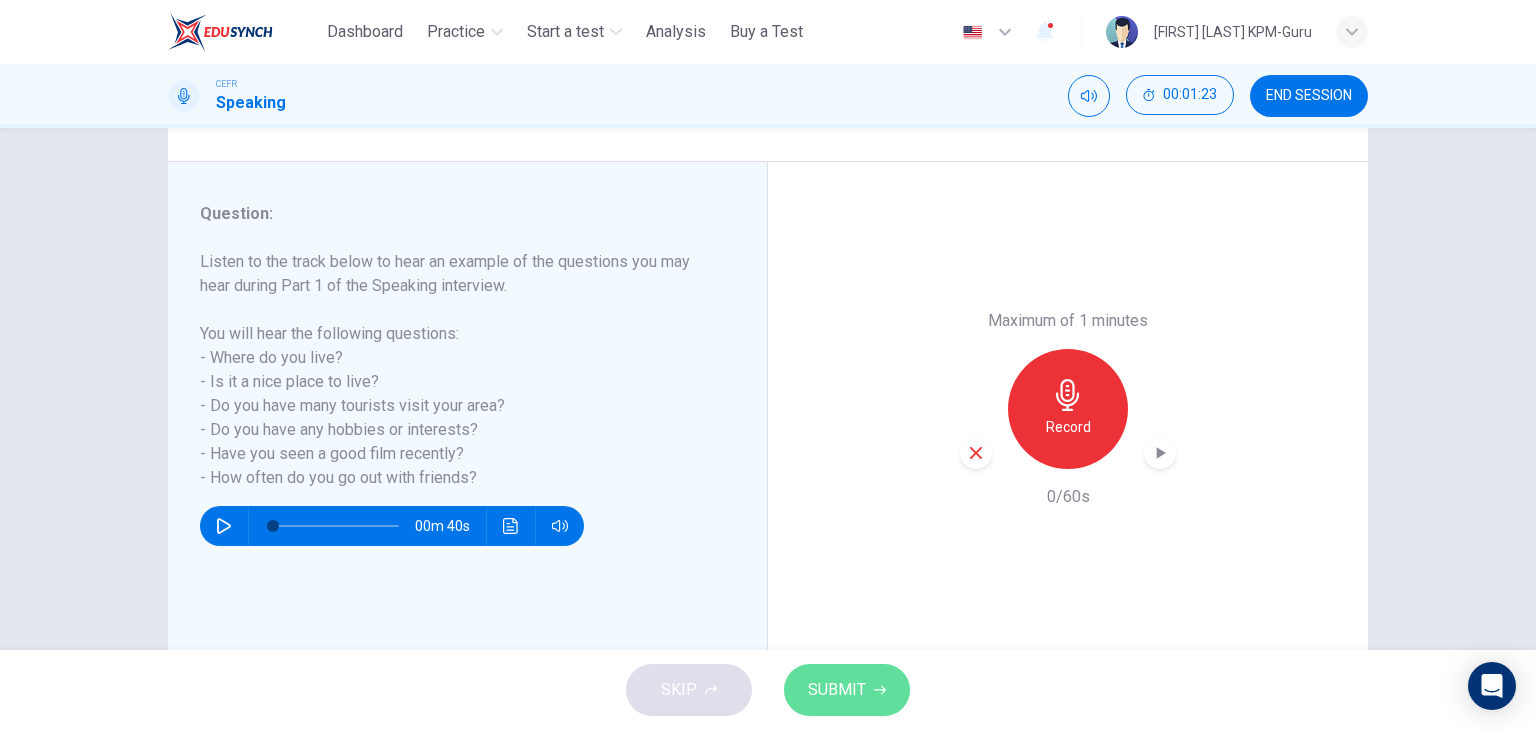click on "SUBMIT" at bounding box center (847, 690) 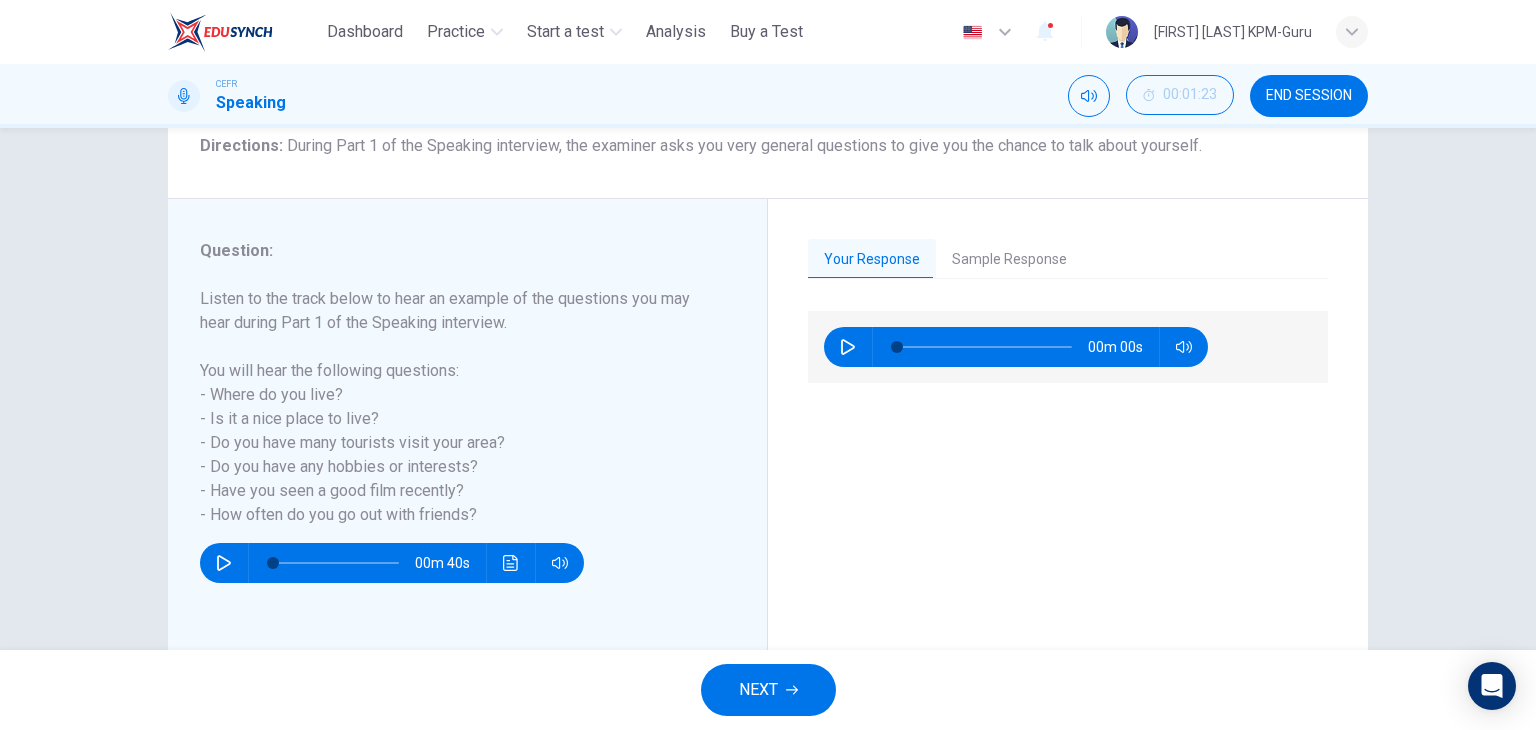 scroll, scrollTop: 207, scrollLeft: 0, axis: vertical 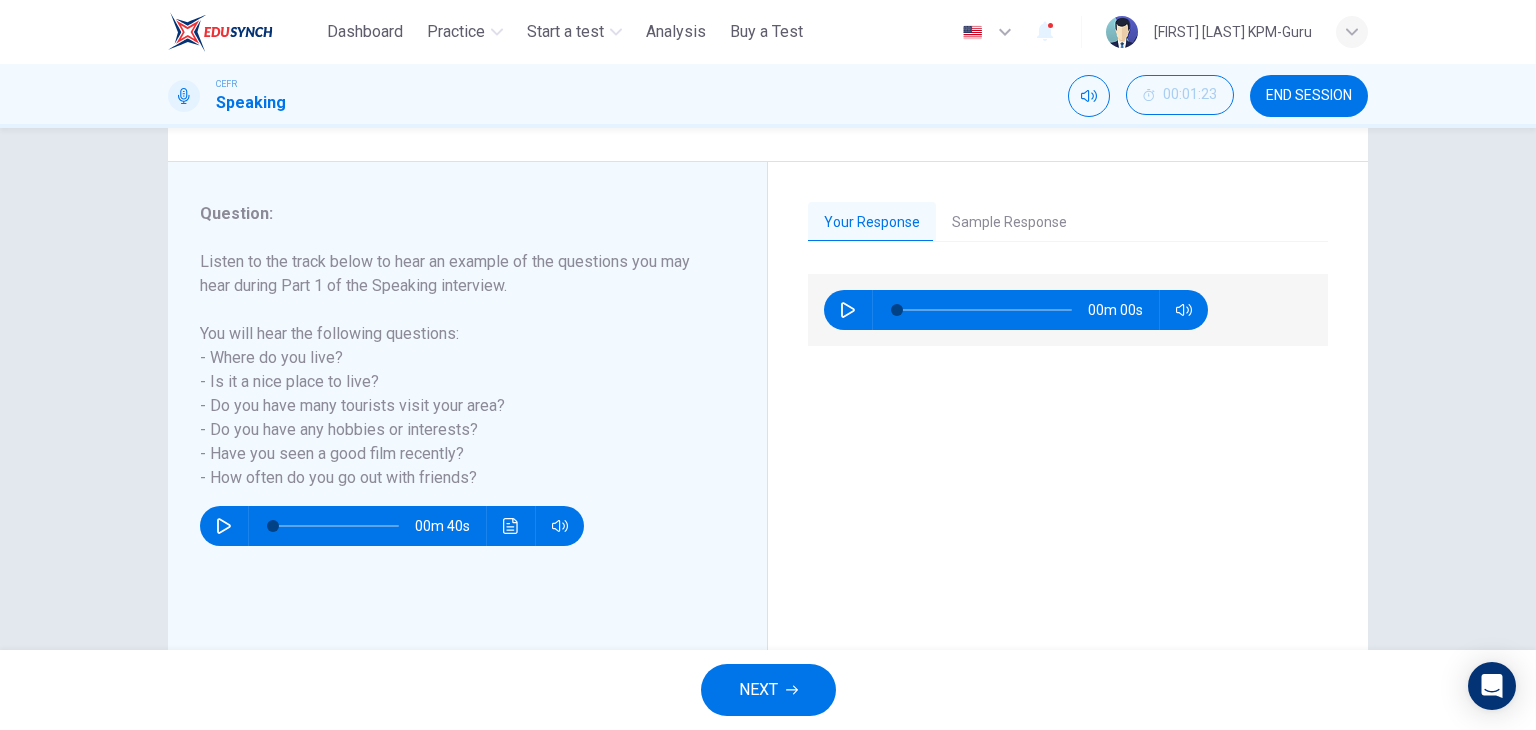 drag, startPoint x: 1033, startPoint y: 197, endPoint x: 1028, endPoint y: 213, distance: 16.763054 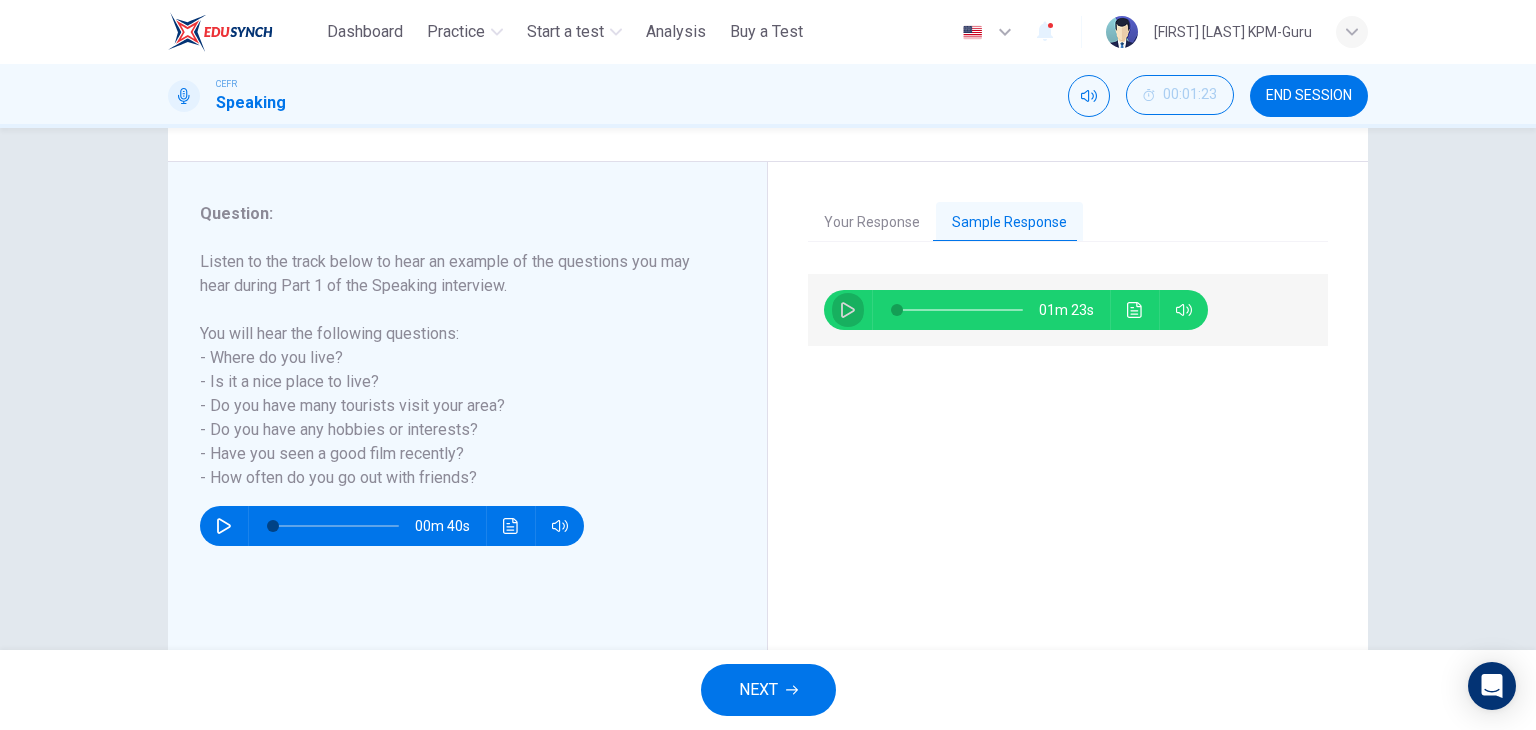 click at bounding box center (848, 310) 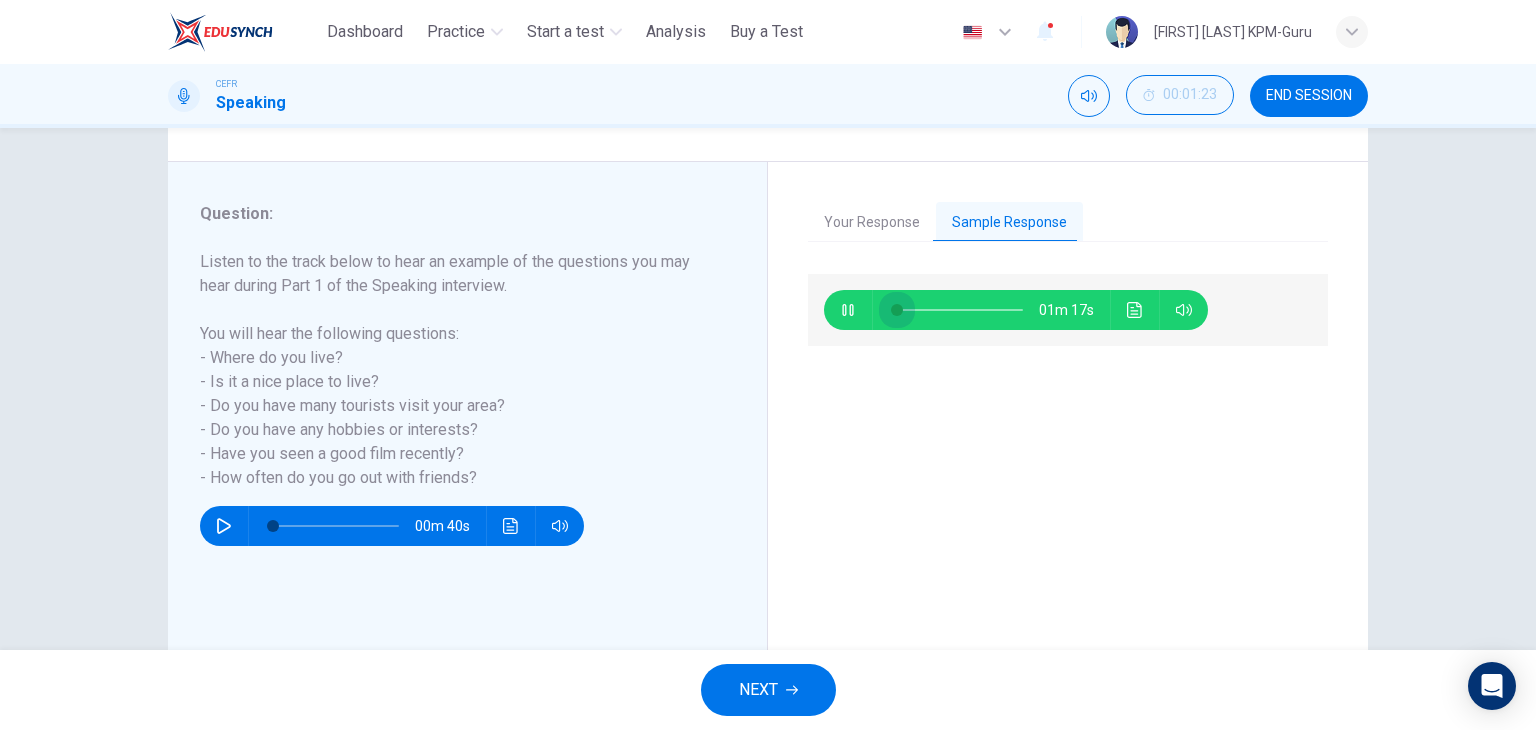 drag, startPoint x: 919, startPoint y: 299, endPoint x: 856, endPoint y: 308, distance: 63.63961 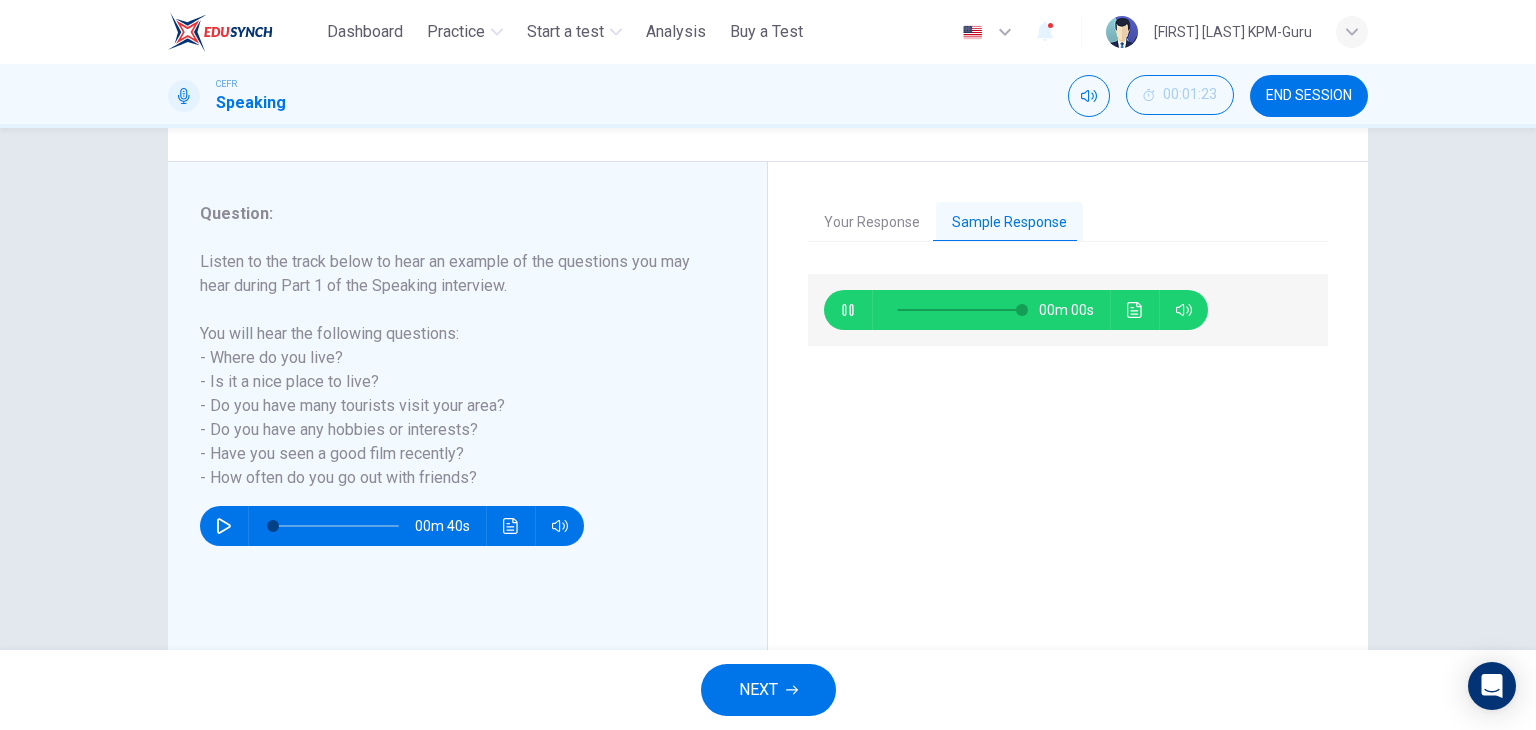 type on "*" 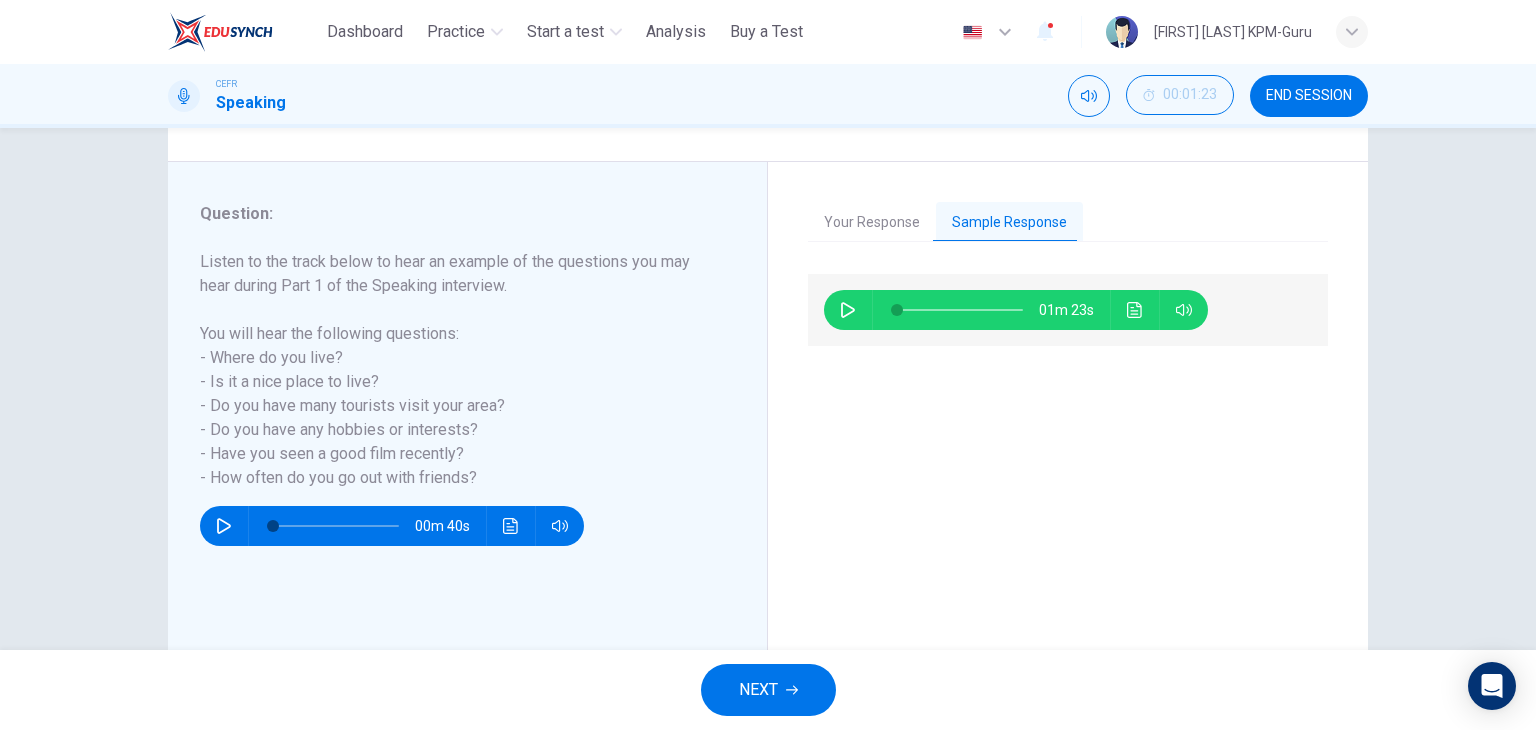 click on "NEXT" at bounding box center [758, 690] 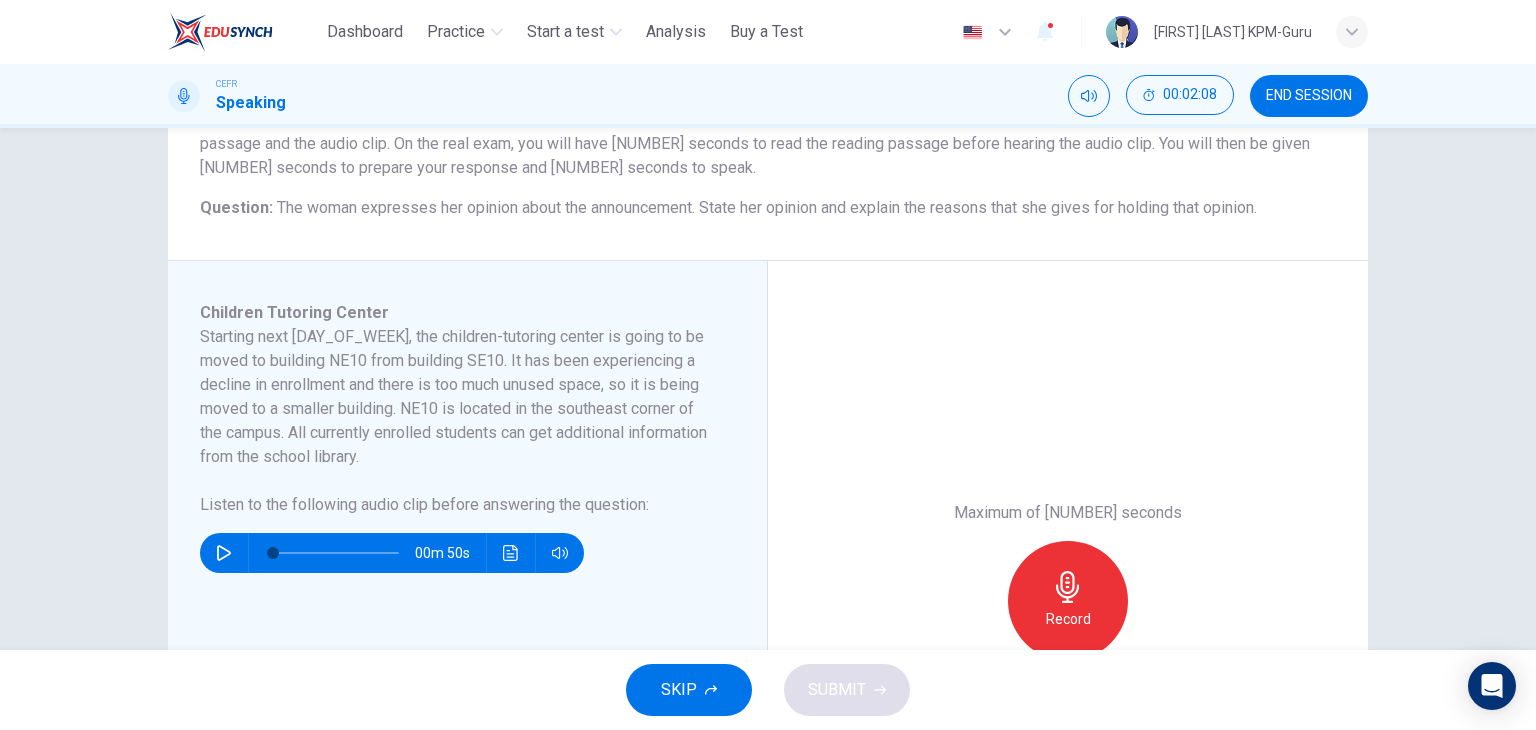 scroll, scrollTop: 200, scrollLeft: 0, axis: vertical 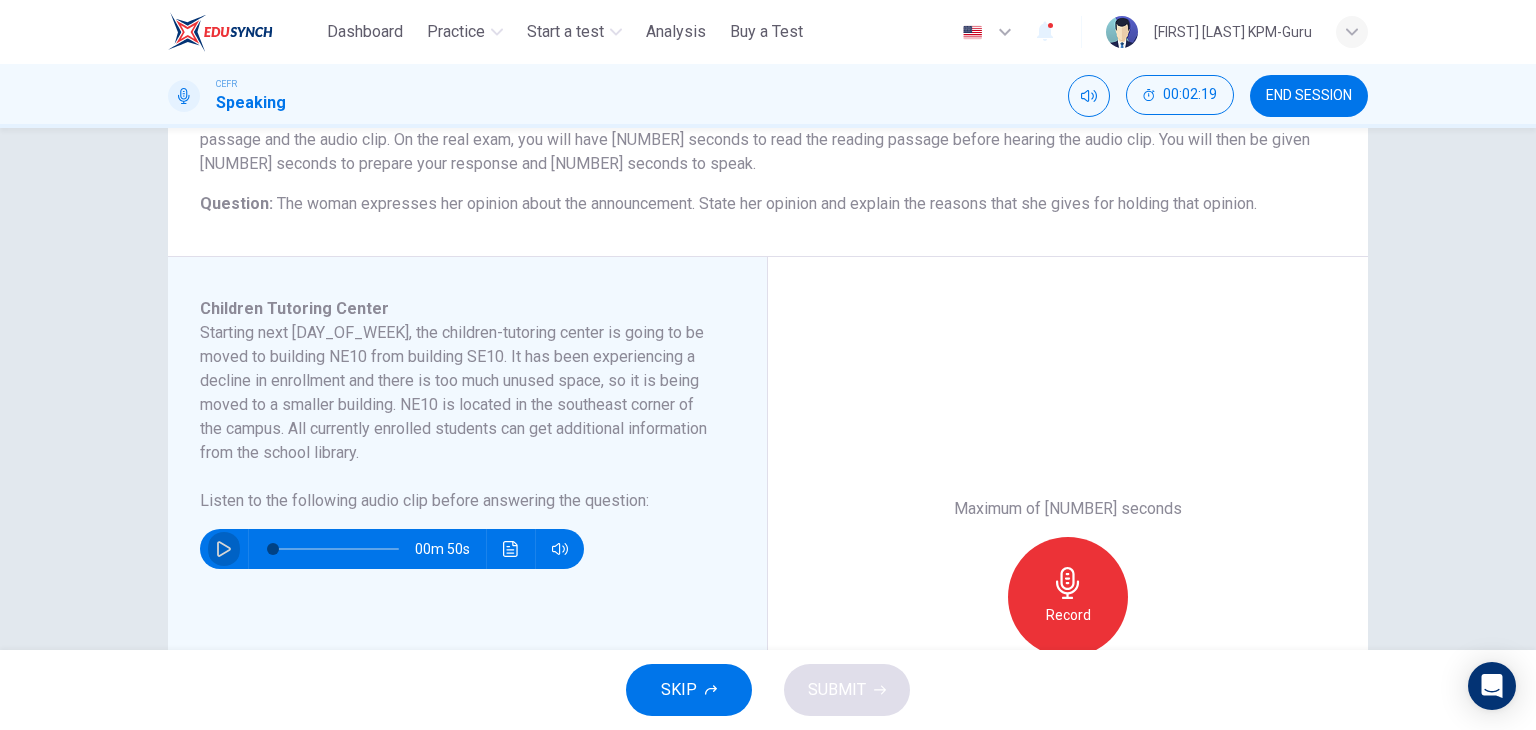 click 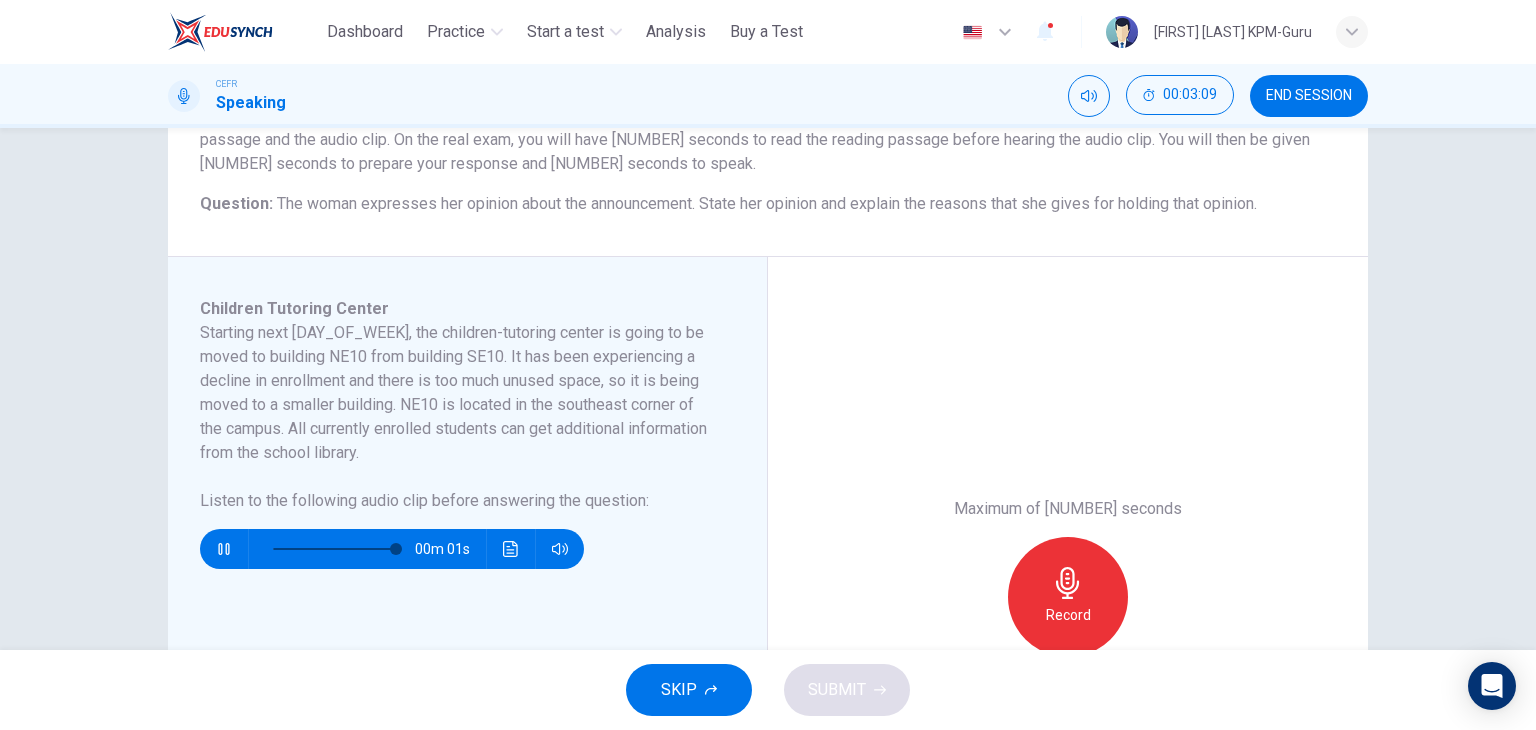 type on "*" 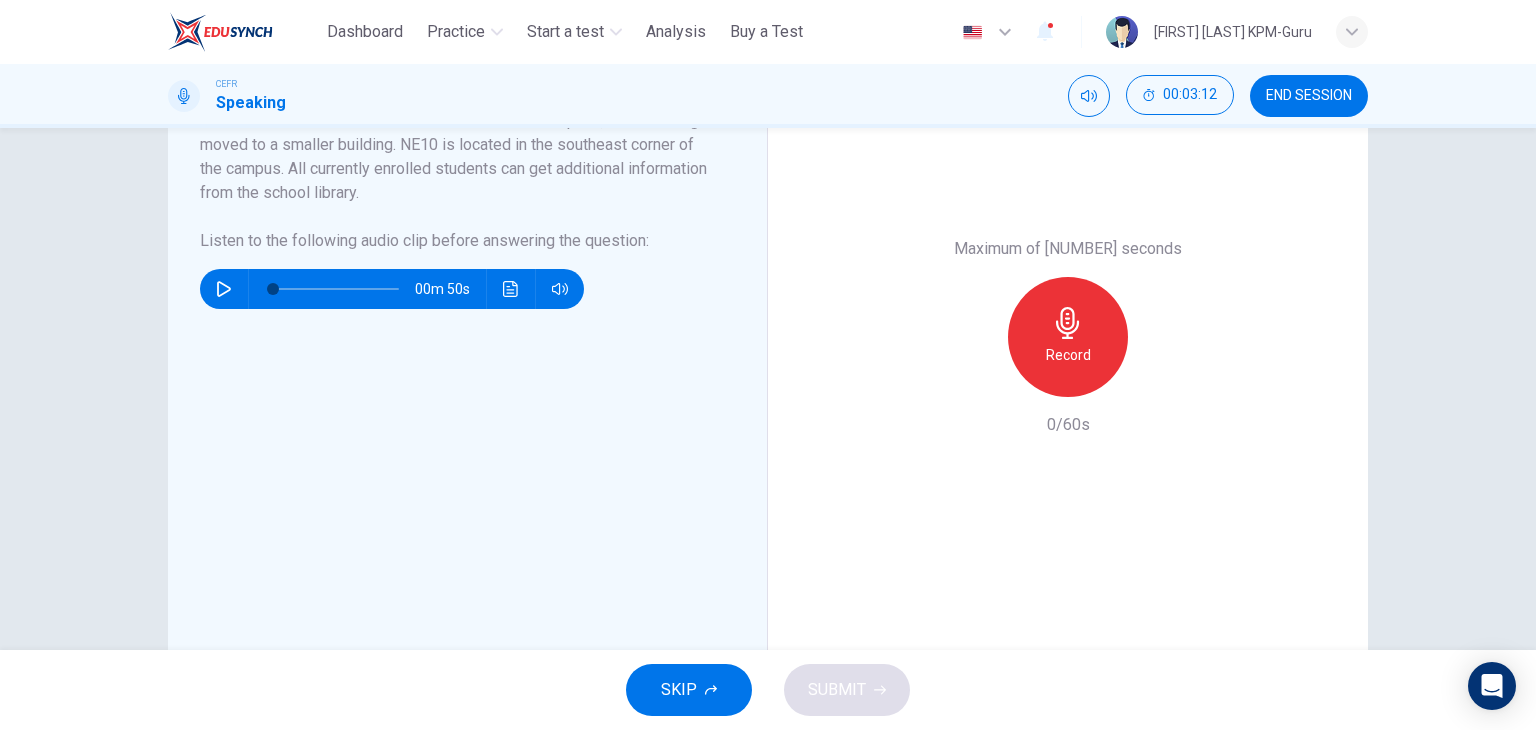 scroll, scrollTop: 500, scrollLeft: 0, axis: vertical 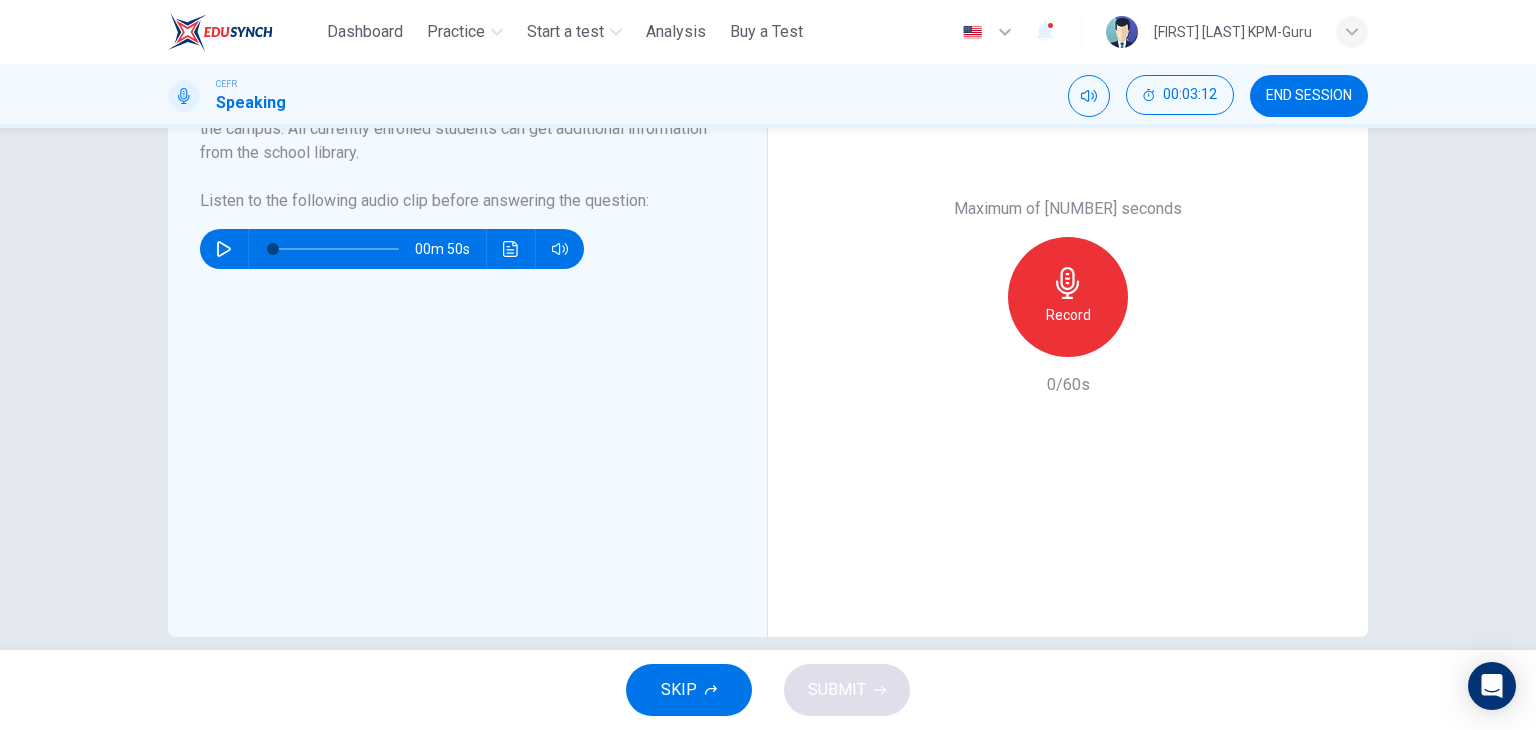 click on "Record" at bounding box center (1068, 297) 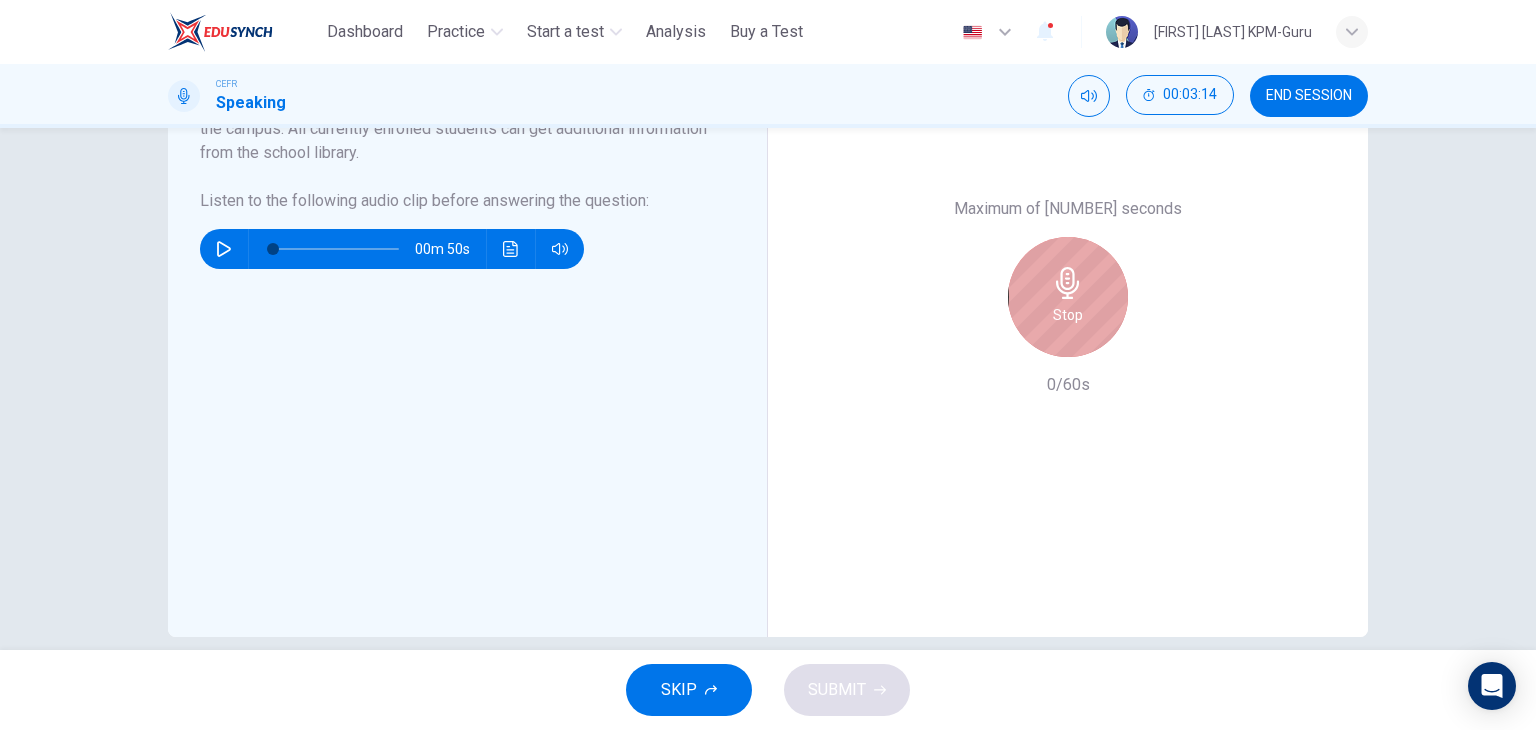click on "Stop" at bounding box center [1068, 297] 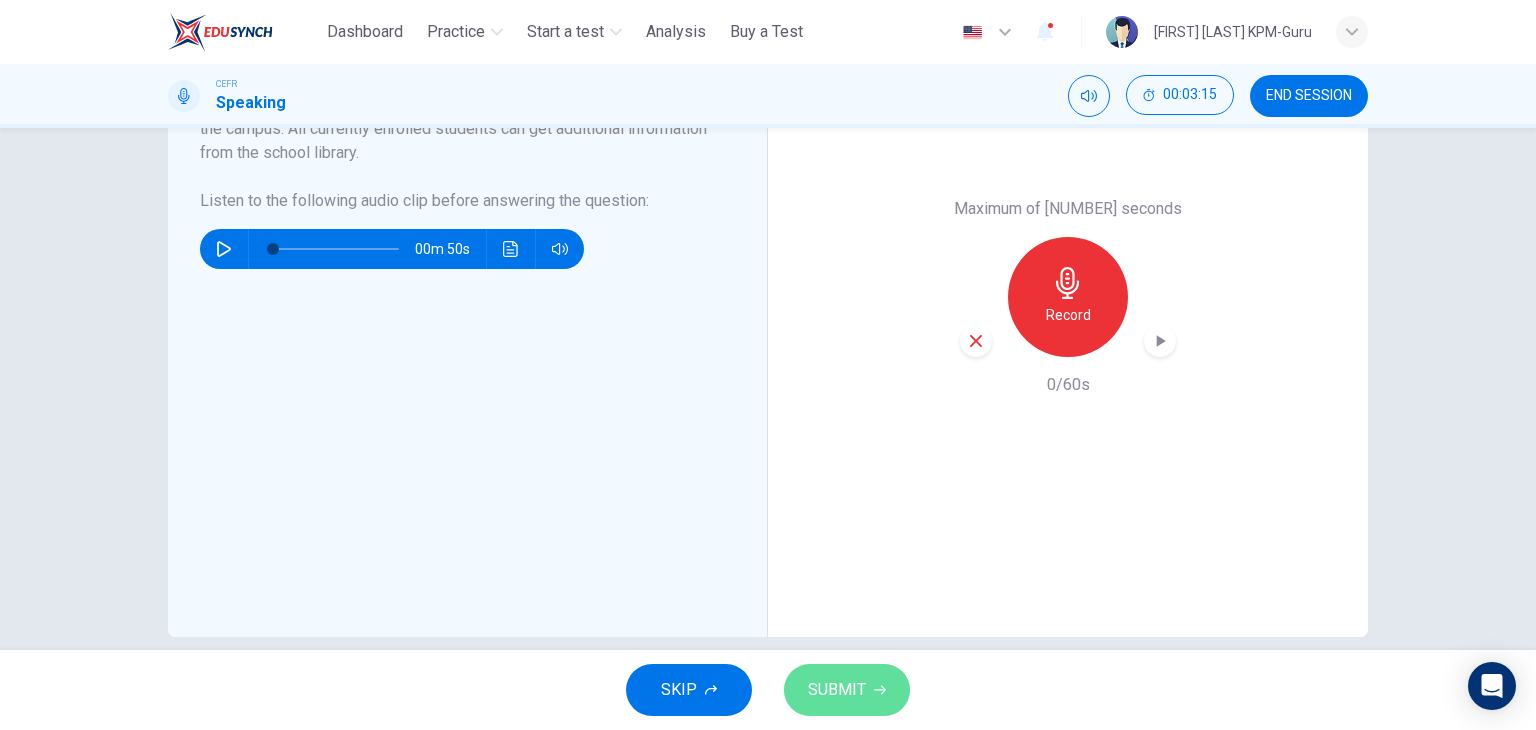 click on "SUBMIT" at bounding box center [837, 690] 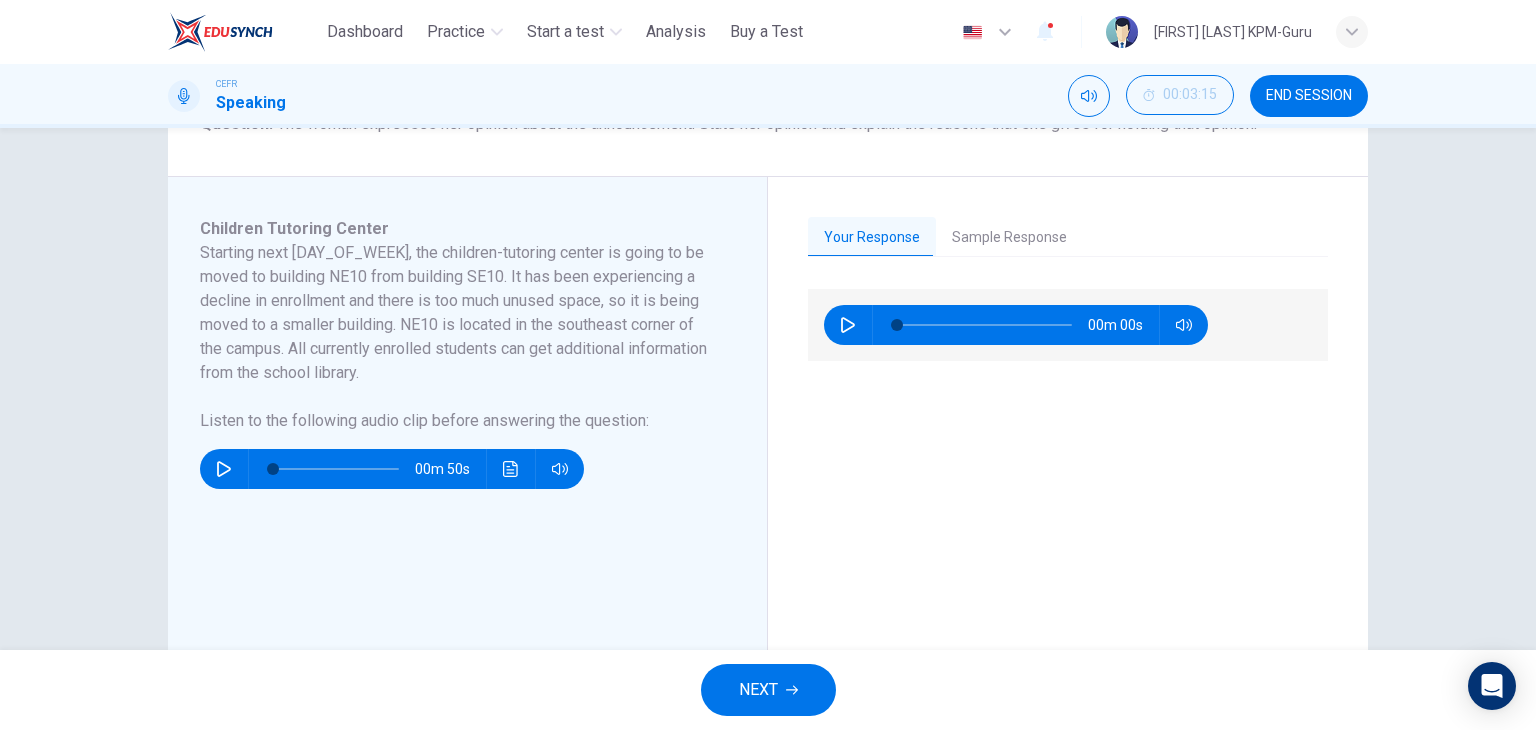 scroll, scrollTop: 300, scrollLeft: 0, axis: vertical 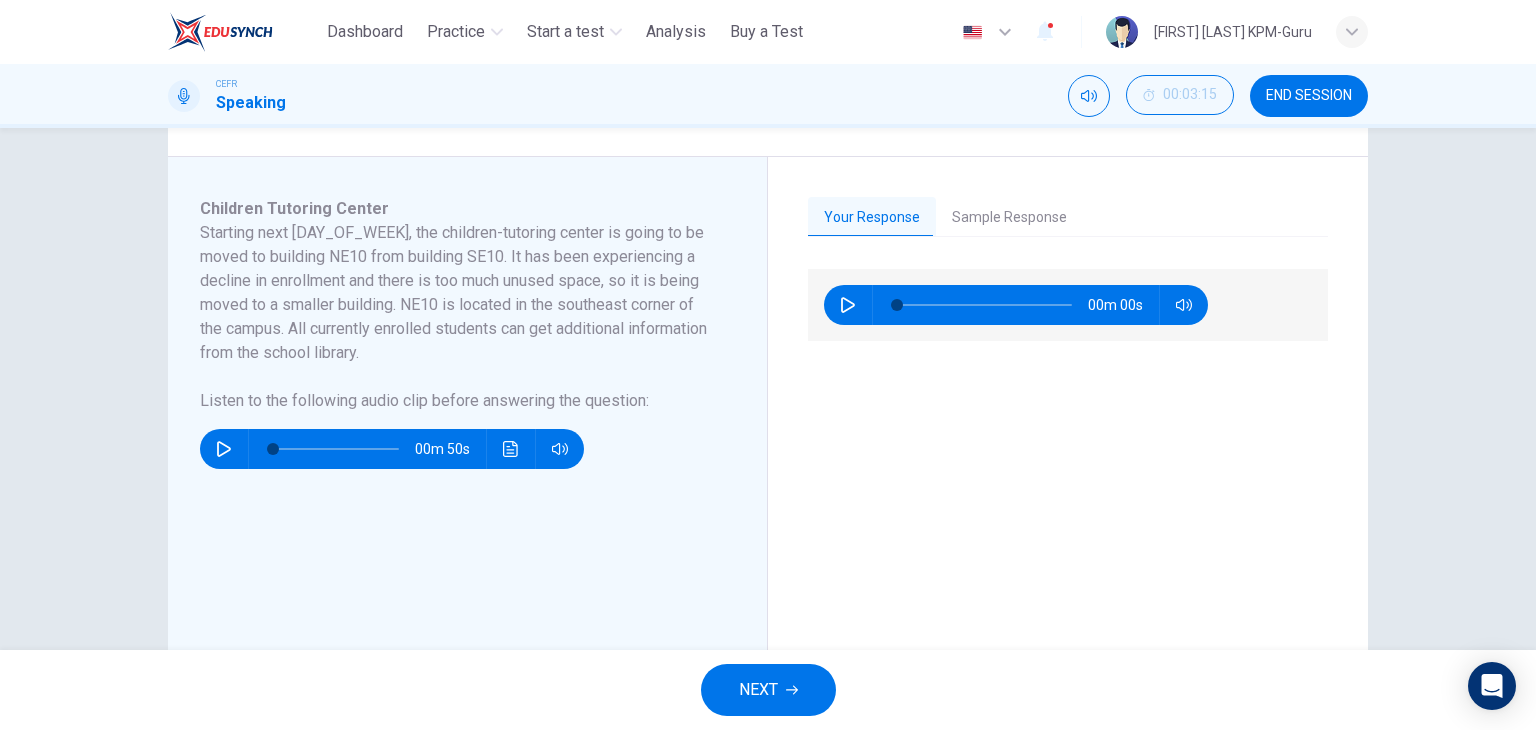 click on "Sample Response" at bounding box center (1009, 218) 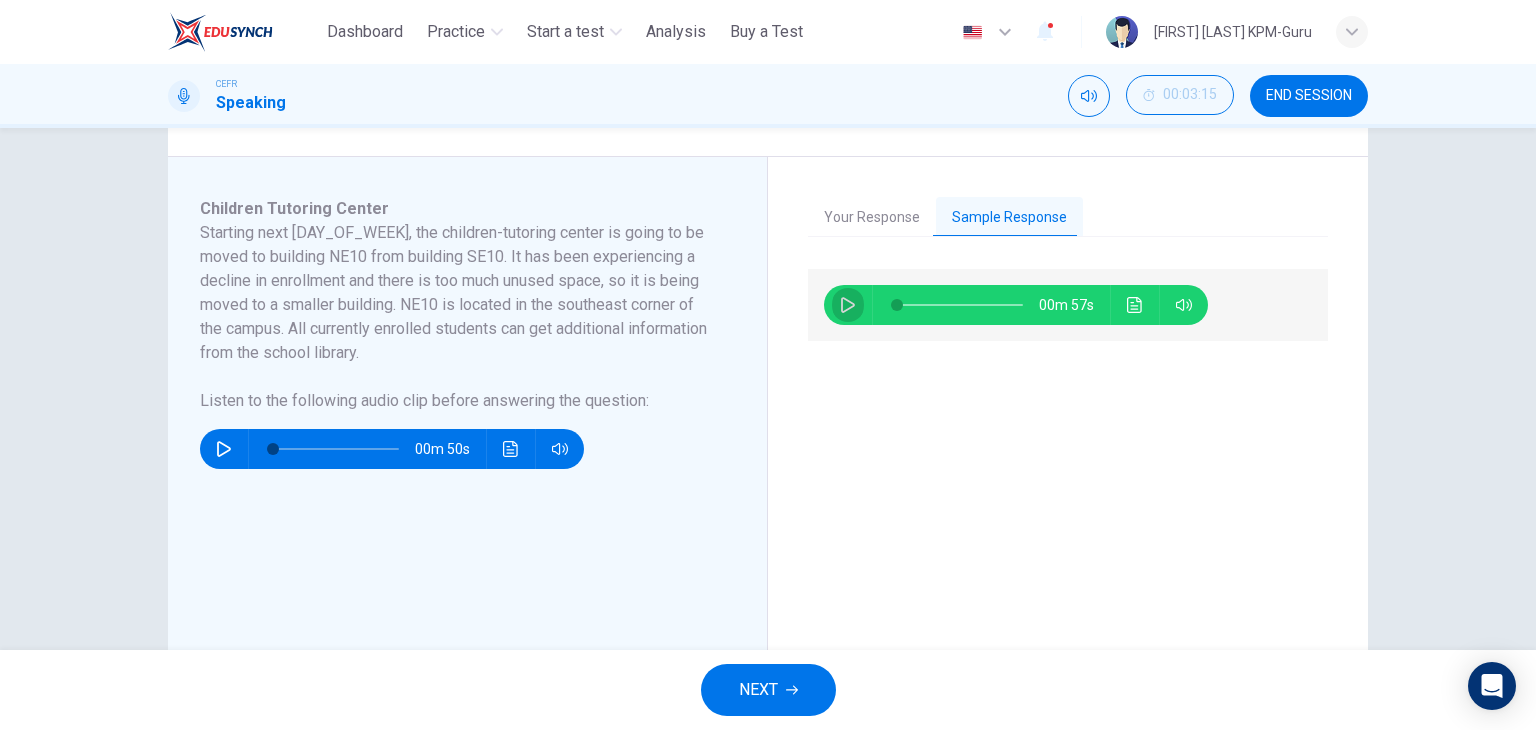 click 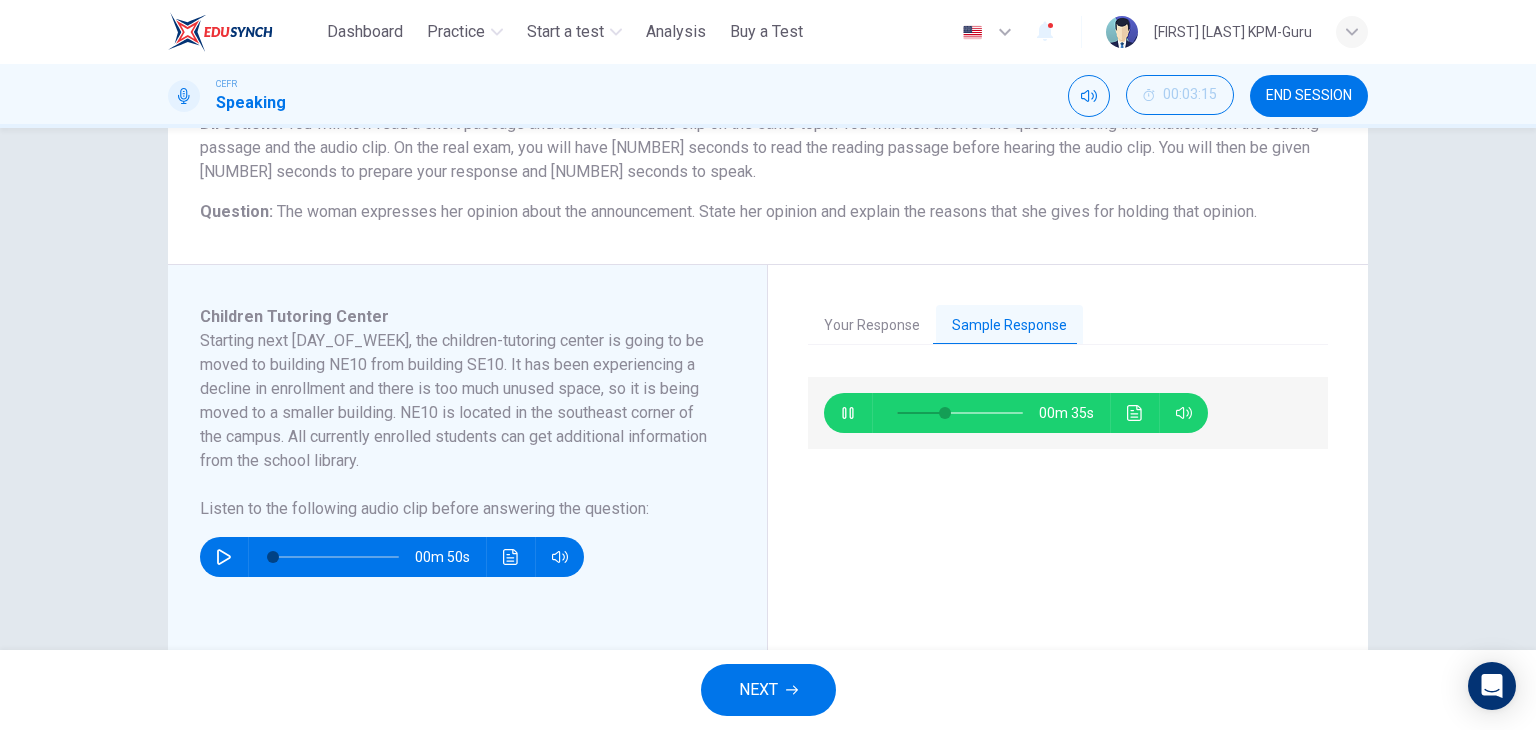 scroll, scrollTop: 200, scrollLeft: 0, axis: vertical 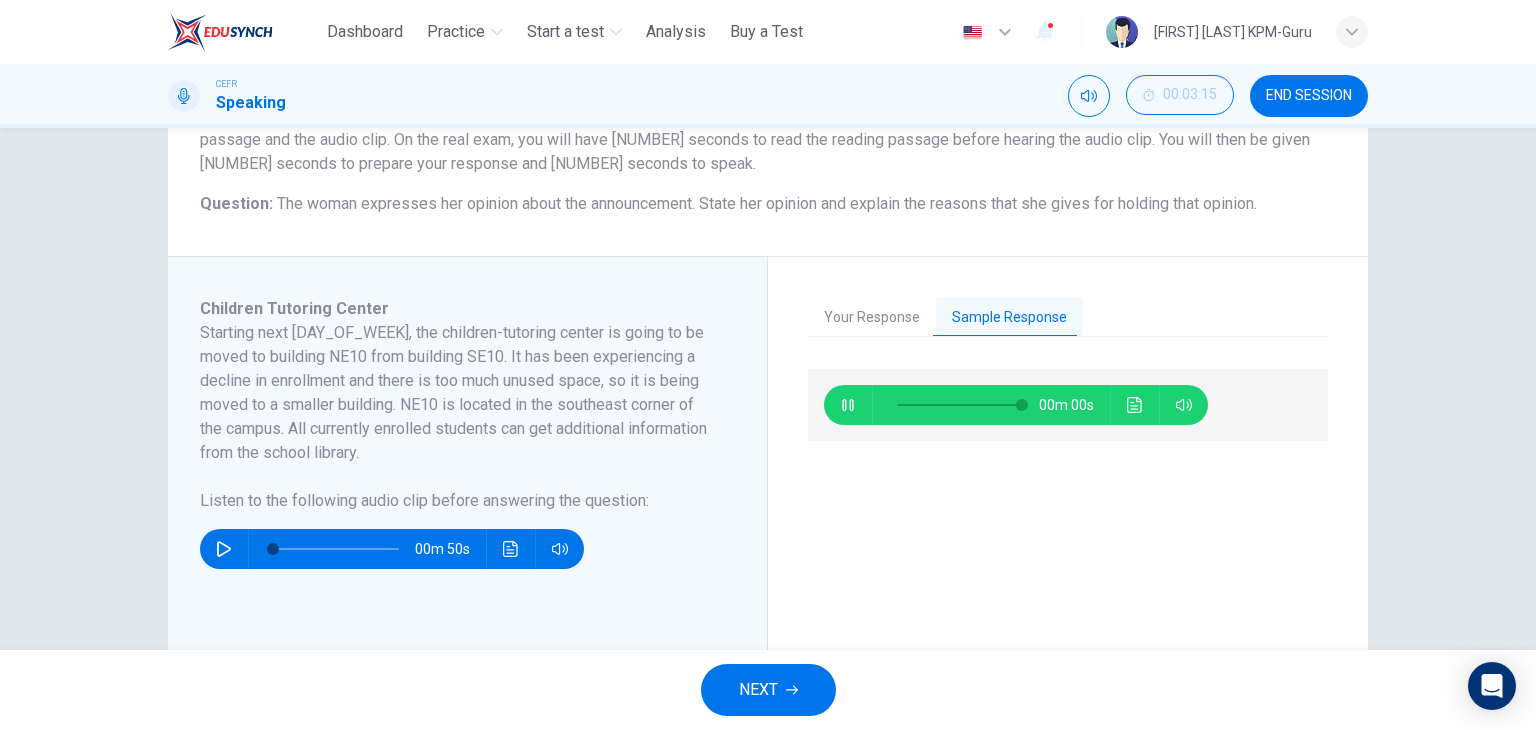 type on "*" 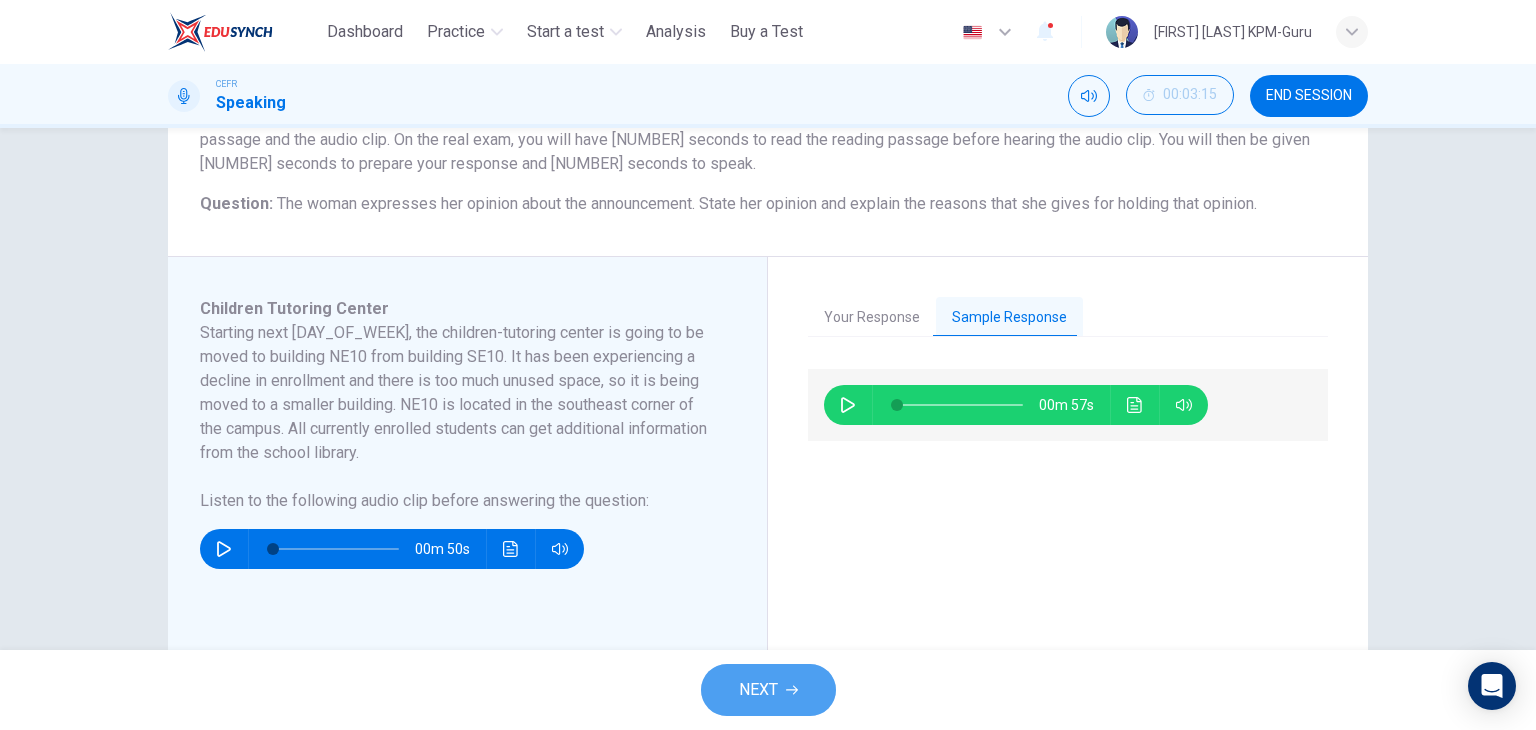 click 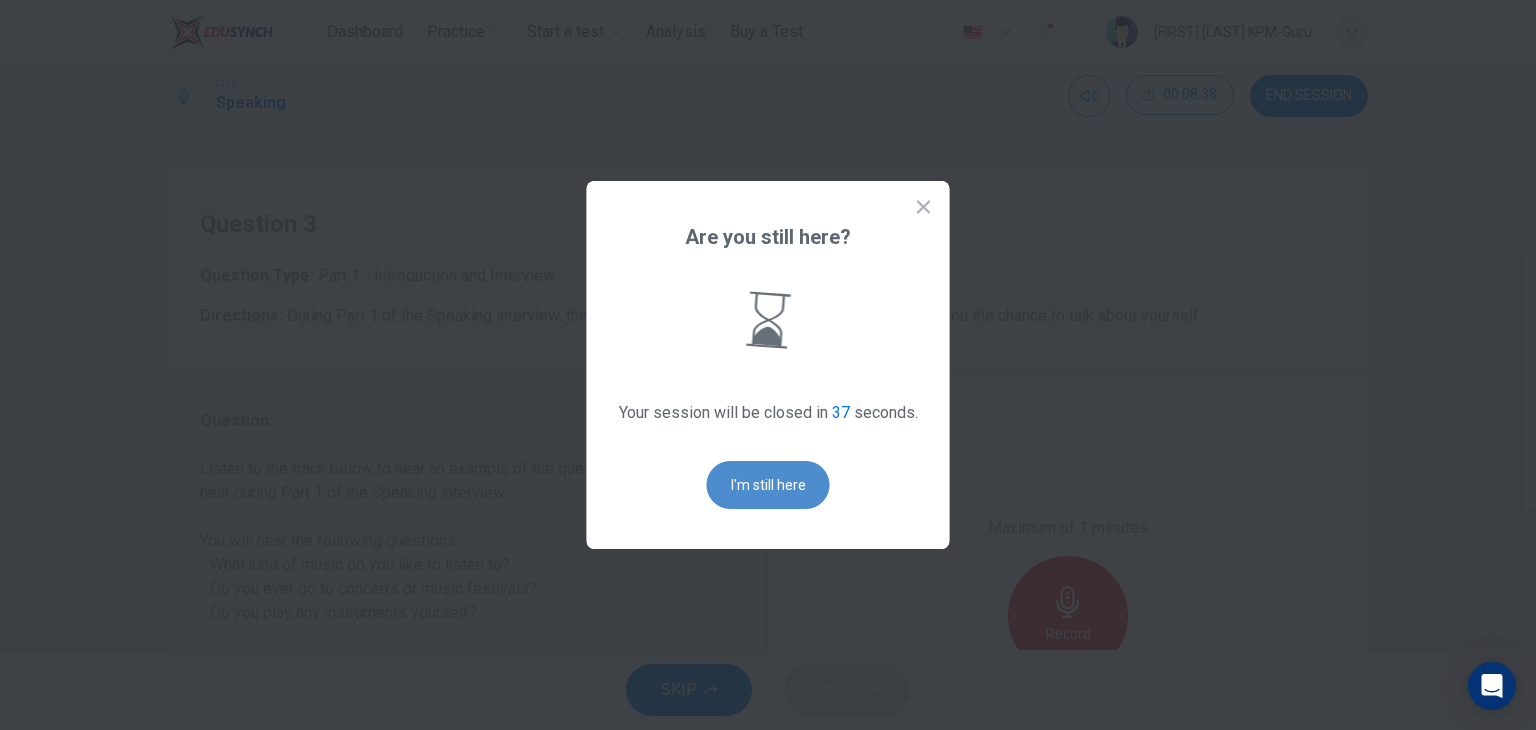 click on "I'm still here" at bounding box center [768, 485] 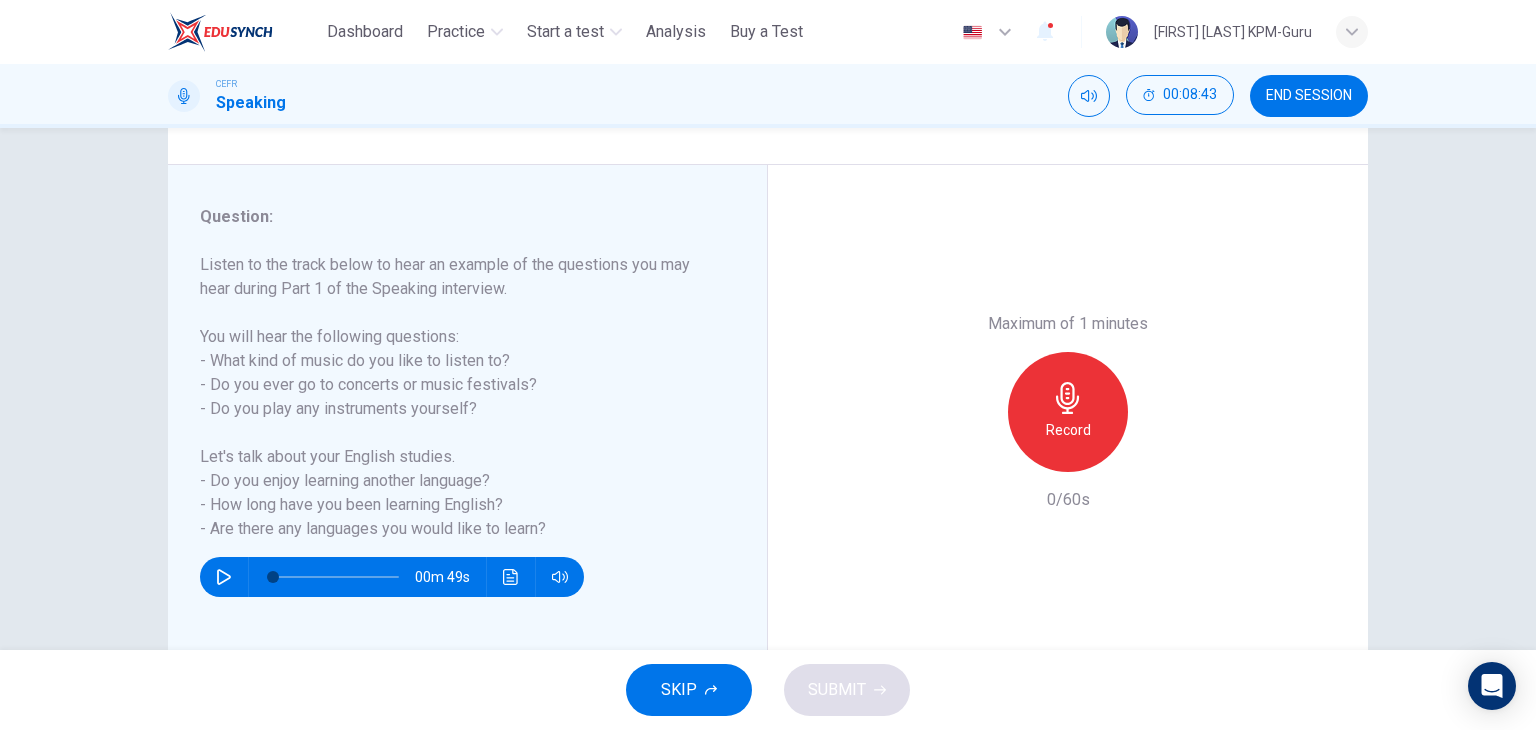 scroll, scrollTop: 207, scrollLeft: 0, axis: vertical 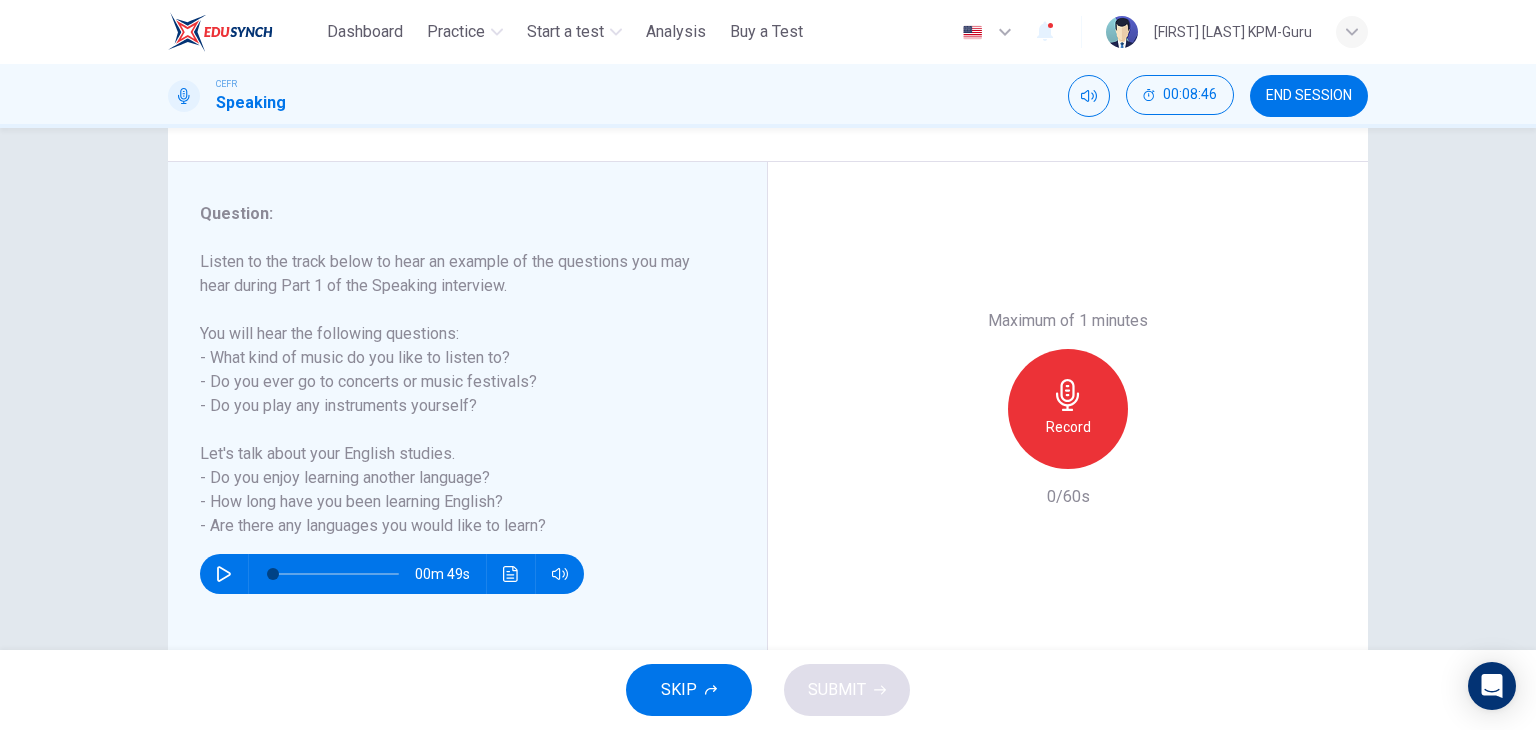 click on "00m 49s" at bounding box center [392, 574] 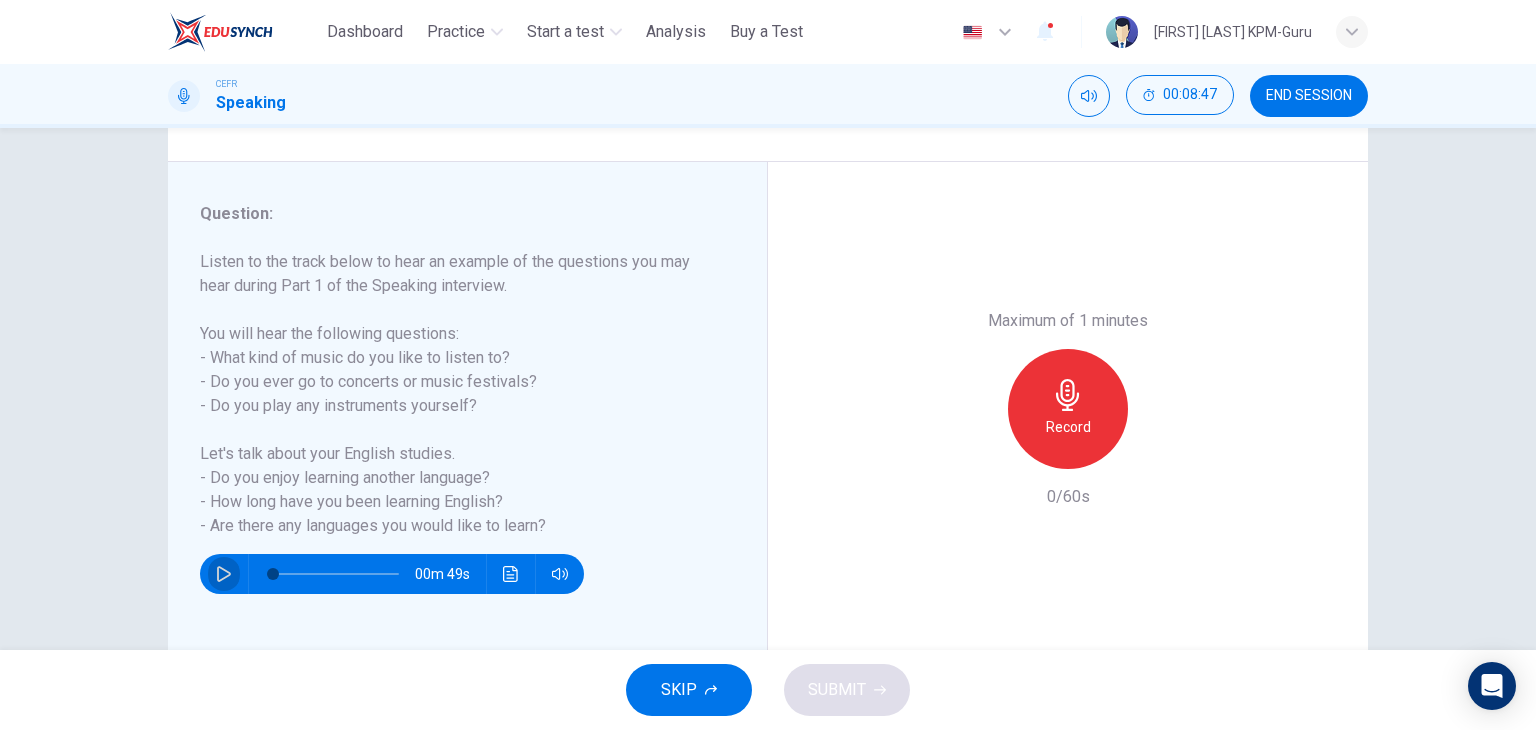 click 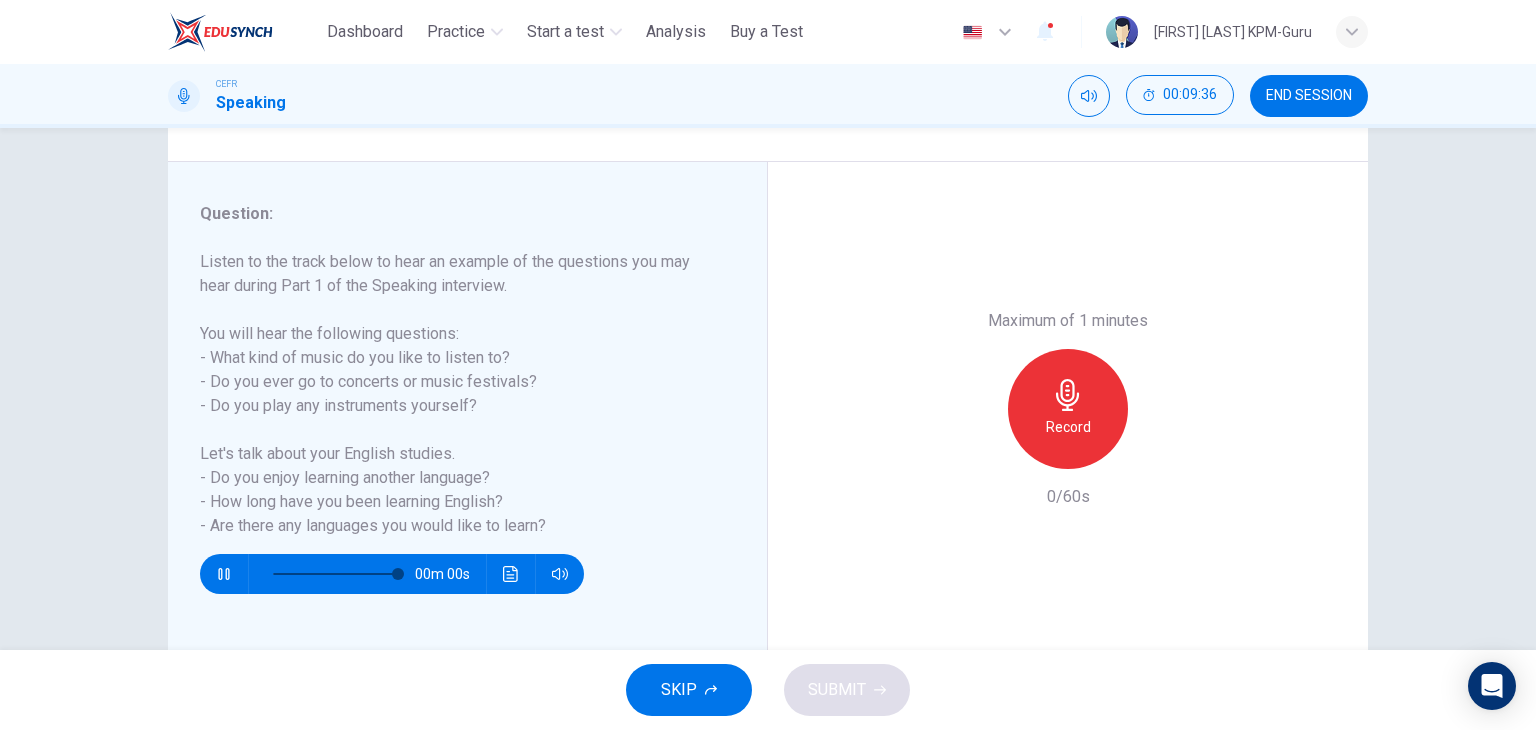 type on "*" 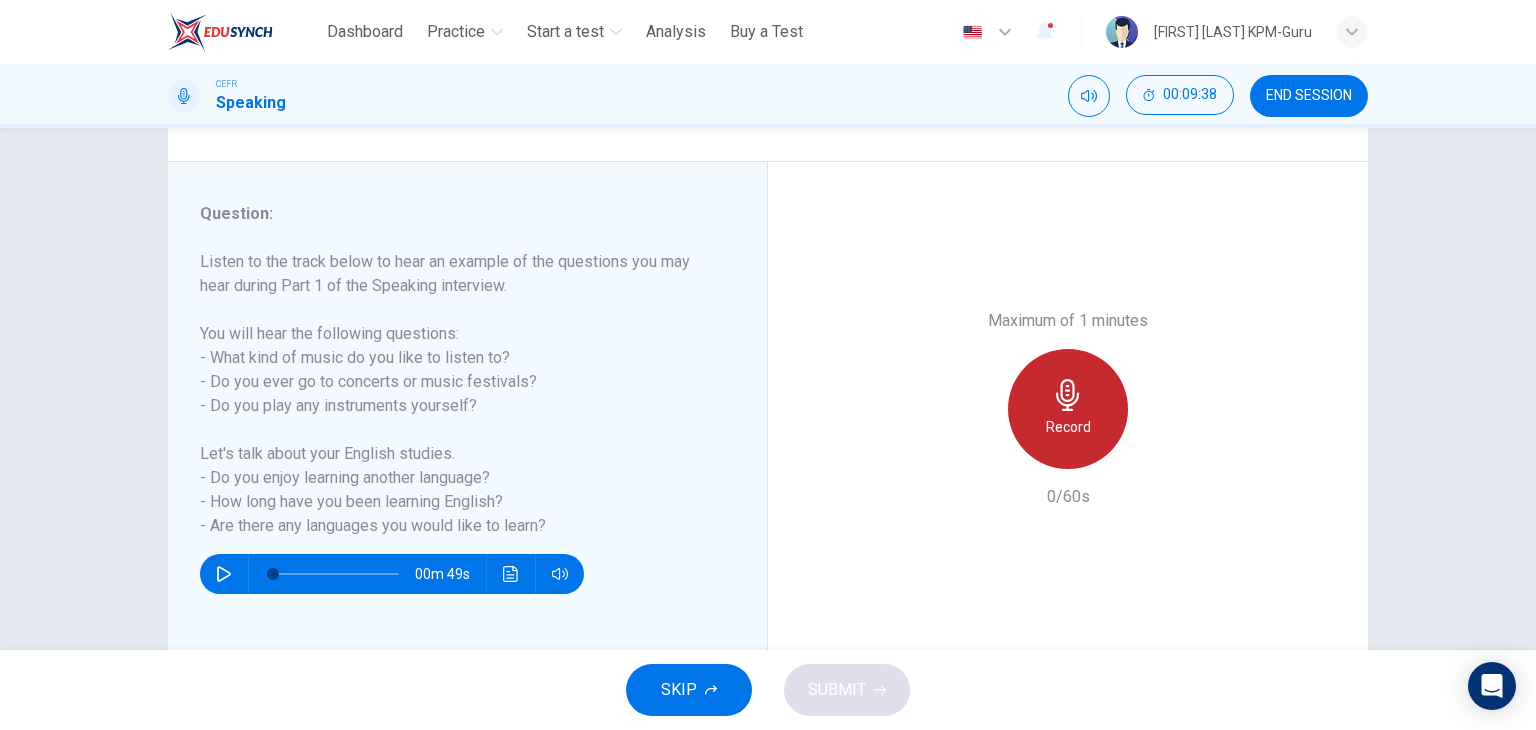 click on "Record" at bounding box center (1068, 409) 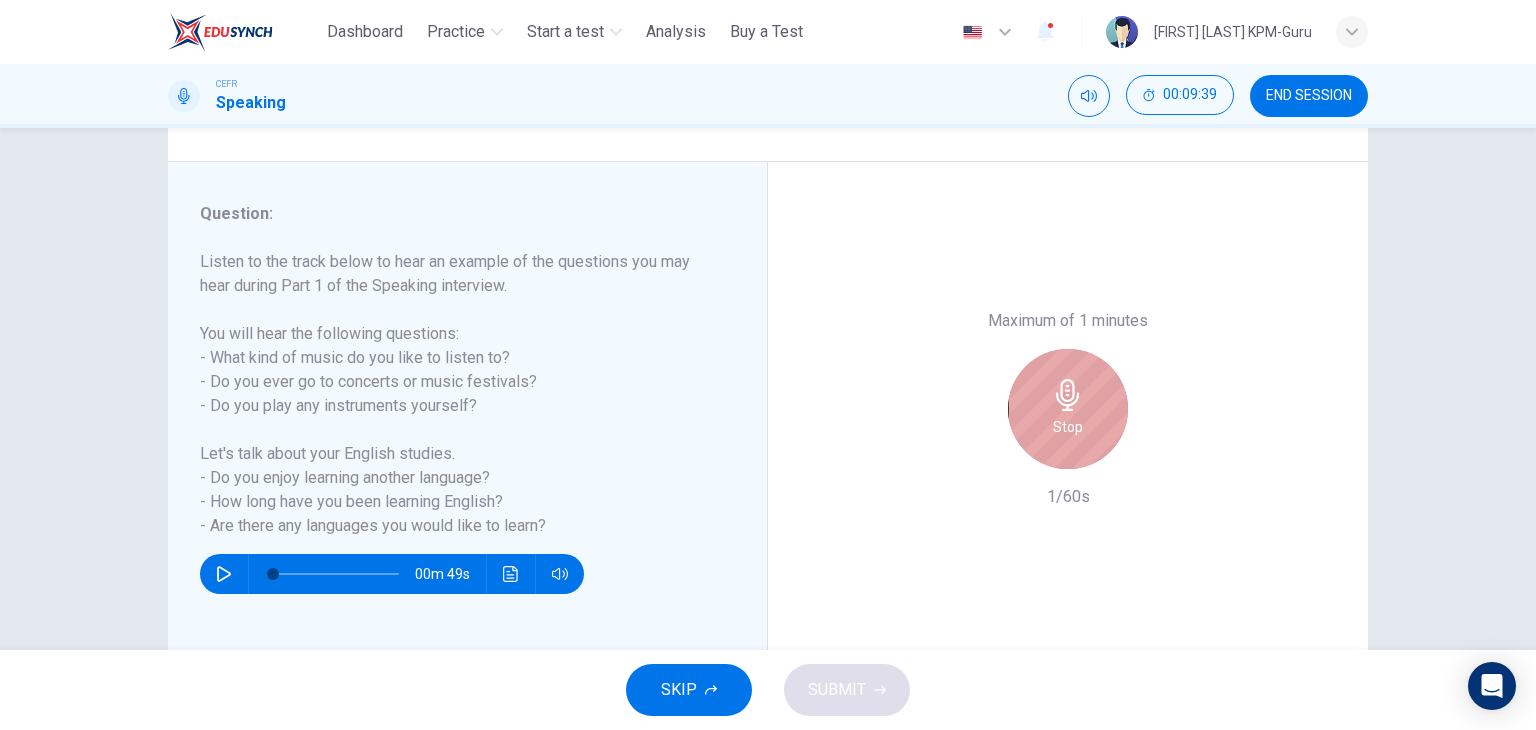 click on "Stop" at bounding box center (1068, 409) 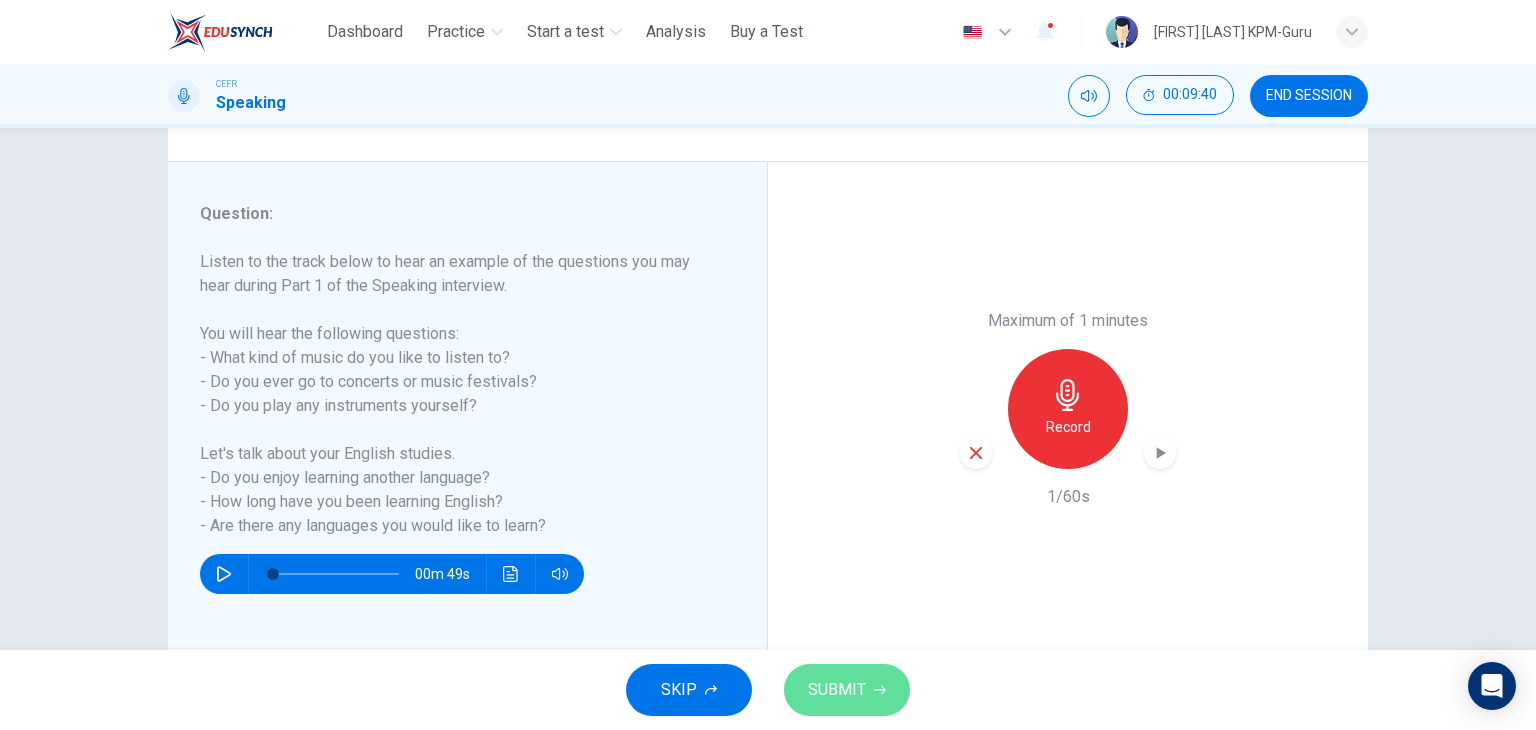 click on "SUBMIT" at bounding box center [837, 690] 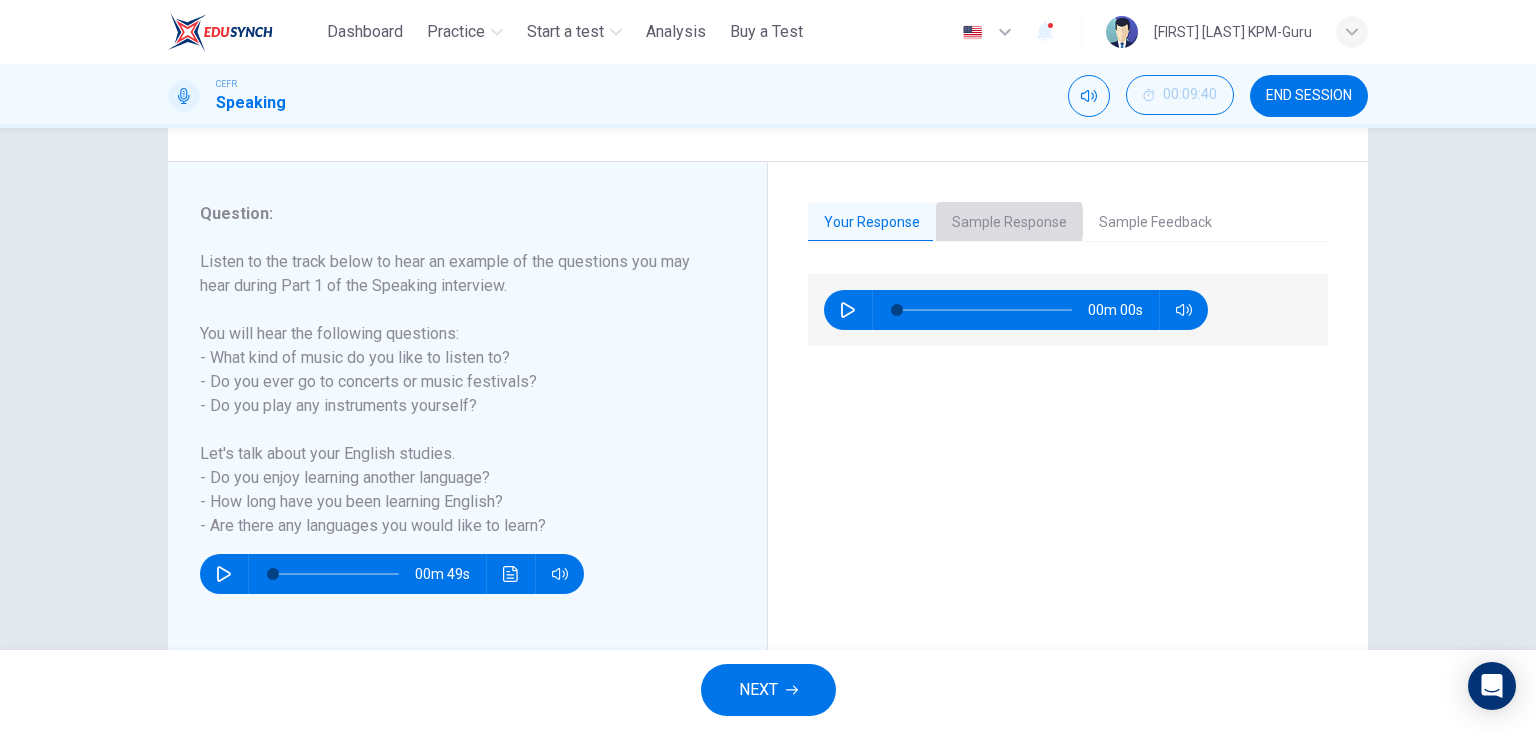 click on "Sample Response" at bounding box center (1009, 223) 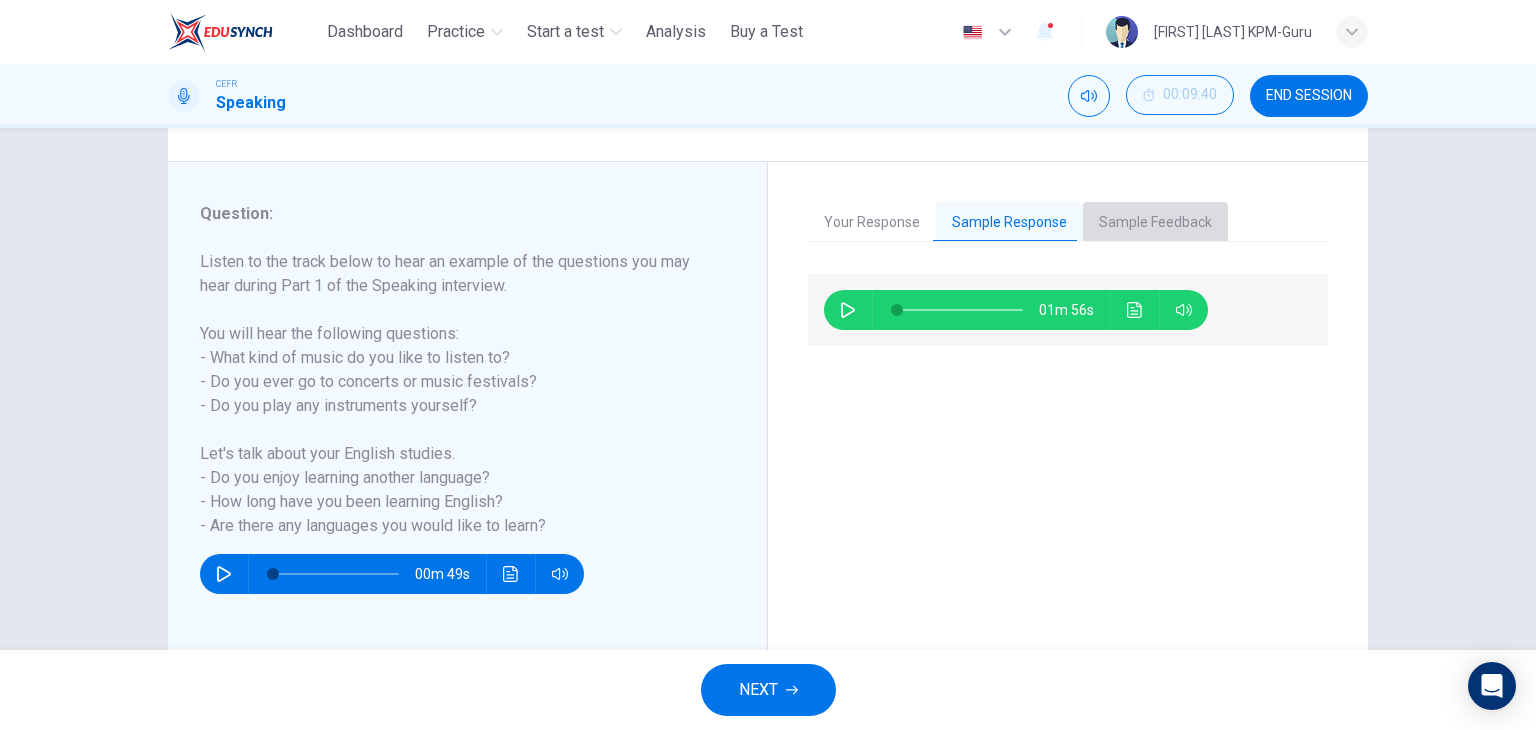 click on "Sample Feedback" at bounding box center (1155, 223) 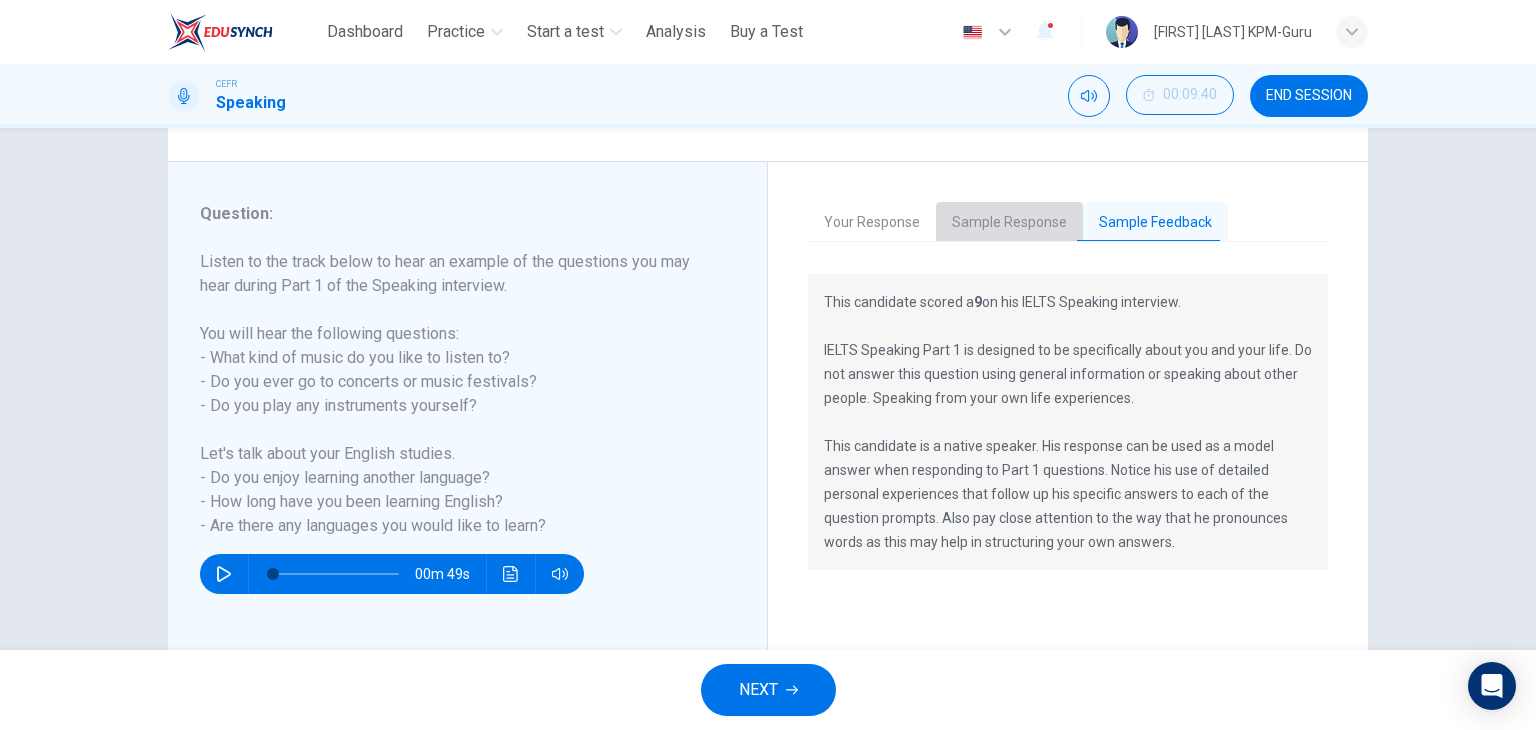 click on "Sample Response" at bounding box center (1009, 223) 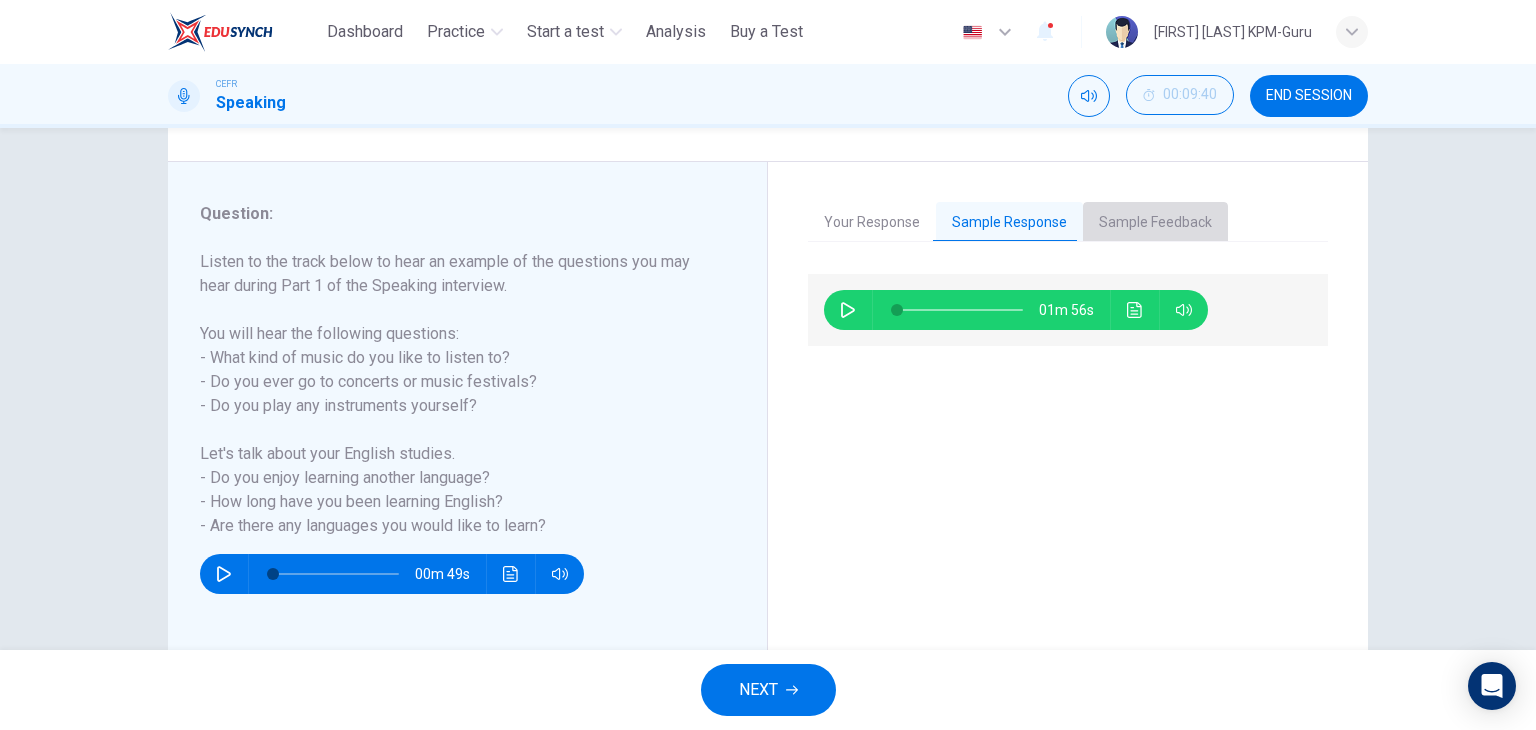 click on "Sample Feedback" at bounding box center [1155, 223] 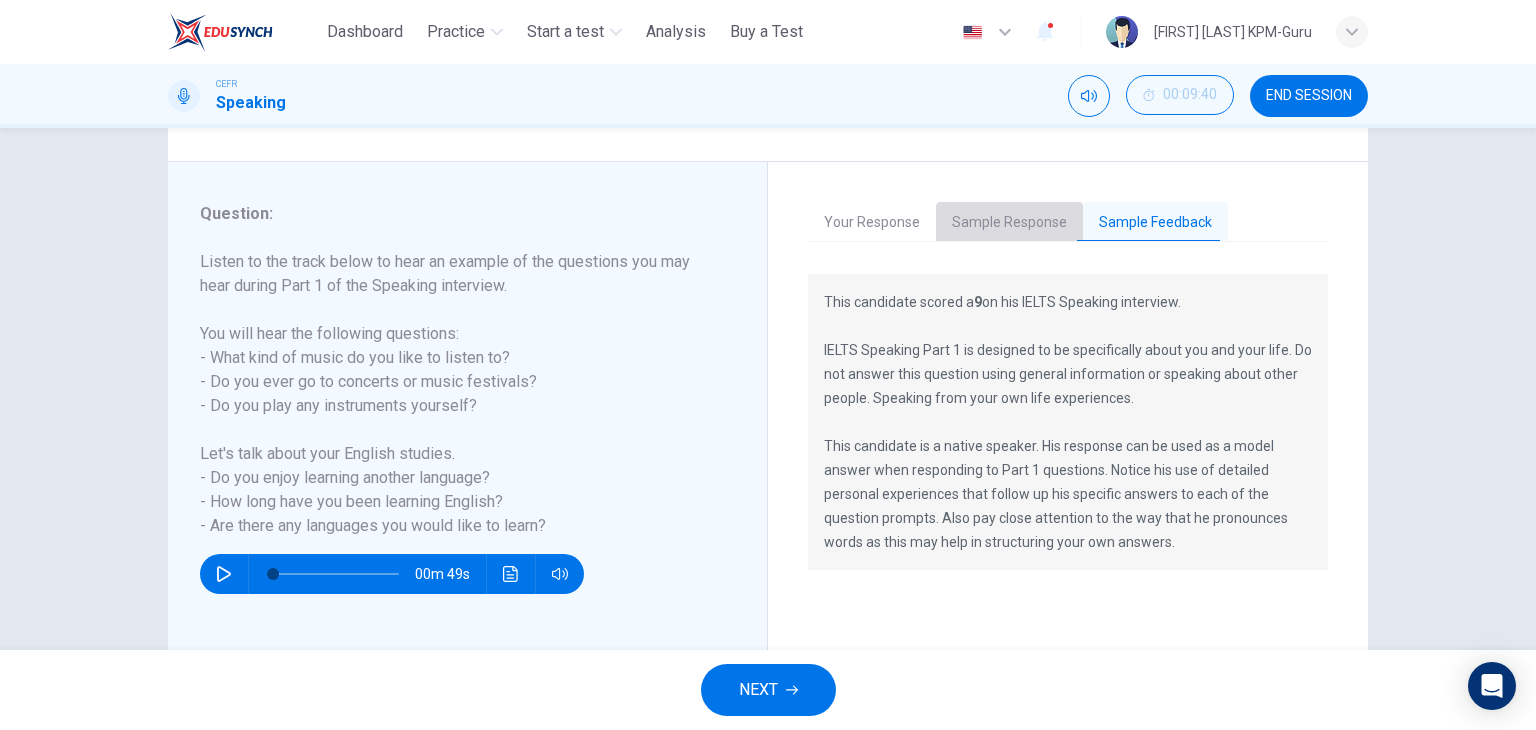 click on "Sample Response" at bounding box center (1009, 223) 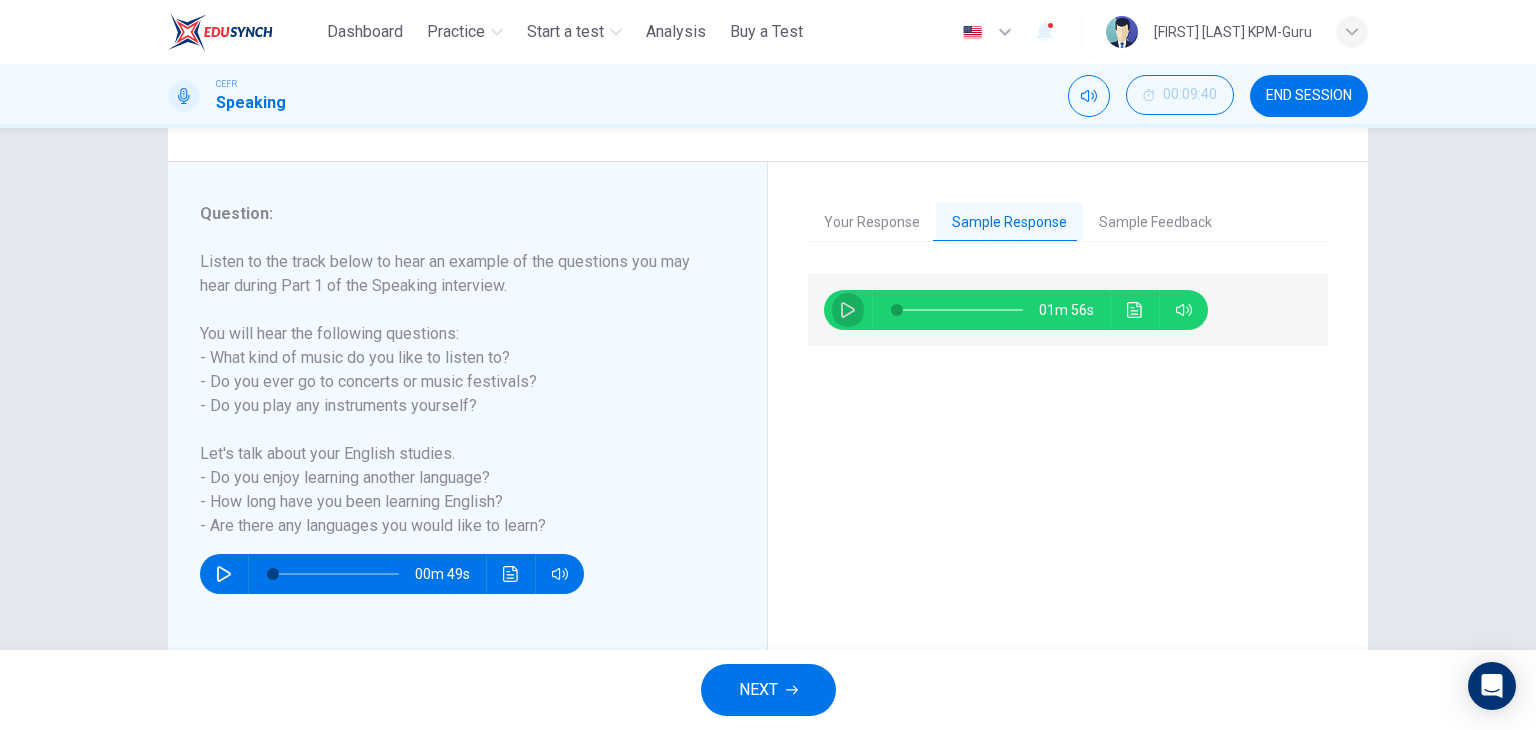 click at bounding box center [848, 310] 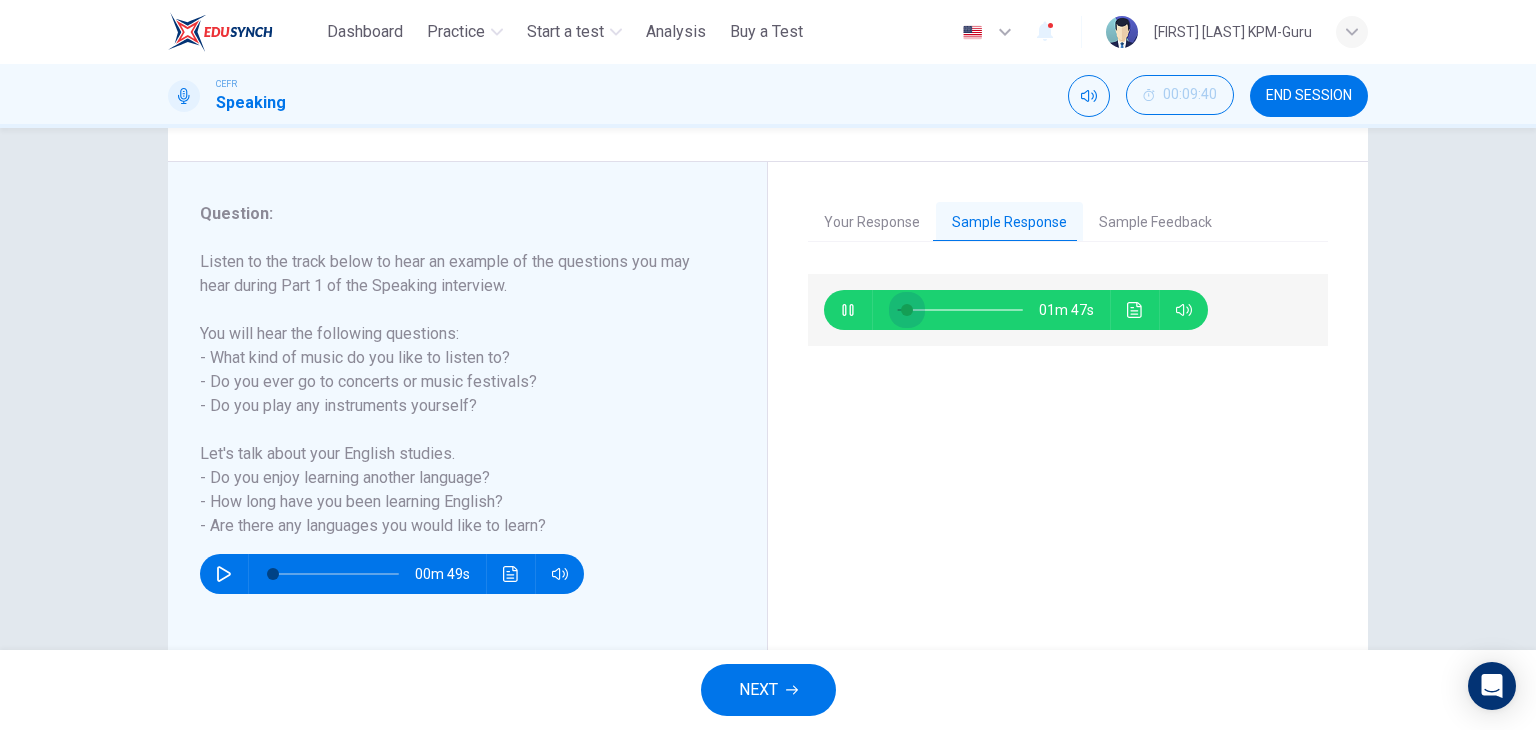 drag, startPoint x: 921, startPoint y: 312, endPoint x: 902, endPoint y: 314, distance: 19.104973 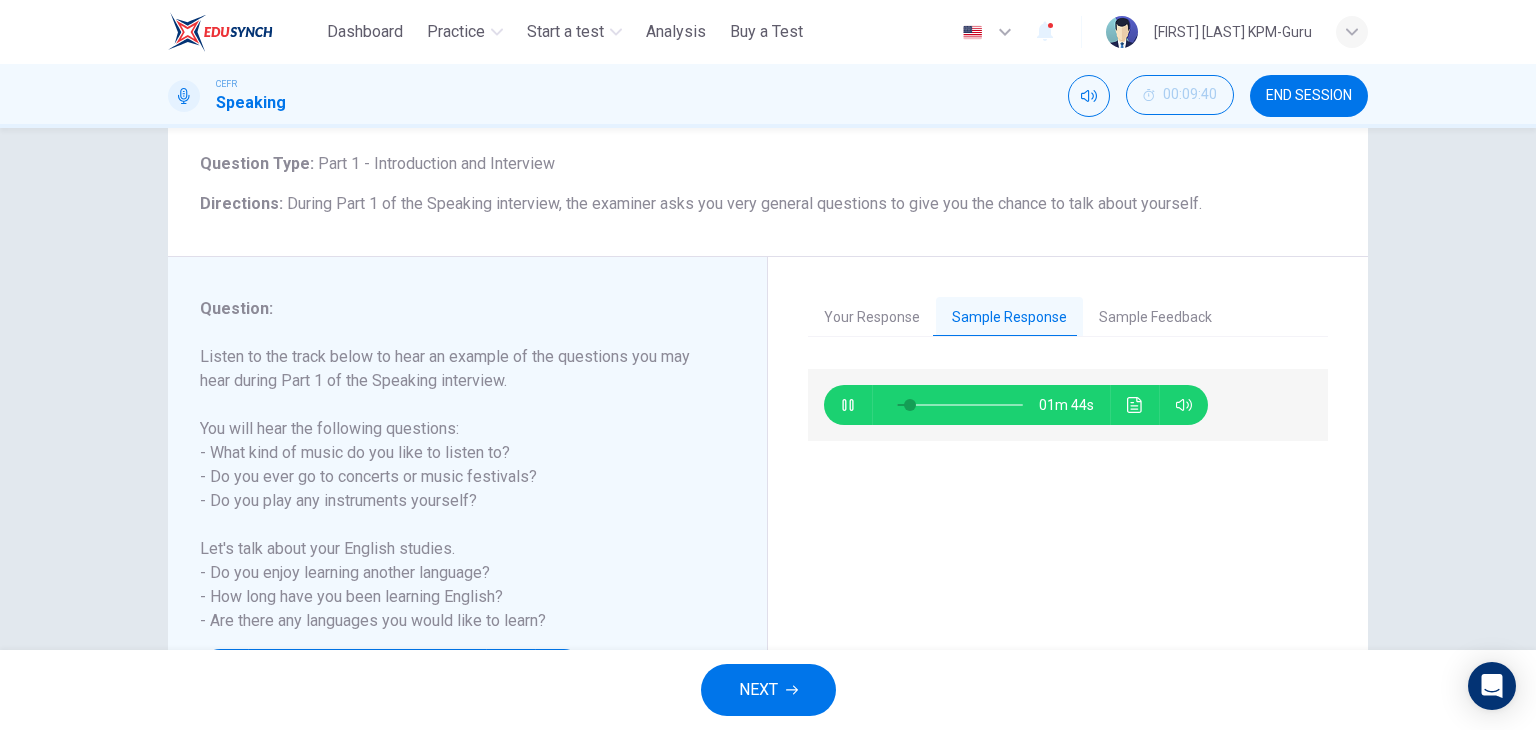 scroll, scrollTop: 105, scrollLeft: 0, axis: vertical 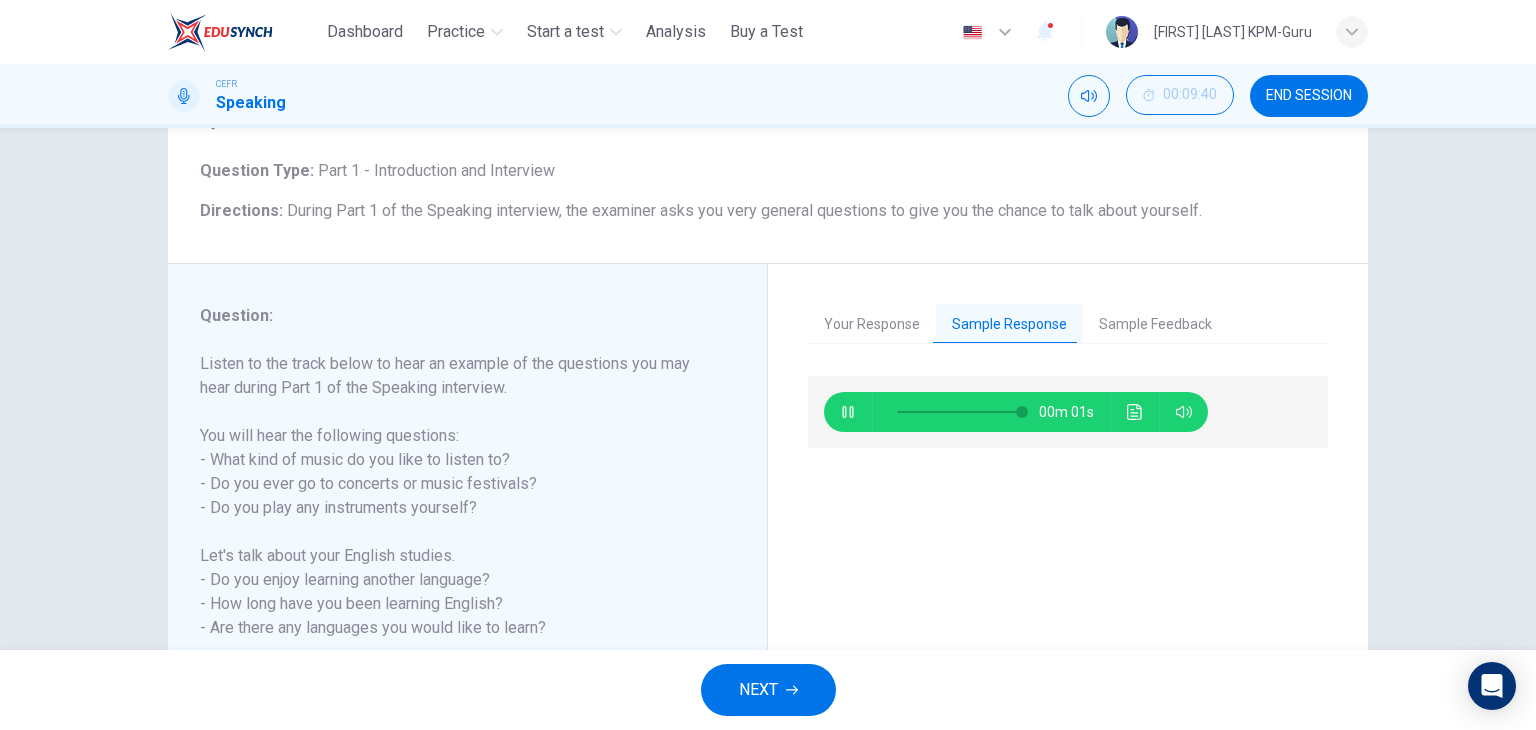 type on "*" 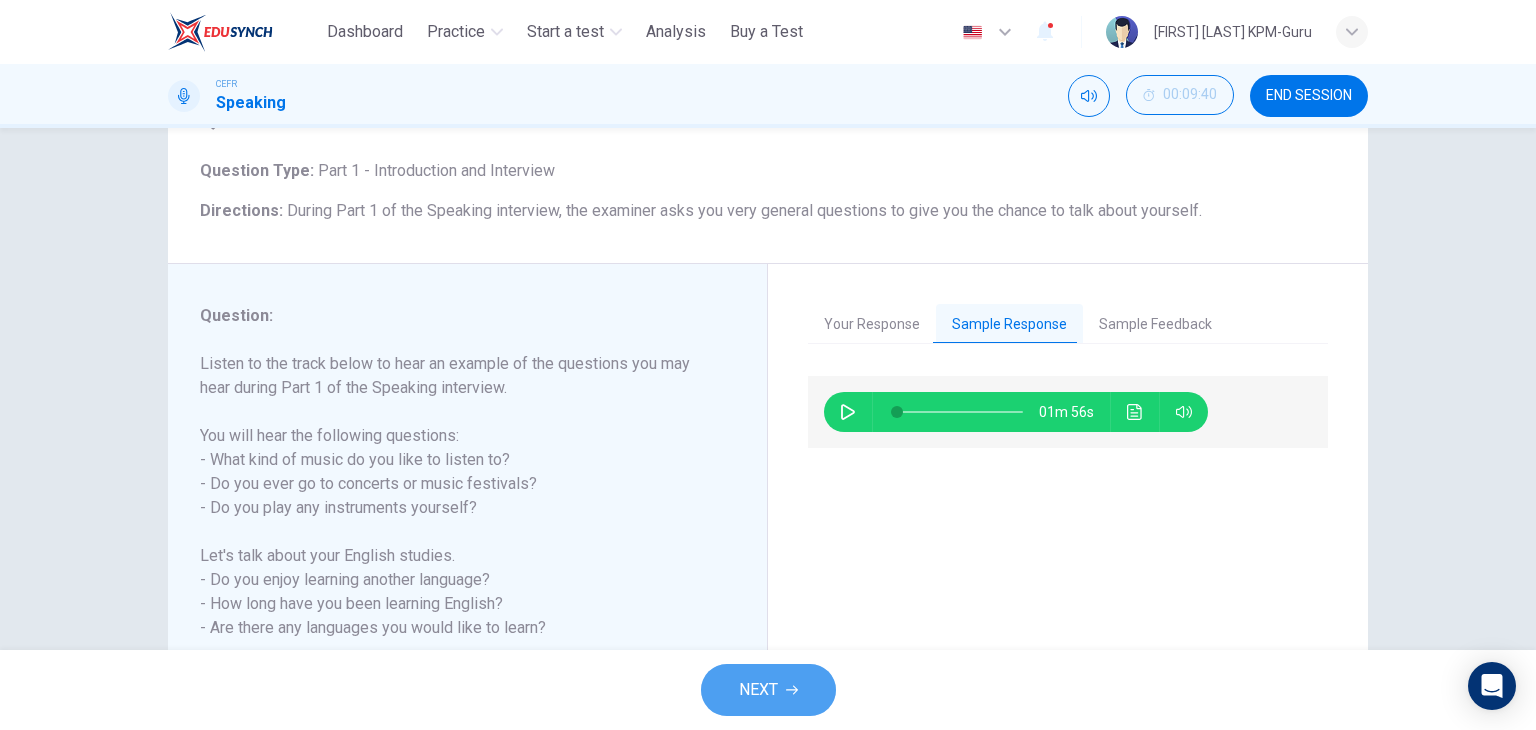 click on "NEXT" at bounding box center [768, 690] 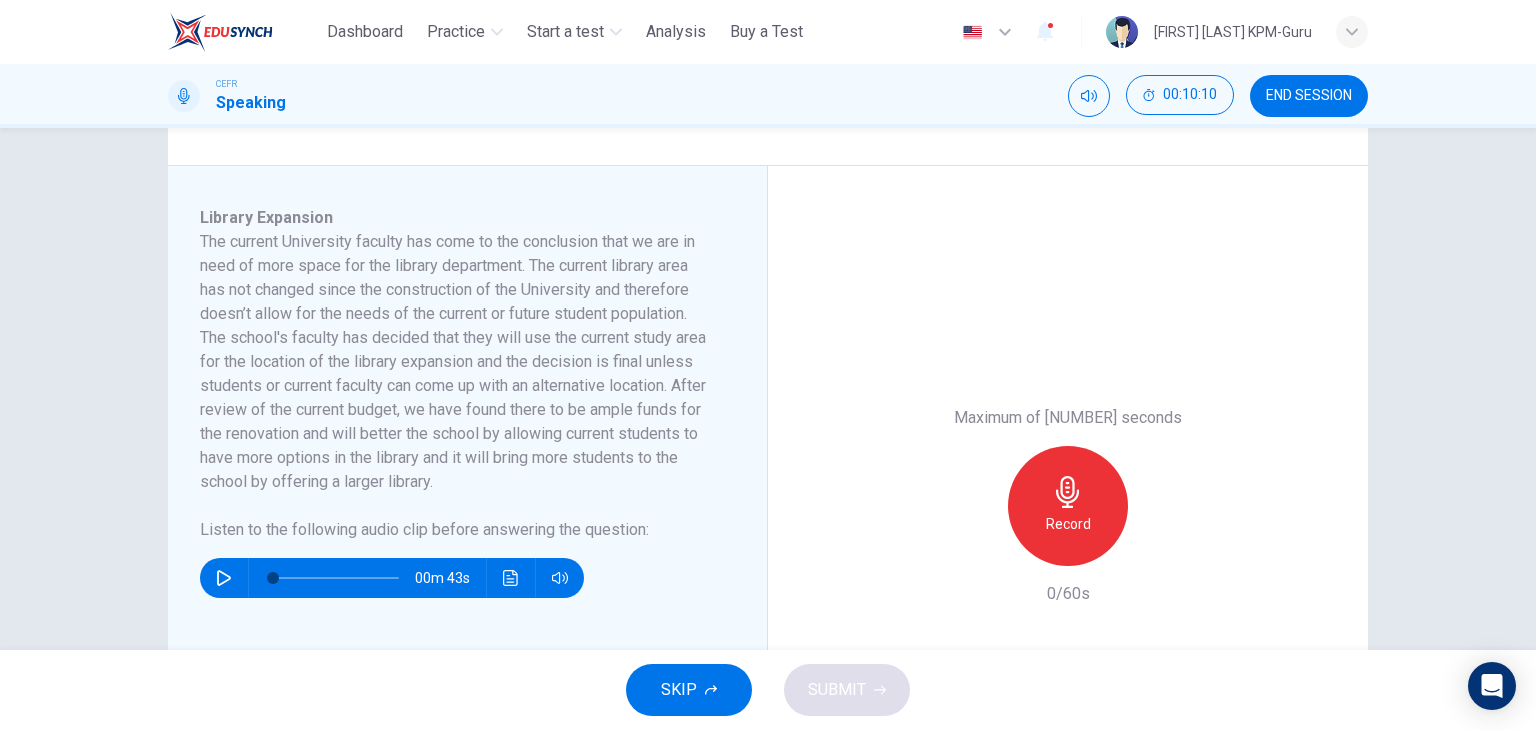 scroll, scrollTop: 300, scrollLeft: 0, axis: vertical 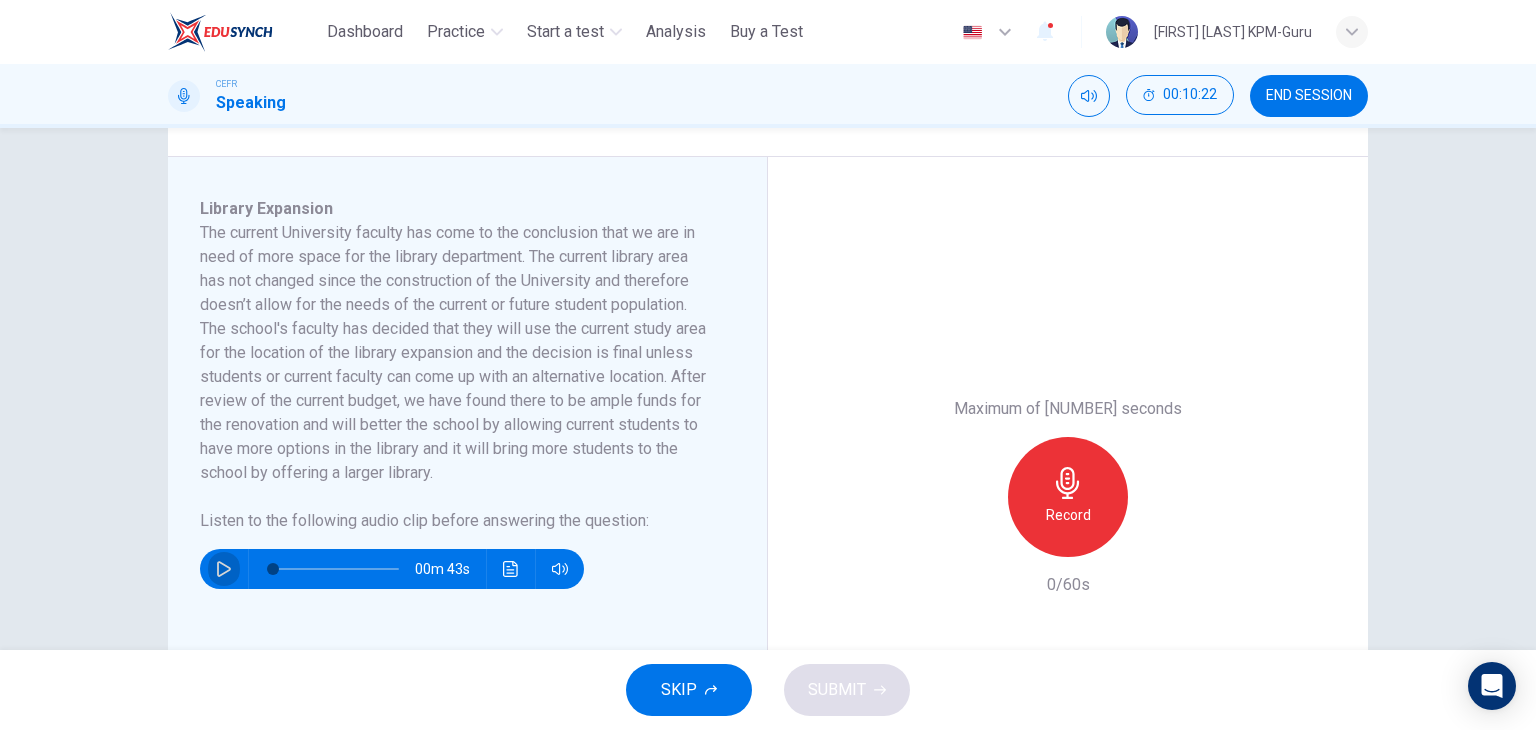 click at bounding box center [224, 569] 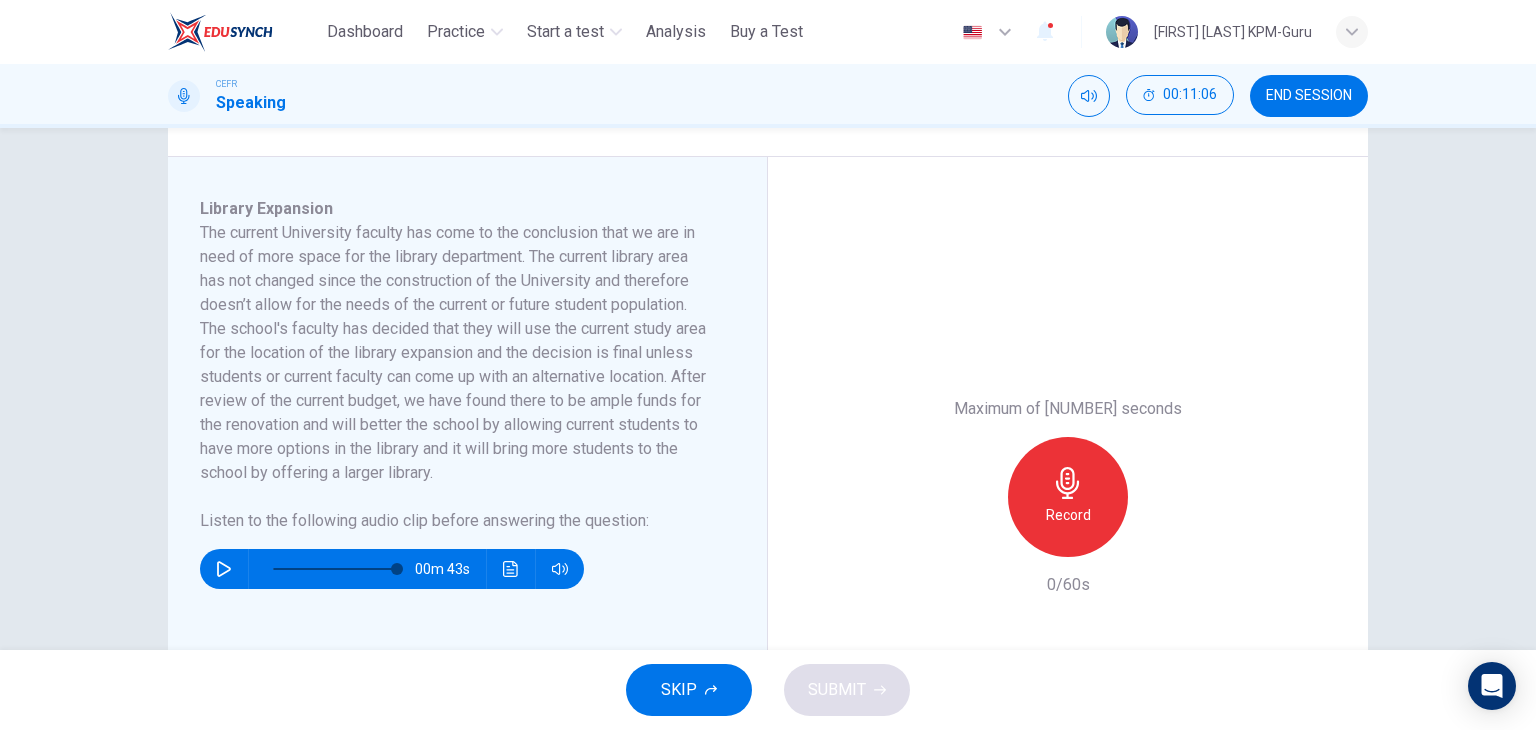 type on "*" 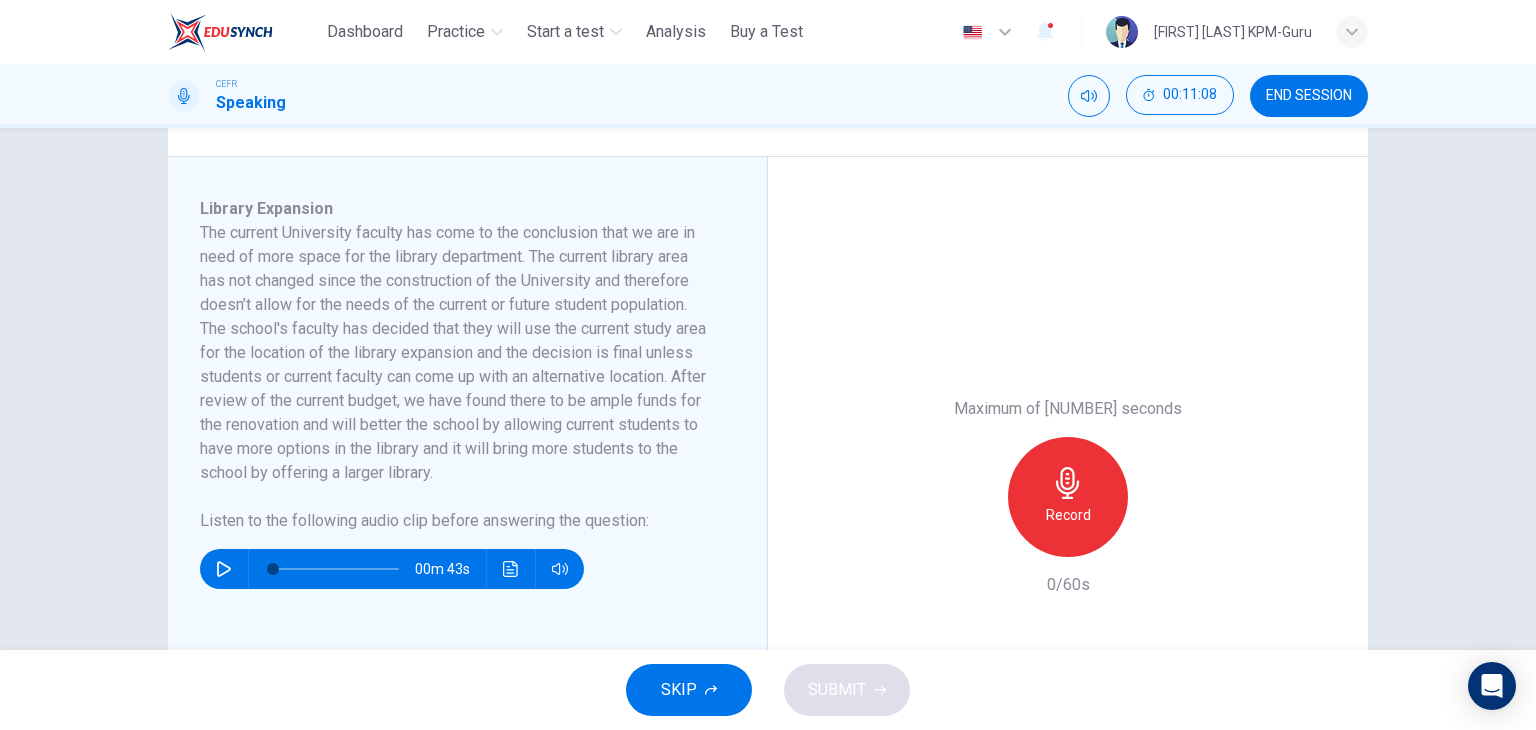 click on "Record" at bounding box center [1068, 515] 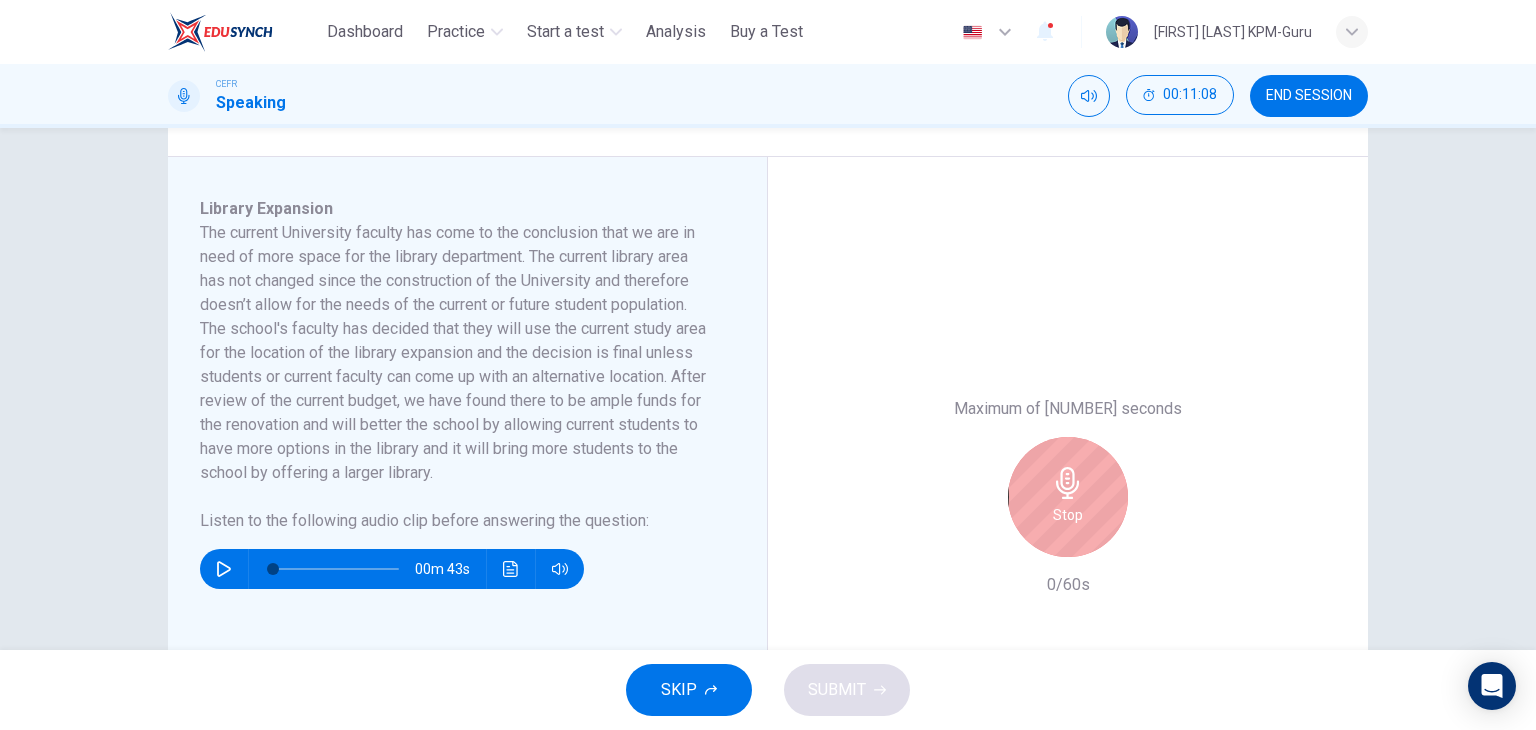click on "Stop" at bounding box center [1068, 515] 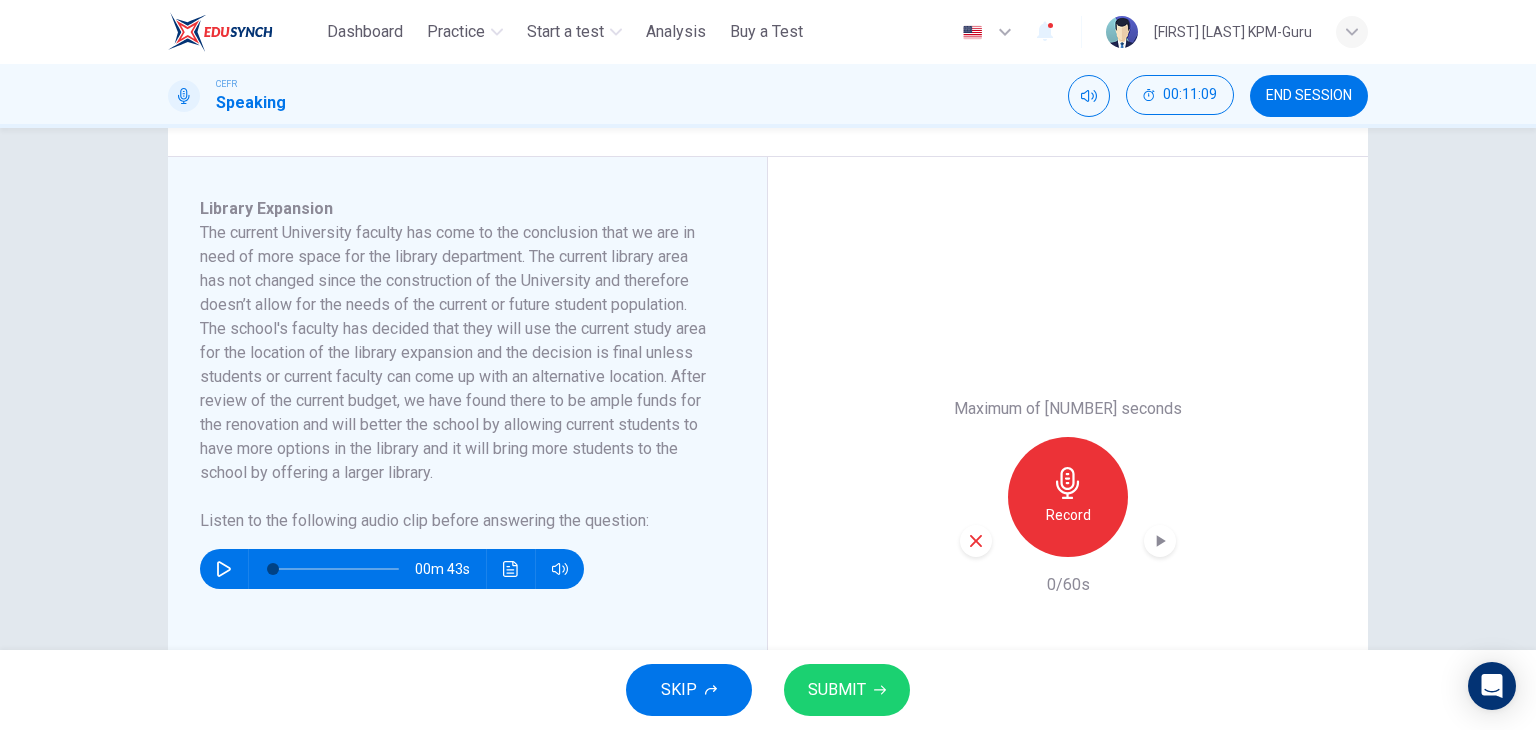 click on "SUBMIT" at bounding box center (837, 690) 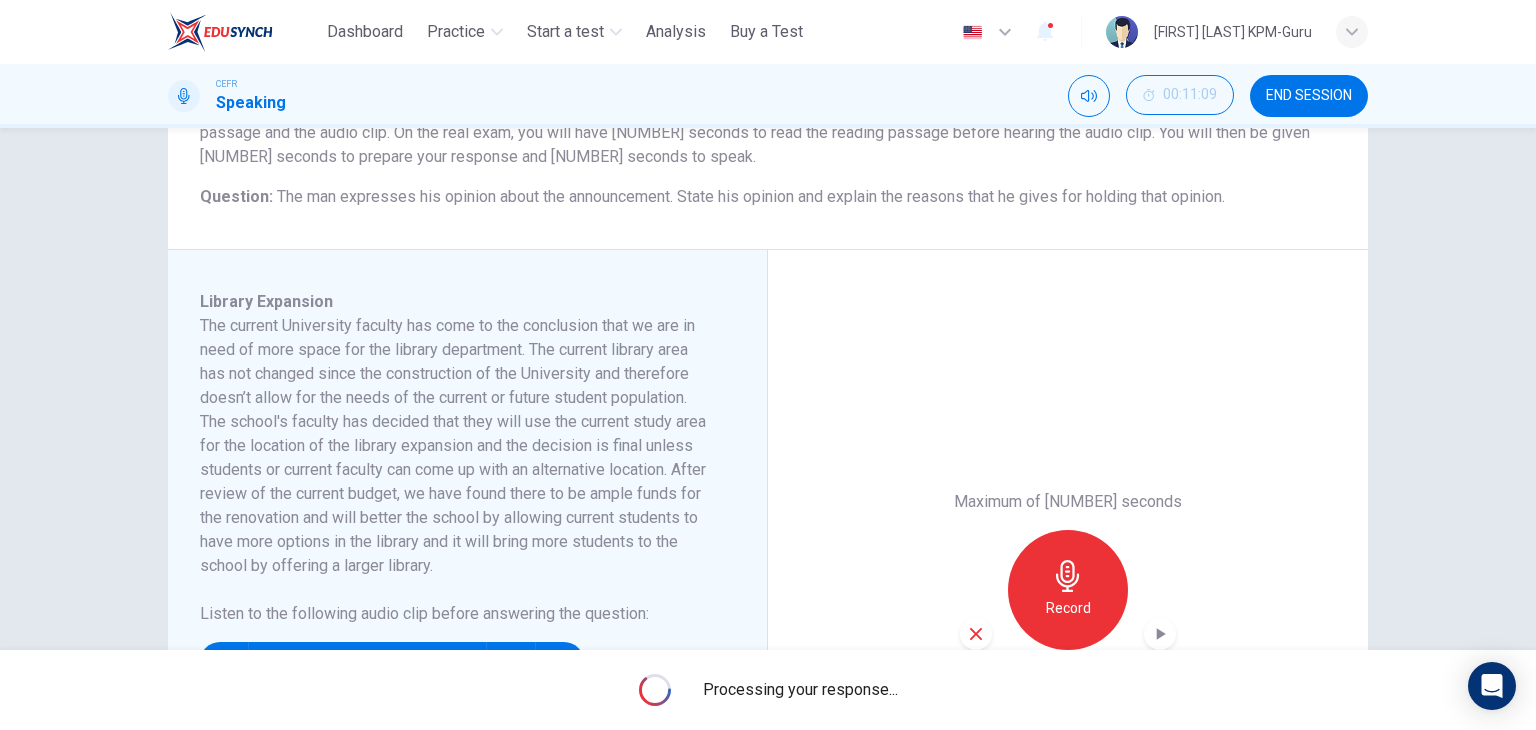 scroll, scrollTop: 200, scrollLeft: 0, axis: vertical 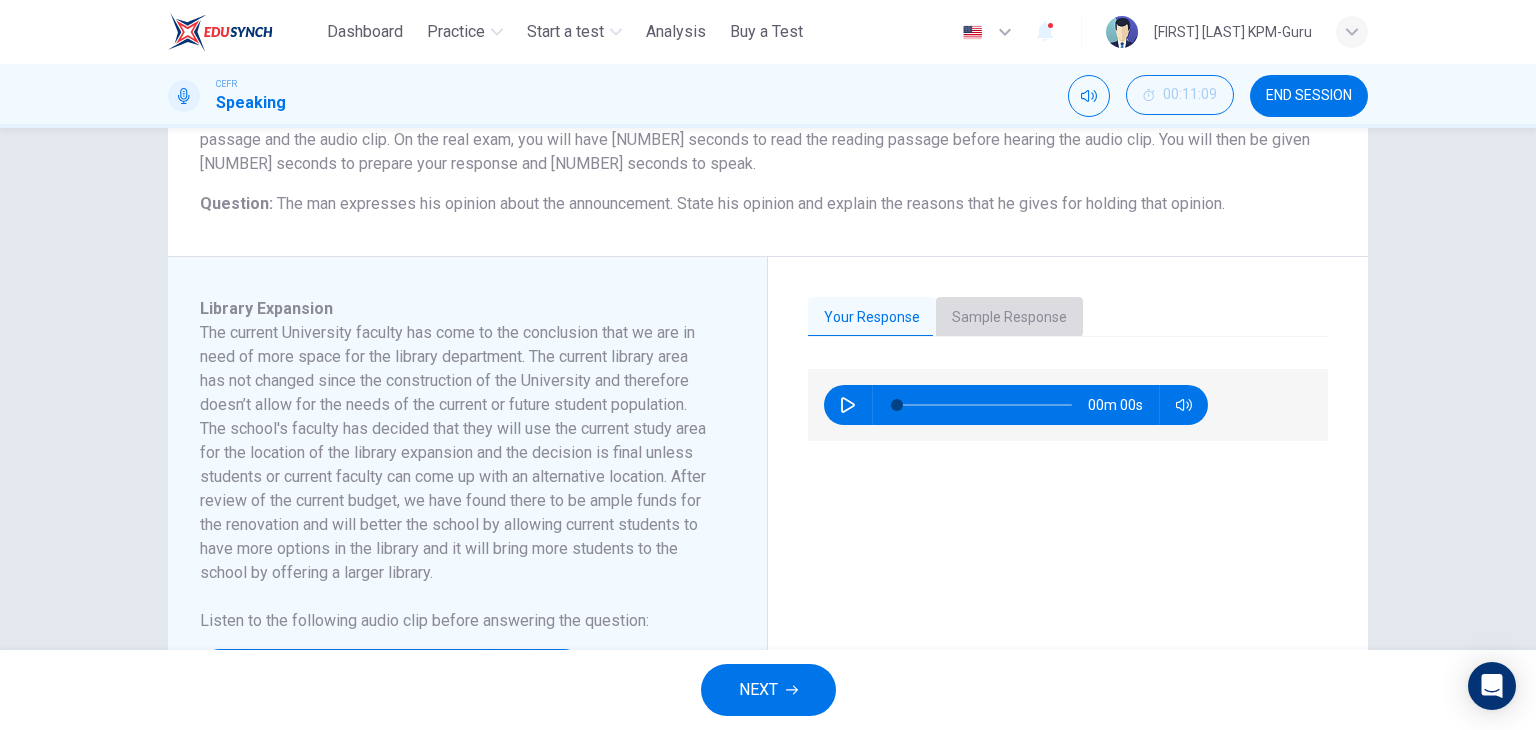 click on "Sample Response" at bounding box center [1009, 318] 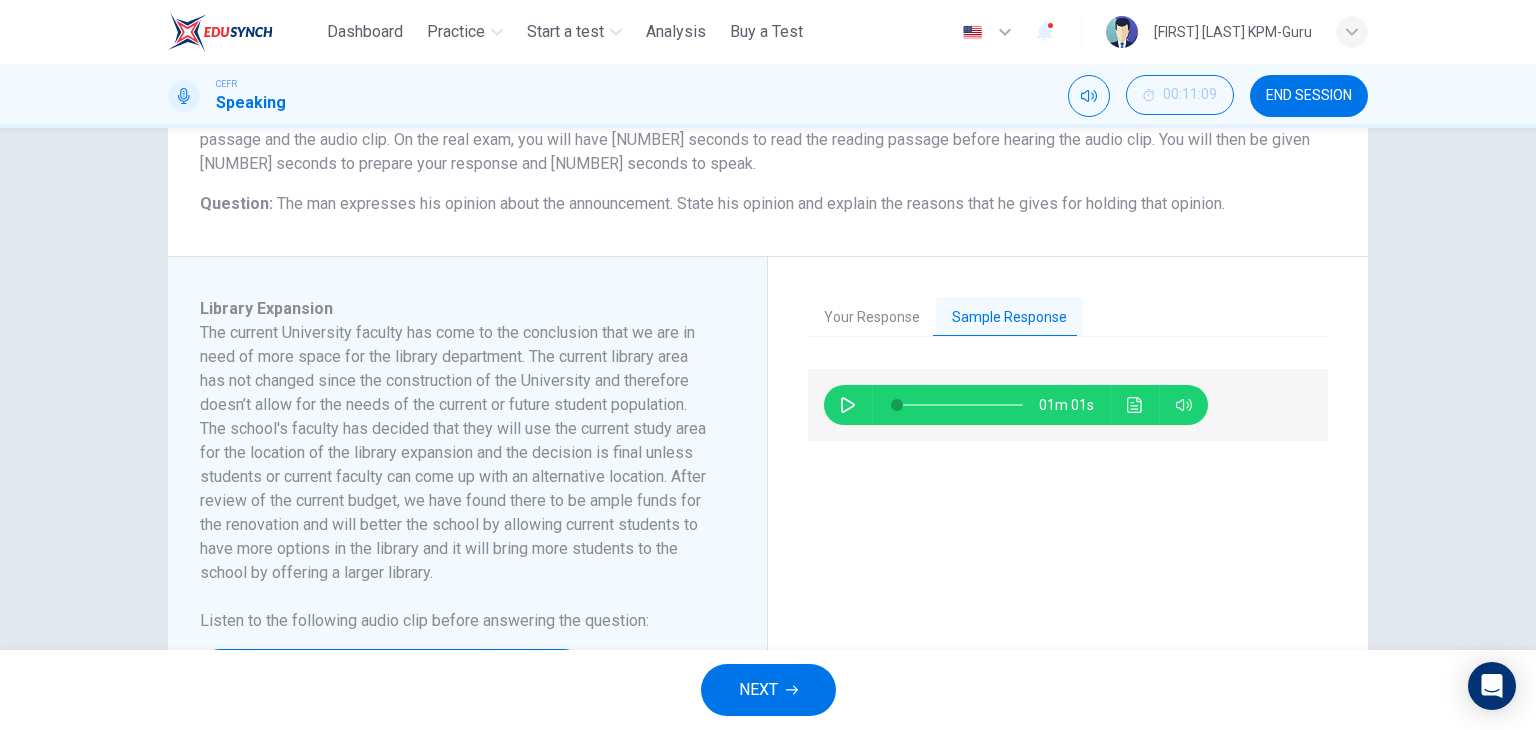 click on "01m 01s" at bounding box center (1016, 405) 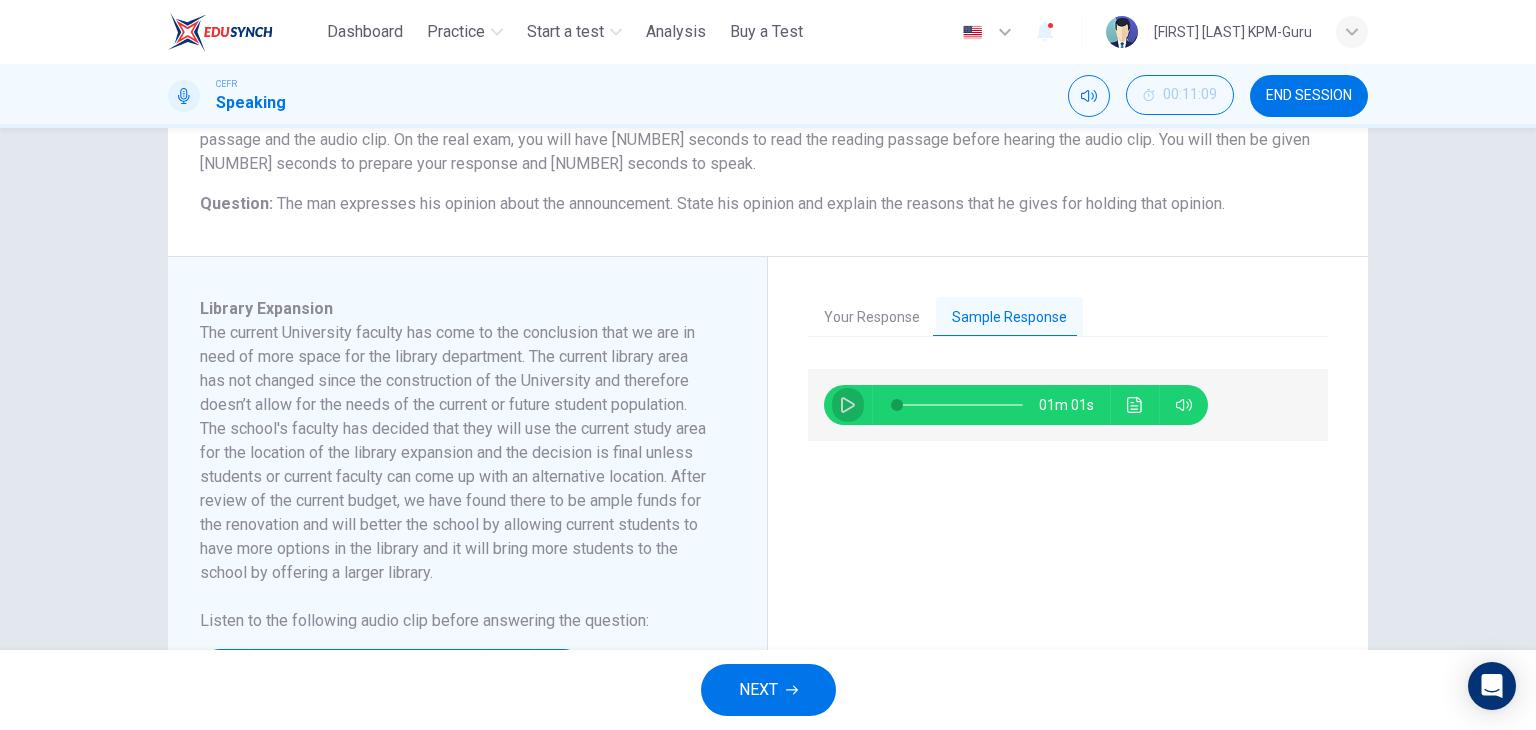 click 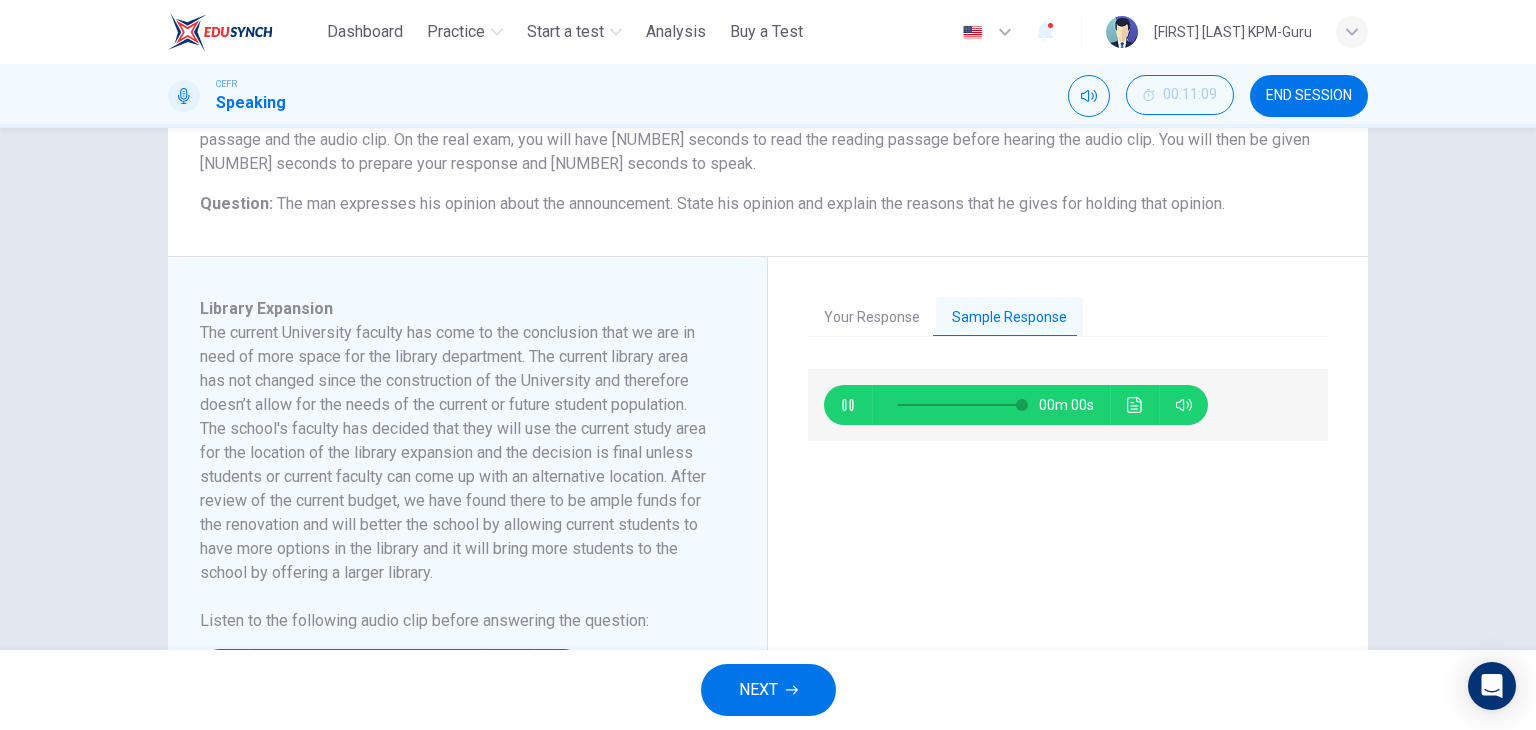 type on "*" 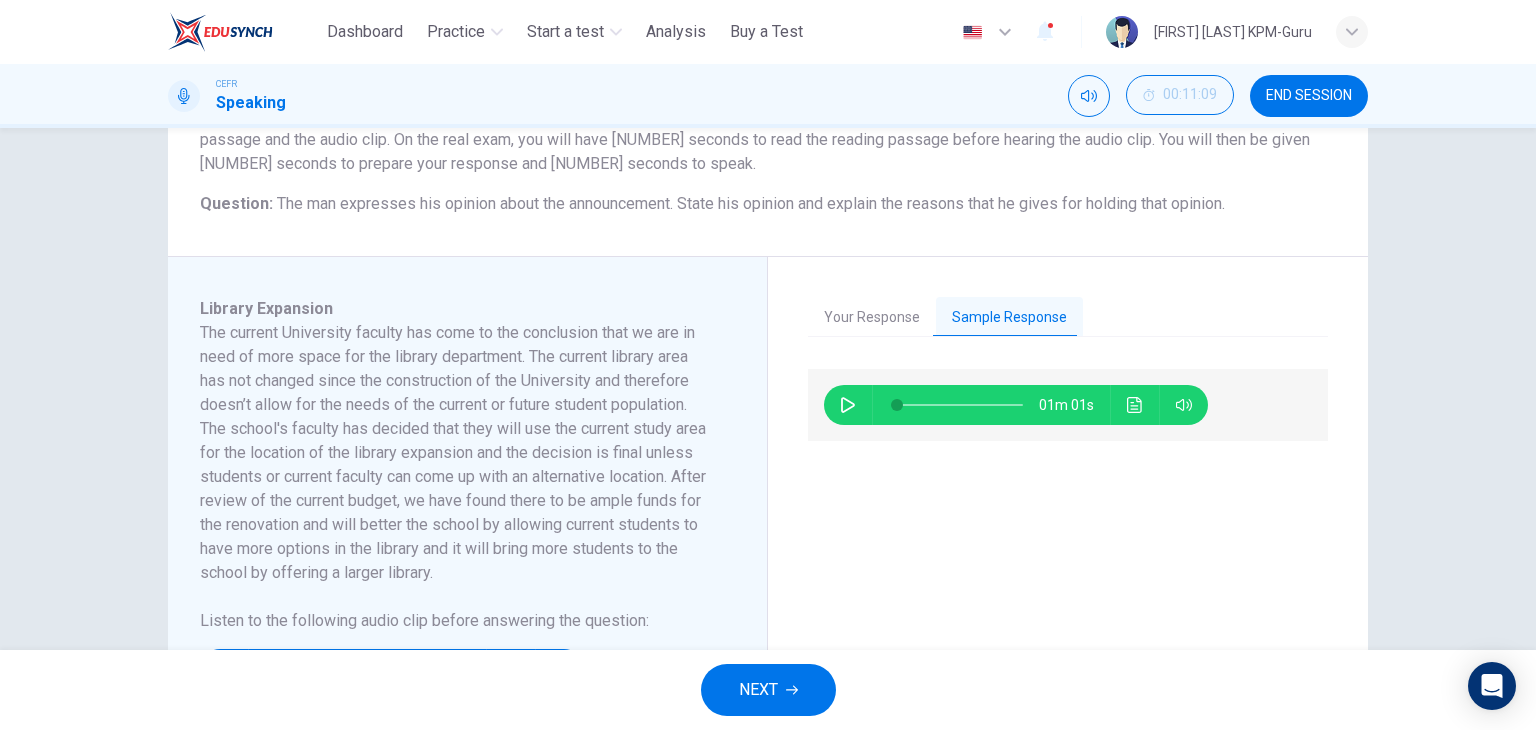 click on "NEXT" at bounding box center (758, 690) 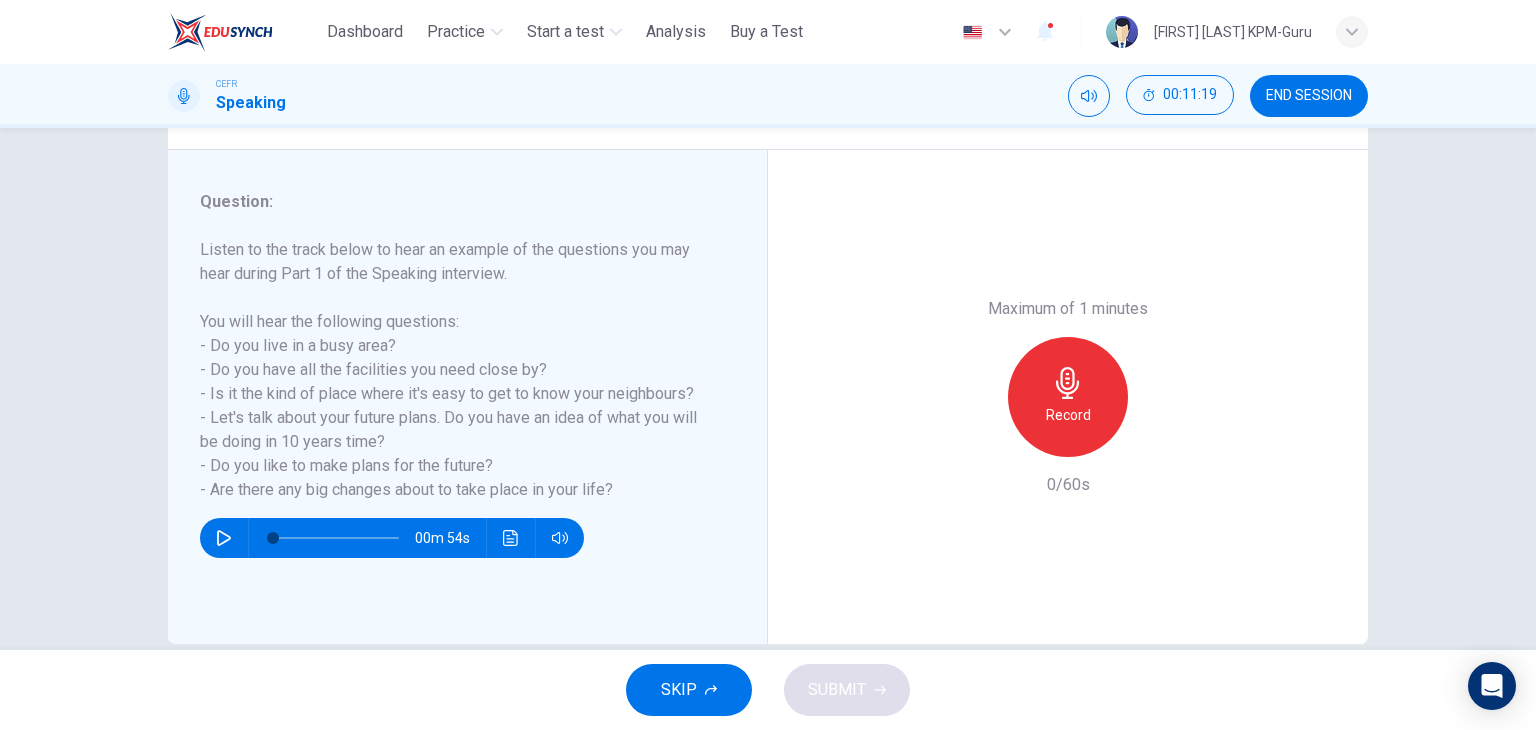 scroll, scrollTop: 253, scrollLeft: 0, axis: vertical 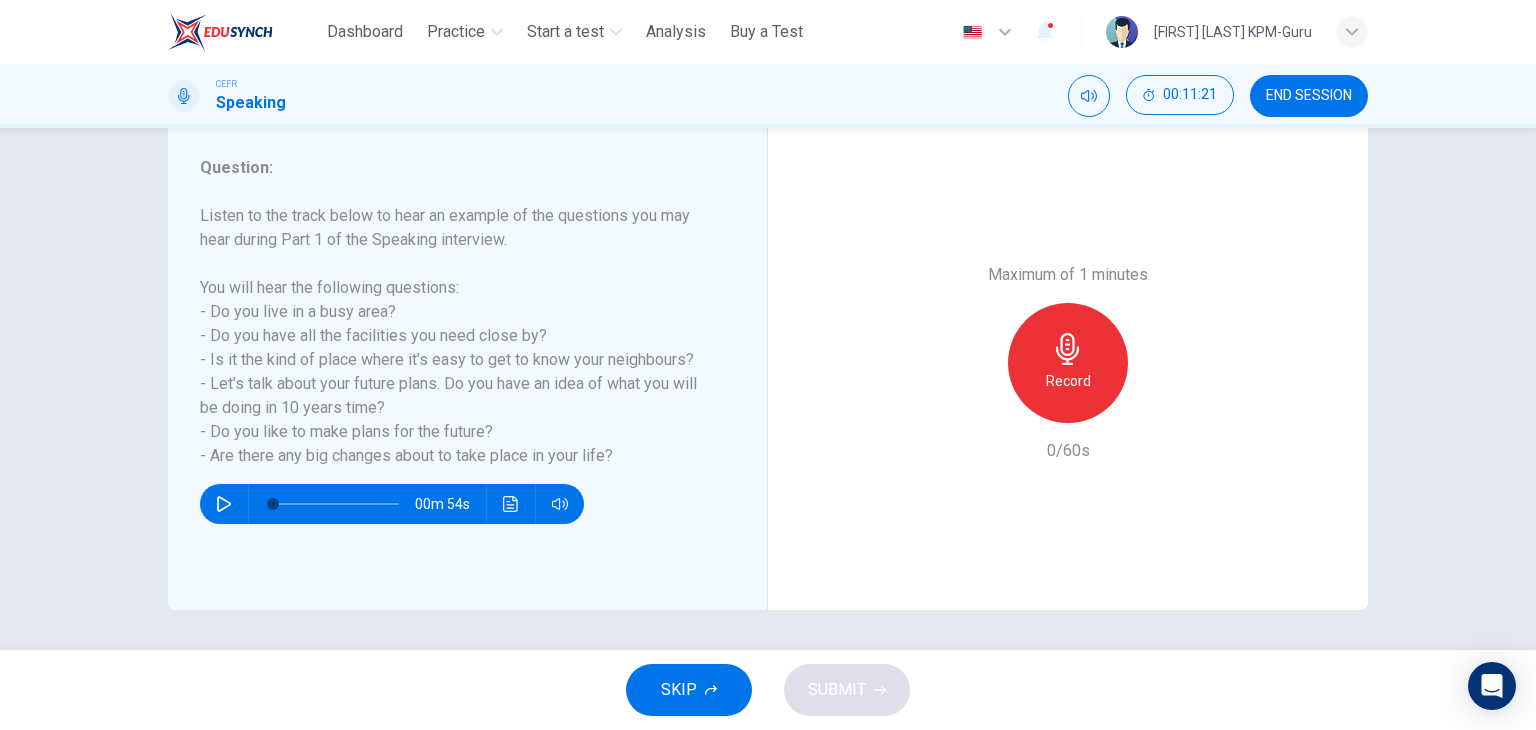click 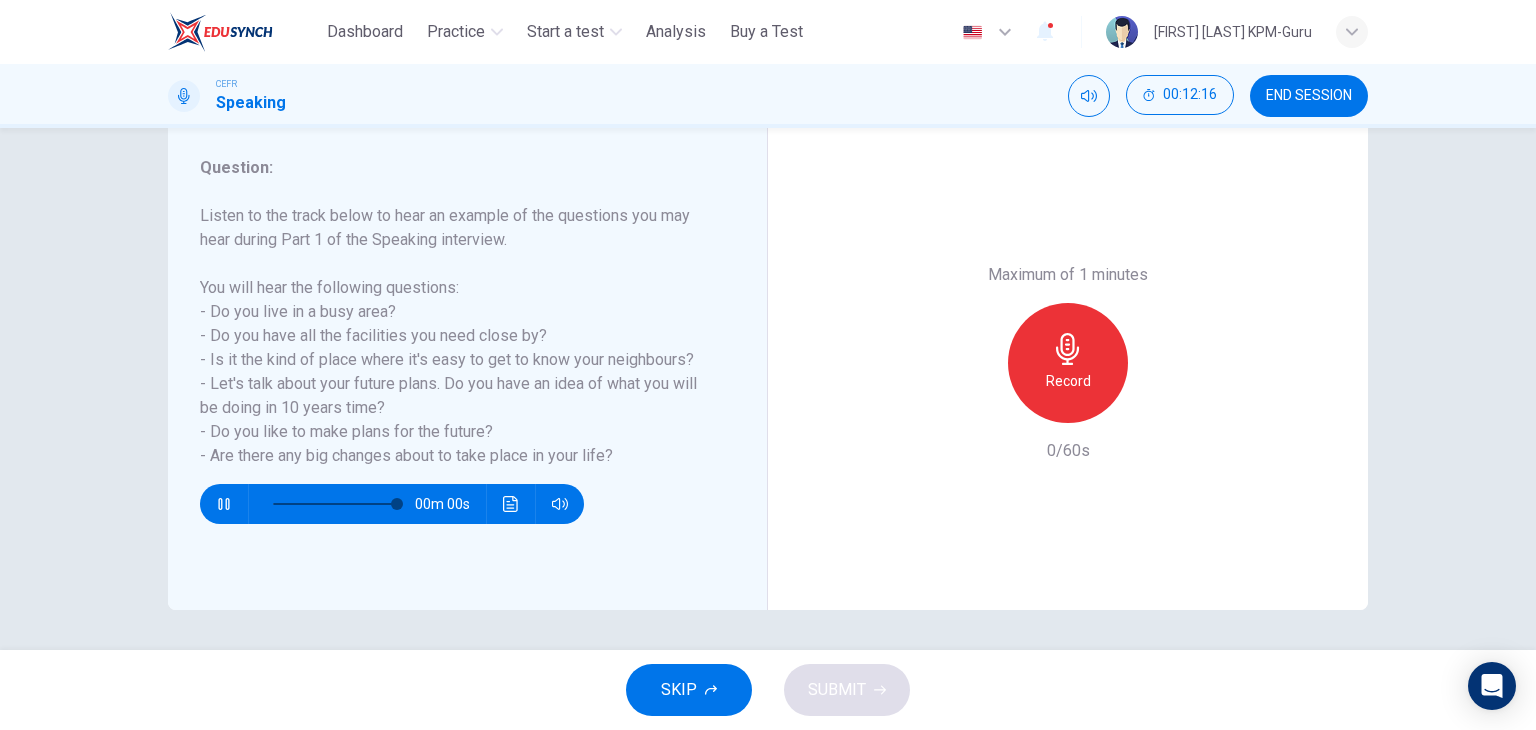 type on "*" 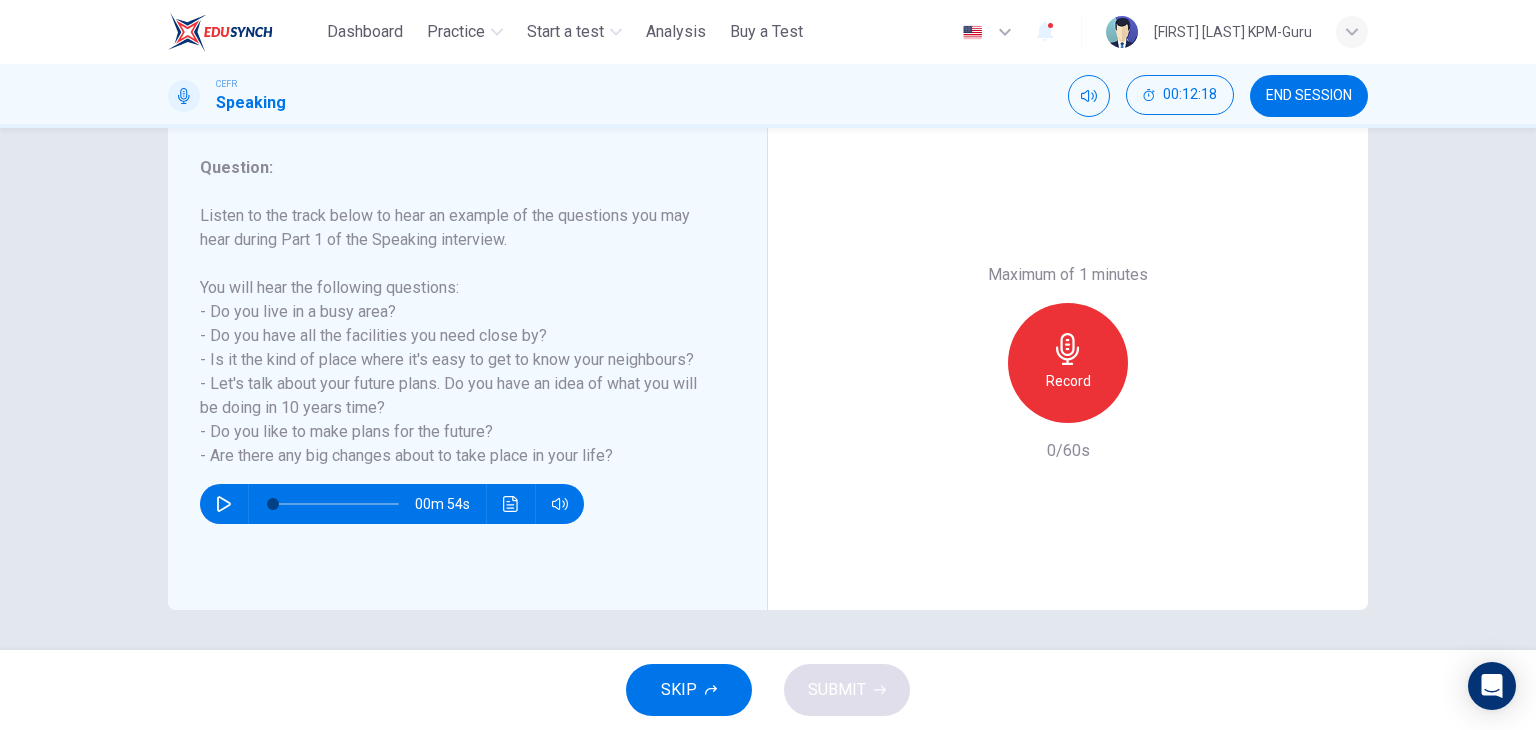 click on "Maximum of 1 minutes Record 0/60s" at bounding box center (1068, 363) 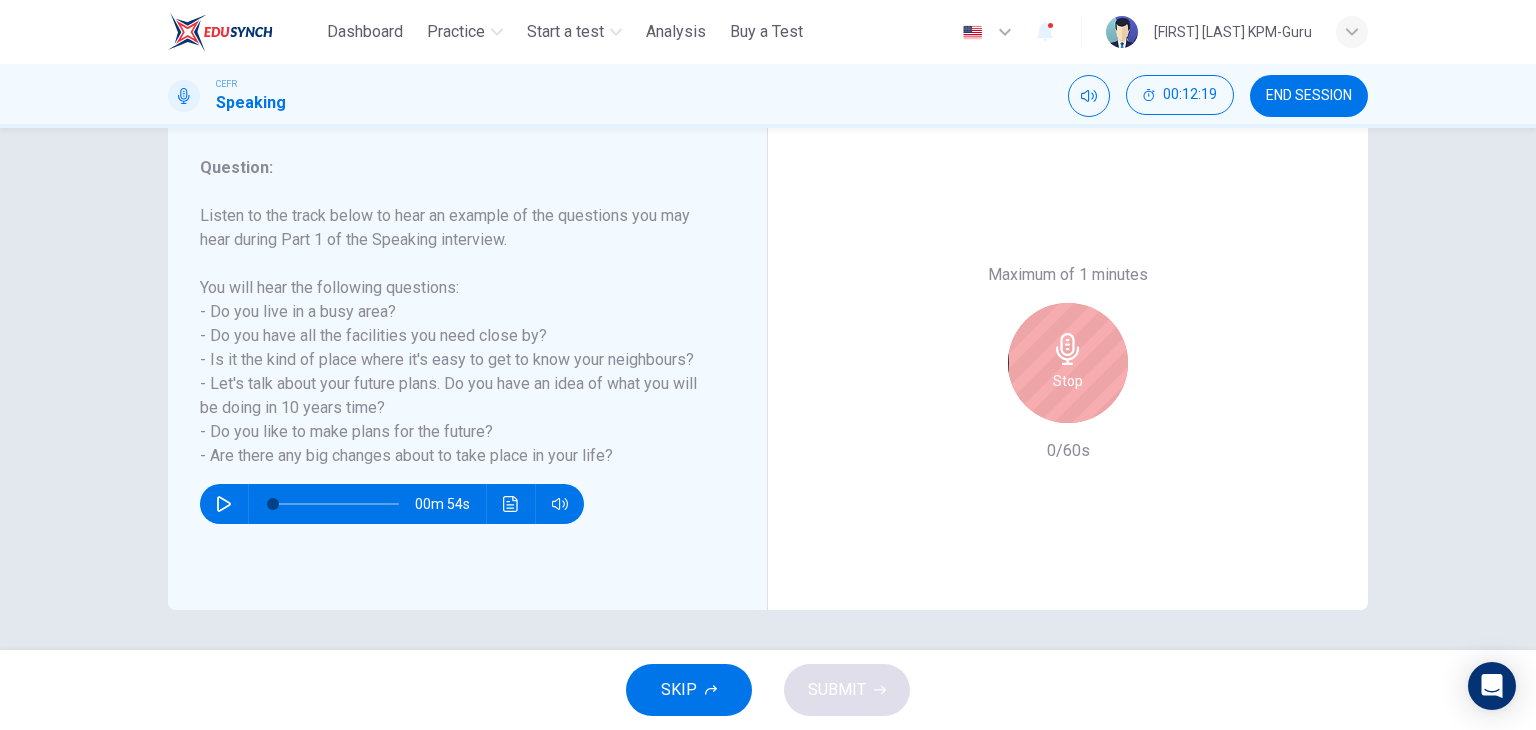 click on "Stop" at bounding box center [1068, 363] 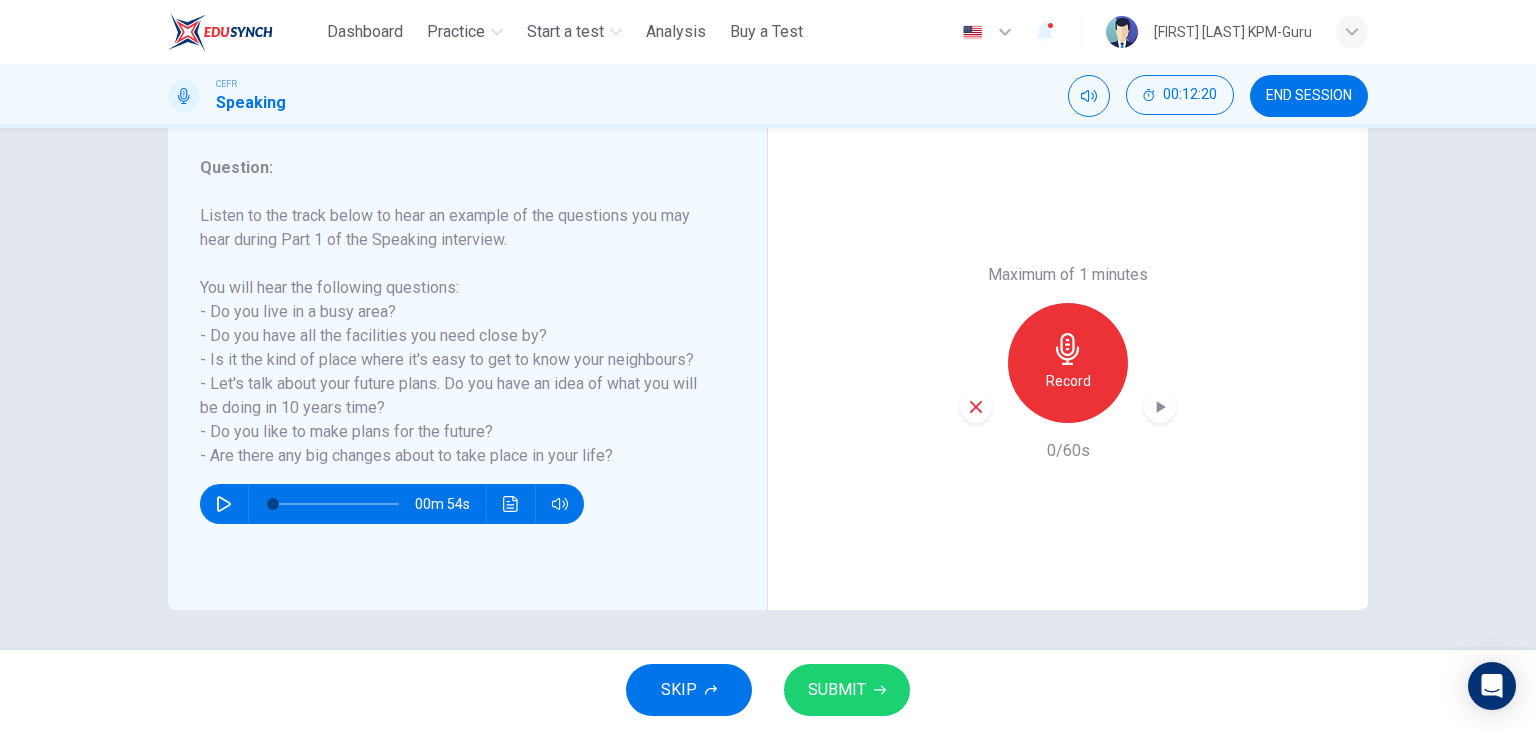 click on "SUBMIT" at bounding box center (837, 690) 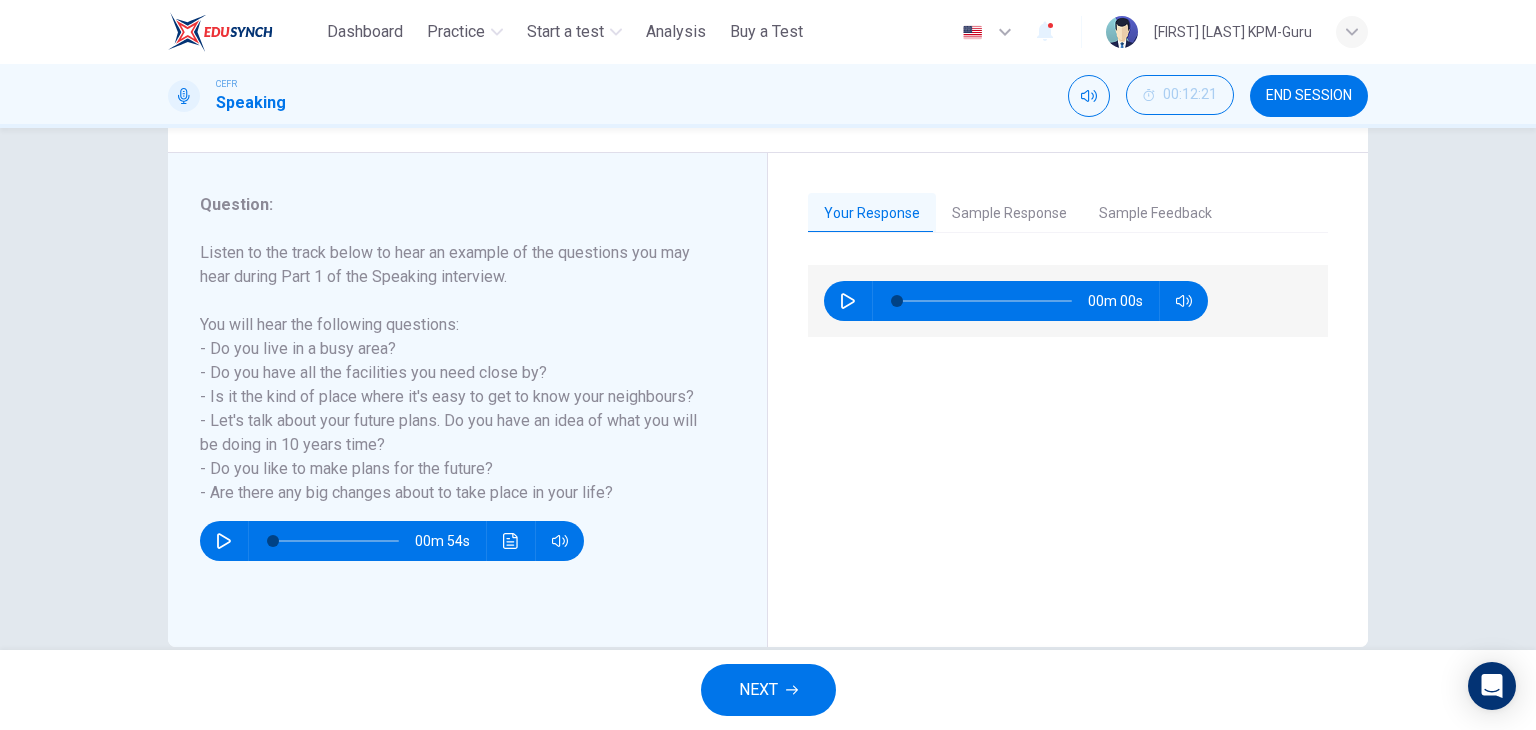 scroll, scrollTop: 253, scrollLeft: 0, axis: vertical 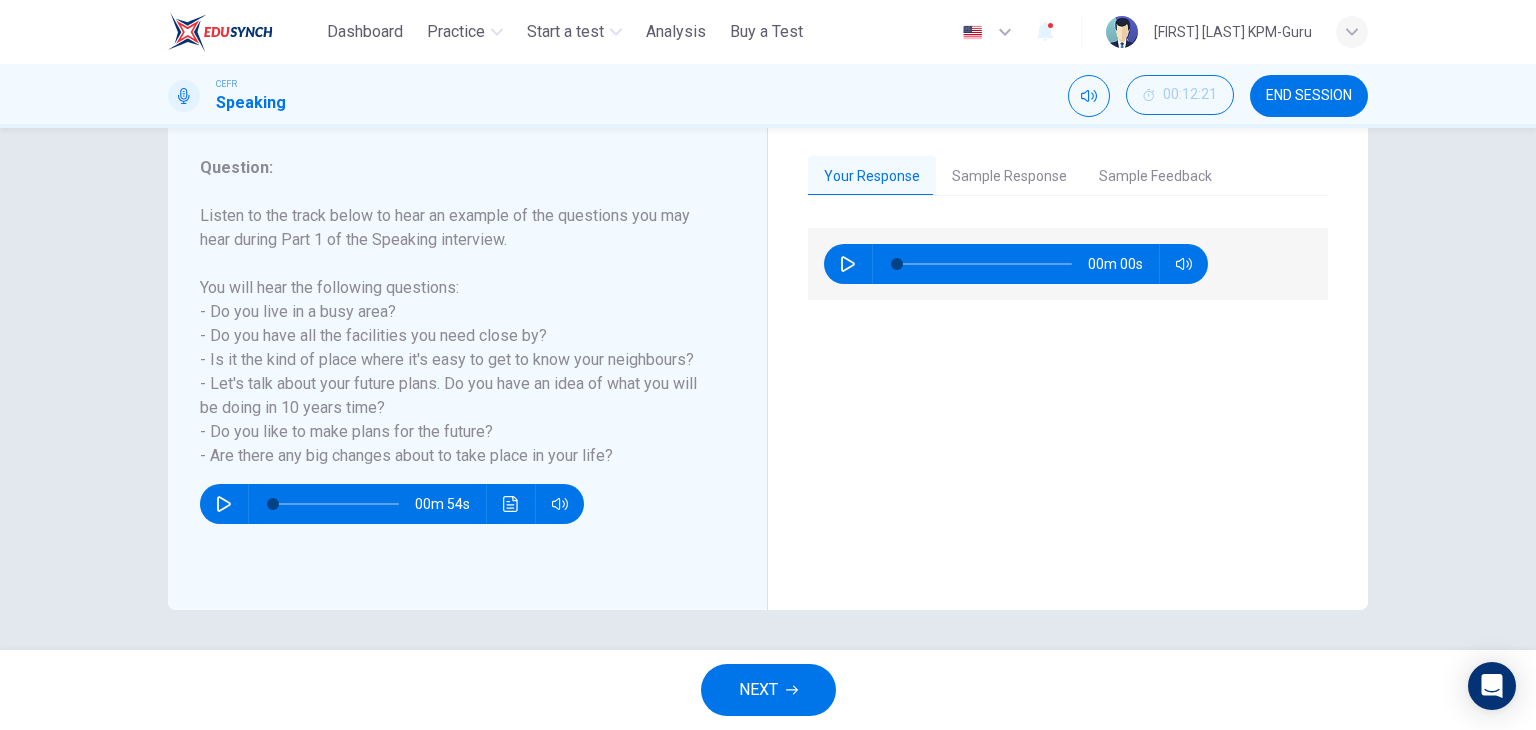 click on "Sample Response" at bounding box center [1009, 177] 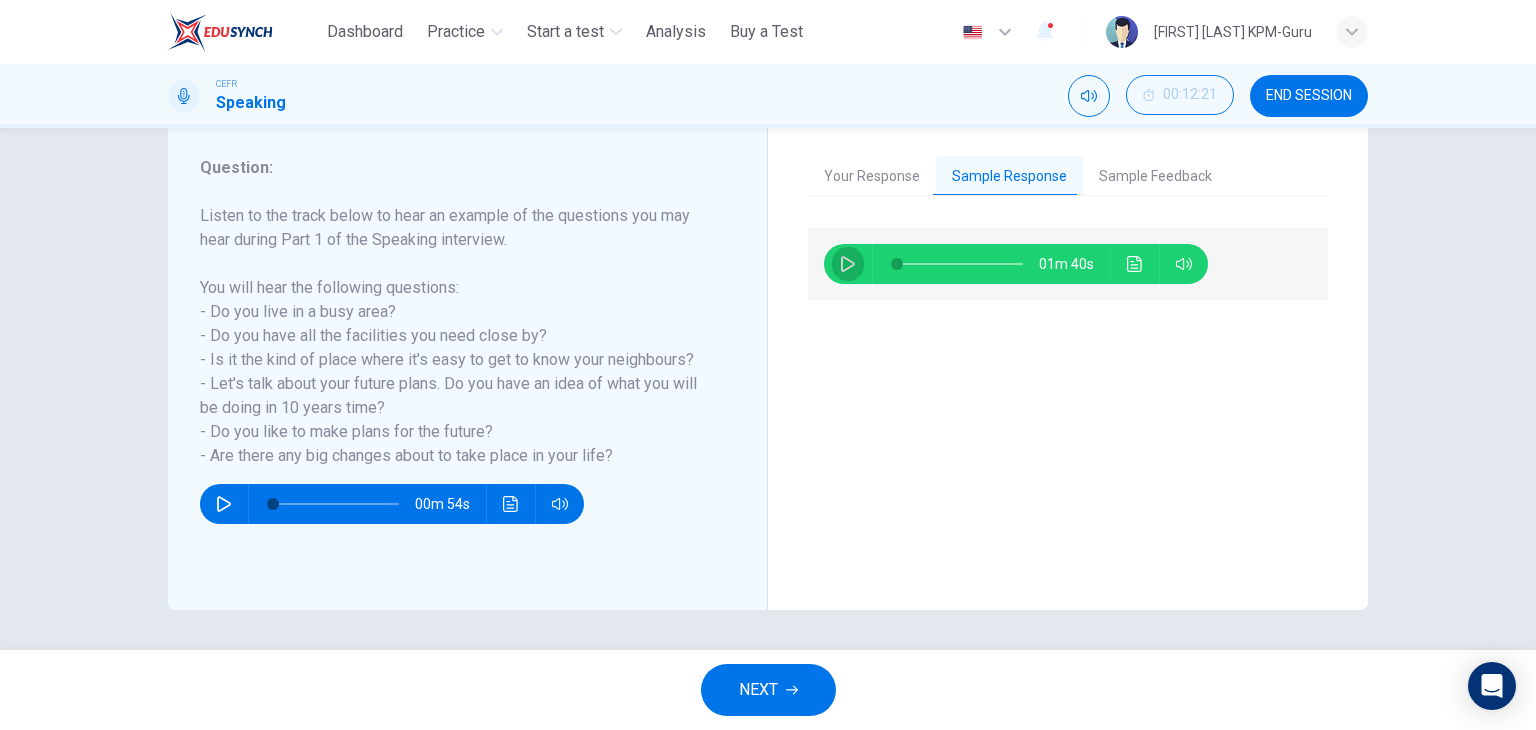 click 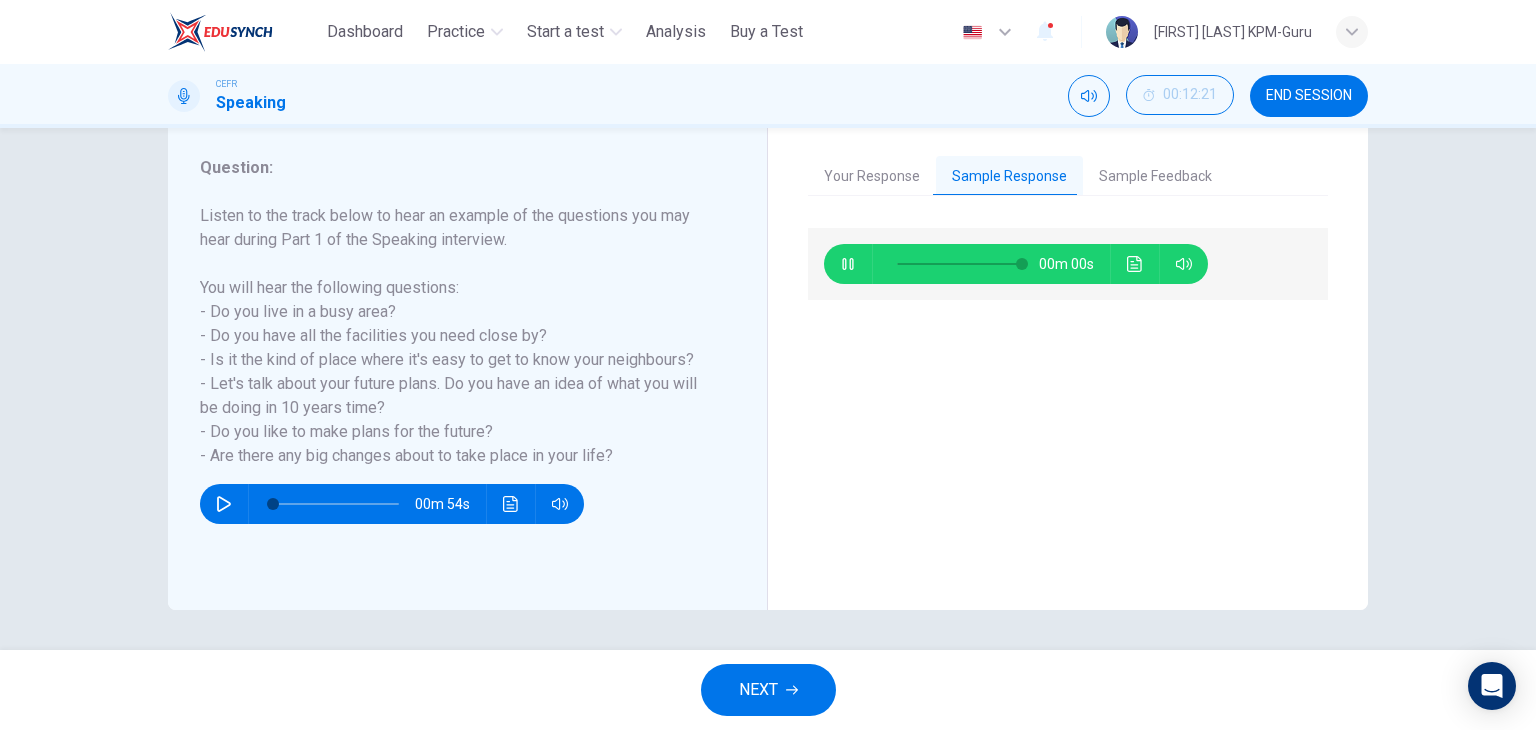 type on "*" 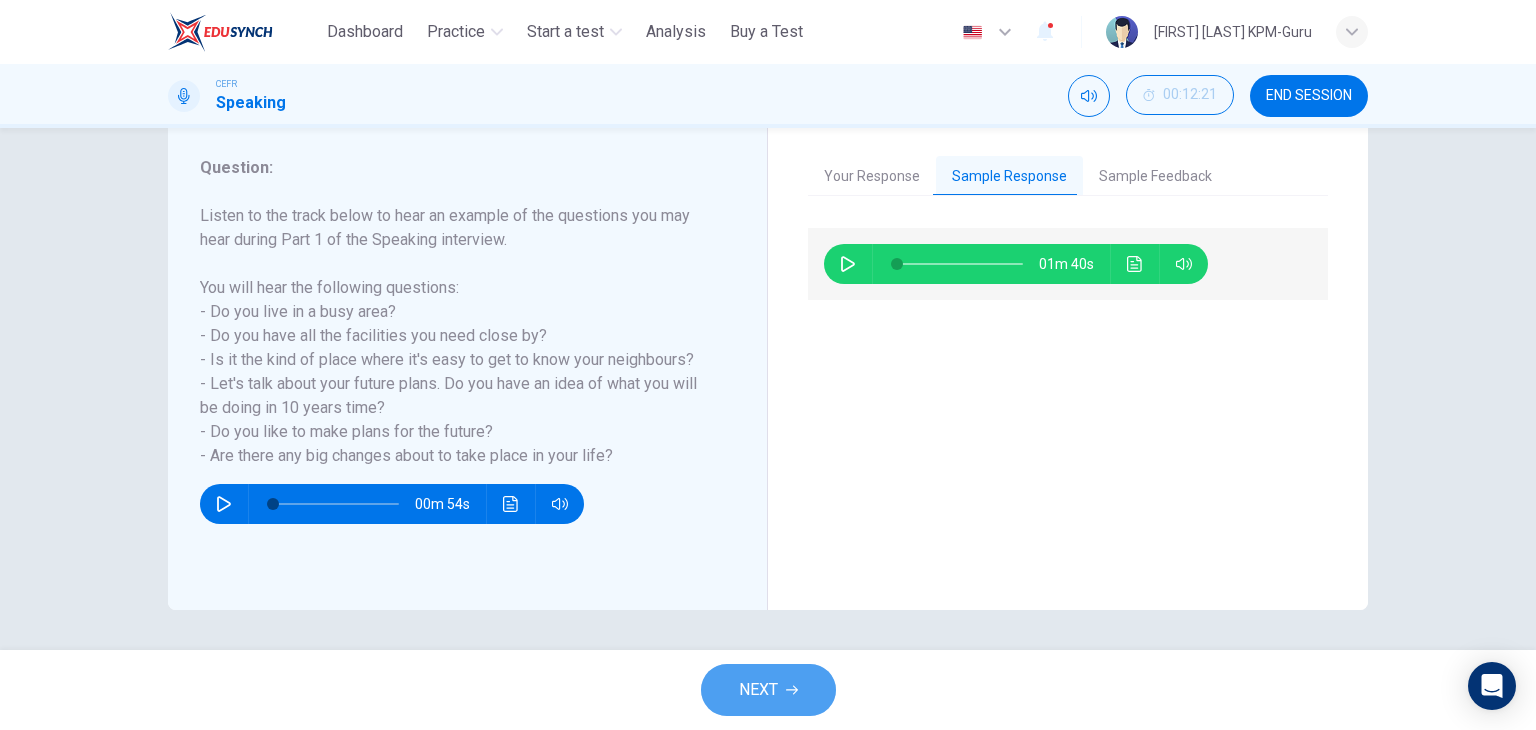 click on "NEXT" at bounding box center (758, 690) 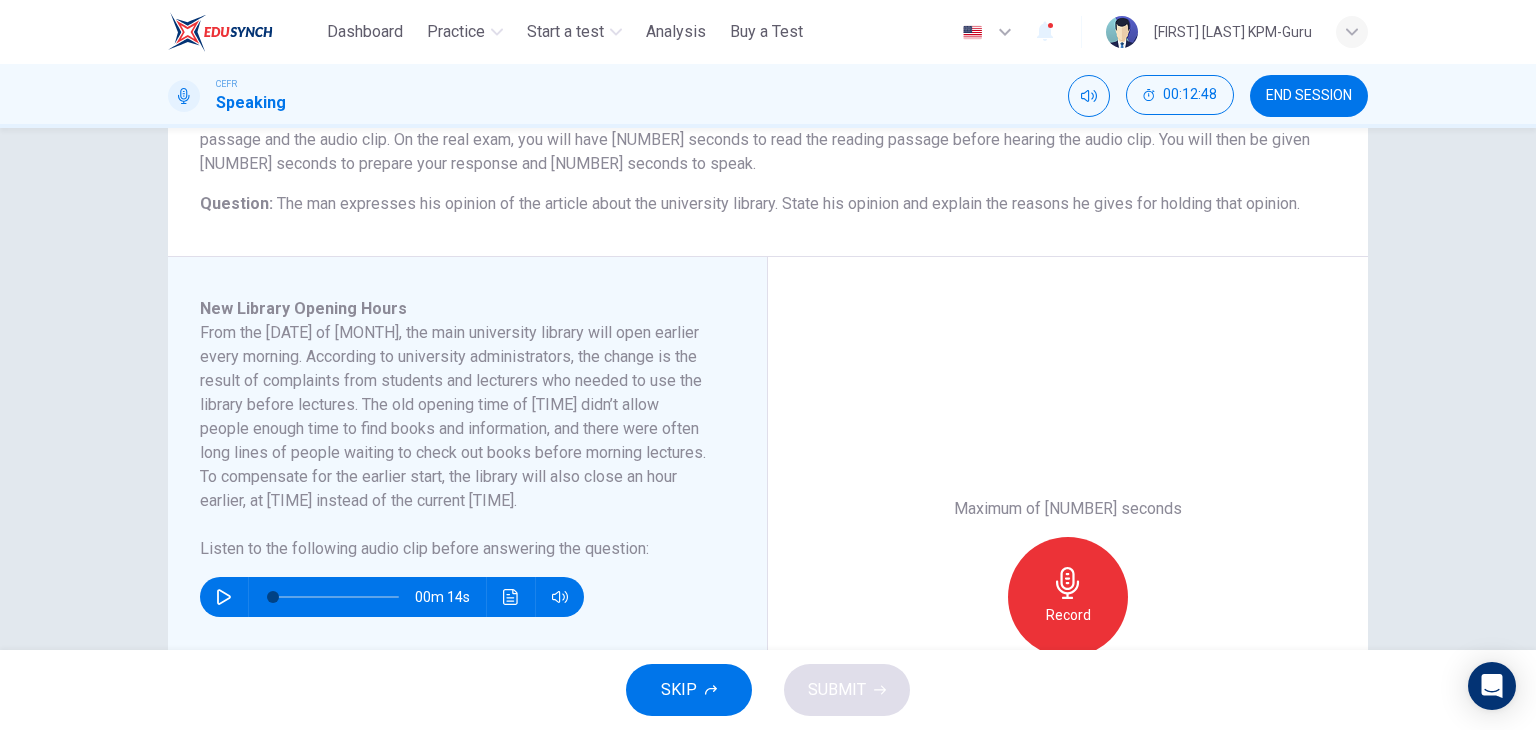 scroll, scrollTop: 300, scrollLeft: 0, axis: vertical 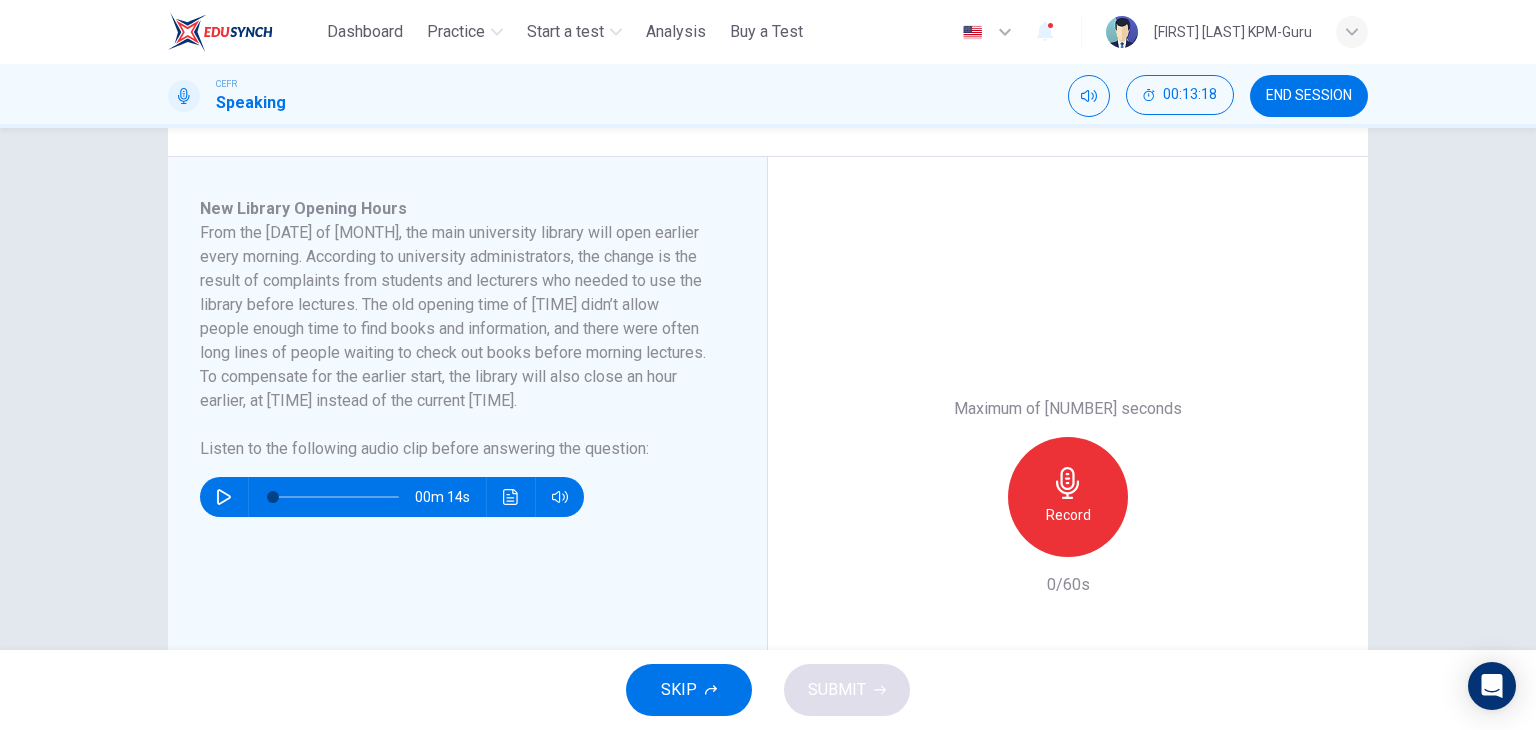 click at bounding box center [224, 497] 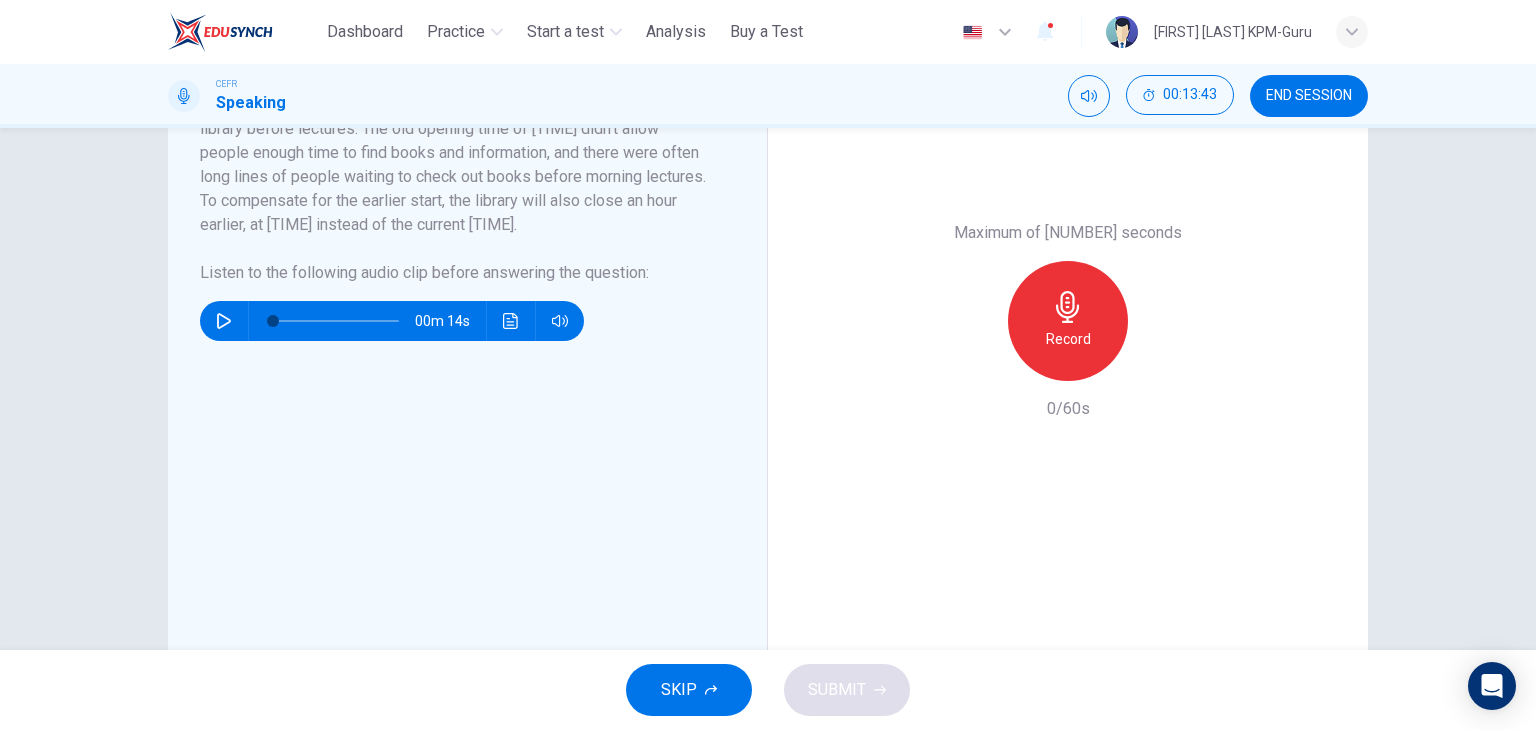 scroll, scrollTop: 500, scrollLeft: 0, axis: vertical 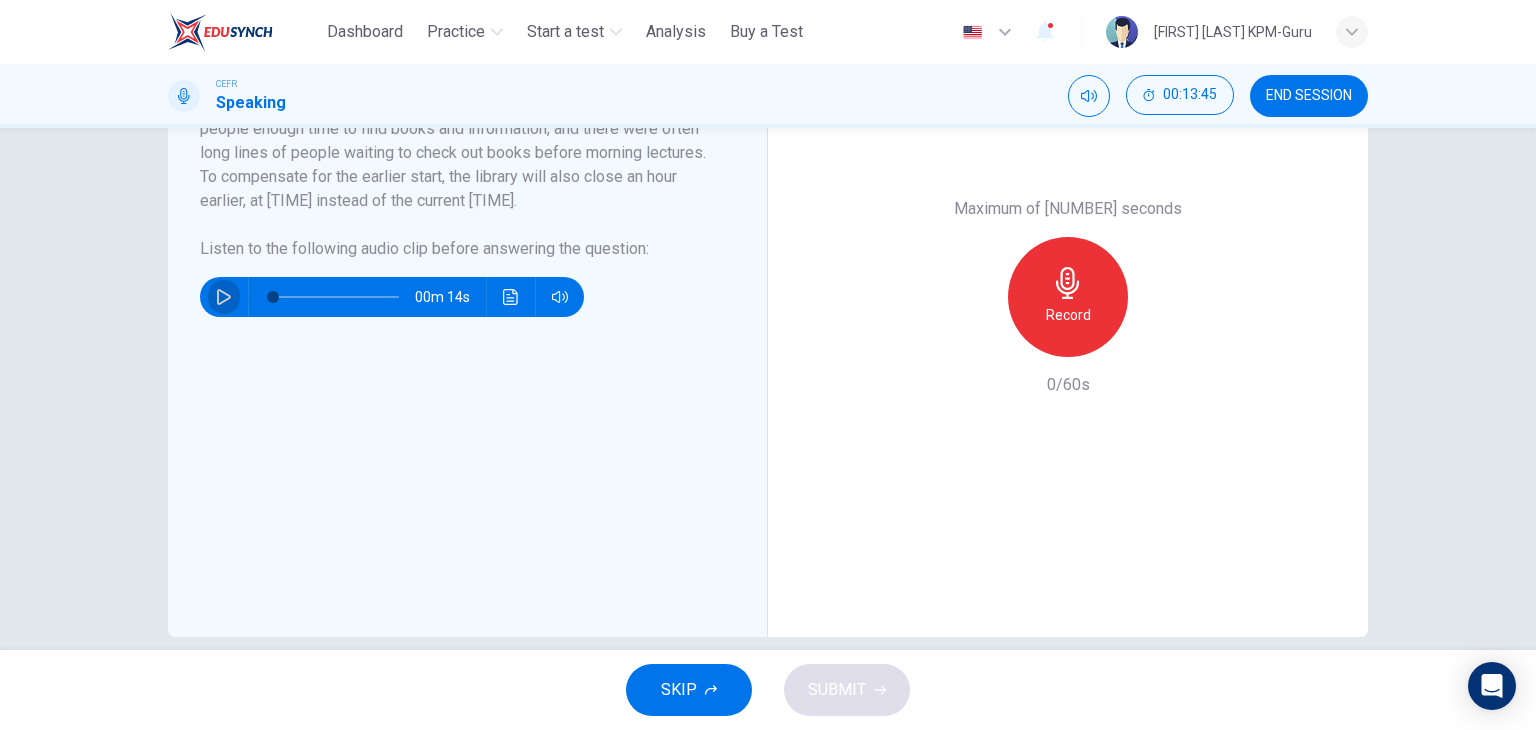 click at bounding box center [224, 297] 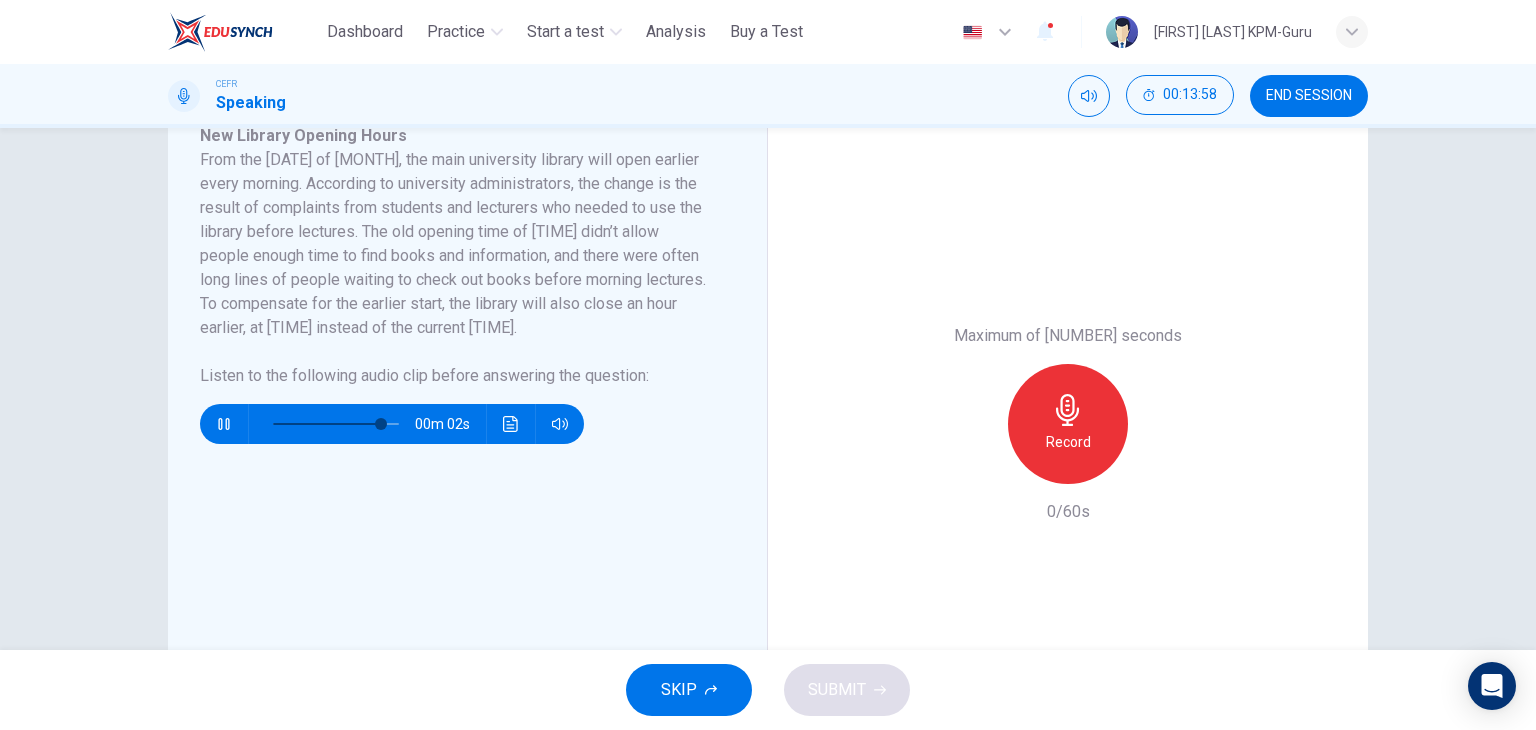 scroll, scrollTop: 527, scrollLeft: 0, axis: vertical 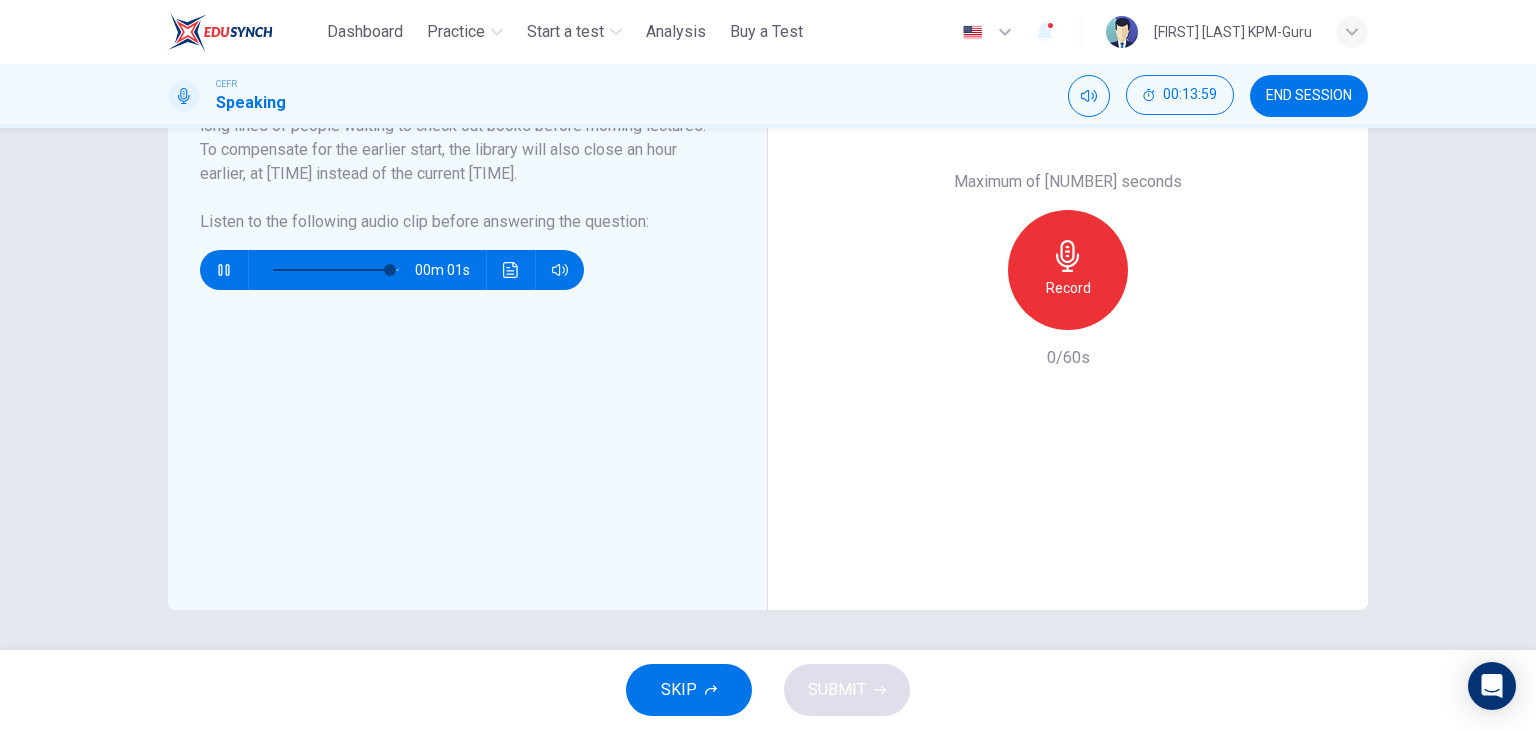 type on "*" 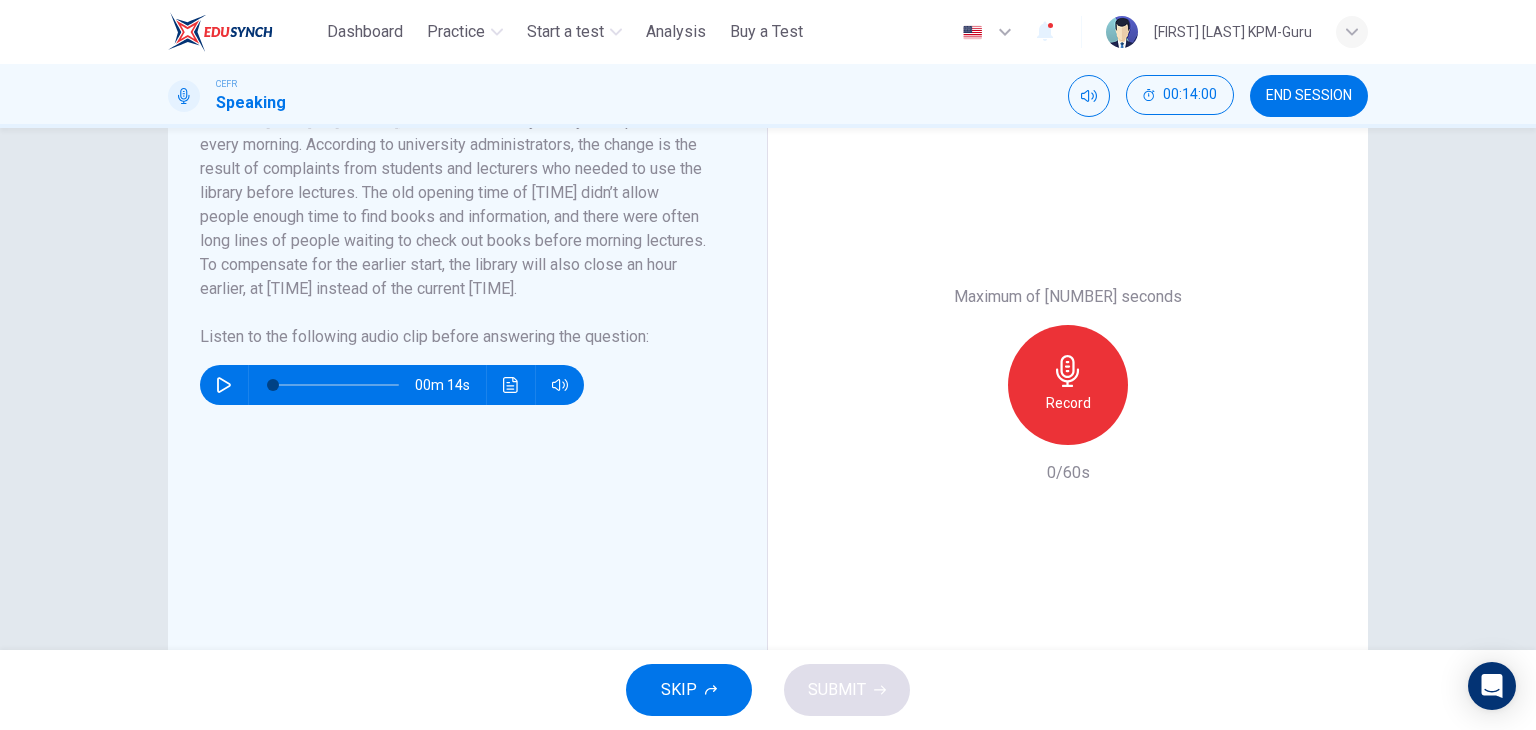 scroll, scrollTop: 327, scrollLeft: 0, axis: vertical 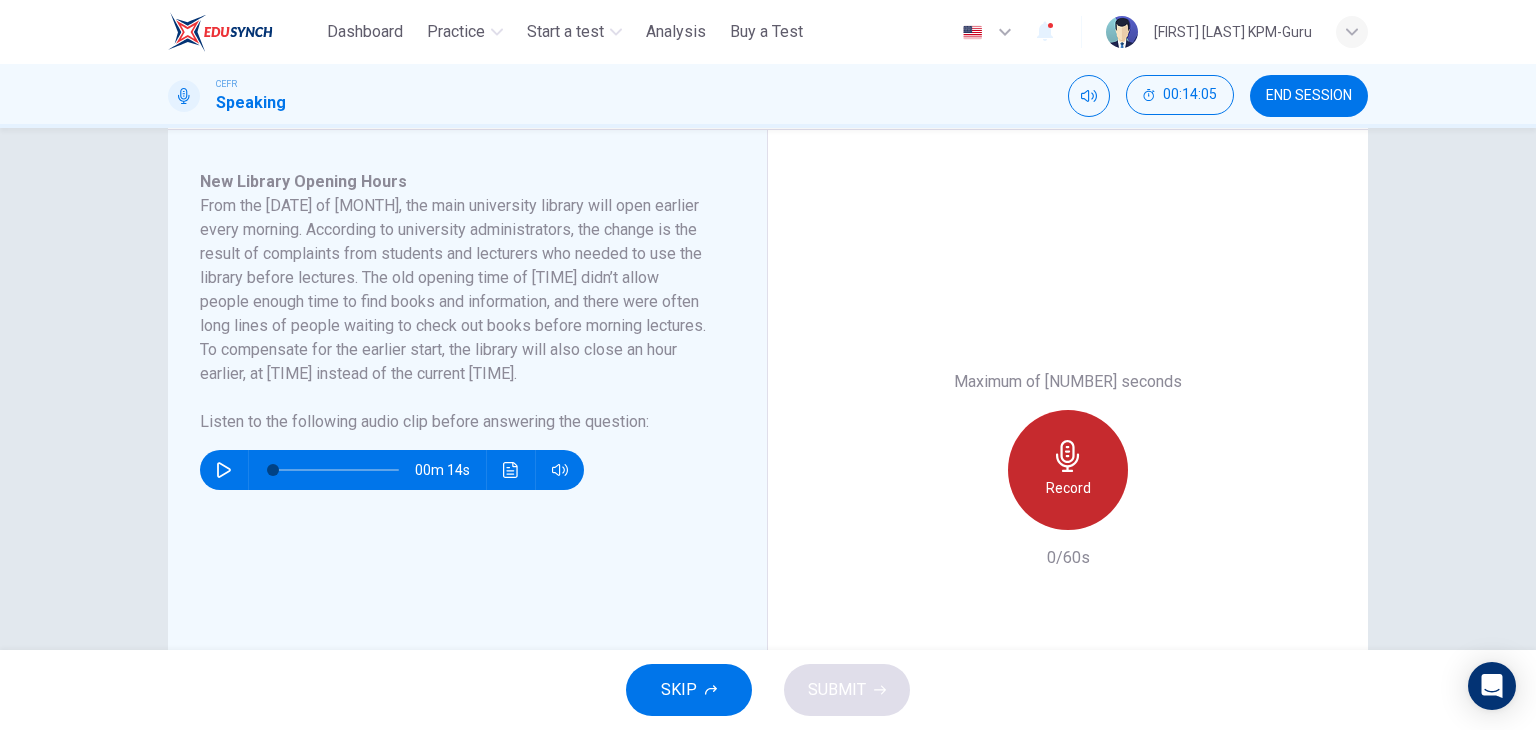 click 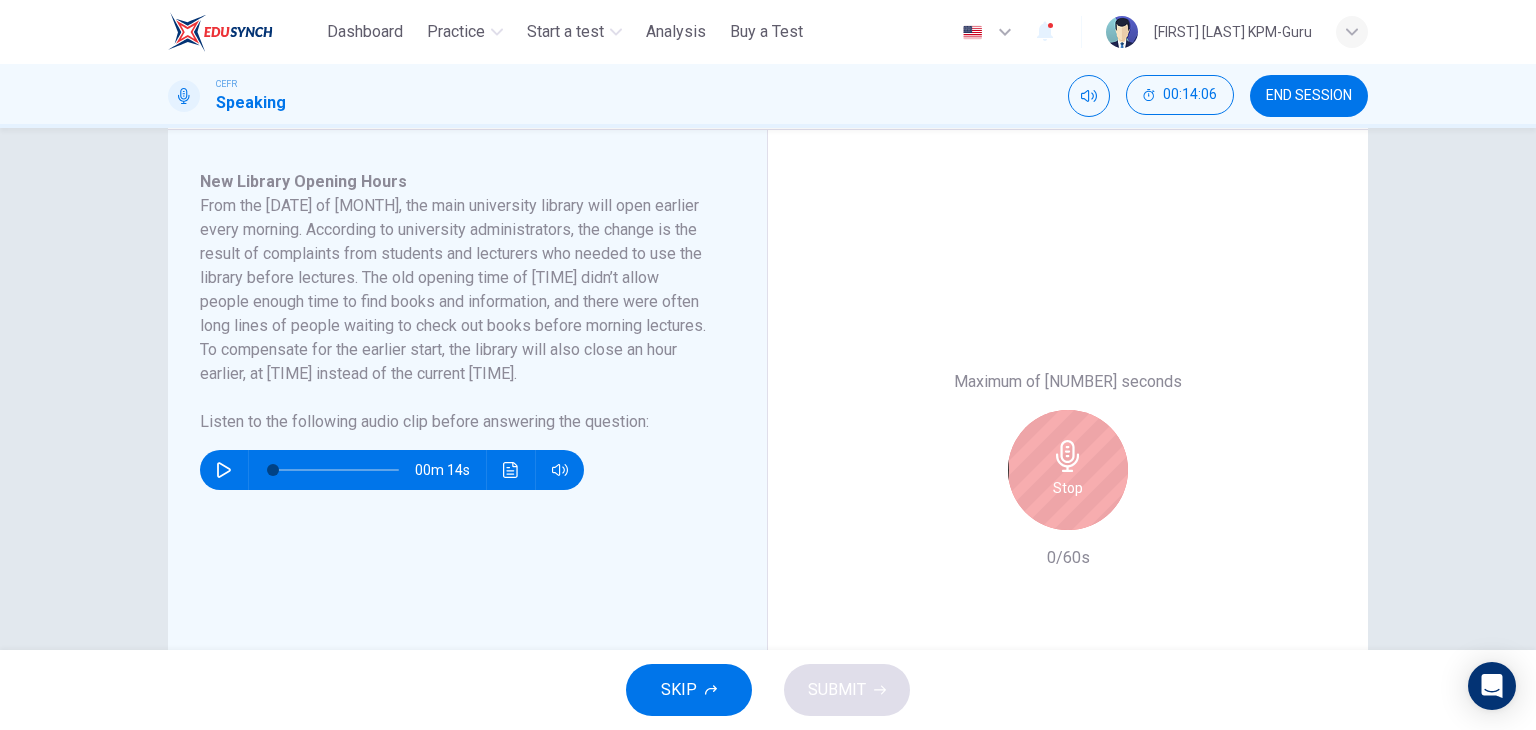 click on "Stop" at bounding box center (1068, 488) 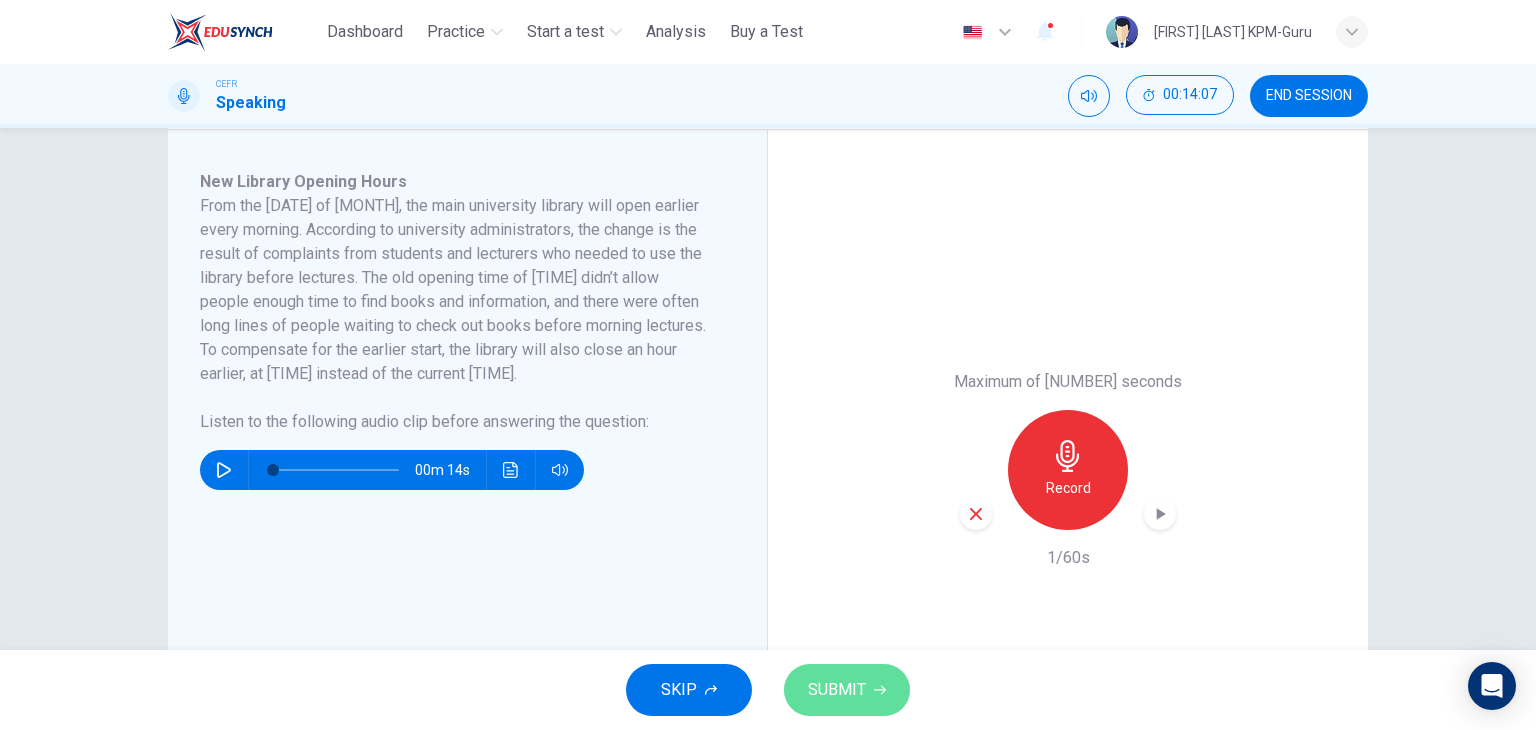 click on "SUBMIT" at bounding box center (837, 690) 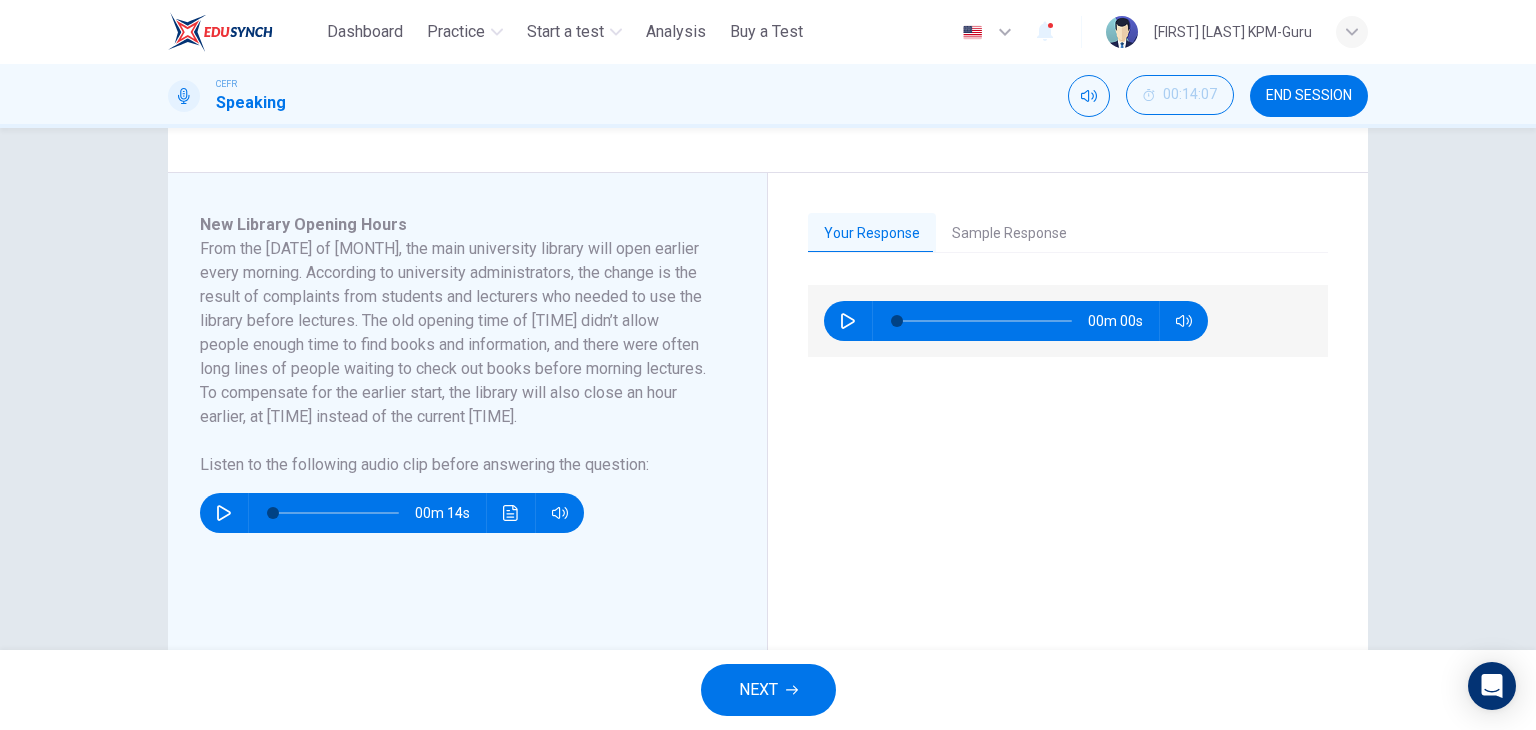 scroll, scrollTop: 227, scrollLeft: 0, axis: vertical 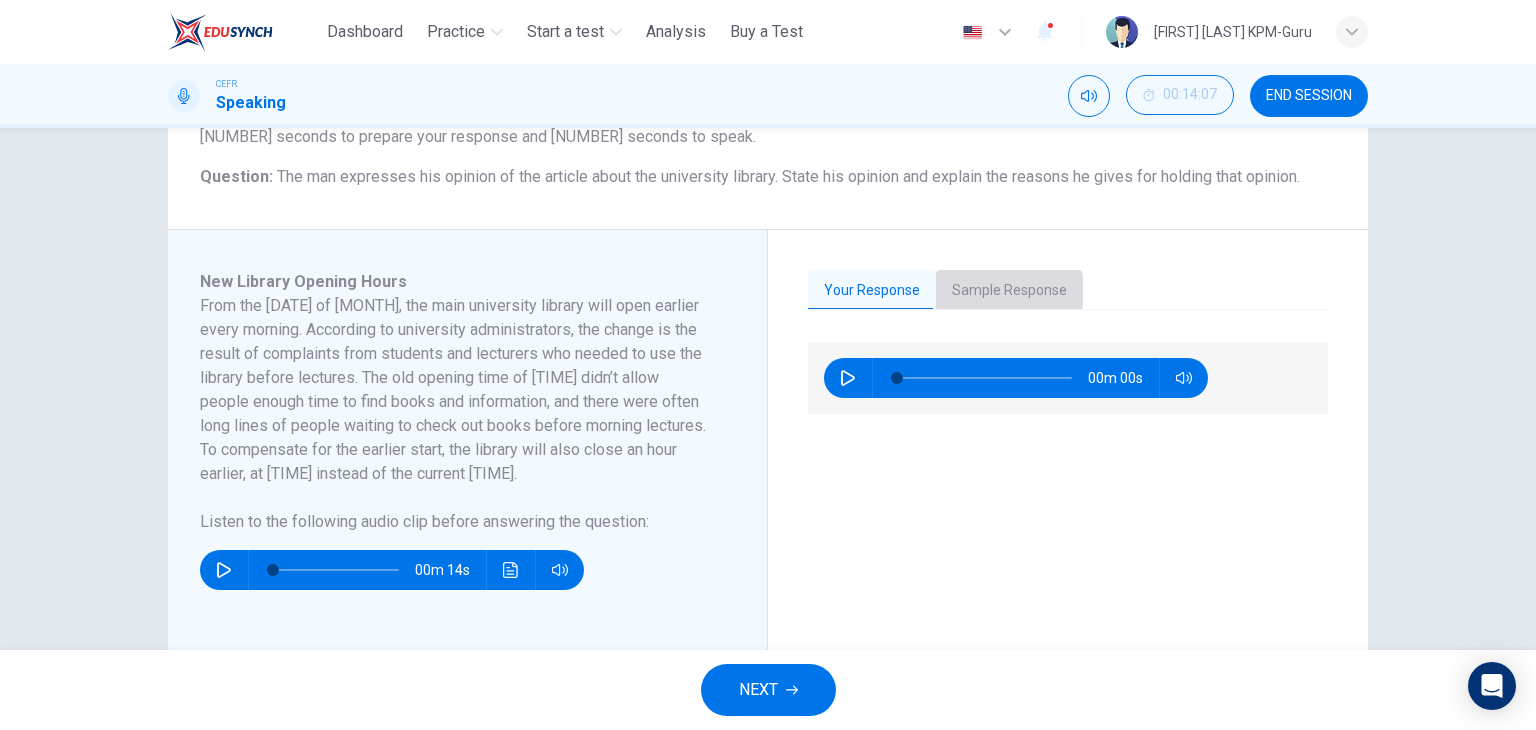 click on "Sample Response" at bounding box center [1009, 291] 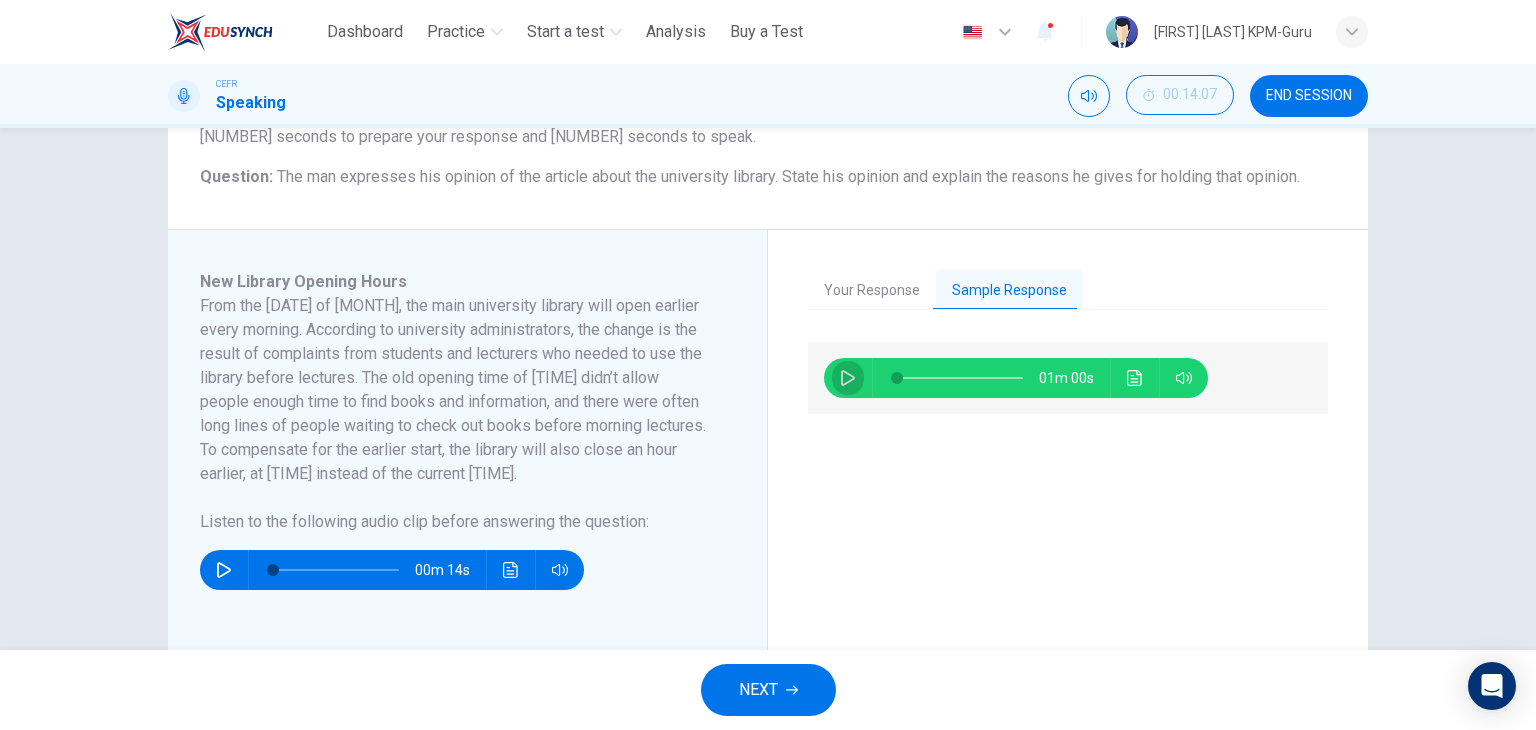 click at bounding box center [848, 378] 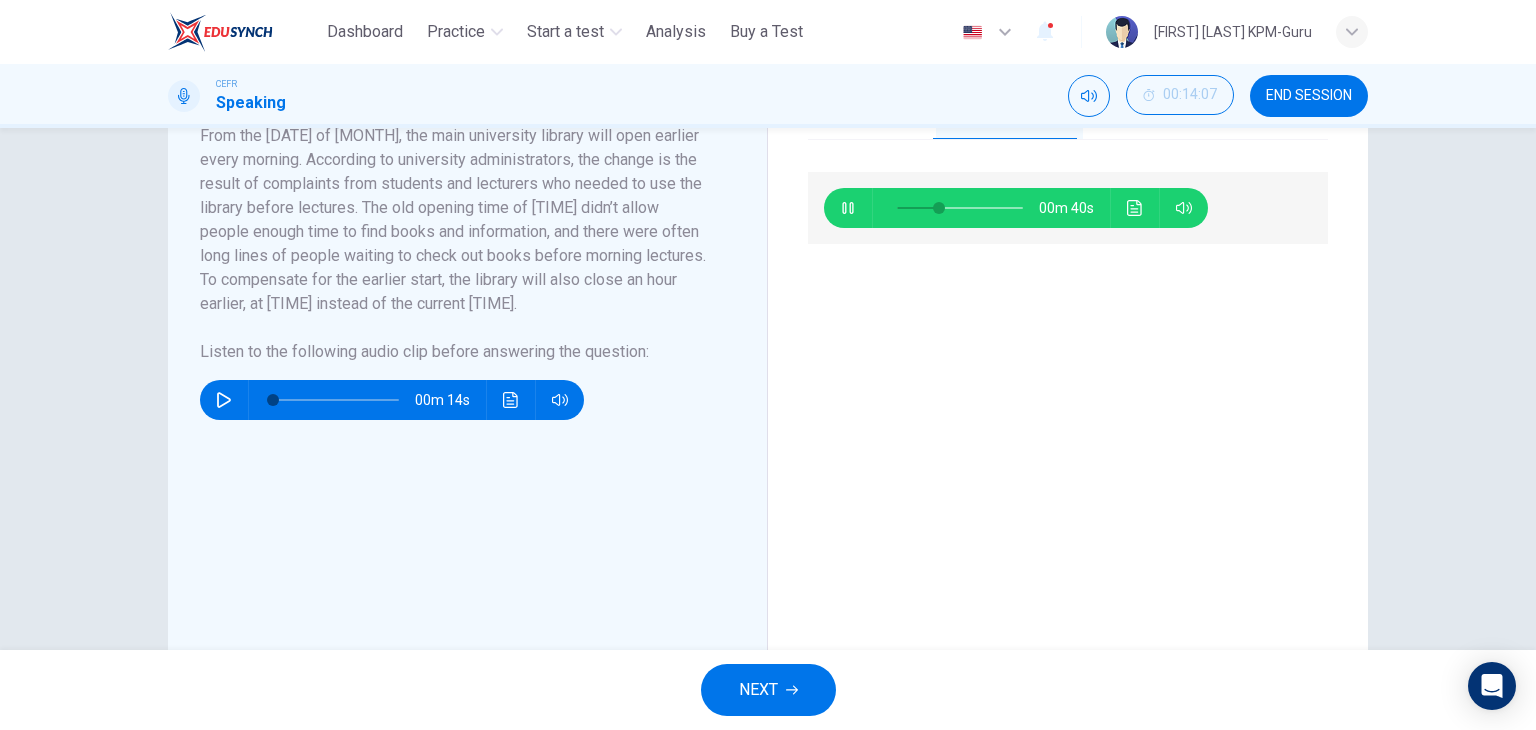 scroll, scrollTop: 427, scrollLeft: 0, axis: vertical 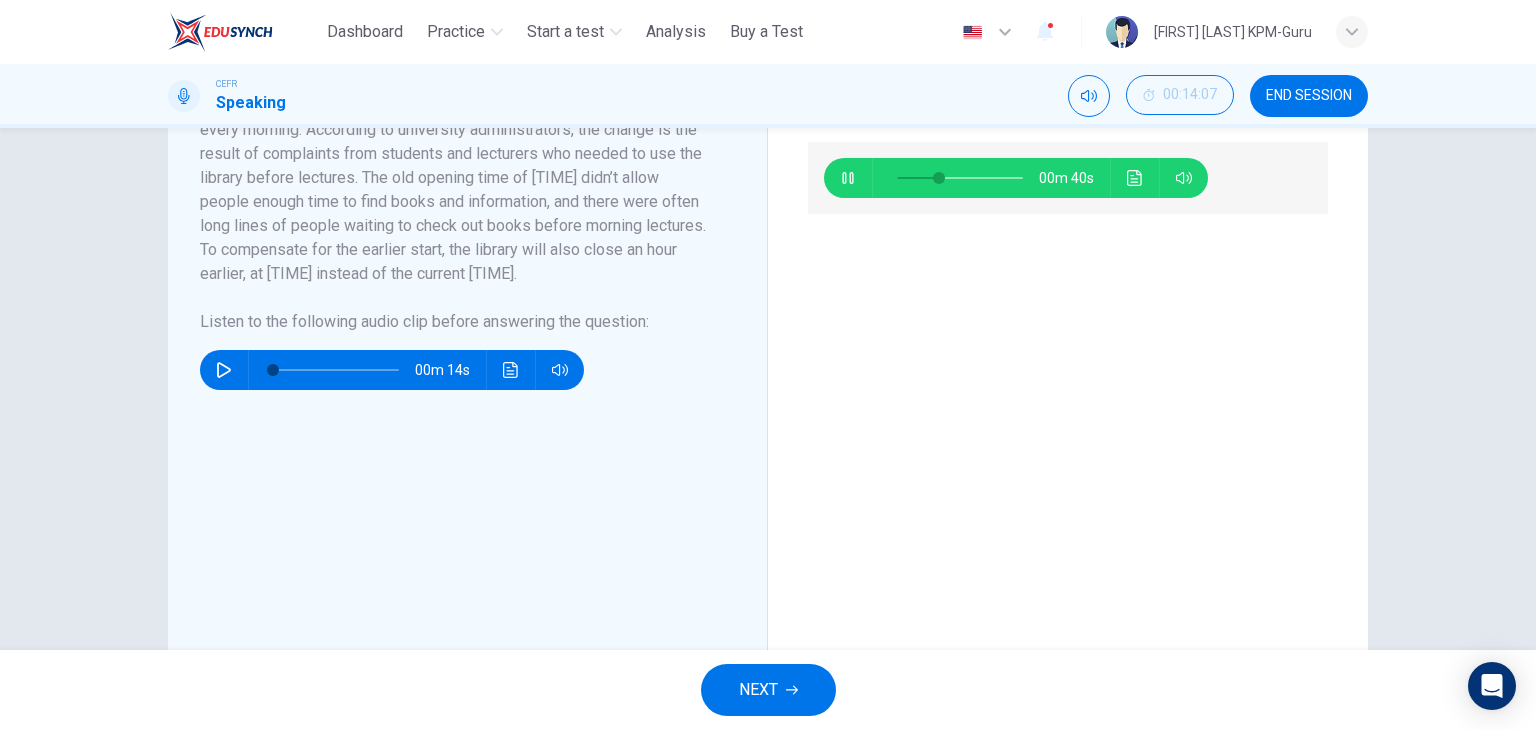 type on "**" 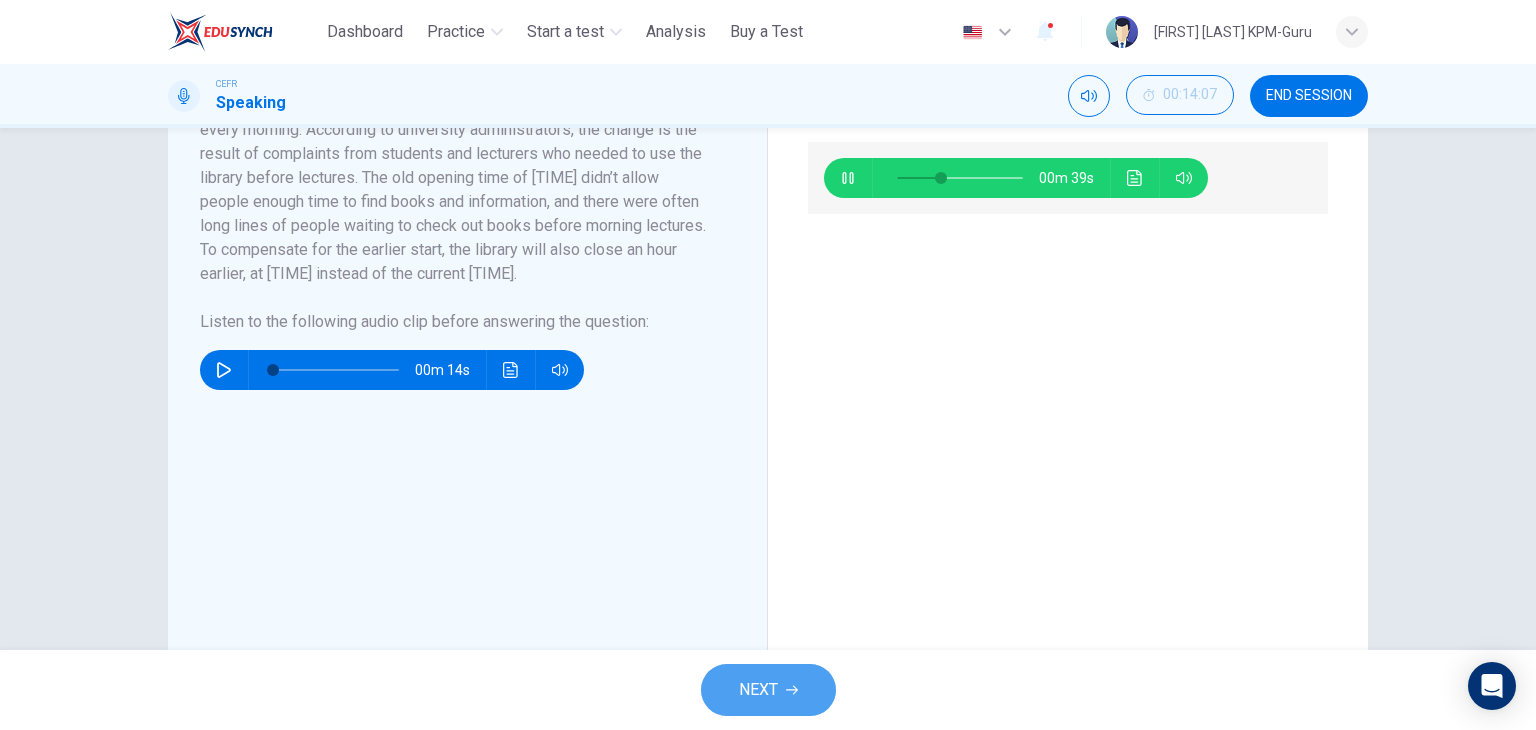 click on "NEXT" at bounding box center (768, 690) 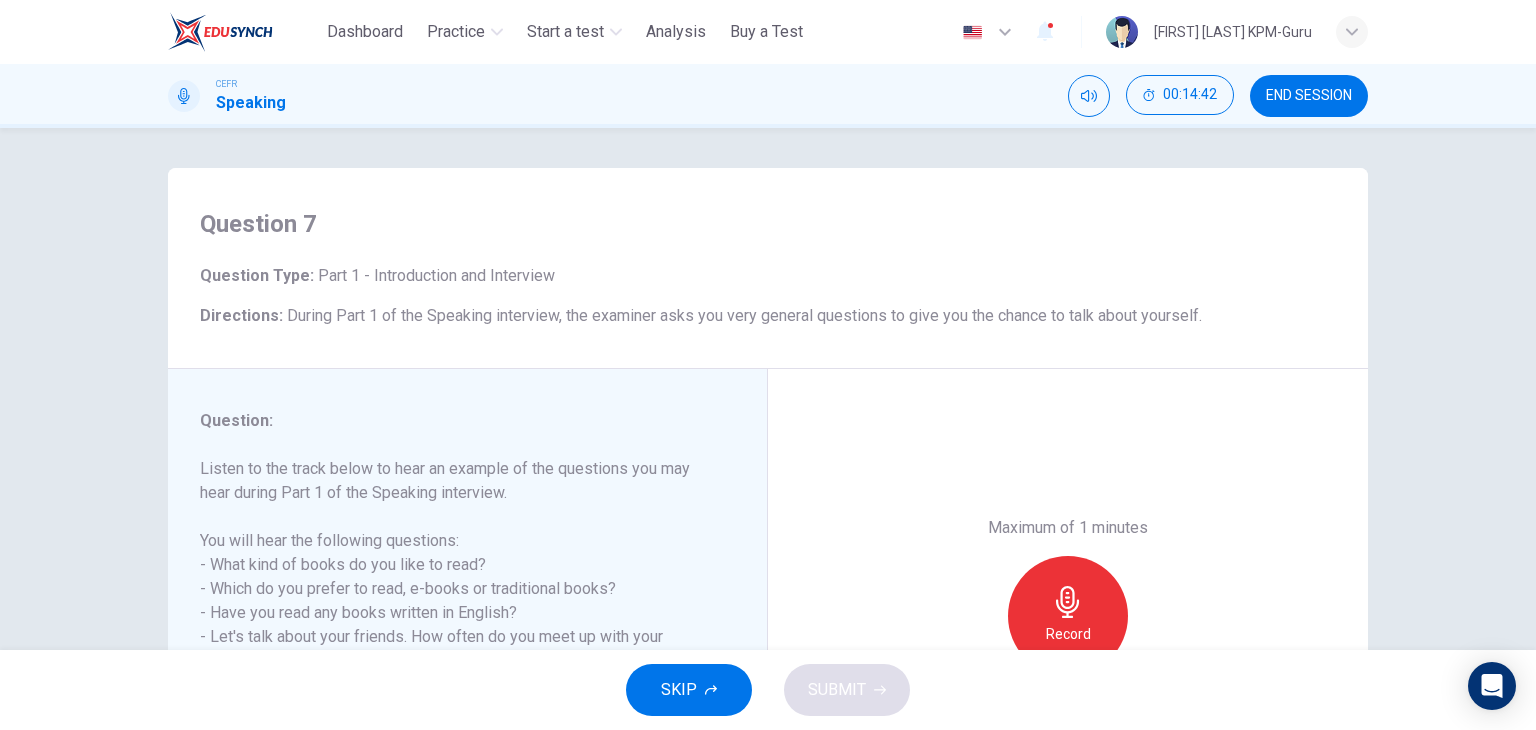 scroll, scrollTop: 253, scrollLeft: 0, axis: vertical 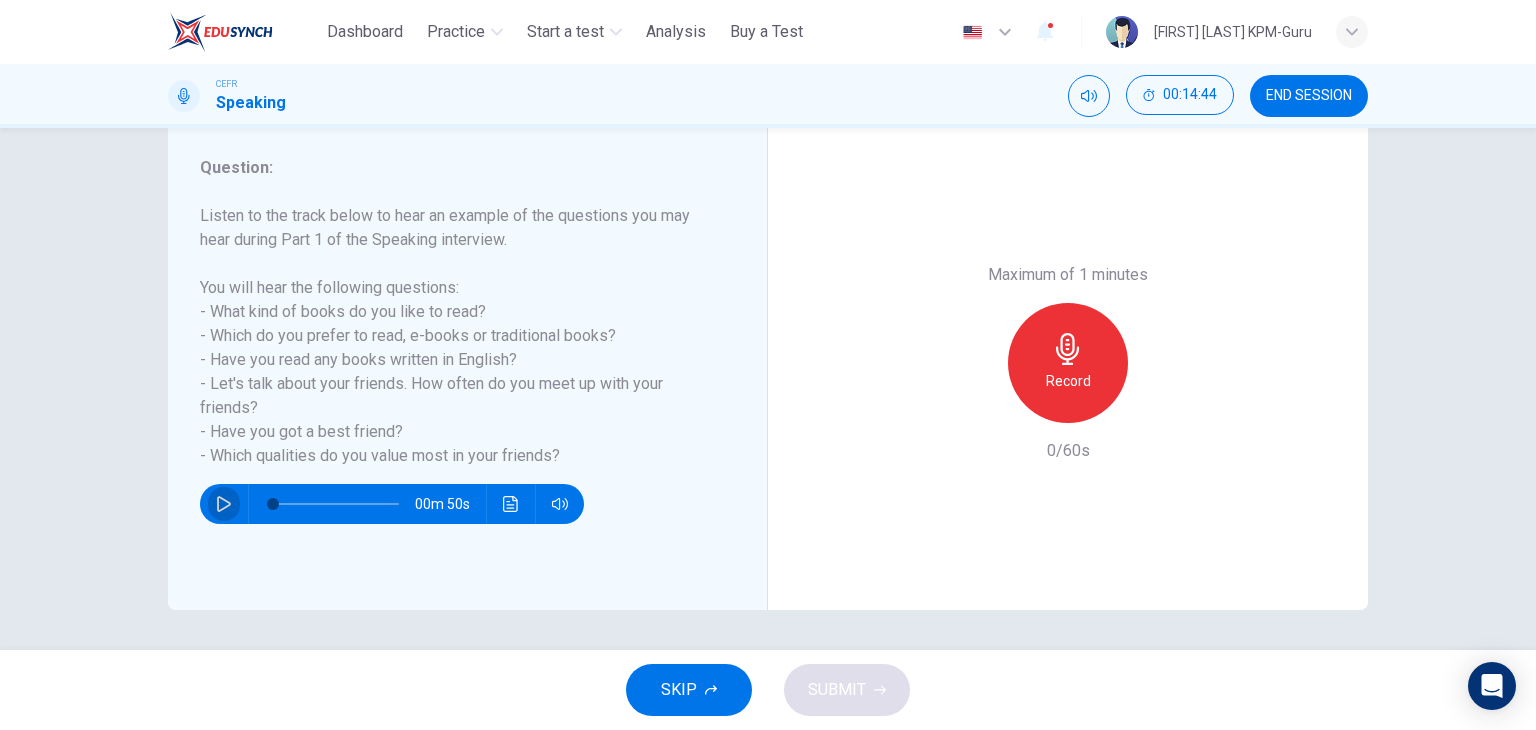 click 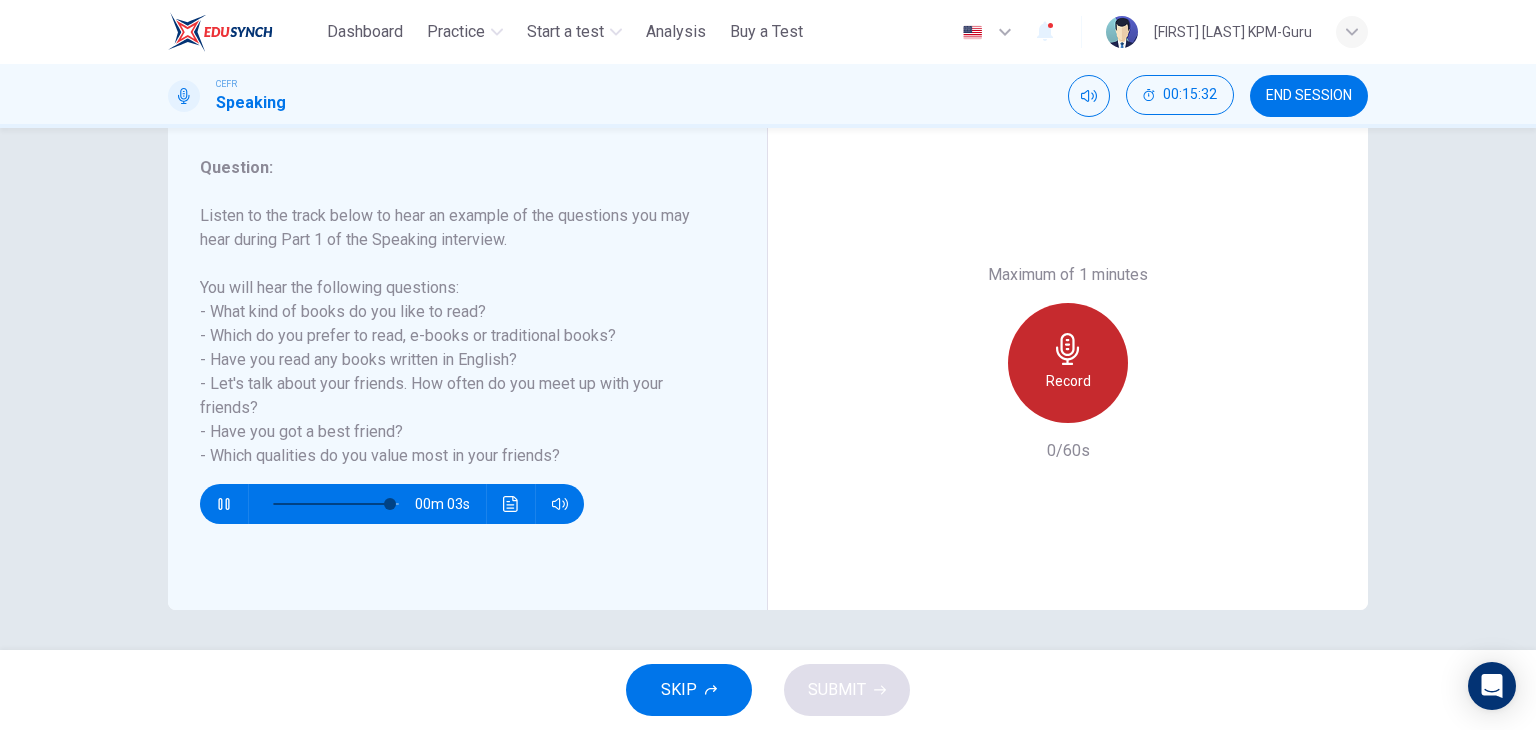 click on "Record" at bounding box center [1068, 381] 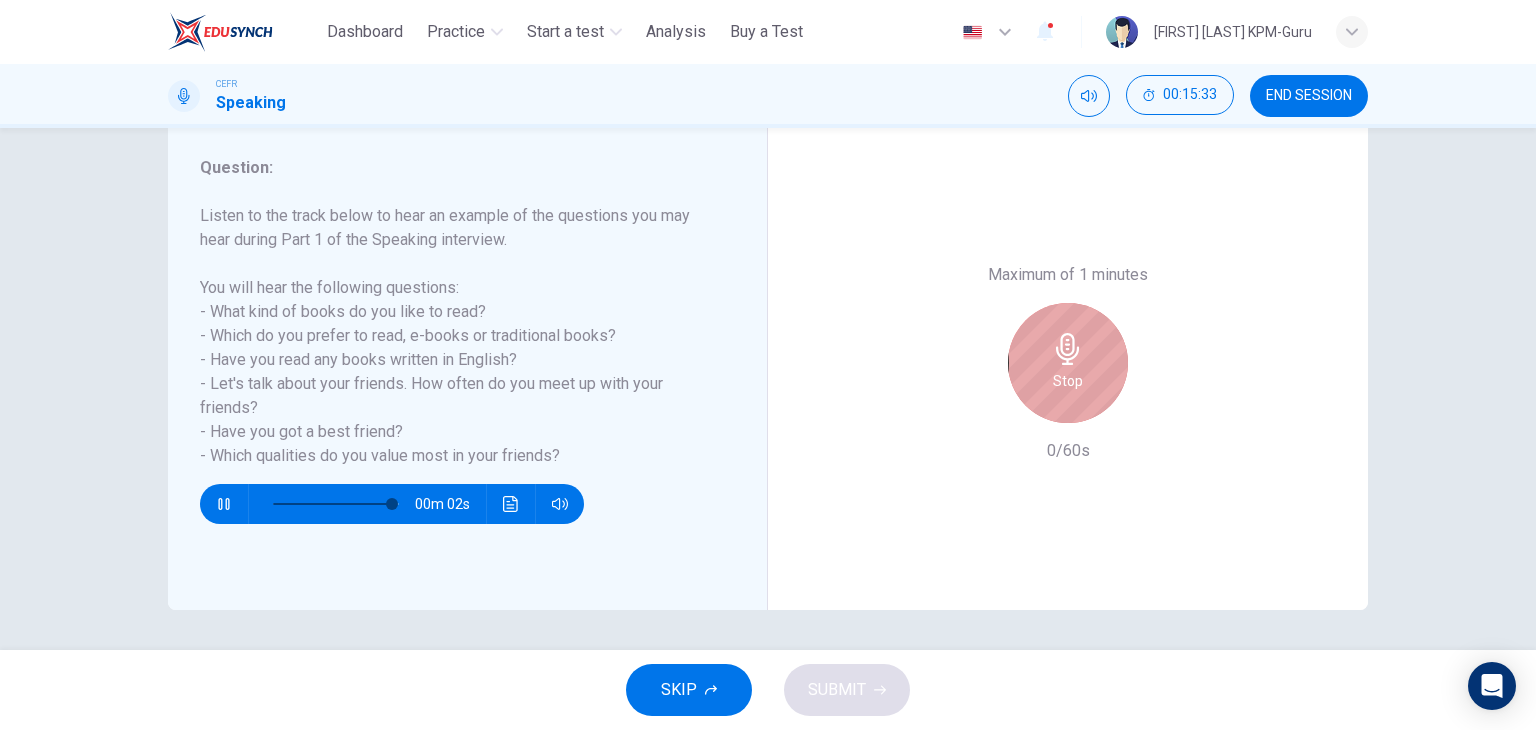 click on "Stop" at bounding box center [1068, 381] 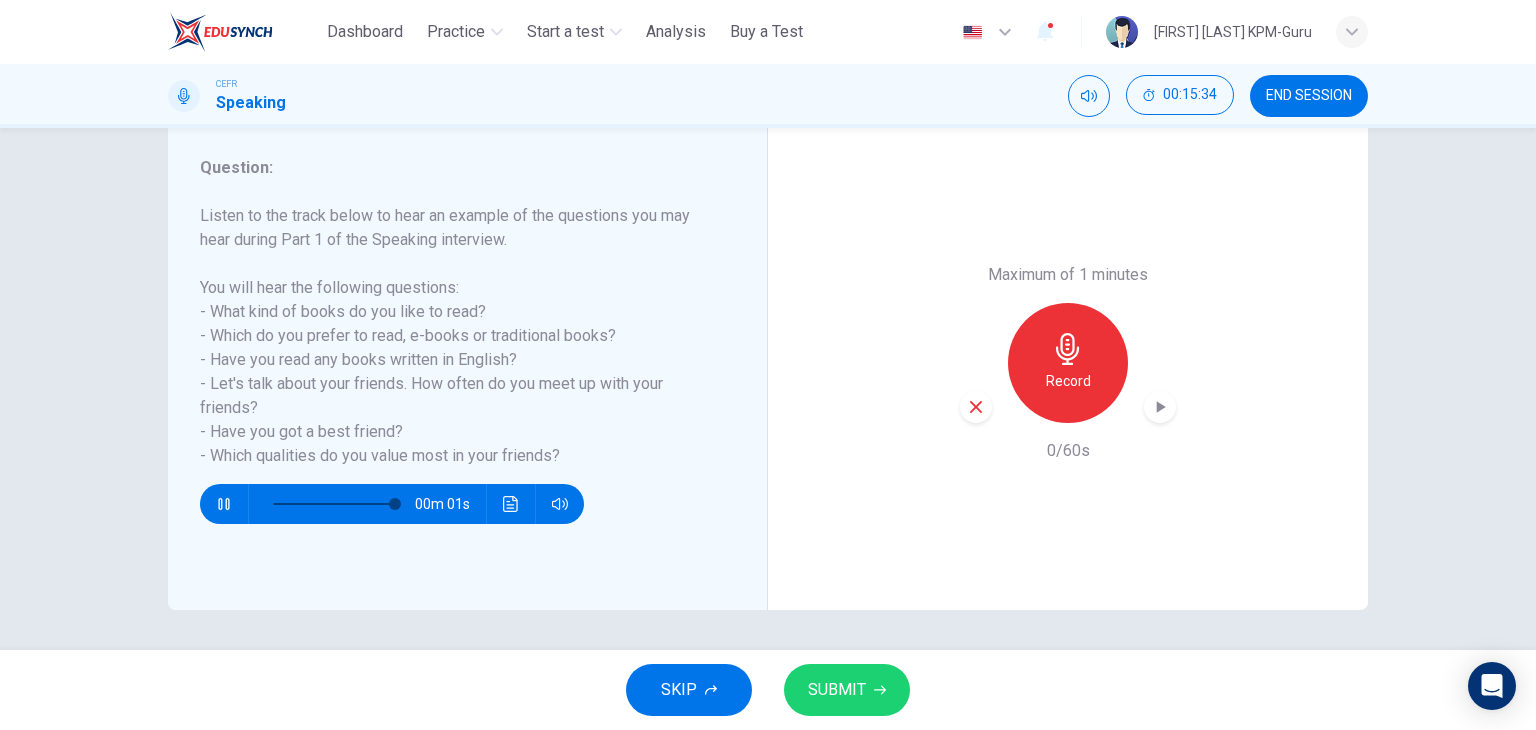 click on "SUBMIT" at bounding box center [837, 690] 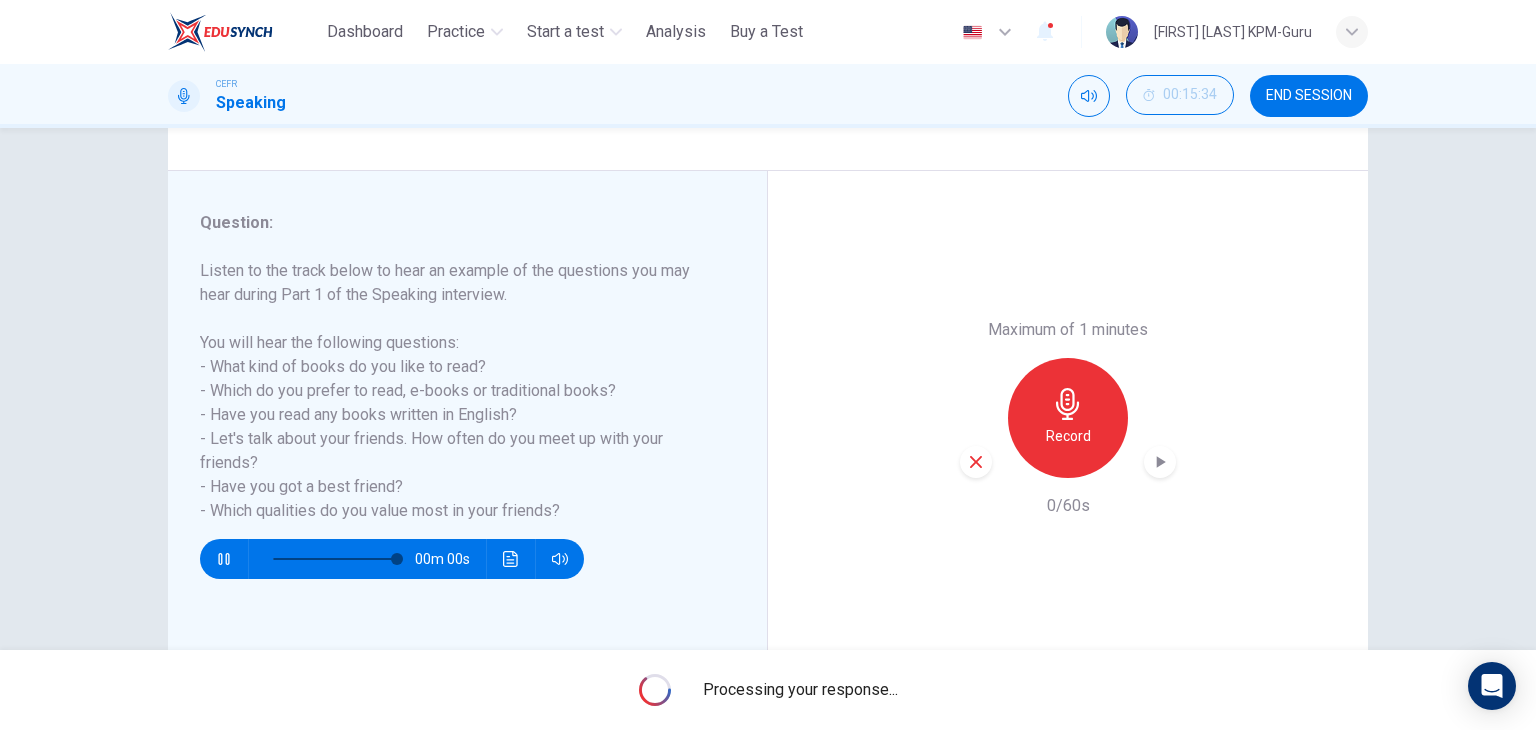 type on "*" 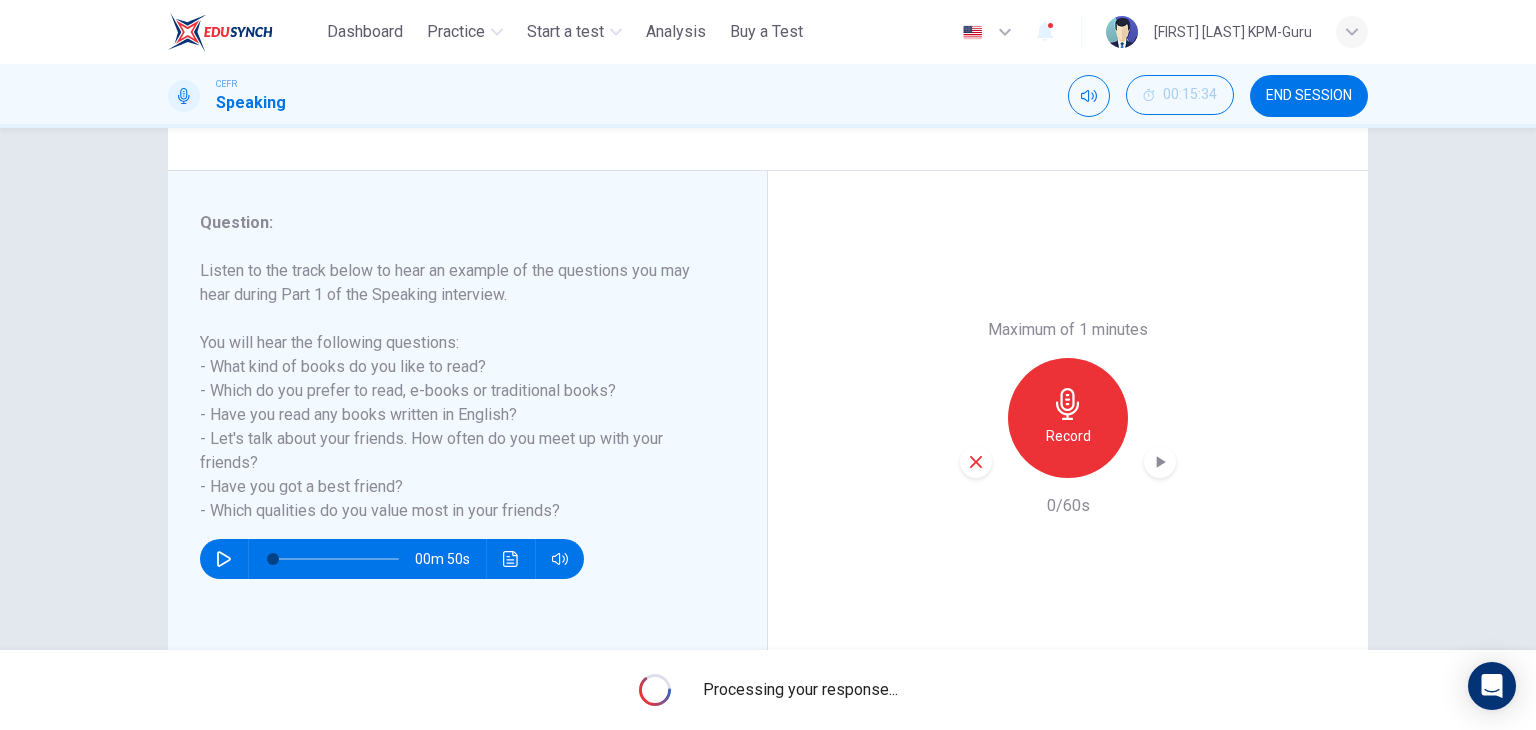 scroll, scrollTop: 153, scrollLeft: 0, axis: vertical 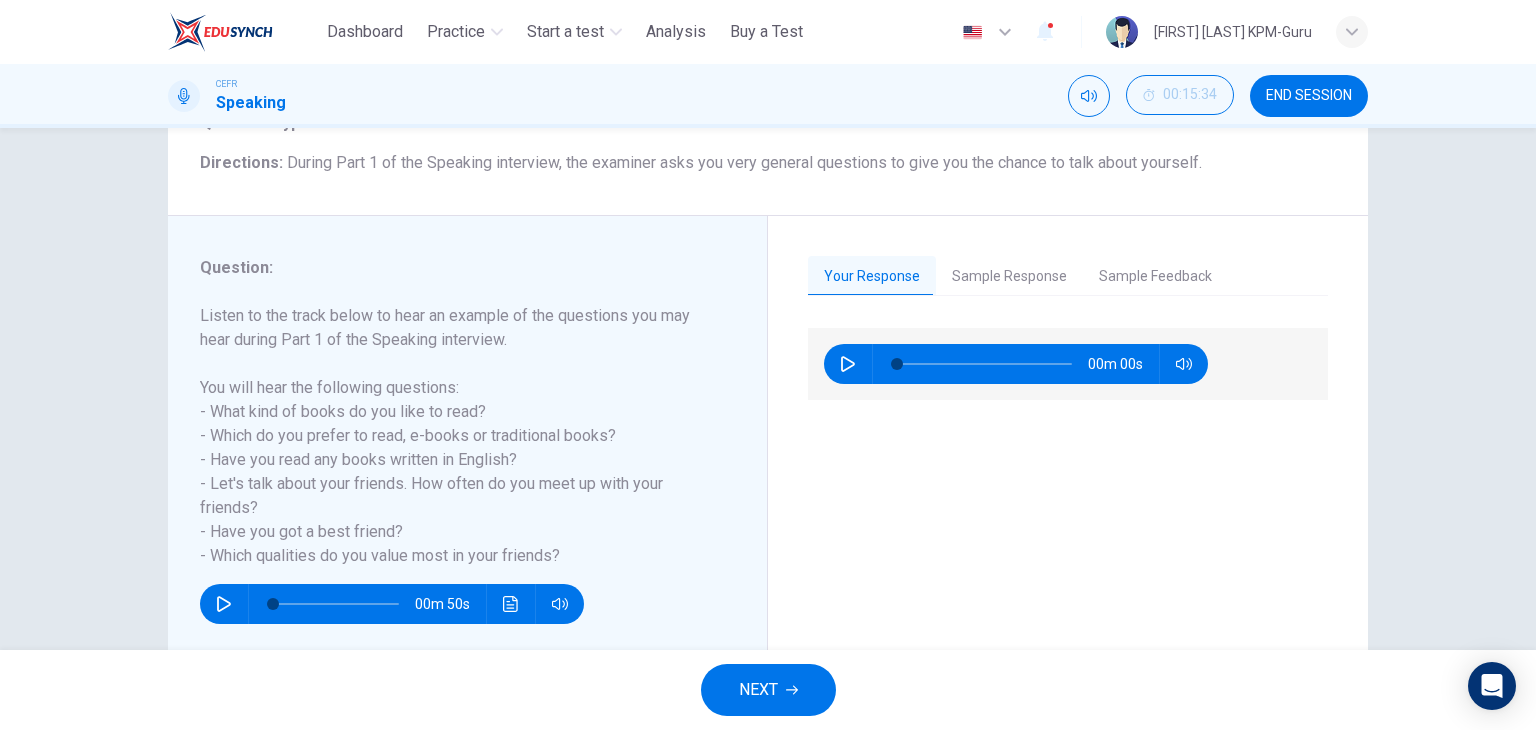 click on "Sample Response" at bounding box center (1009, 277) 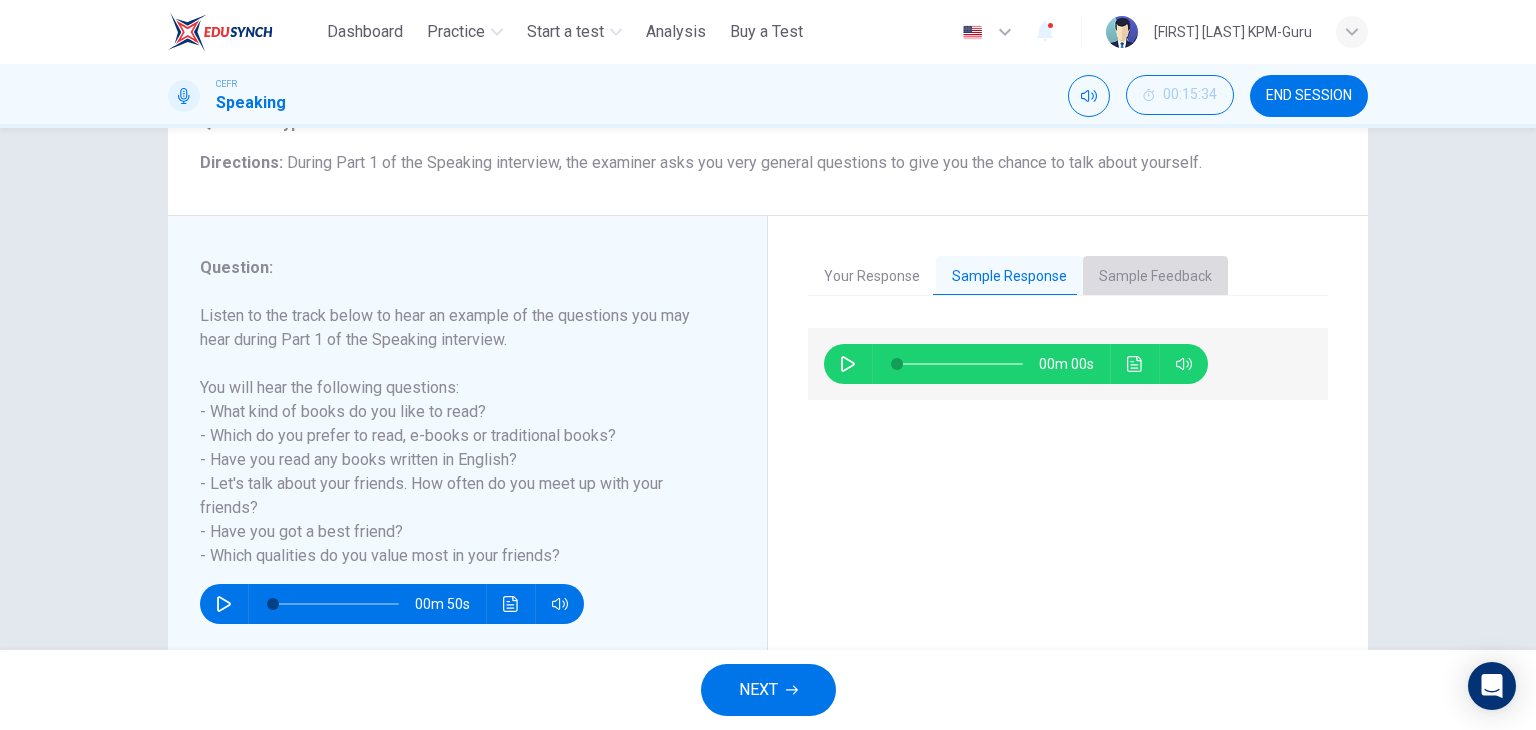 click on "Sample Feedback" at bounding box center (1155, 277) 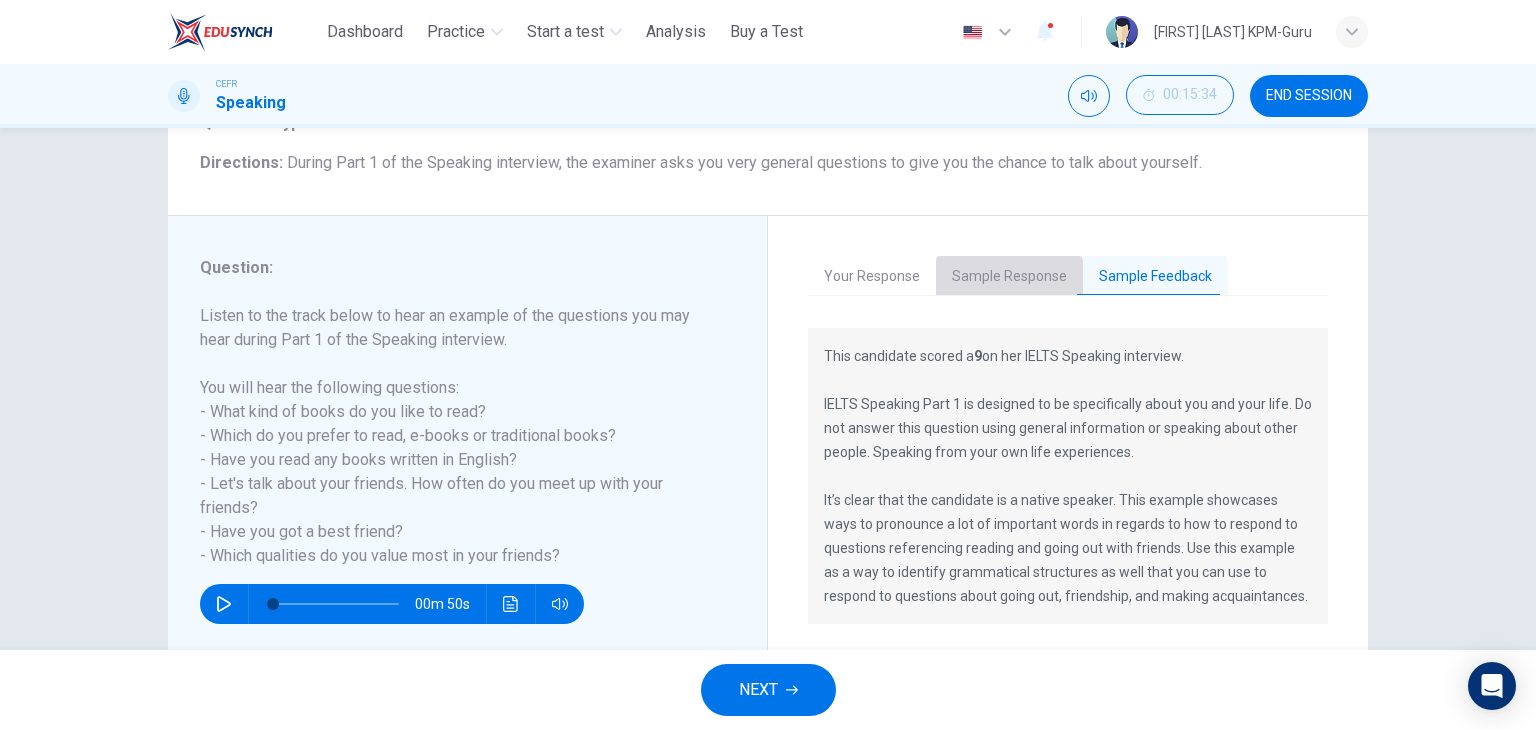 click on "Sample Response" at bounding box center (1009, 277) 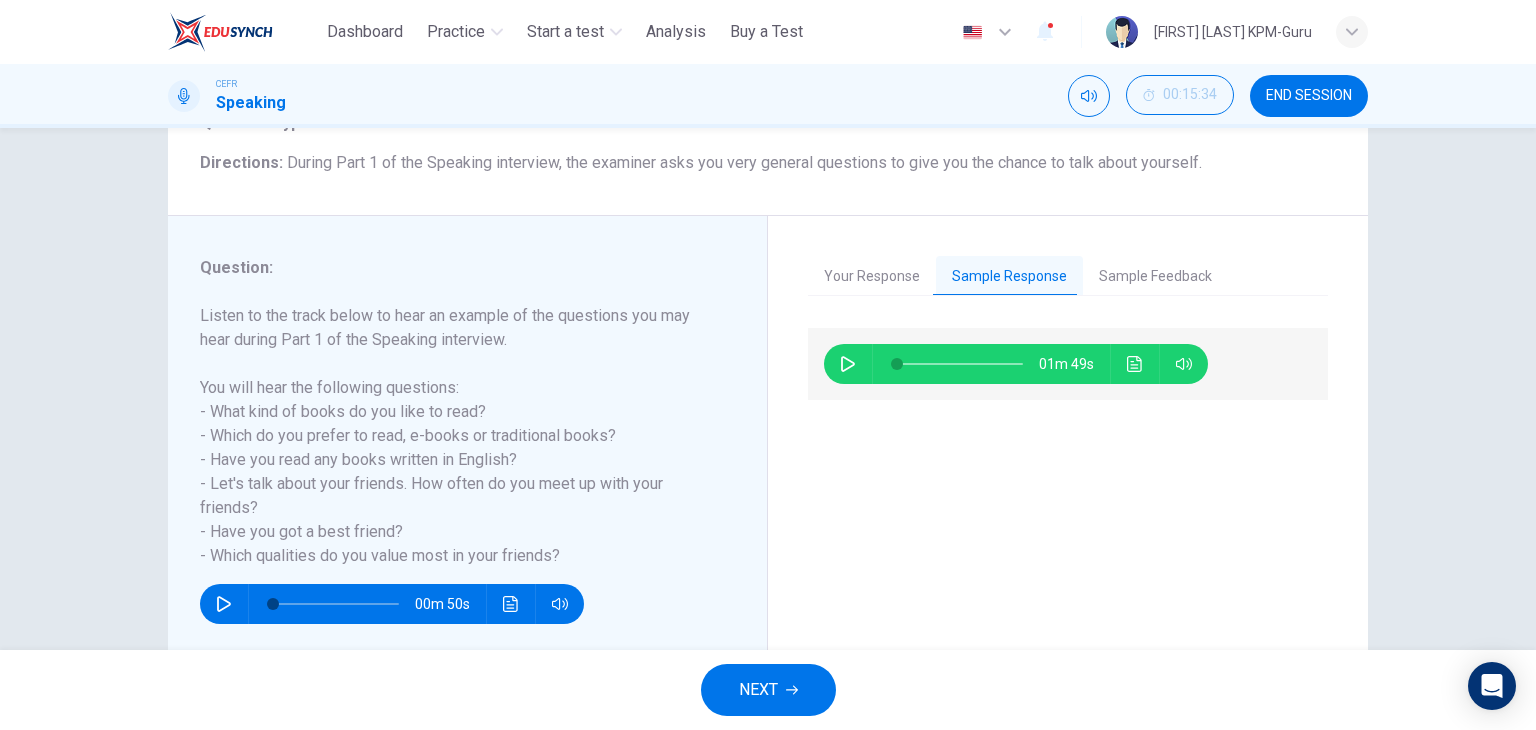 click at bounding box center [848, 364] 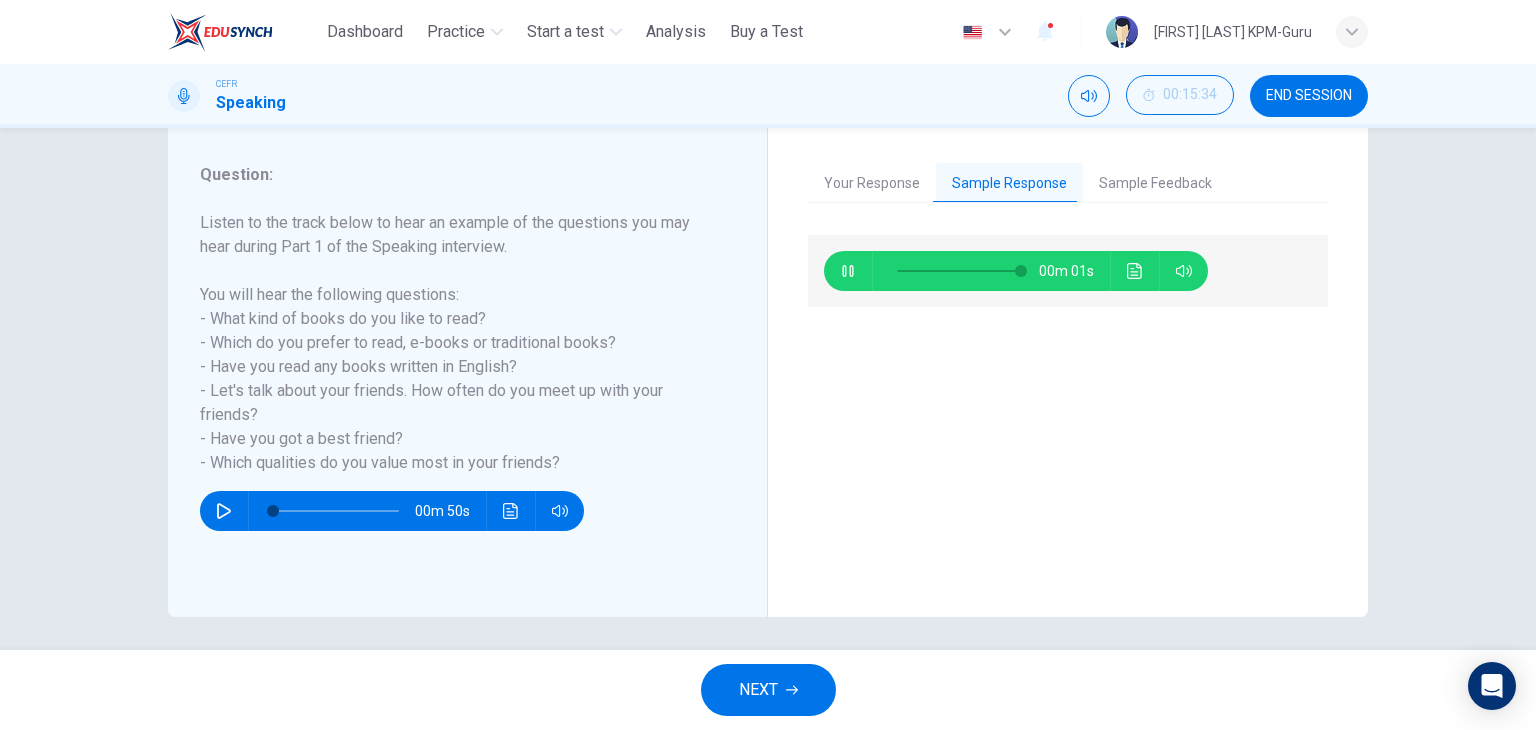 scroll, scrollTop: 253, scrollLeft: 0, axis: vertical 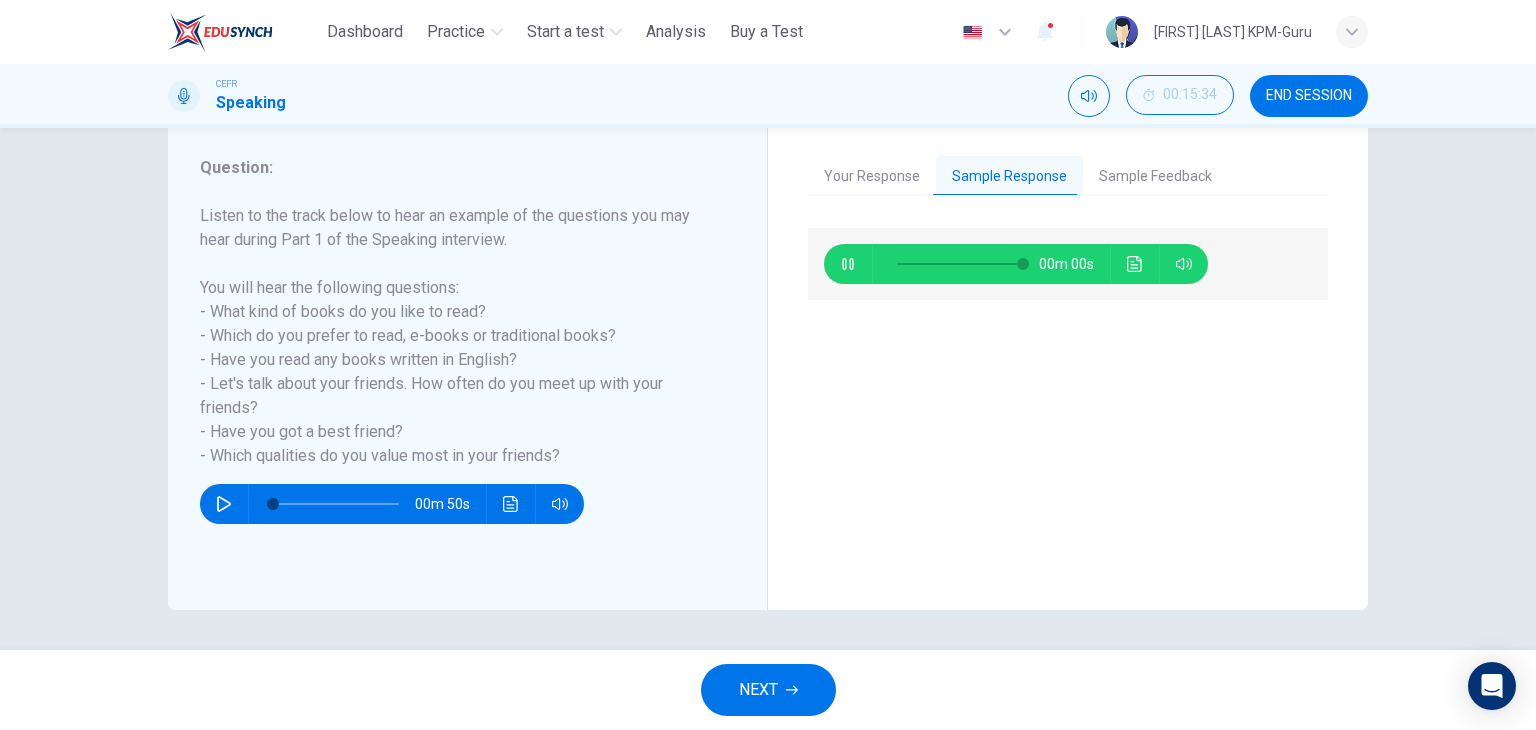 type on "*" 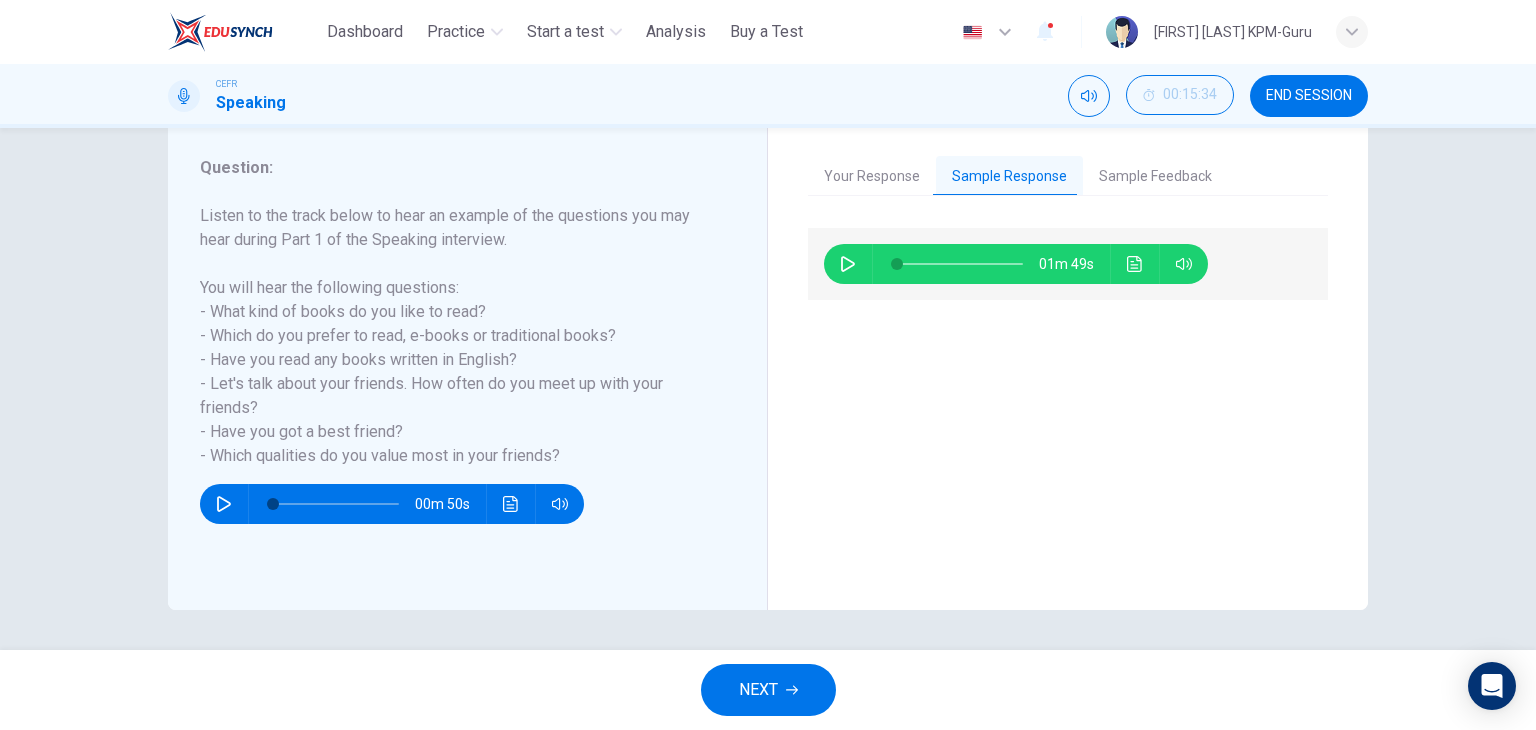 click on "NEXT" at bounding box center (758, 690) 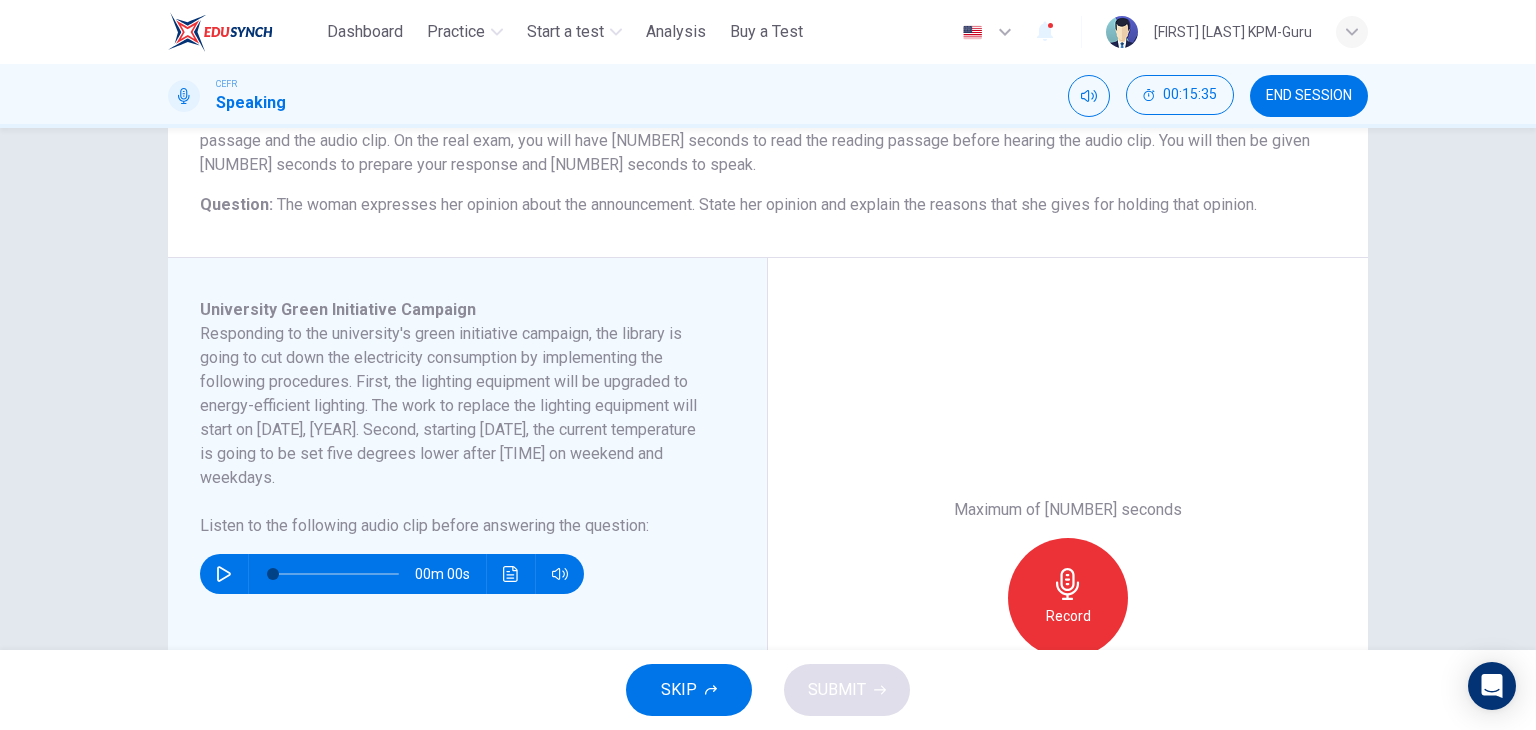 scroll, scrollTop: 200, scrollLeft: 0, axis: vertical 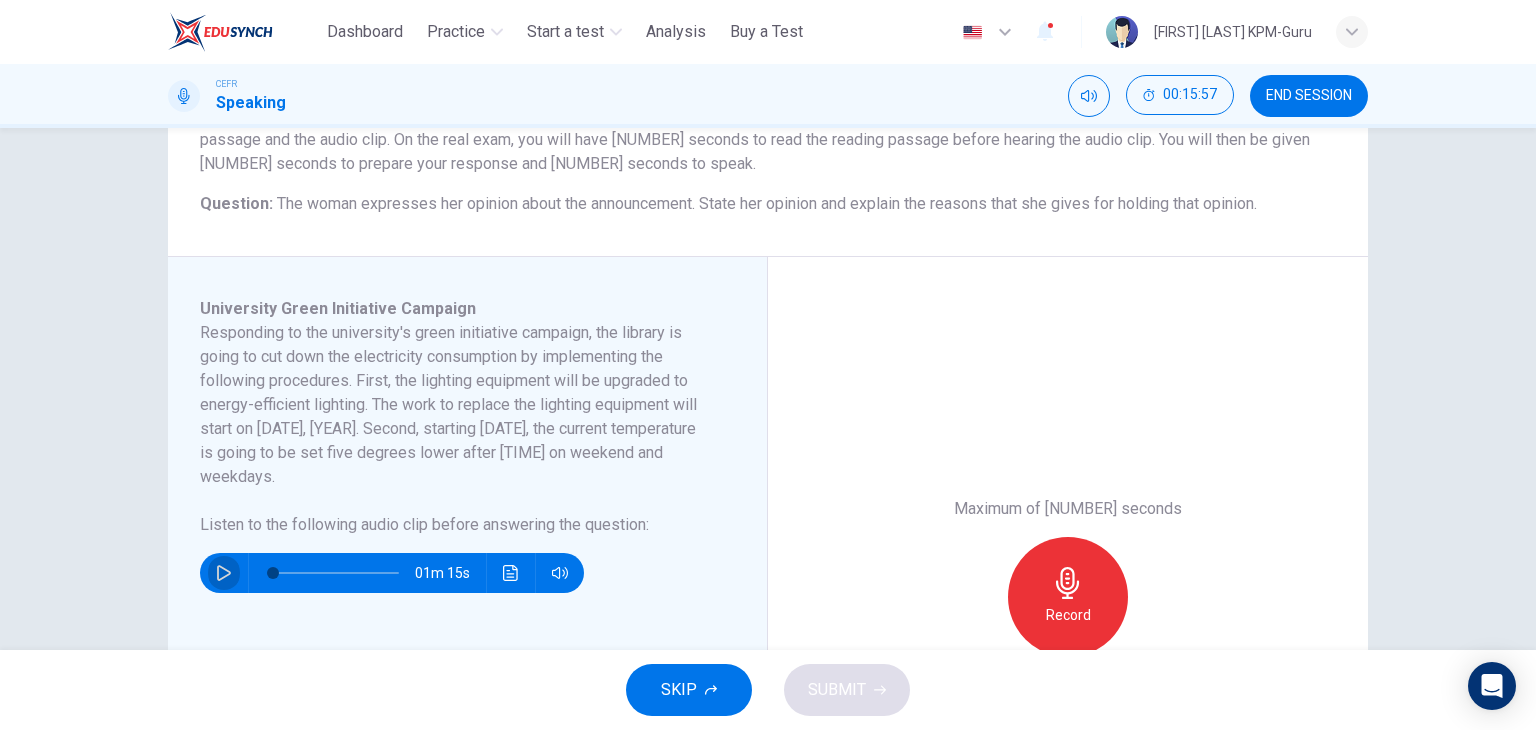 click 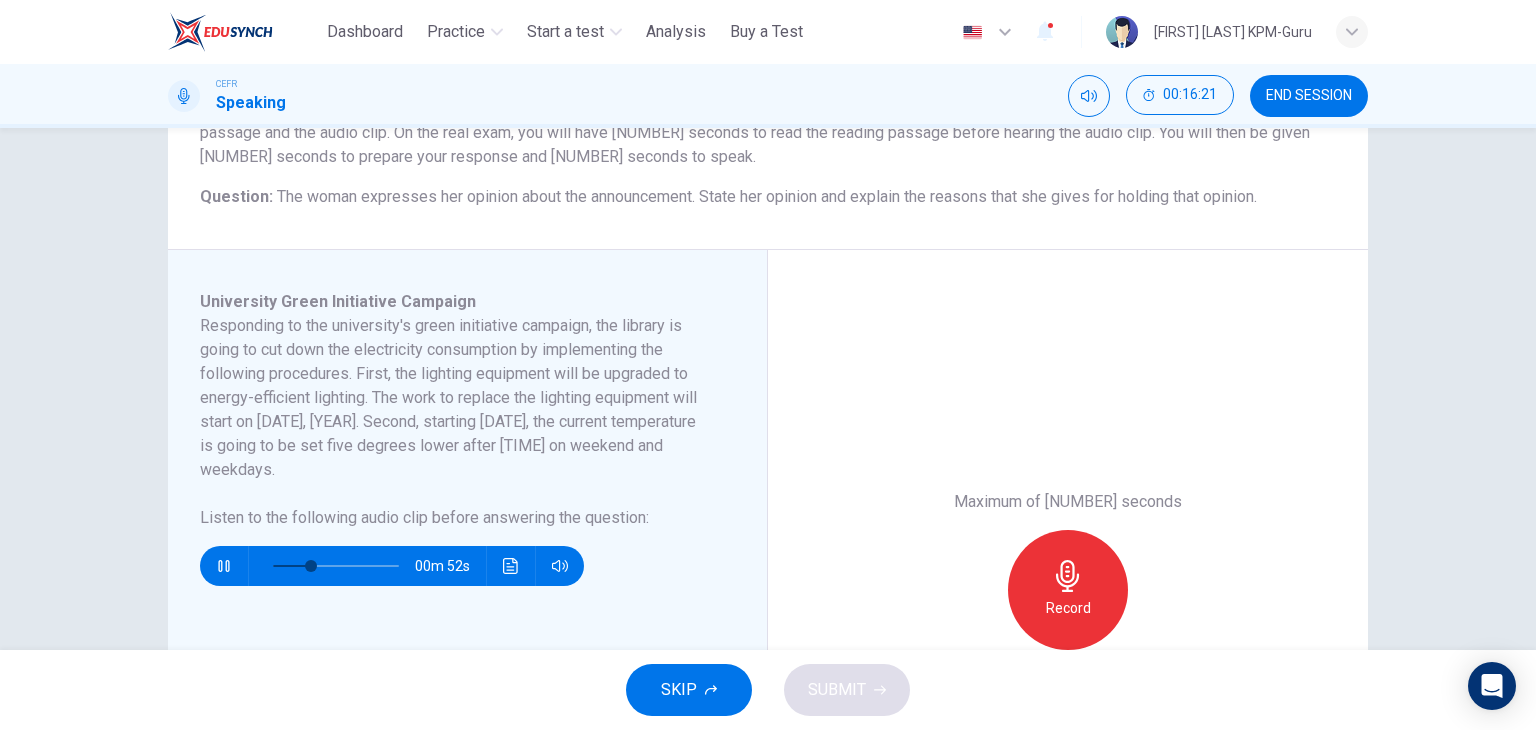 scroll, scrollTop: 200, scrollLeft: 0, axis: vertical 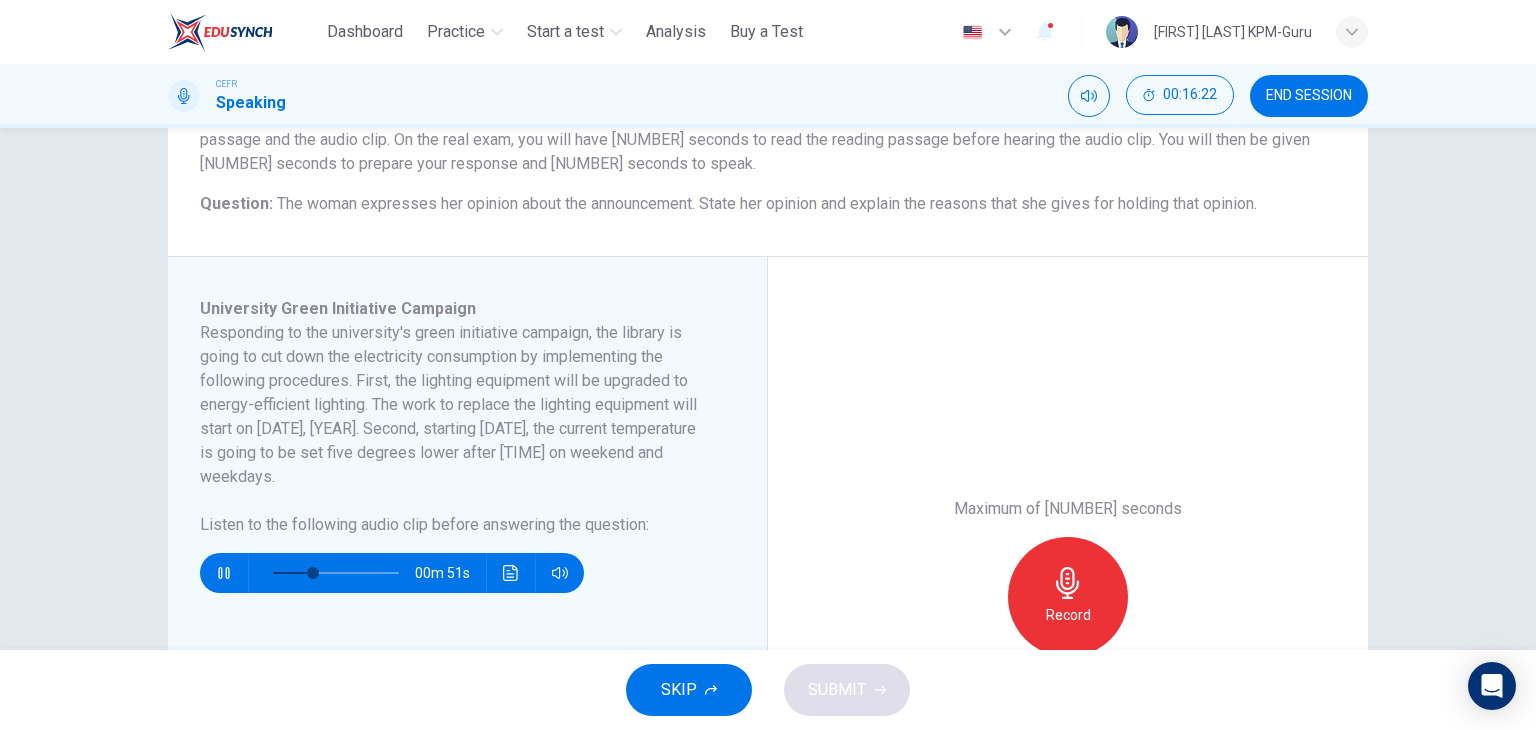 click 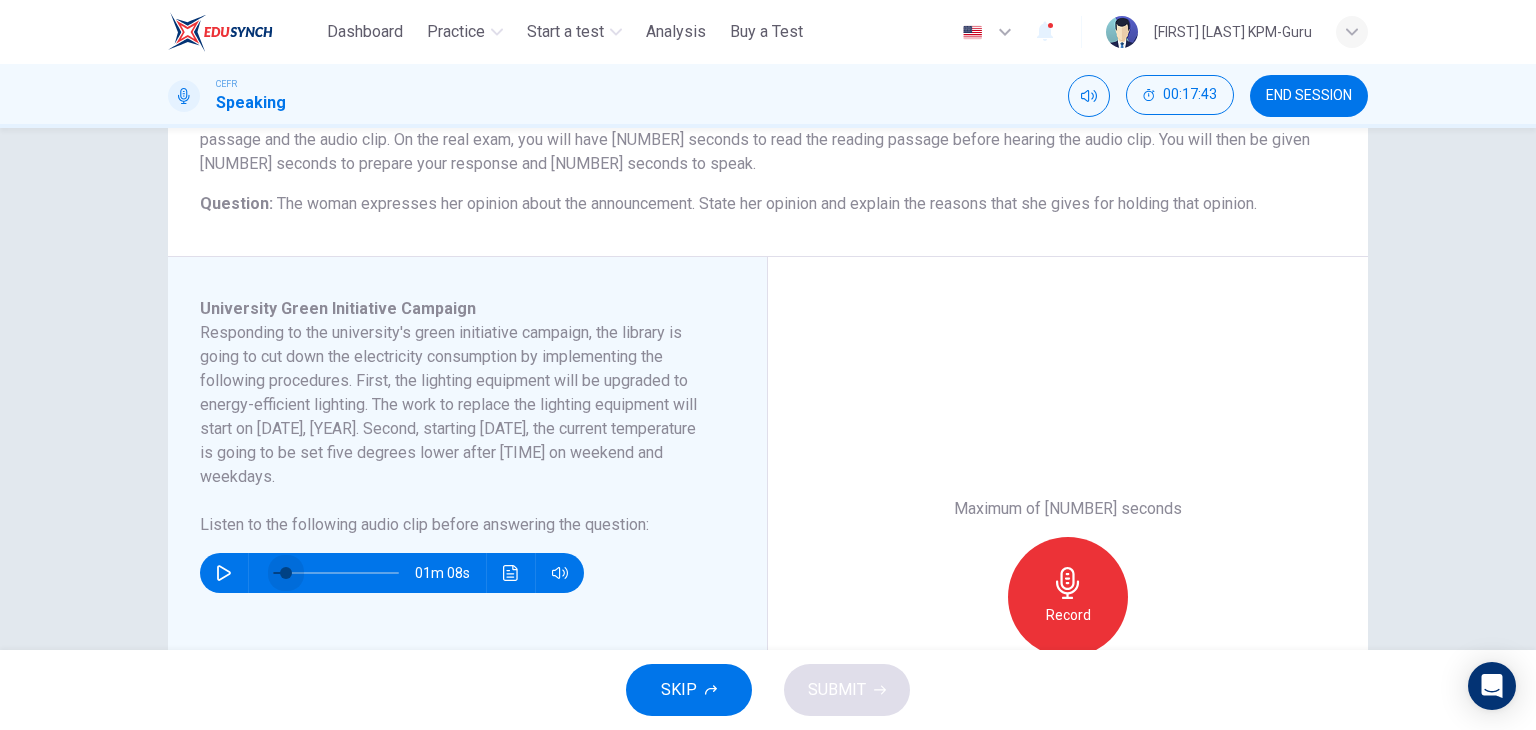 drag, startPoint x: 311, startPoint y: 573, endPoint x: 280, endPoint y: 573, distance: 31 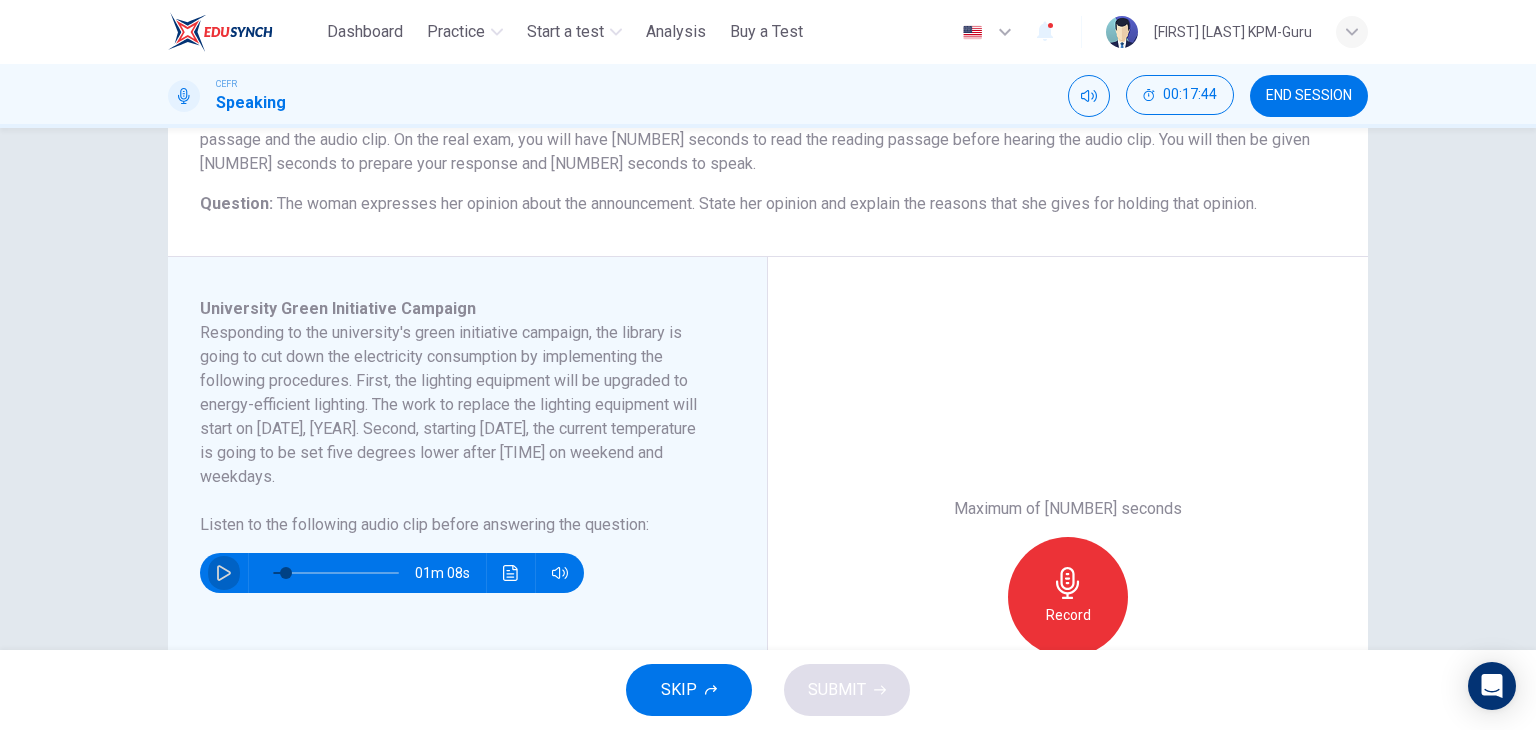 click 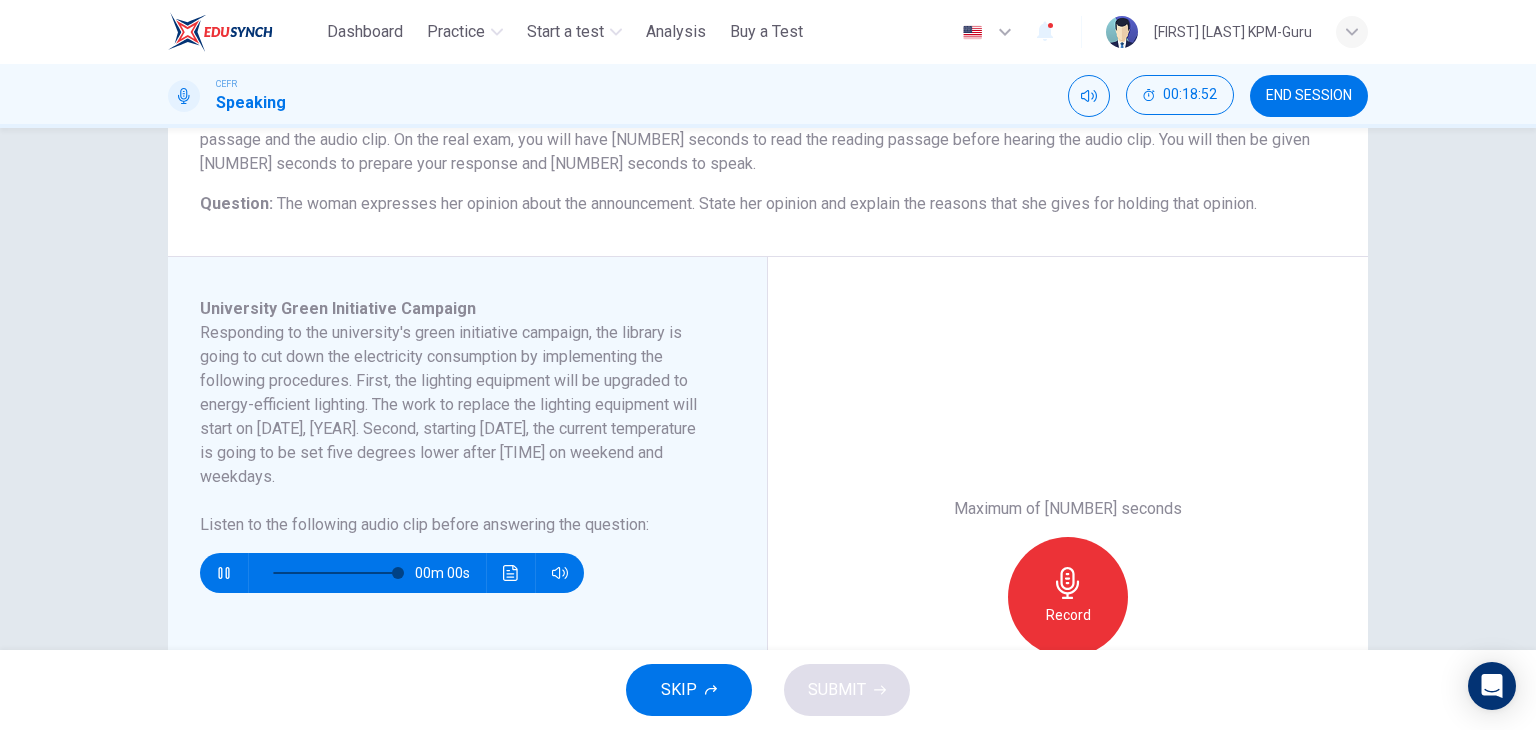 type on "*" 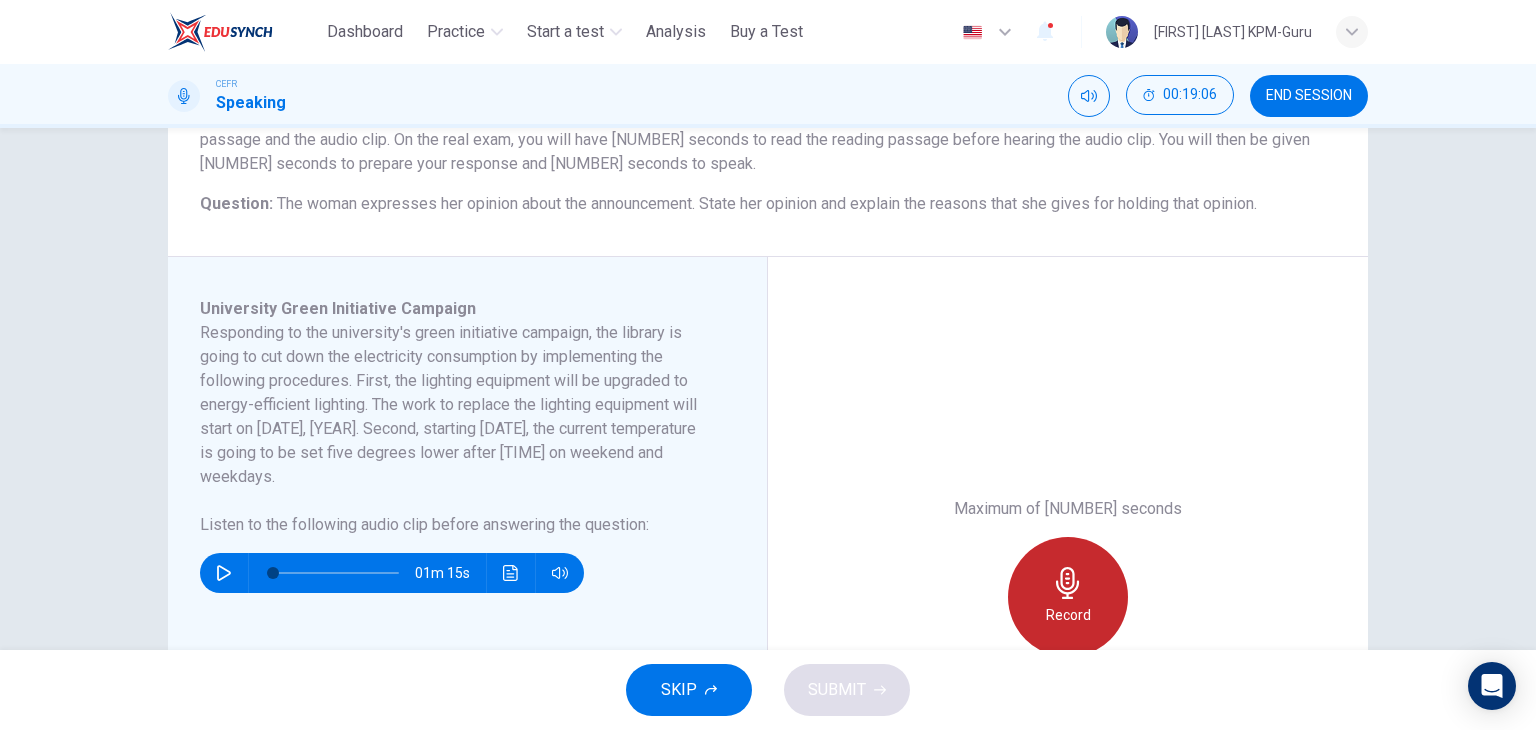 click on "Record" at bounding box center [1068, 615] 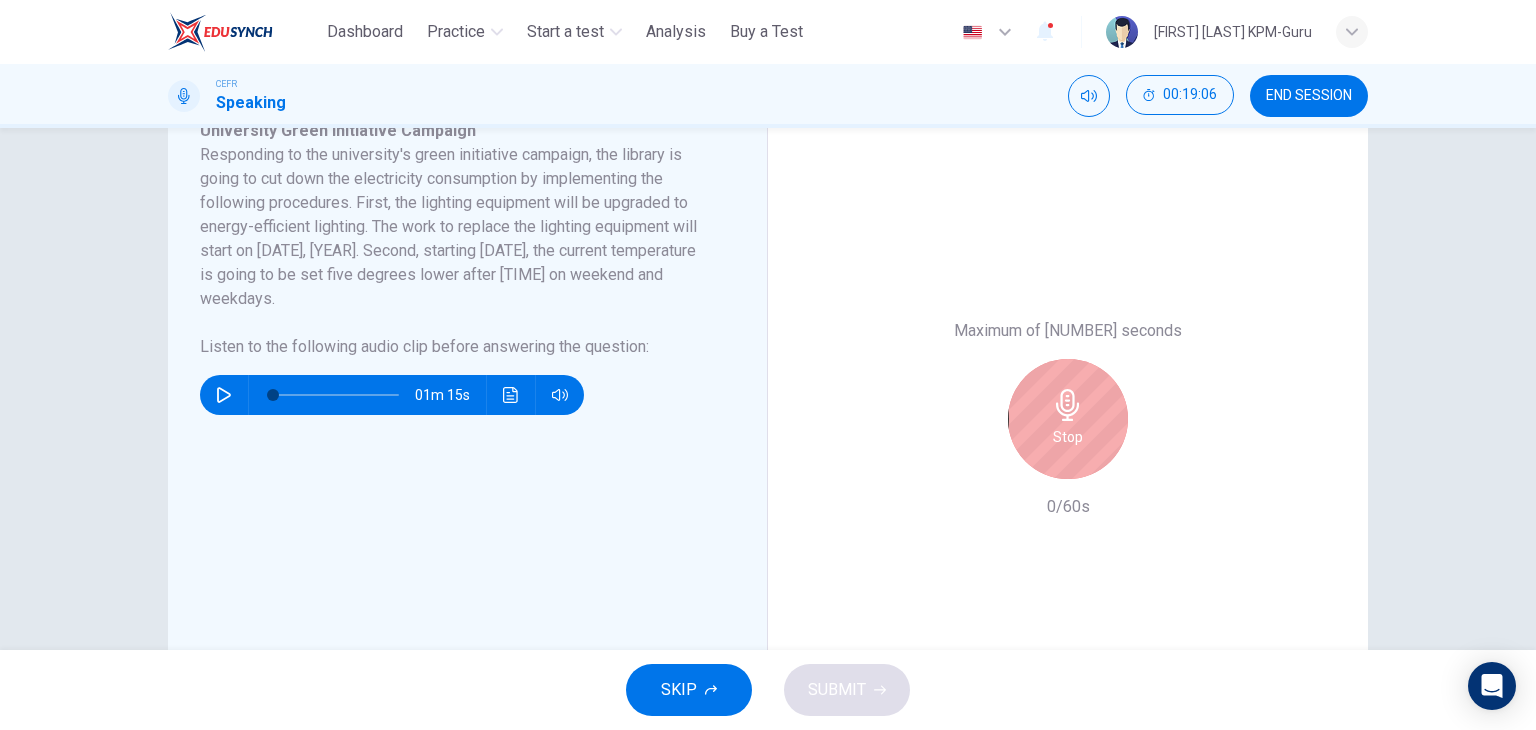 scroll, scrollTop: 400, scrollLeft: 0, axis: vertical 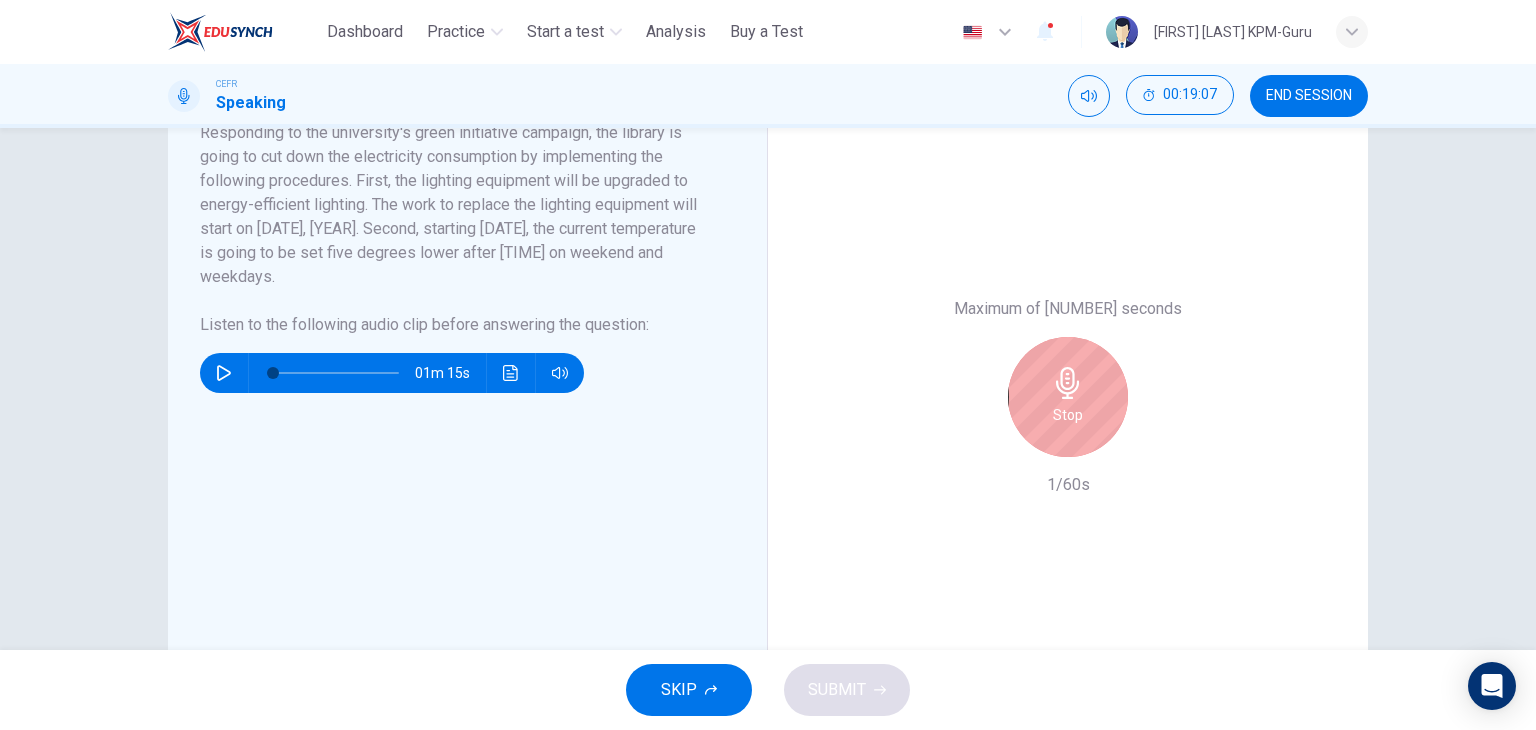click 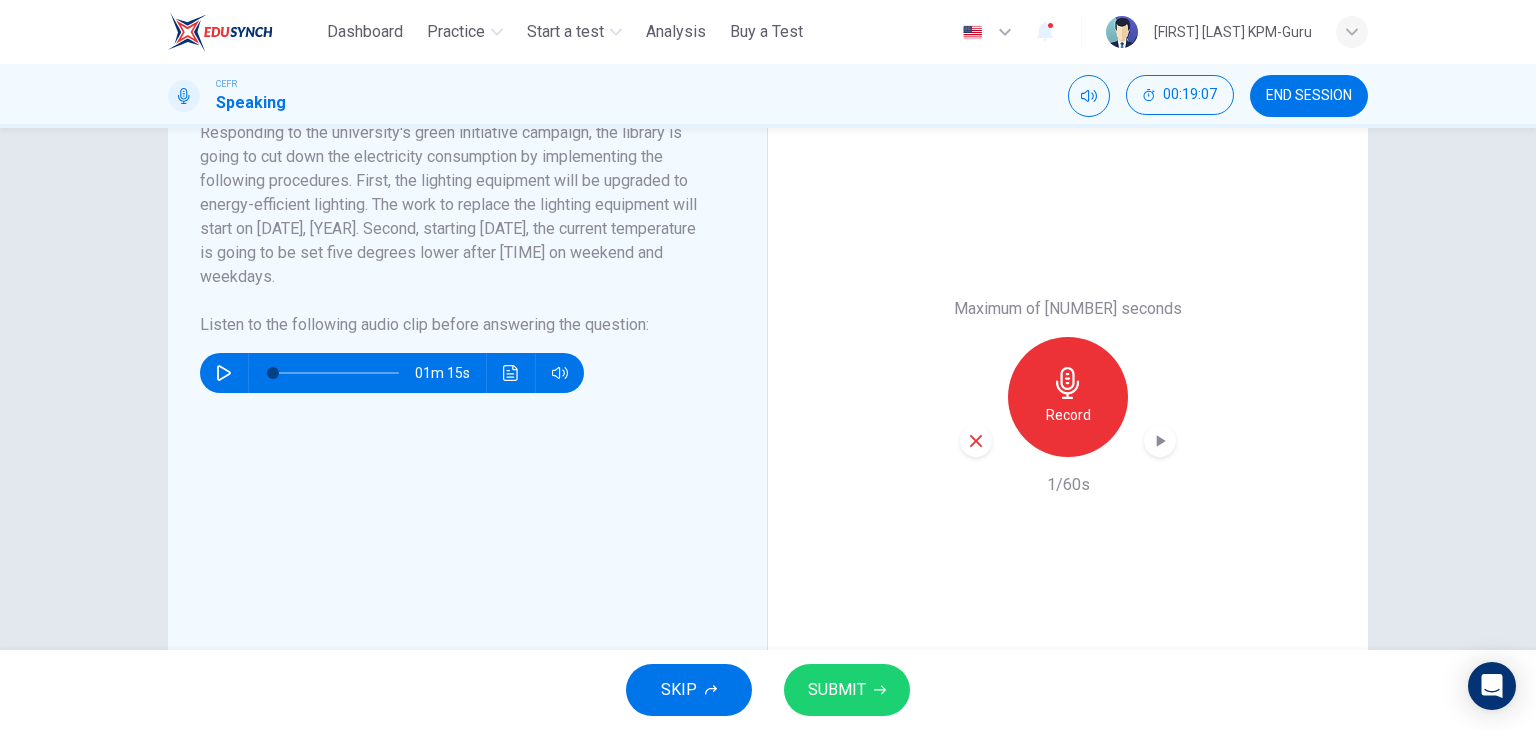 click on "SUBMIT" at bounding box center [847, 690] 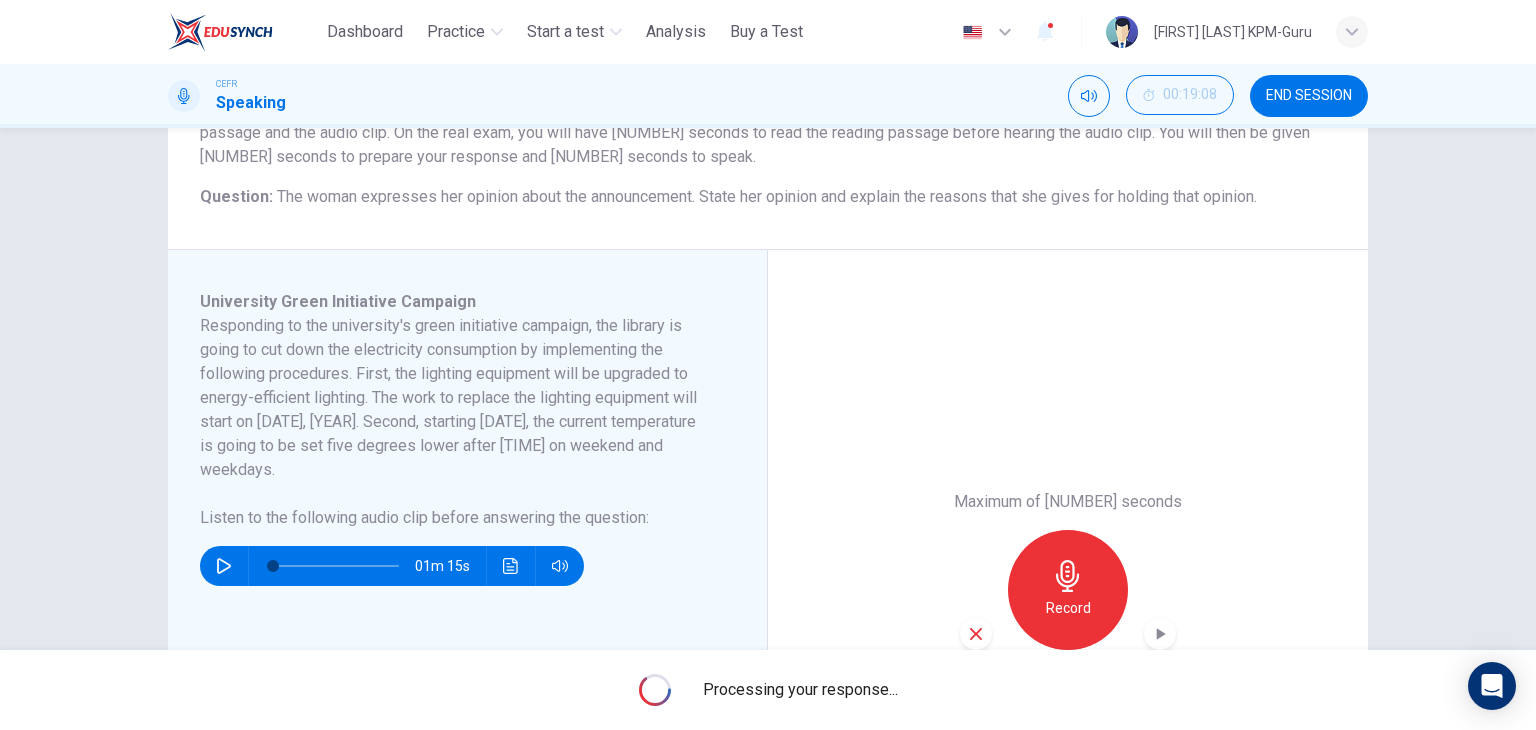 scroll, scrollTop: 200, scrollLeft: 0, axis: vertical 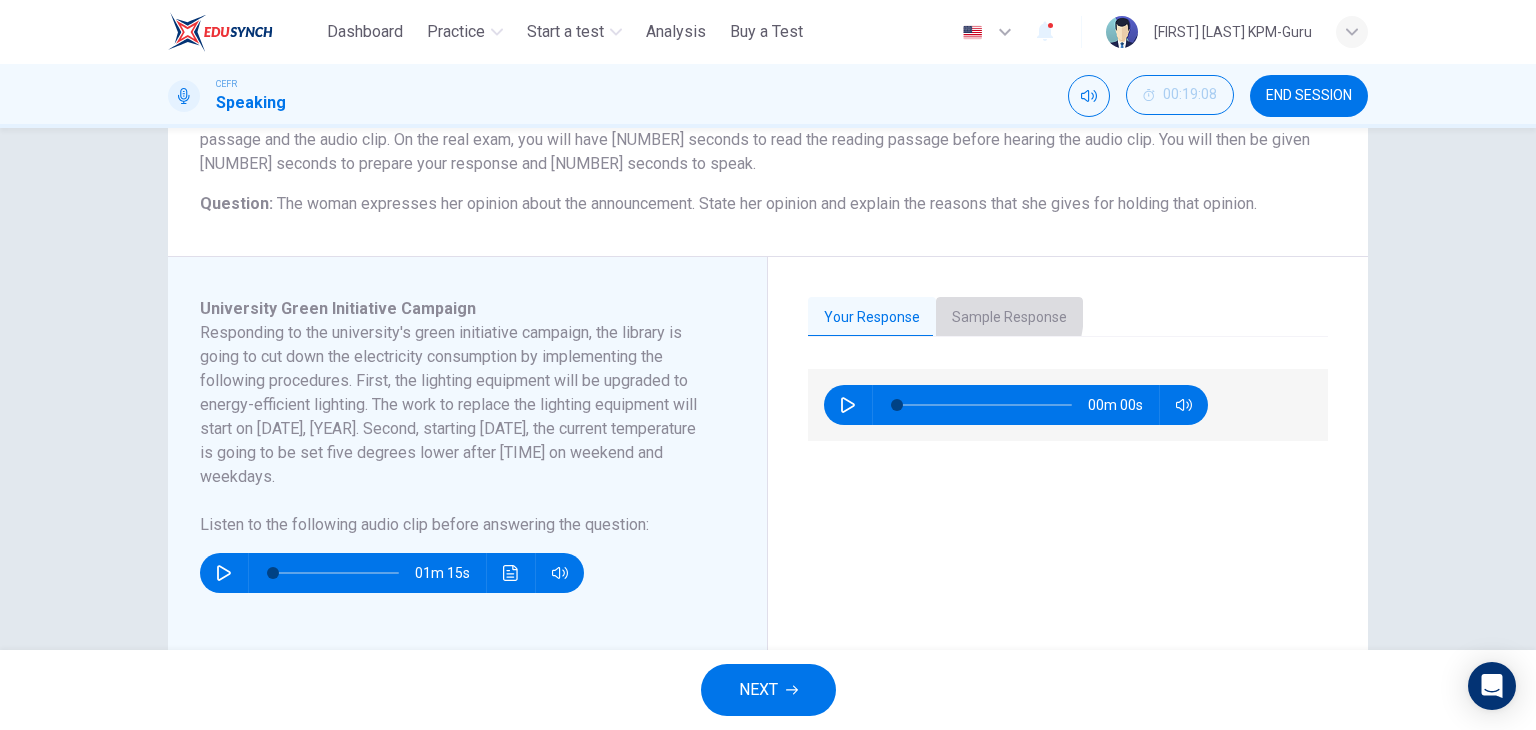 click on "Sample Response" at bounding box center [1009, 318] 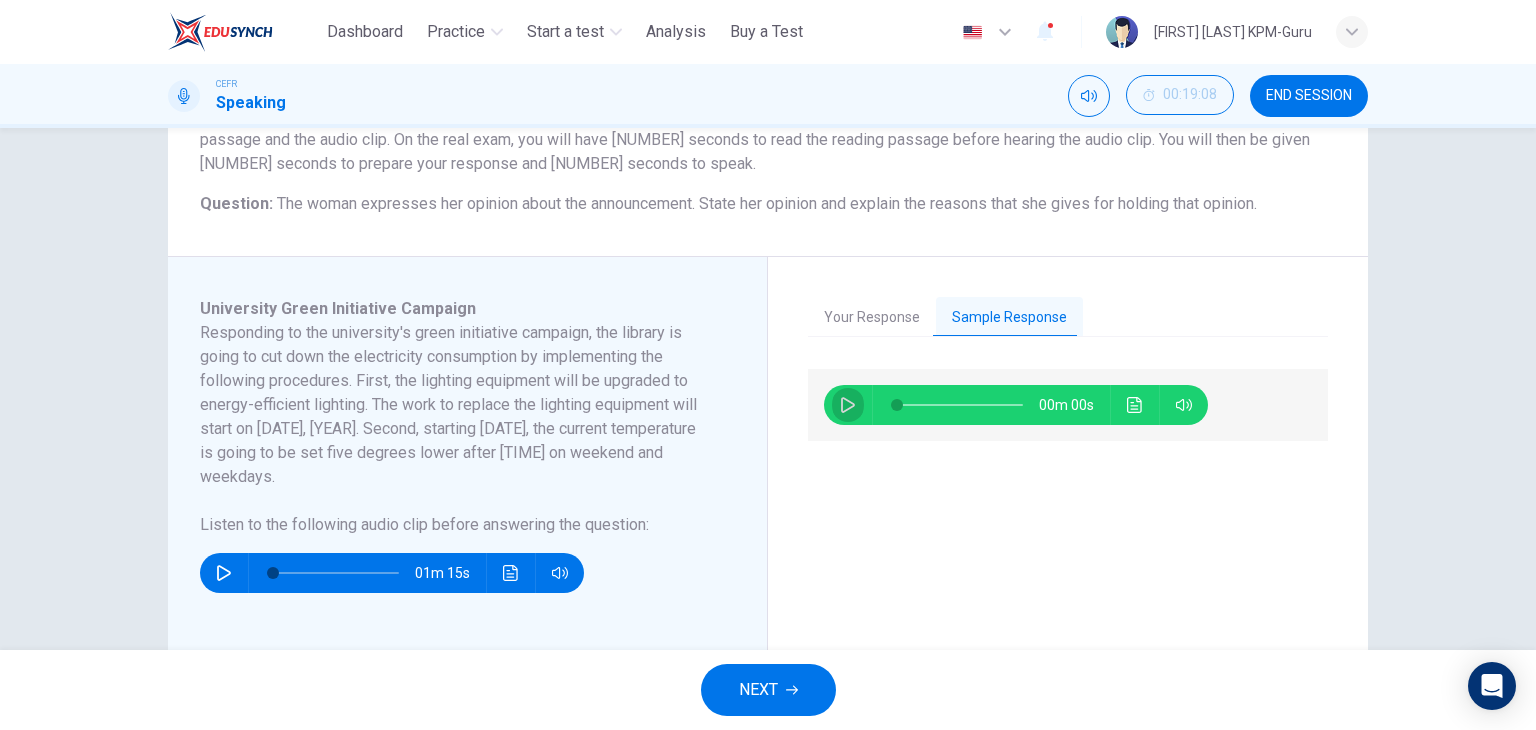click at bounding box center [848, 405] 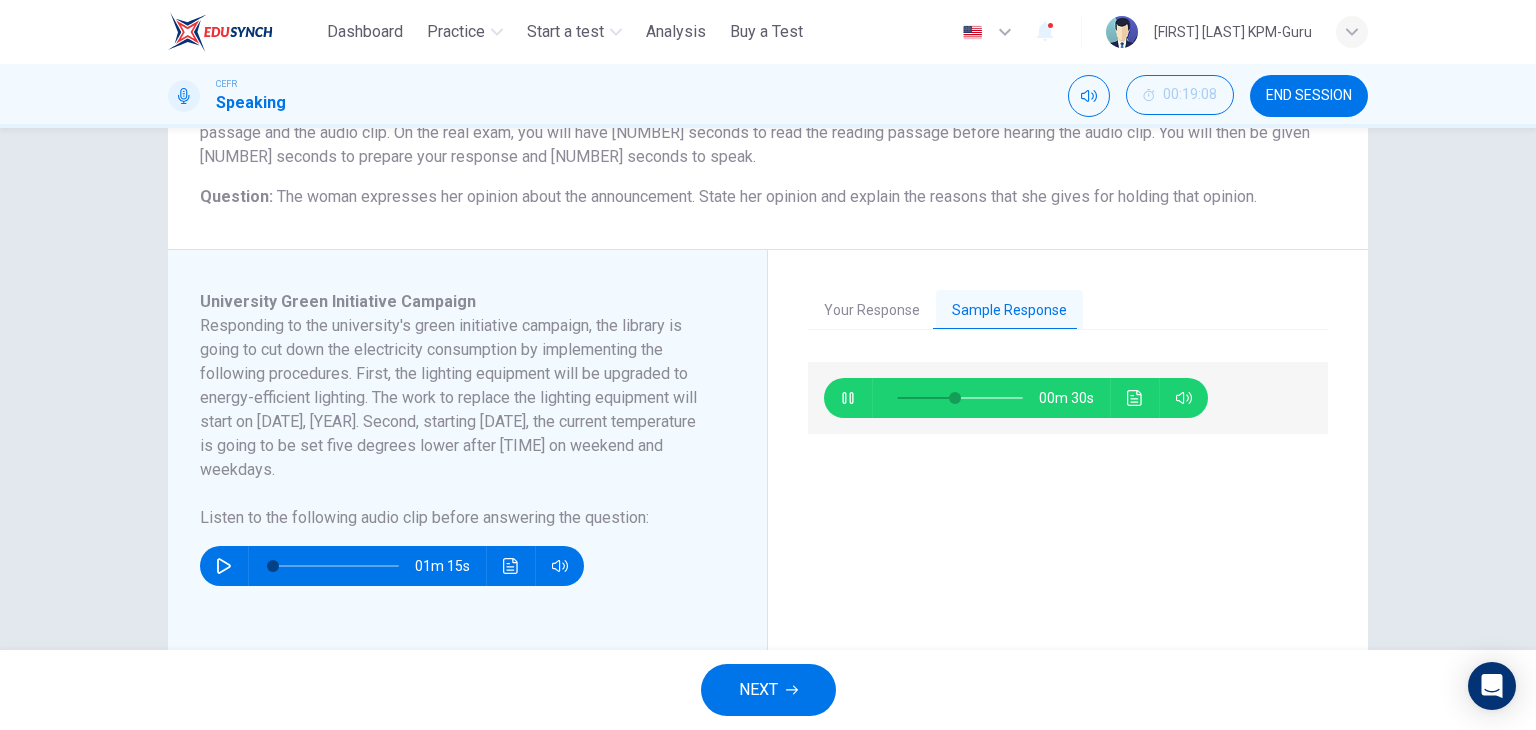 scroll, scrollTop: 200, scrollLeft: 0, axis: vertical 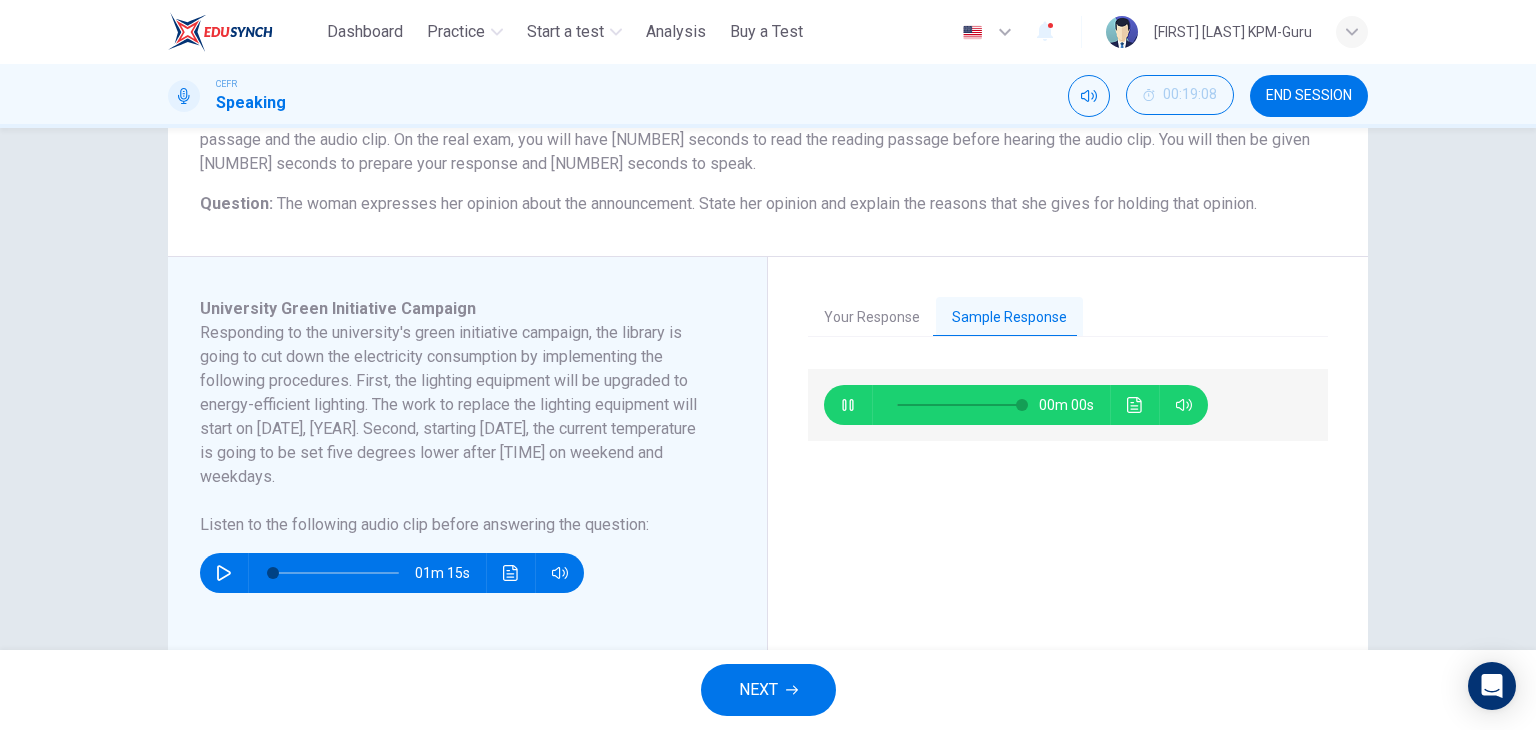 type on "*" 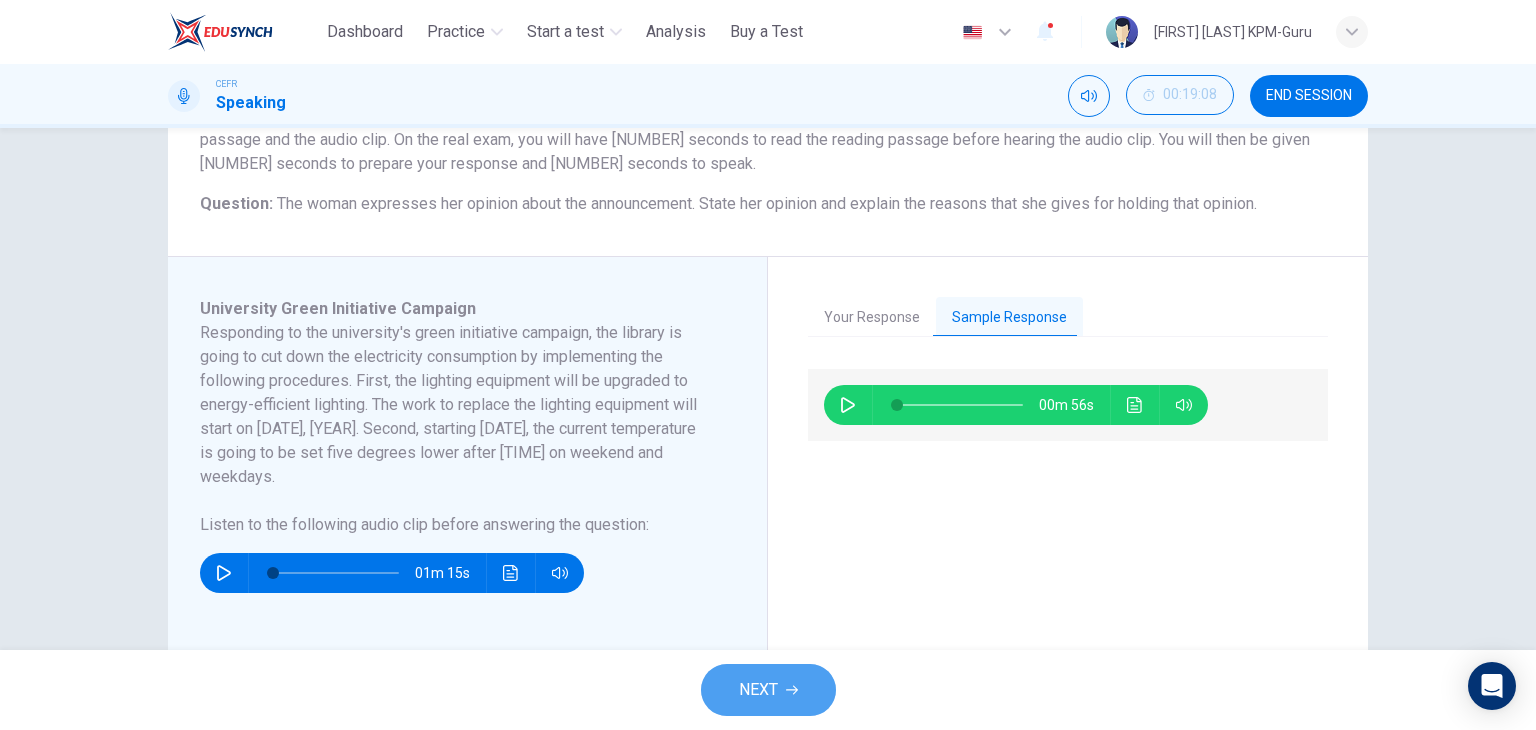 click on "NEXT" at bounding box center [768, 690] 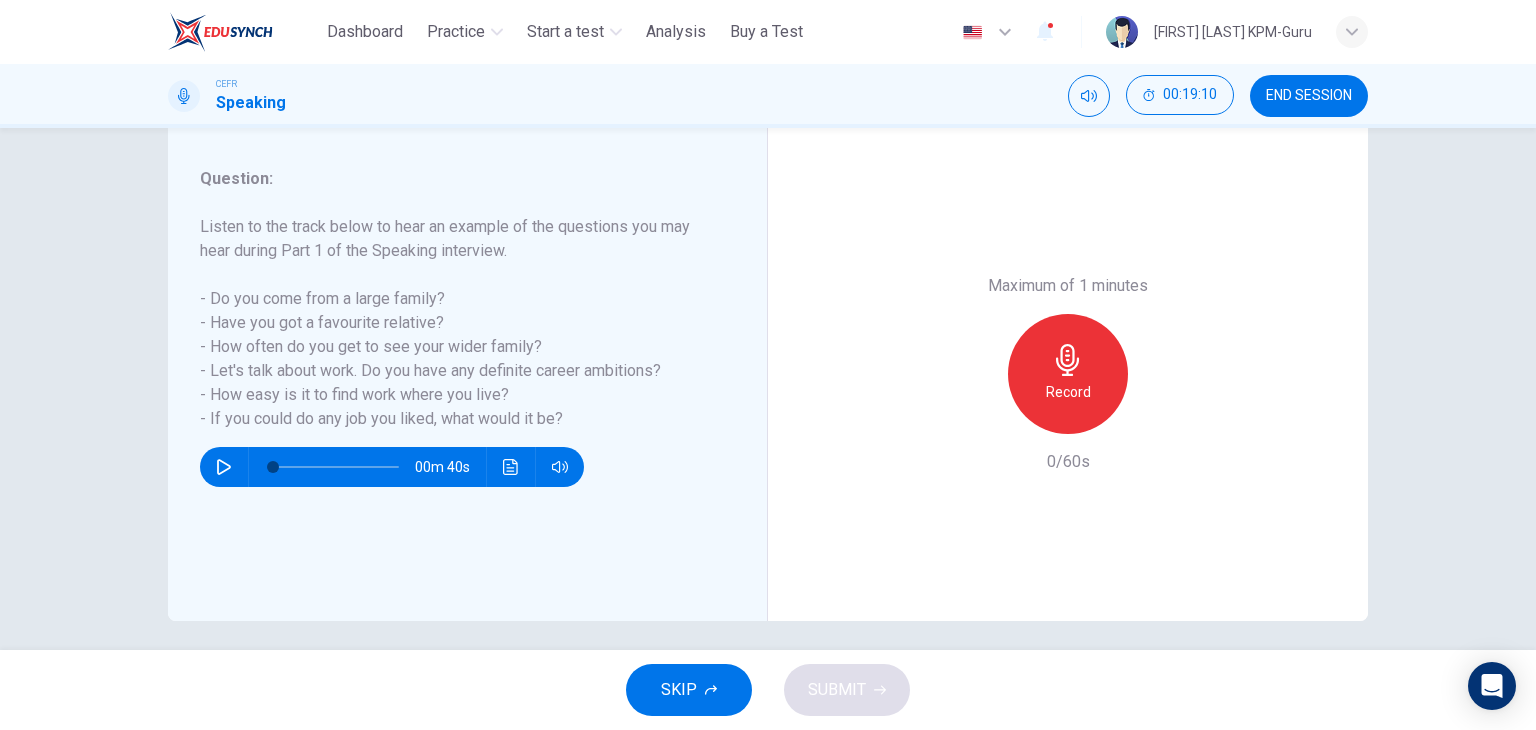 scroll, scrollTop: 253, scrollLeft: 0, axis: vertical 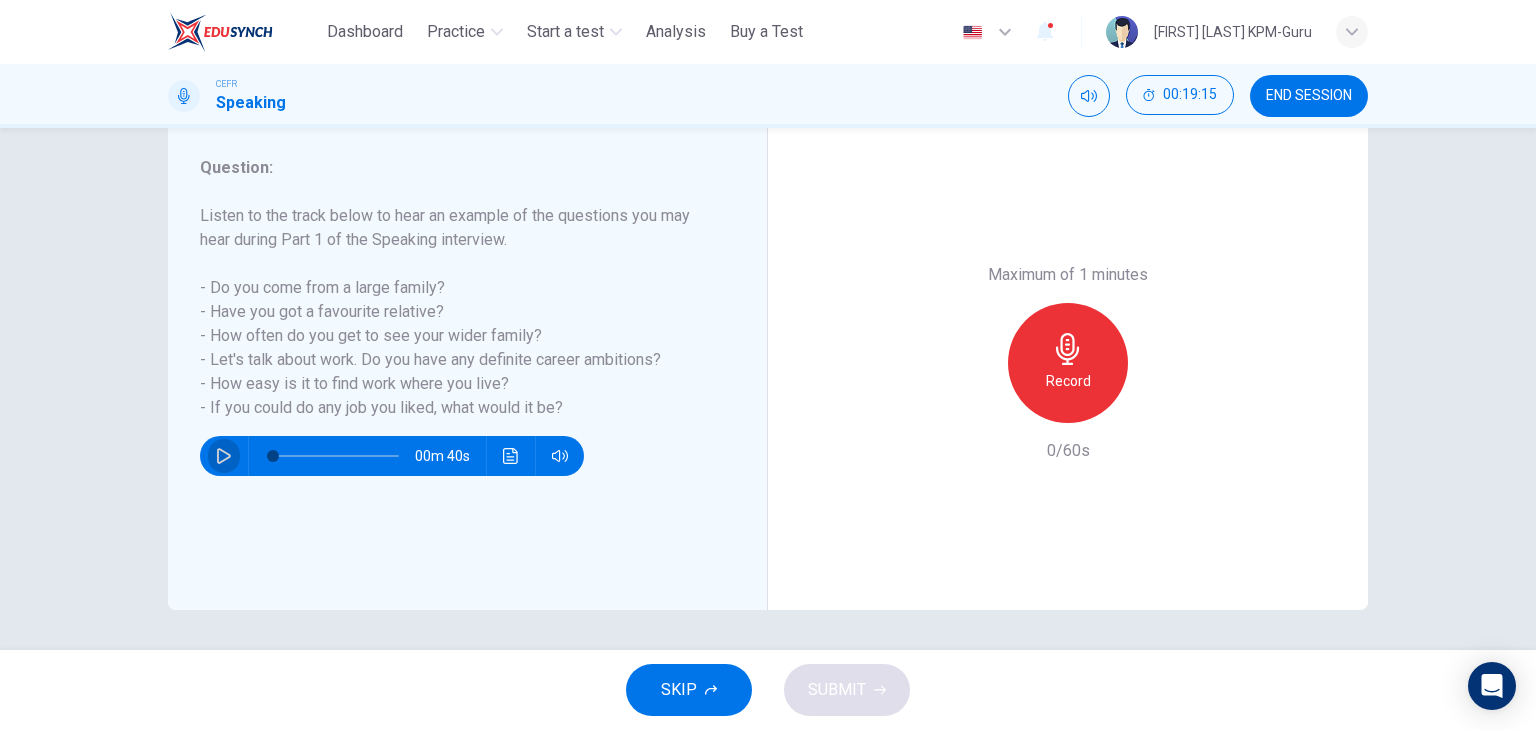click 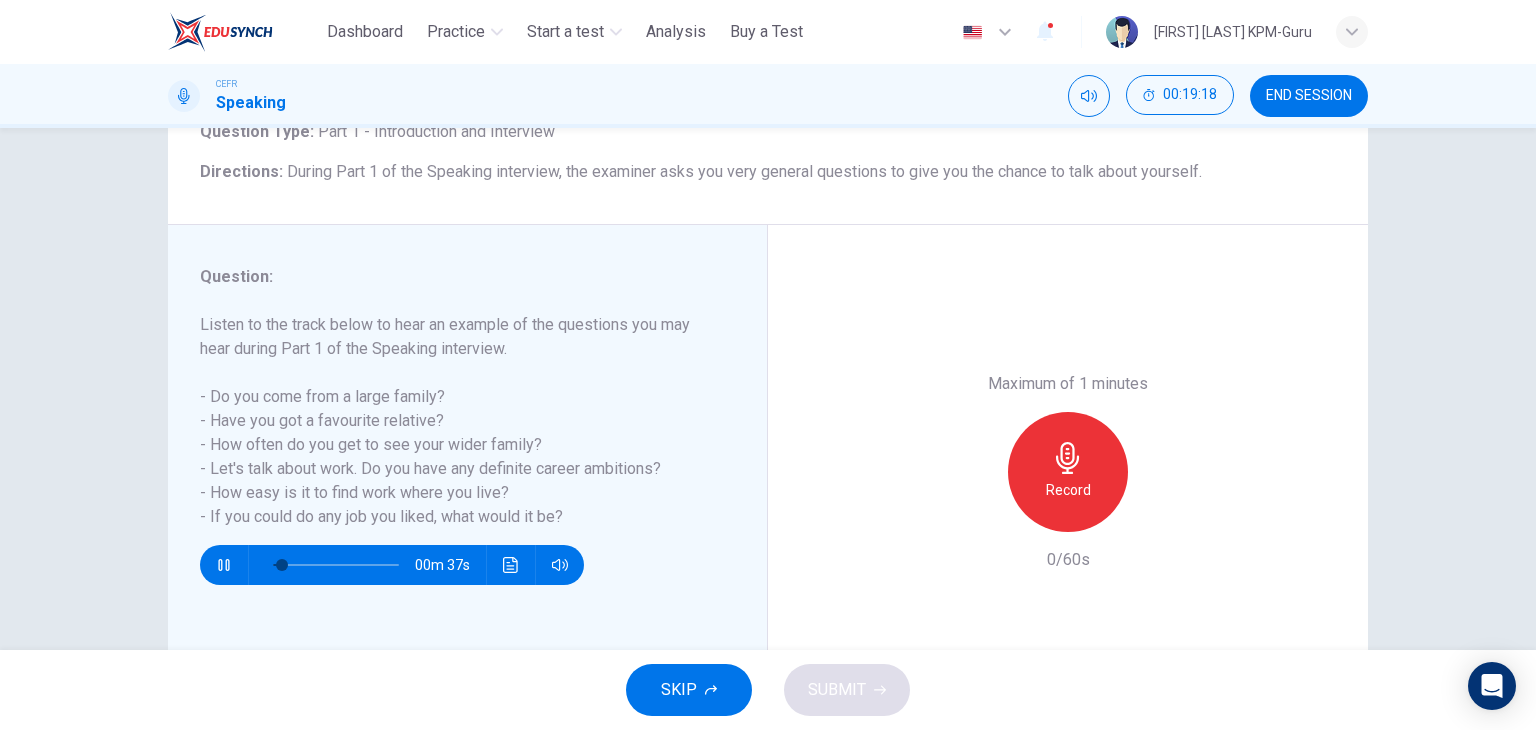 scroll, scrollTop: 153, scrollLeft: 0, axis: vertical 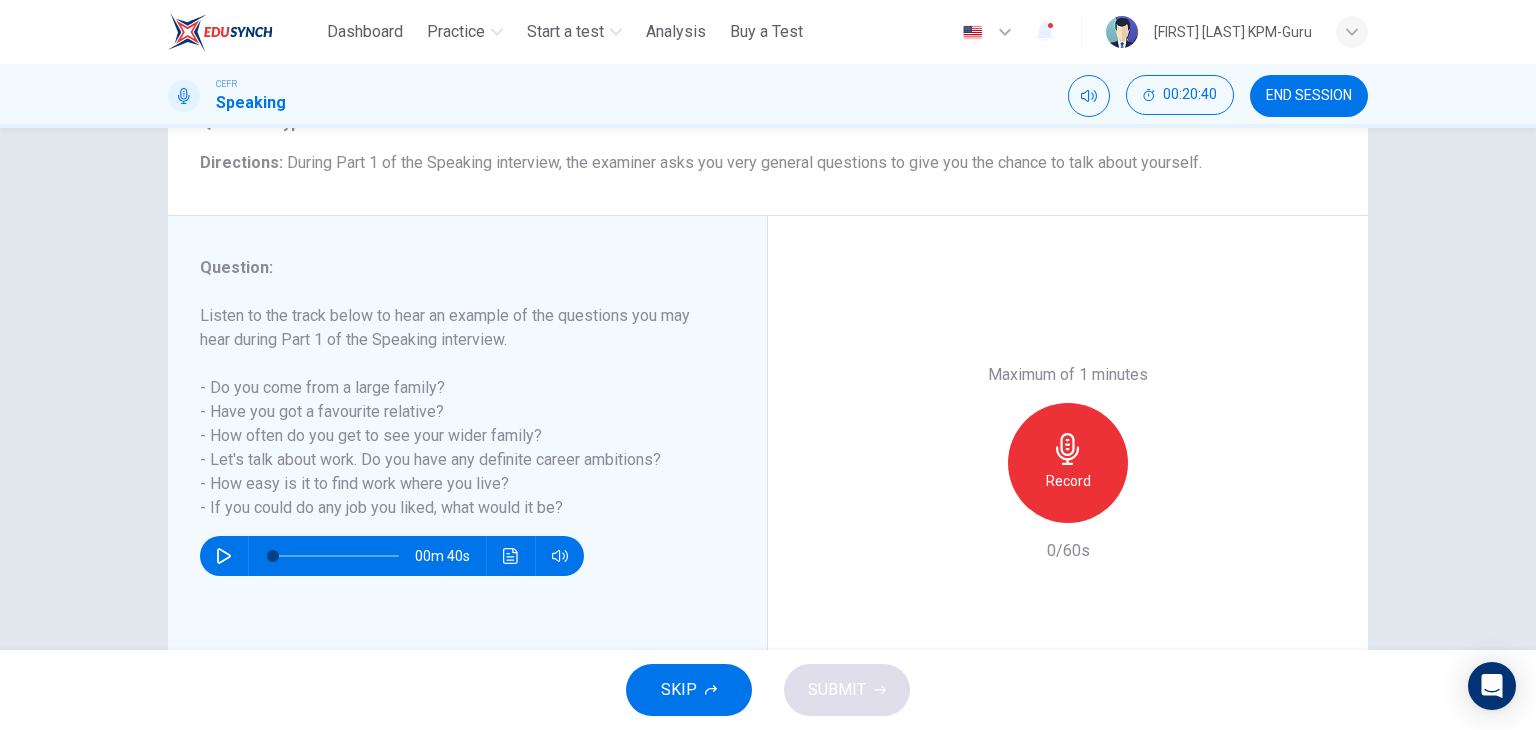 click 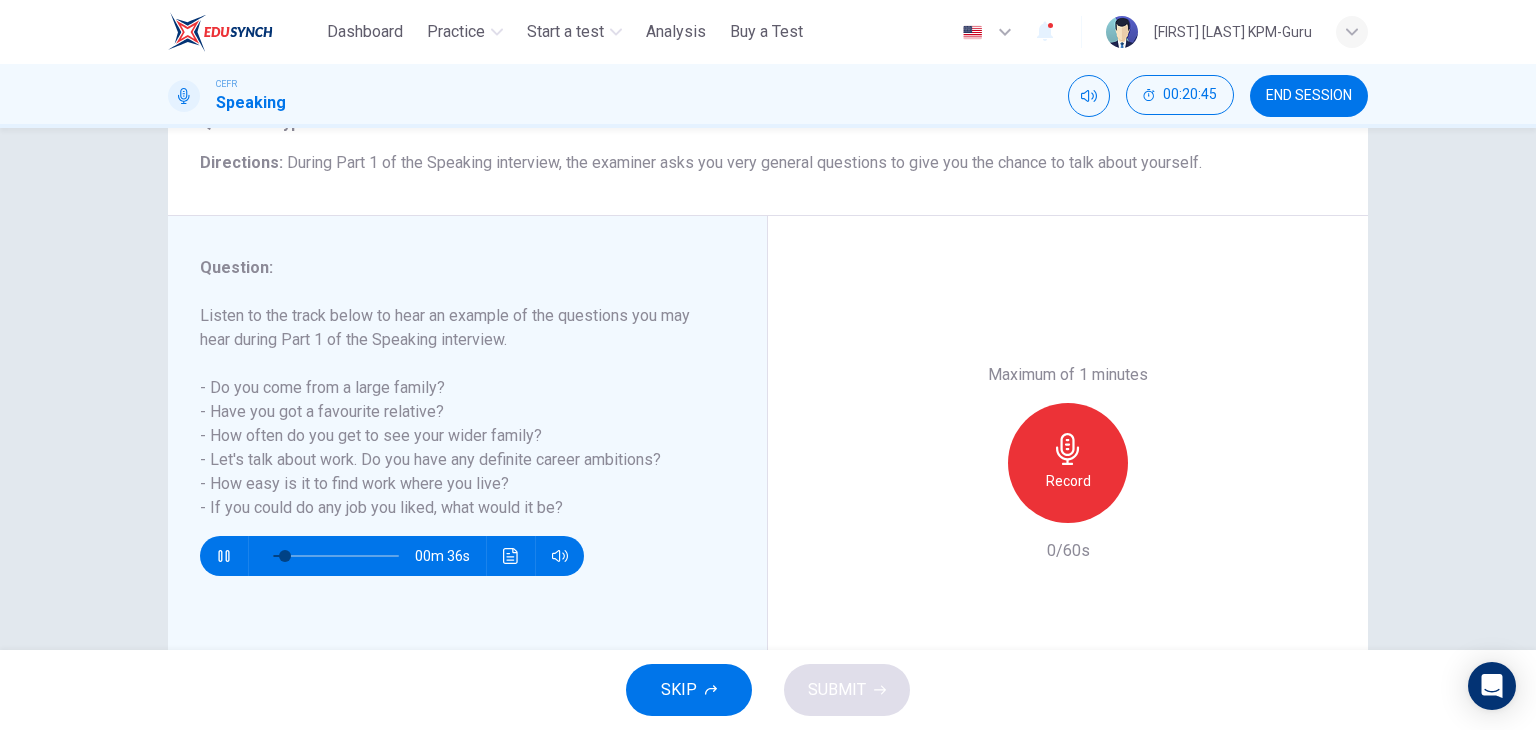 click 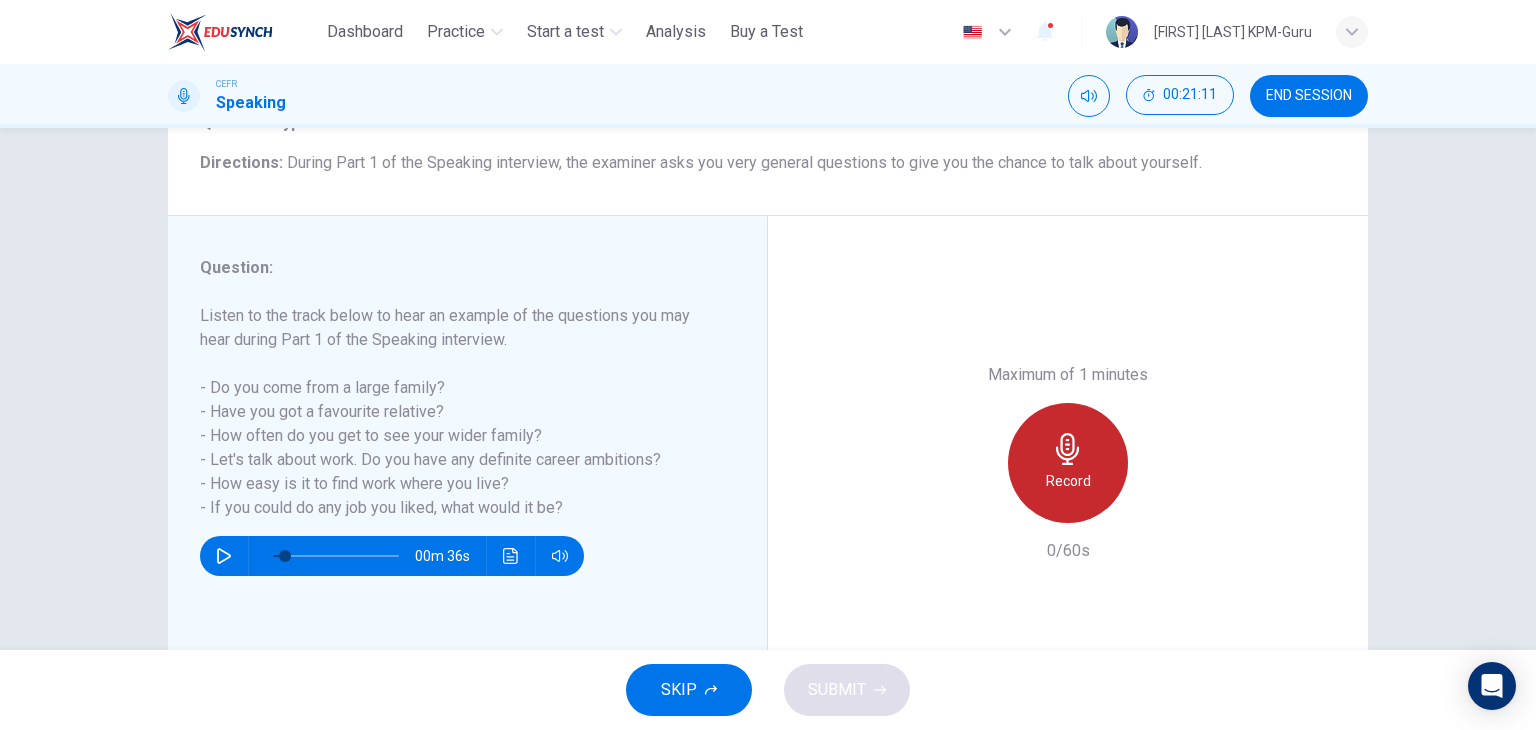 click 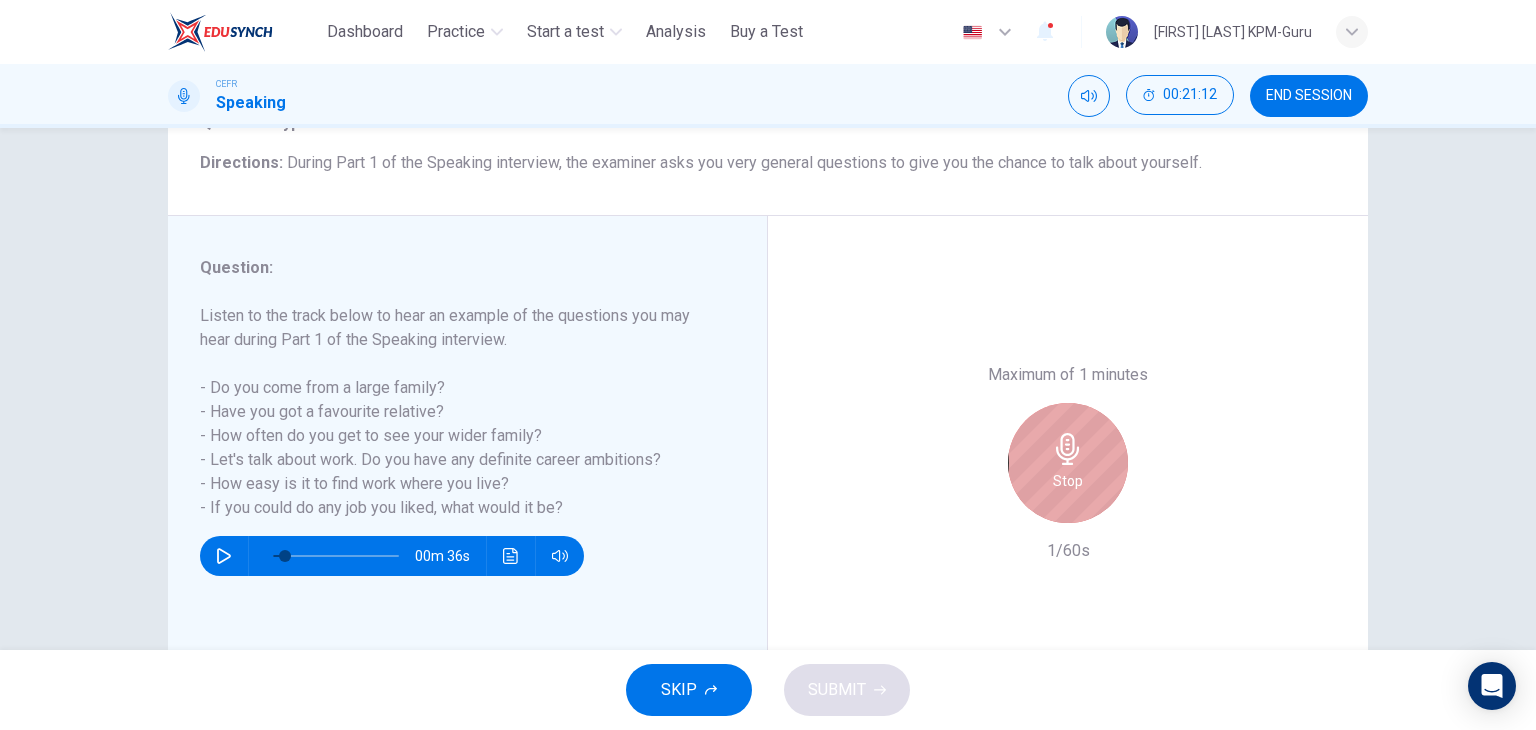 click on "Stop" at bounding box center (1068, 481) 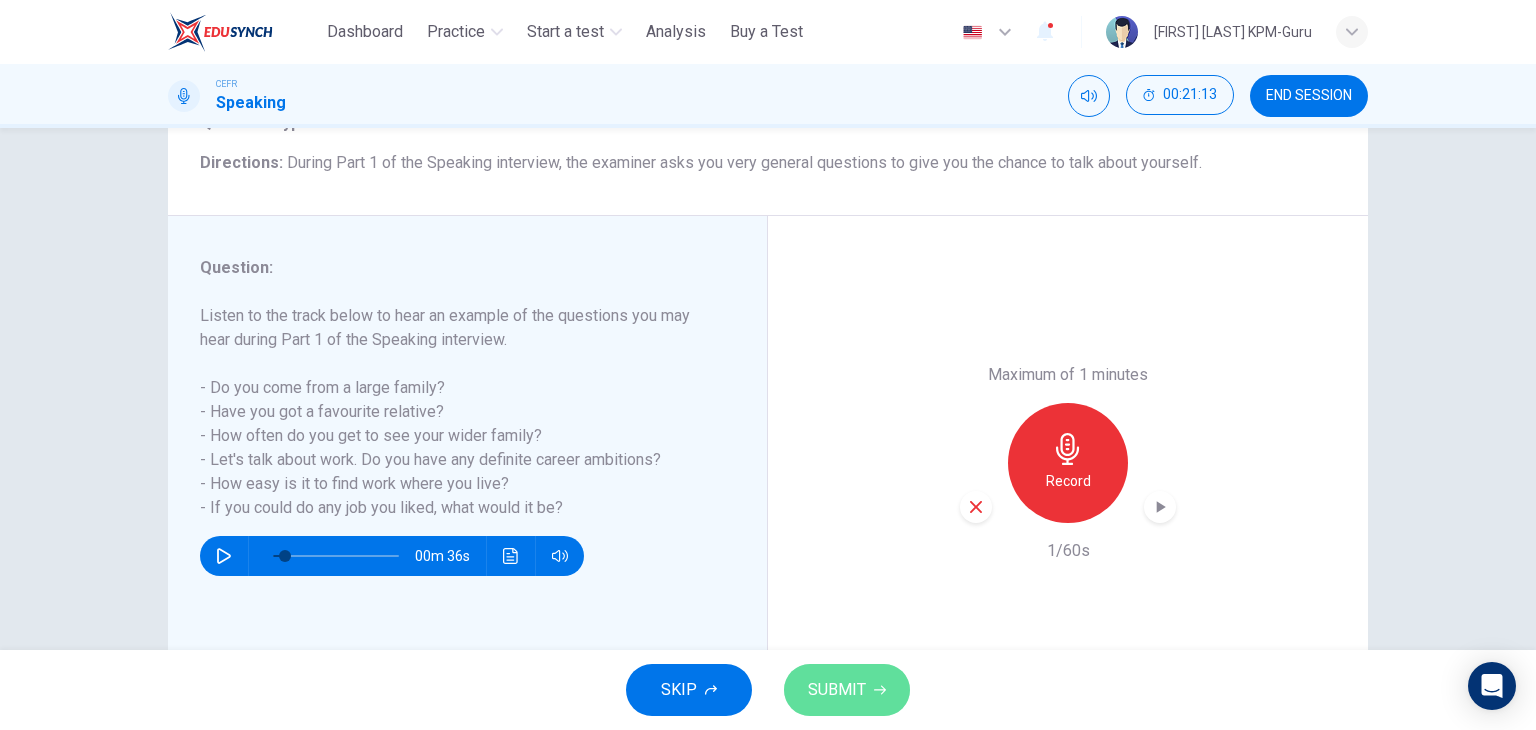 click on "SUBMIT" at bounding box center (847, 690) 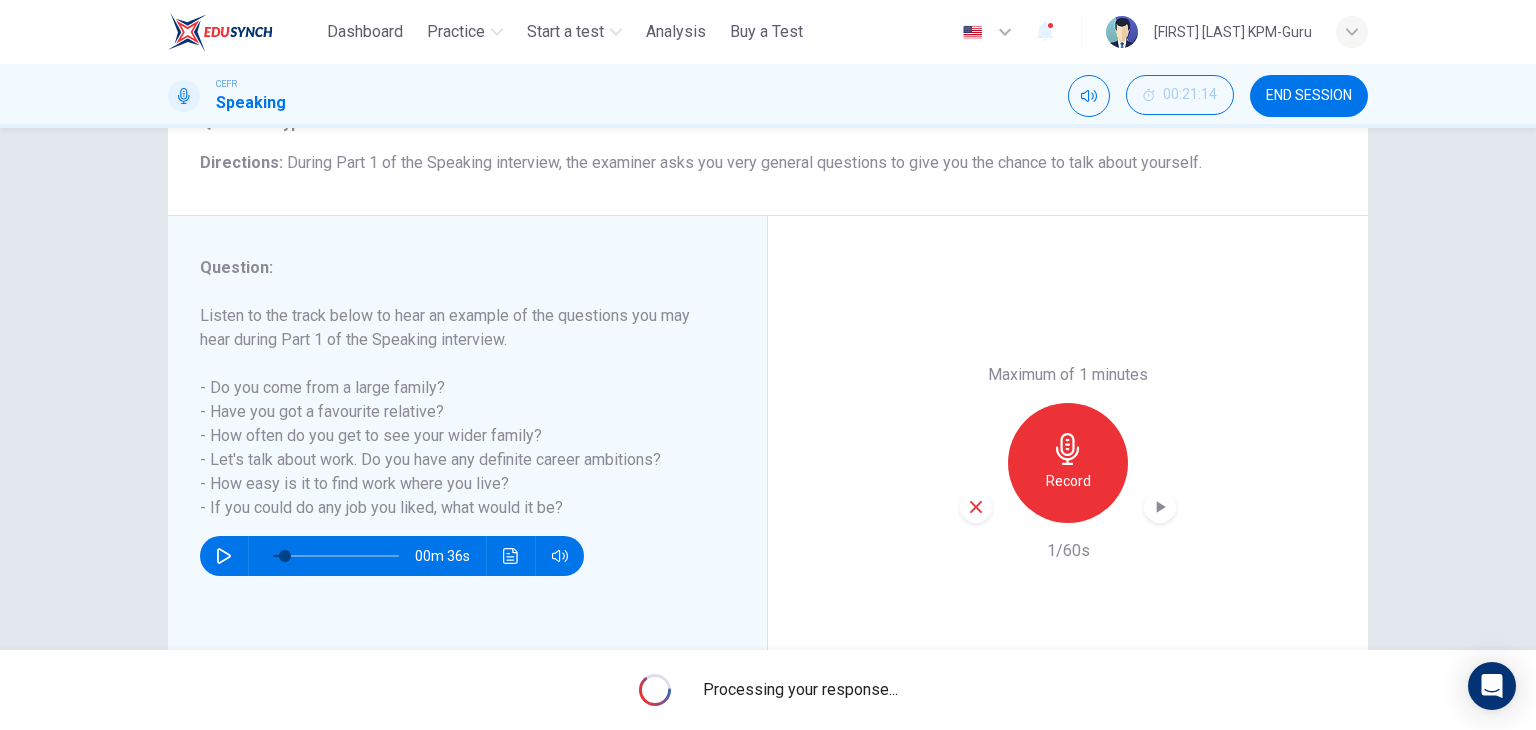 type on "*" 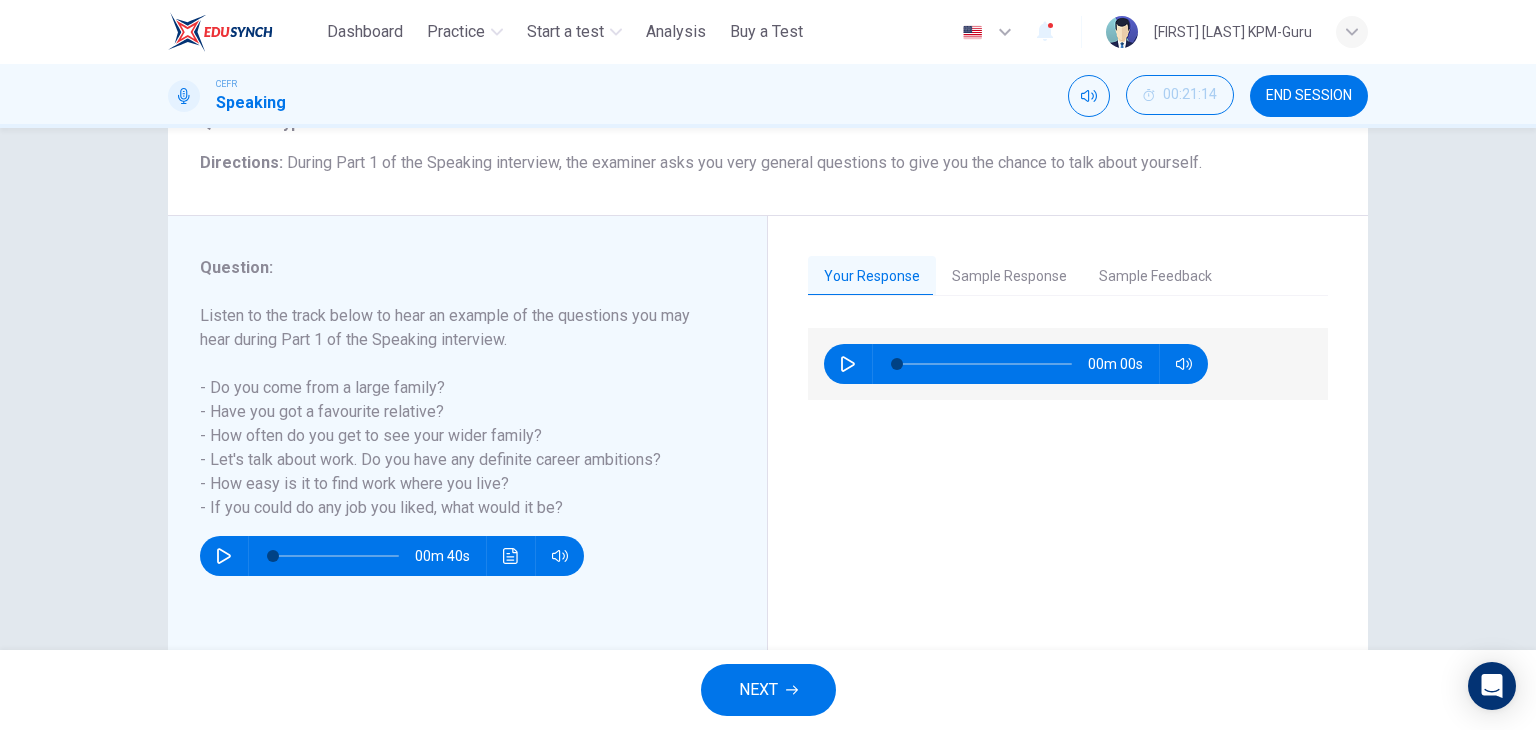 click on "Sample Response" at bounding box center (1009, 277) 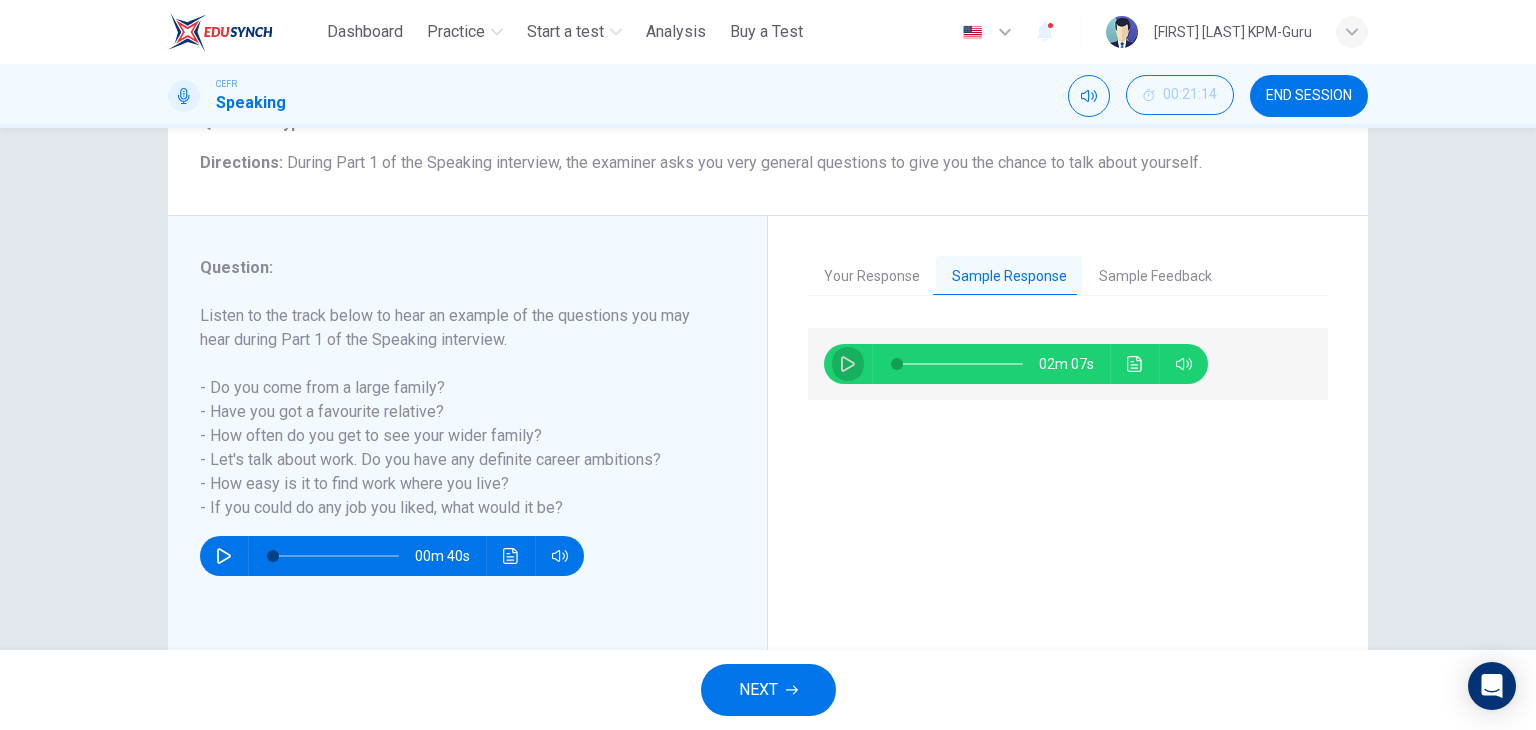 click at bounding box center [848, 364] 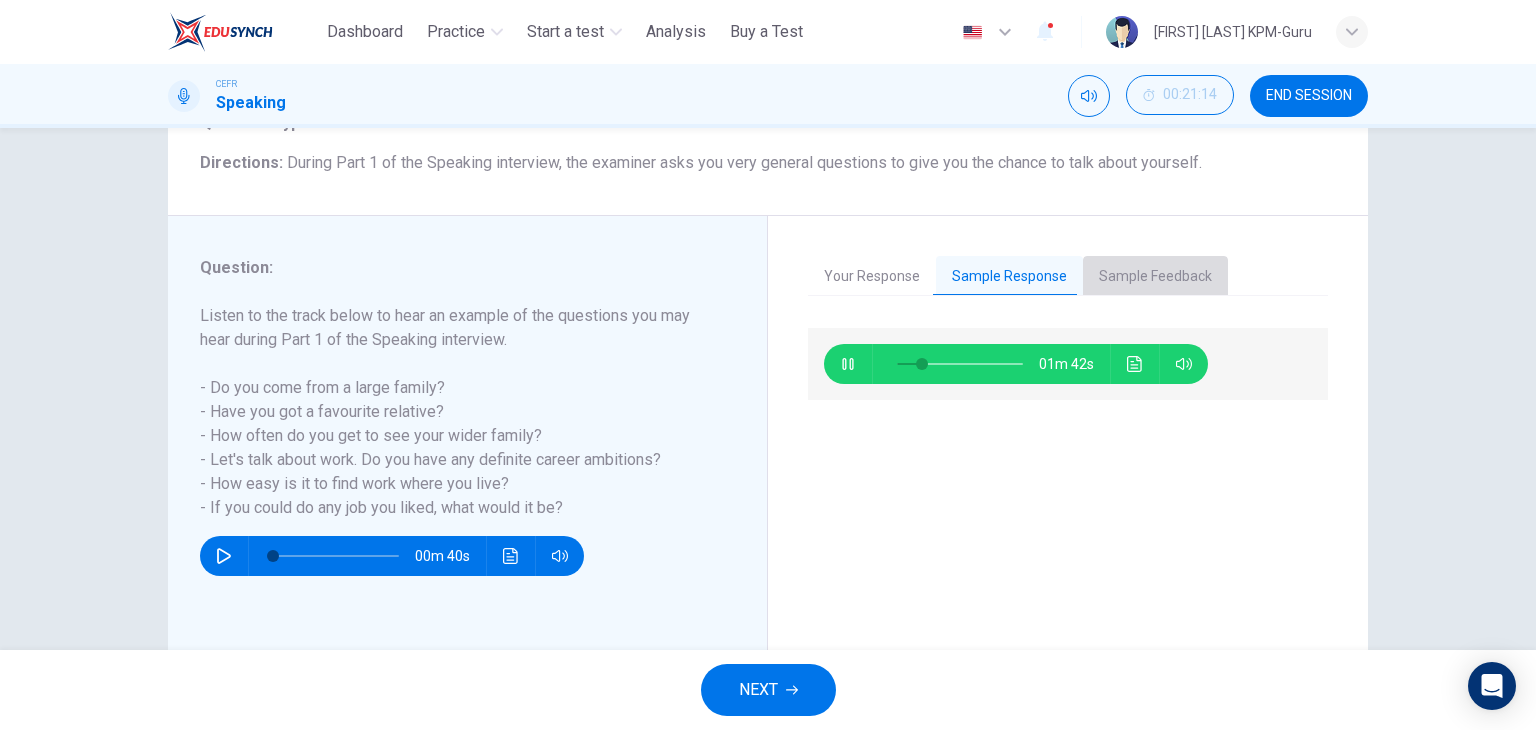 click on "Sample Feedback" at bounding box center (1155, 277) 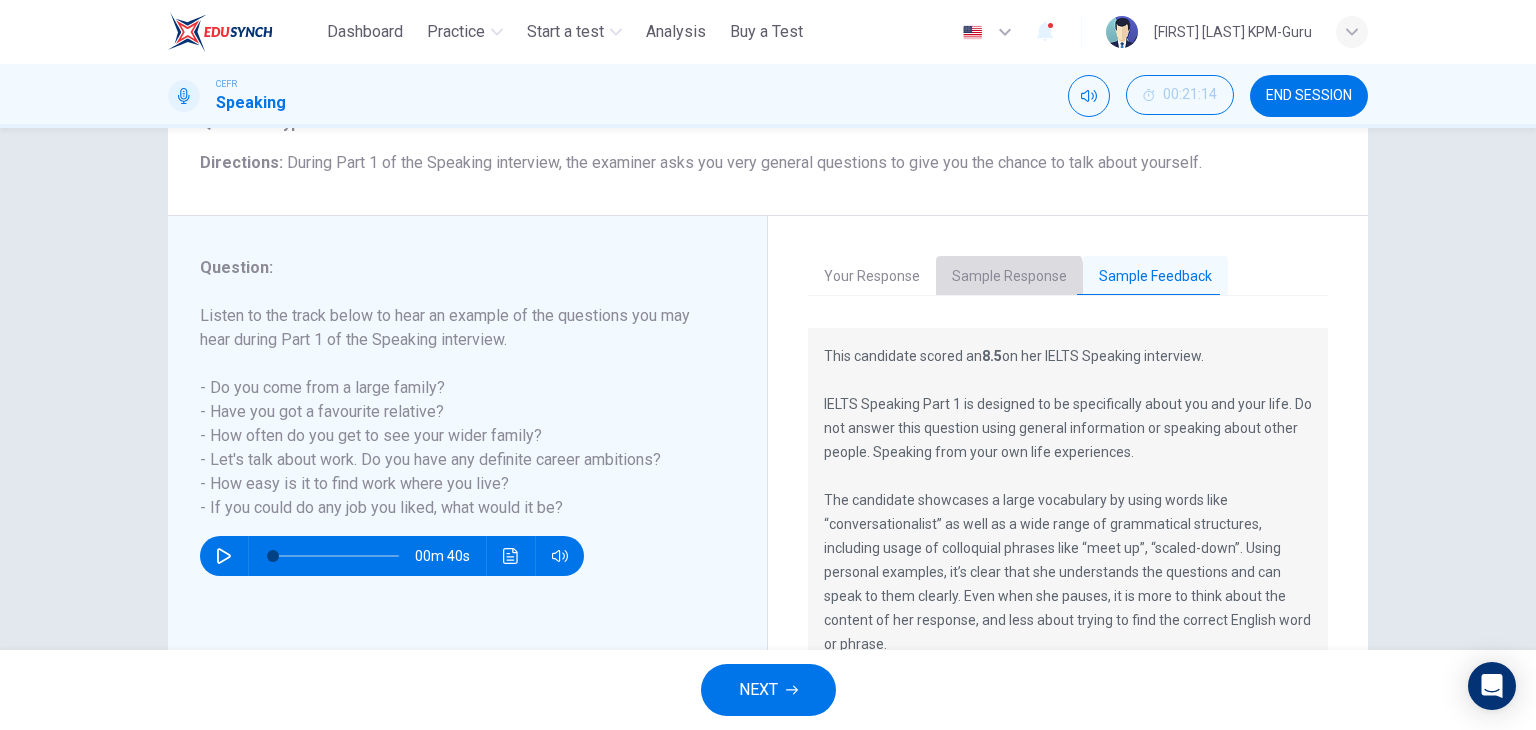 click on "Sample Response" at bounding box center [1009, 277] 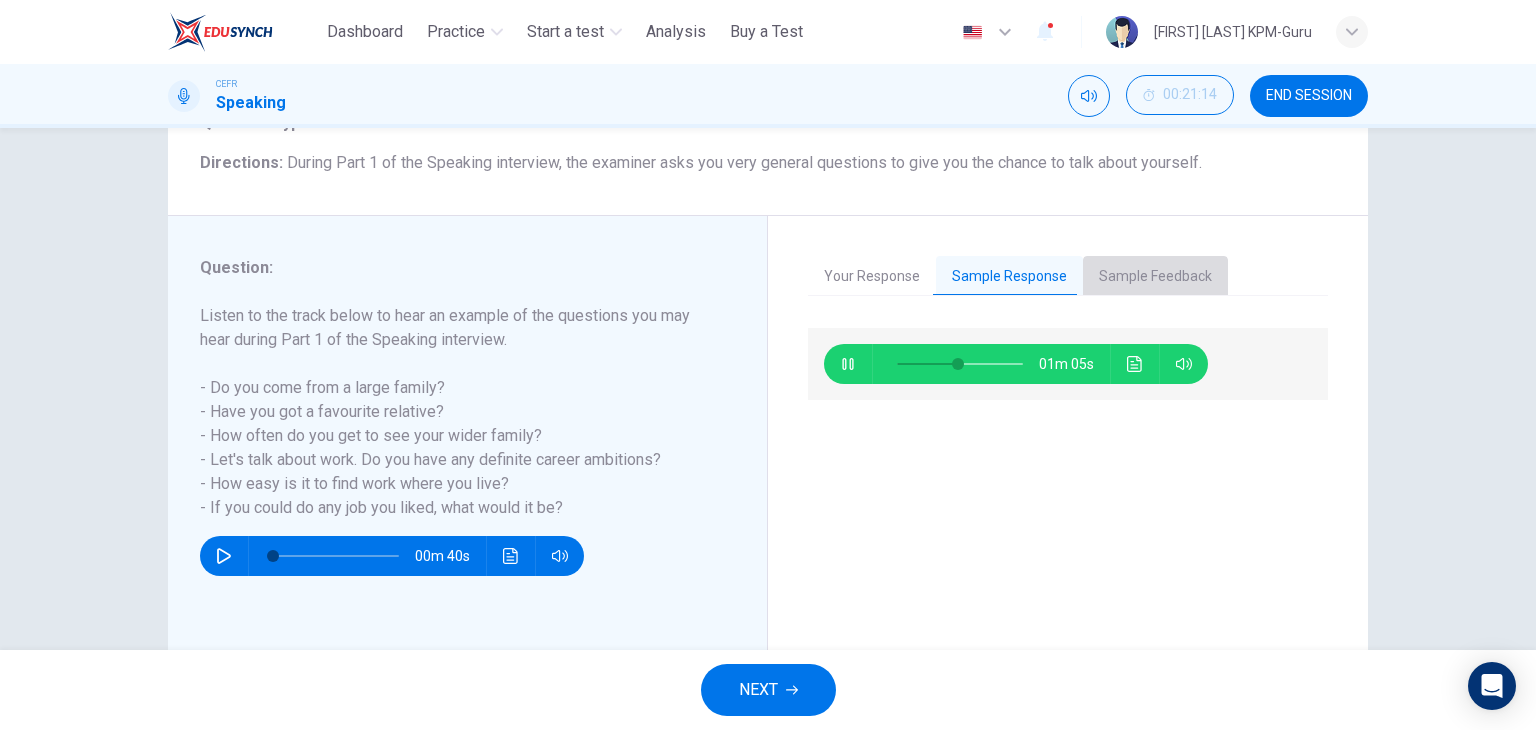 click on "Sample Feedback" at bounding box center [1155, 277] 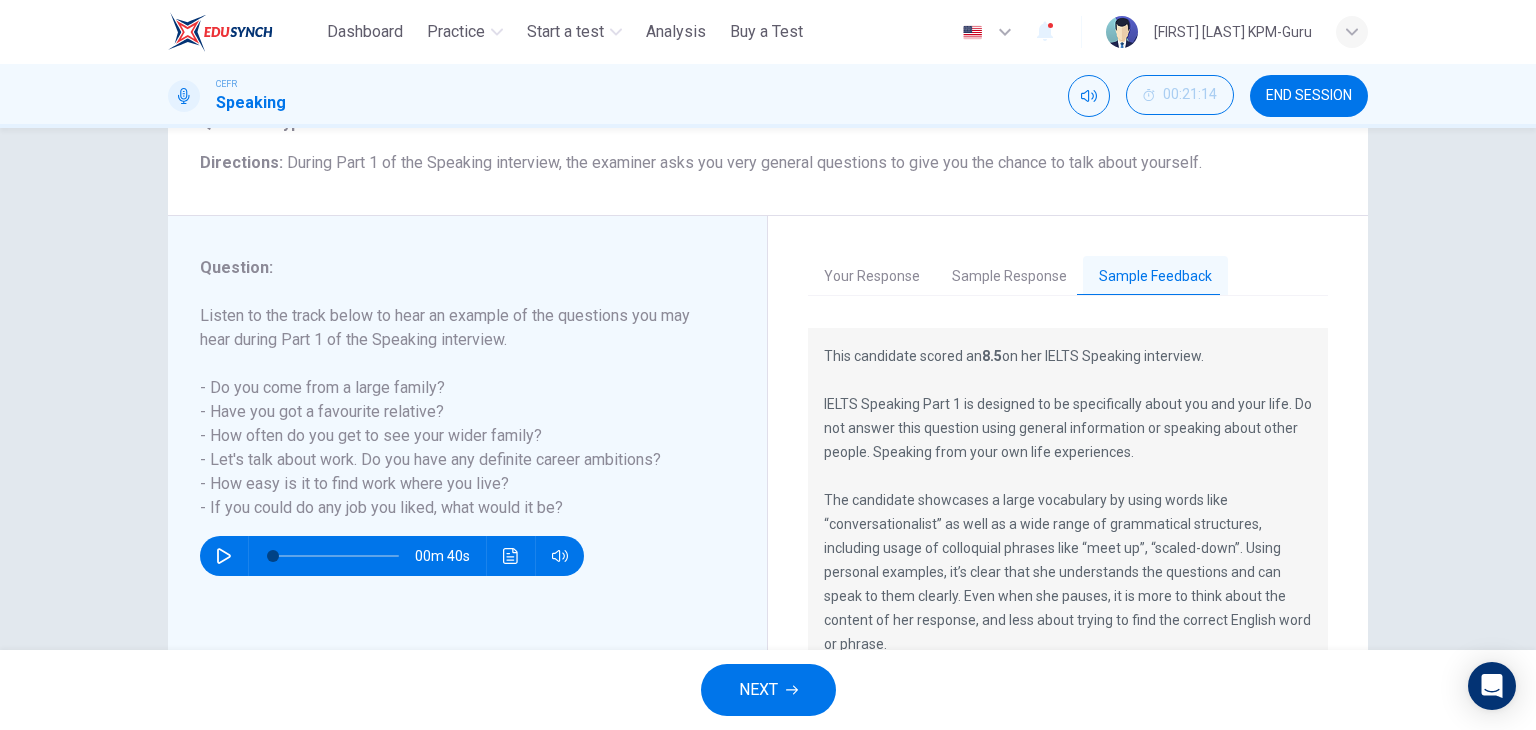 scroll, scrollTop: 257, scrollLeft: 0, axis: vertical 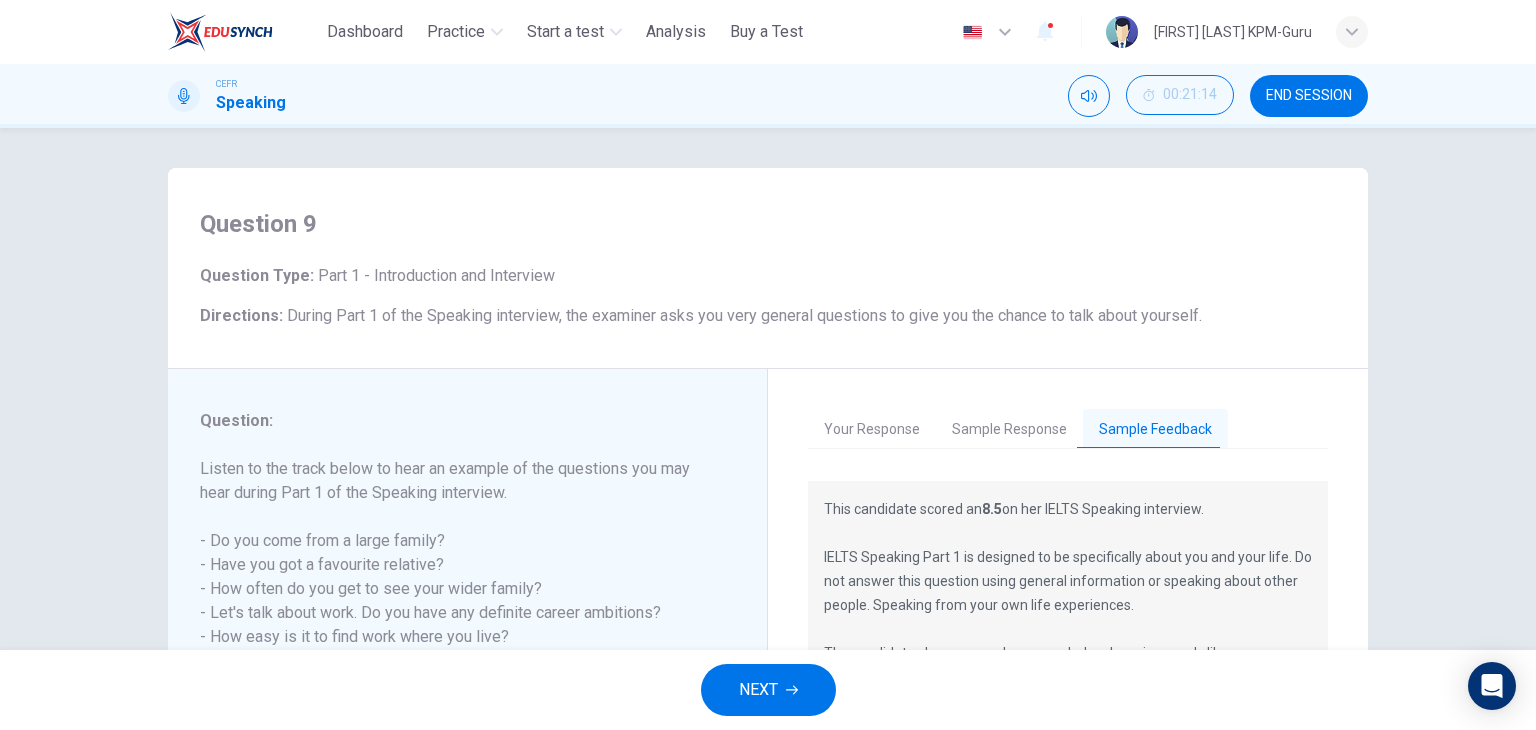 click on "Sample Response" at bounding box center (1009, 430) 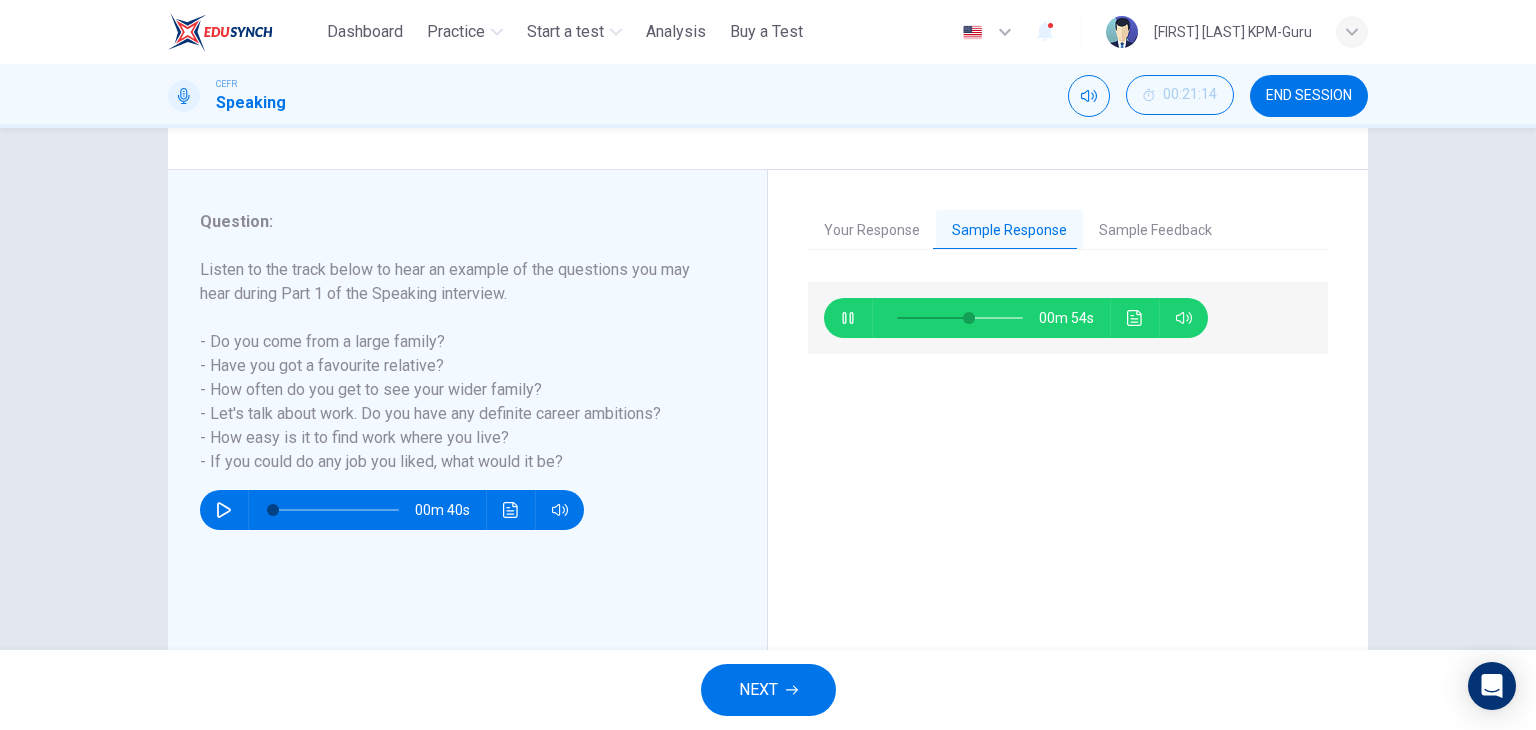 scroll, scrollTop: 196, scrollLeft: 0, axis: vertical 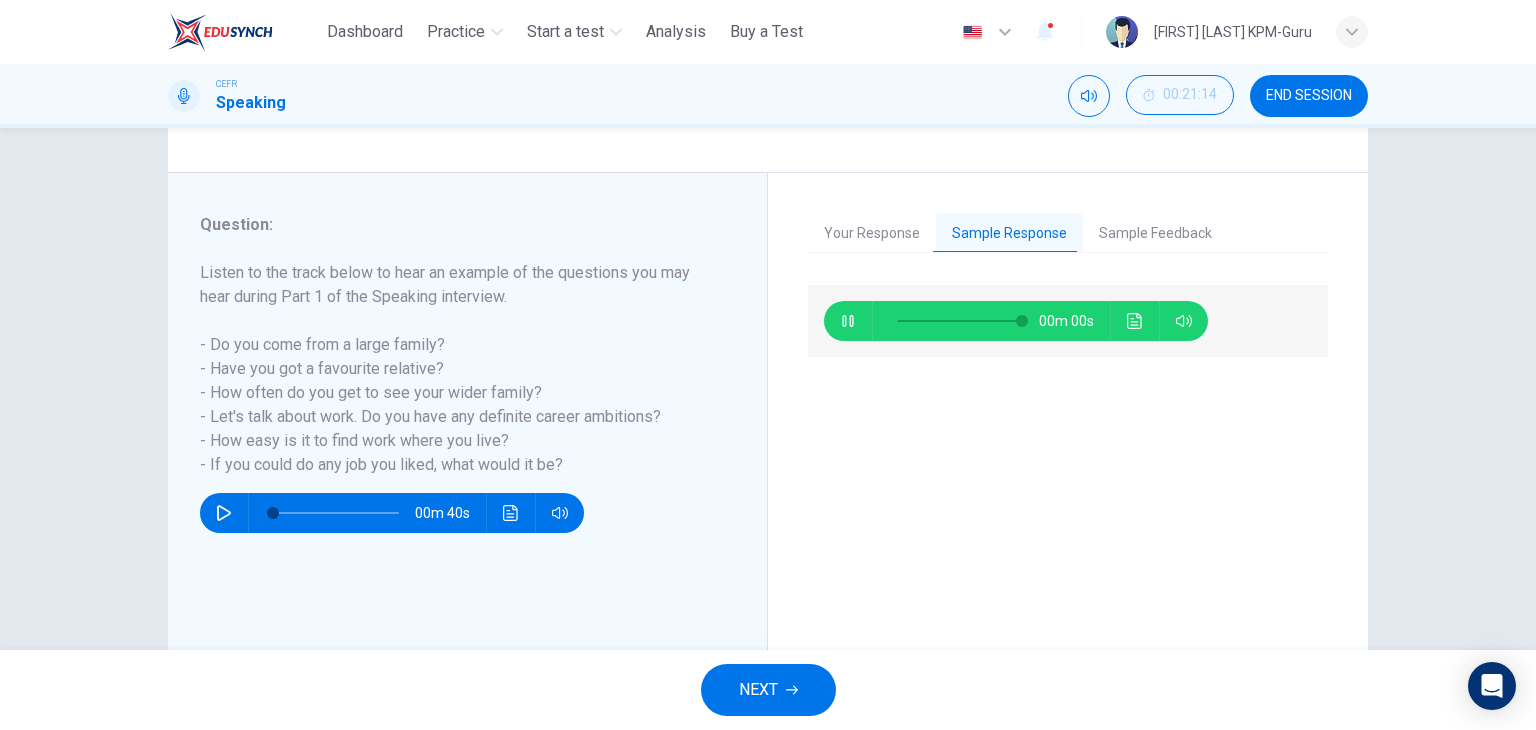 type on "*" 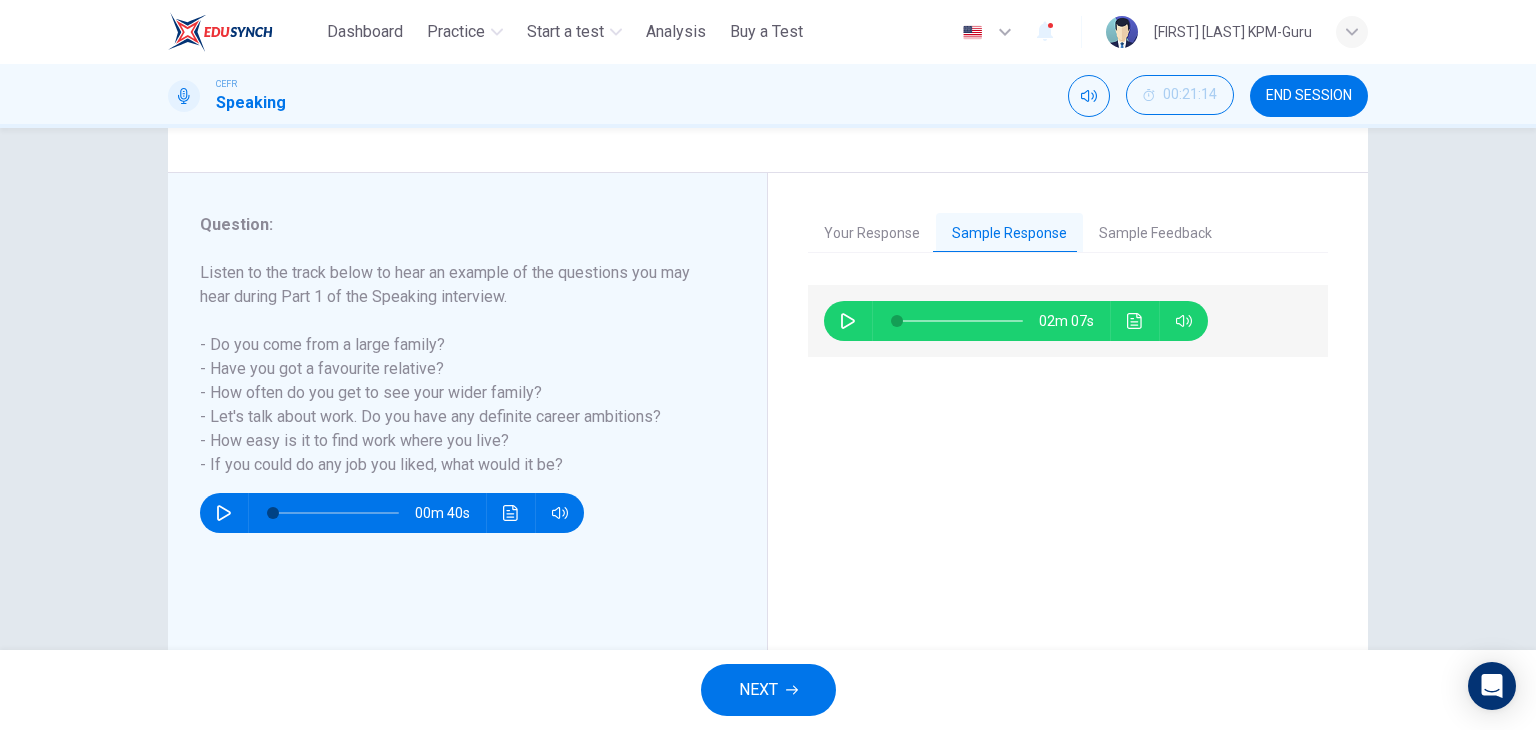 click on "Your Response" at bounding box center [872, 234] 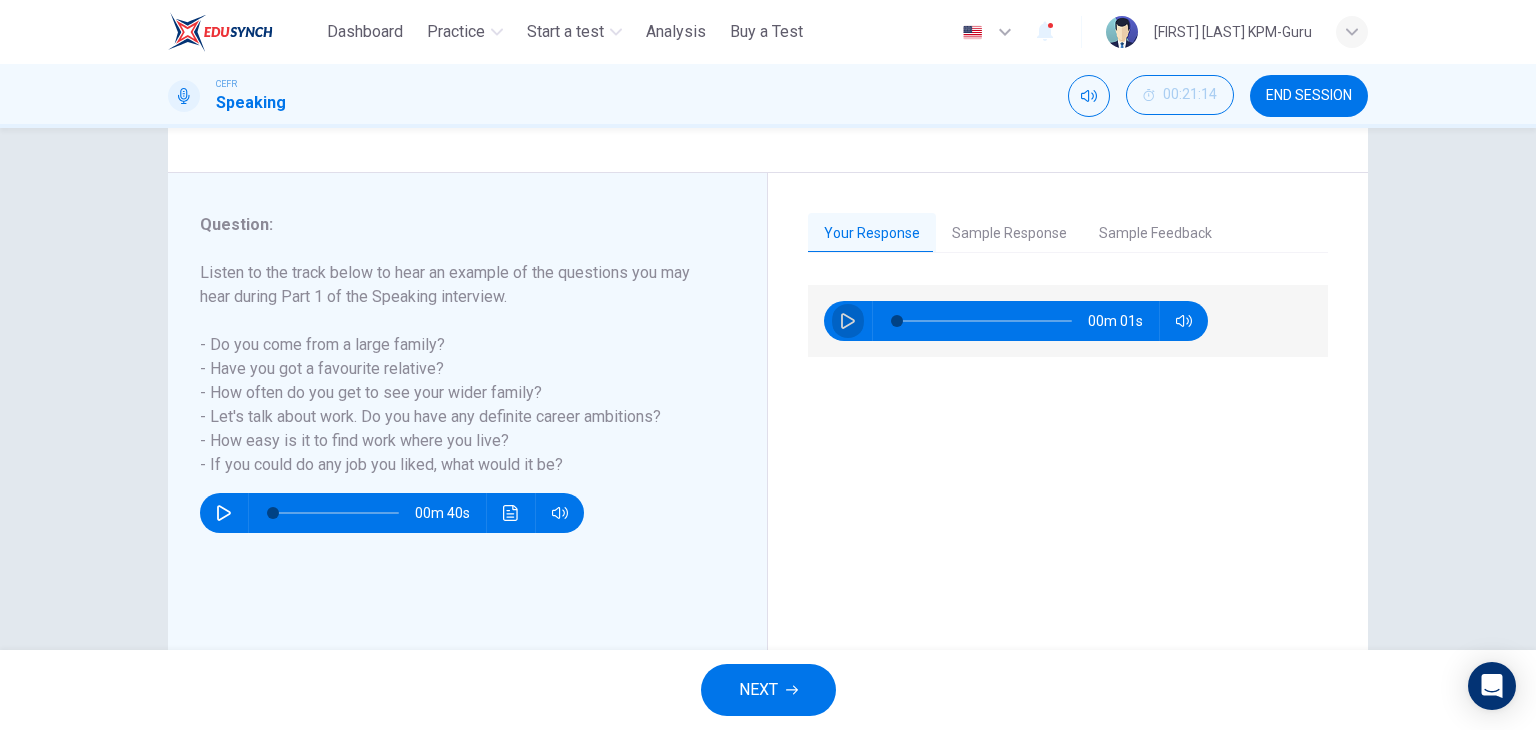 click at bounding box center [848, 321] 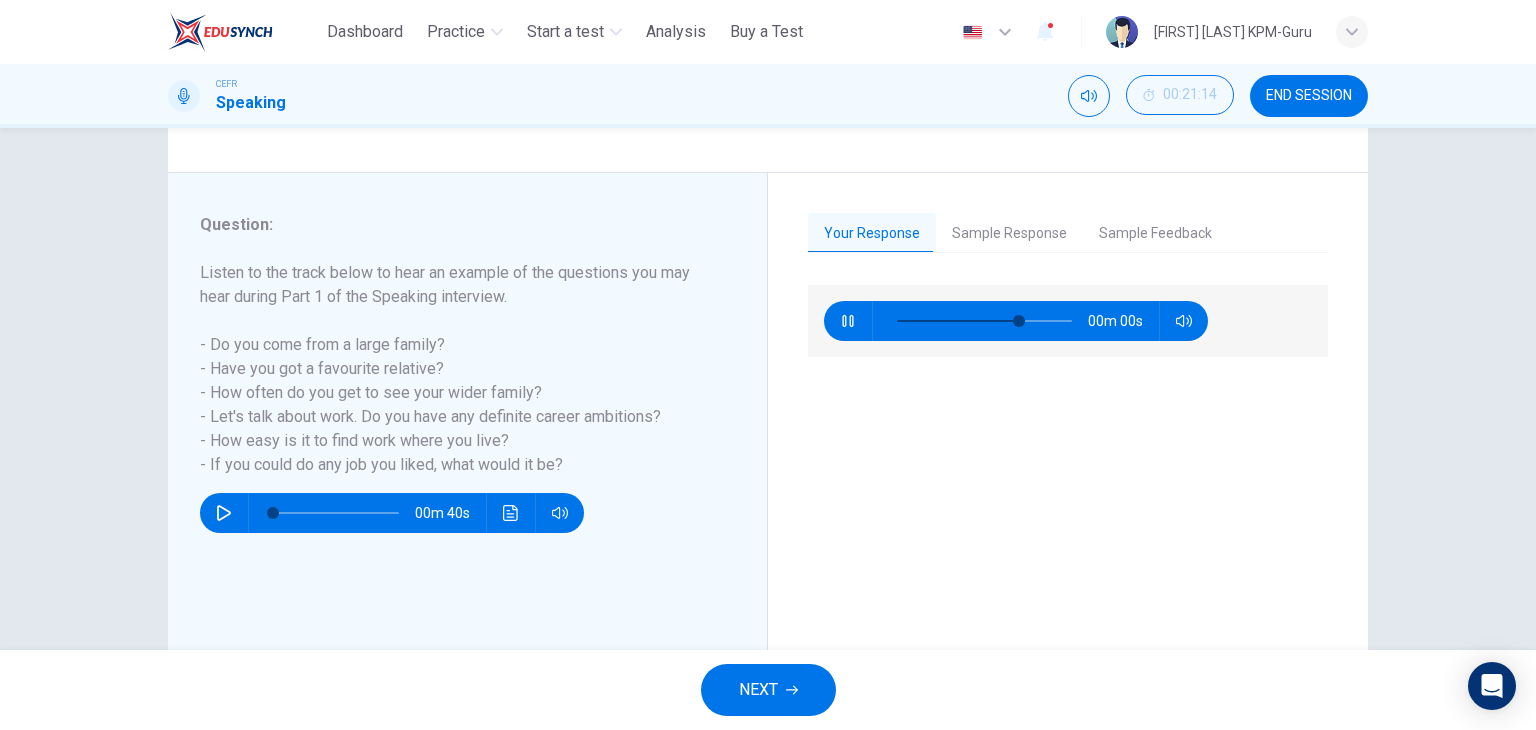 type on "*" 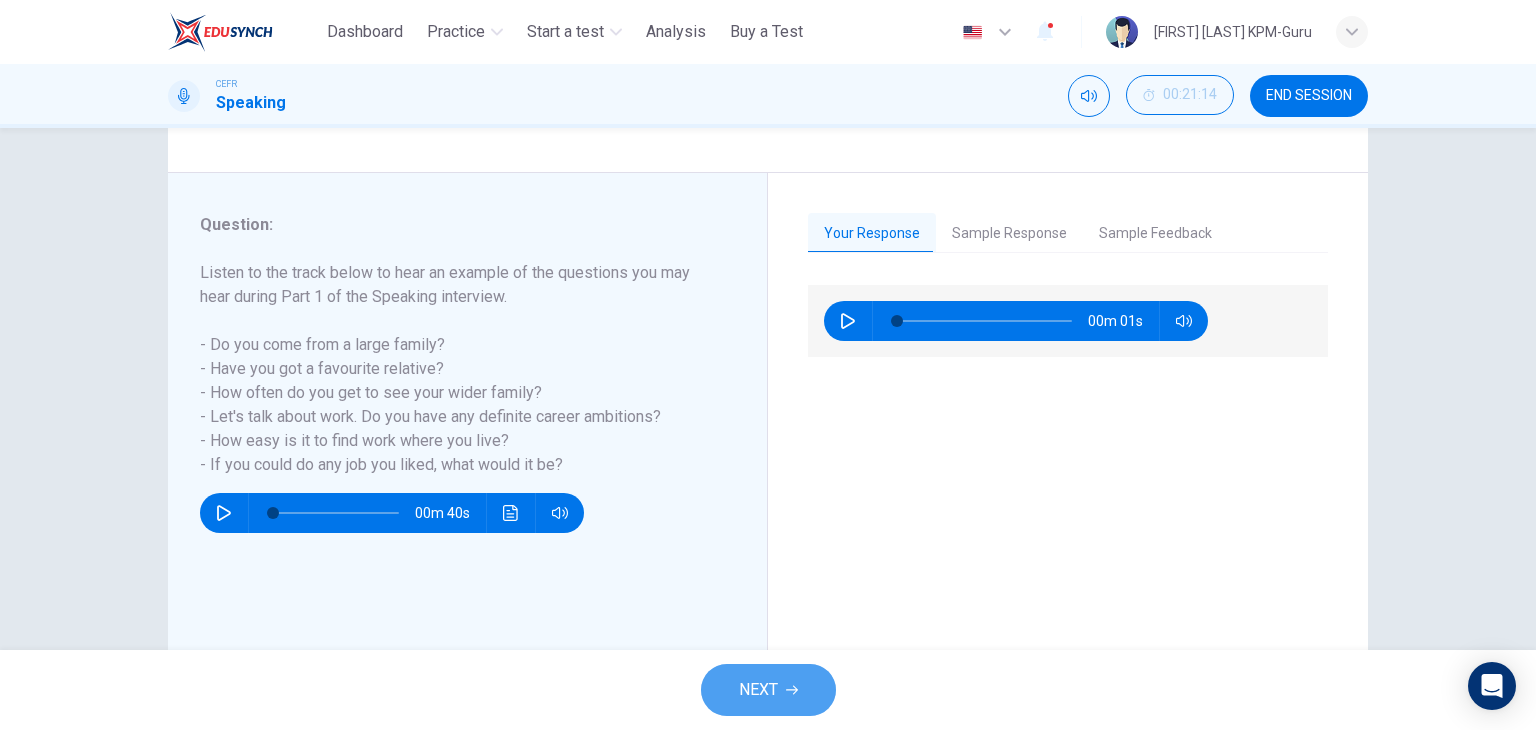 click on "NEXT" at bounding box center (758, 690) 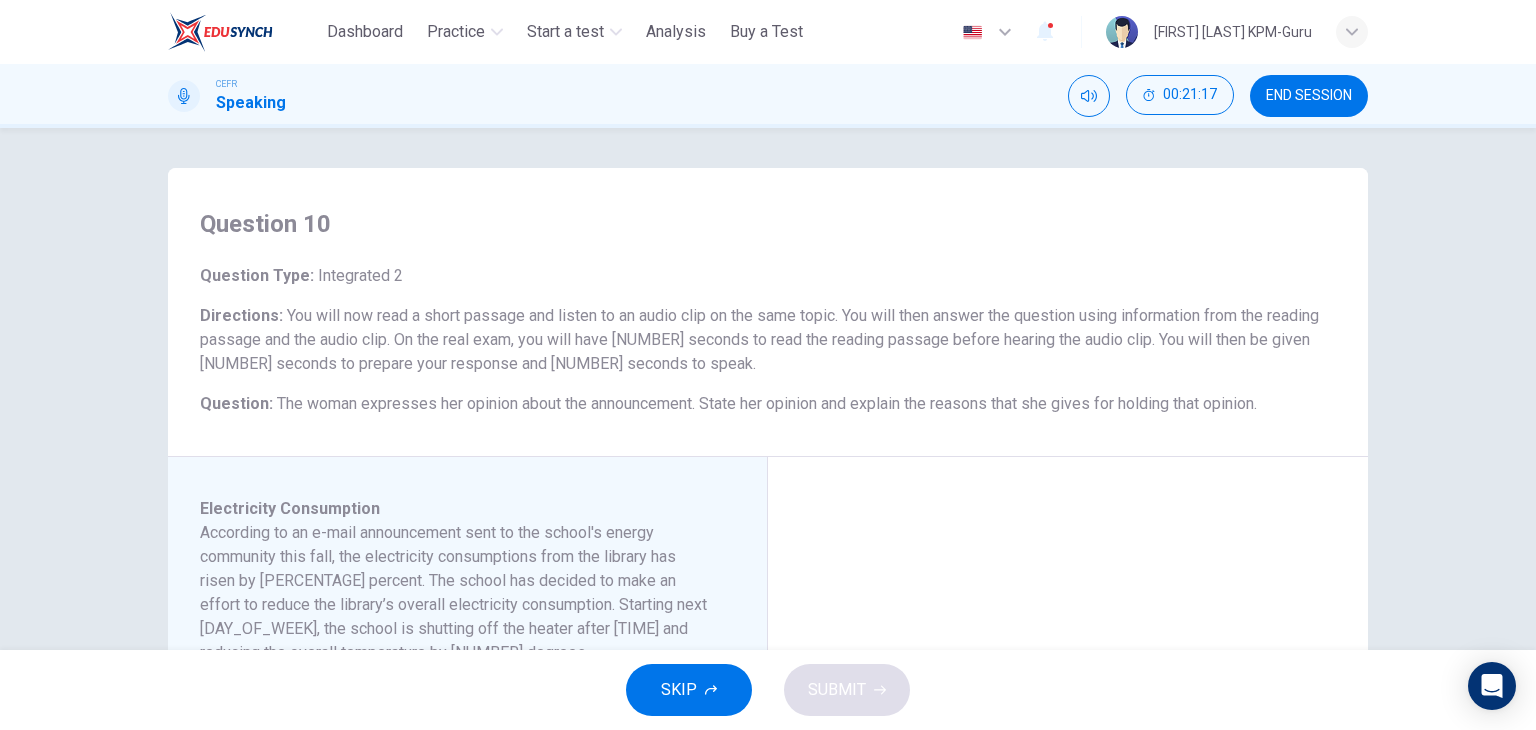scroll, scrollTop: 300, scrollLeft: 0, axis: vertical 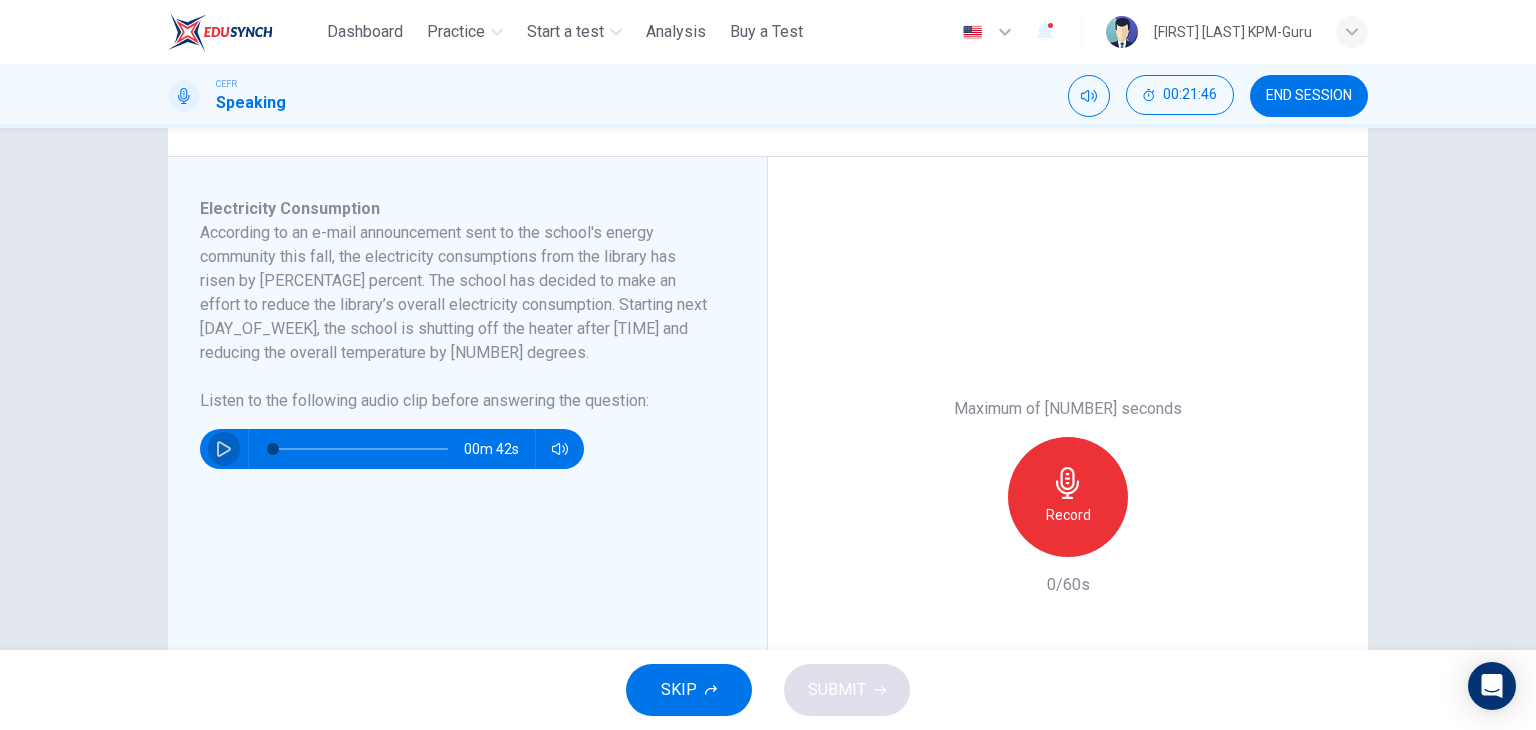 click 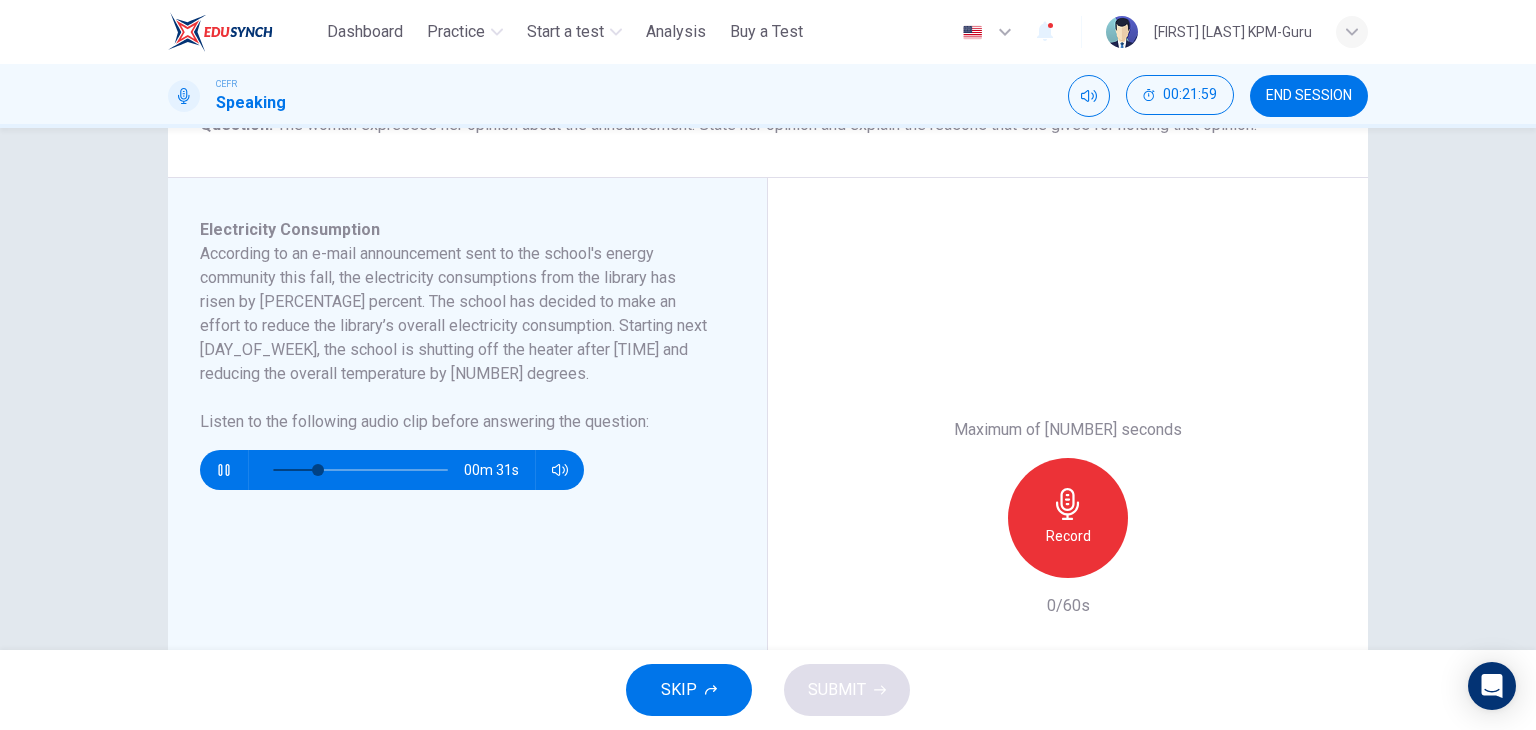 scroll, scrollTop: 282, scrollLeft: 0, axis: vertical 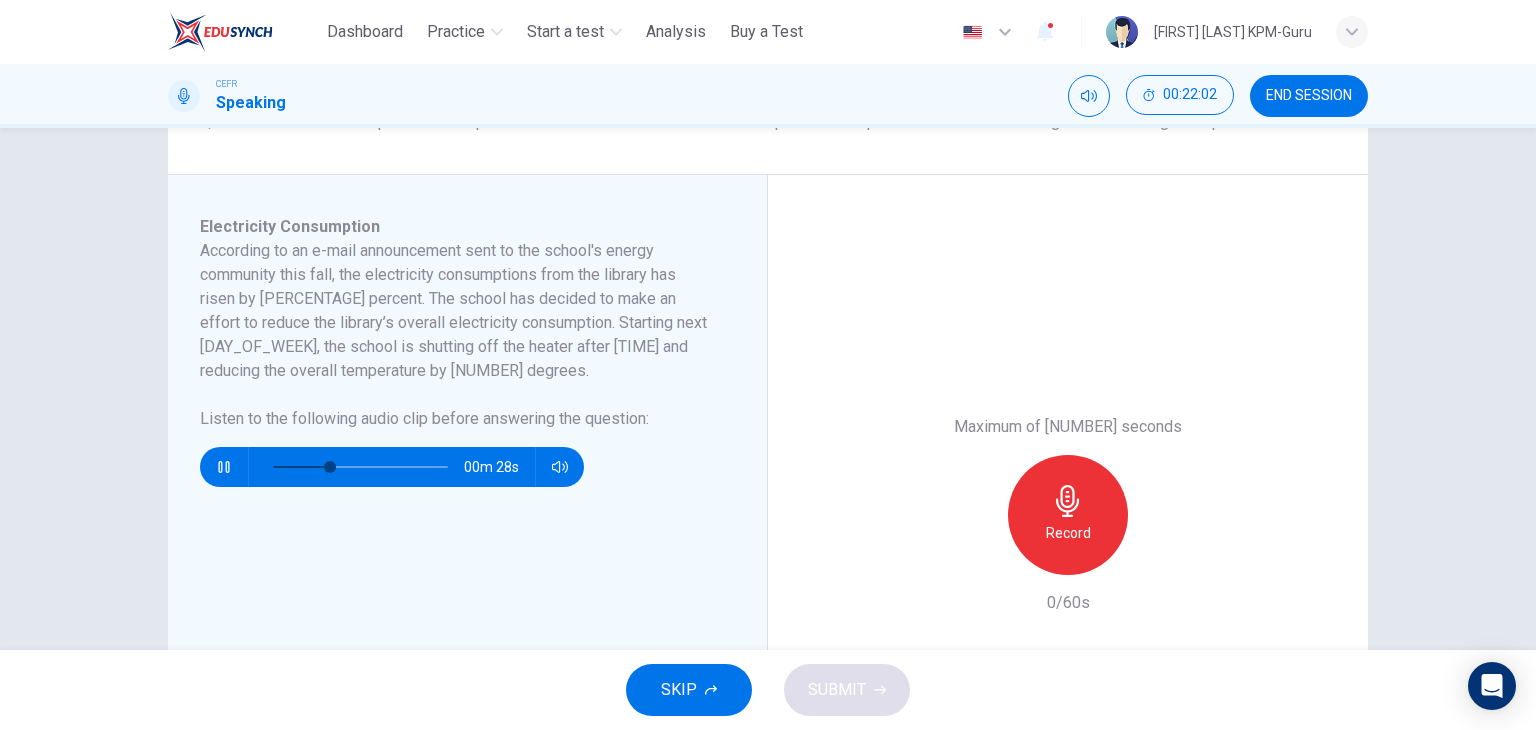 type on "**" 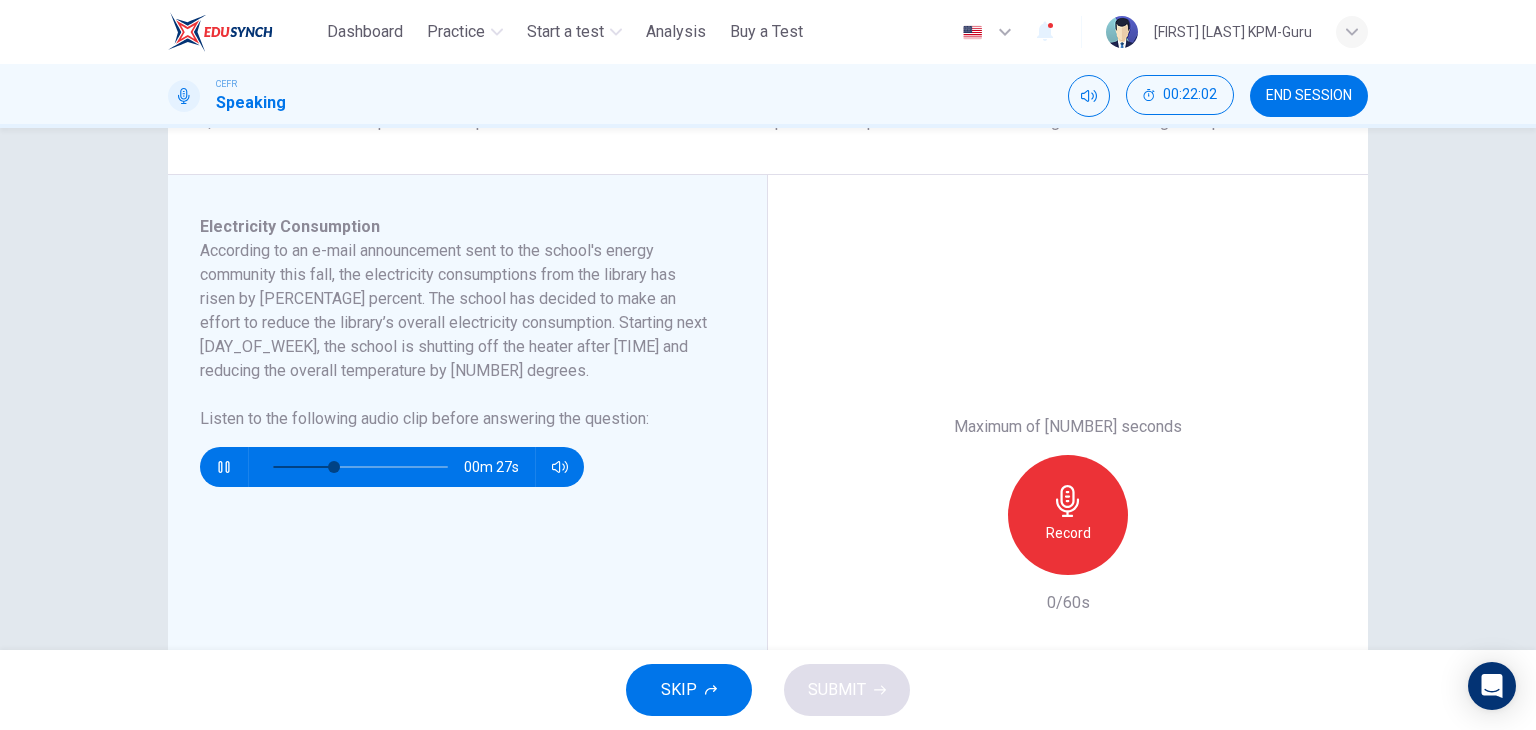 type 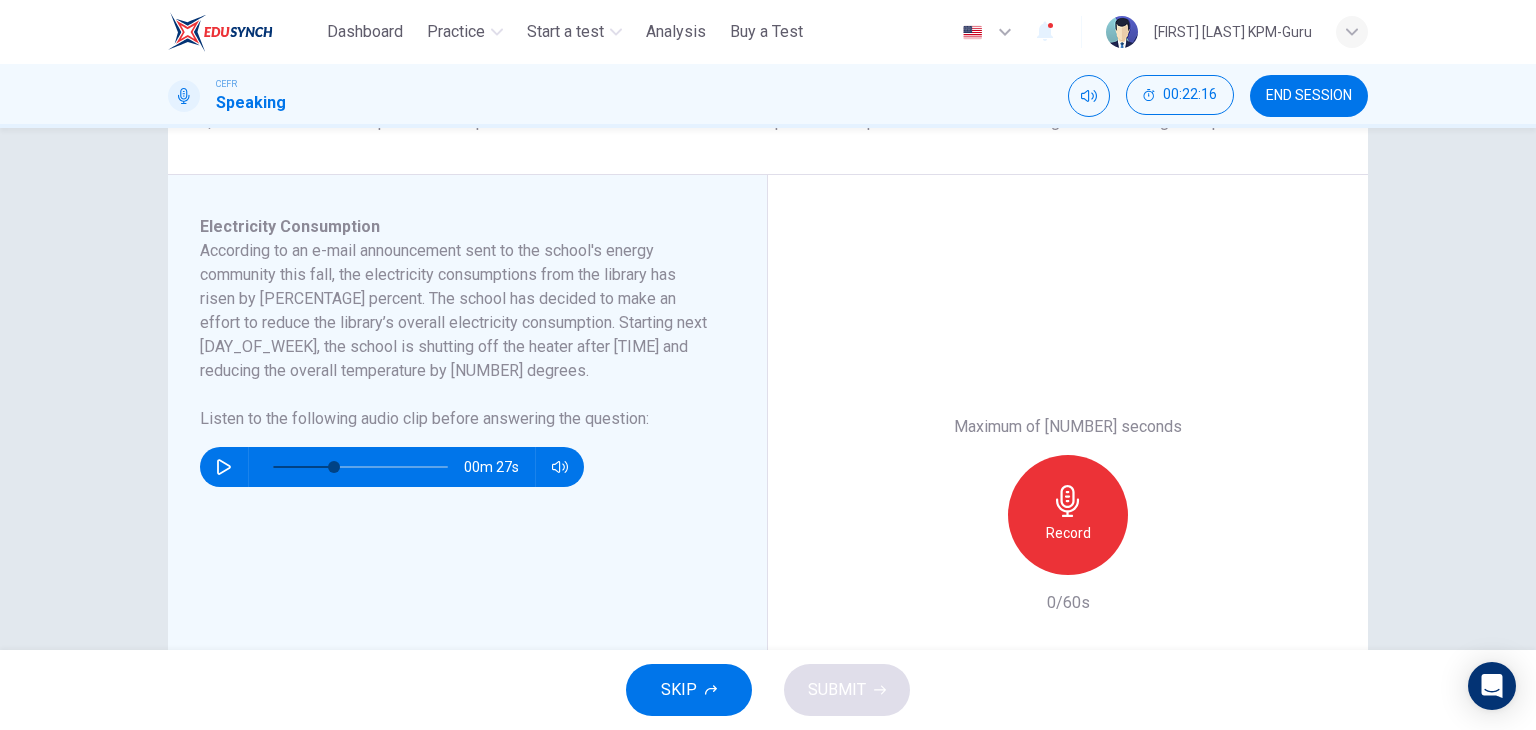 click at bounding box center (224, 467) 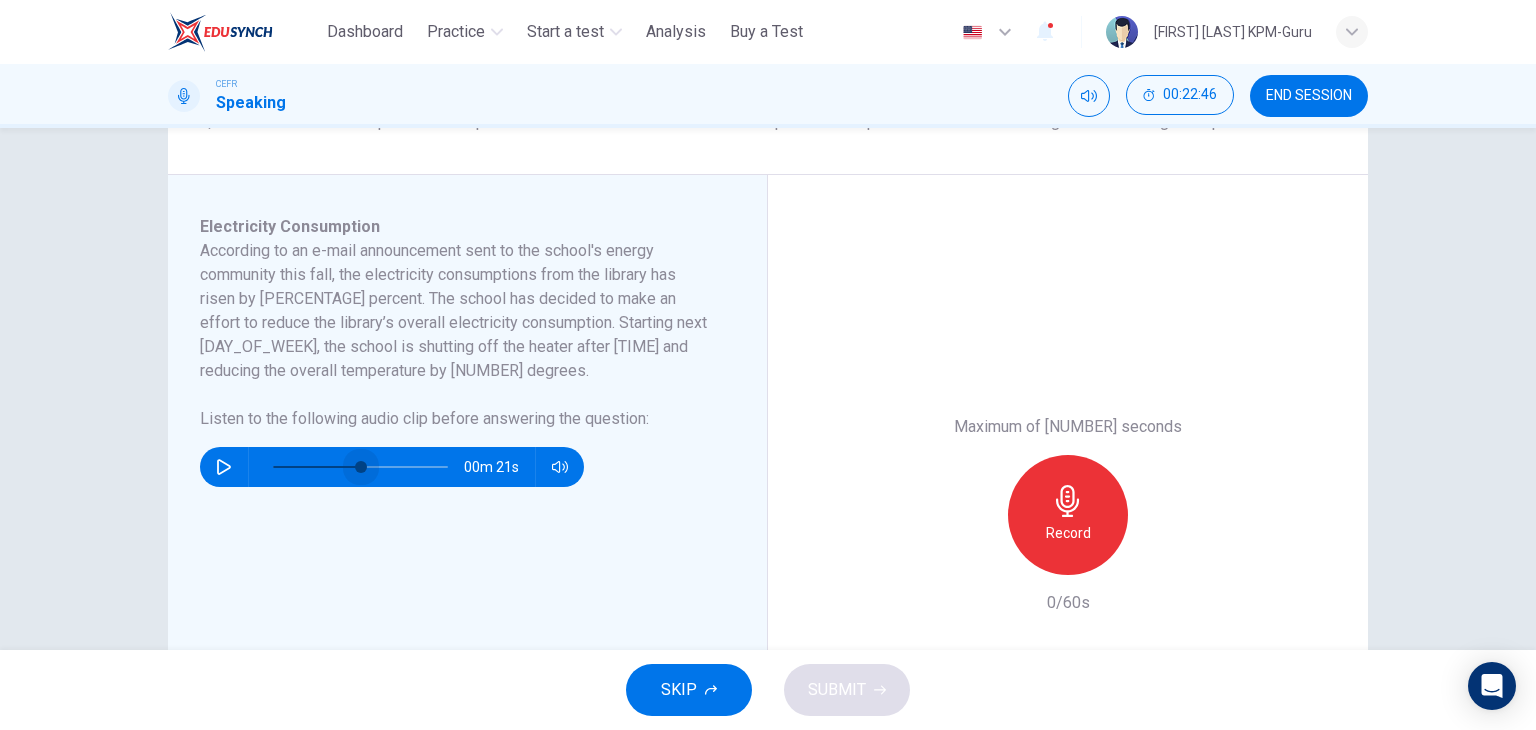 click at bounding box center (360, 467) 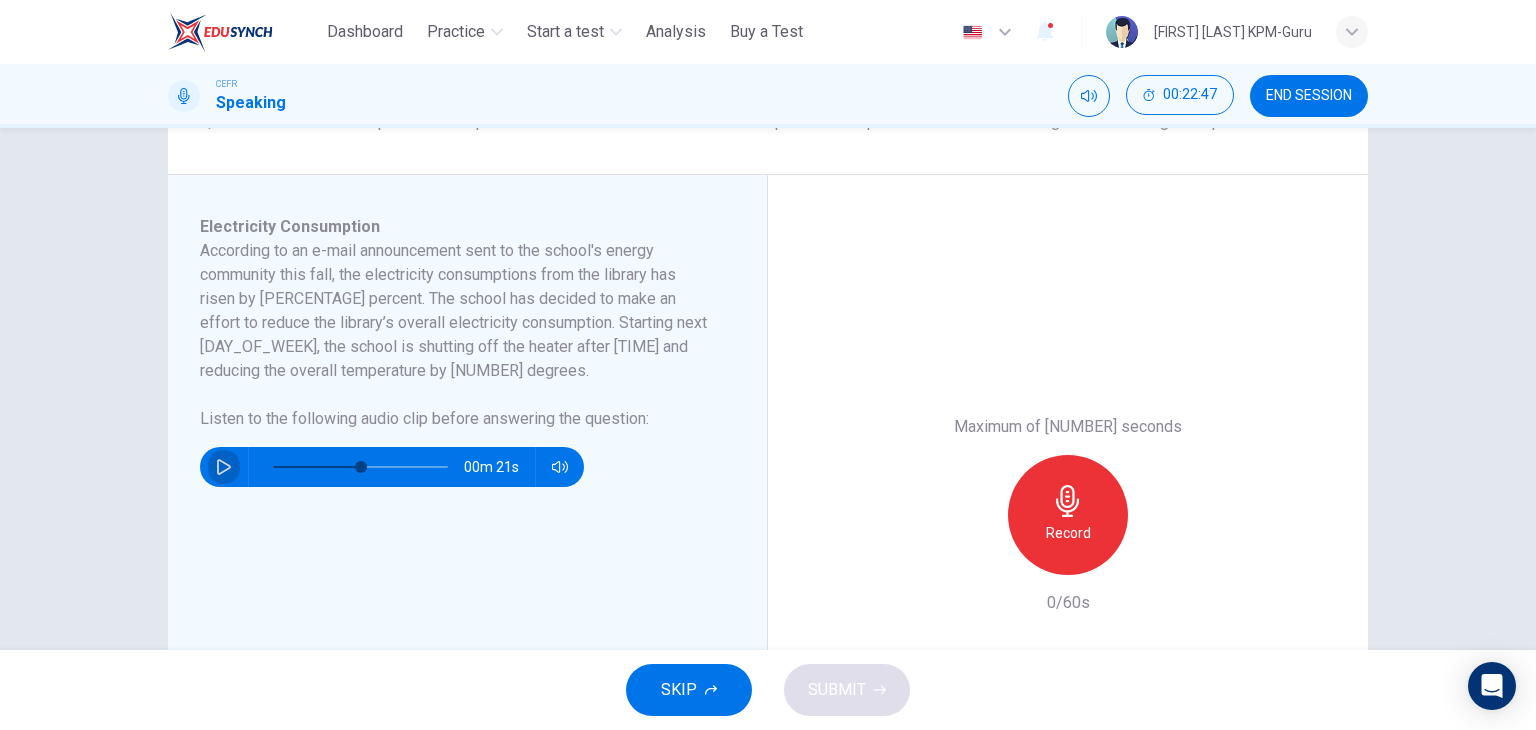 click at bounding box center [224, 467] 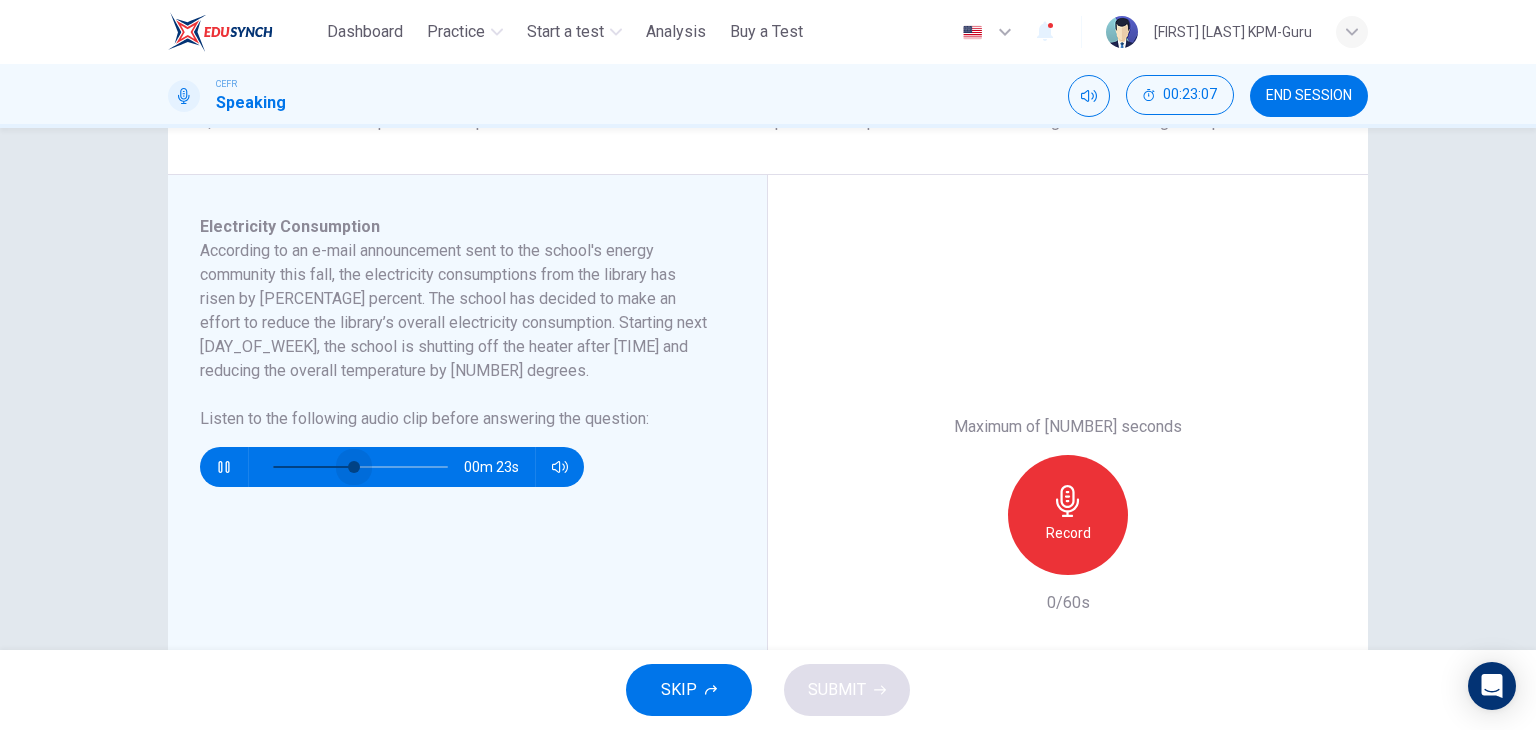 click at bounding box center (360, 467) 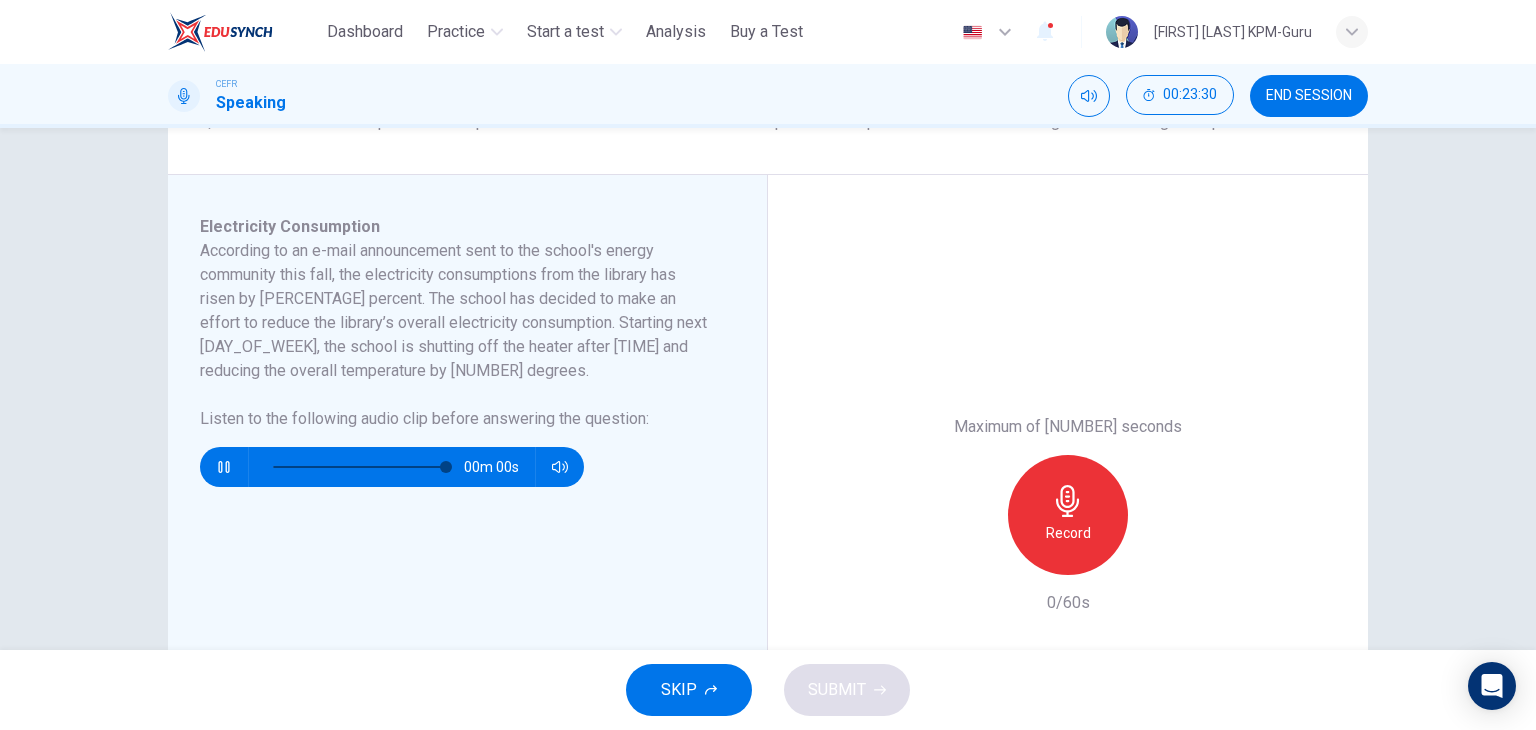 type on "*" 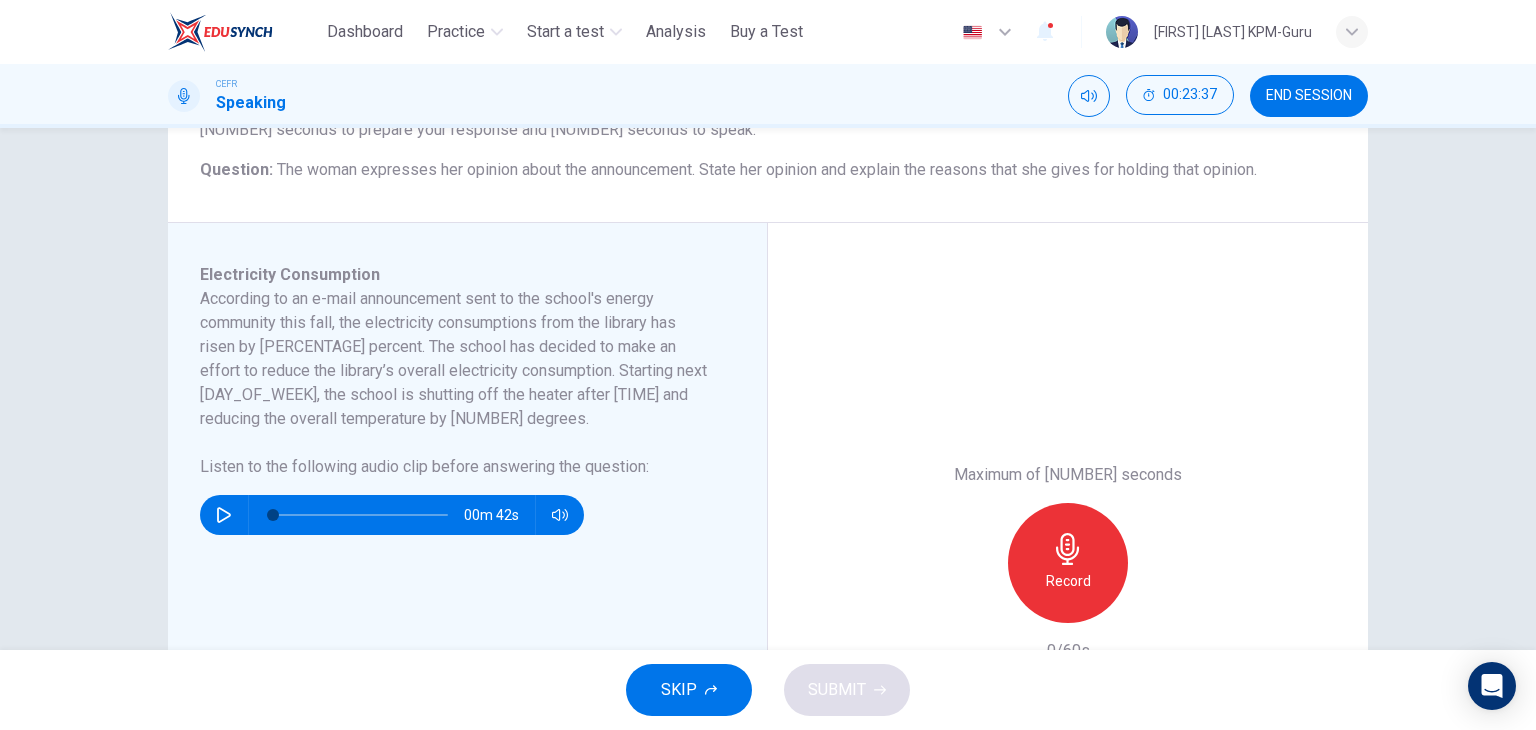 scroll, scrollTop: 238, scrollLeft: 0, axis: vertical 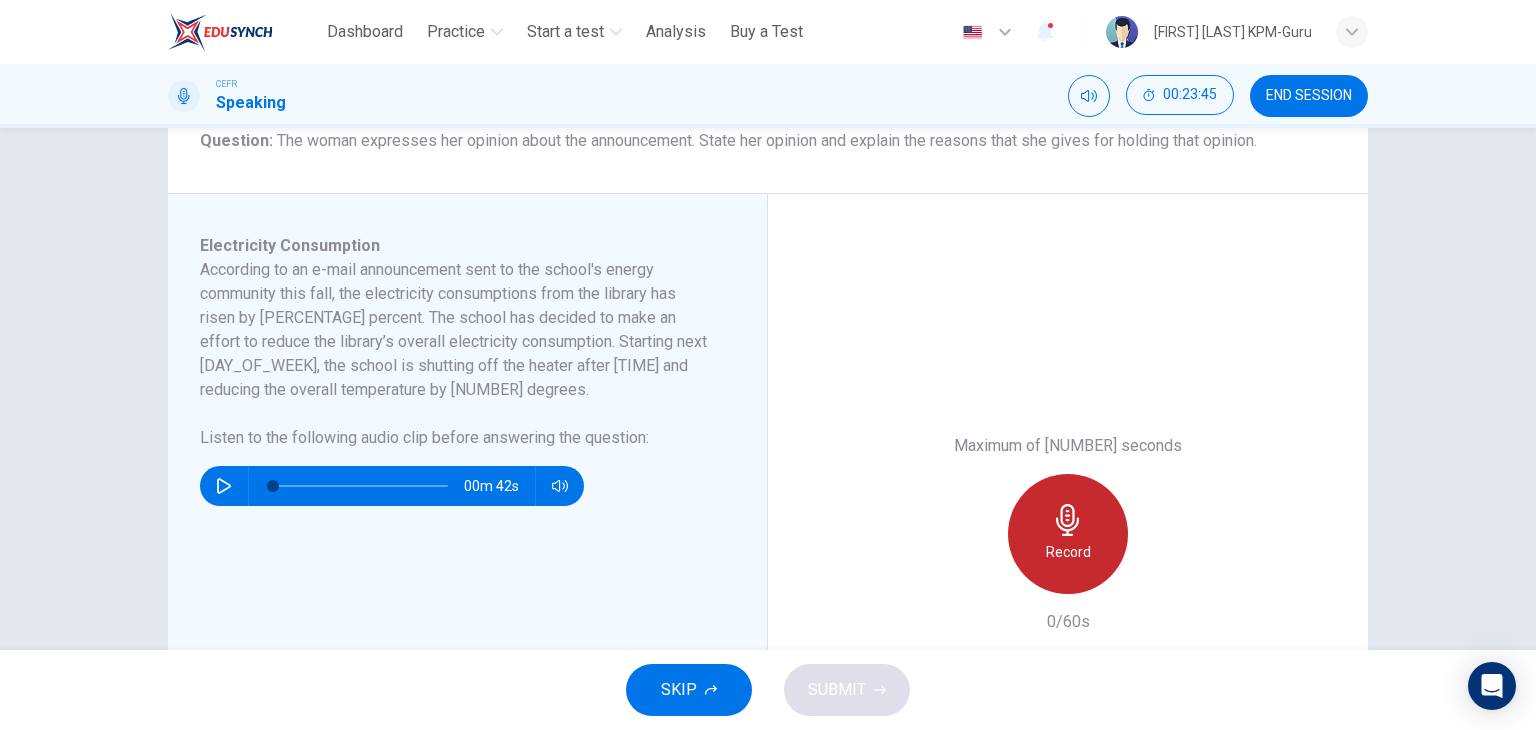 click 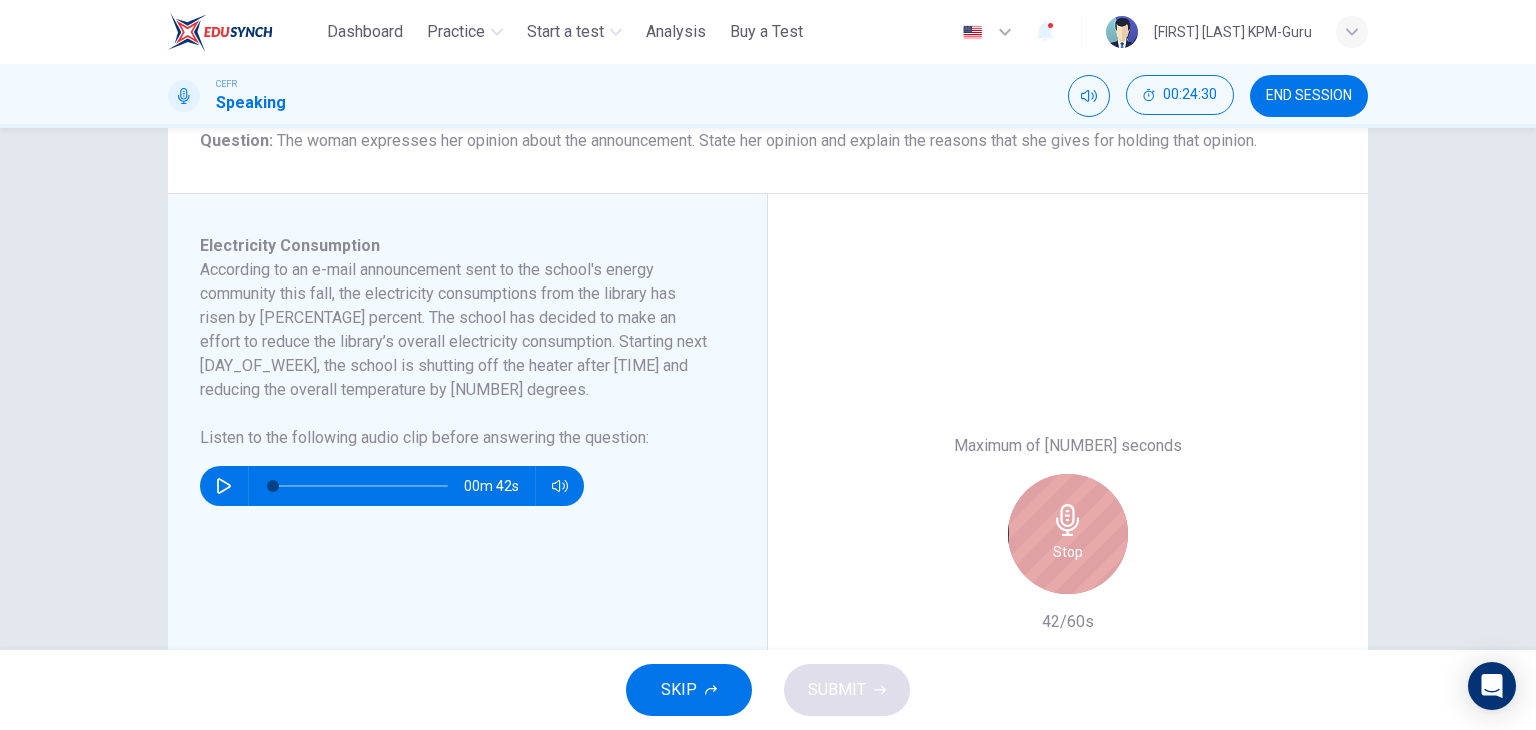 click 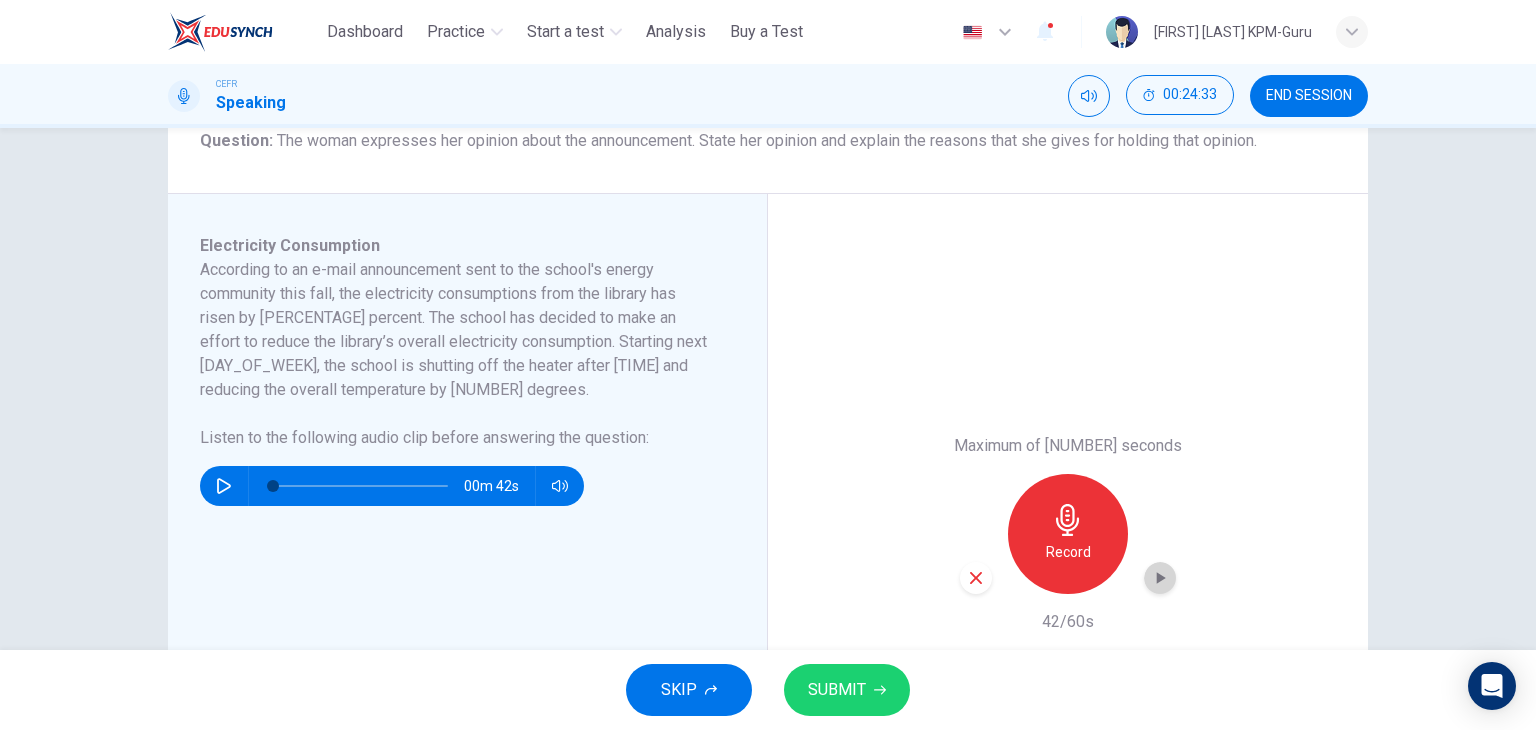 click 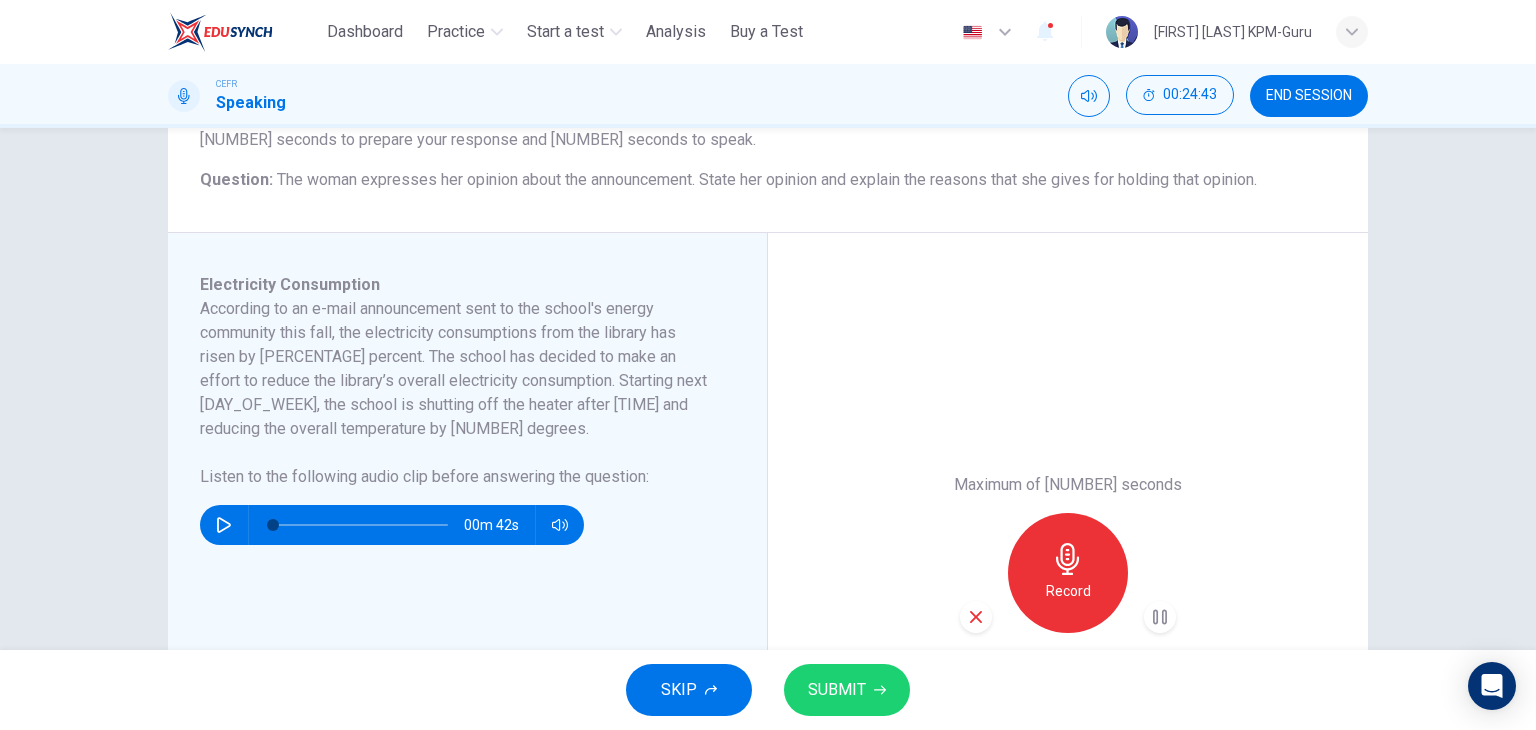 scroll, scrollTop: 227, scrollLeft: 0, axis: vertical 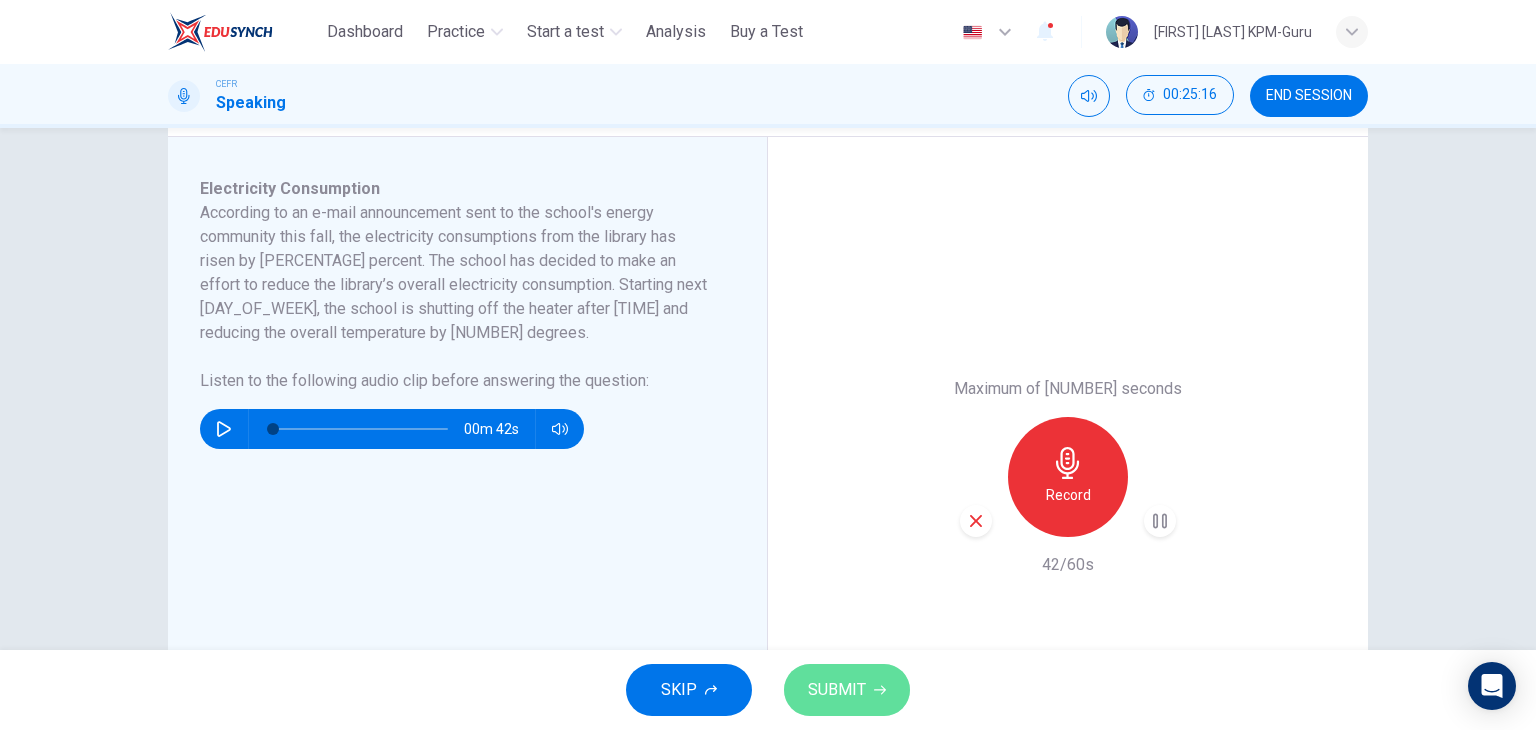 click on "SUBMIT" at bounding box center [837, 690] 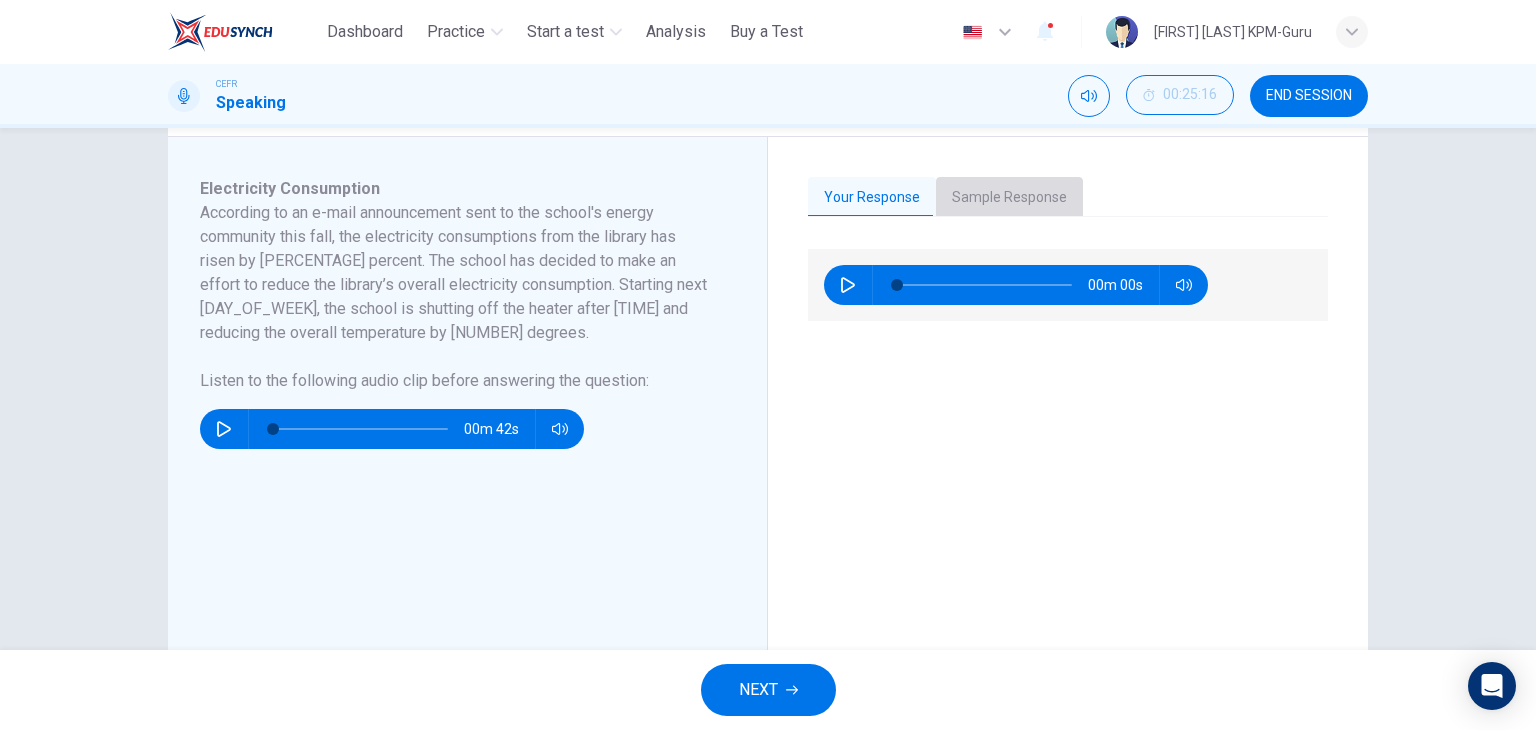 click on "Sample Response" at bounding box center (1009, 198) 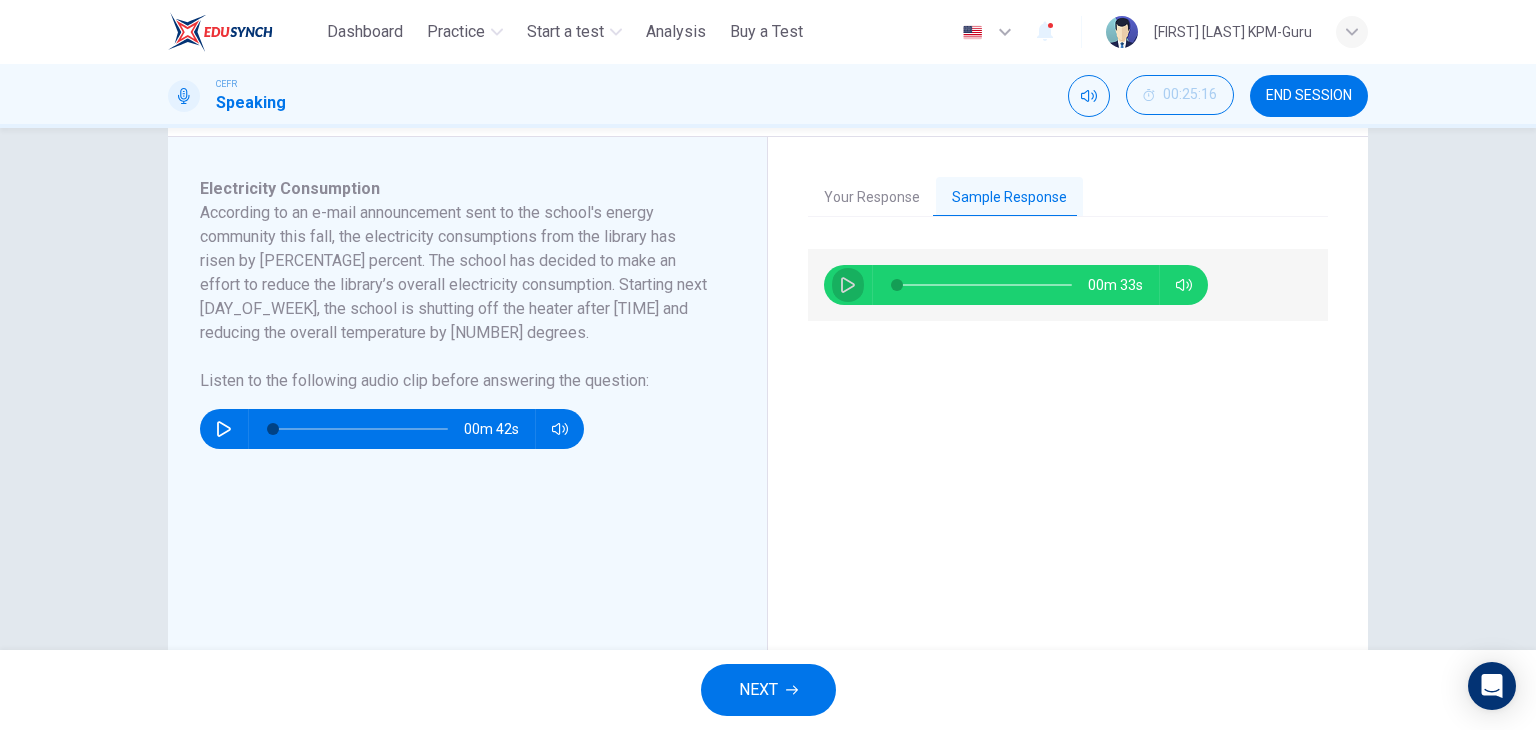 click 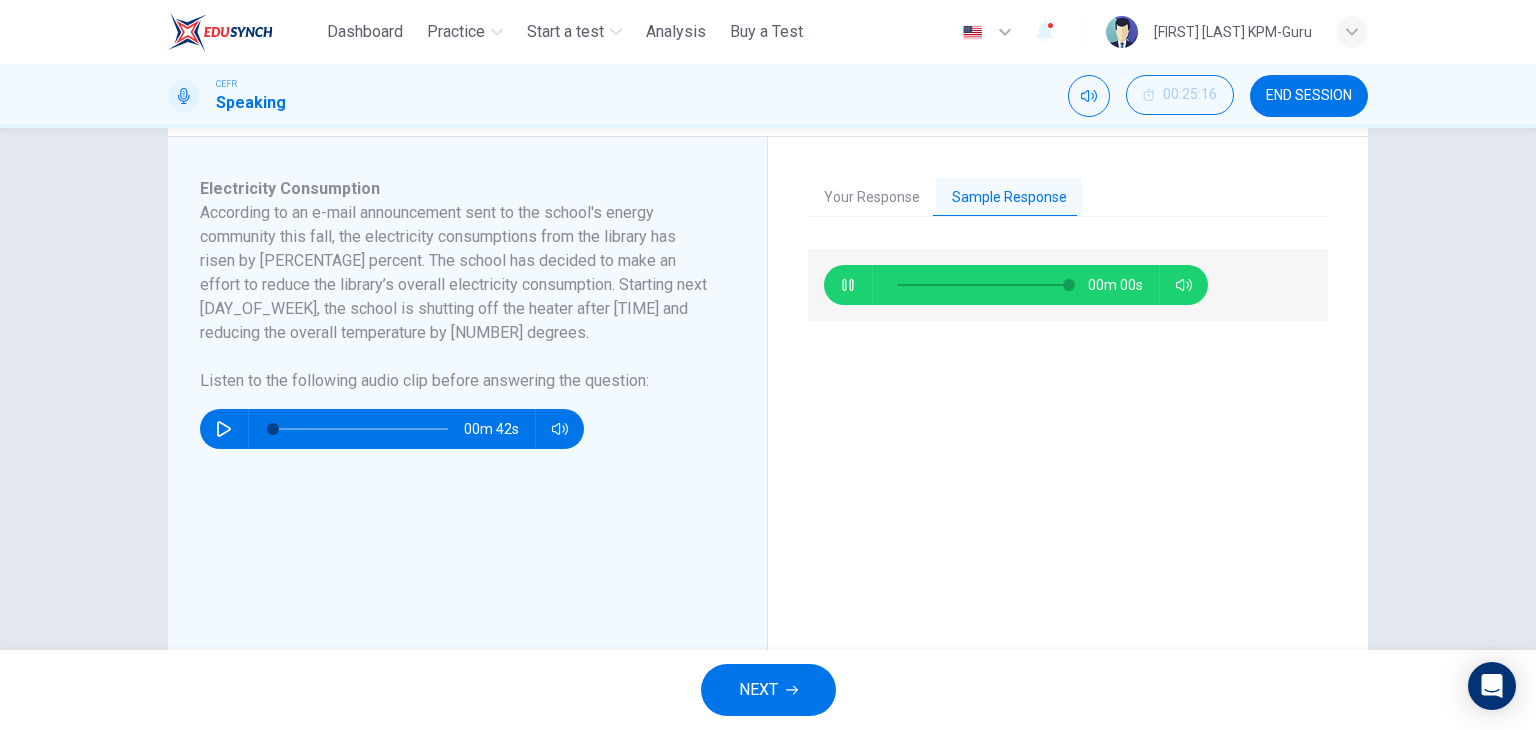 type on "*" 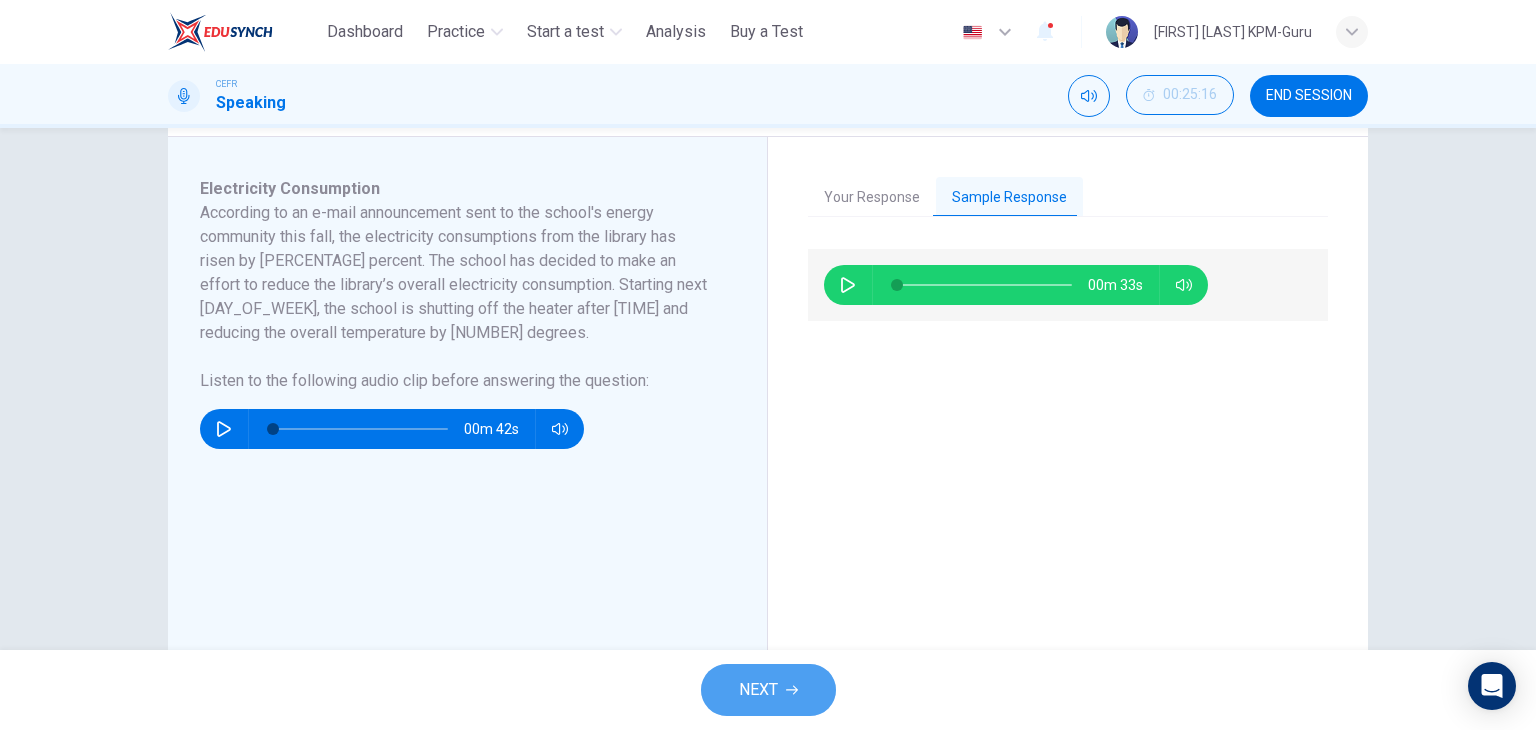 click on "NEXT" at bounding box center [768, 690] 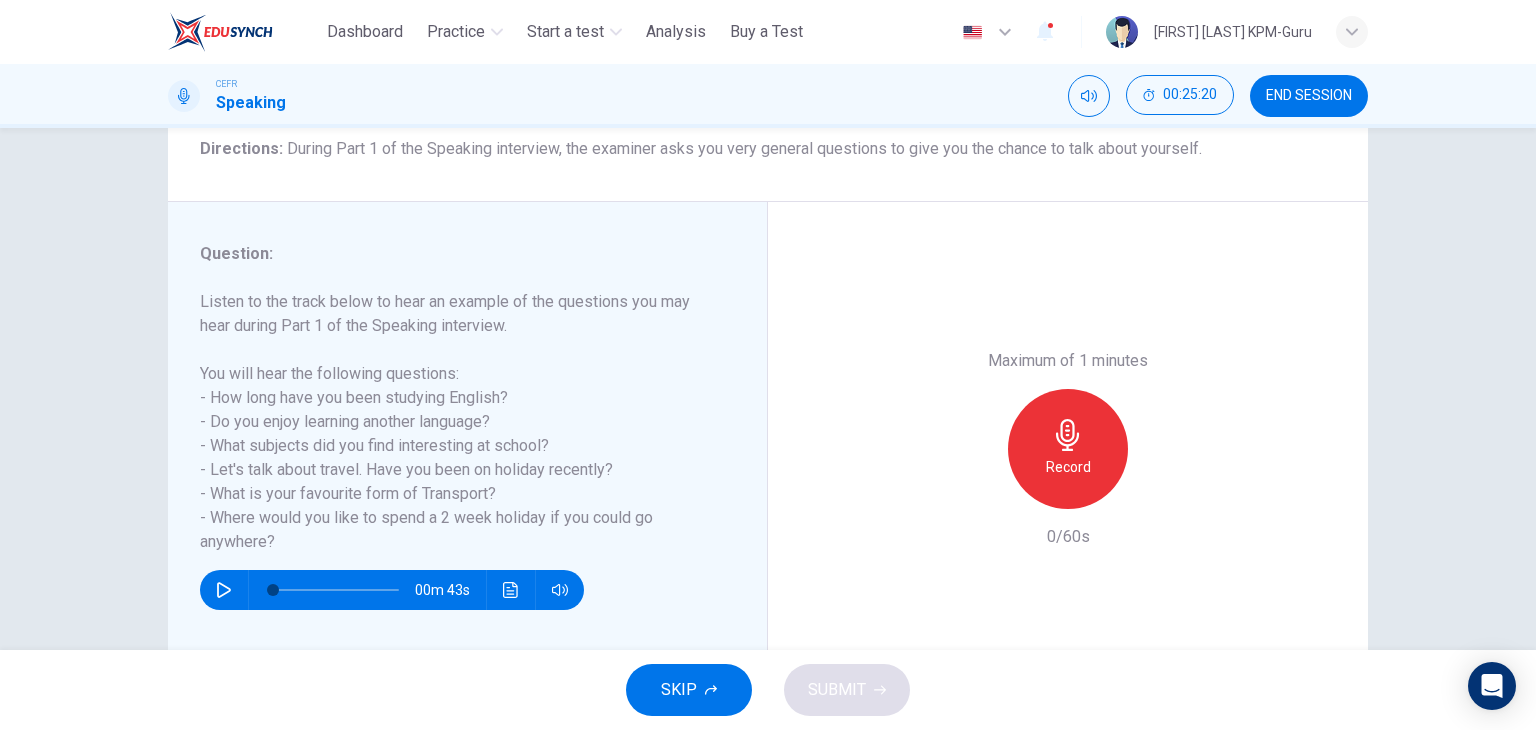 scroll, scrollTop: 189, scrollLeft: 0, axis: vertical 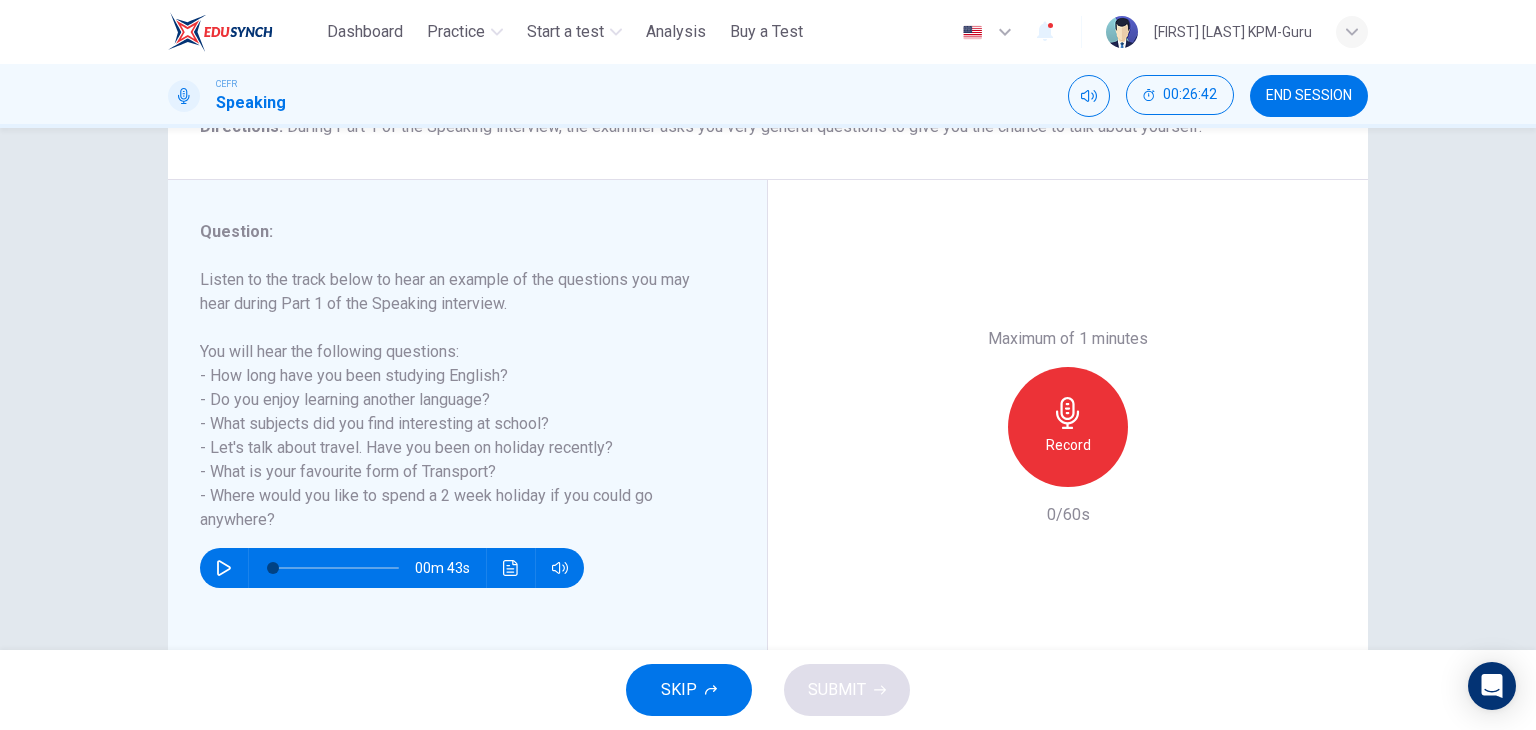 click on "Record" at bounding box center [1068, 427] 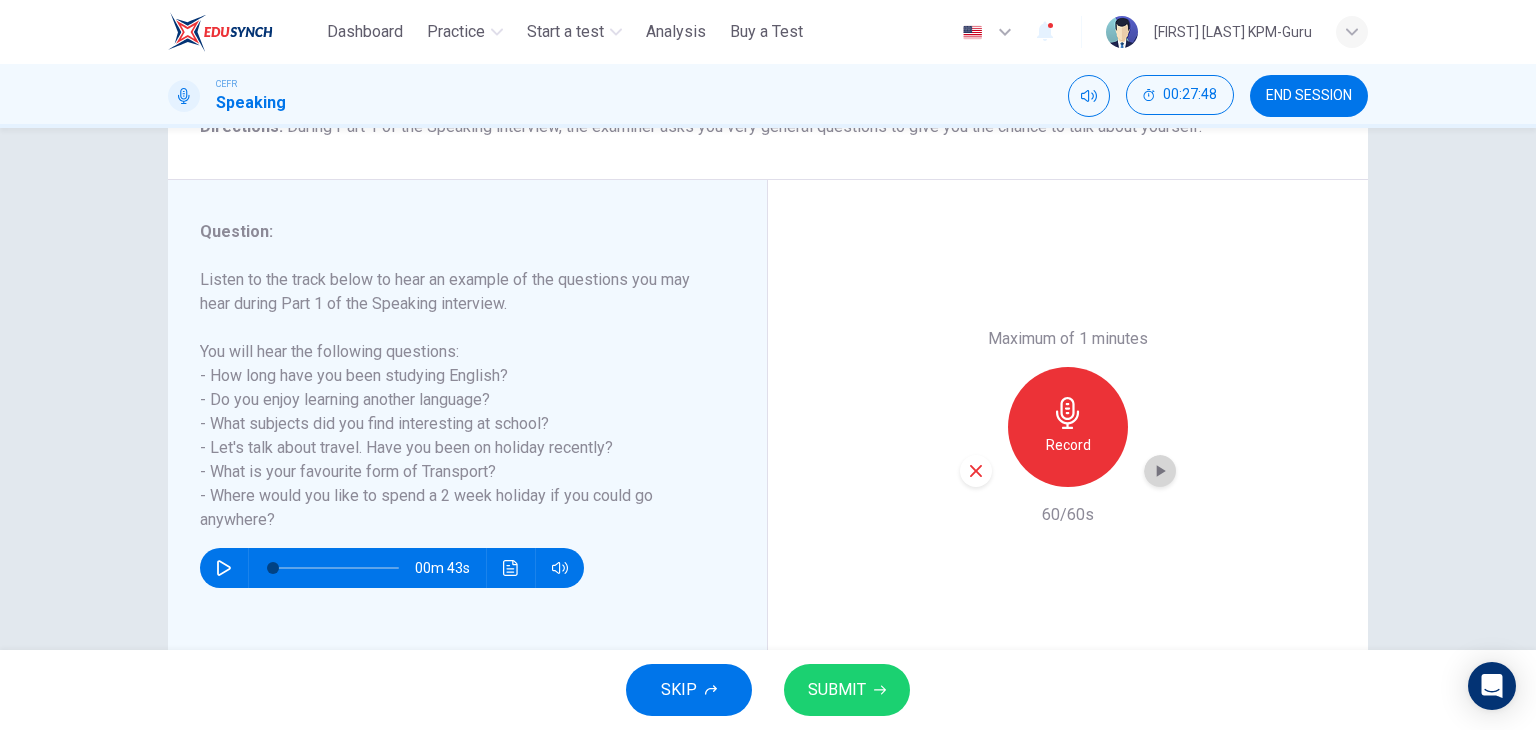 click 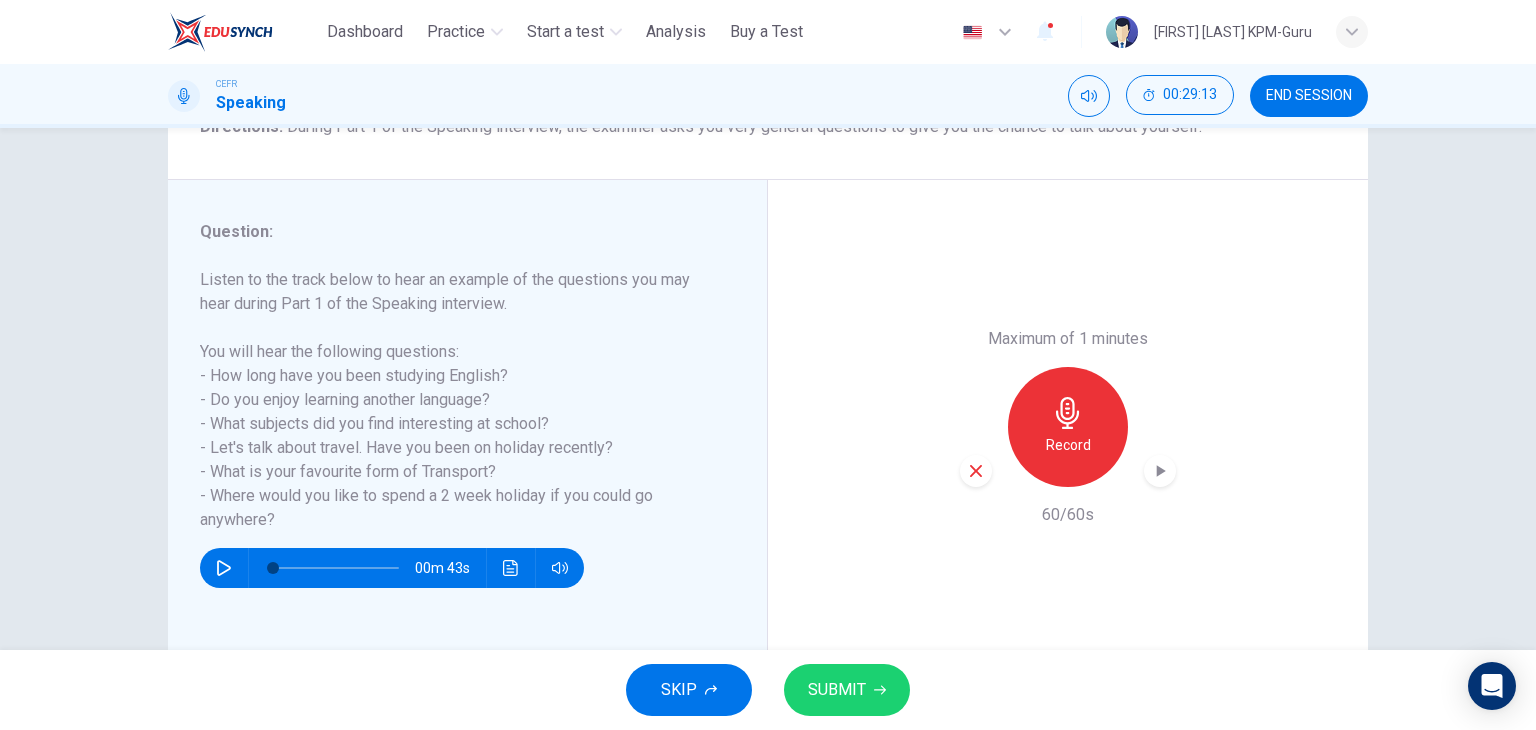 click on "SUBMIT" at bounding box center [847, 690] 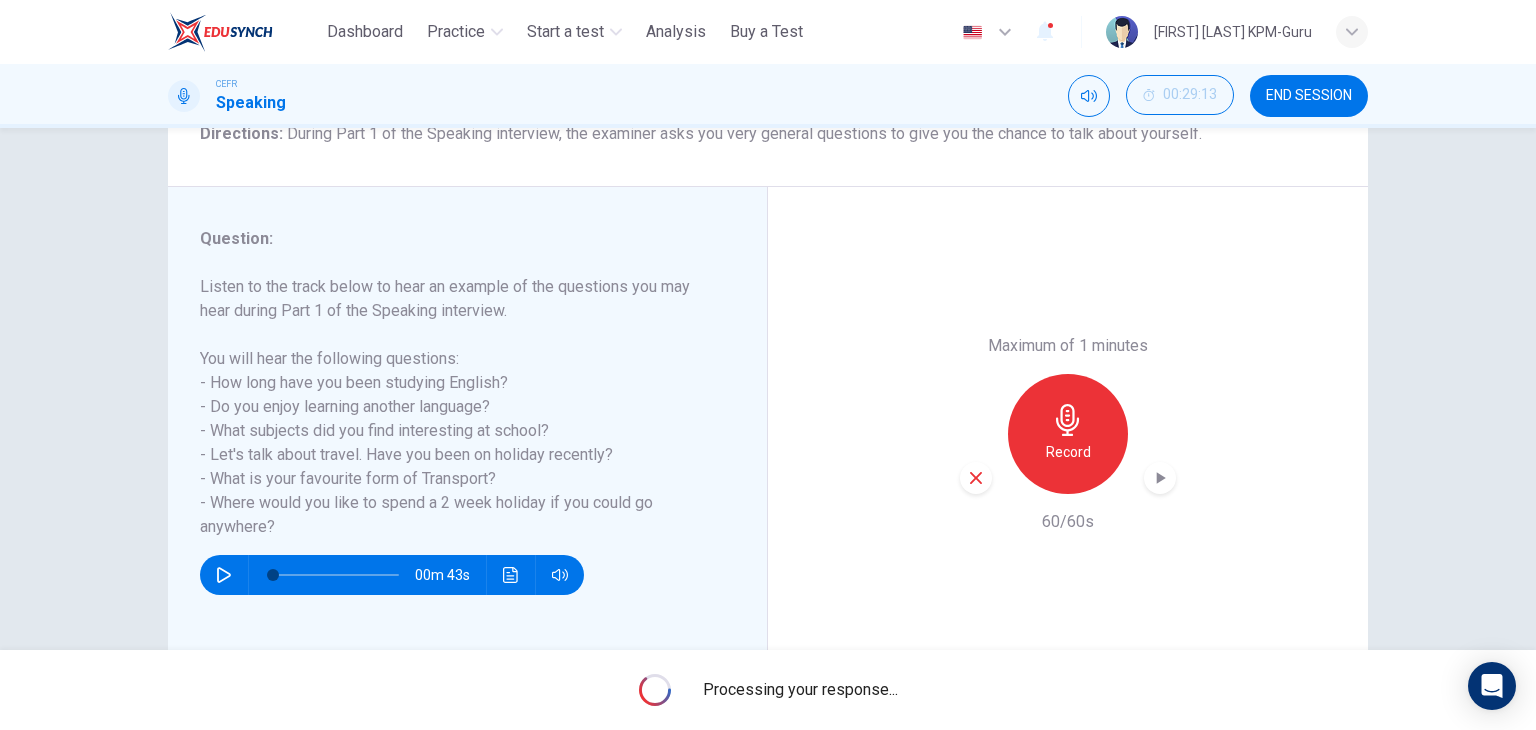 scroll, scrollTop: 189, scrollLeft: 0, axis: vertical 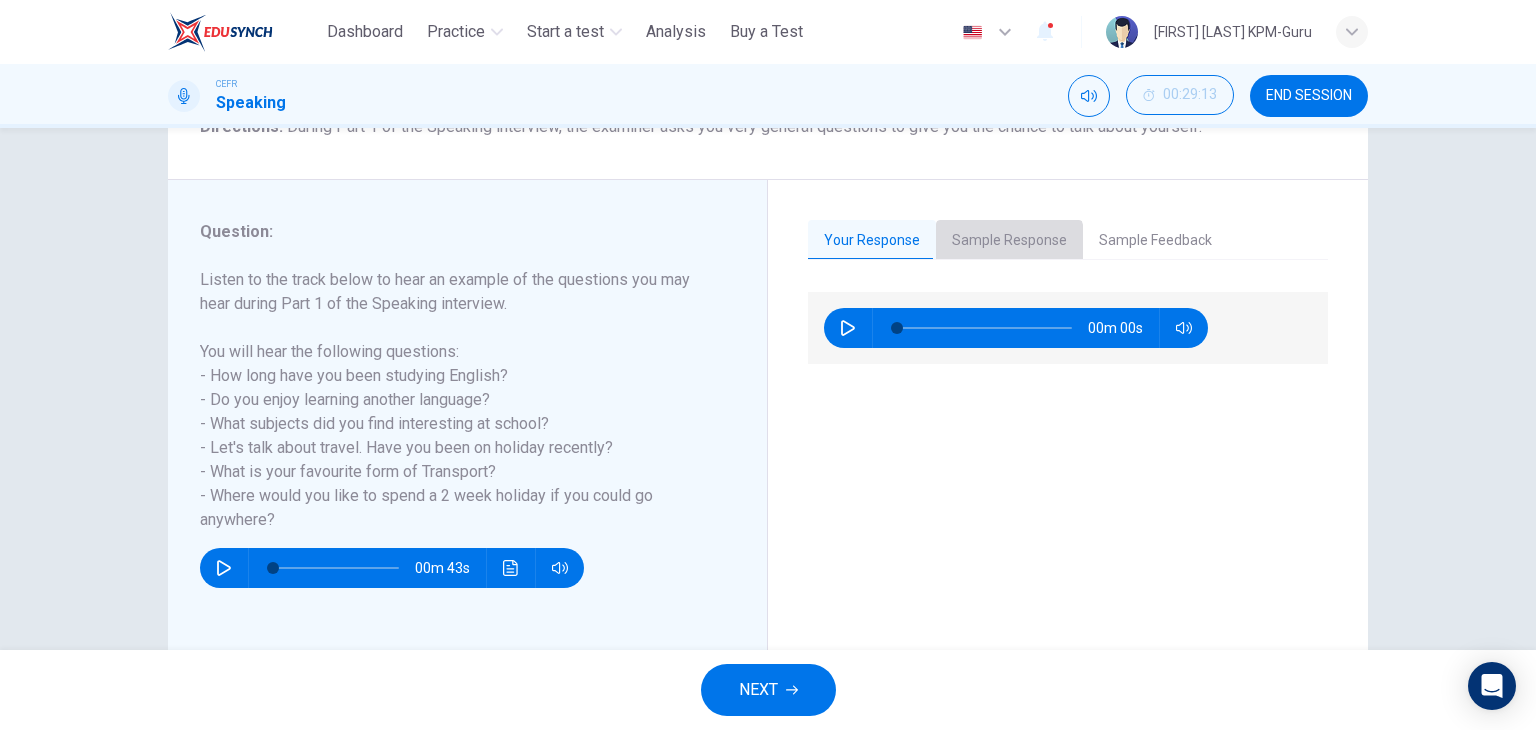 click on "Sample Response" at bounding box center (1009, 241) 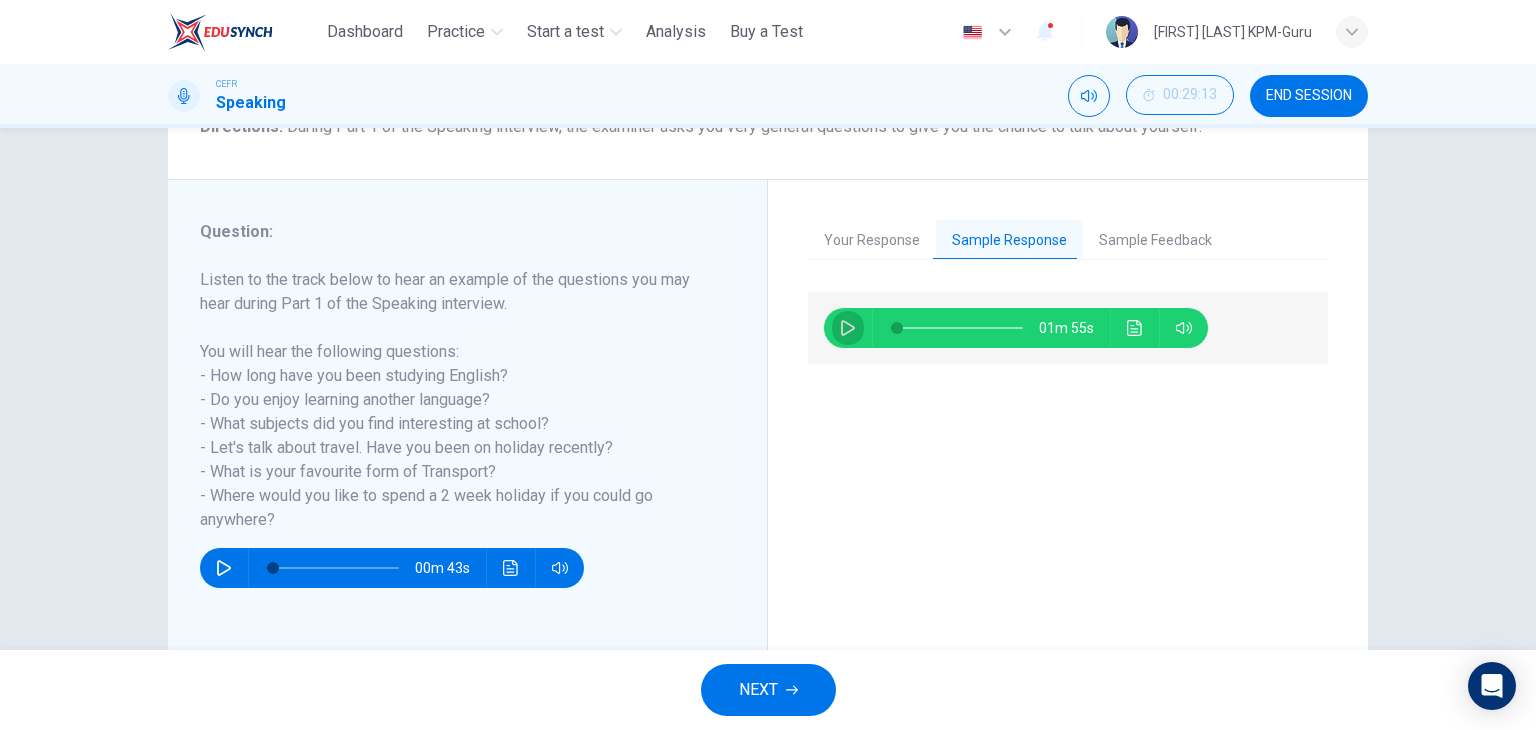 click 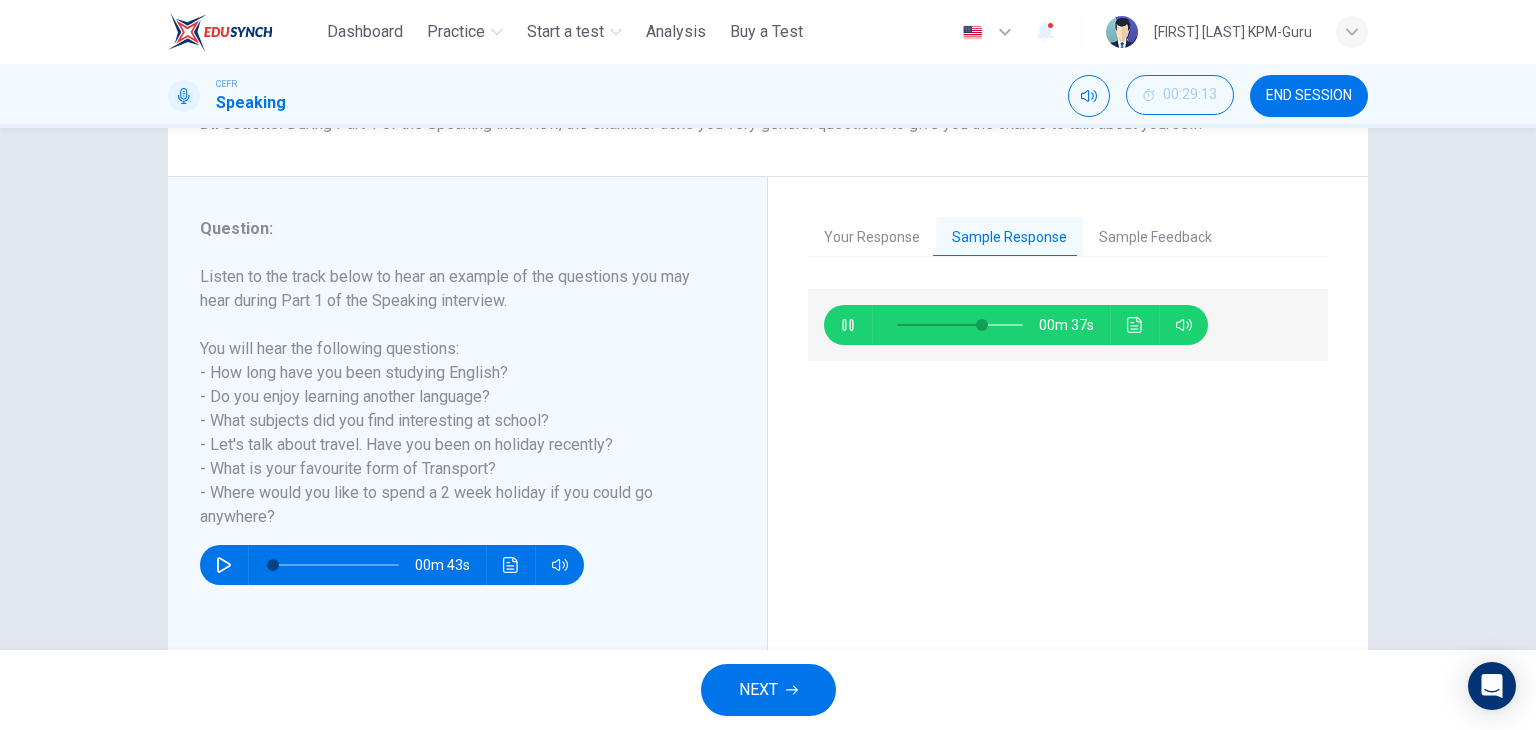 scroll, scrollTop: 200, scrollLeft: 0, axis: vertical 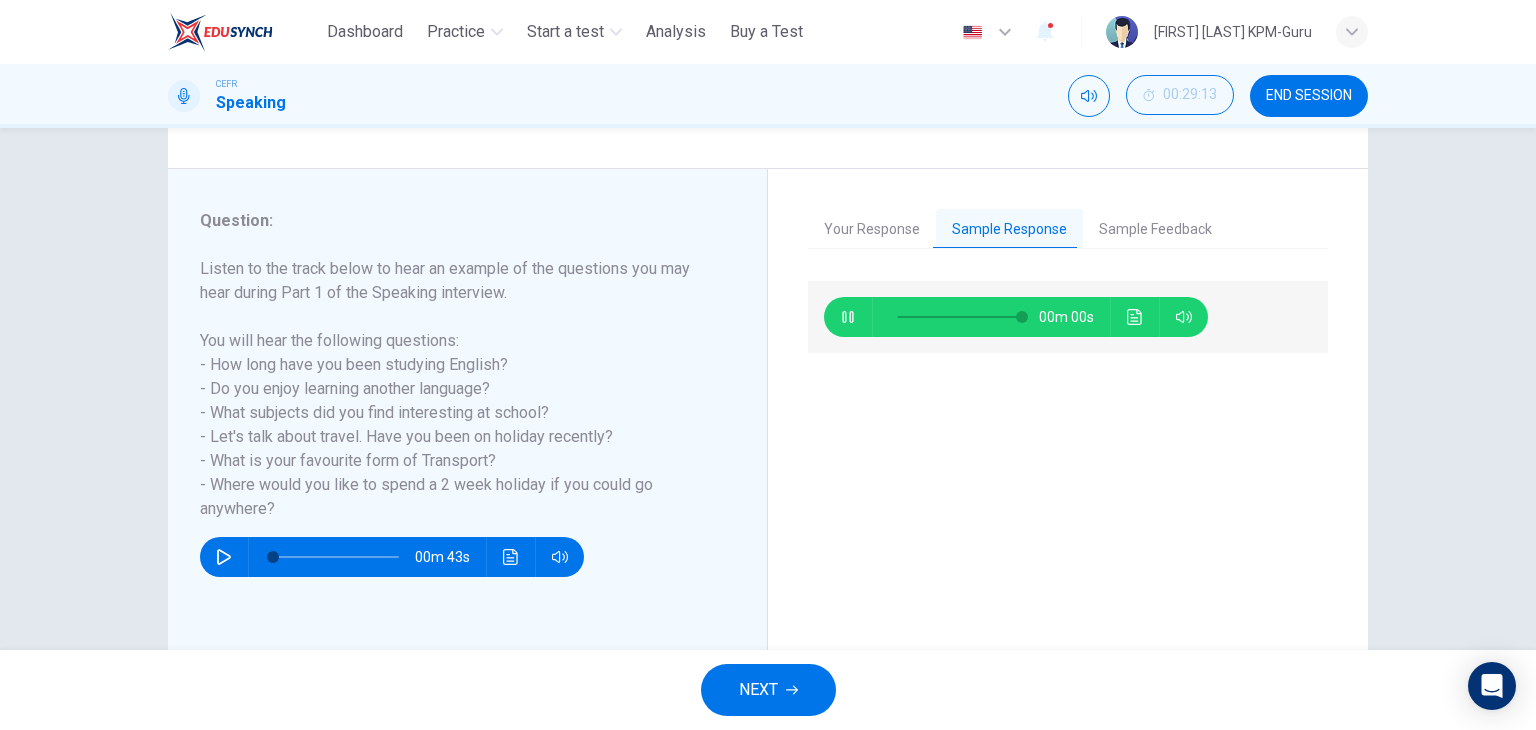 type on "*" 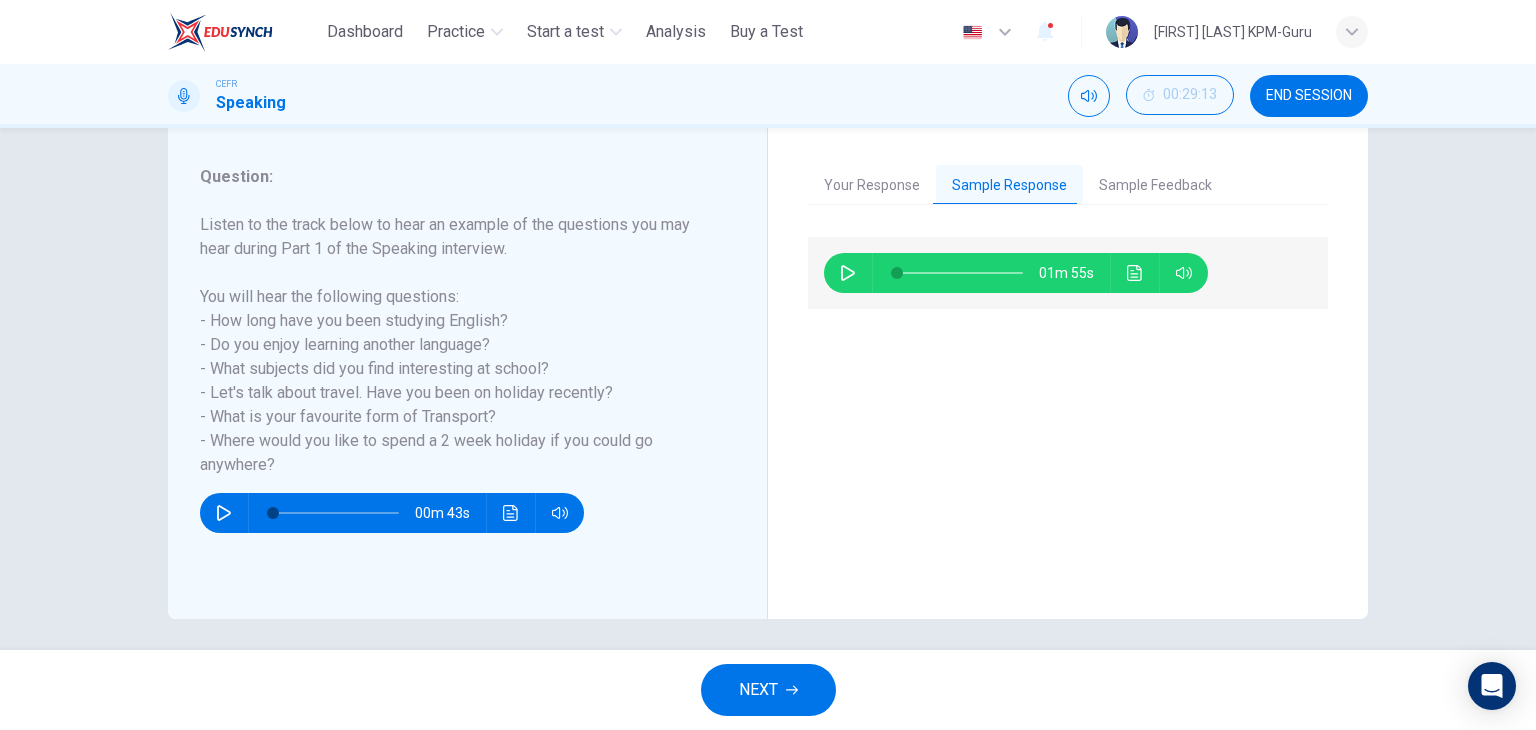scroll, scrollTop: 253, scrollLeft: 0, axis: vertical 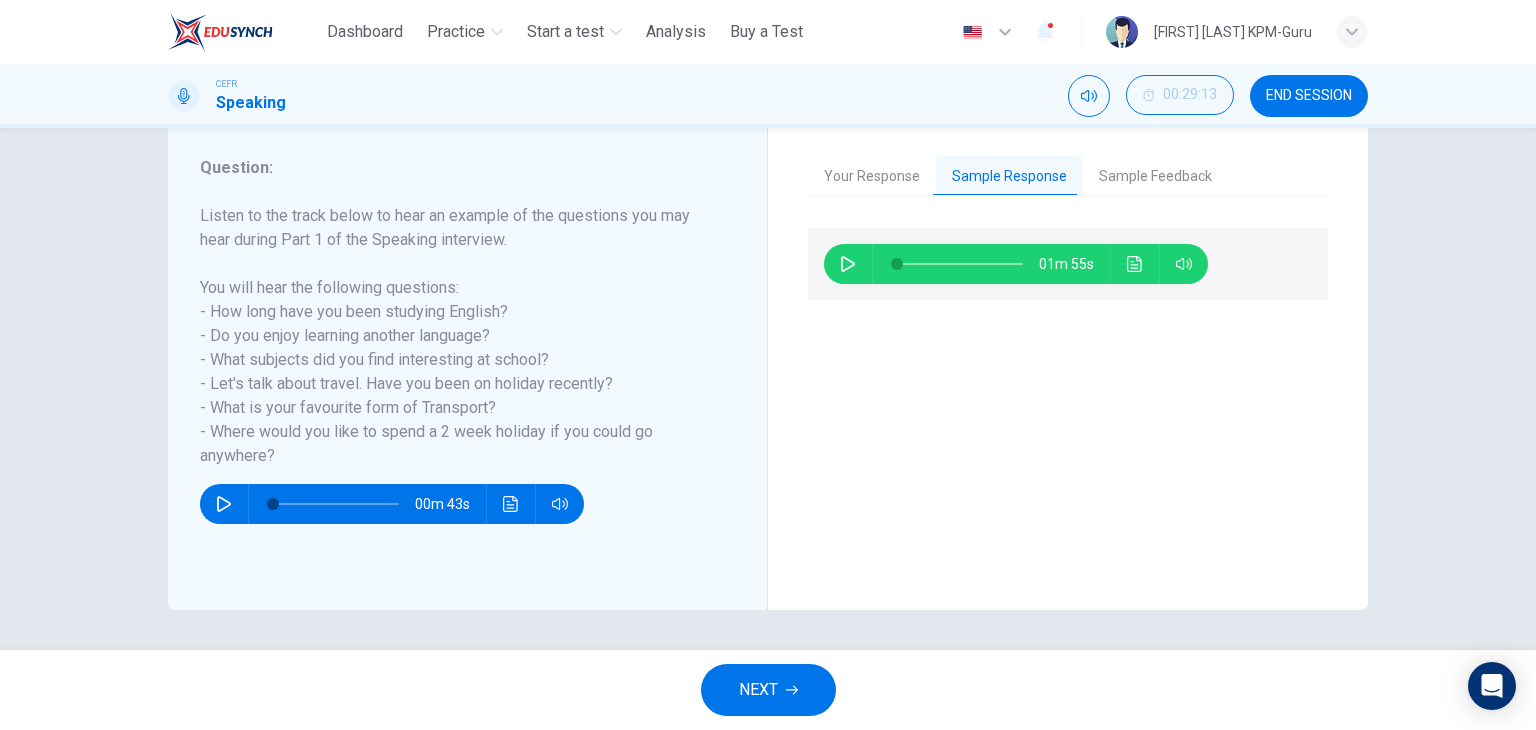 click on "NEXT" at bounding box center [768, 690] 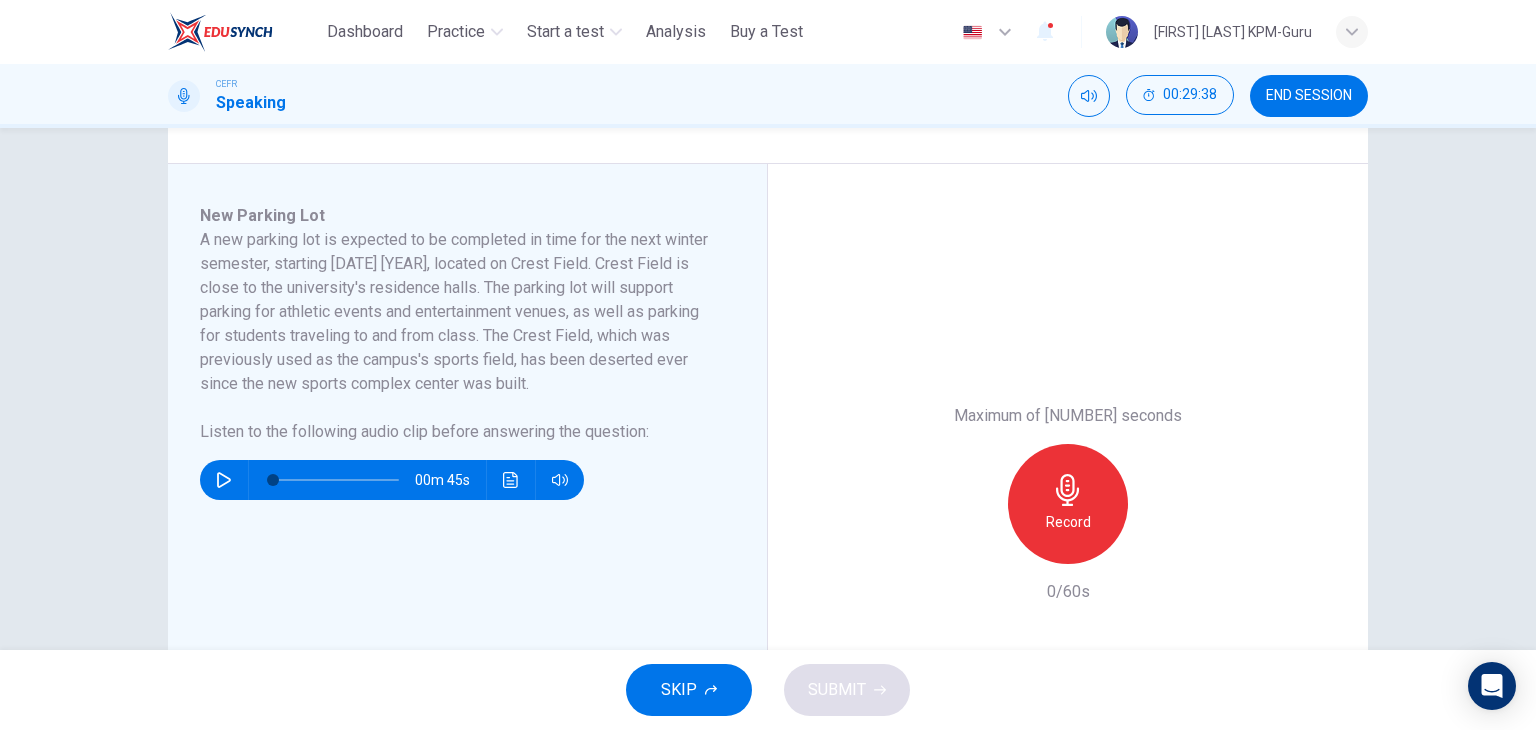 scroll, scrollTop: 300, scrollLeft: 0, axis: vertical 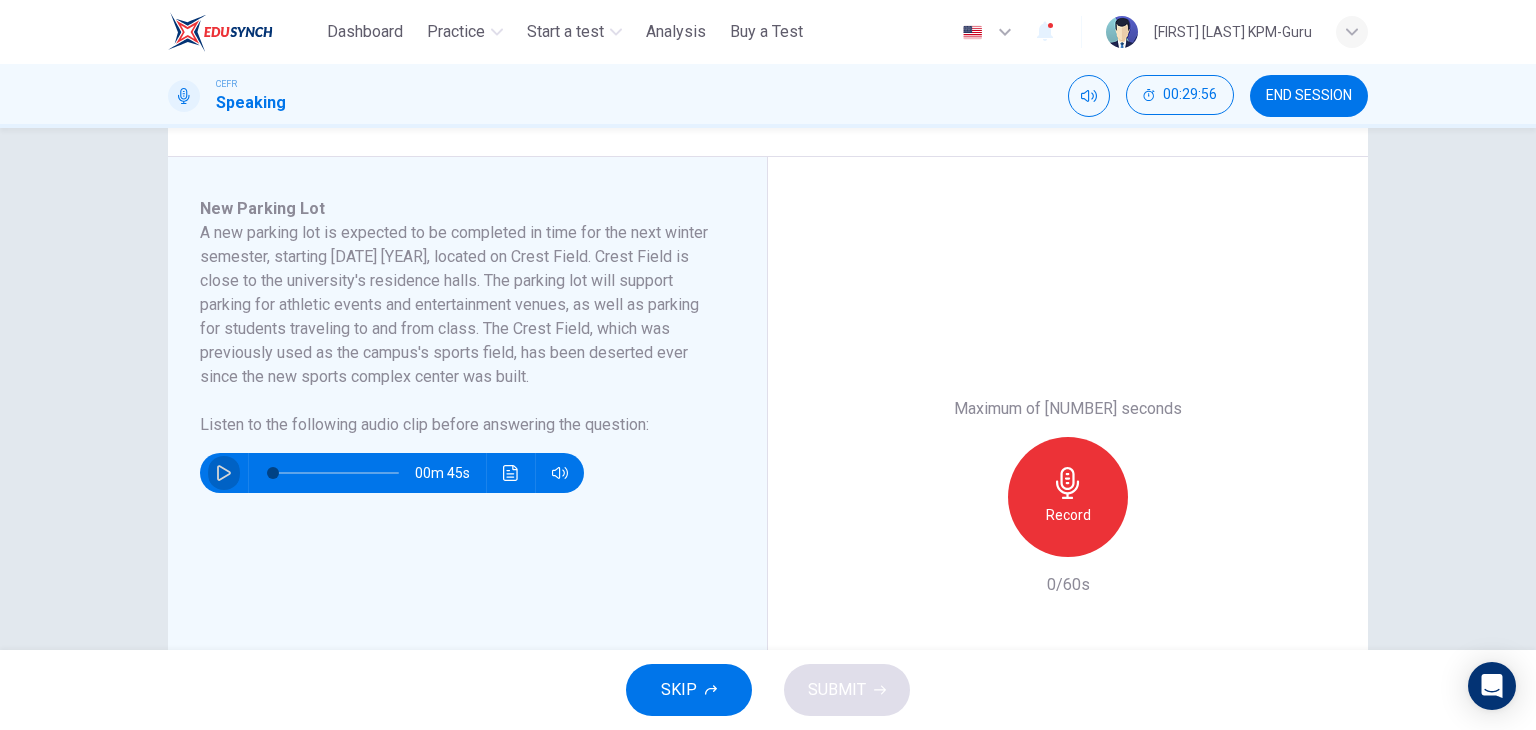 click 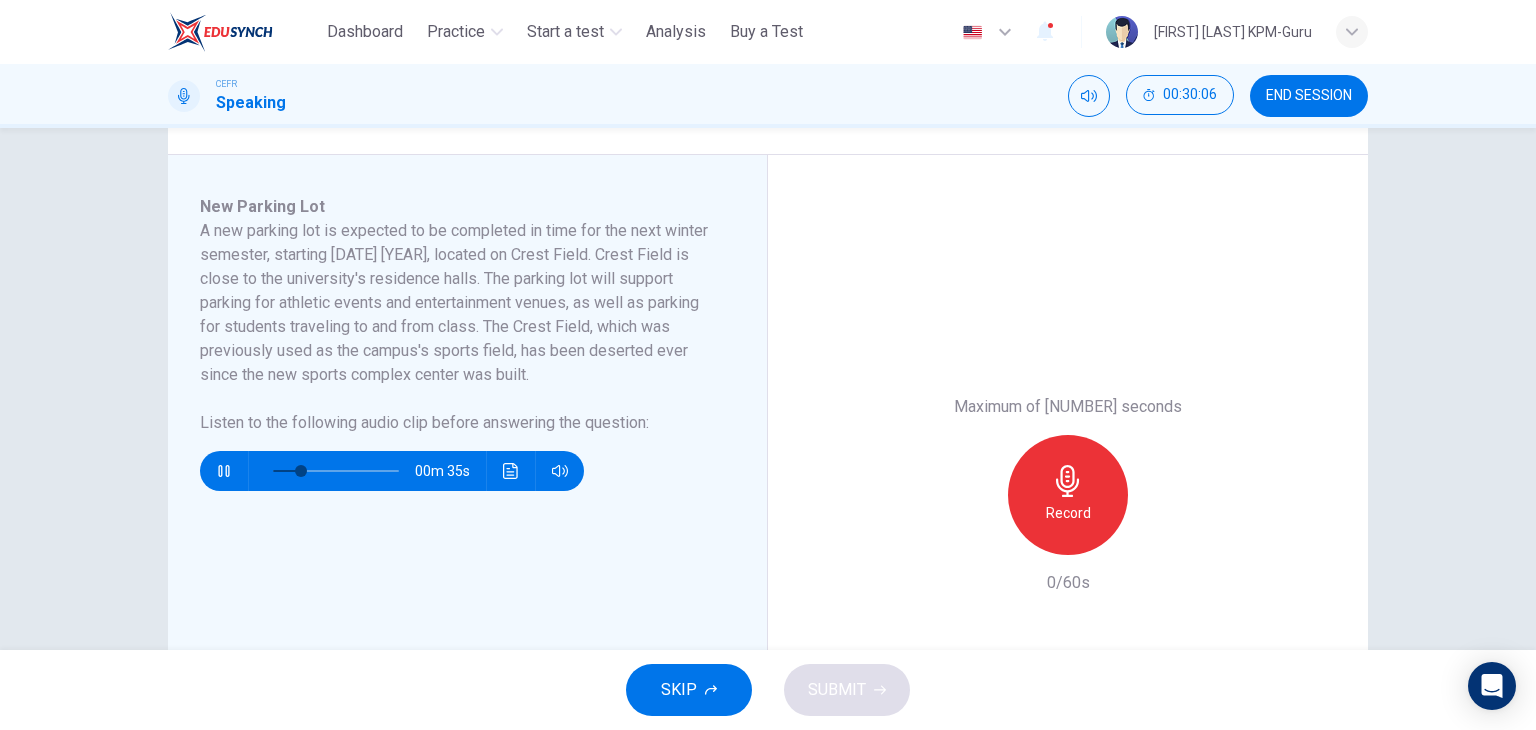 scroll, scrollTop: 300, scrollLeft: 0, axis: vertical 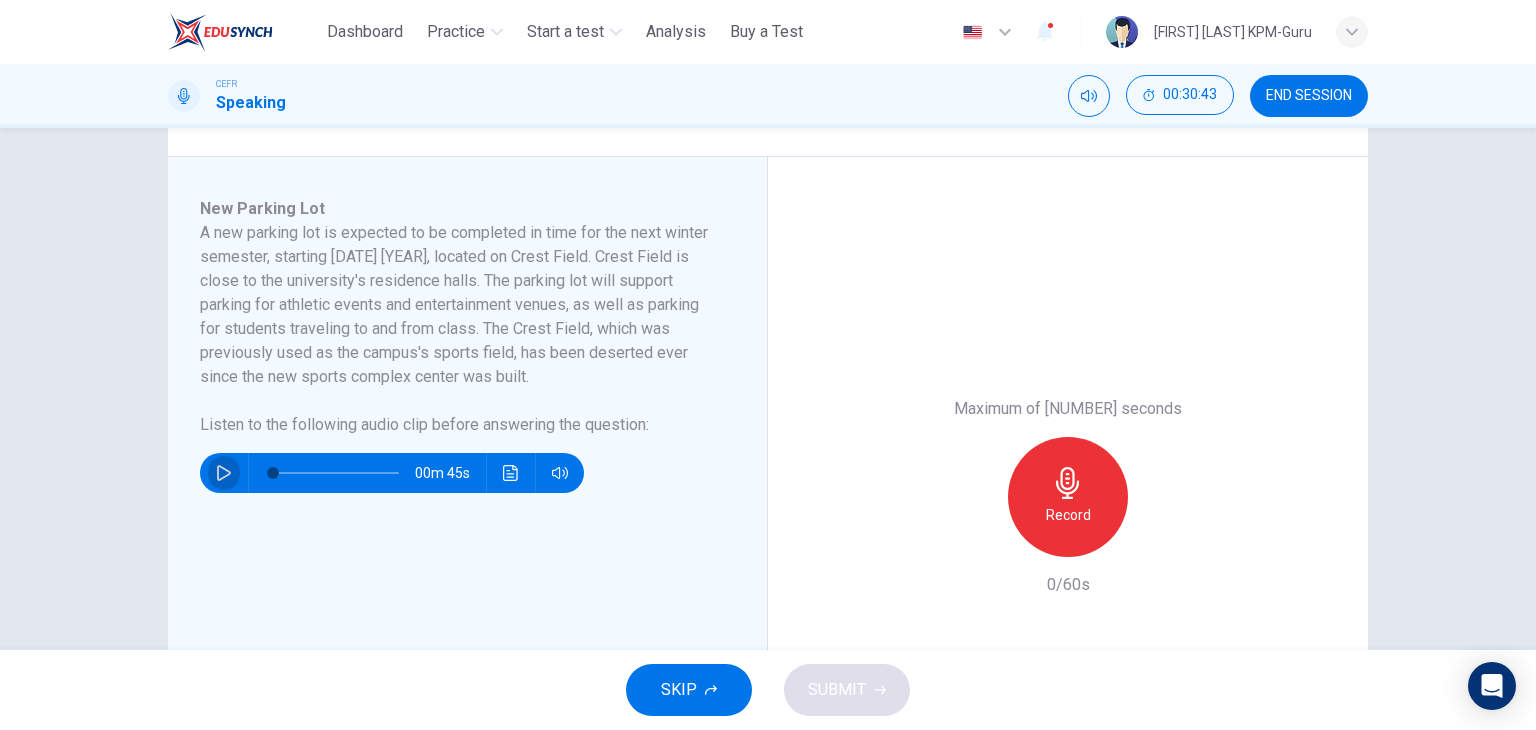 click at bounding box center [224, 473] 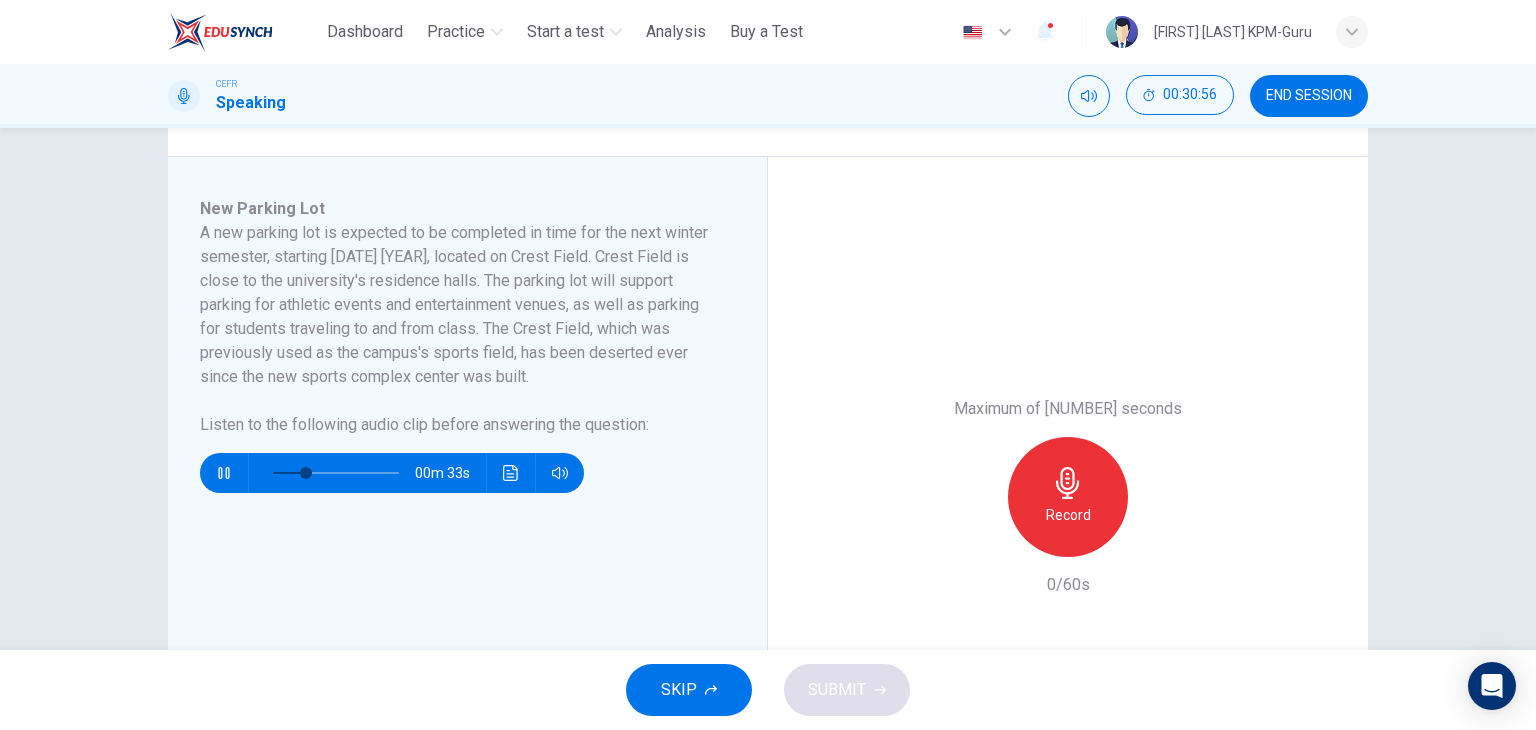 type on "**" 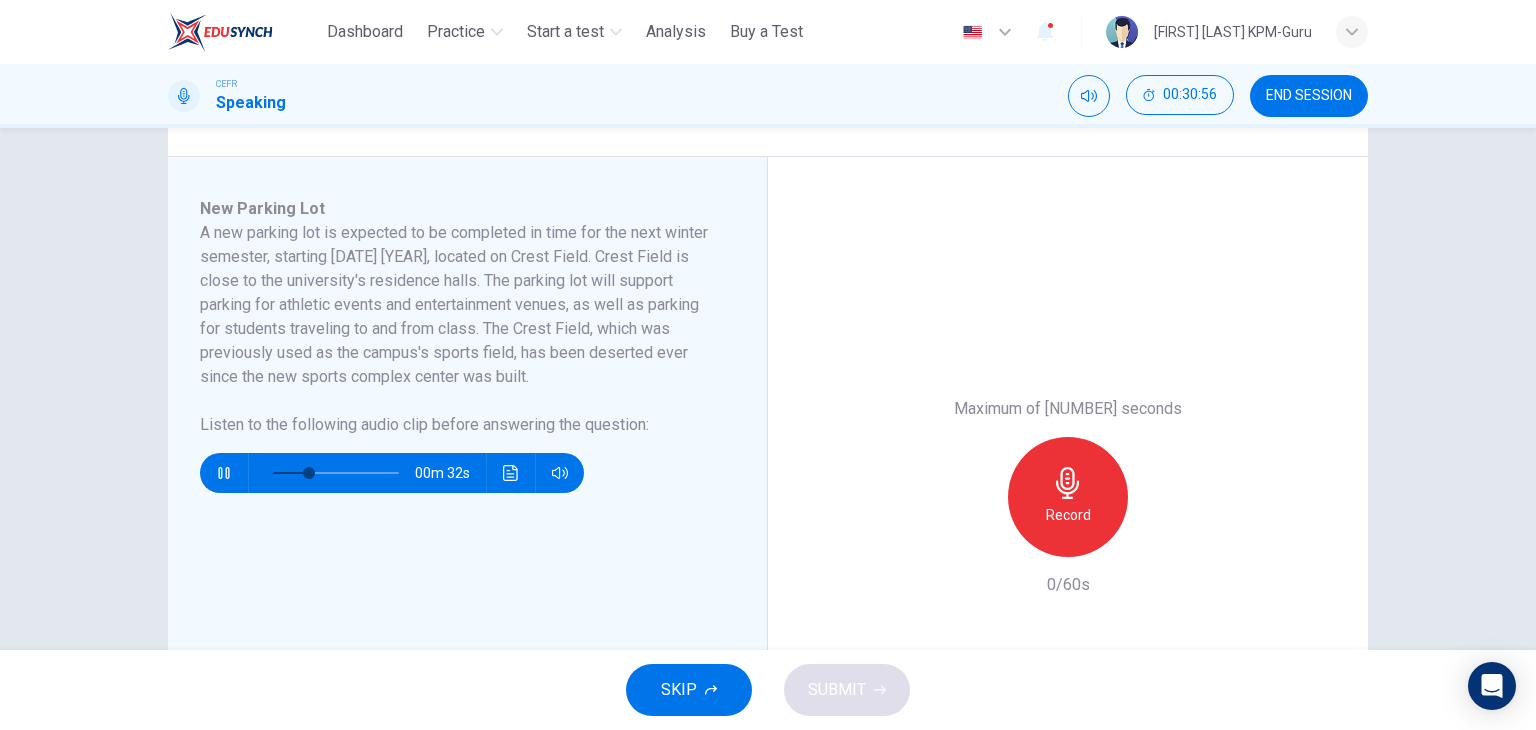 type 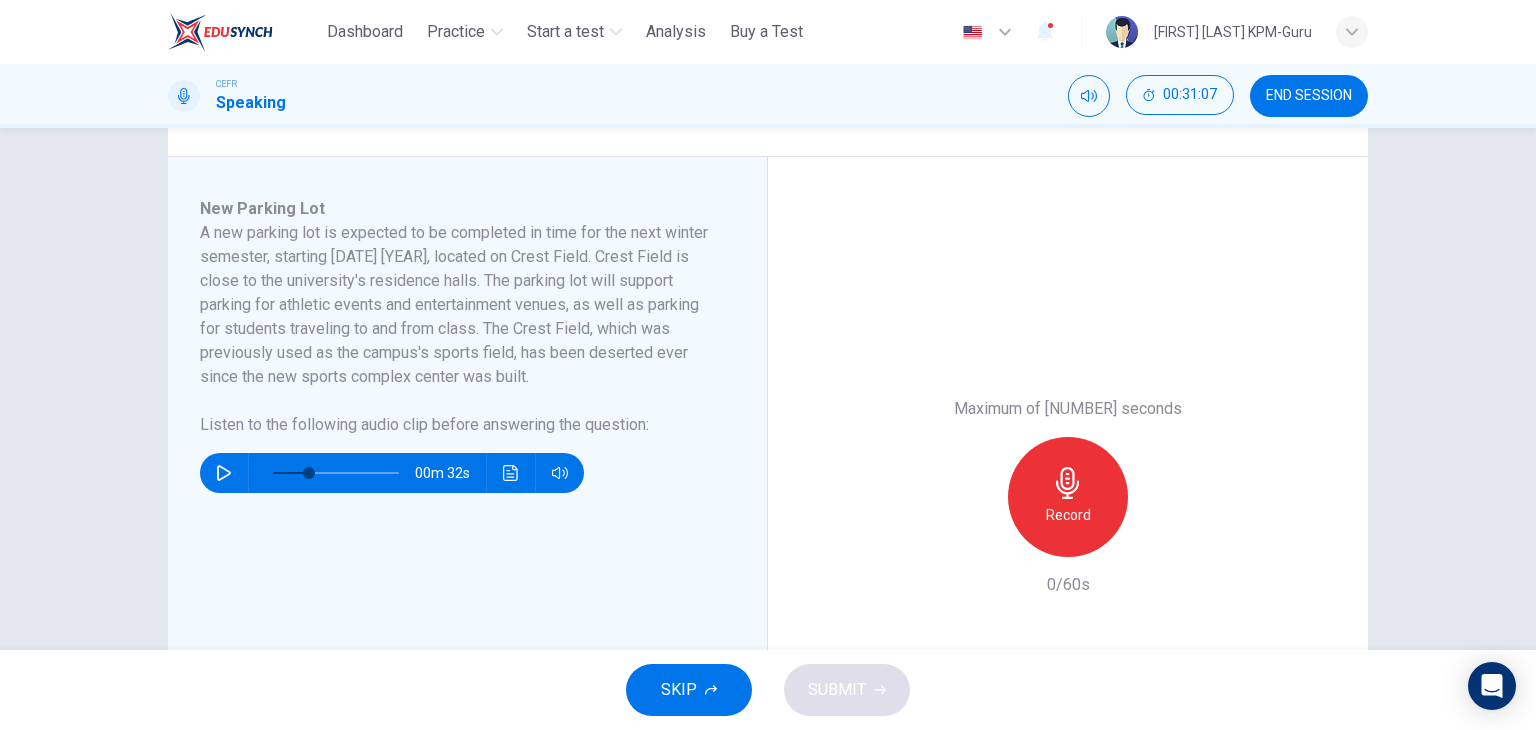 click at bounding box center (224, 473) 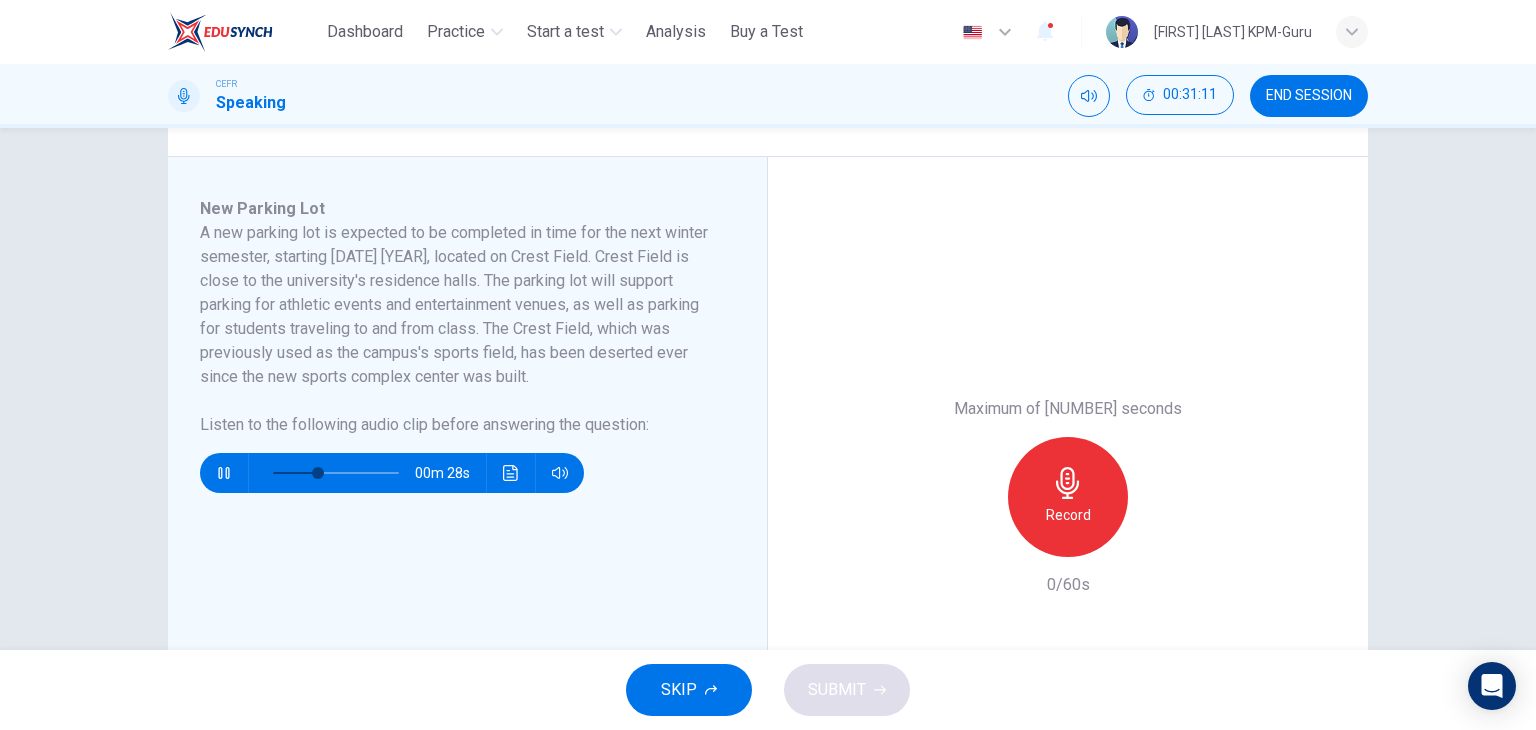 click at bounding box center (224, 473) 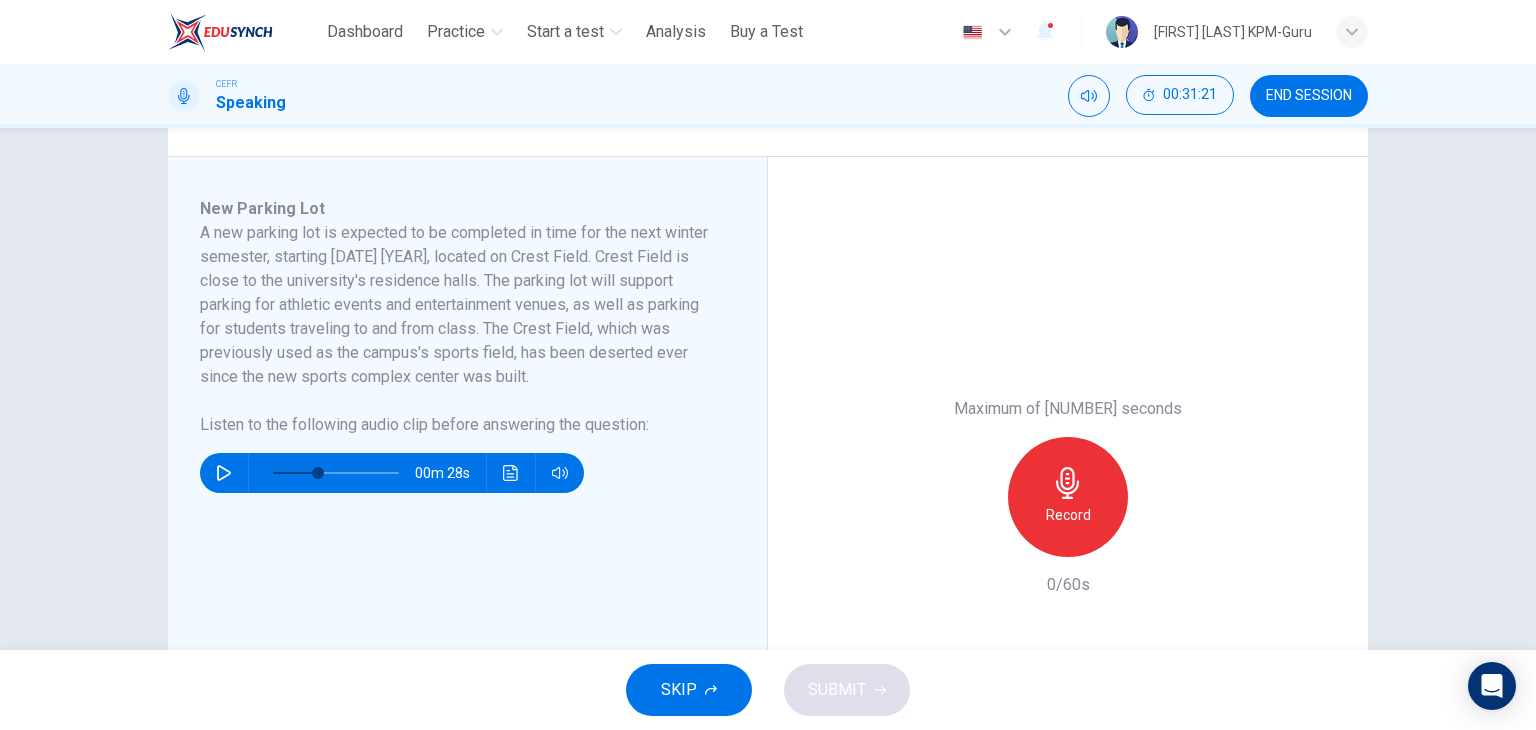 click at bounding box center [224, 473] 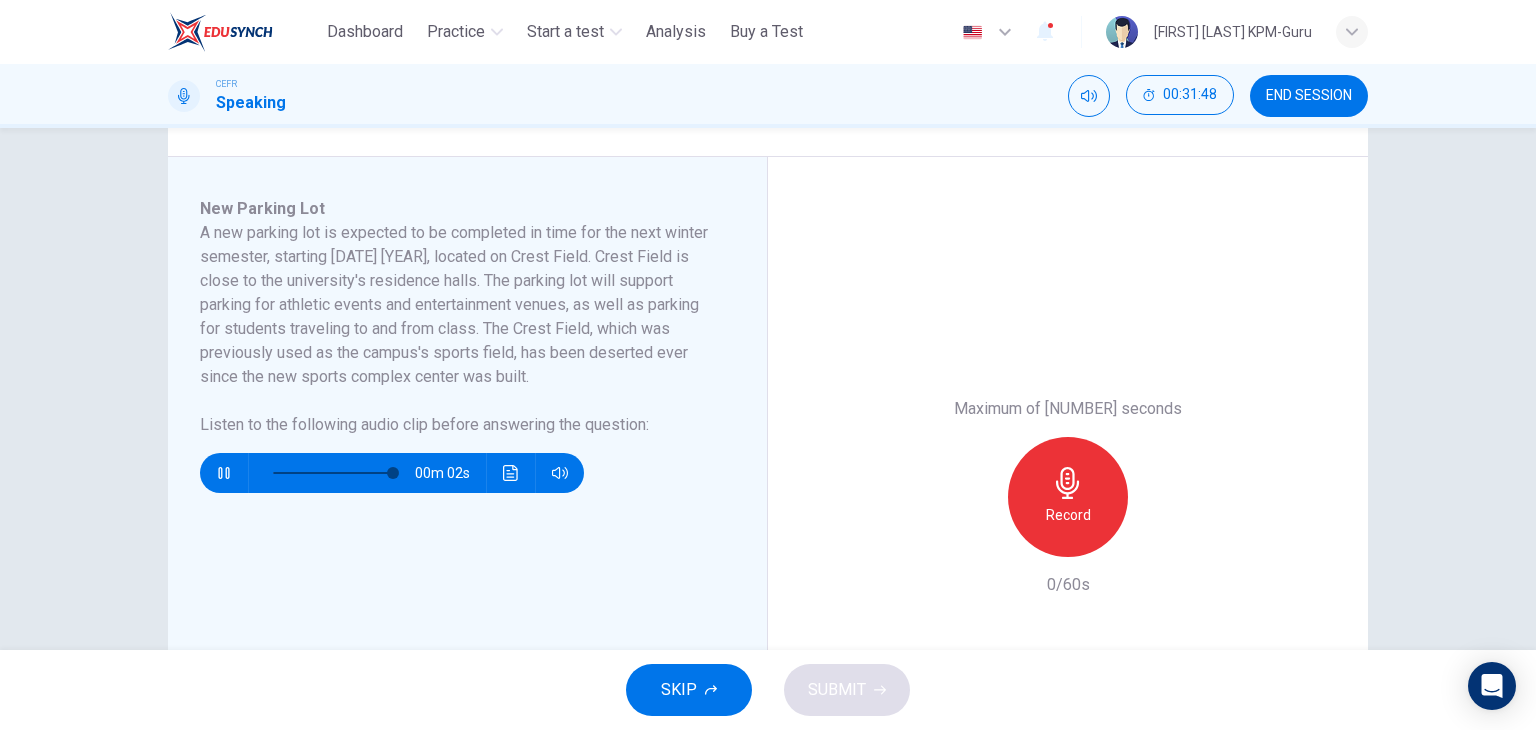 click on "Record" at bounding box center (1068, 497) 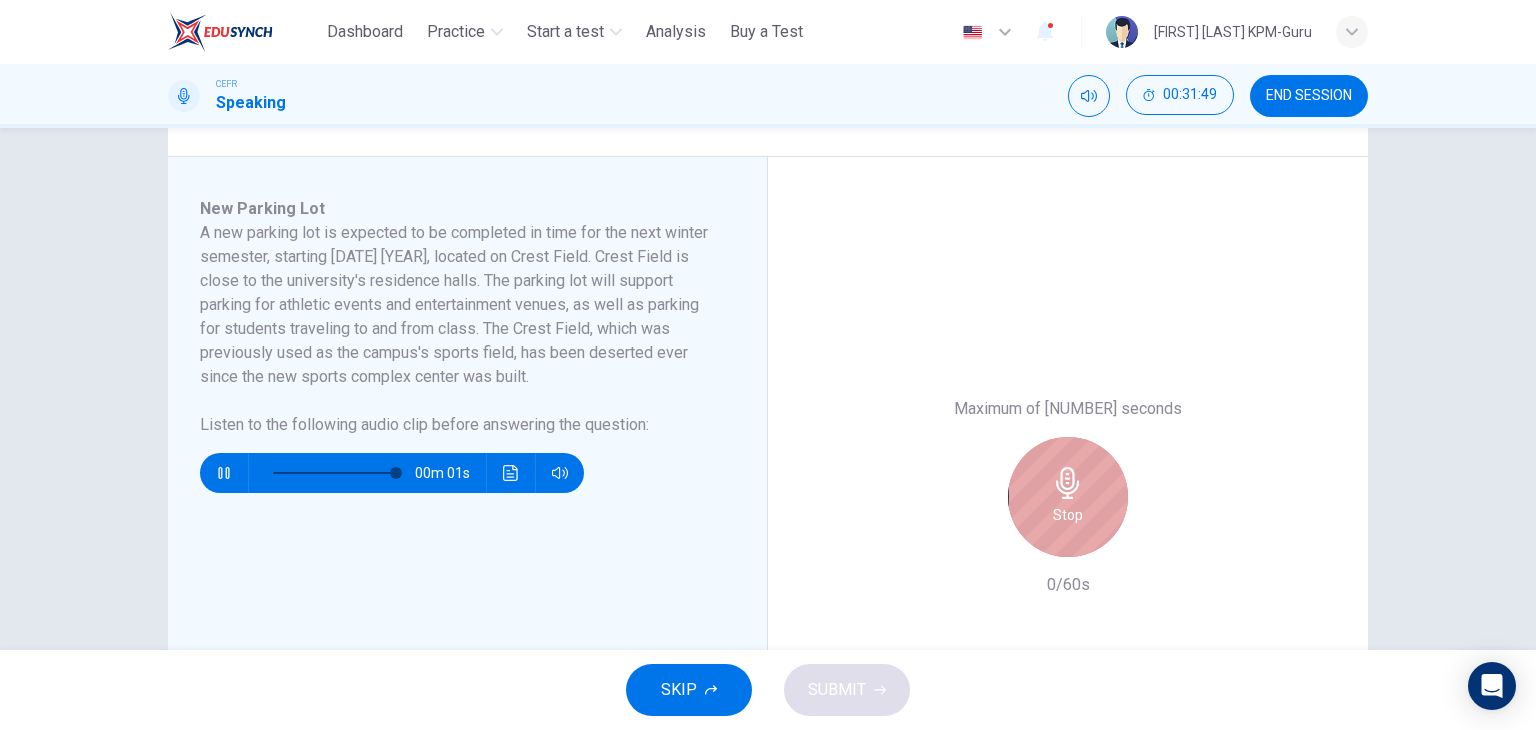 click on "Stop" at bounding box center (1068, 497) 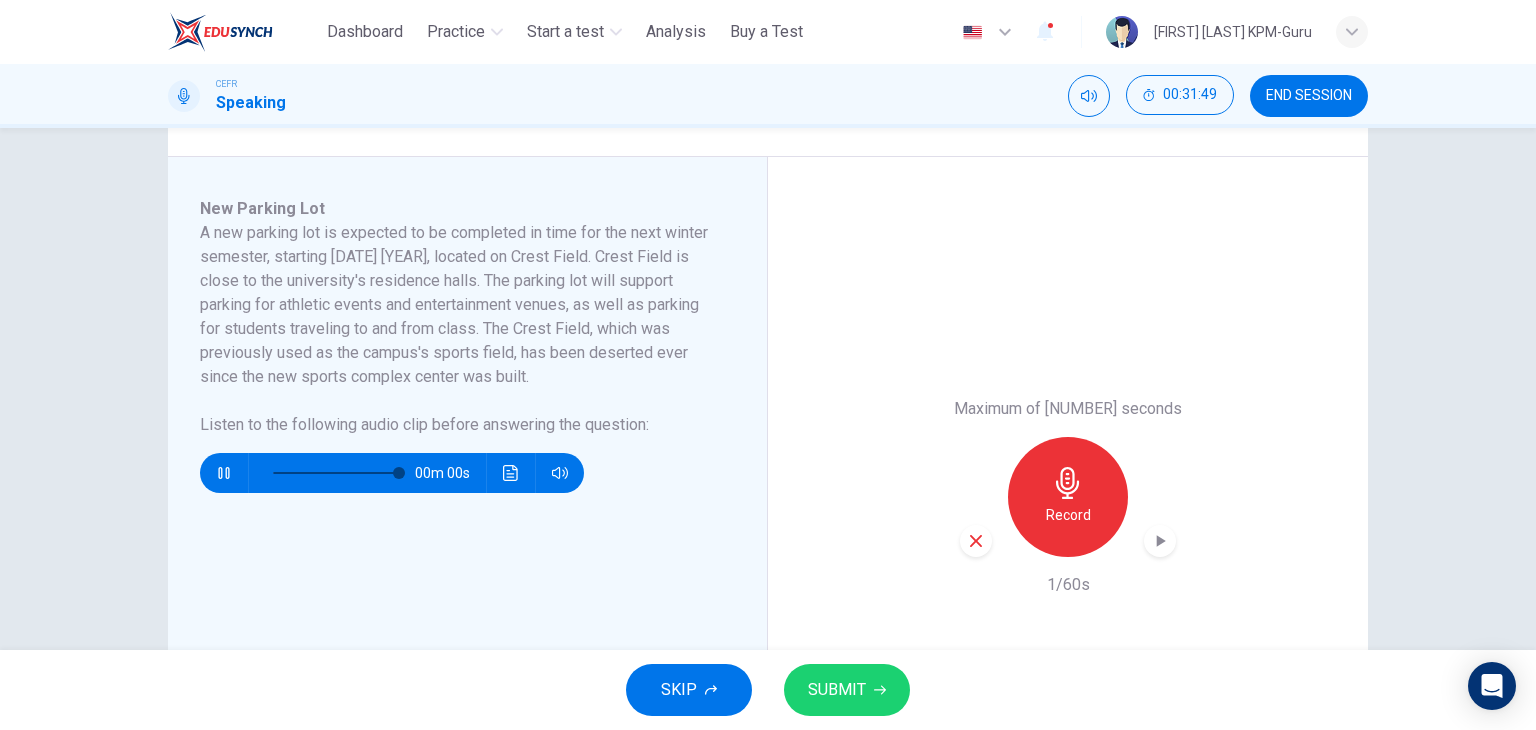type on "*" 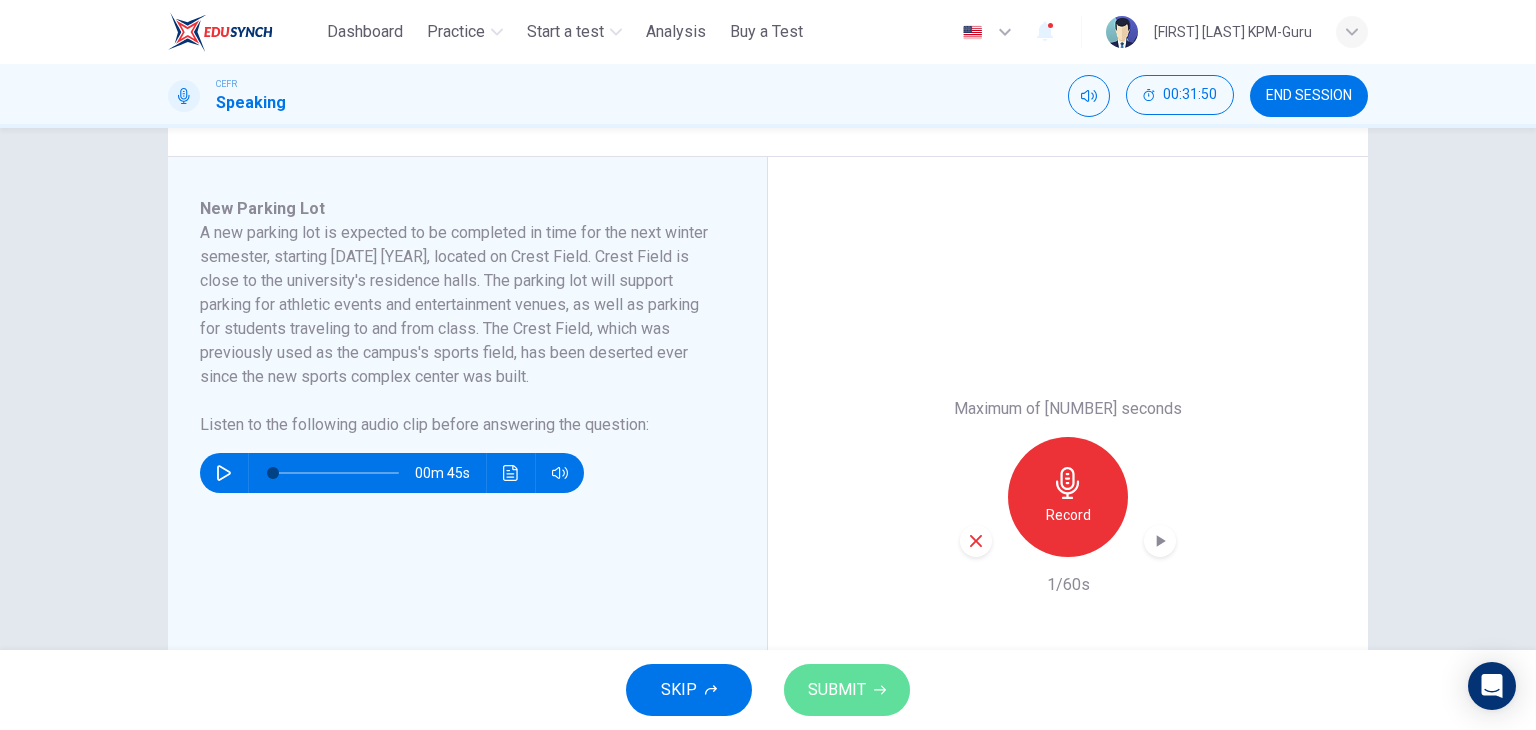 click on "SUBMIT" at bounding box center [847, 690] 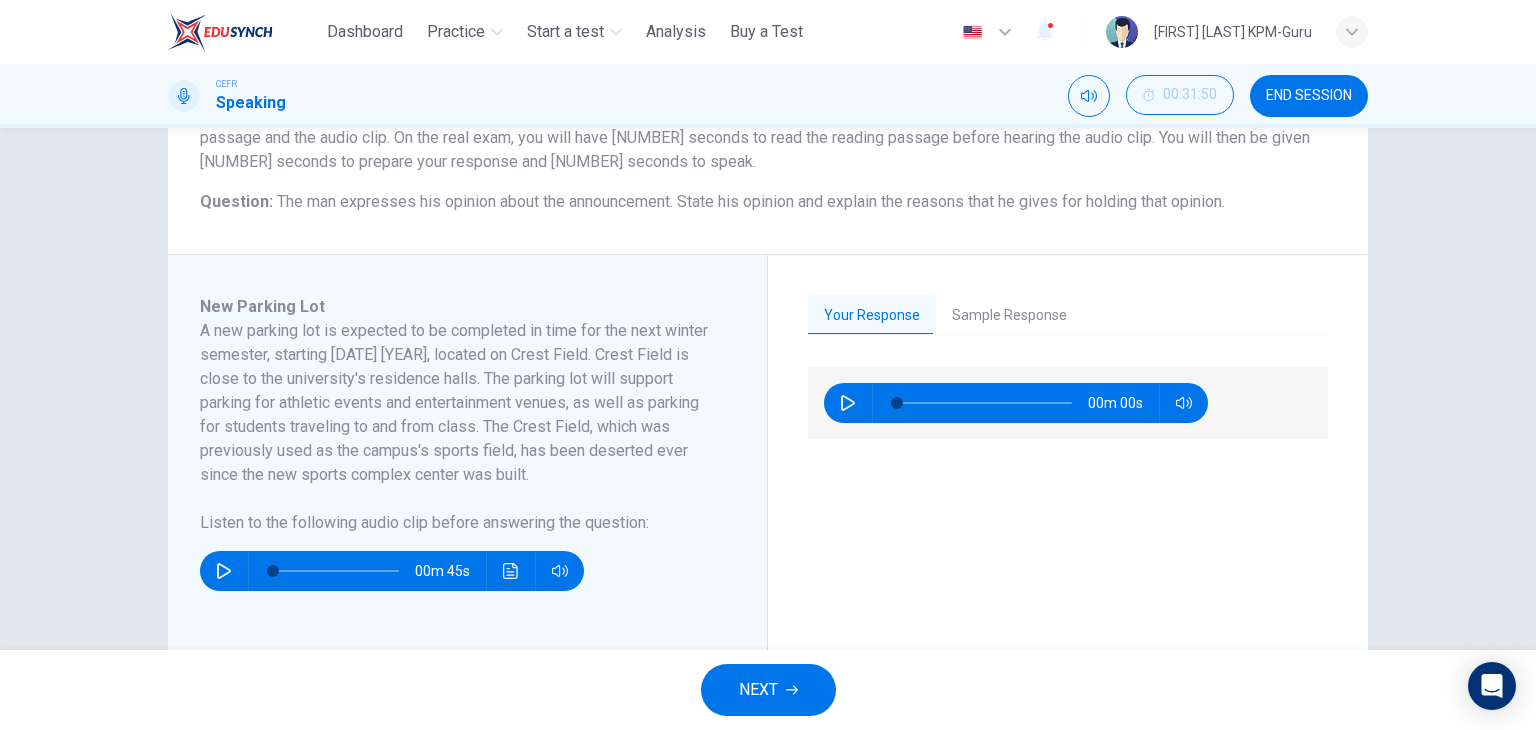 scroll, scrollTop: 200, scrollLeft: 0, axis: vertical 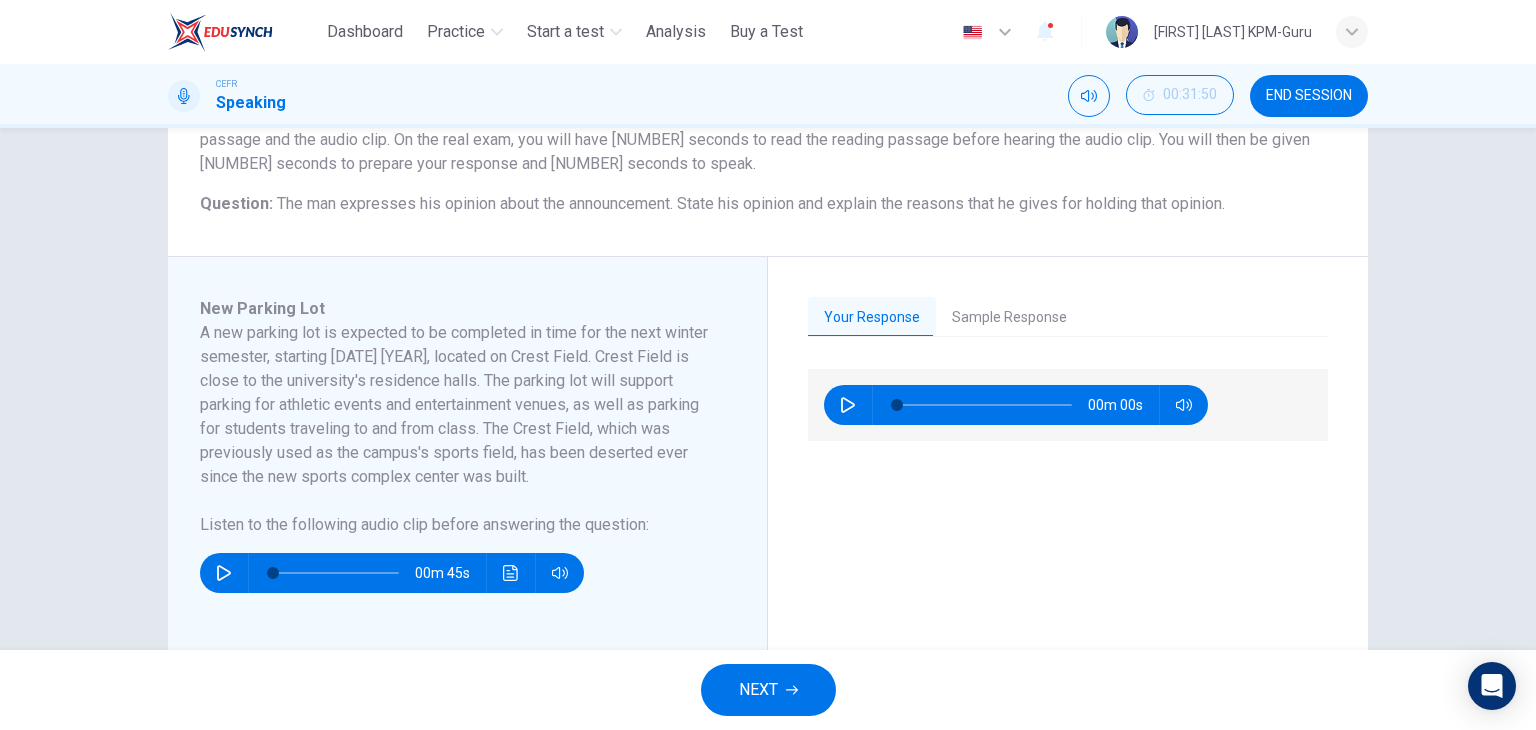 click on "Sample Response" at bounding box center [1009, 318] 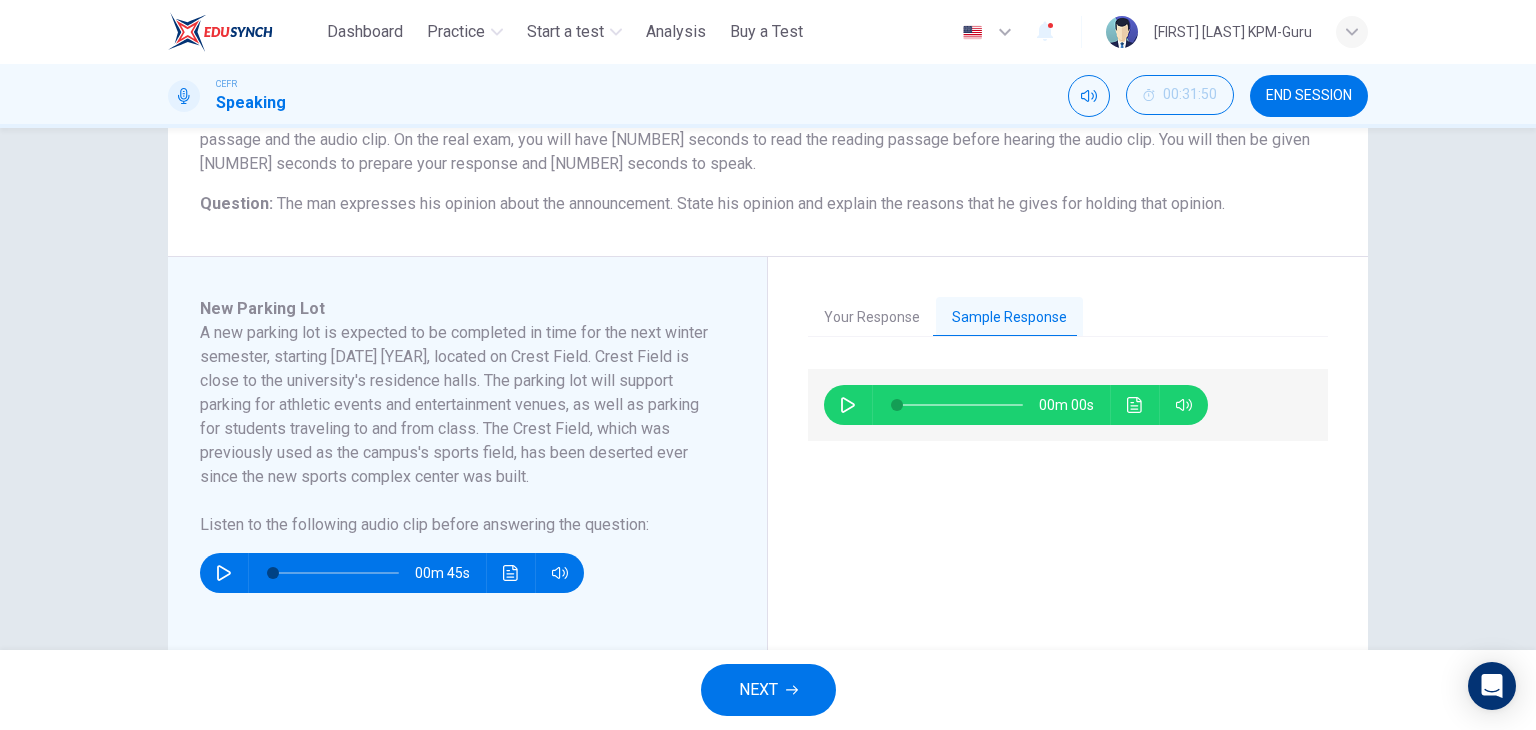 click at bounding box center [848, 405] 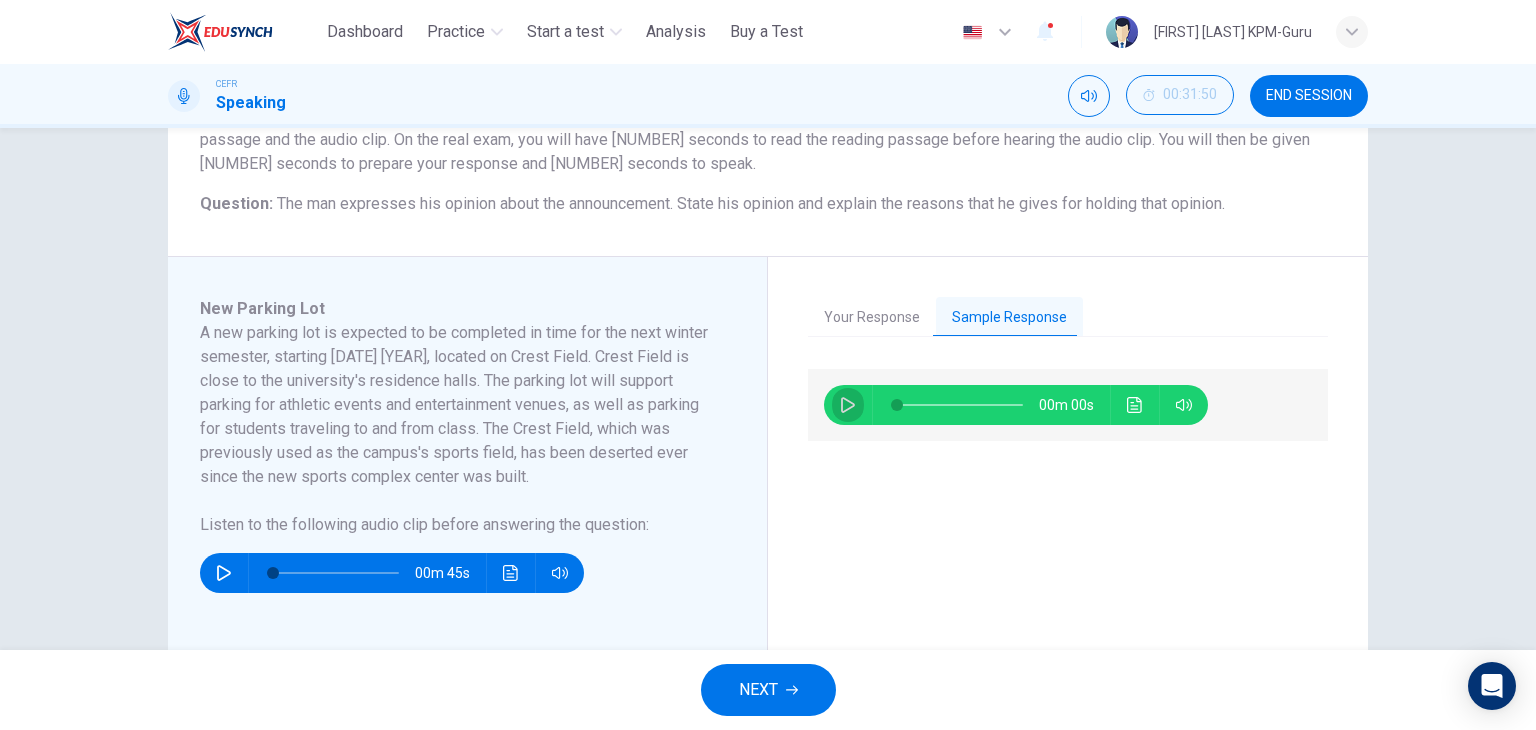 click at bounding box center (848, 405) 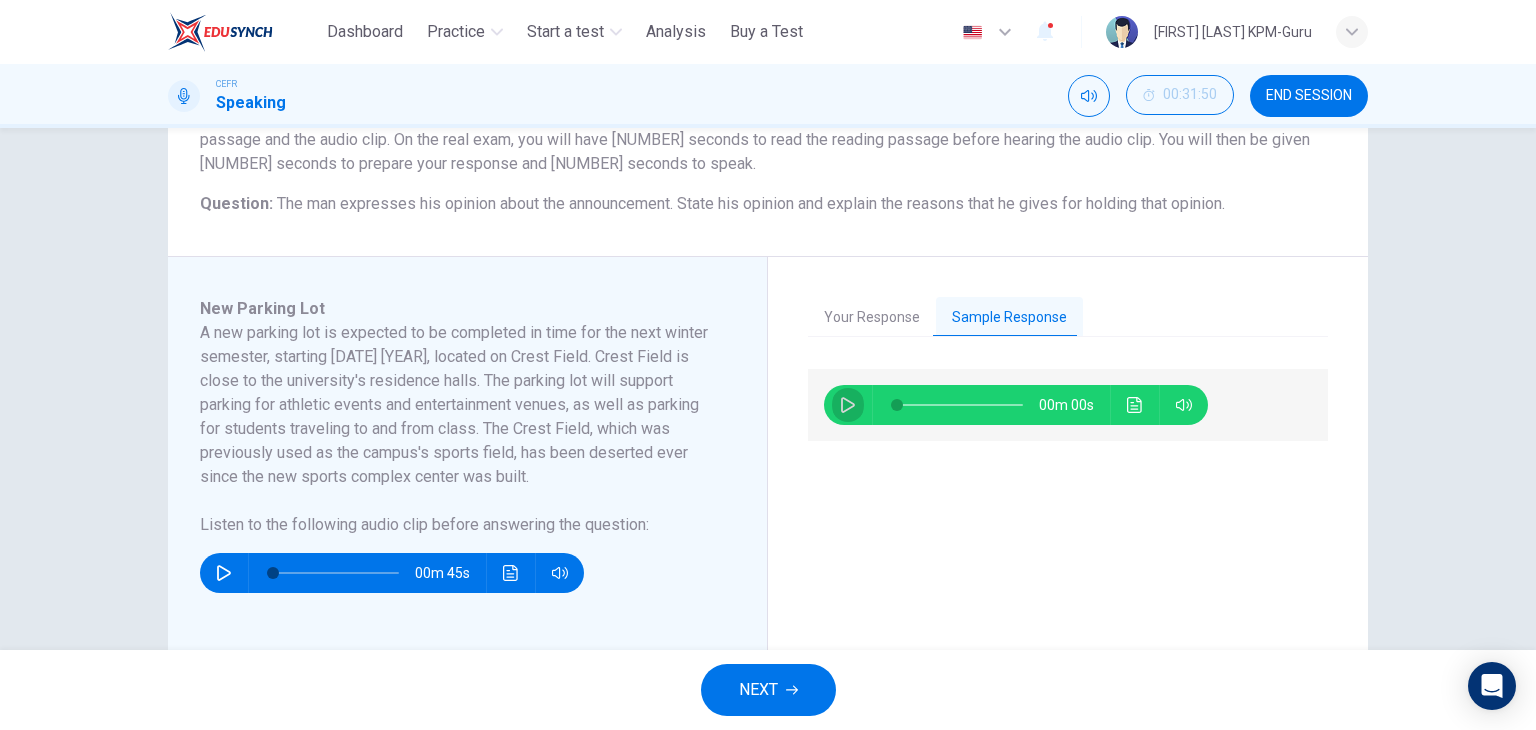click at bounding box center (848, 405) 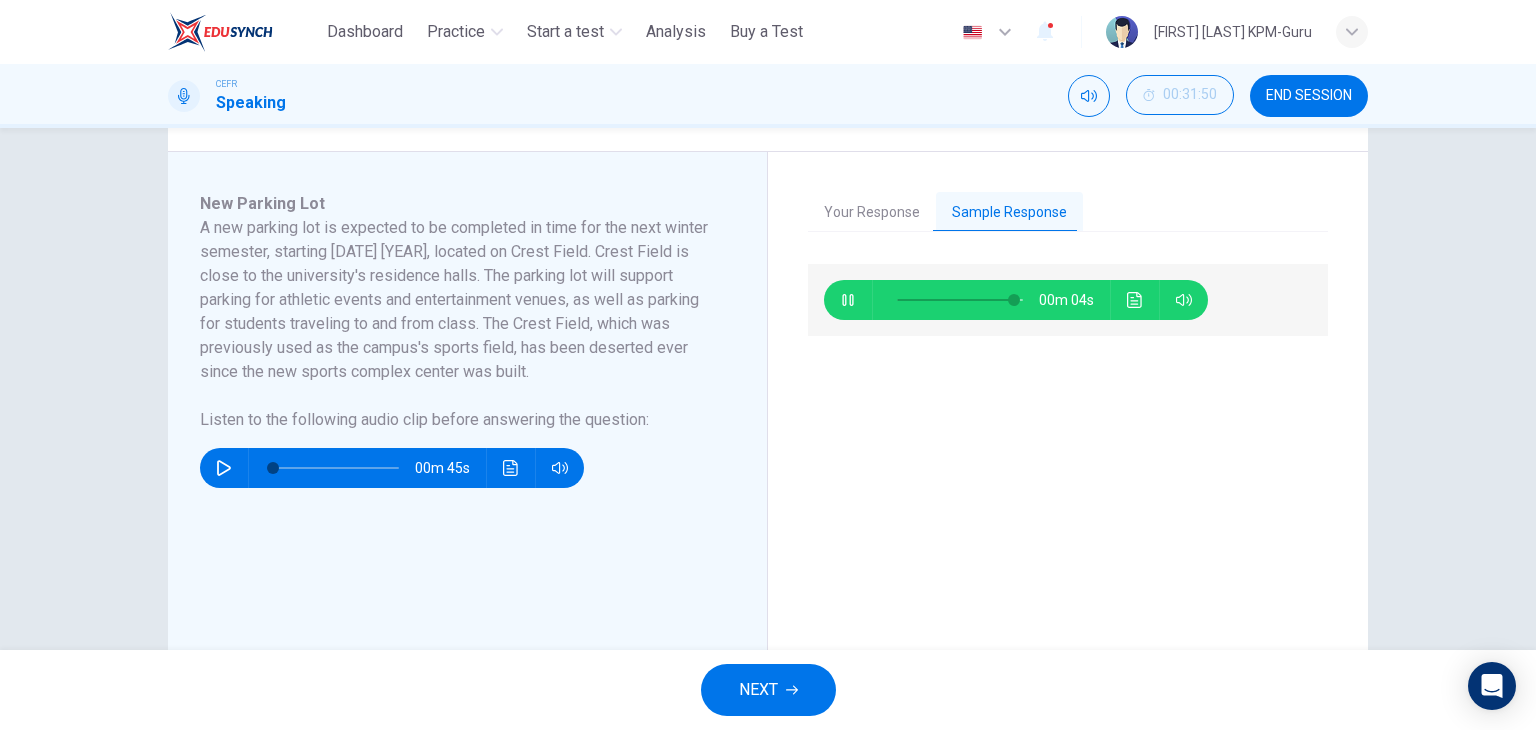 scroll, scrollTop: 300, scrollLeft: 0, axis: vertical 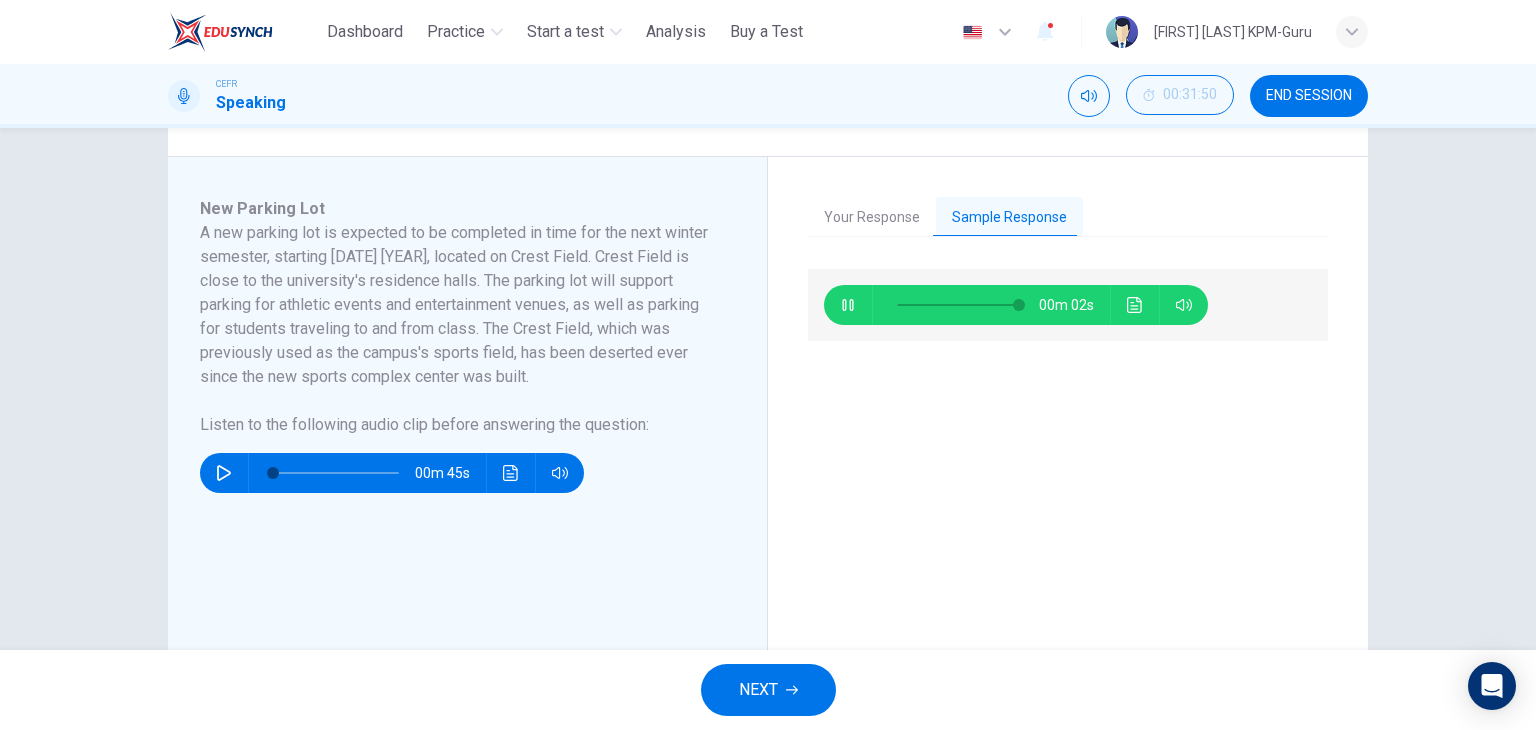 type on "**" 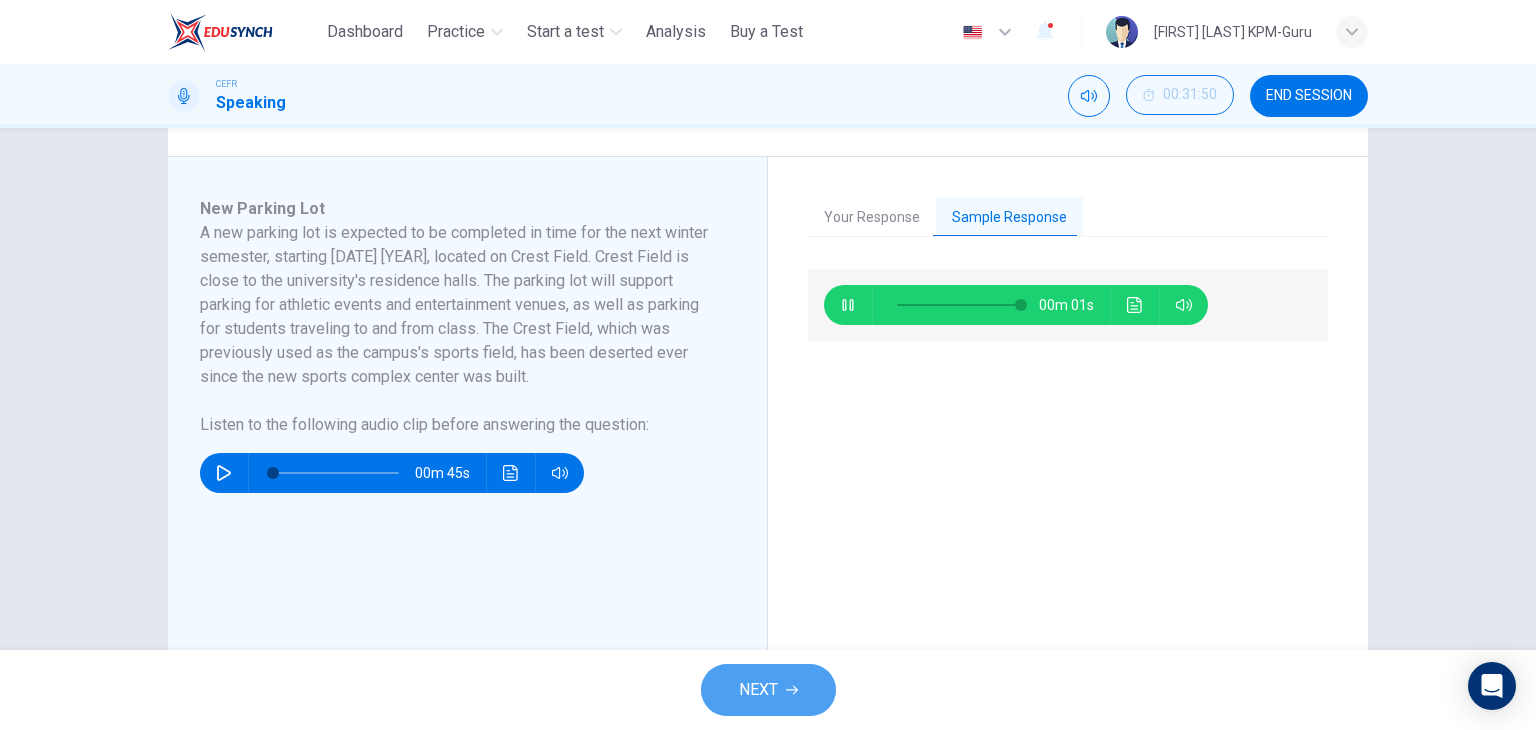 click on "NEXT" at bounding box center [768, 690] 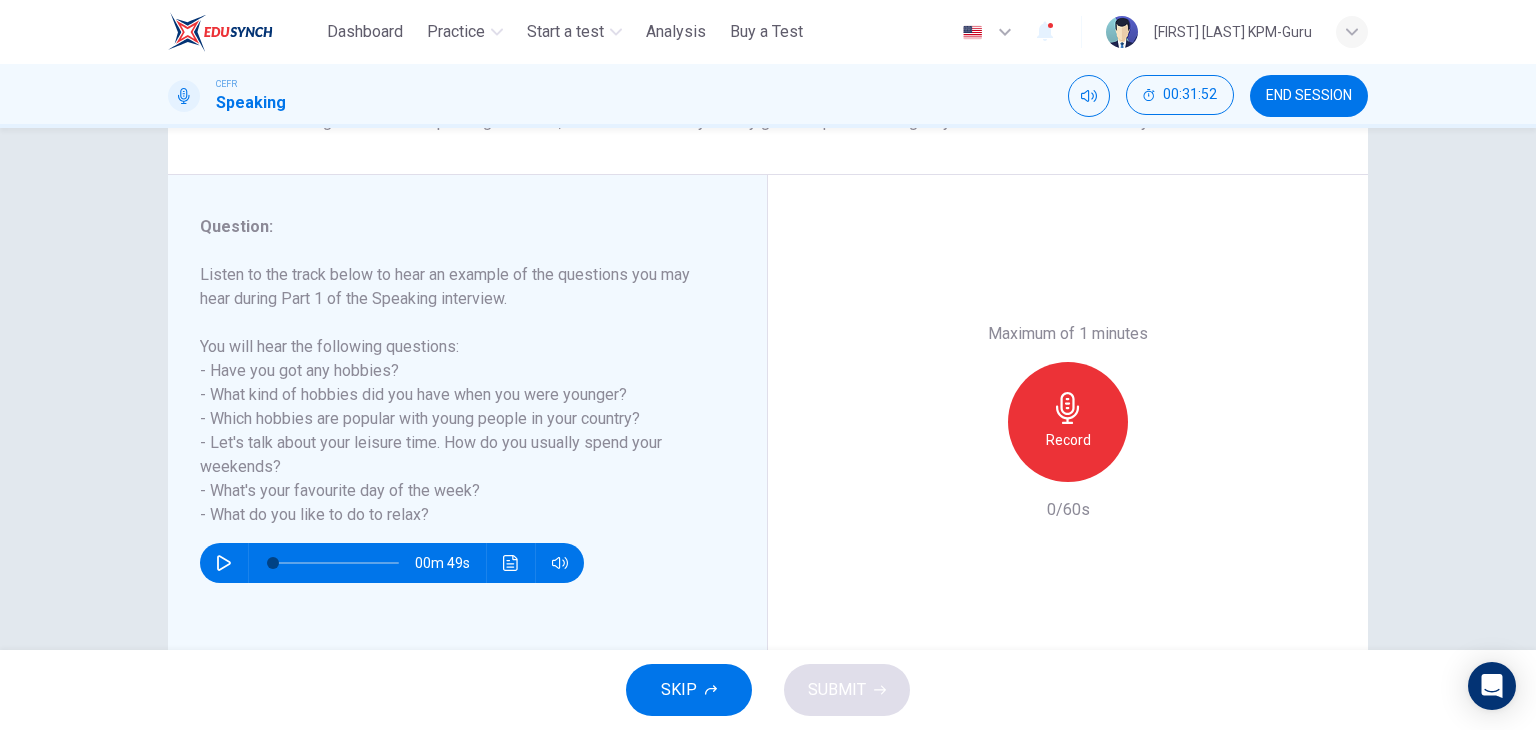 scroll, scrollTop: 200, scrollLeft: 0, axis: vertical 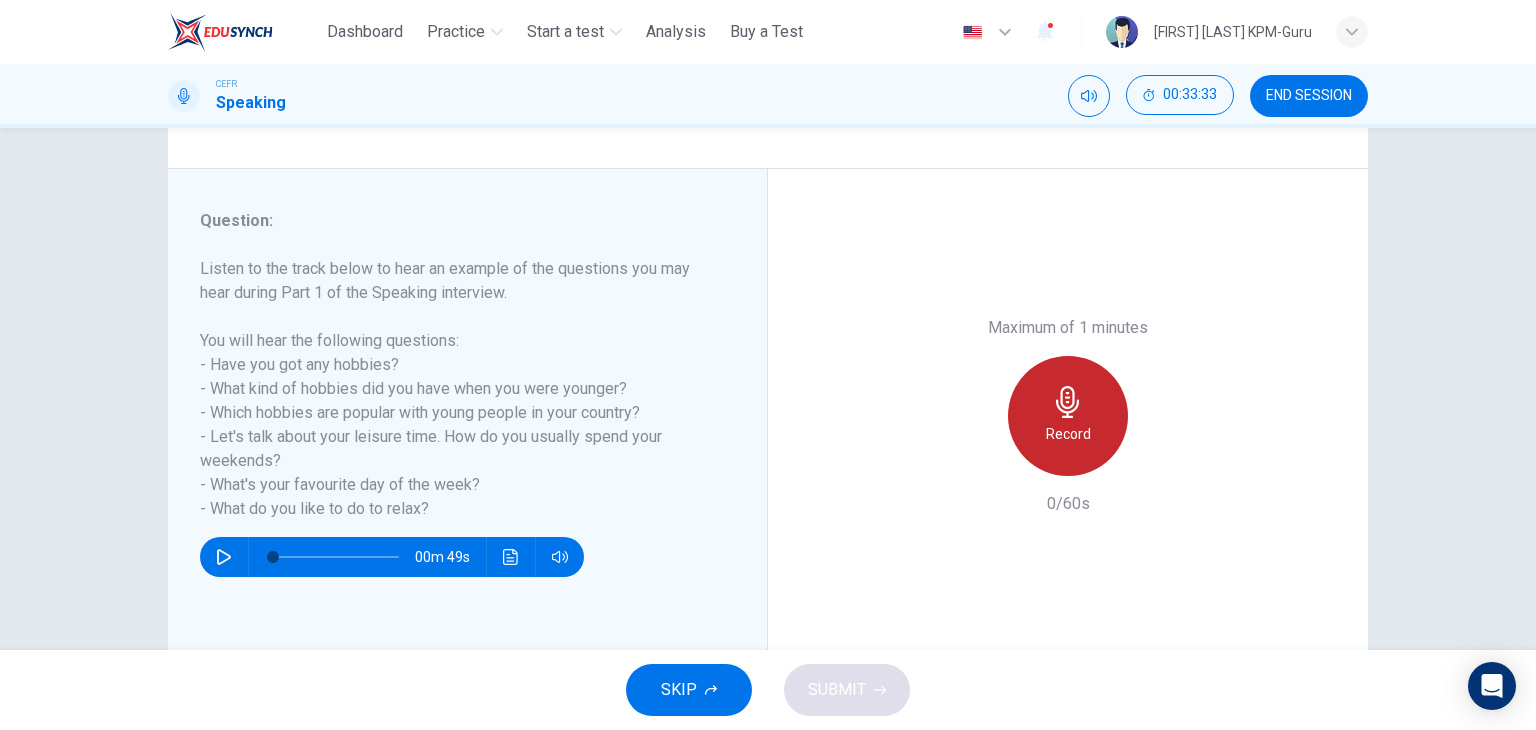 click on "Record" at bounding box center [1068, 416] 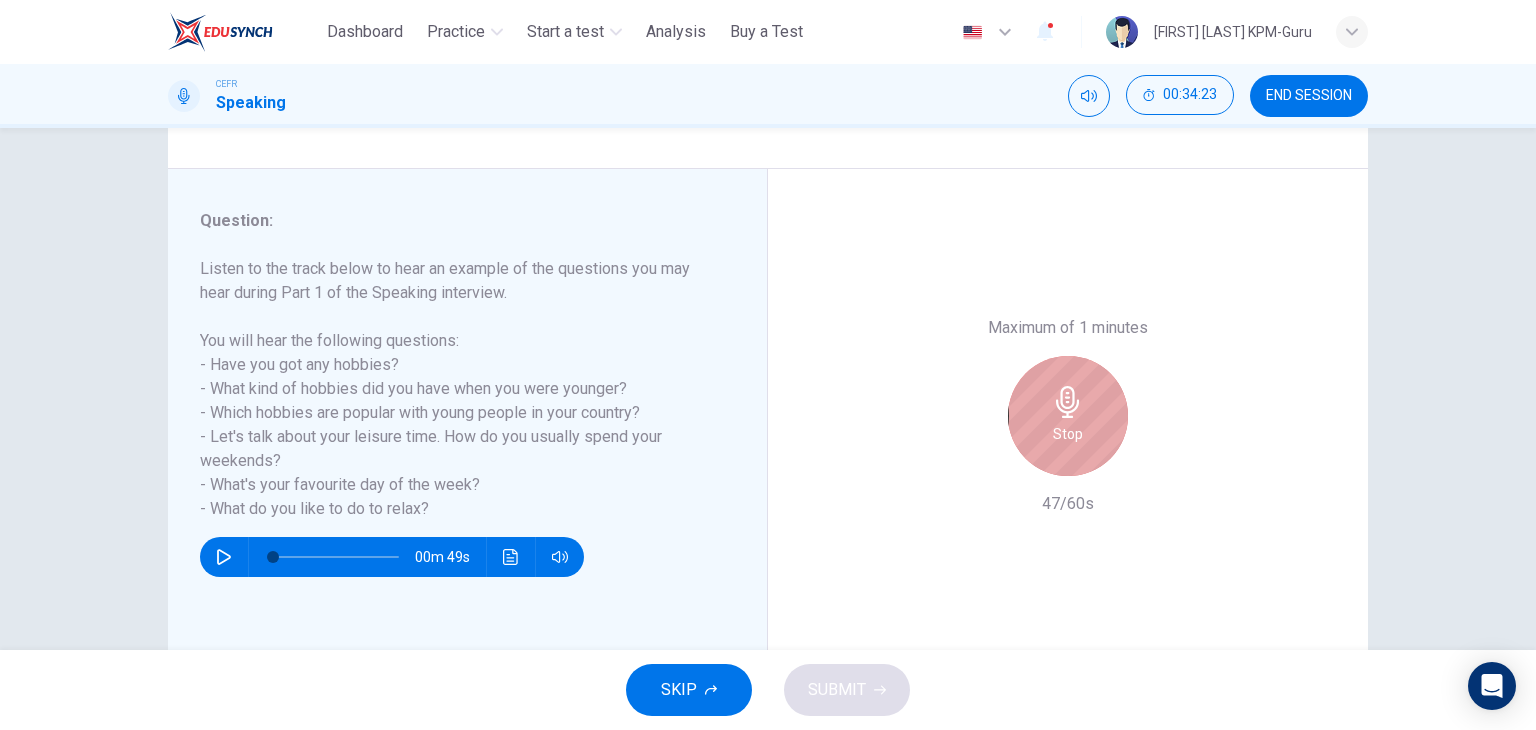 click on "Stop" at bounding box center [1068, 416] 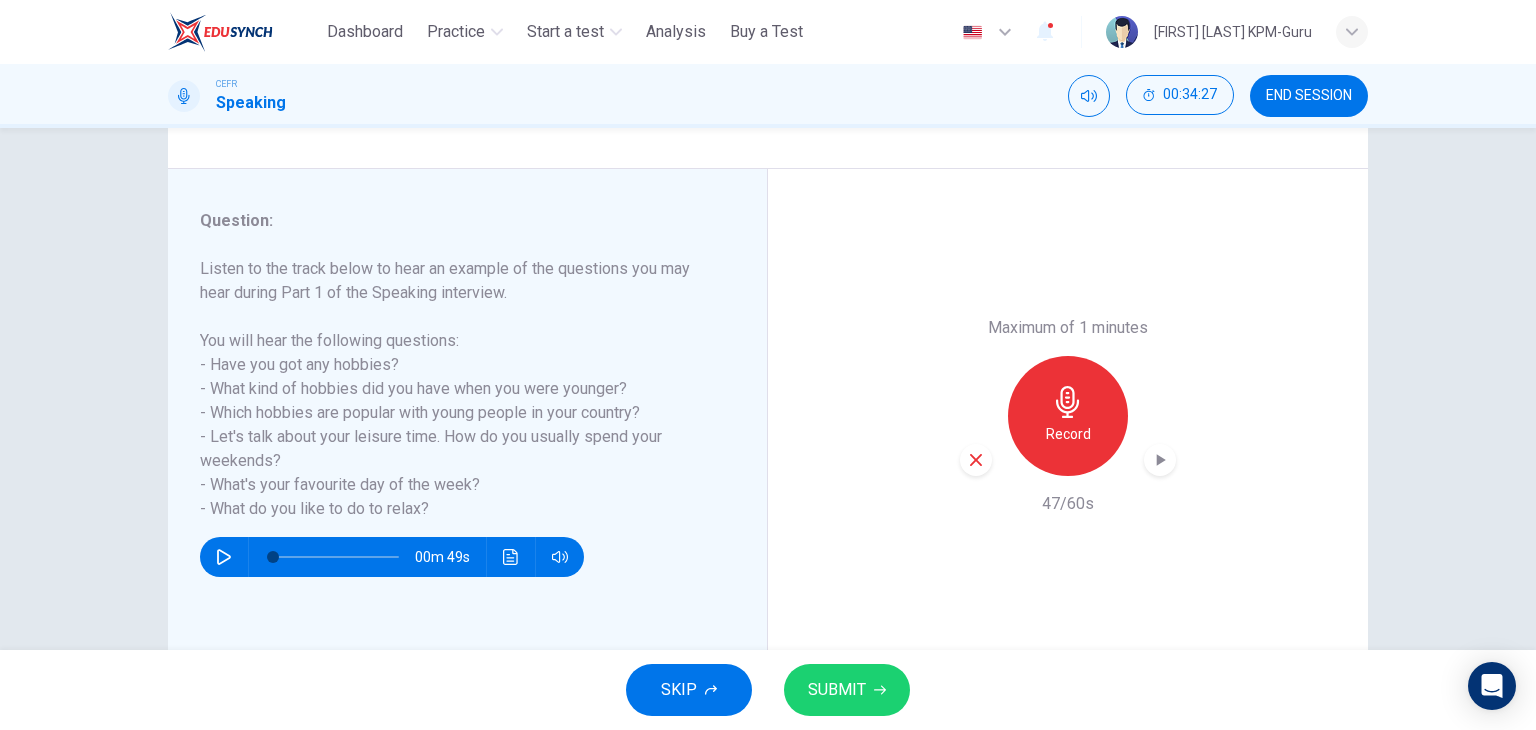 click on "Maximum of 1 minutes Record 47/60s" at bounding box center (1068, 416) 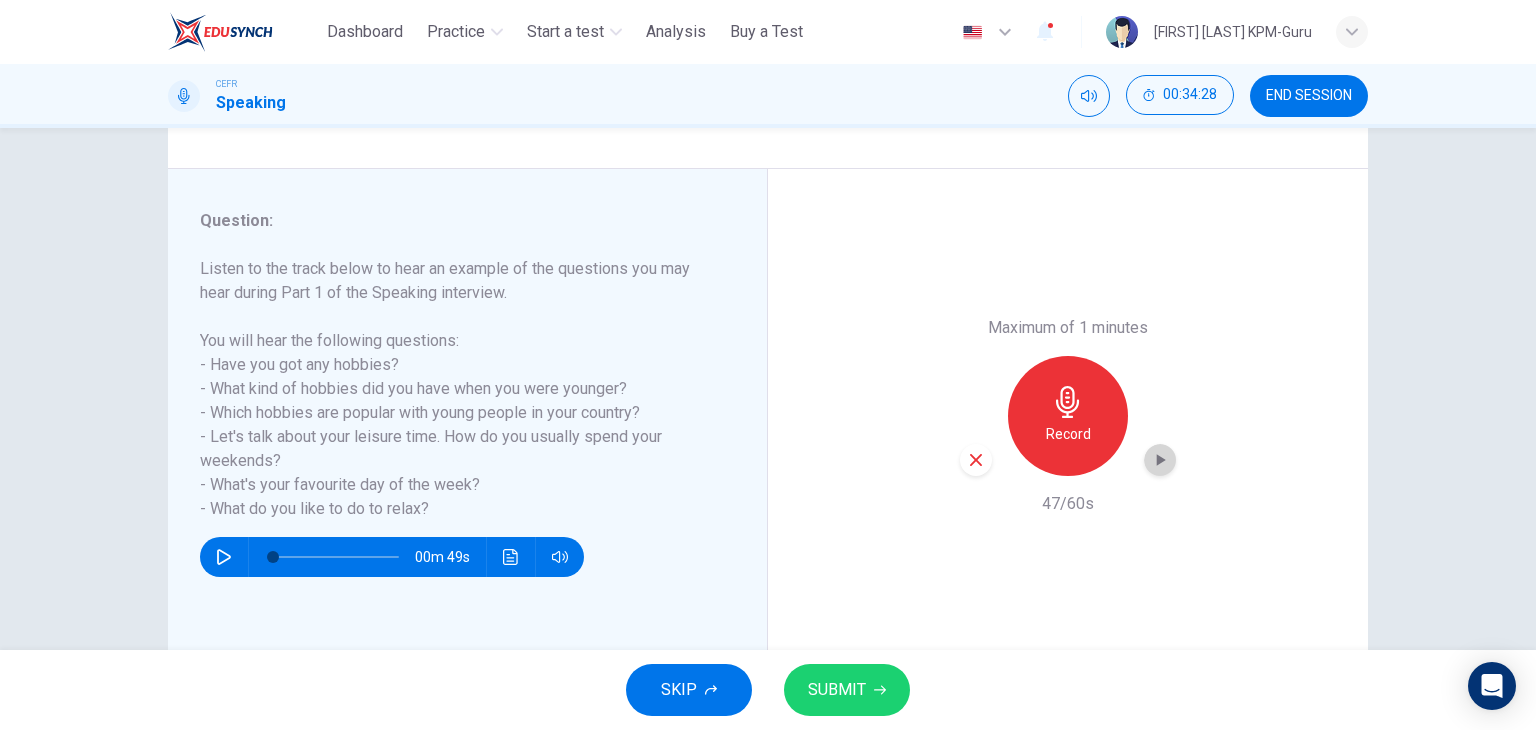 click at bounding box center (1160, 460) 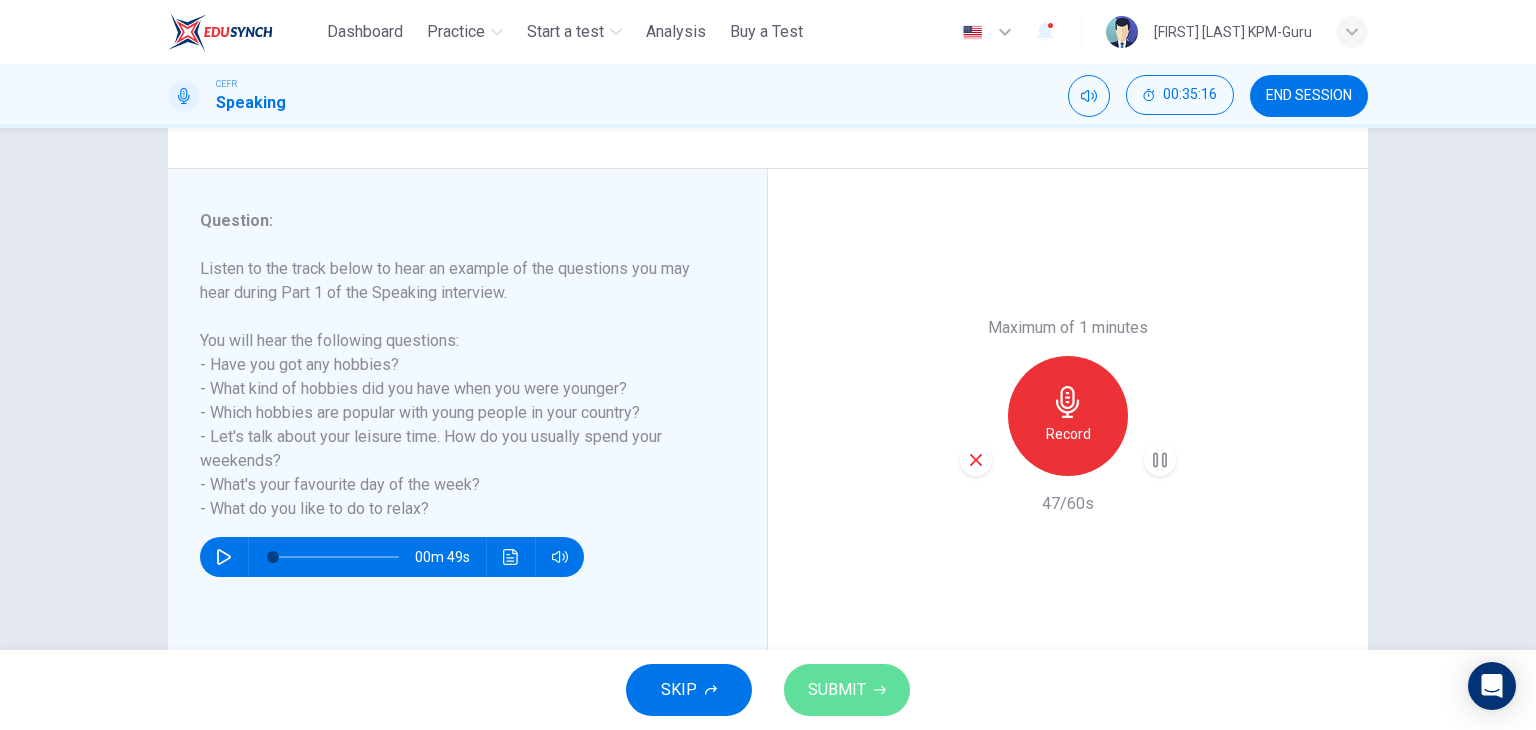 click on "SUBMIT" at bounding box center [837, 690] 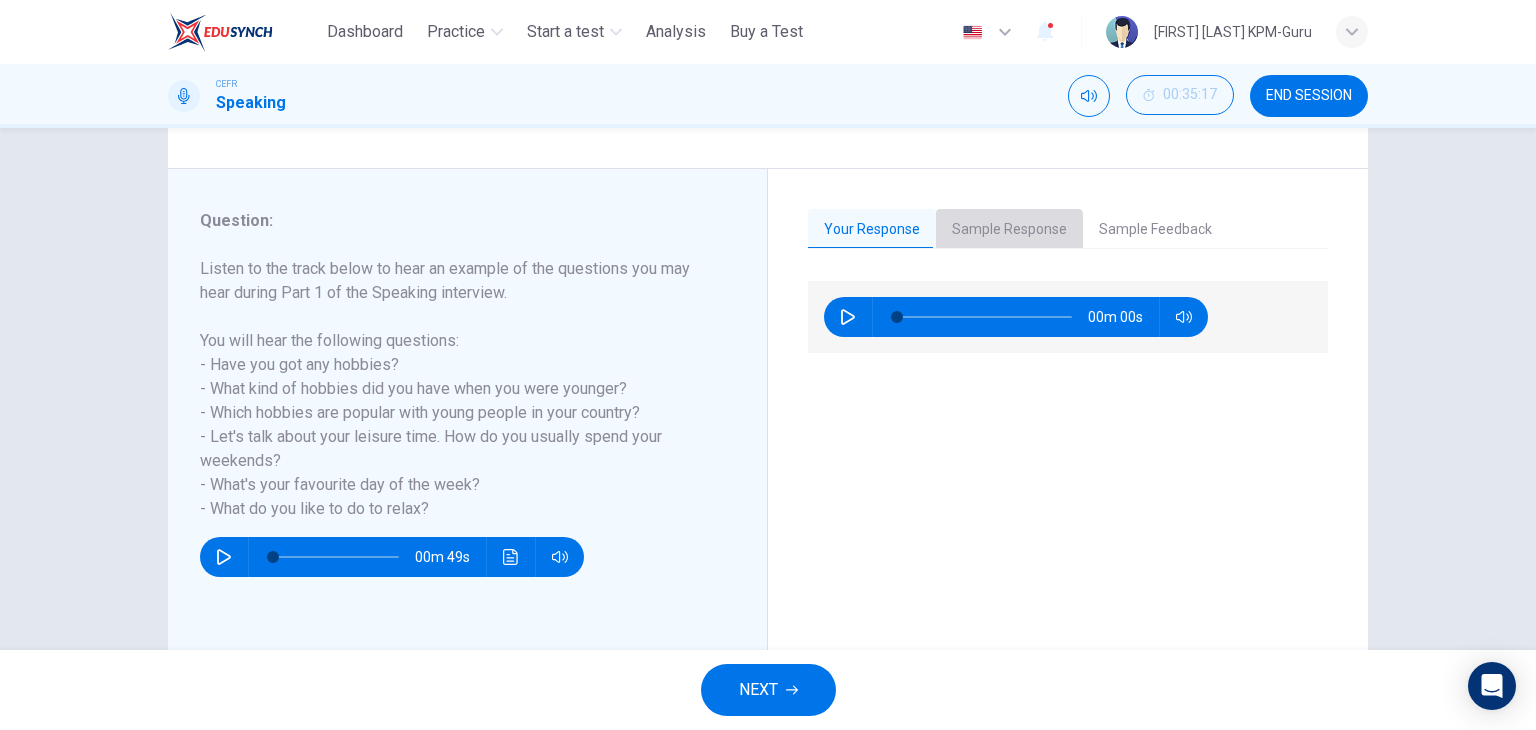 click on "Sample Response" at bounding box center [1009, 230] 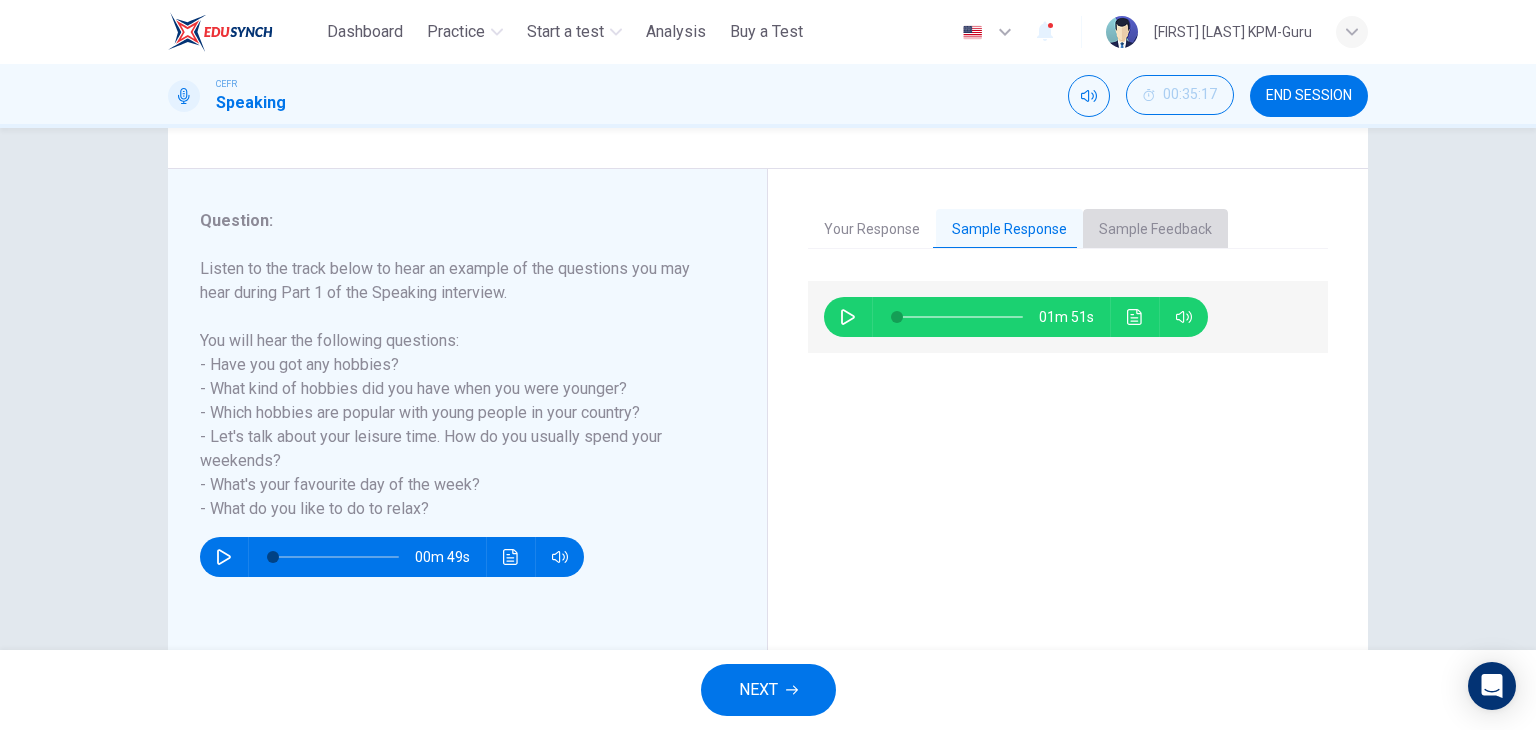 click on "Sample Feedback" at bounding box center [1155, 230] 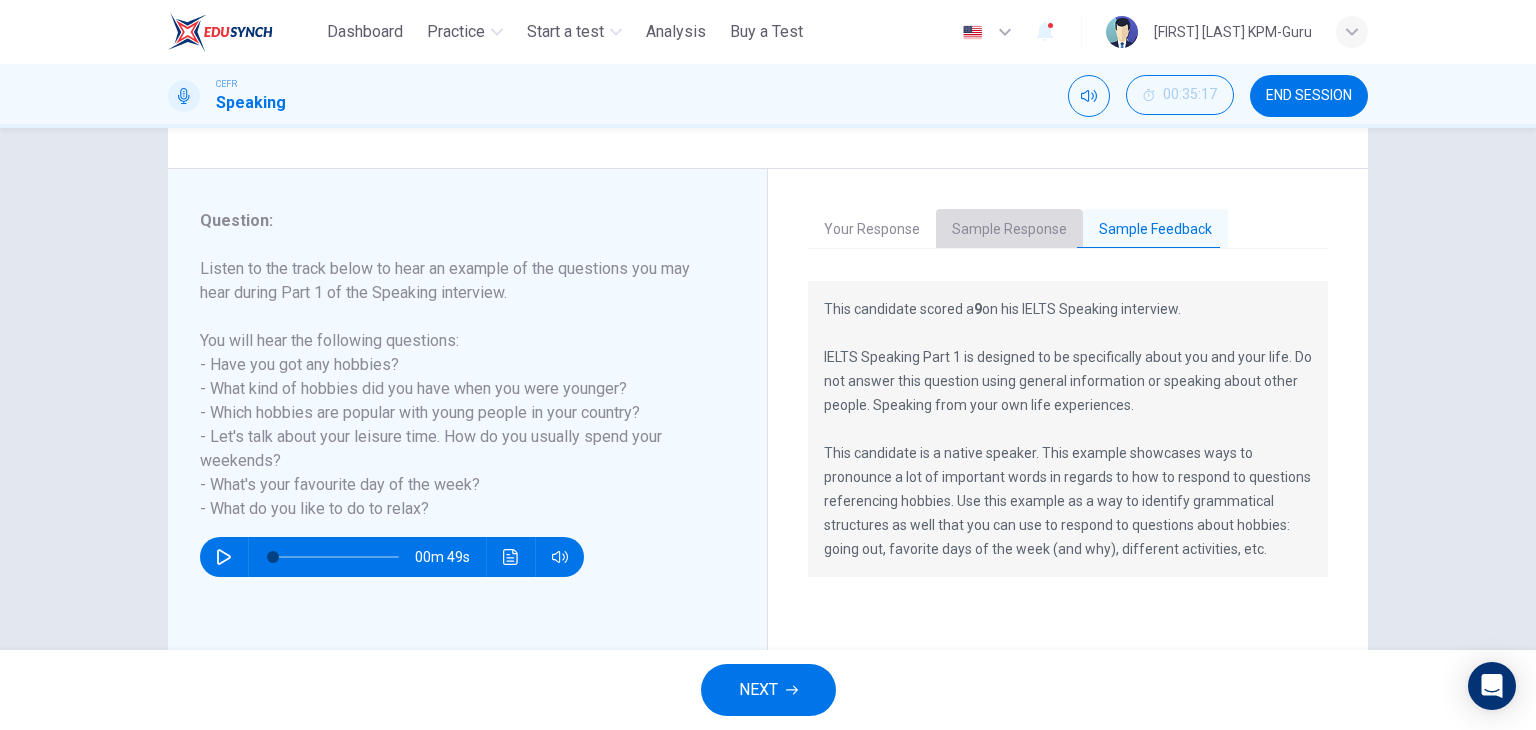 click on "Sample Response" at bounding box center (1009, 230) 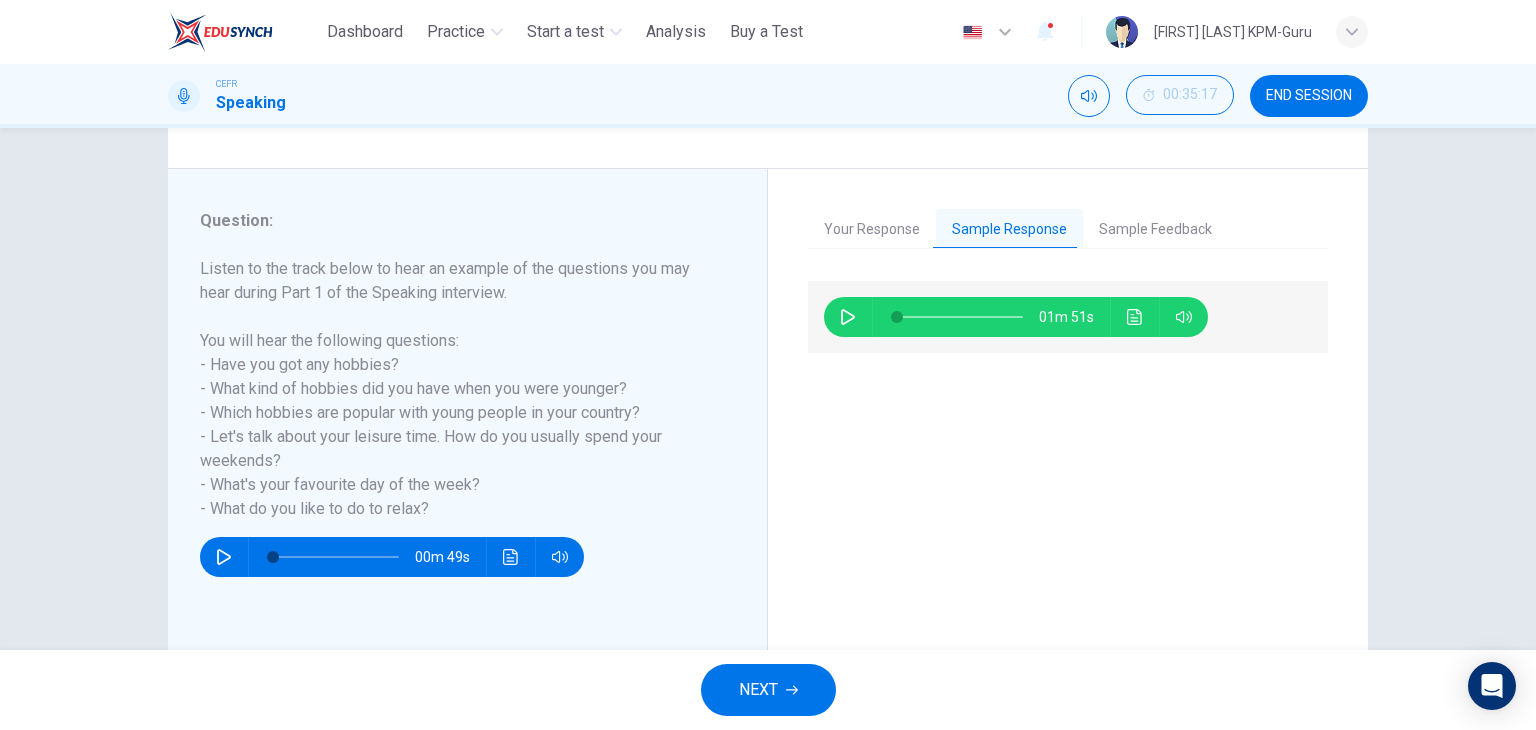 drag, startPoint x: 835, startPoint y: 293, endPoint x: 847, endPoint y: 320, distance: 29.546574 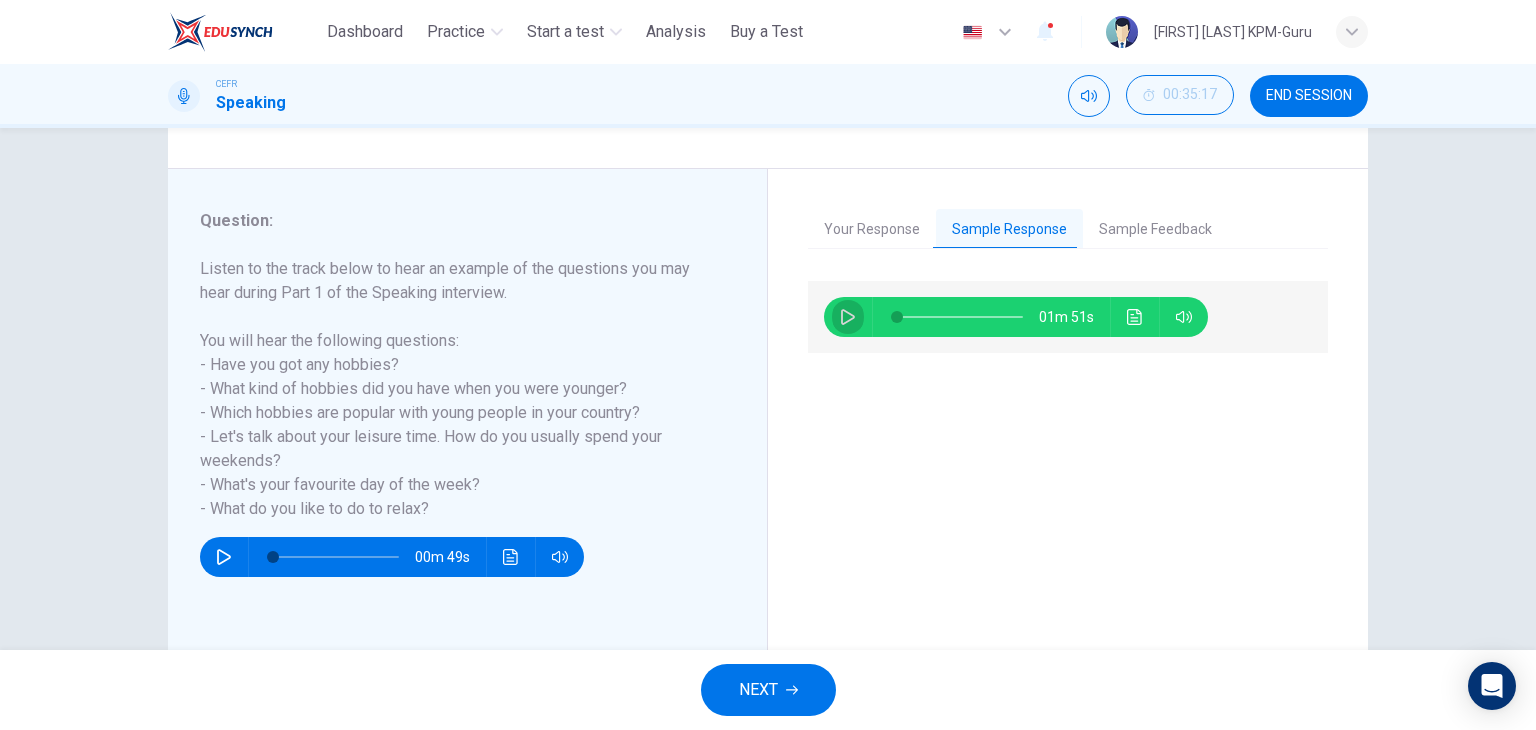 click 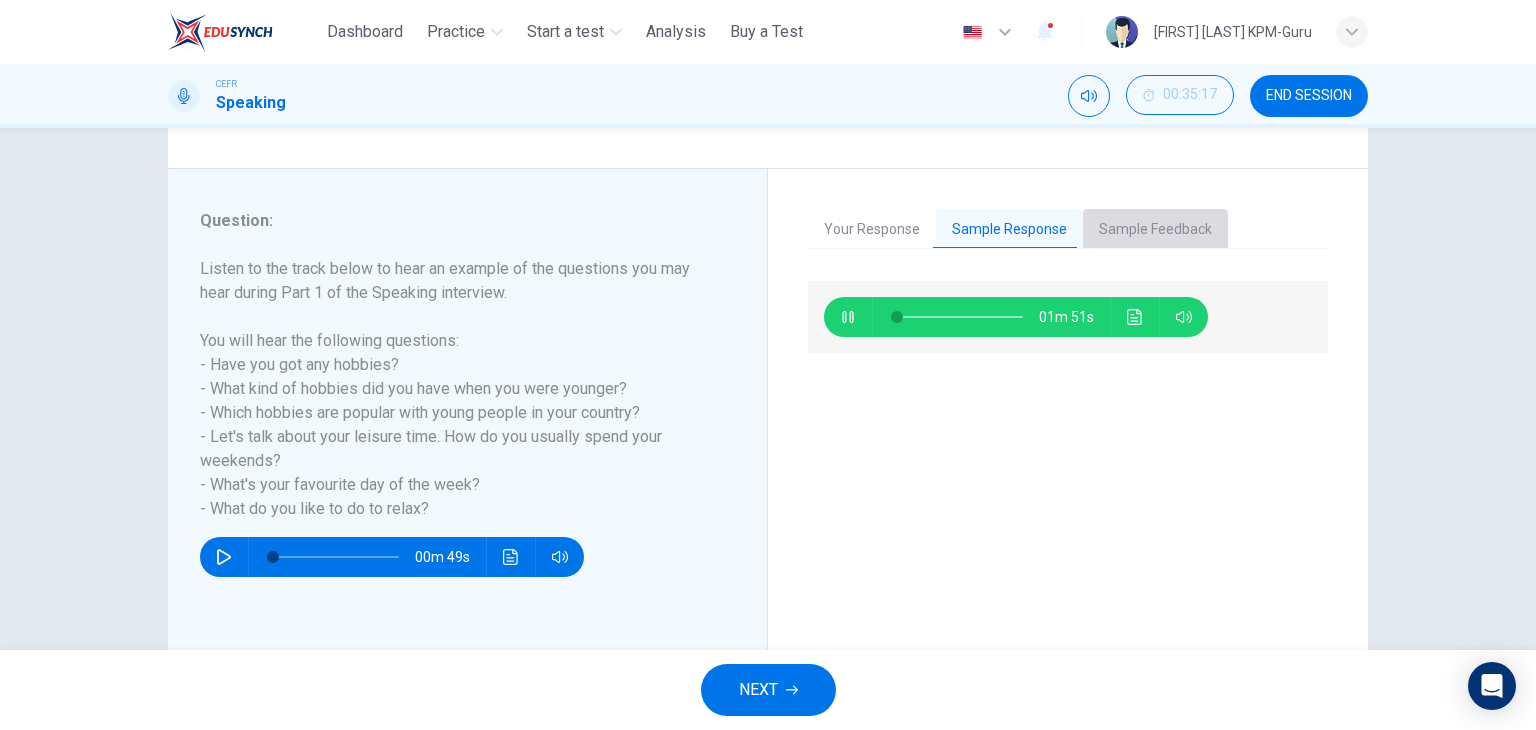 click on "Sample Feedback" at bounding box center [1155, 230] 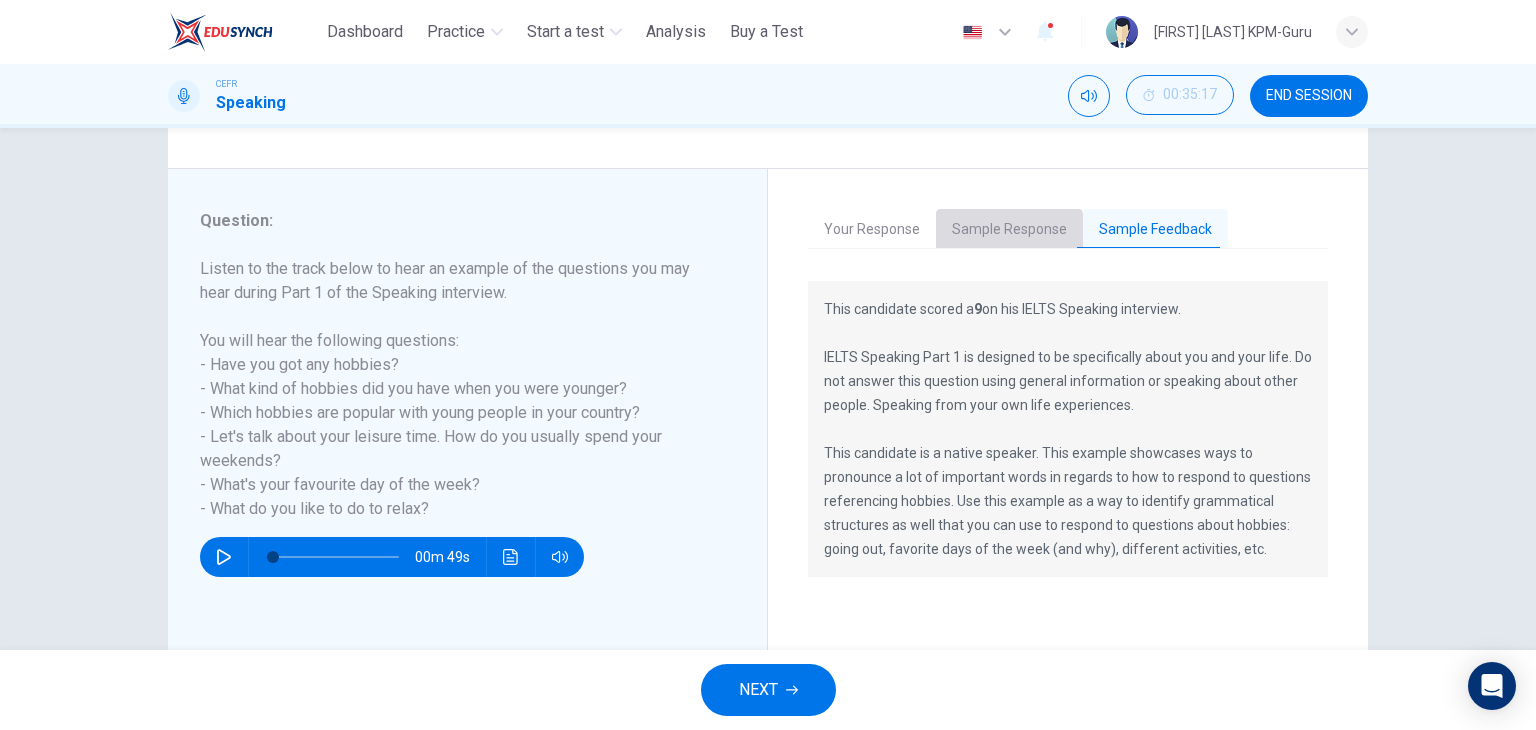 click on "Sample Response" at bounding box center [1009, 230] 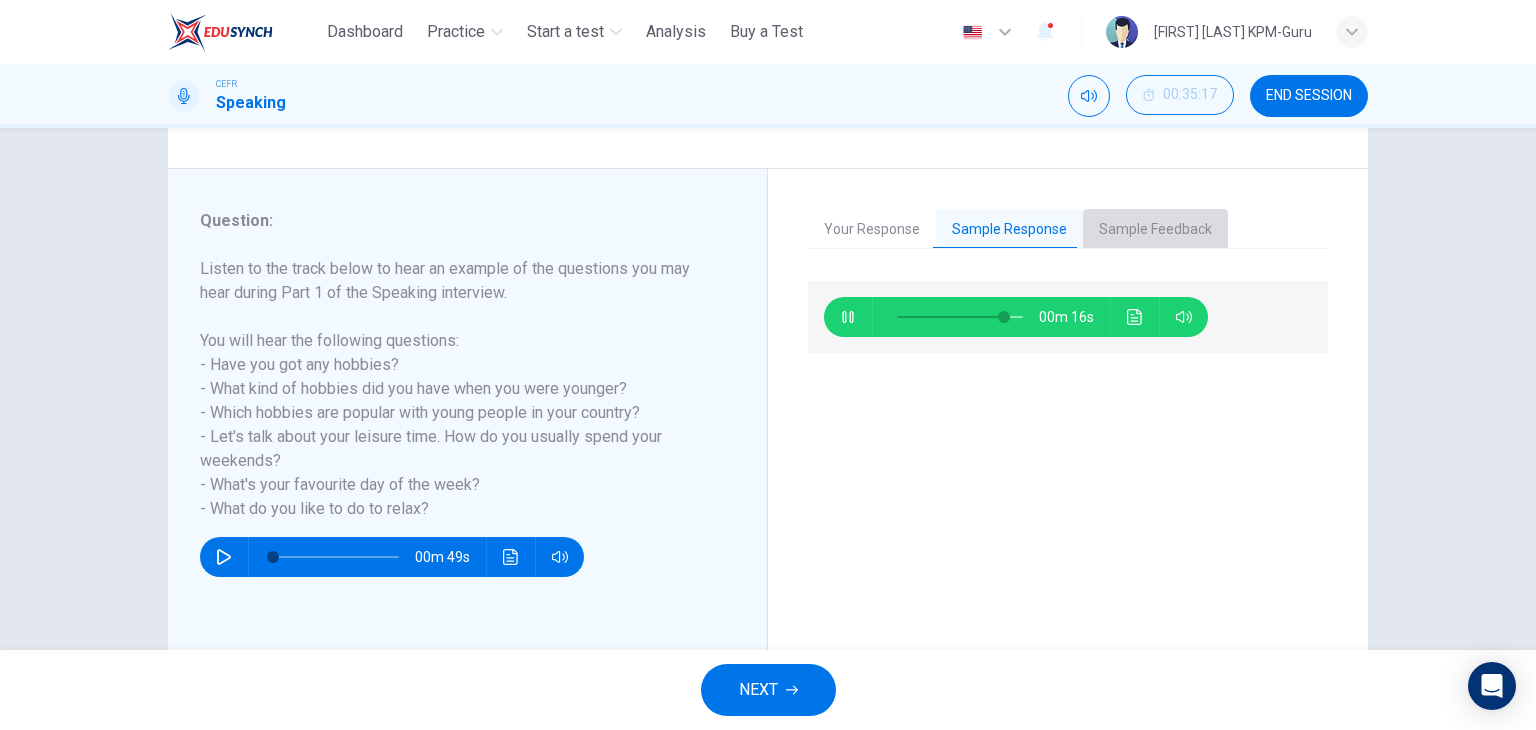 click on "Sample Feedback" at bounding box center [1155, 230] 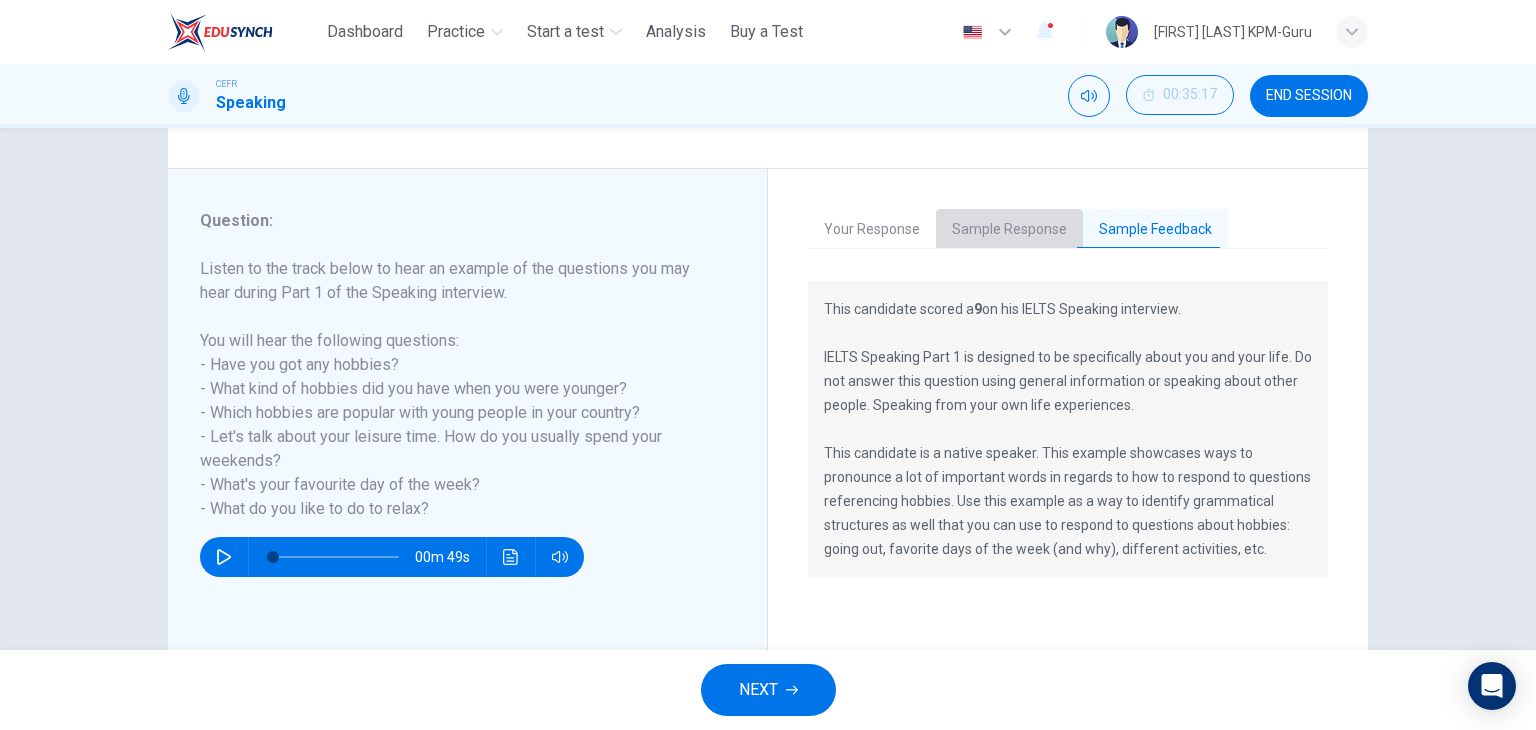 click on "Sample Response" at bounding box center (1009, 230) 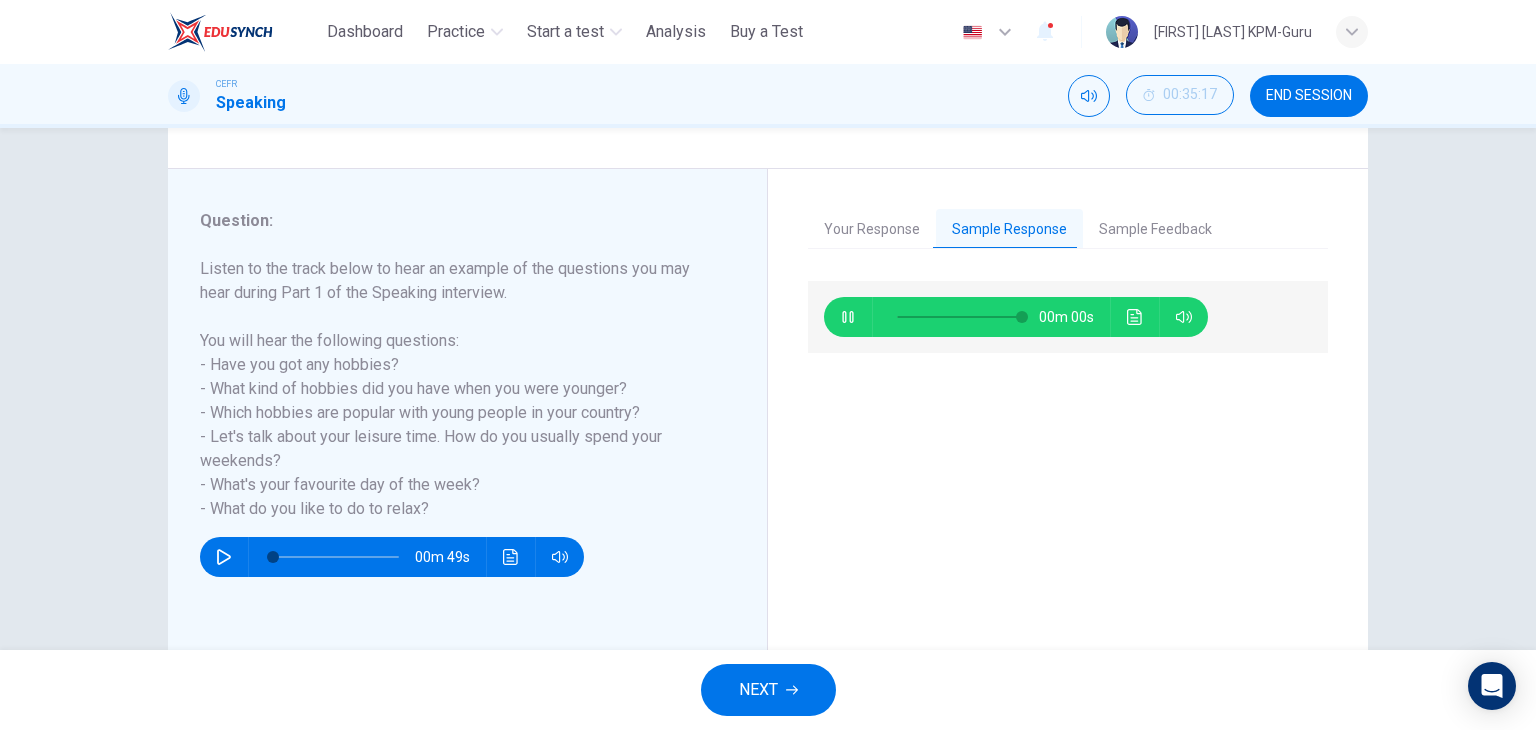 type on "*" 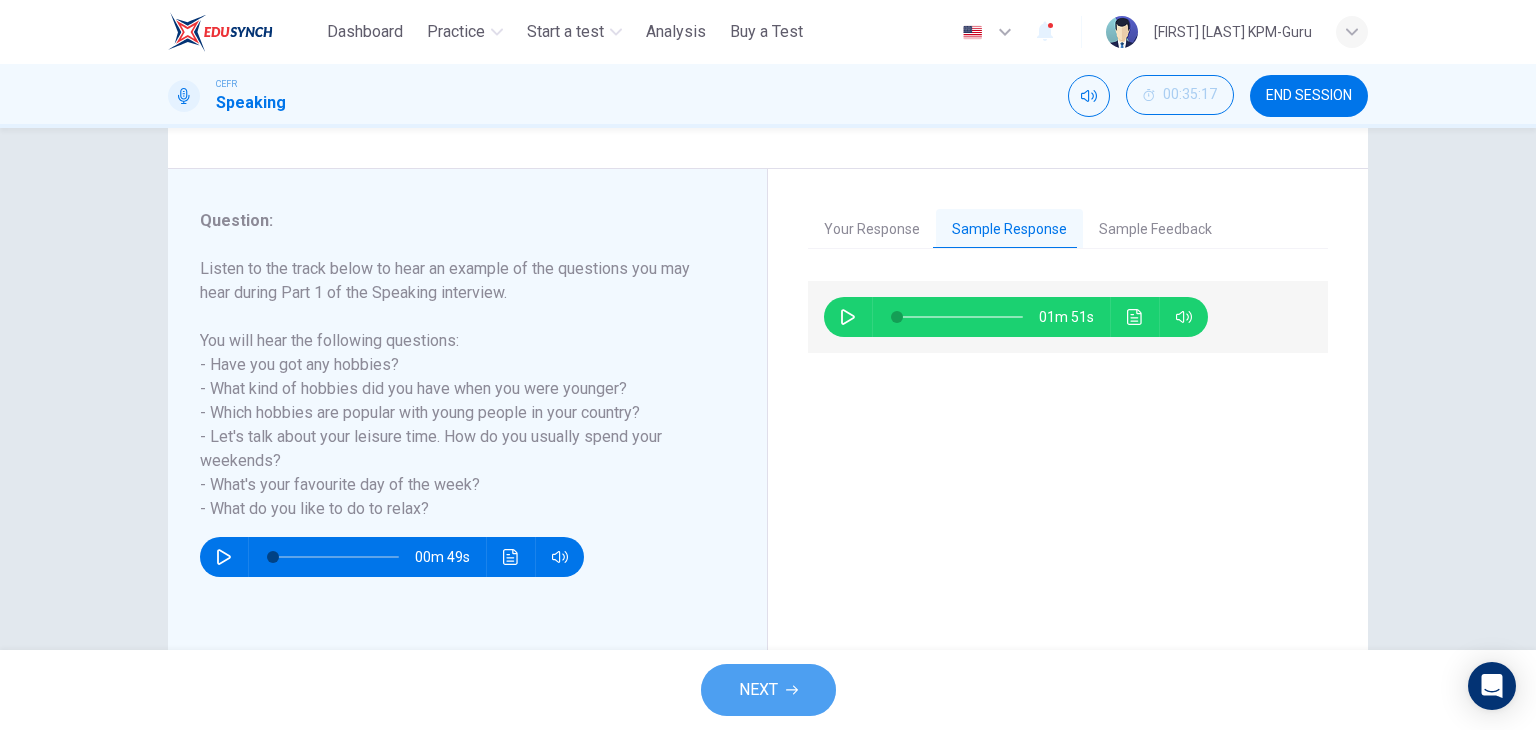 click on "NEXT" at bounding box center (768, 690) 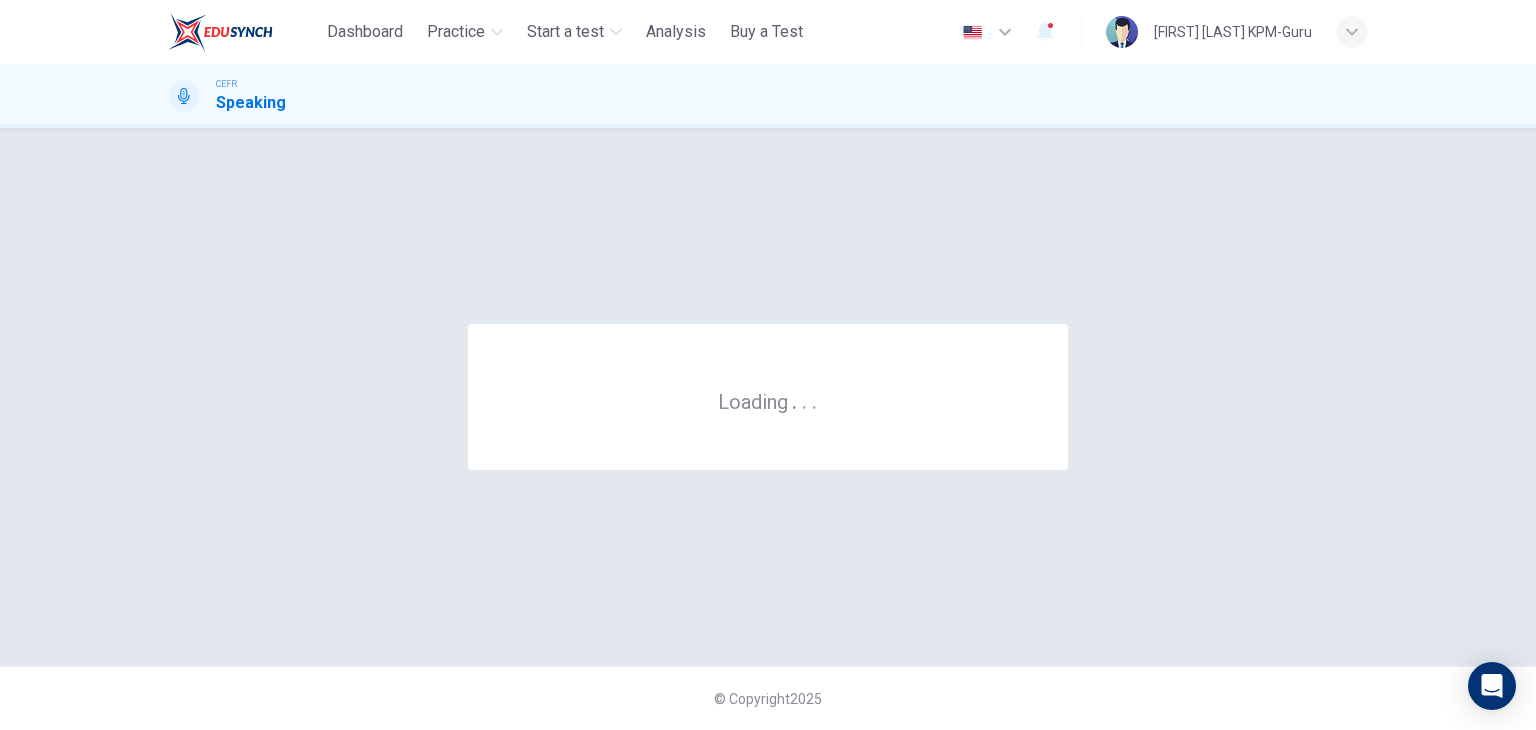 scroll, scrollTop: 0, scrollLeft: 0, axis: both 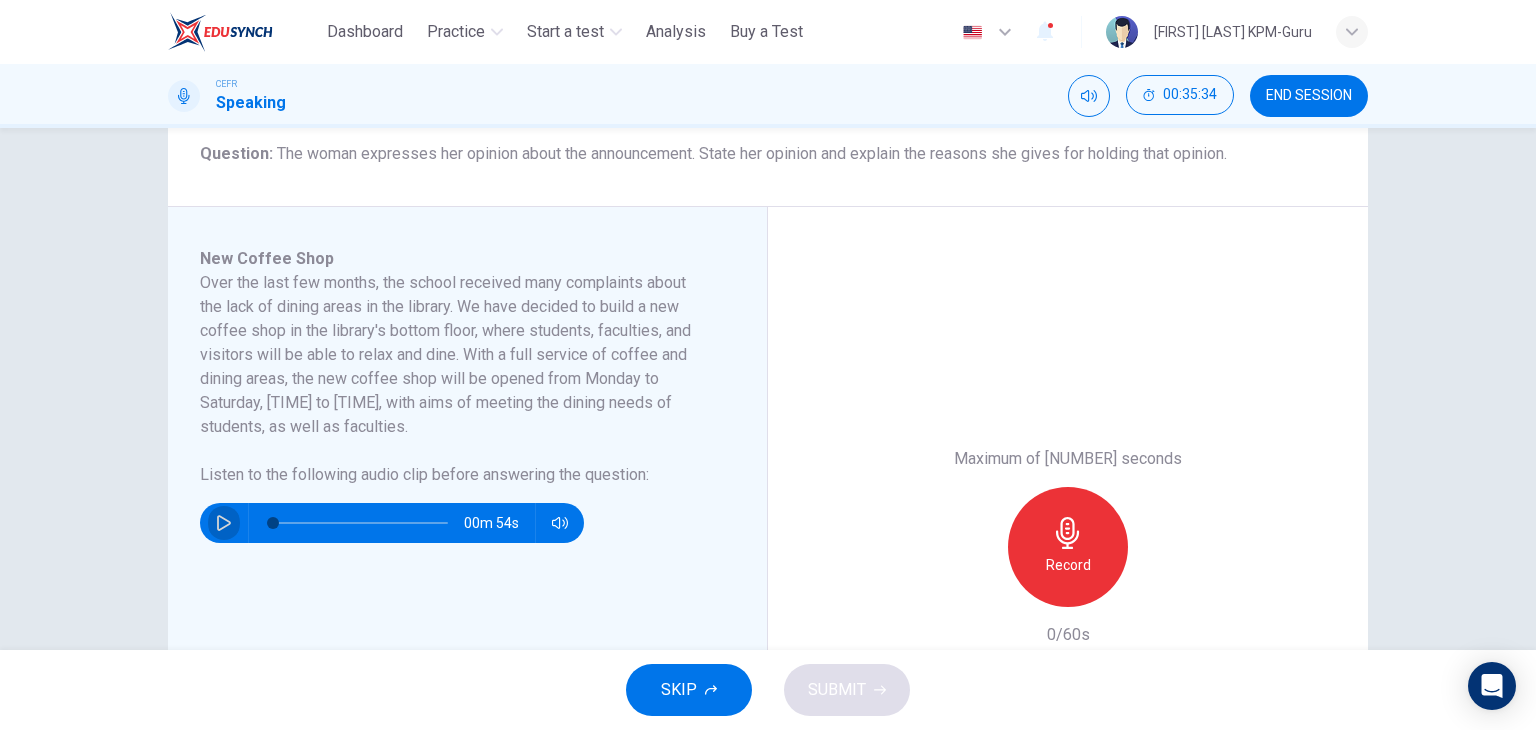 click 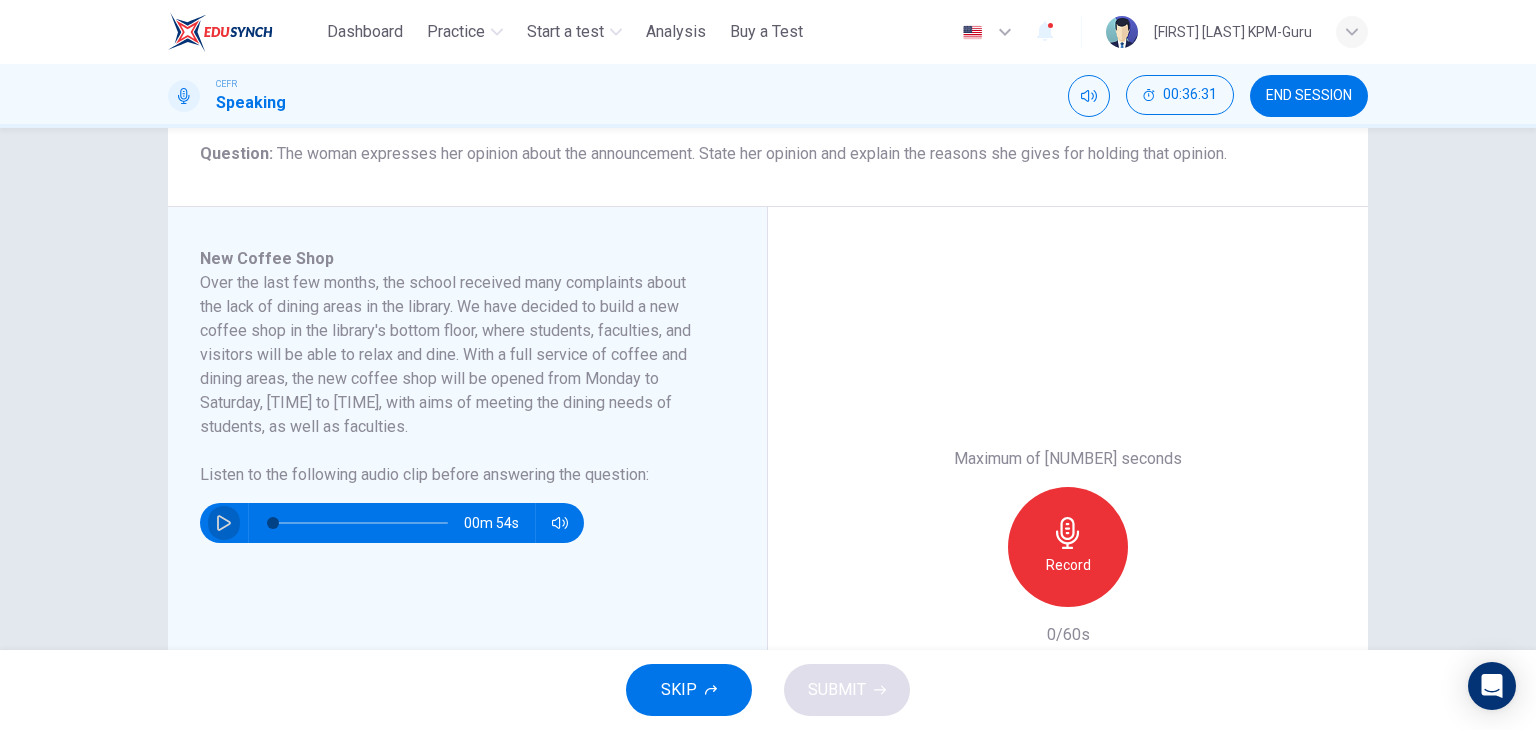 click 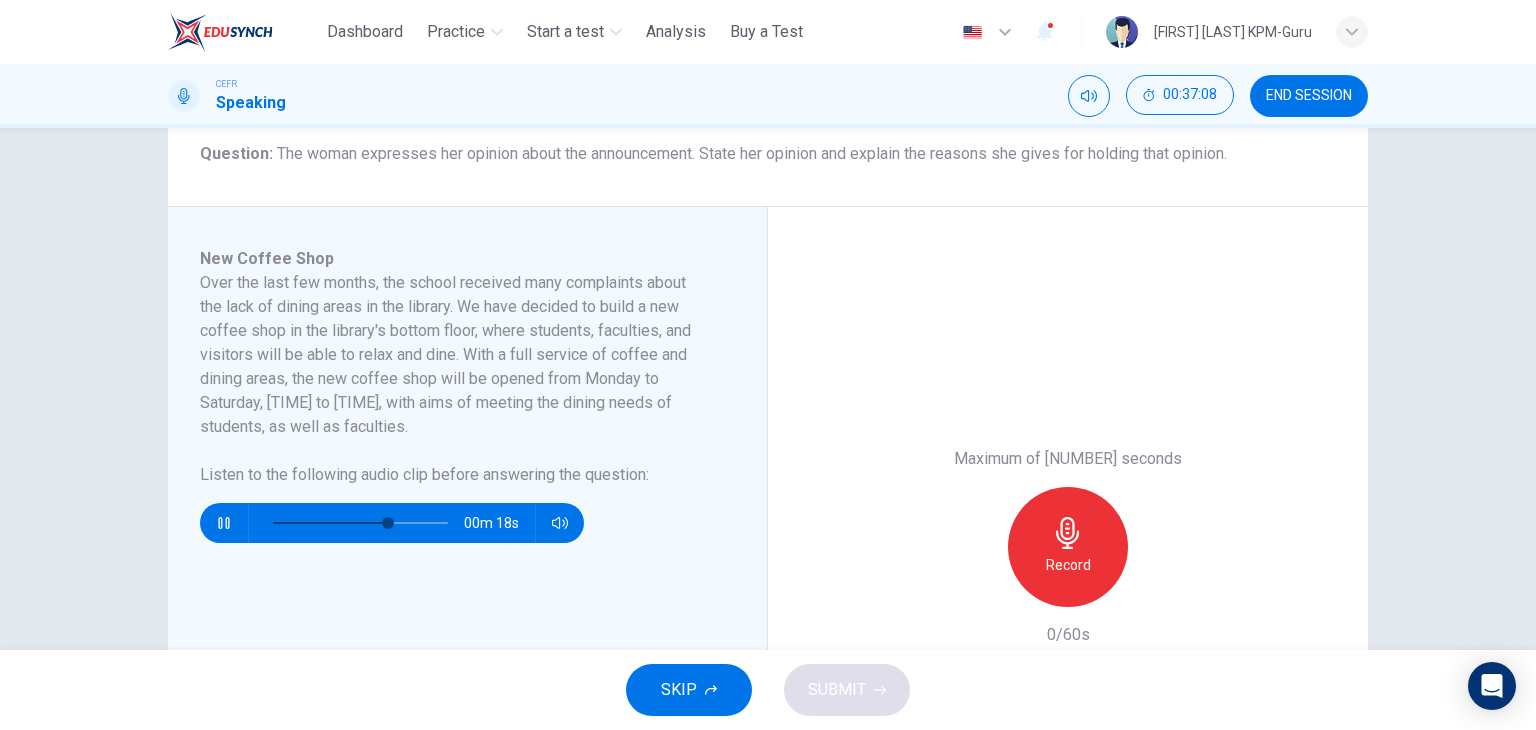 click on "Record" at bounding box center [1068, 547] 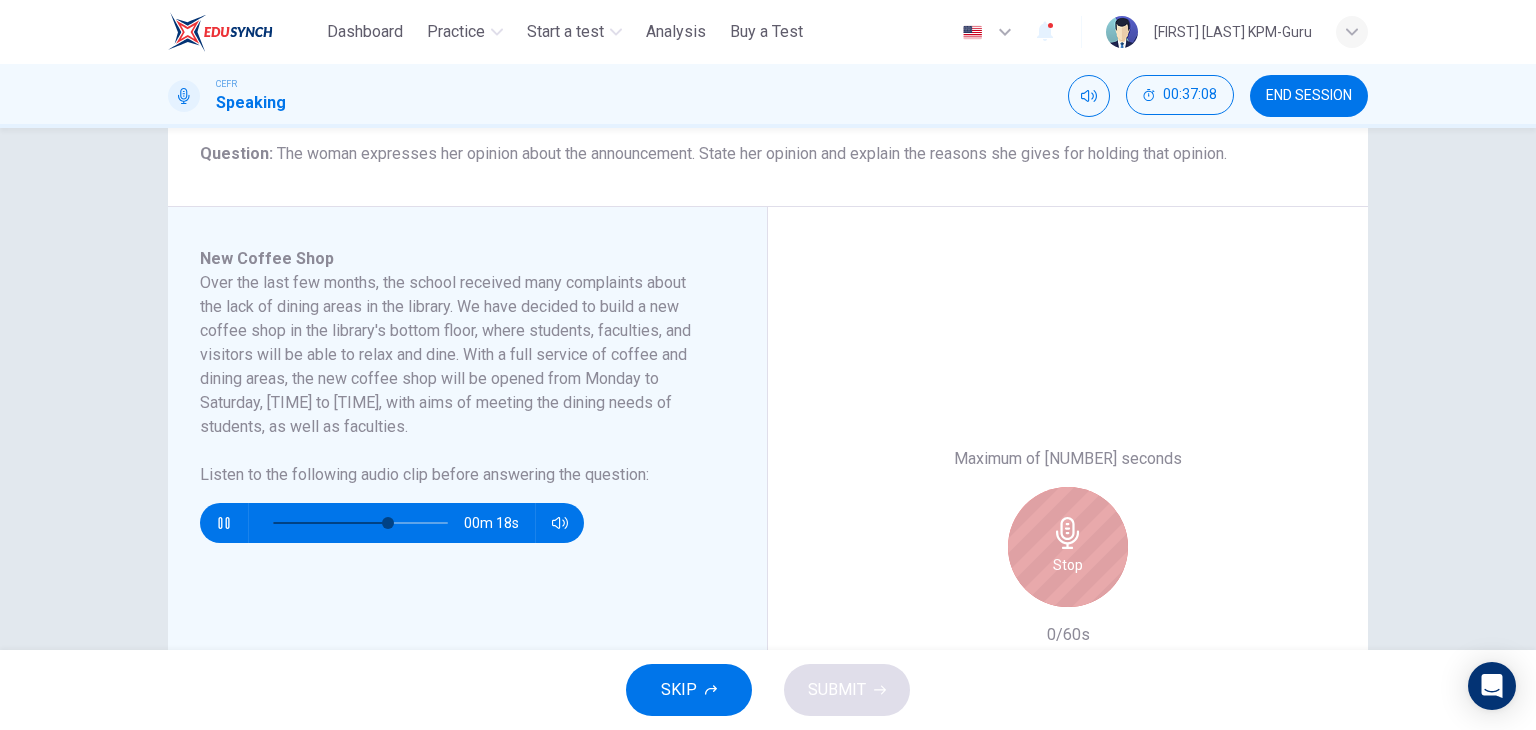 click on "Stop" at bounding box center (1068, 547) 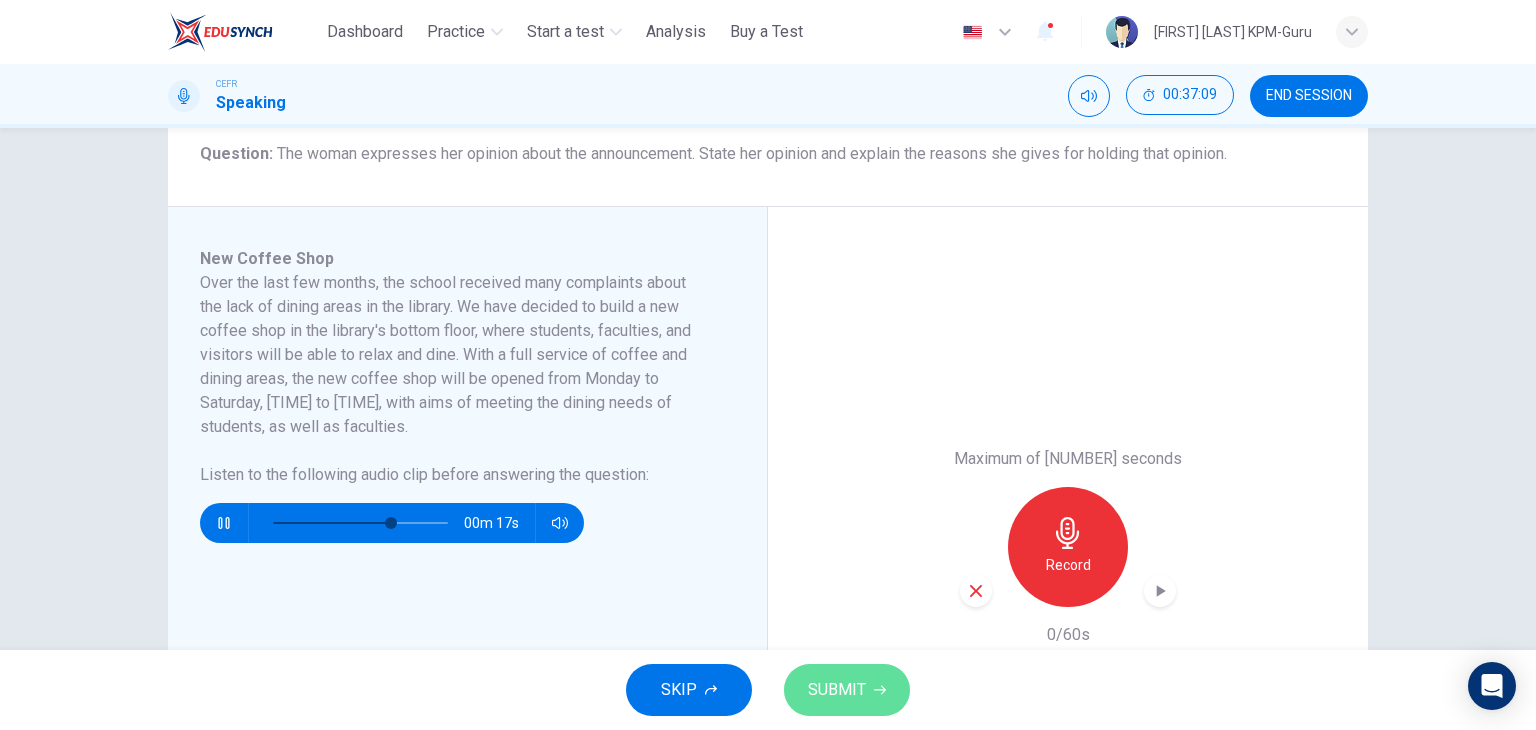 click on "SUBMIT" at bounding box center (847, 690) 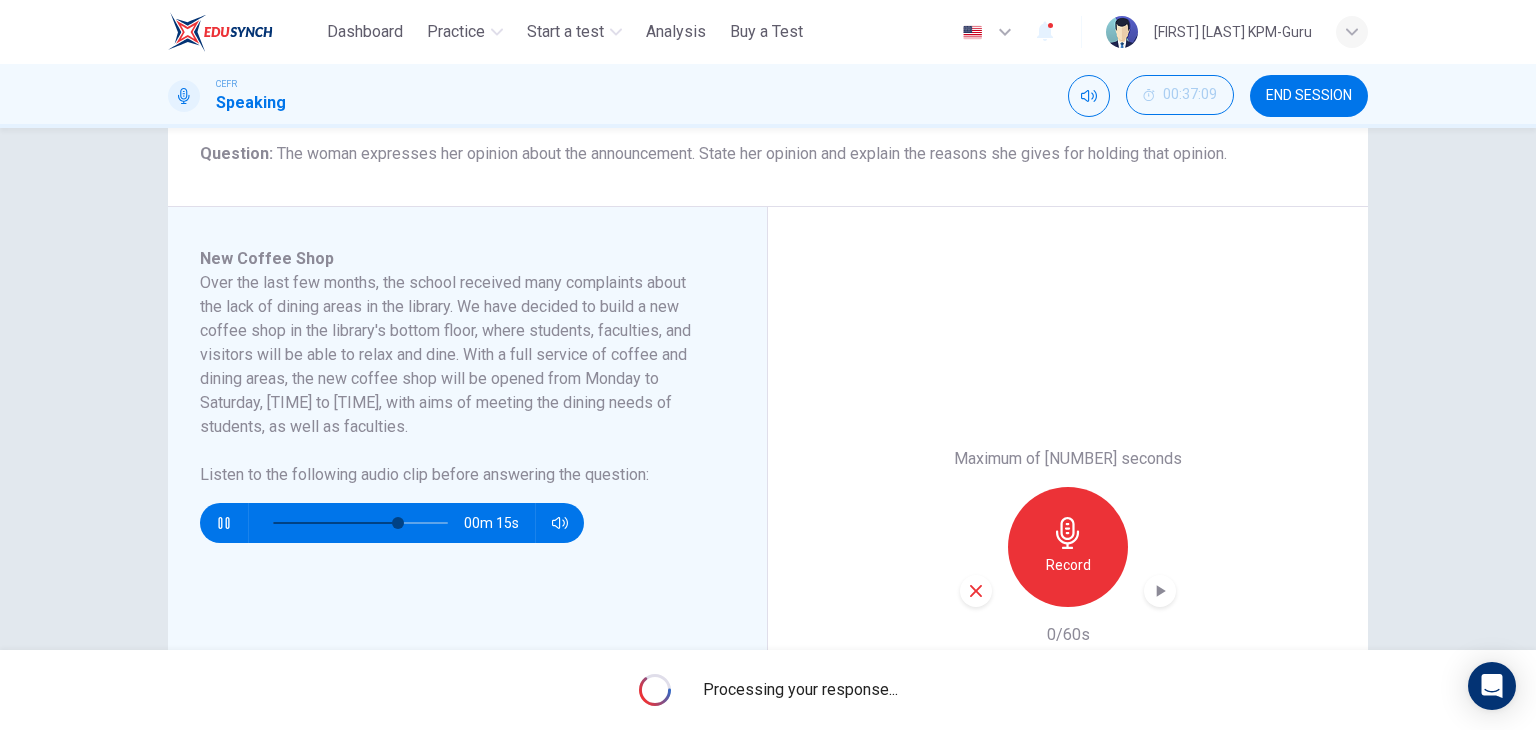 type on "*" 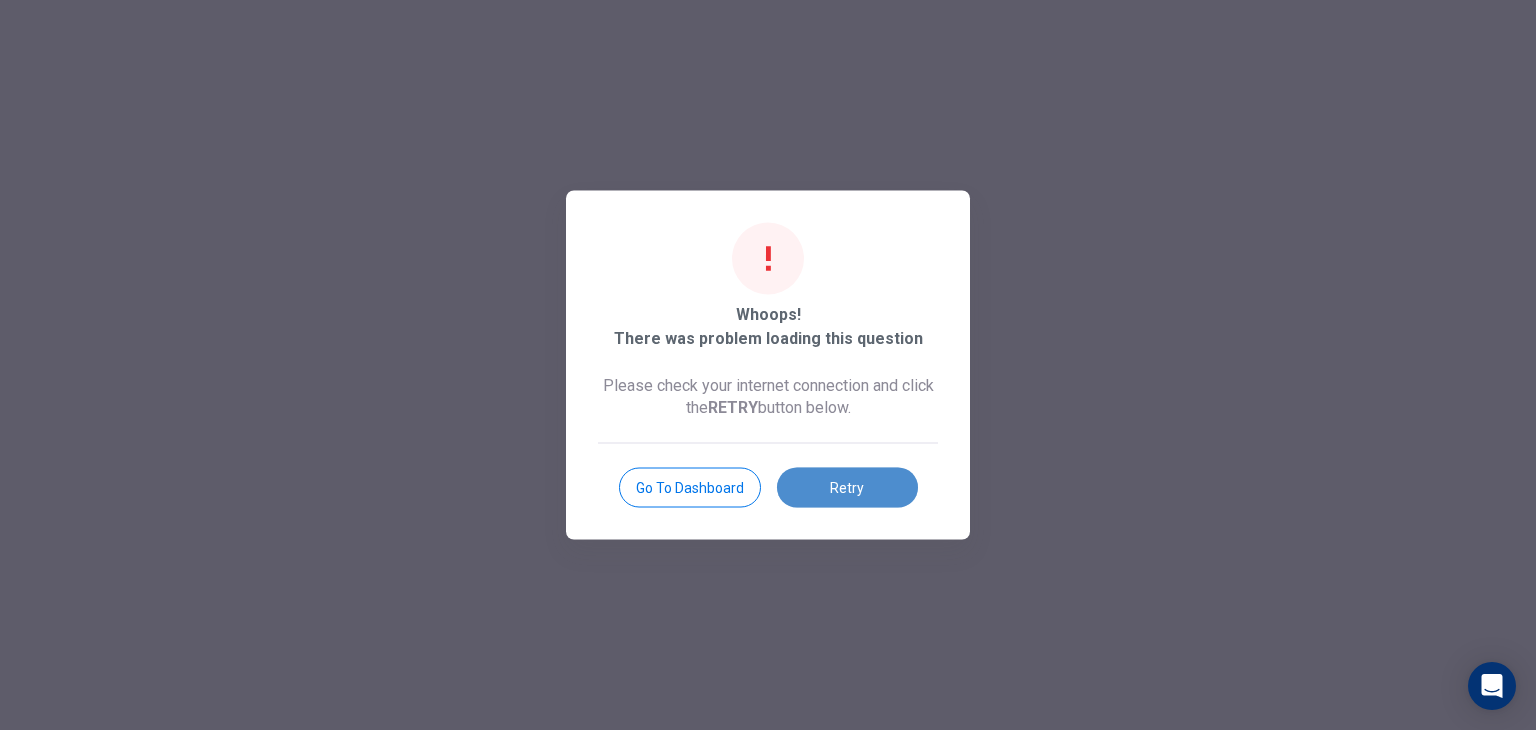 click on "Retry" at bounding box center [847, 488] 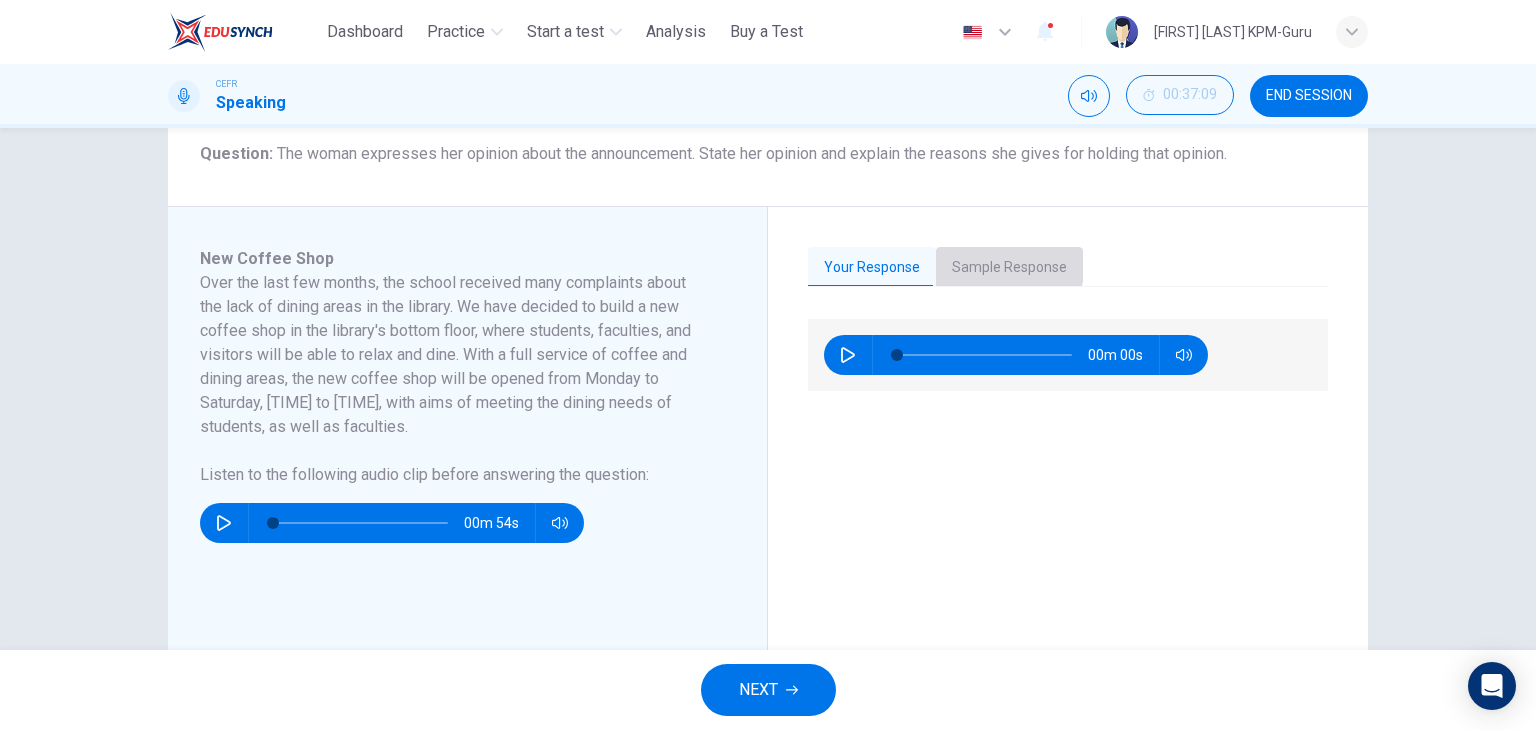 click on "Sample Response" at bounding box center [1009, 268] 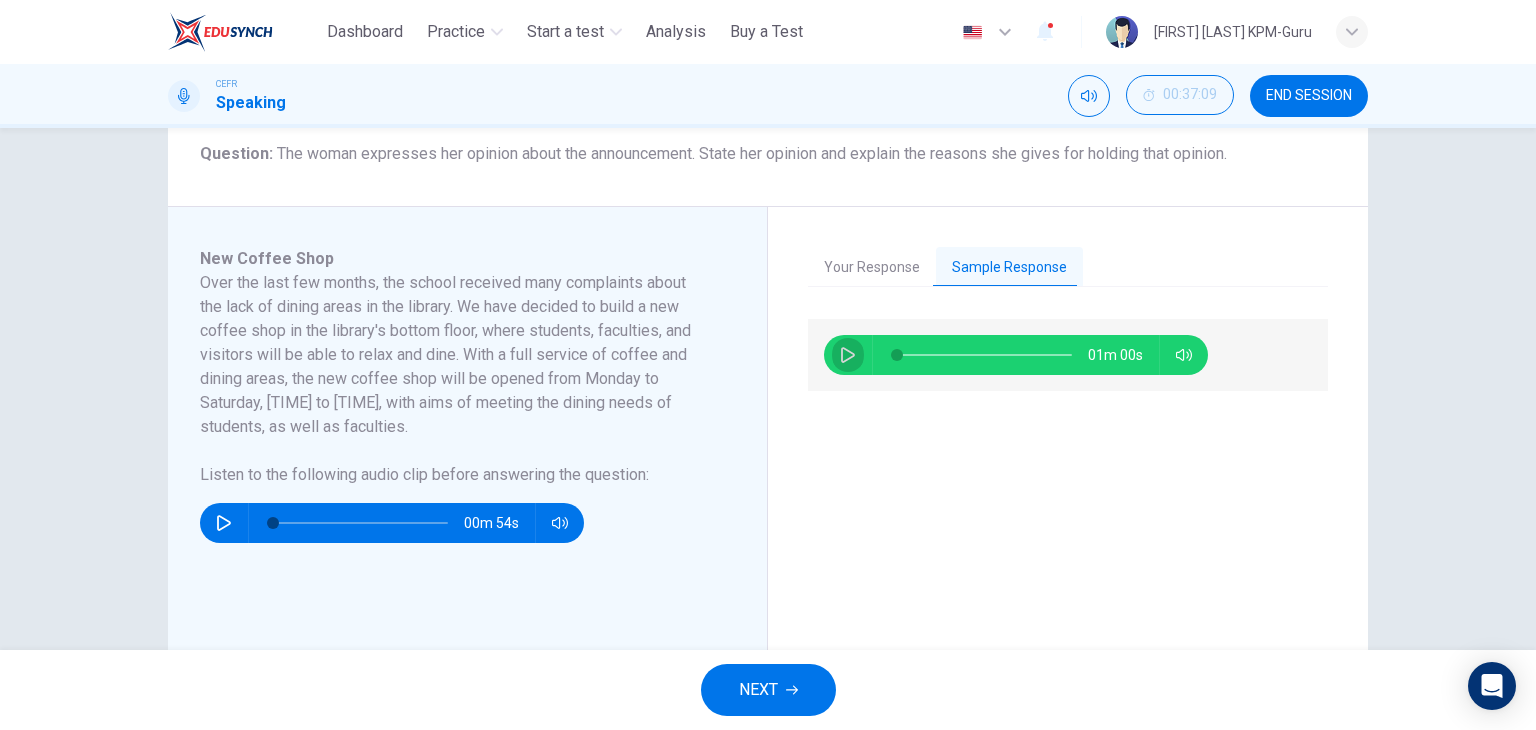 click 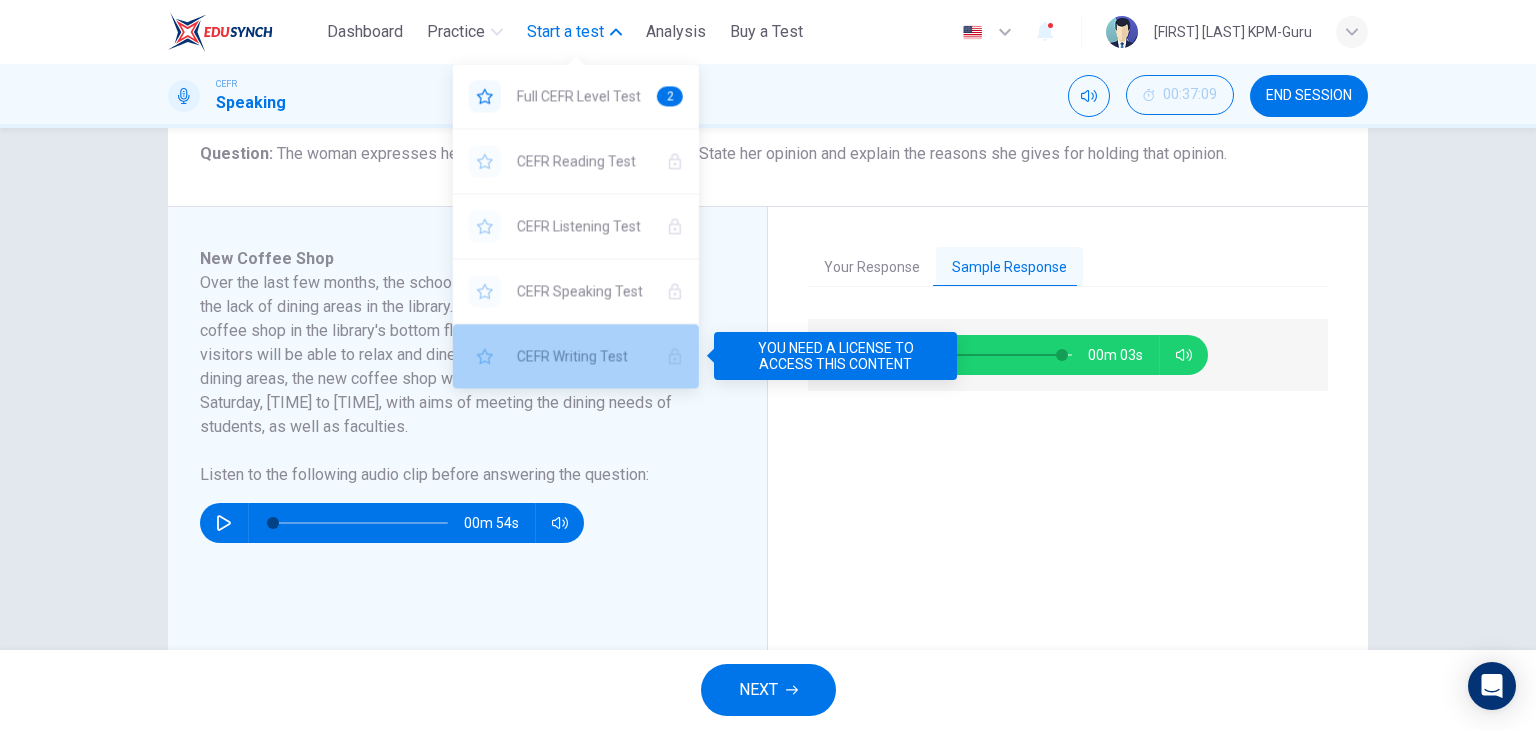 click on "CEFR Writing Test" at bounding box center [576, 356] 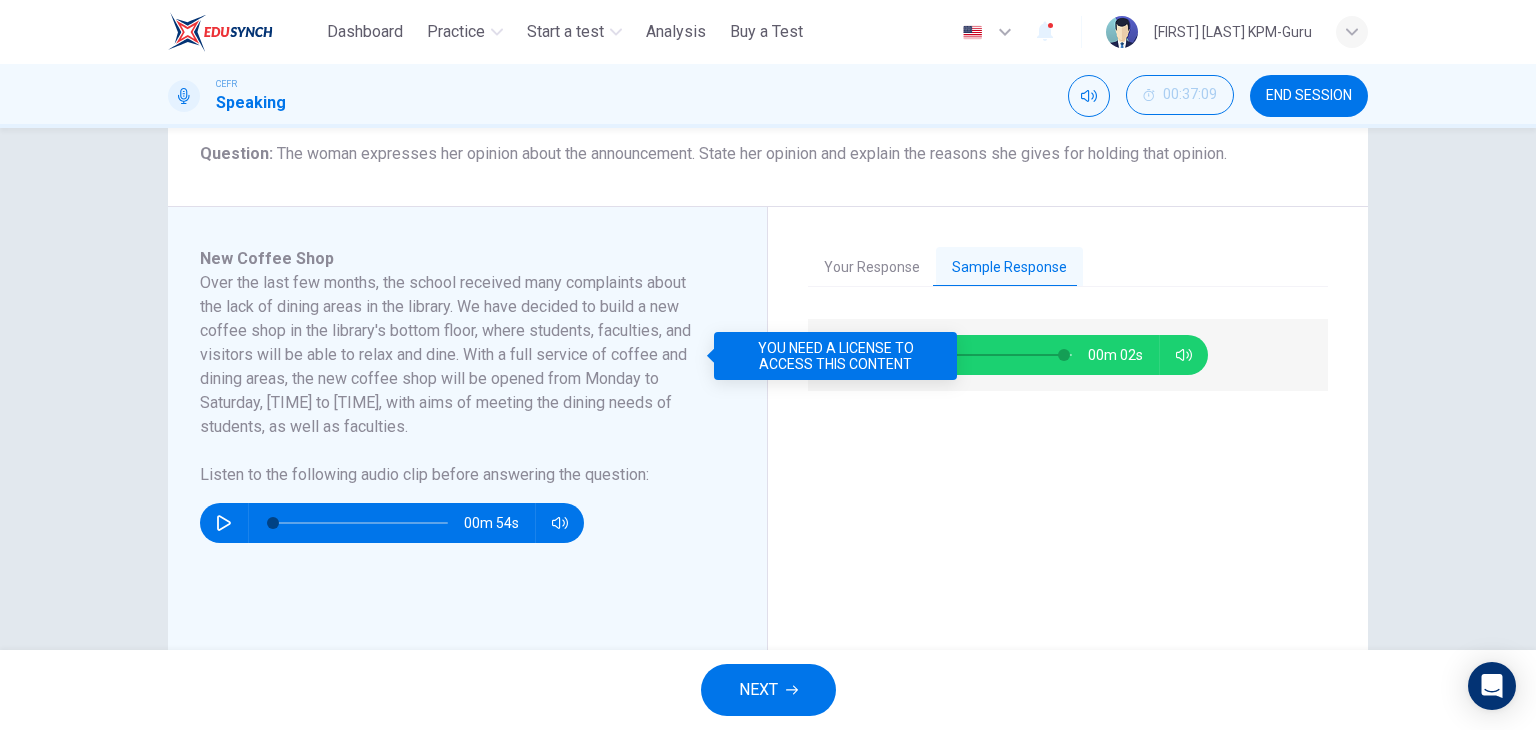 type on "*" 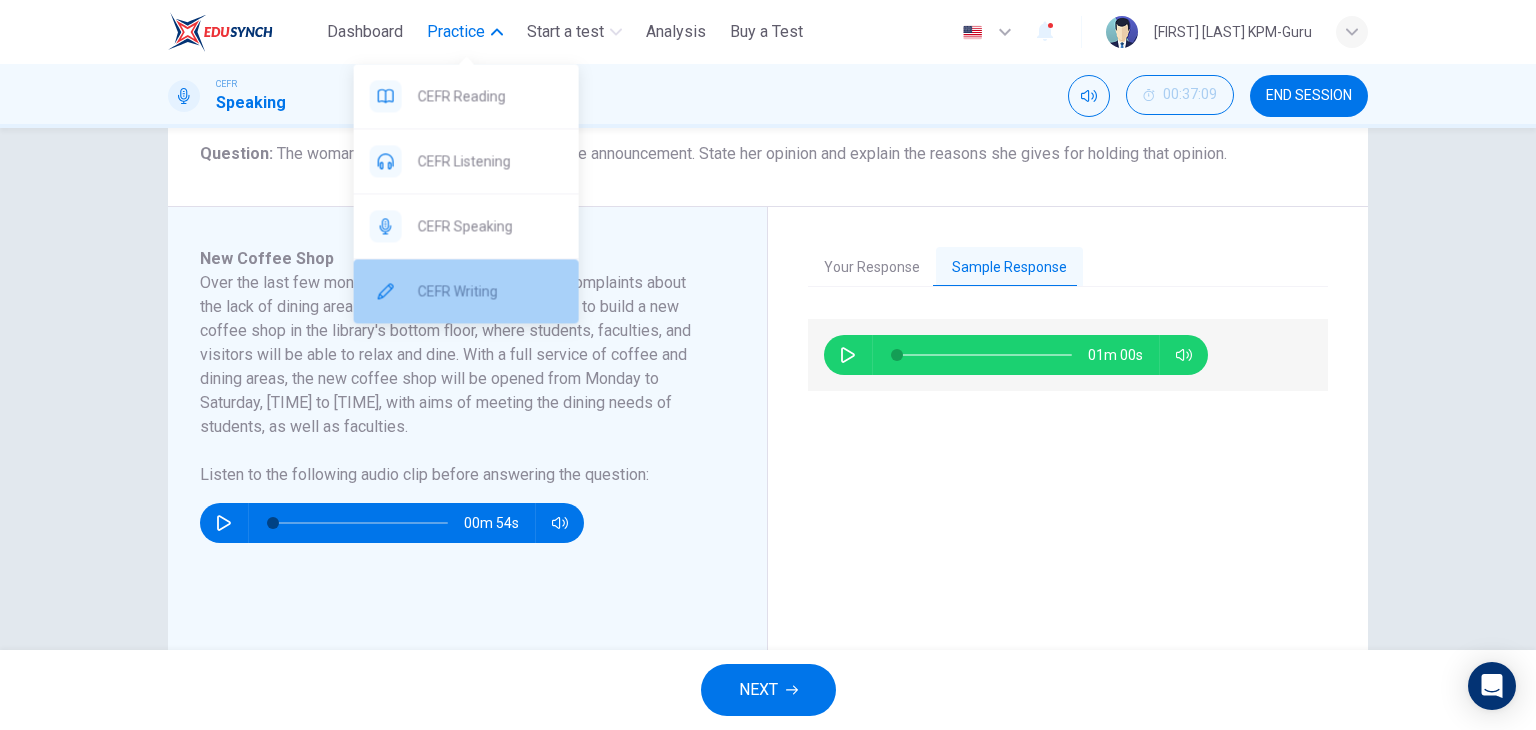 click on "CEFR Writing" at bounding box center [490, 291] 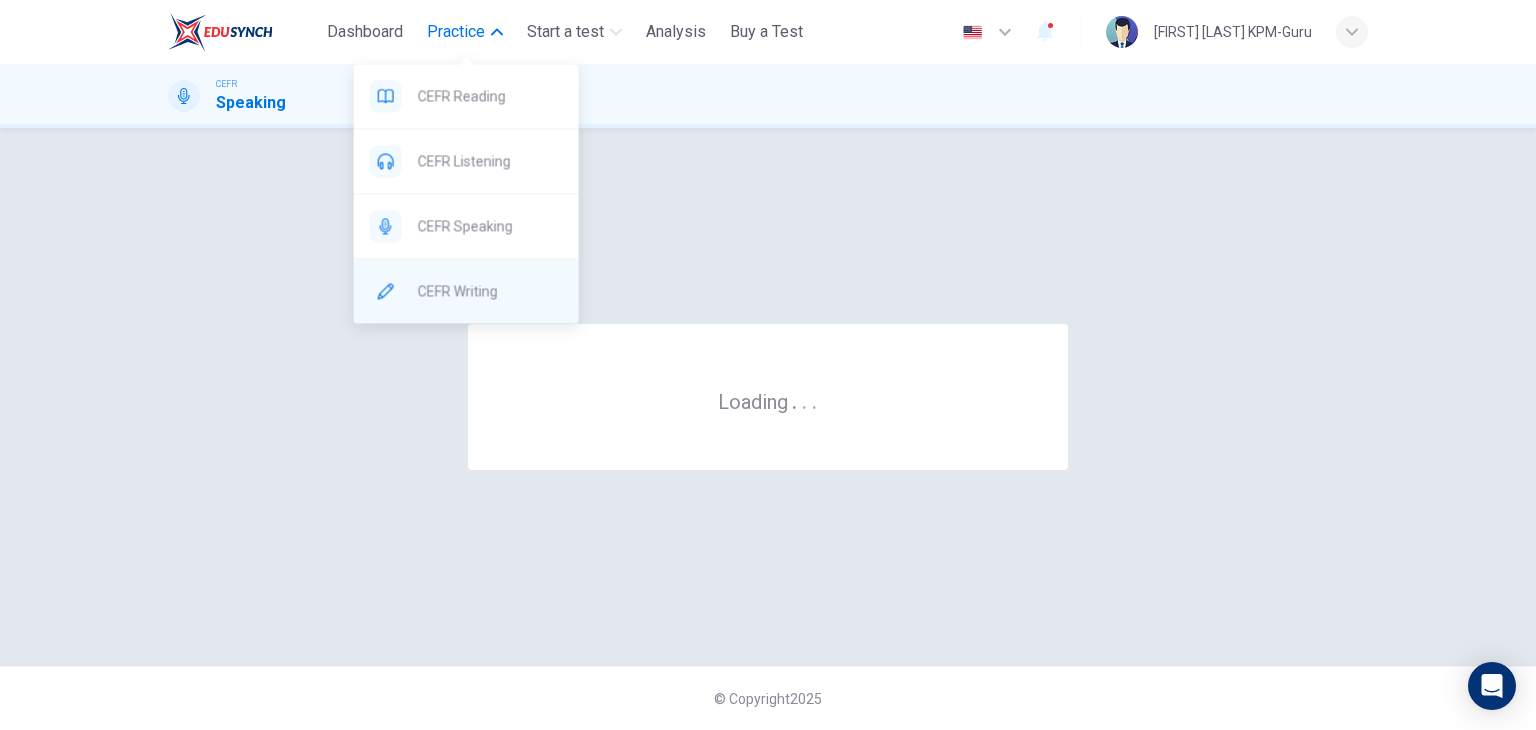 scroll, scrollTop: 0, scrollLeft: 0, axis: both 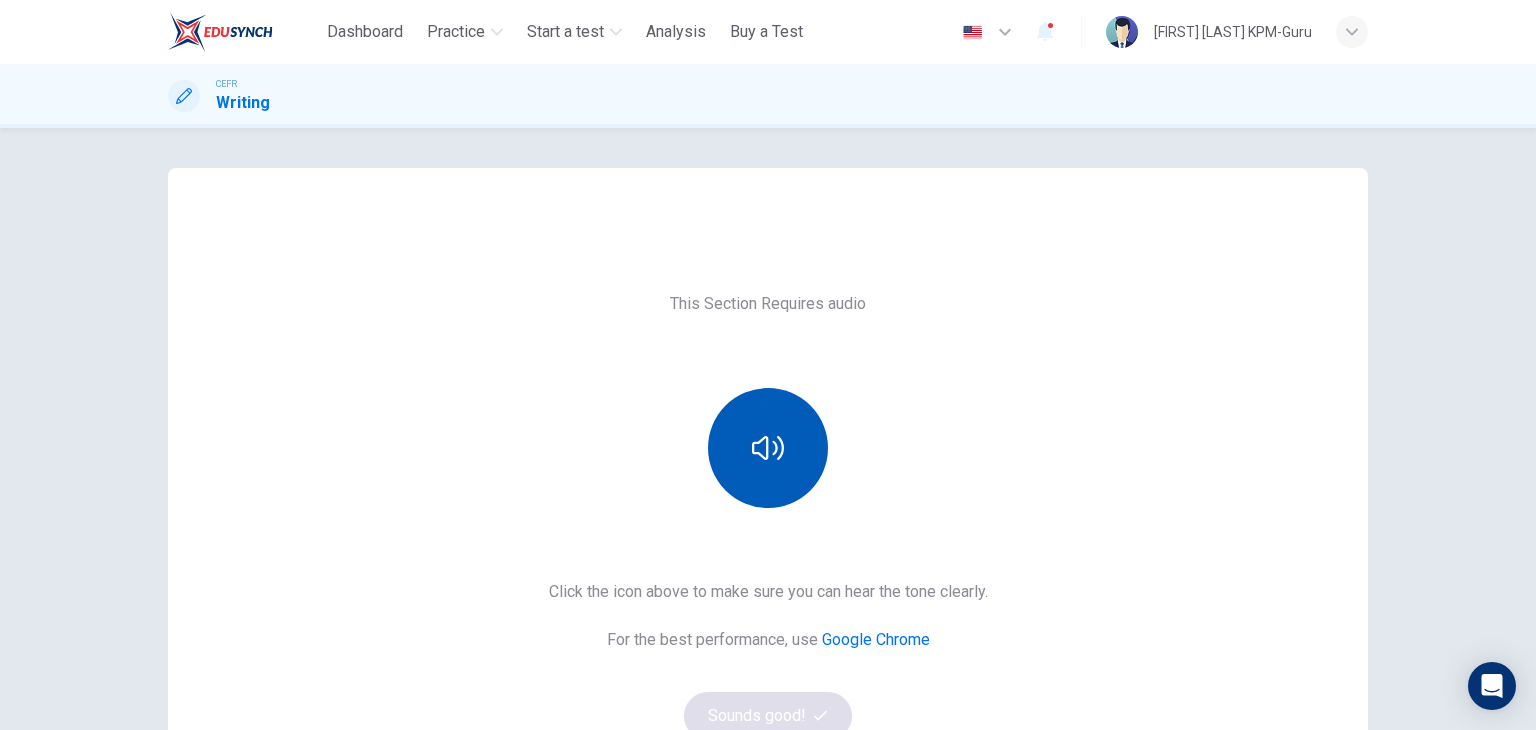 click 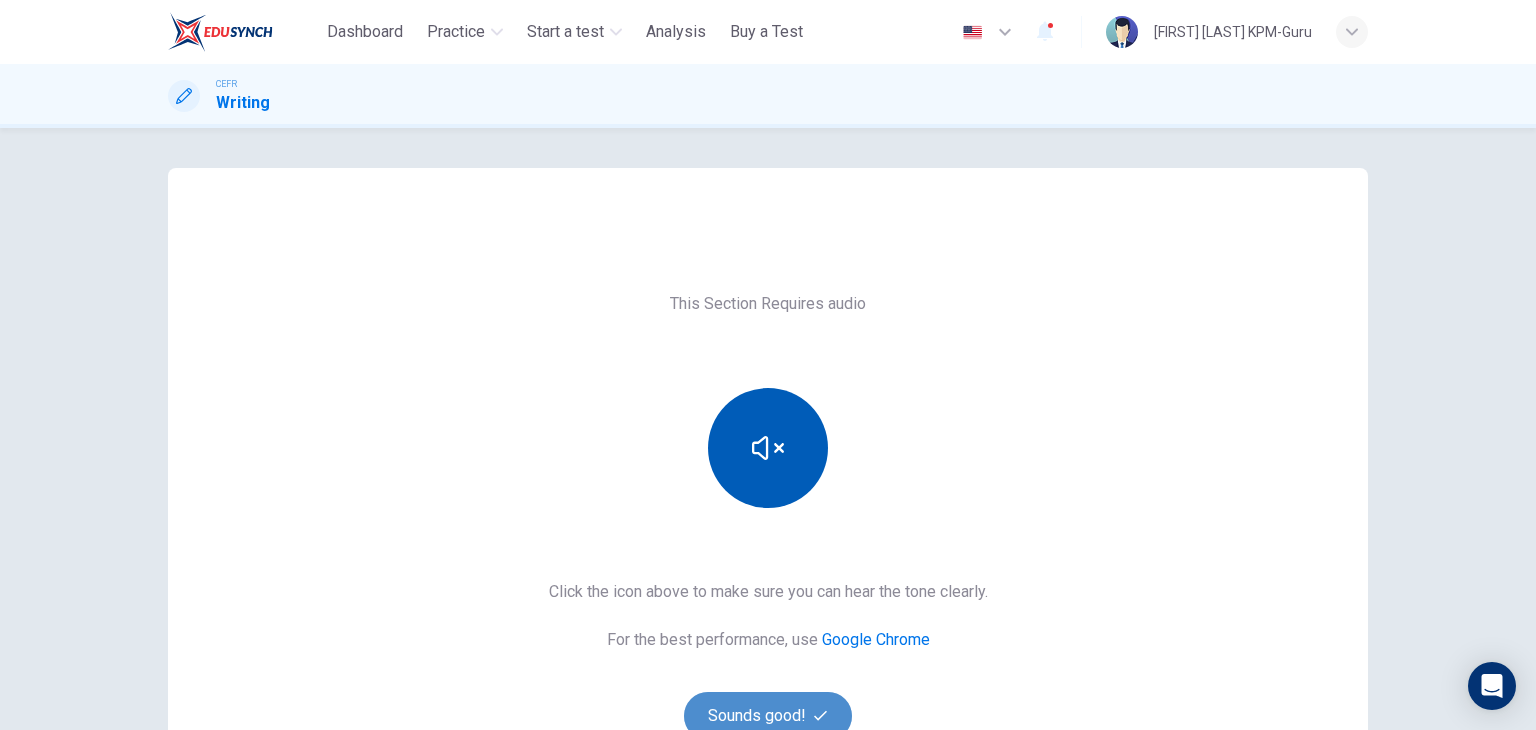 click on "Sounds good!" at bounding box center [768, 716] 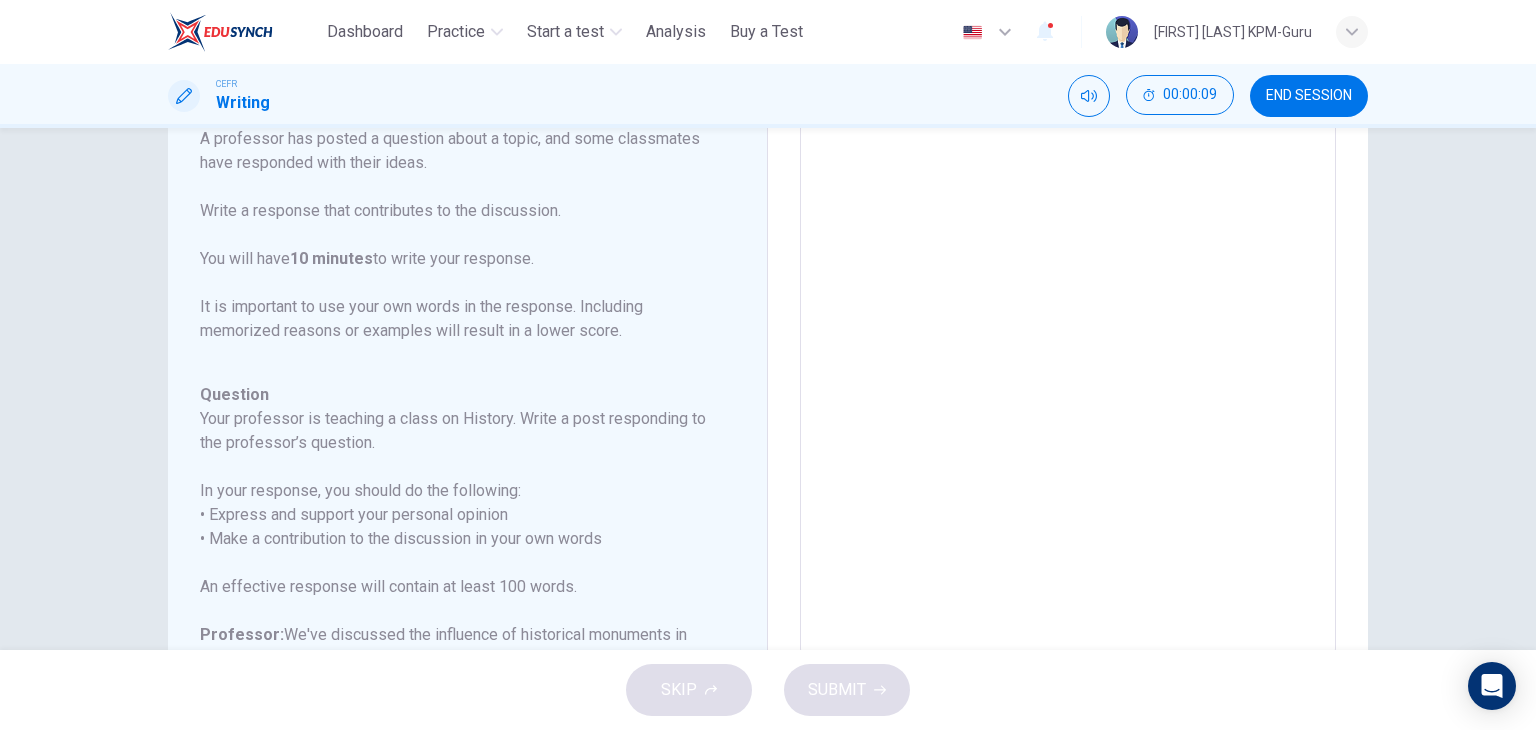 scroll, scrollTop: 255, scrollLeft: 0, axis: vertical 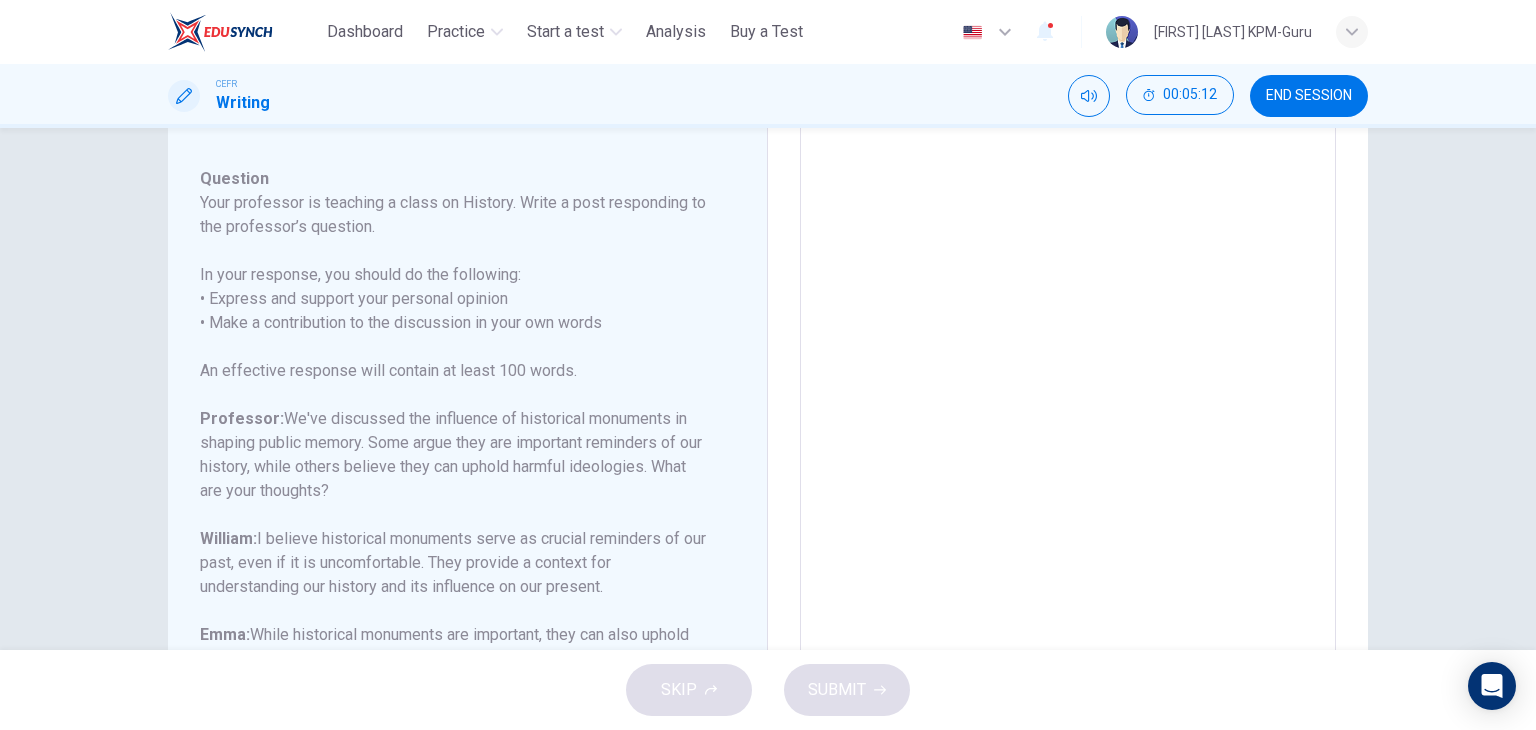 drag, startPoint x: 430, startPoint y: 504, endPoint x: 516, endPoint y: 436, distance: 109.63576 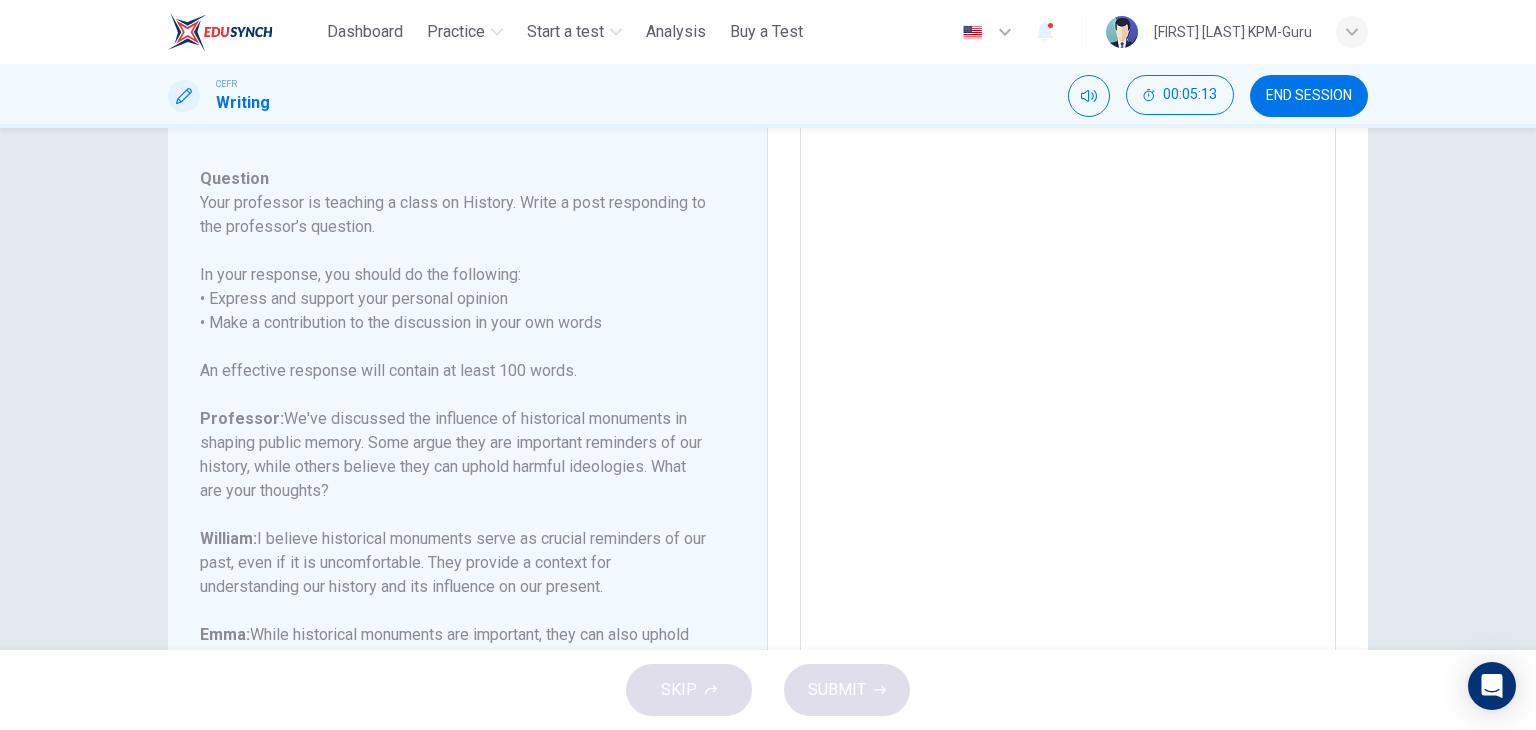 drag, startPoint x: 516, startPoint y: 436, endPoint x: 705, endPoint y: 440, distance: 189.04233 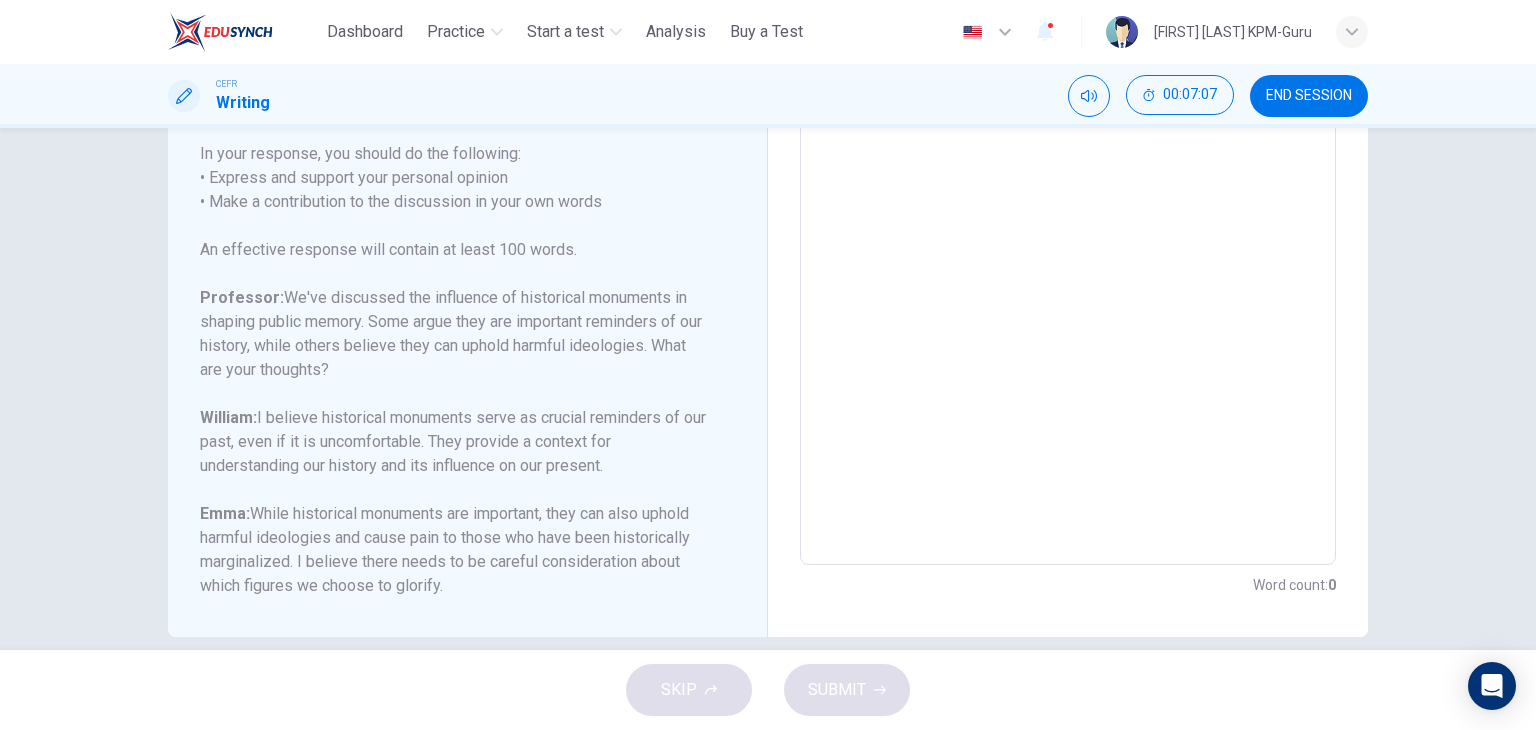 scroll, scrollTop: 344, scrollLeft: 0, axis: vertical 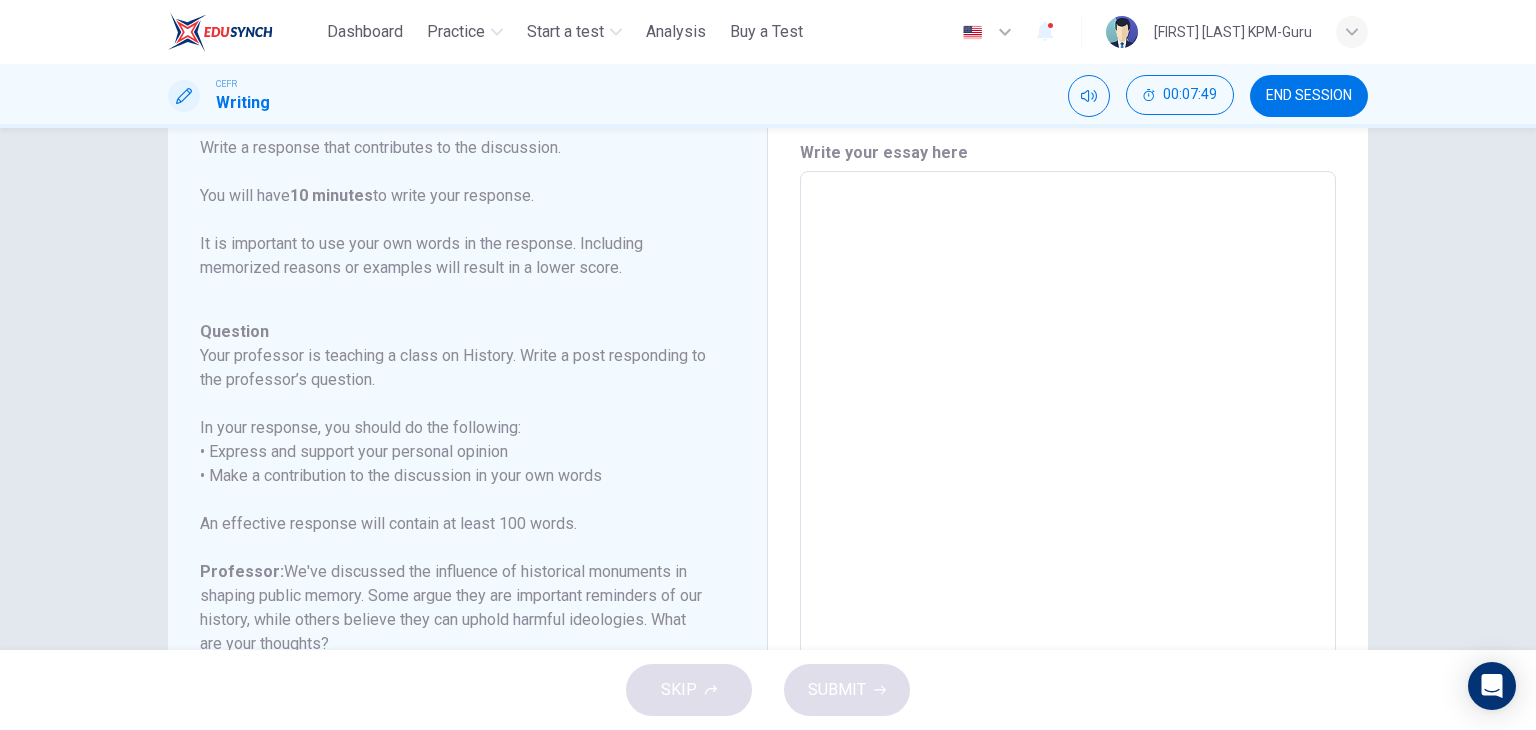 click at bounding box center [1068, 505] 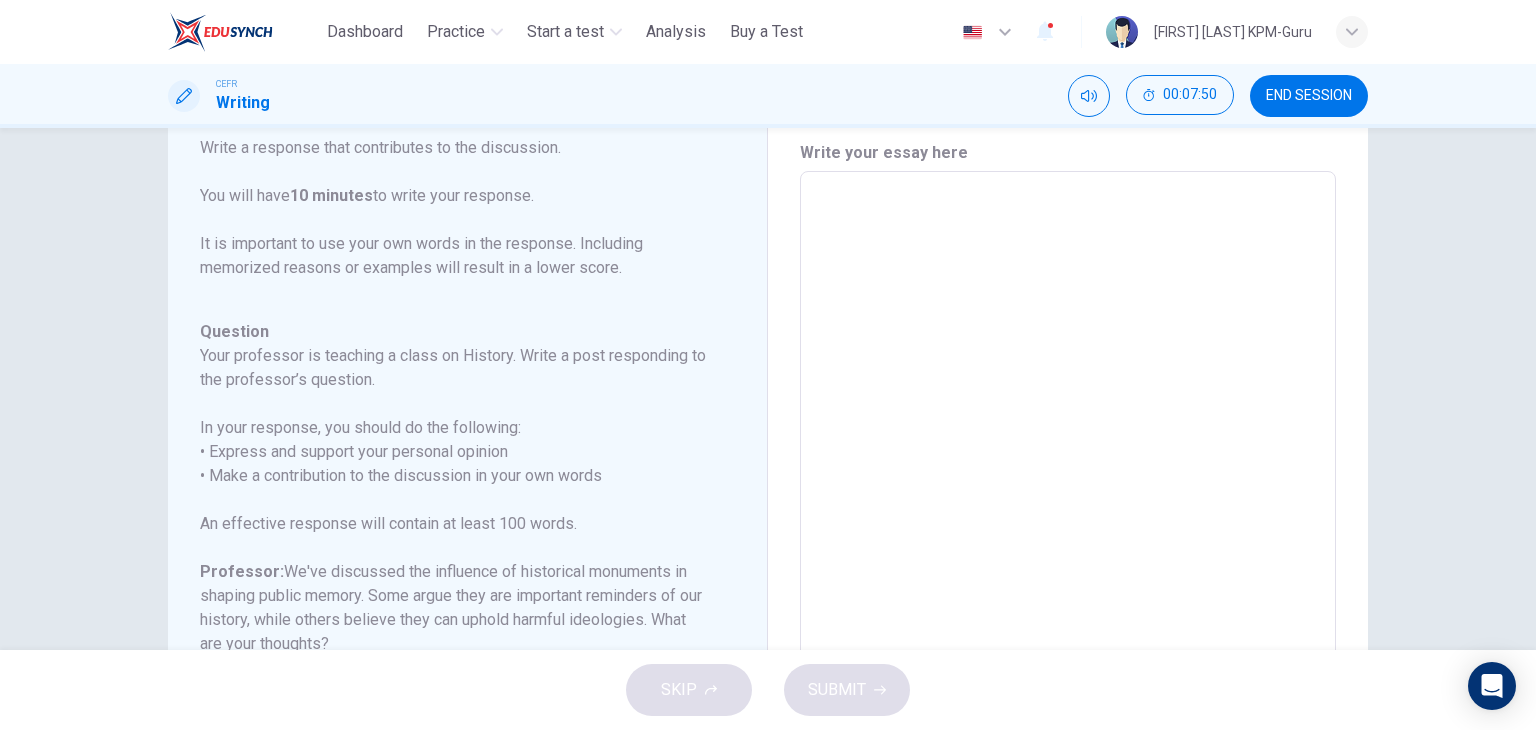 type on "*" 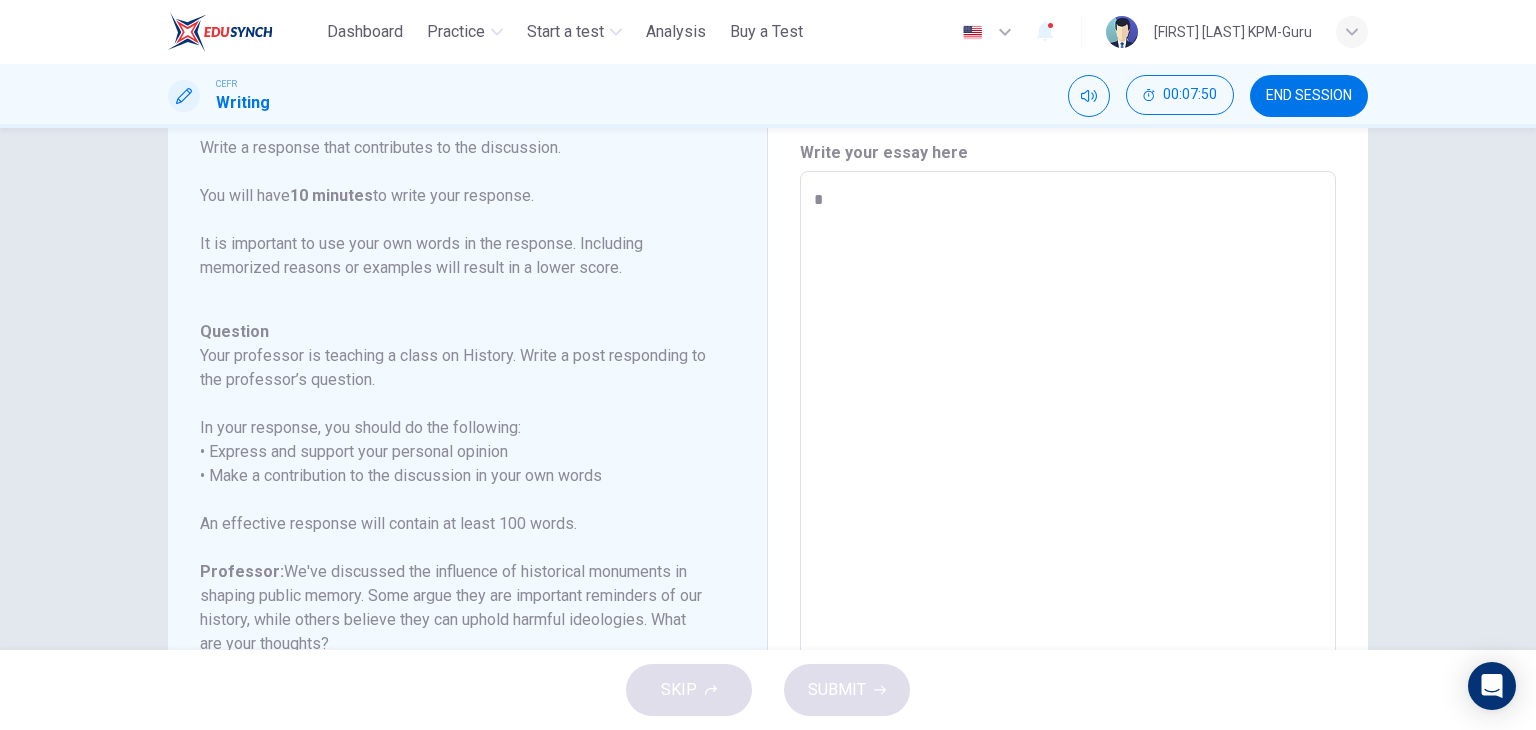 type on "*" 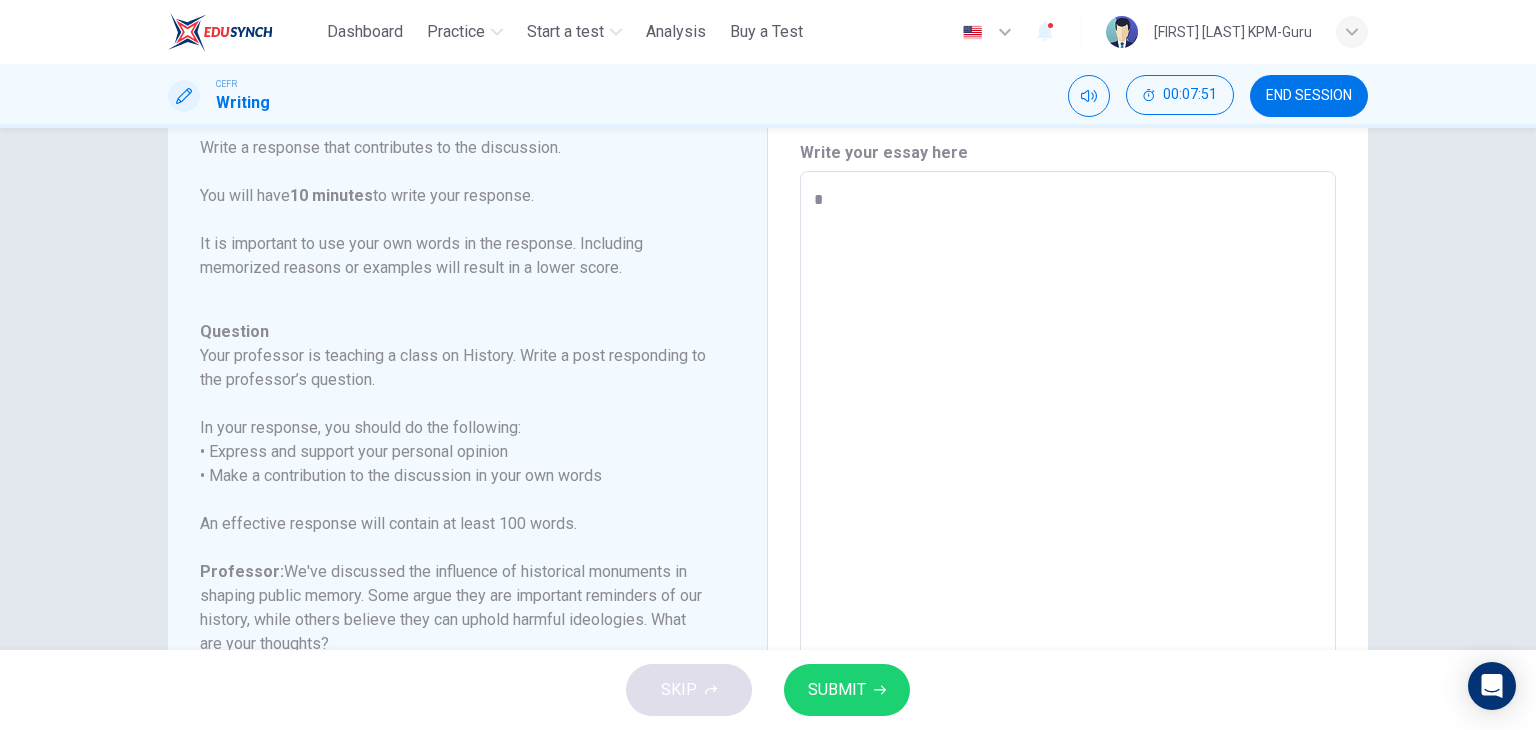 type on "*" 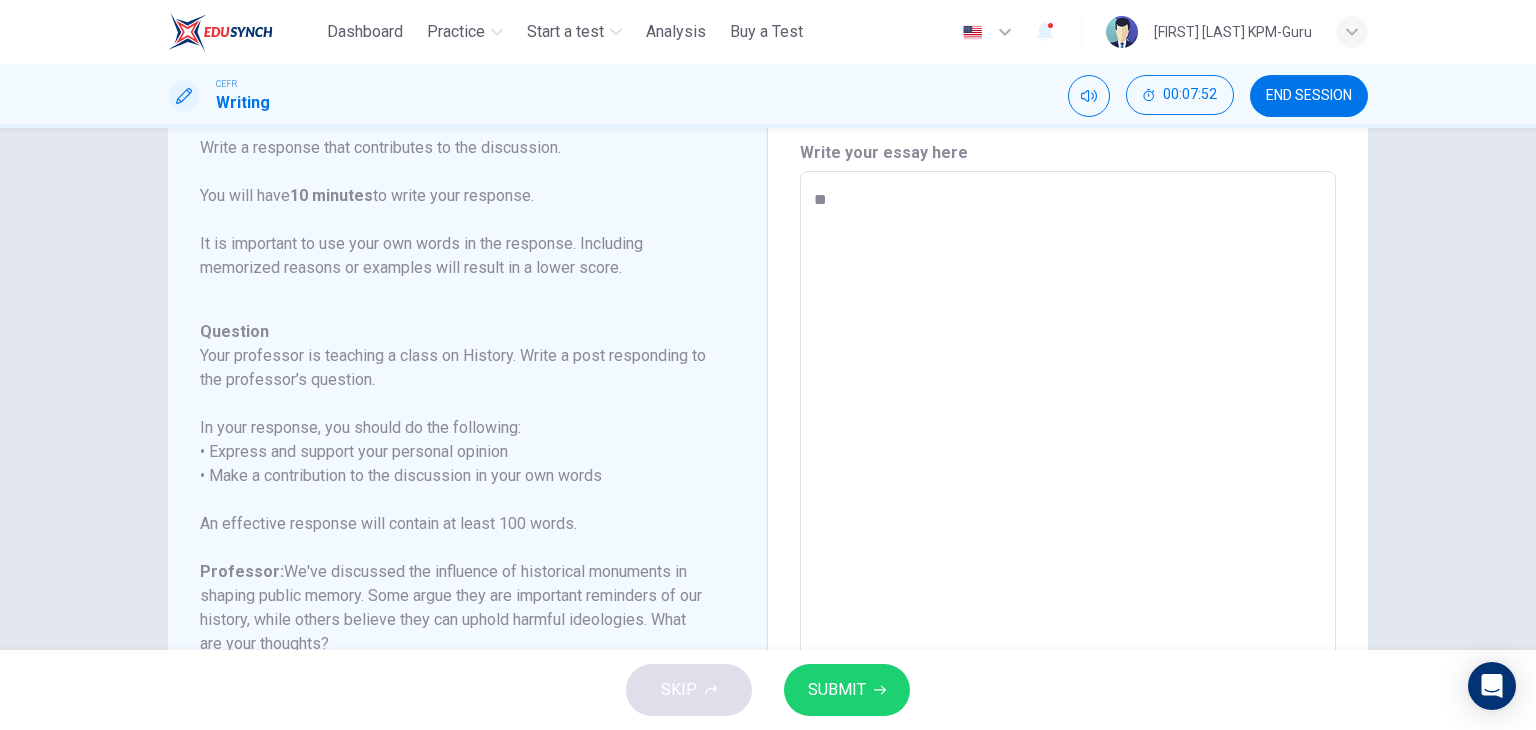 type on "***" 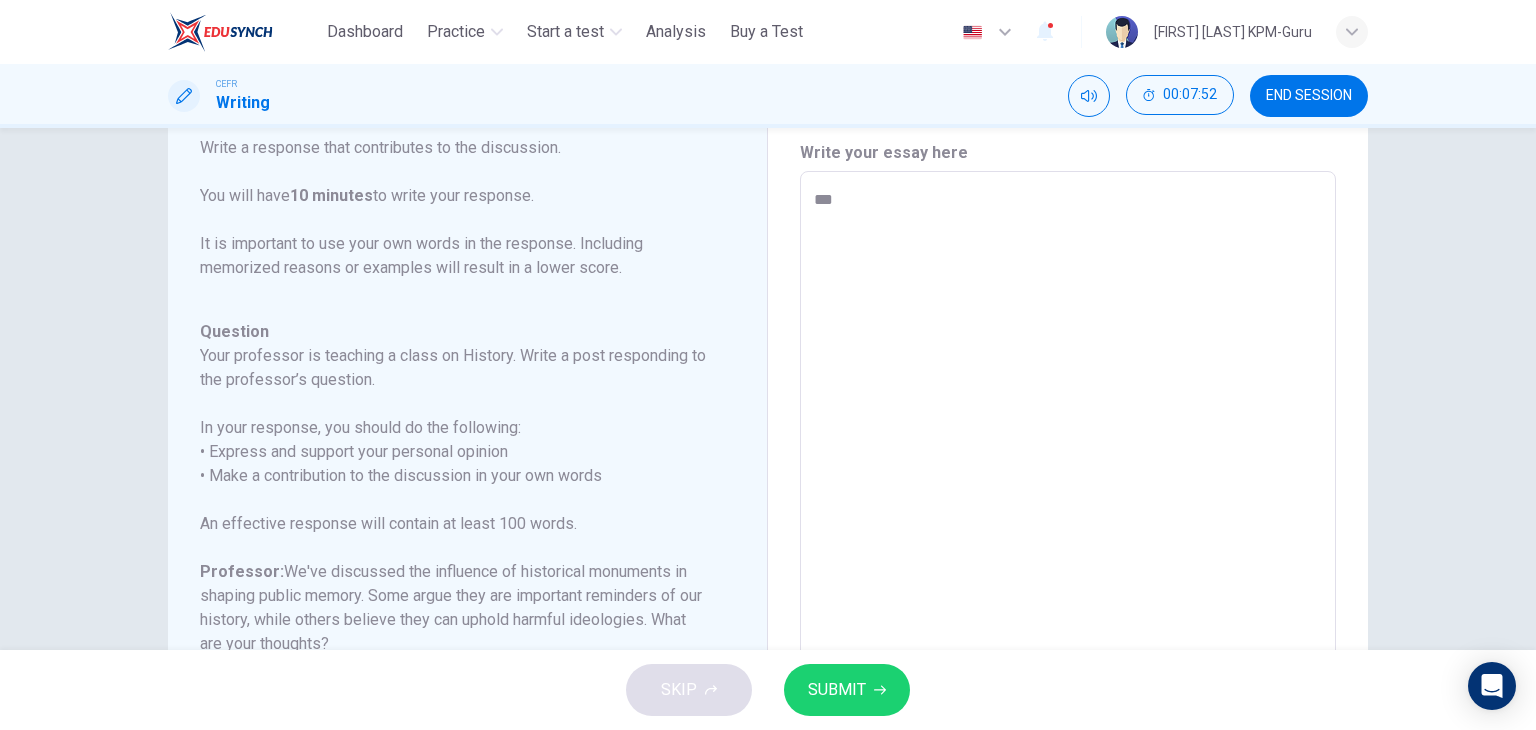 type on "*" 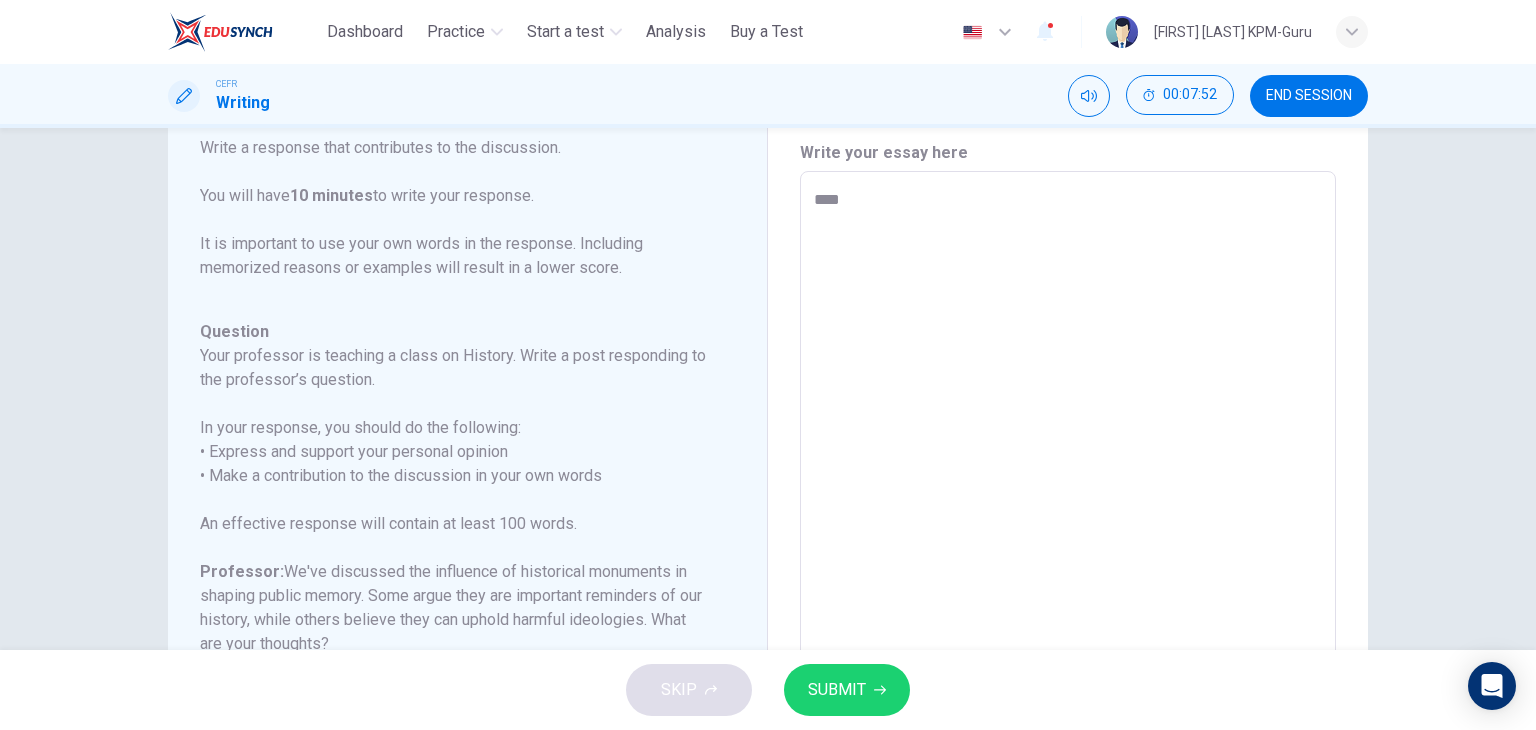 type on "*" 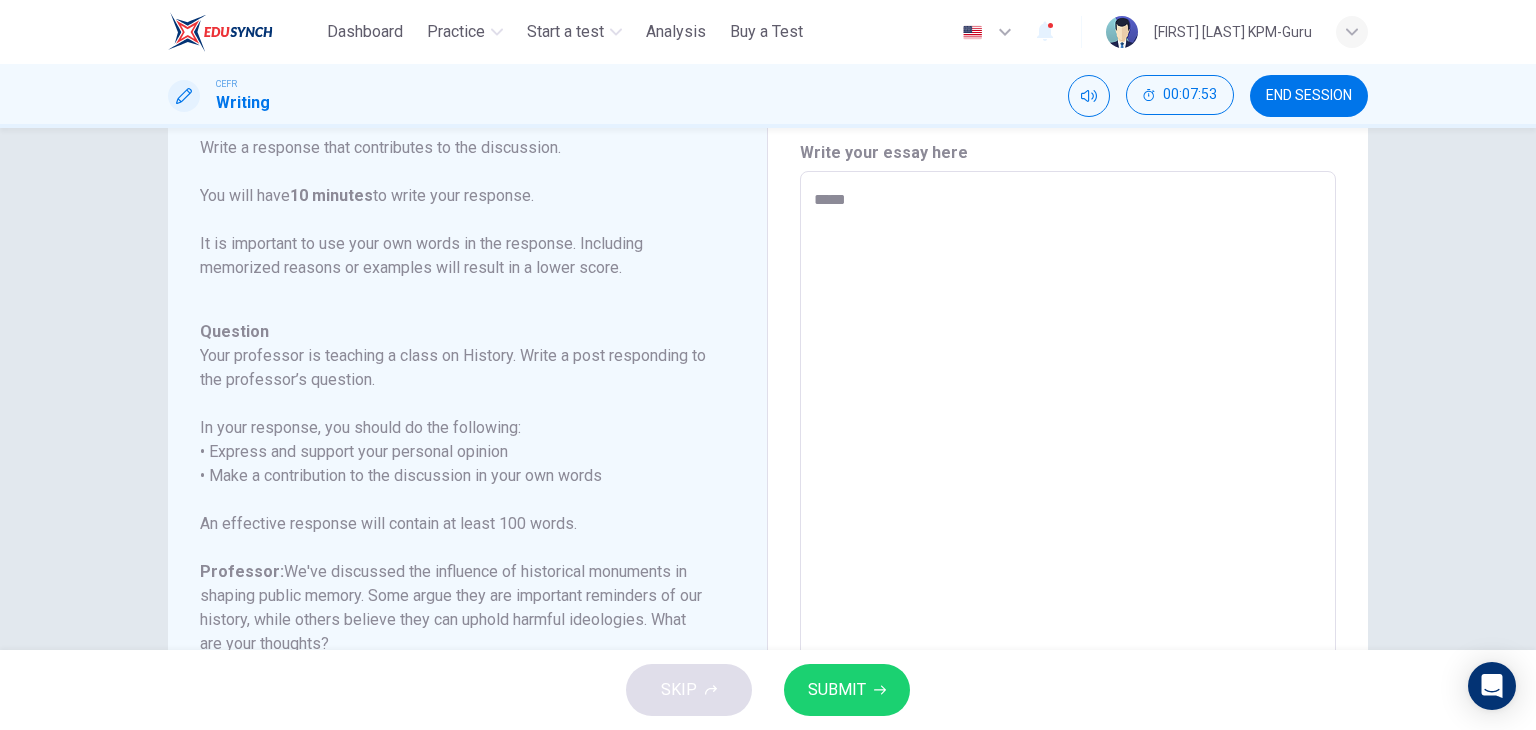 type on "******" 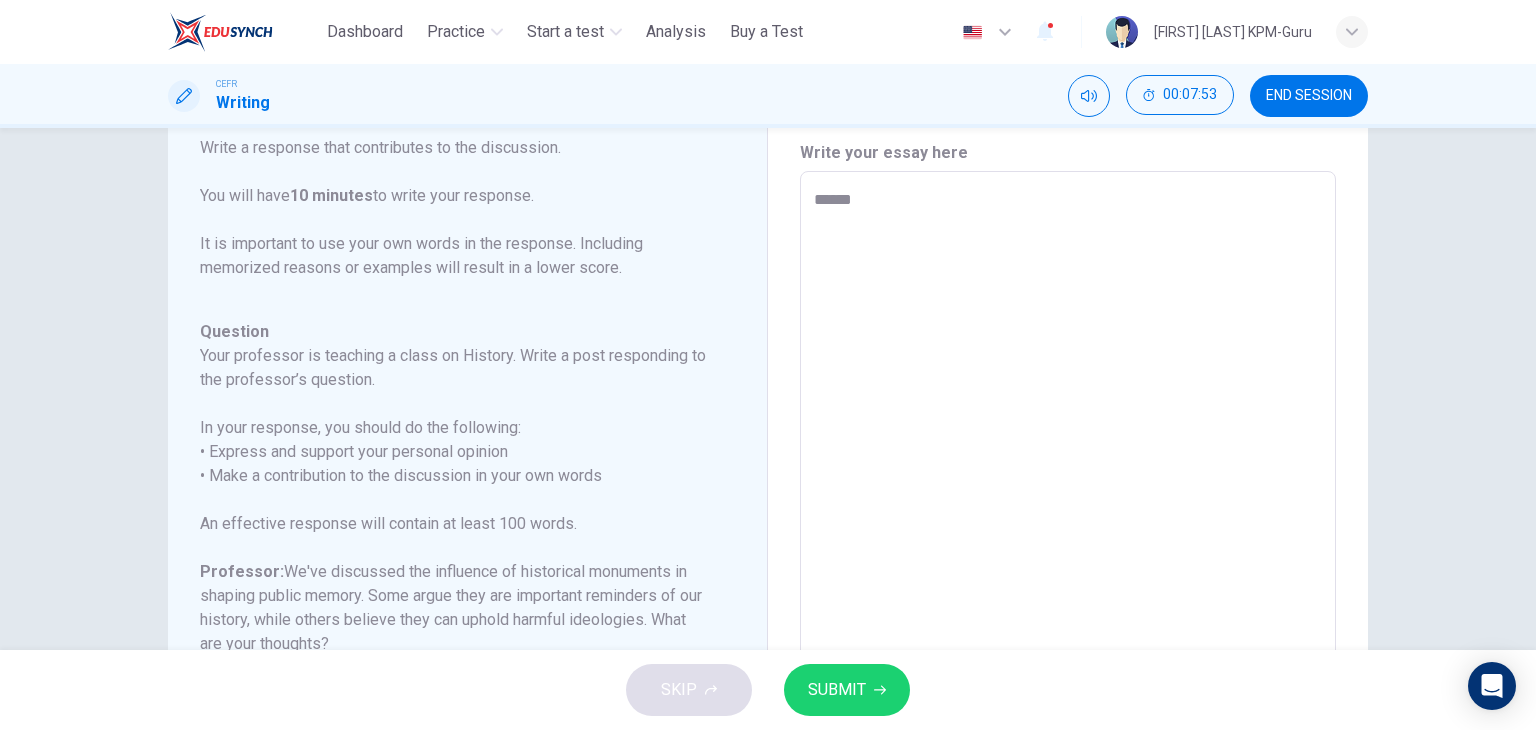 type on "*" 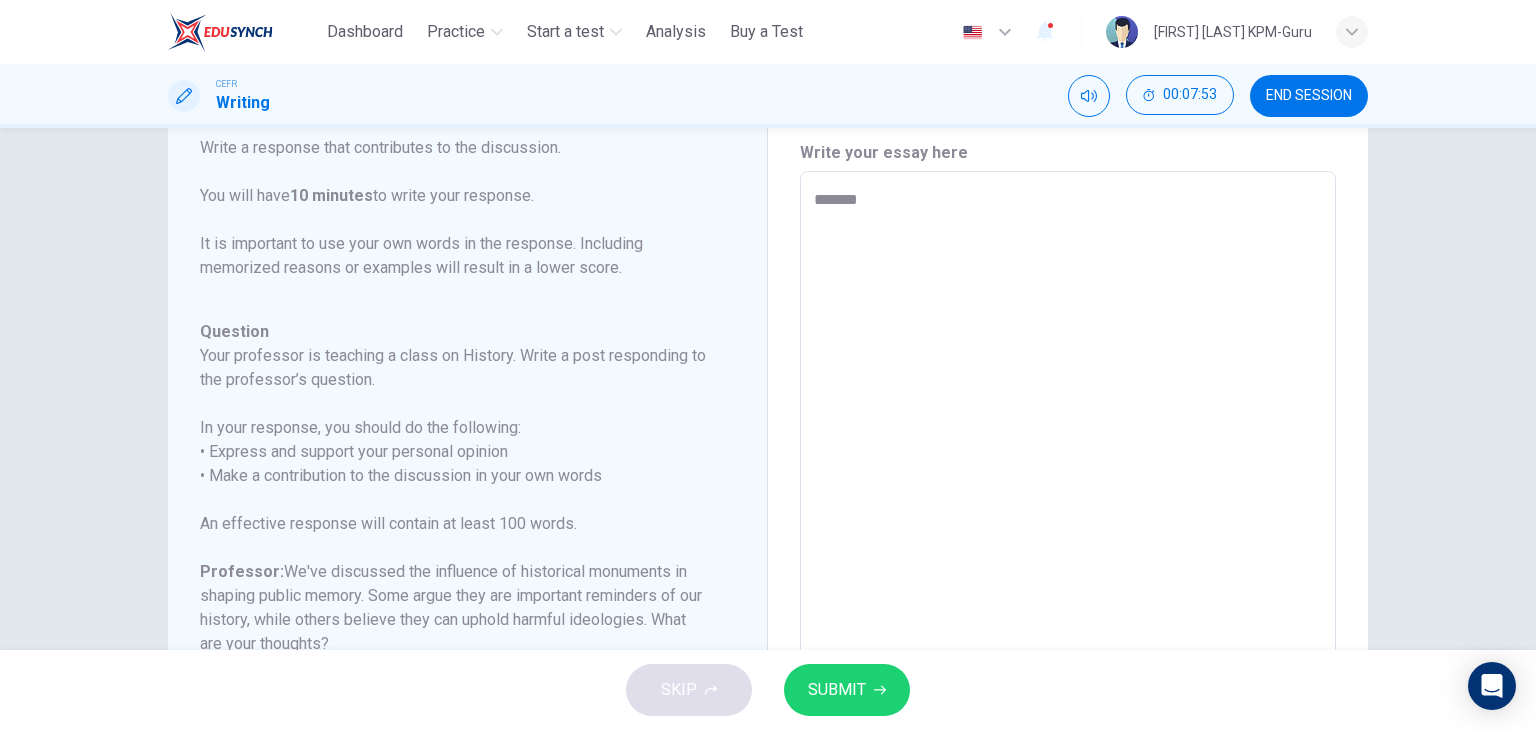 type on "*" 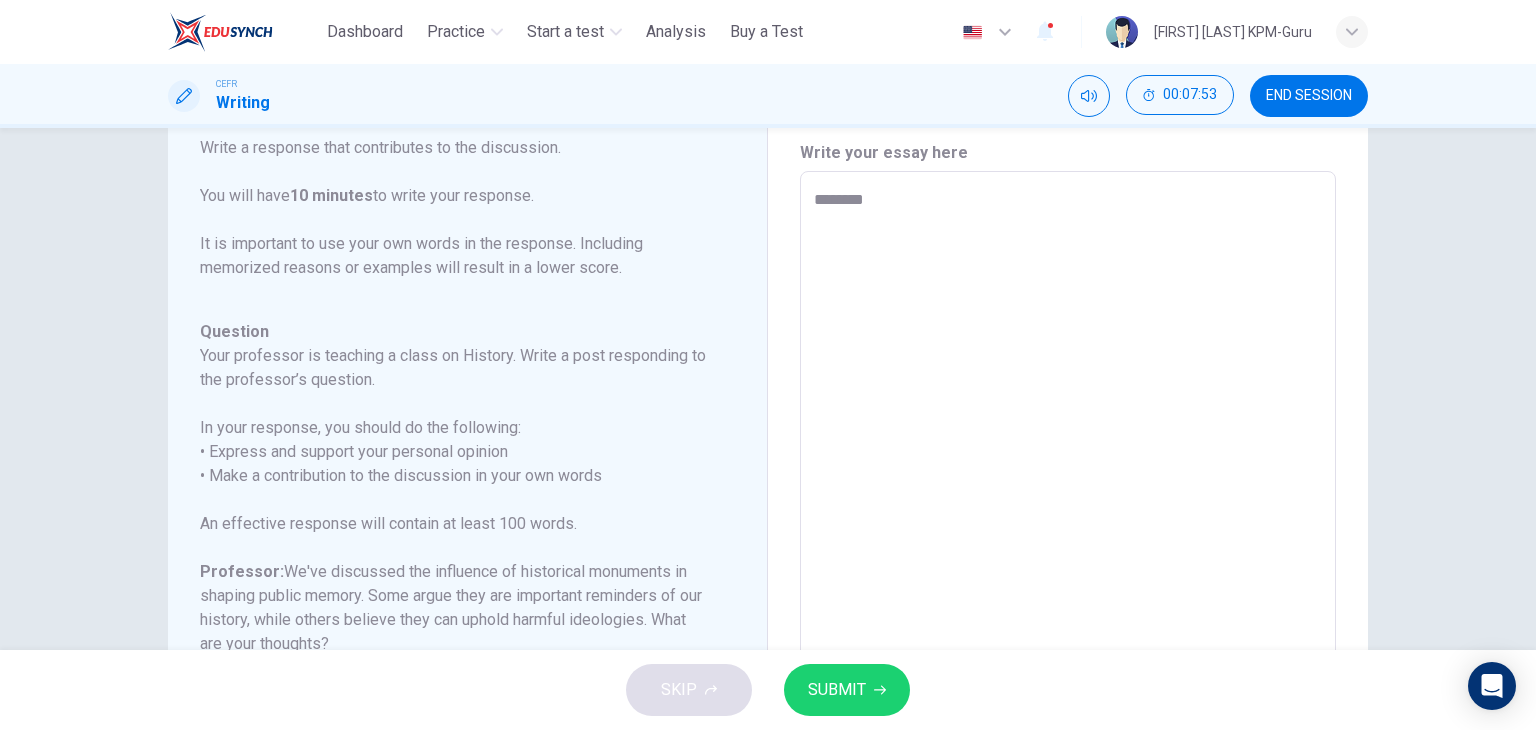 type on "*" 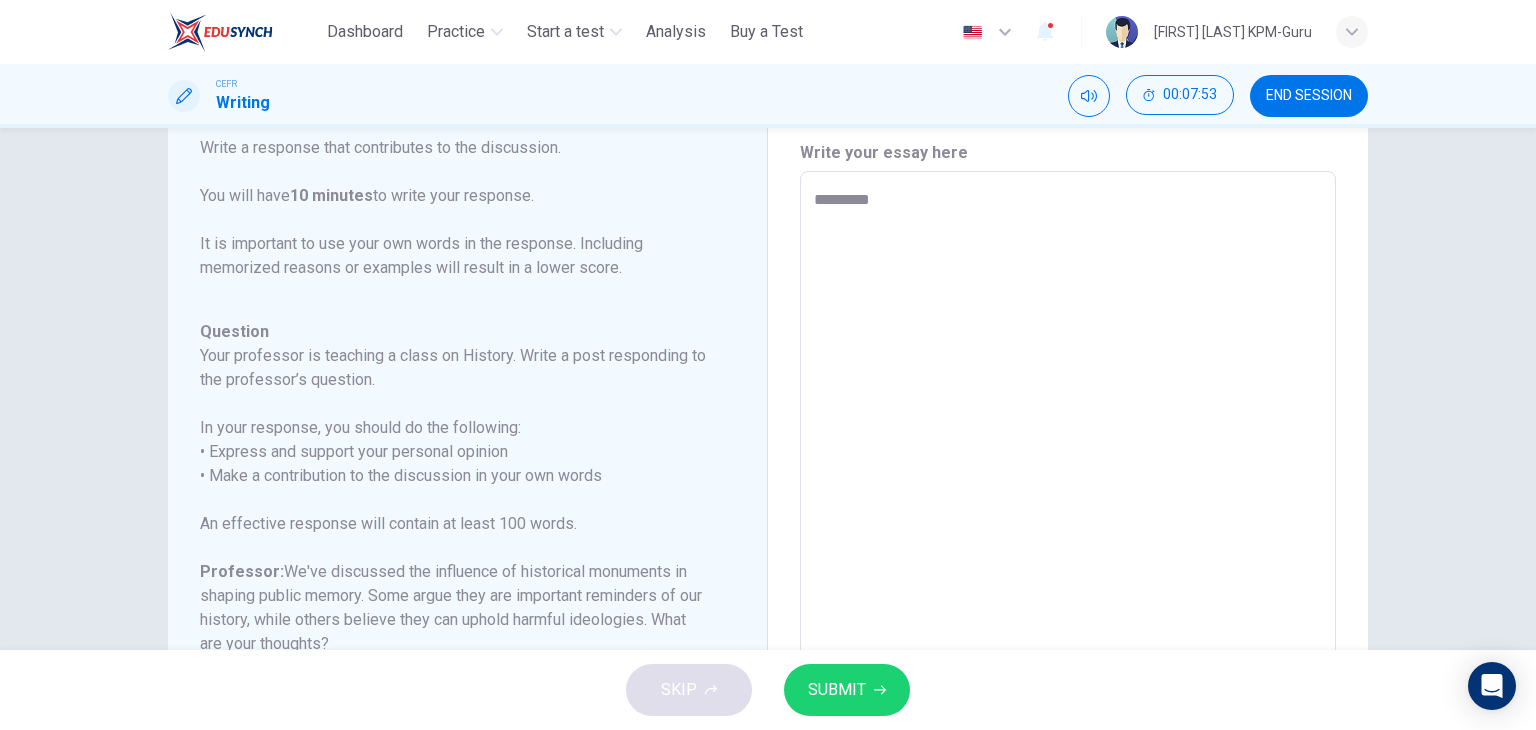 type on "*" 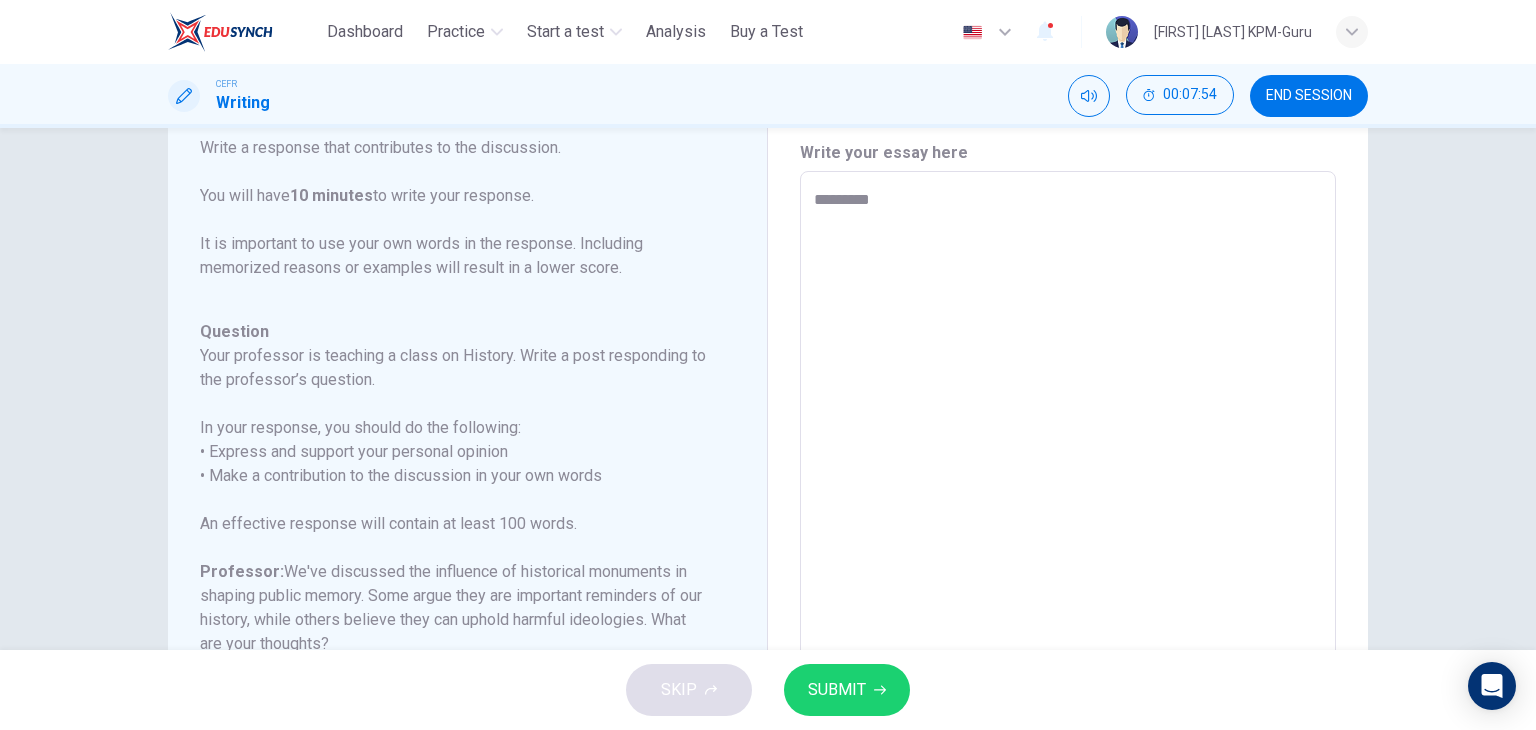 type on "**********" 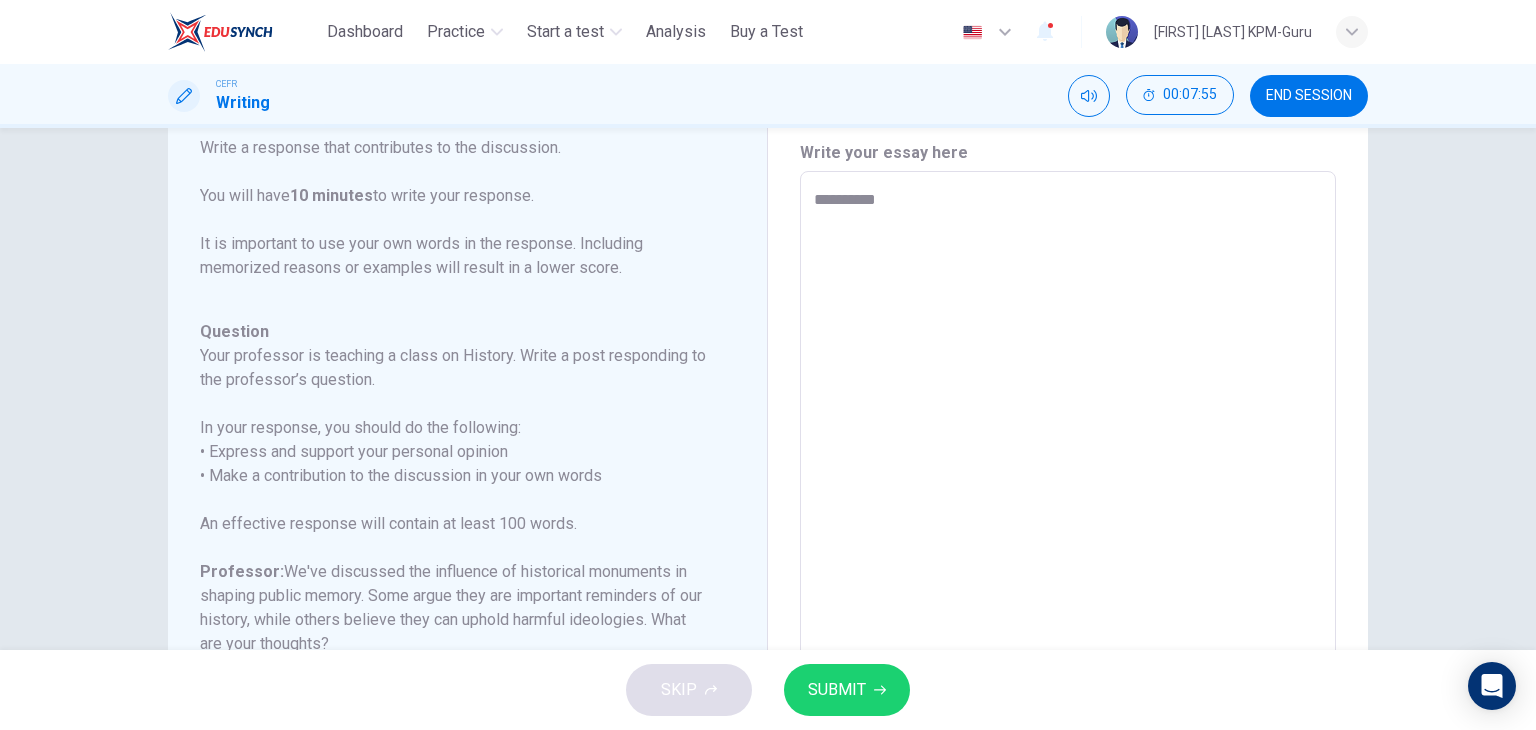 type on "**********" 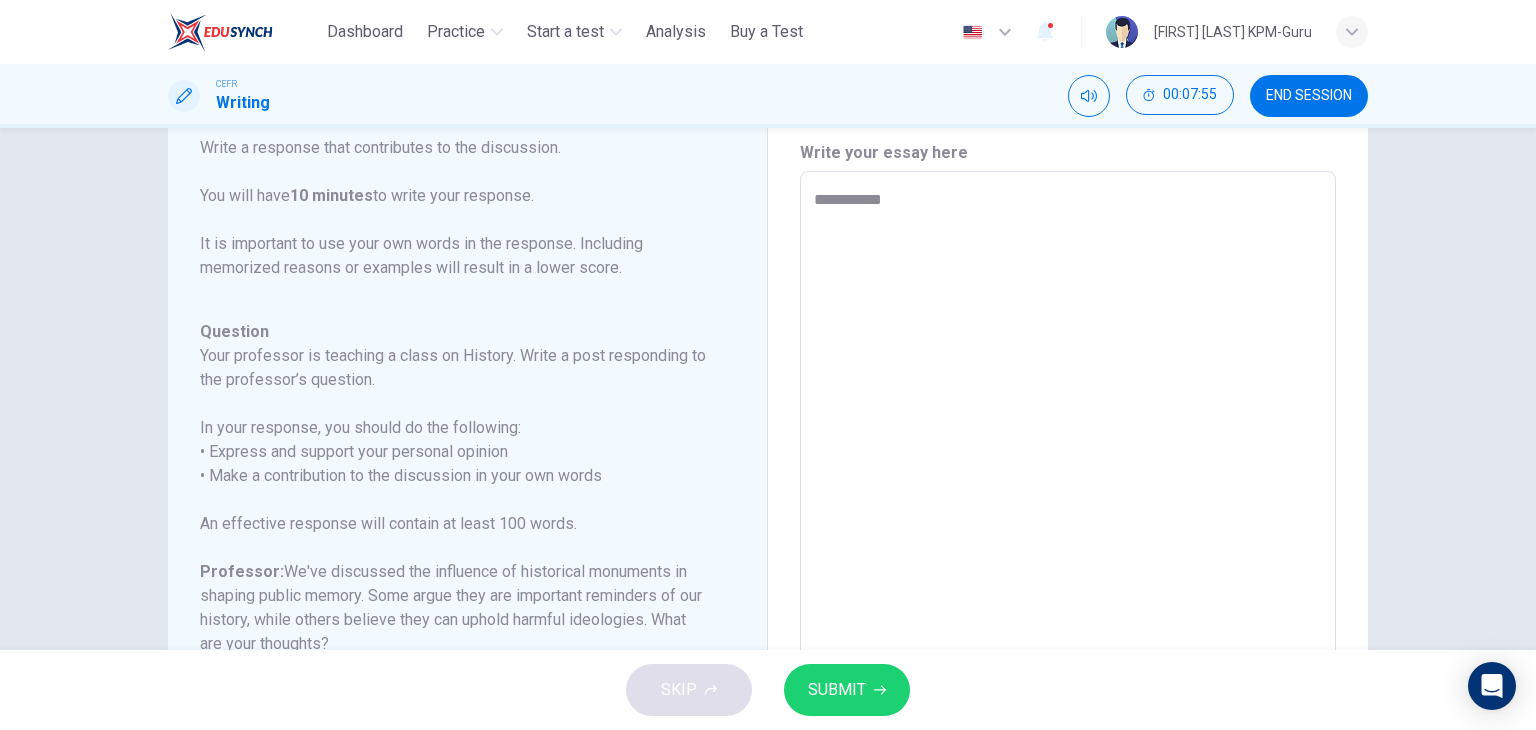 type on "*" 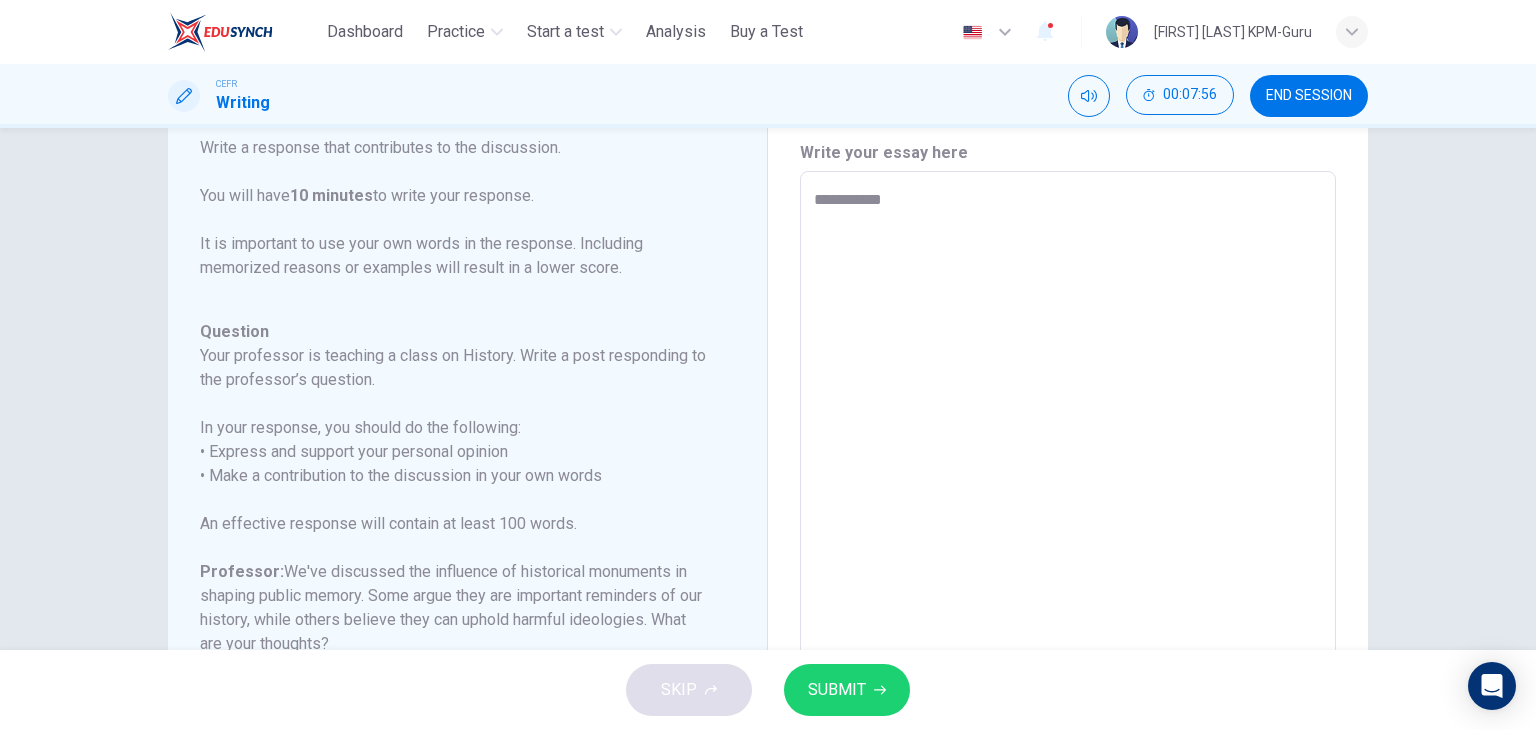 type on "**********" 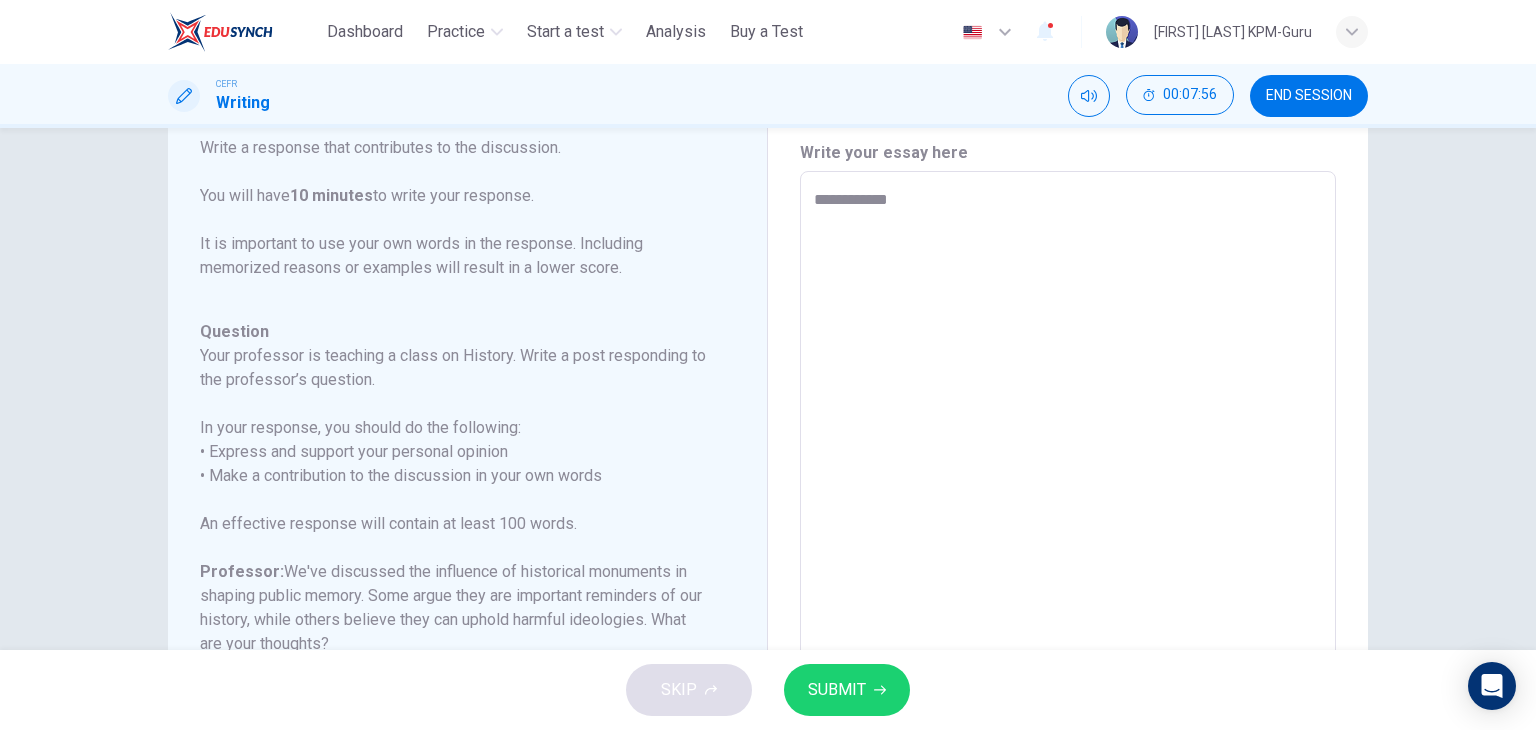 type on "**********" 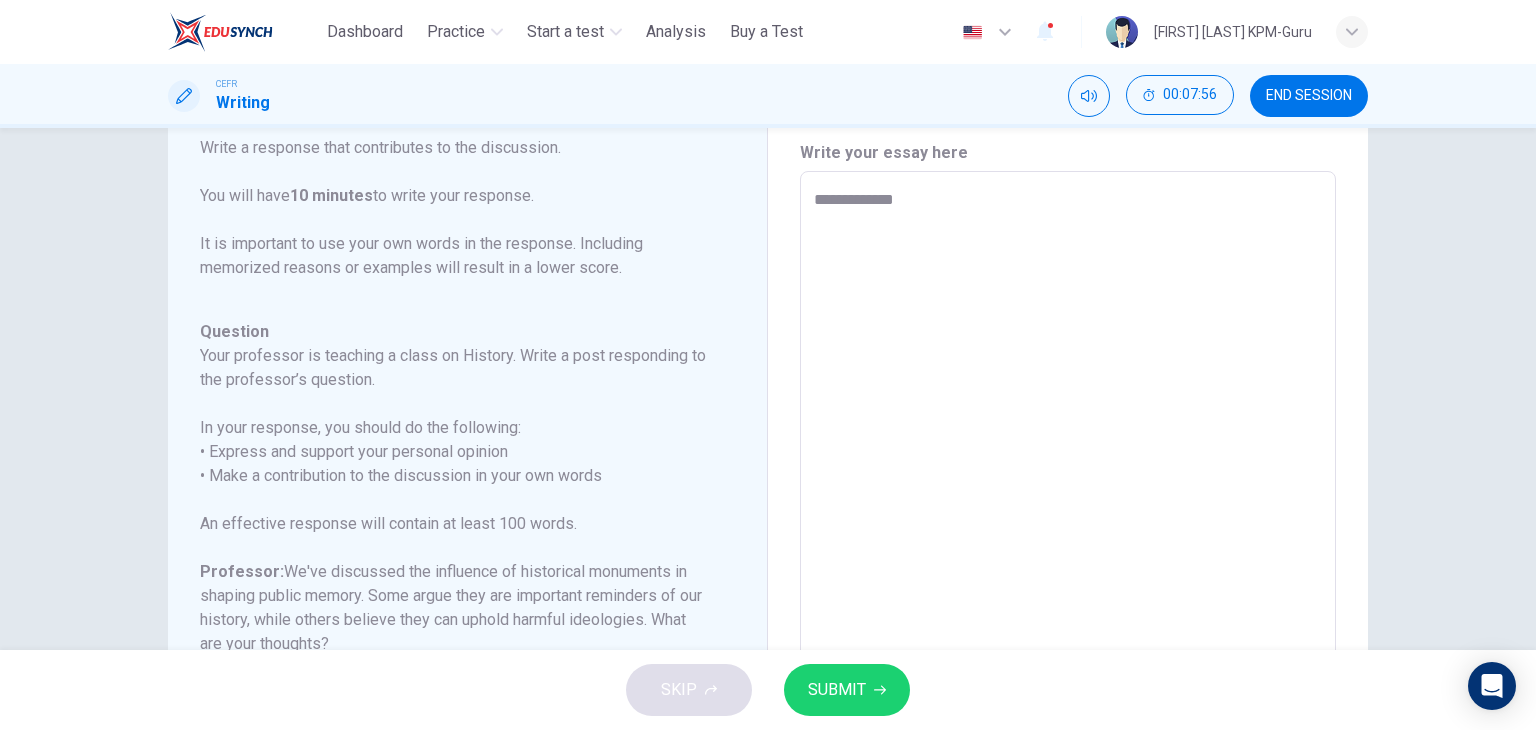 type on "*" 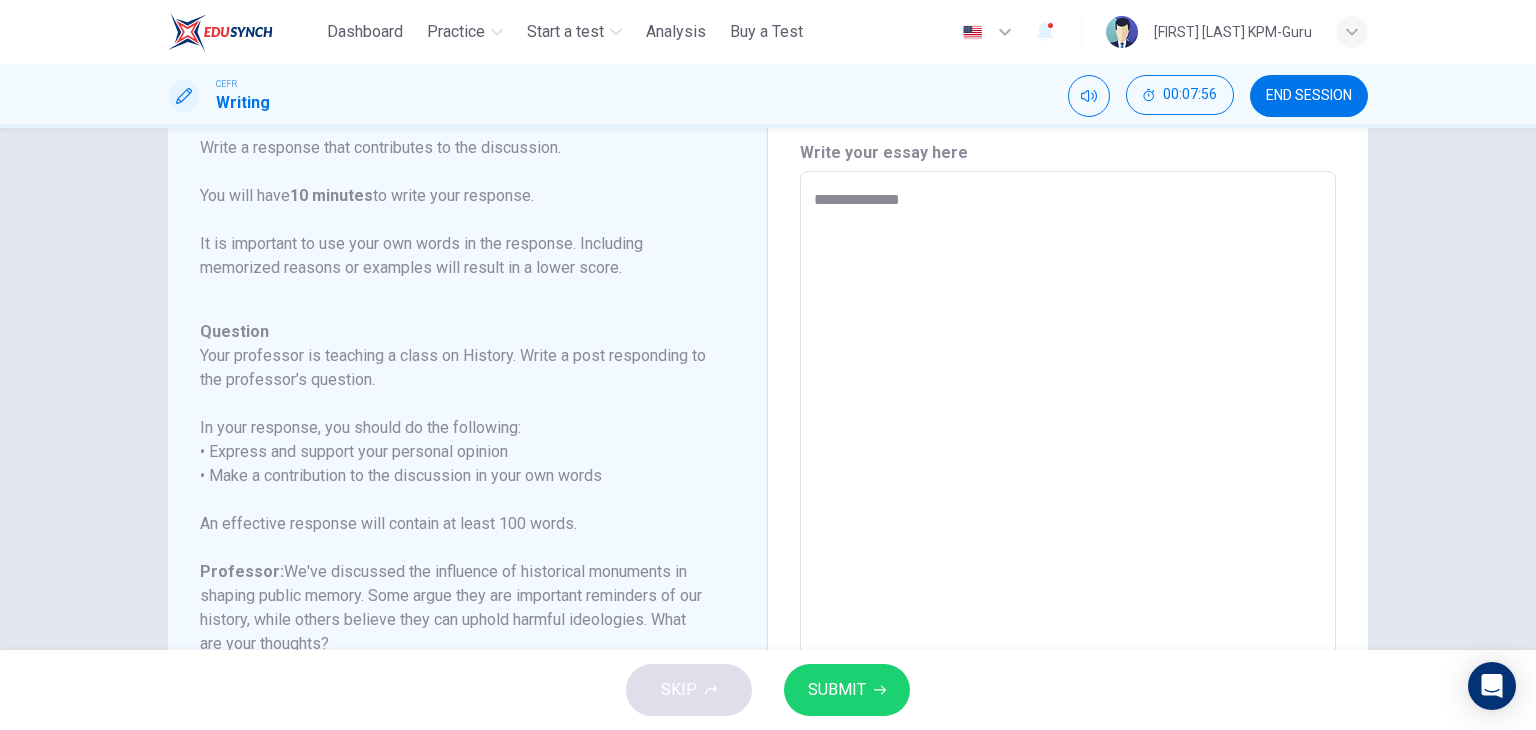 type on "*" 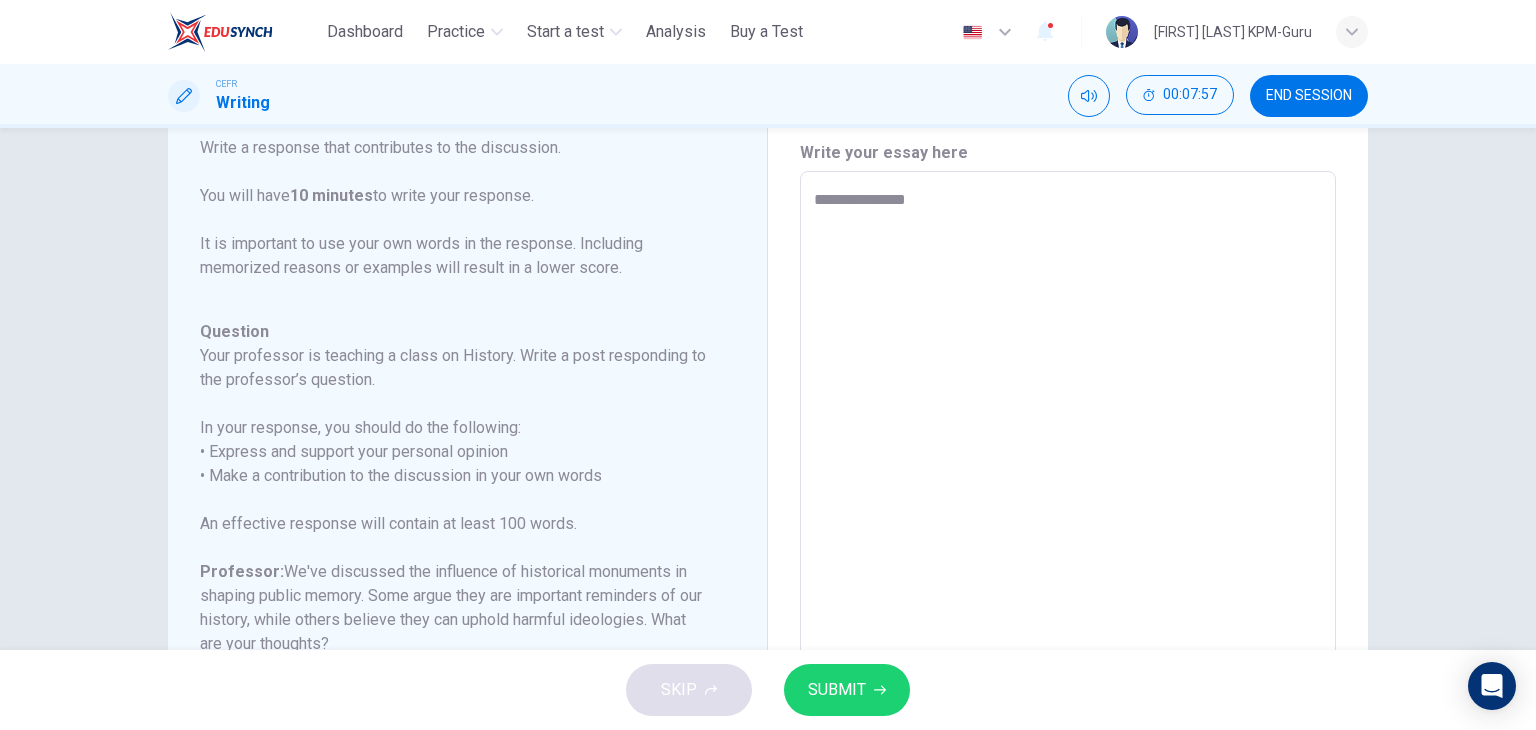 type on "**********" 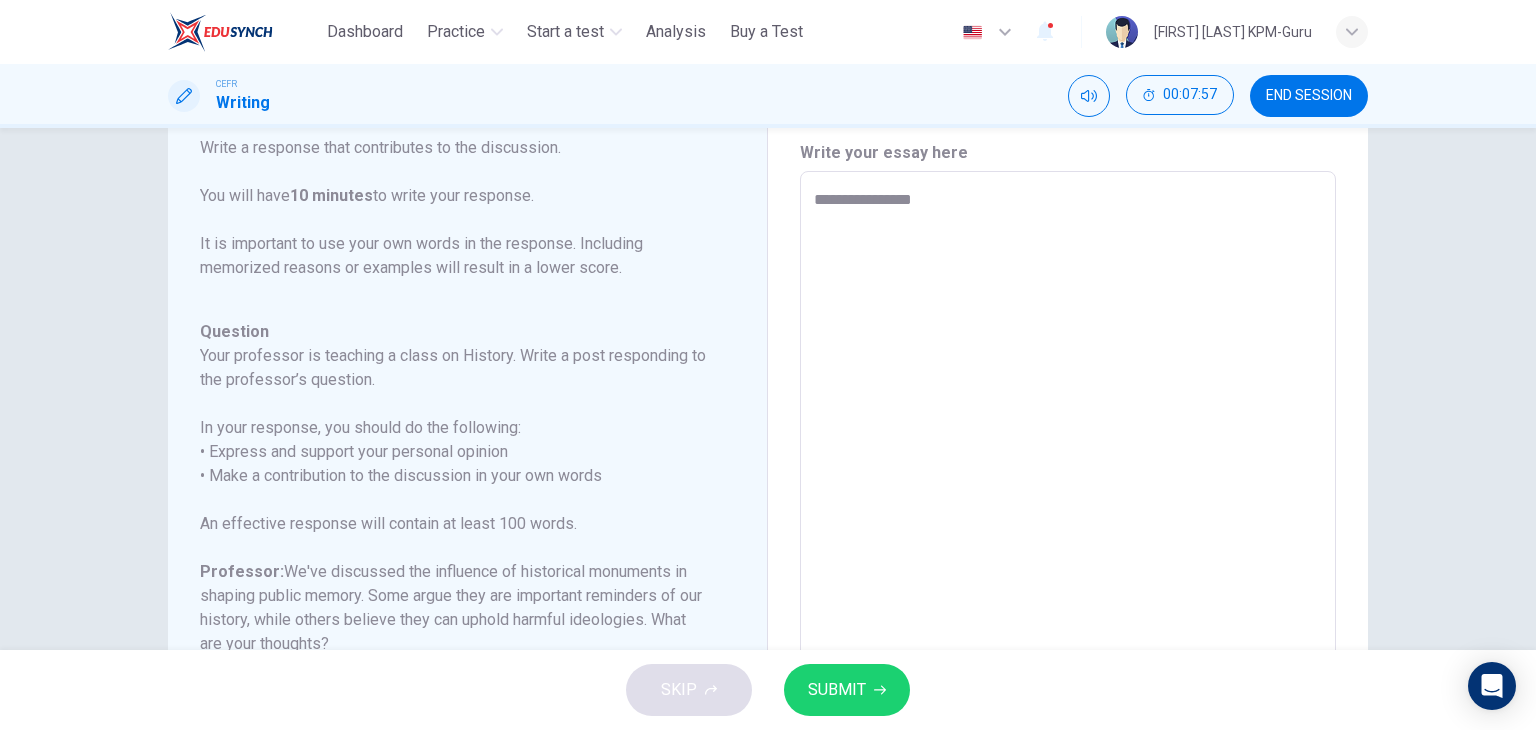 type on "*" 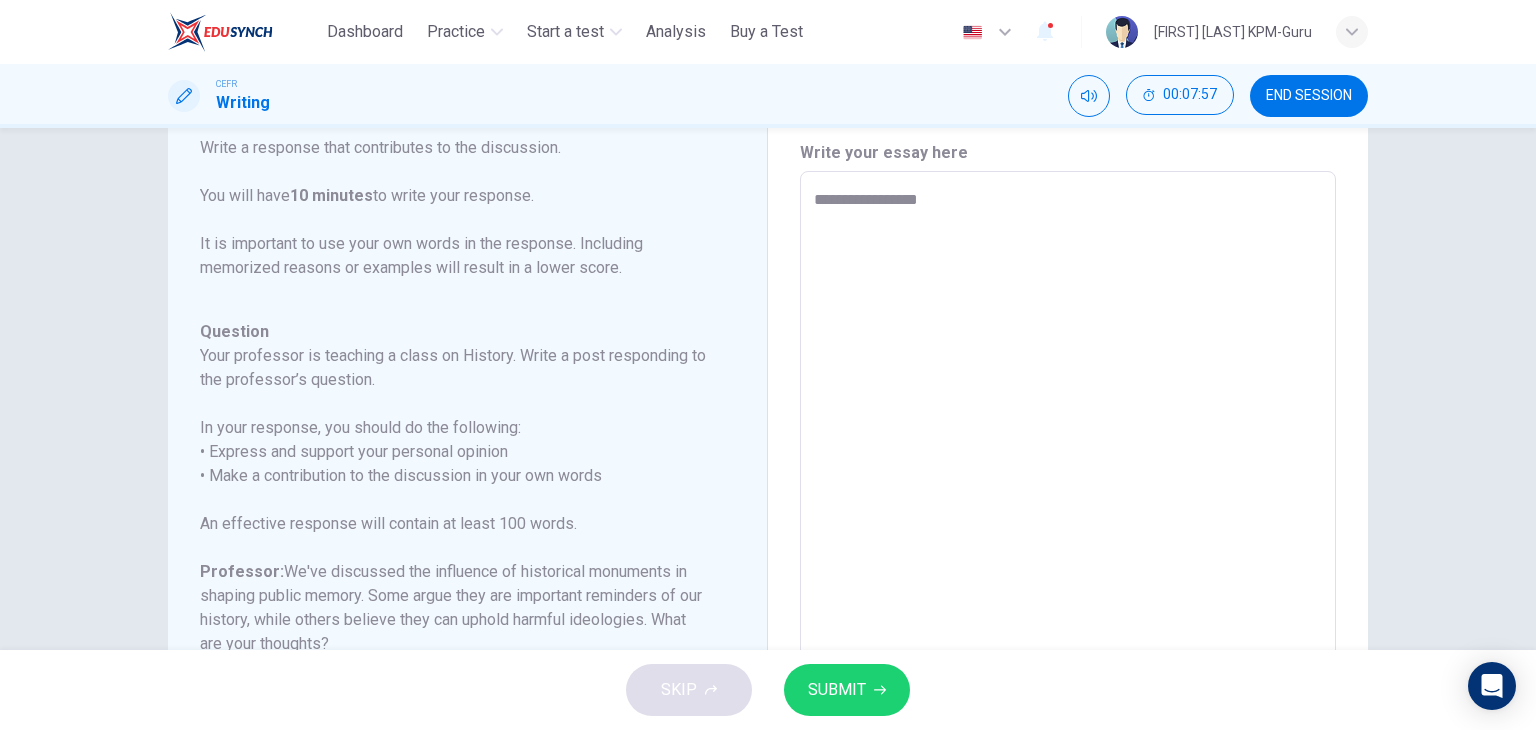 type on "*" 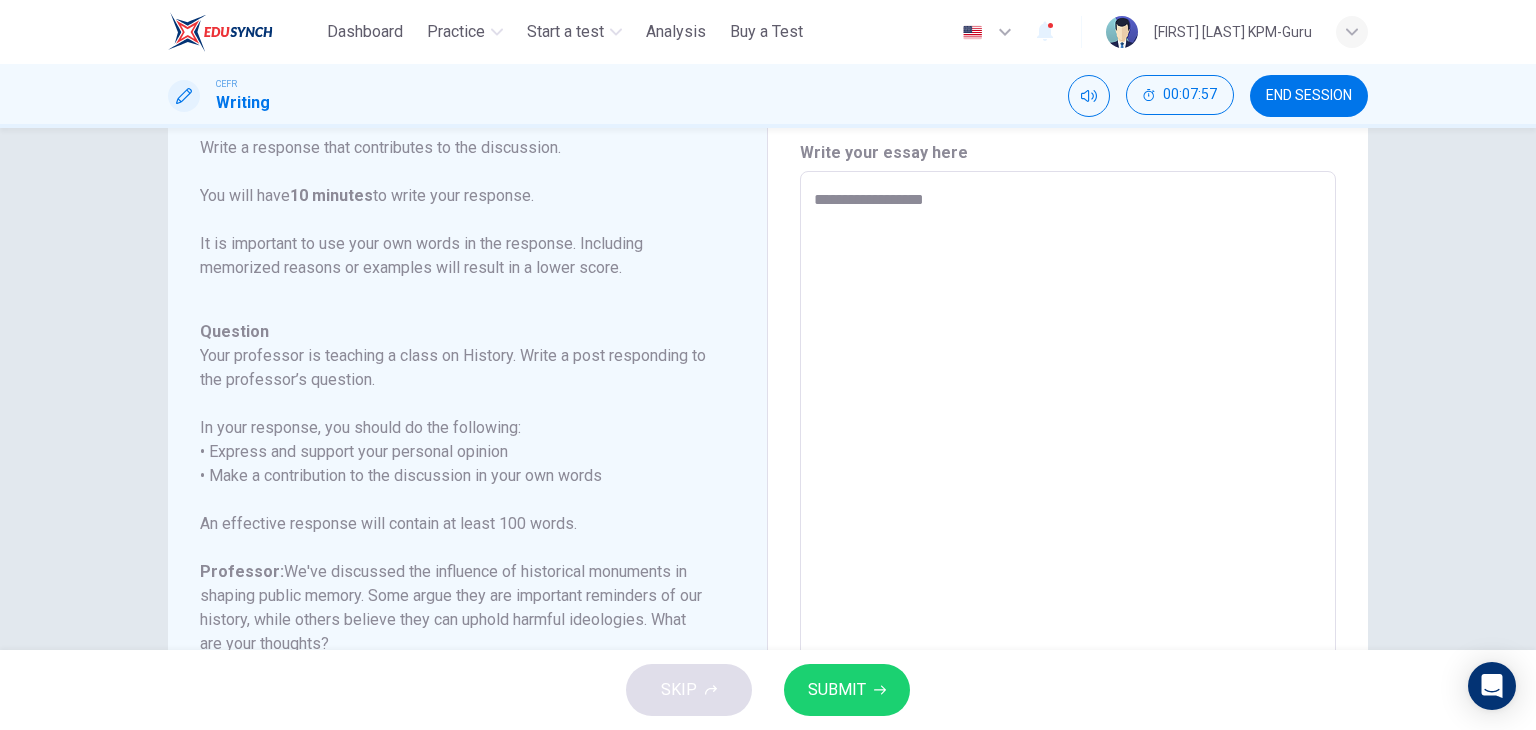type on "**********" 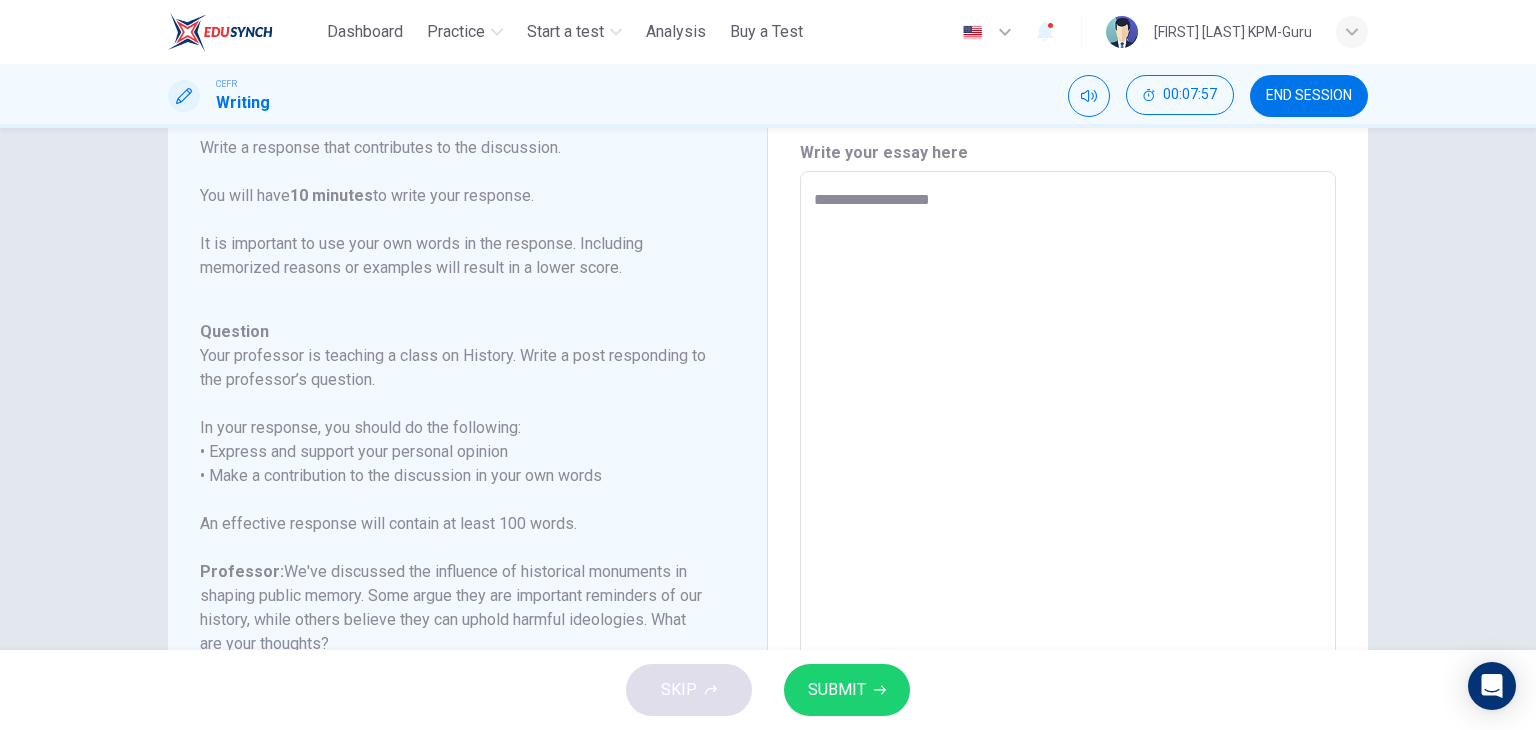 type on "*" 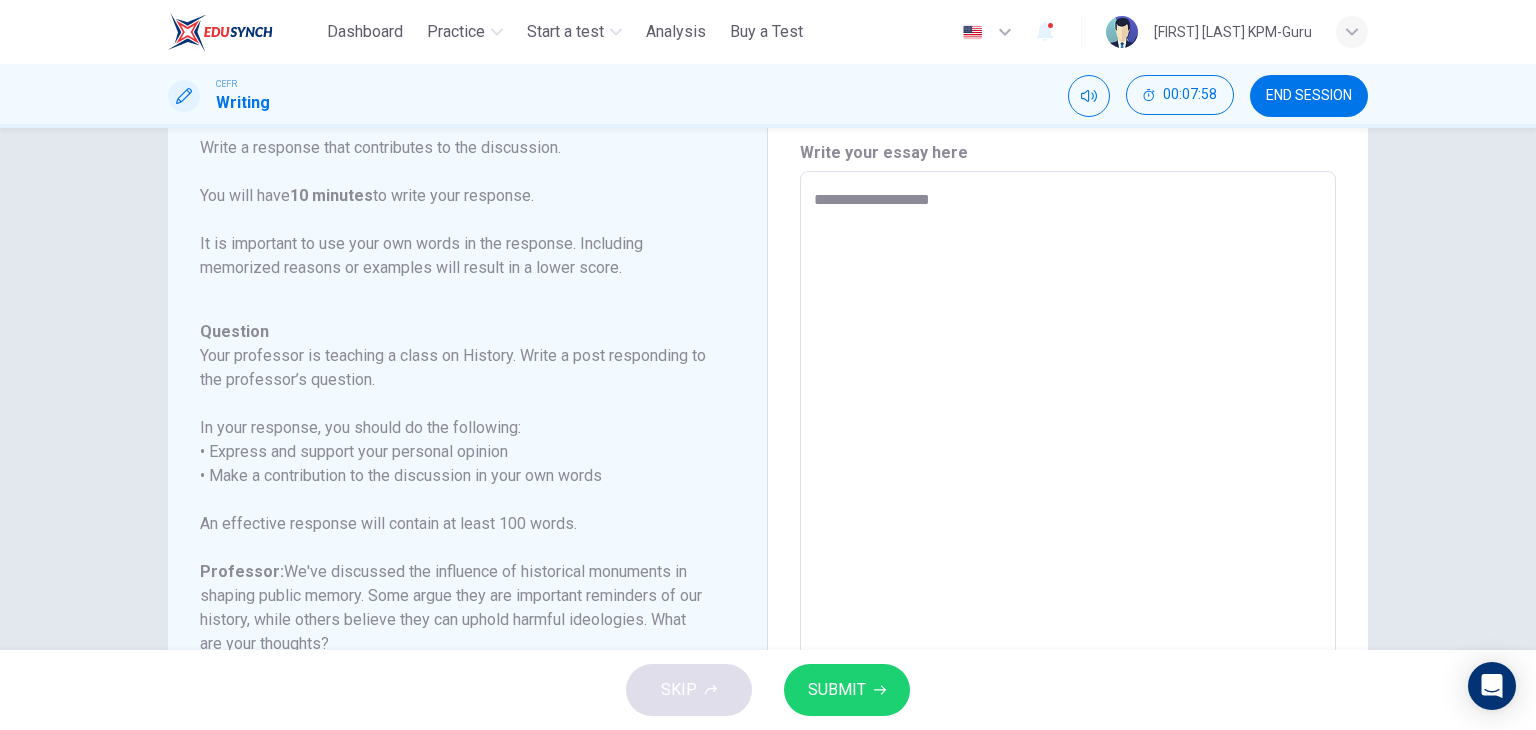type on "**********" 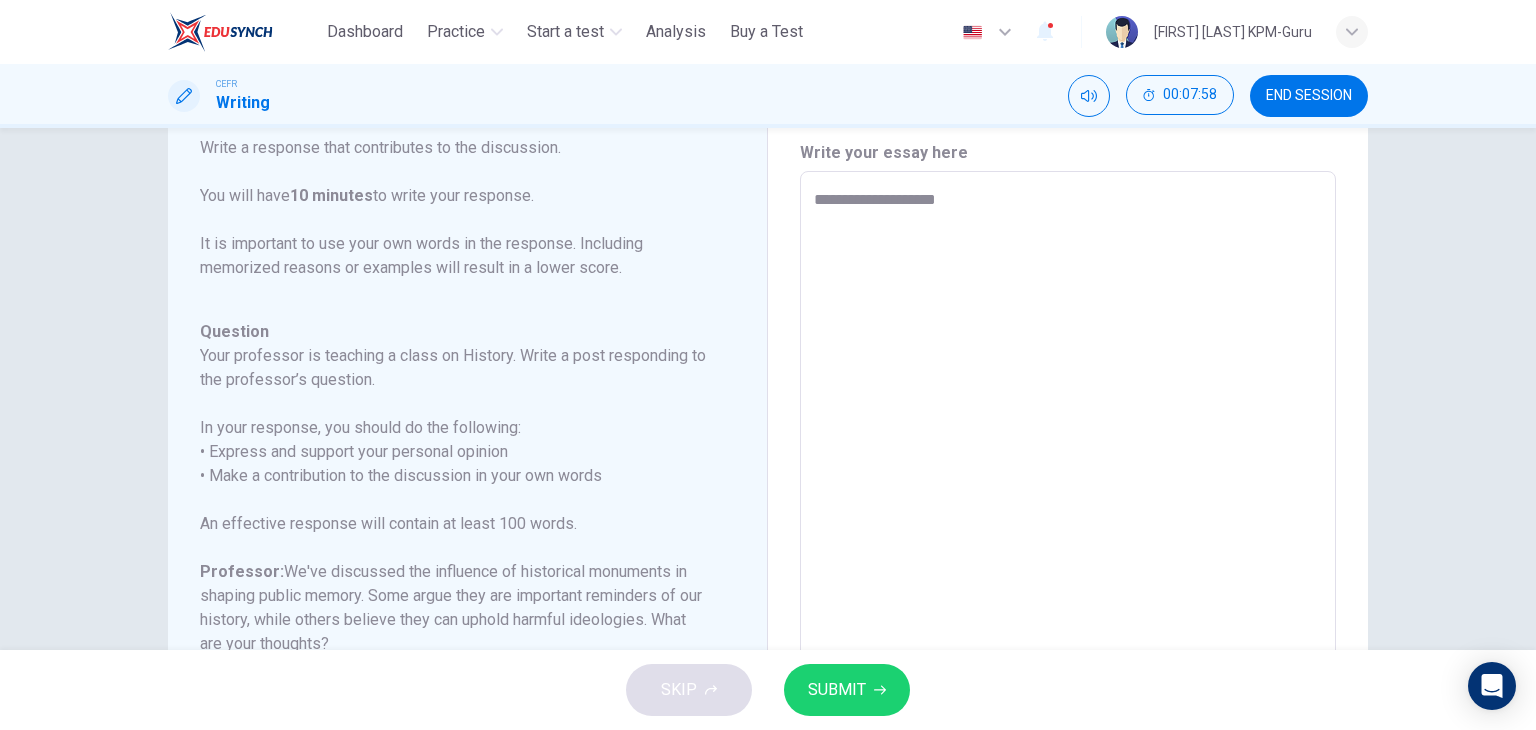 type on "*" 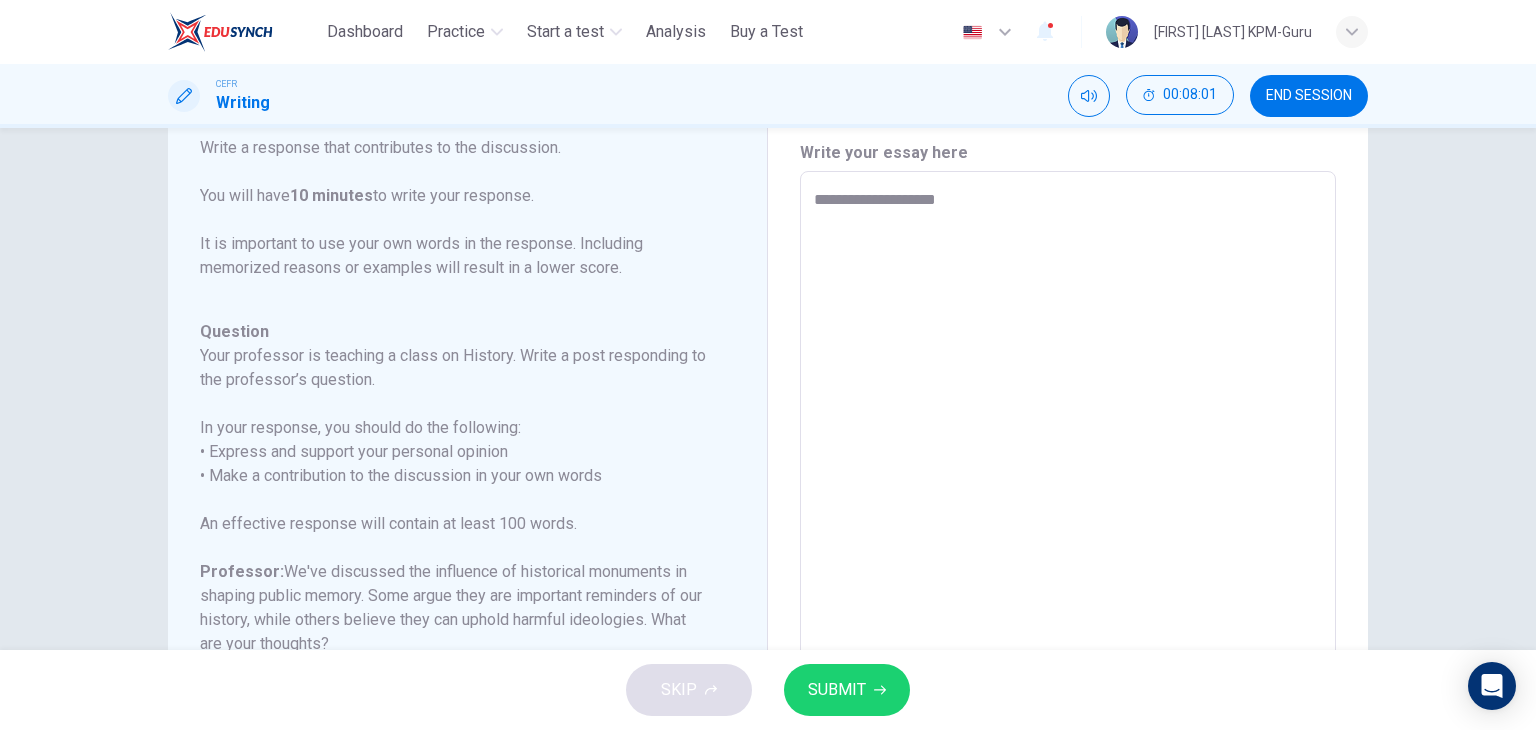 type on "**********" 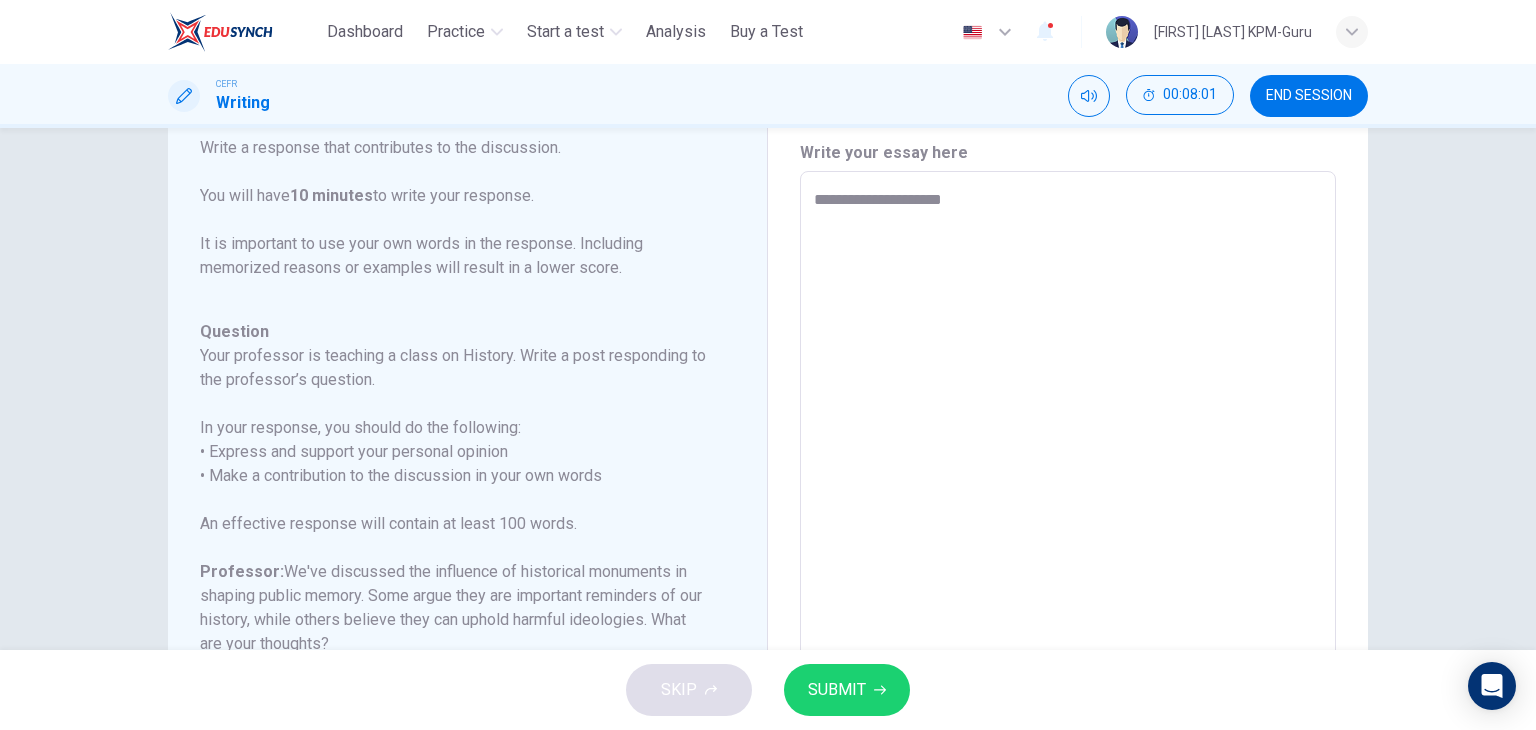 type on "*" 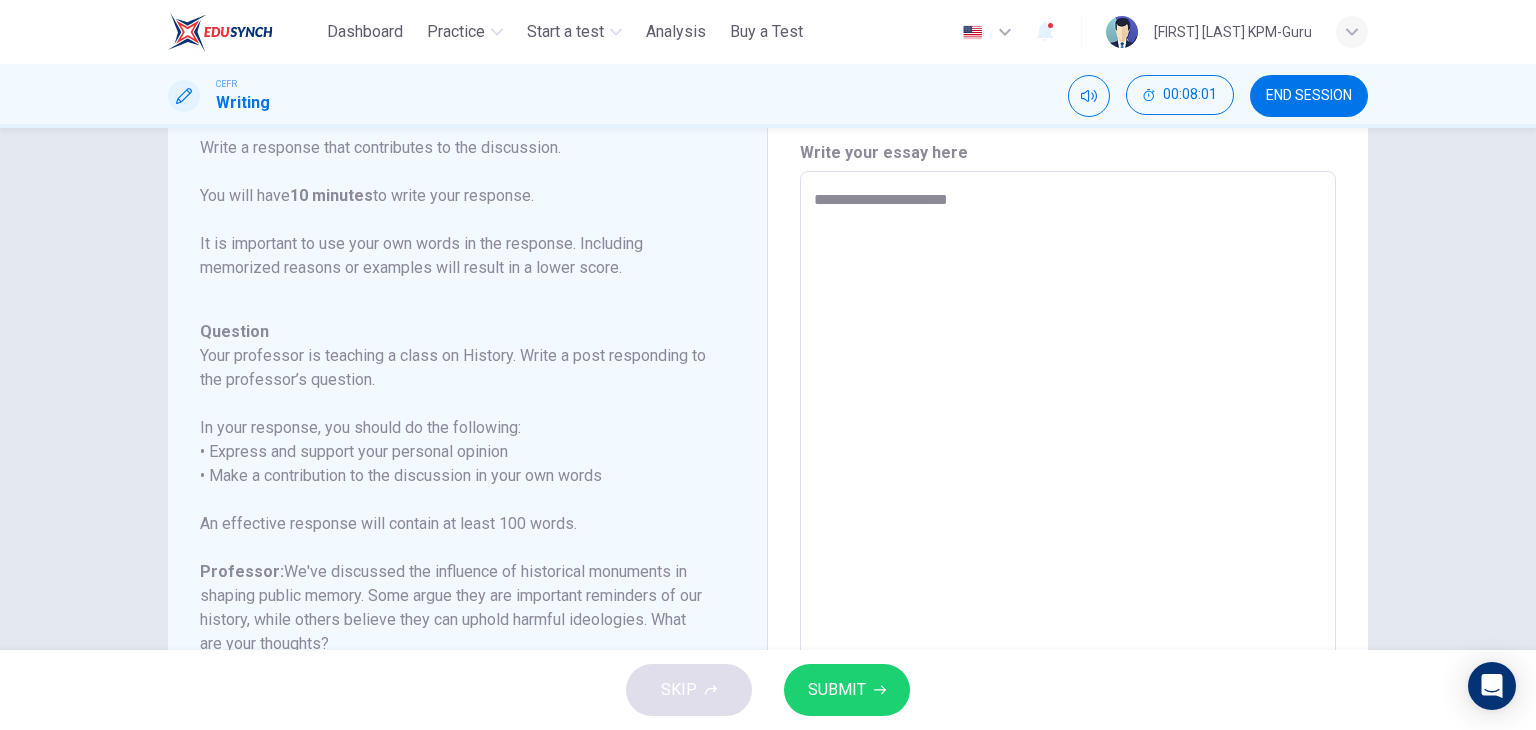 type on "*" 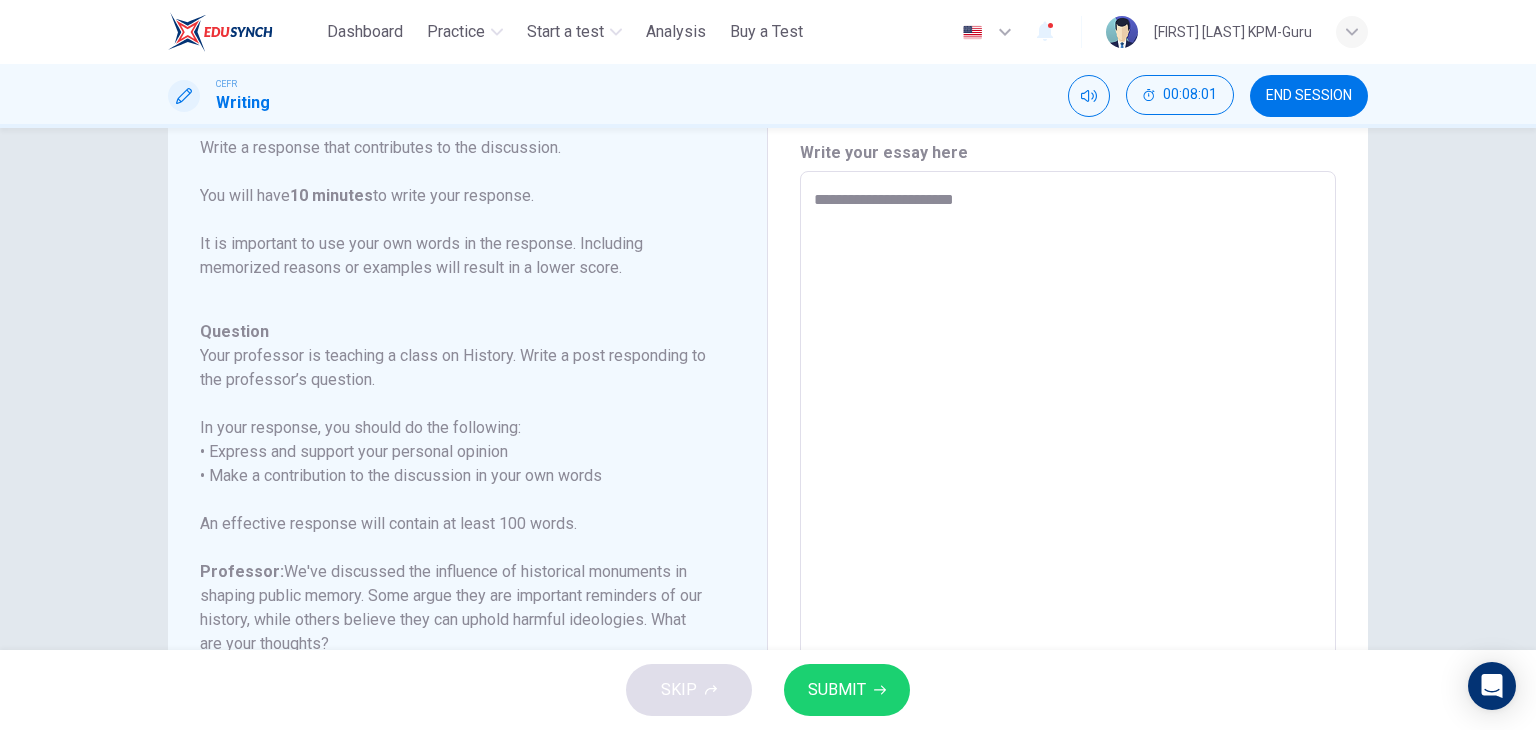 type on "*" 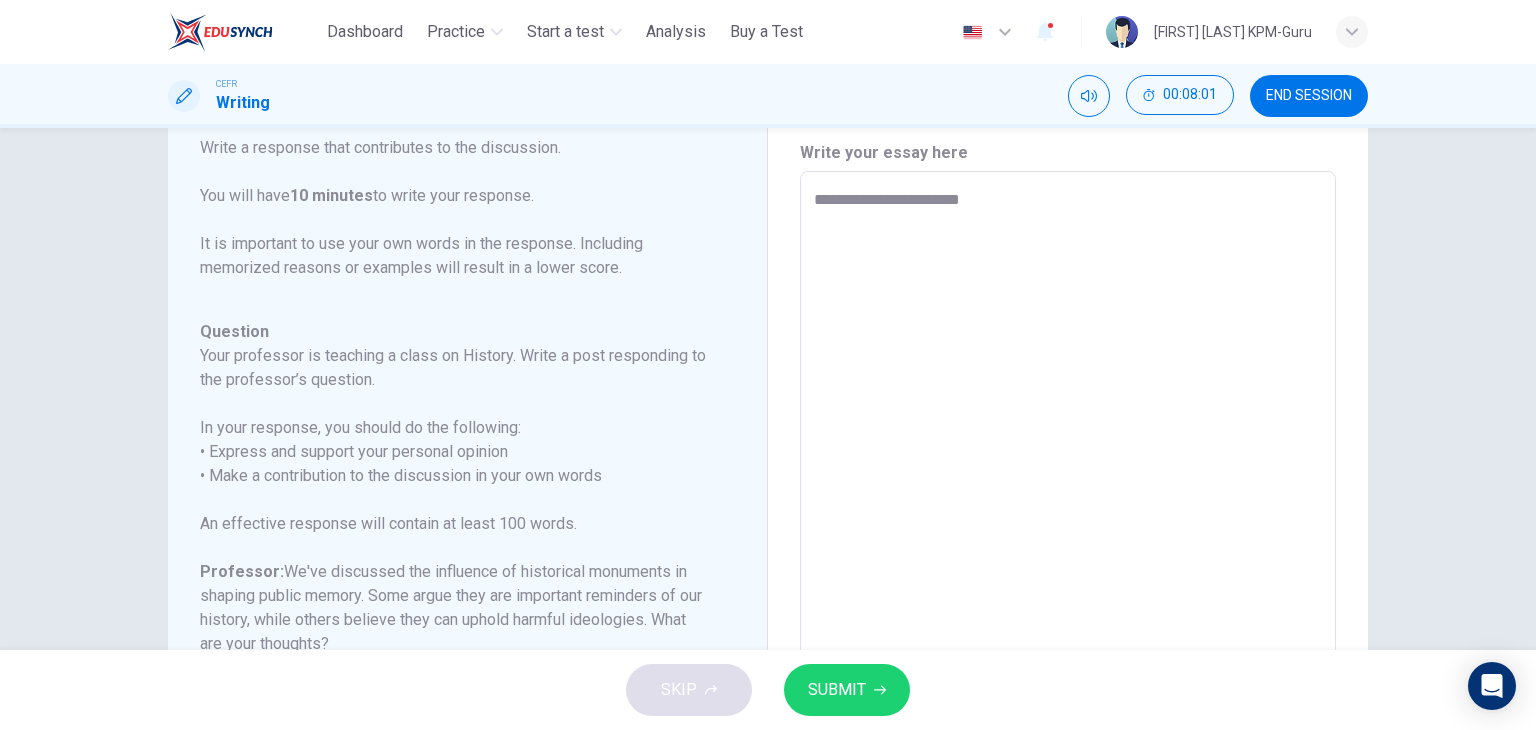 type on "*" 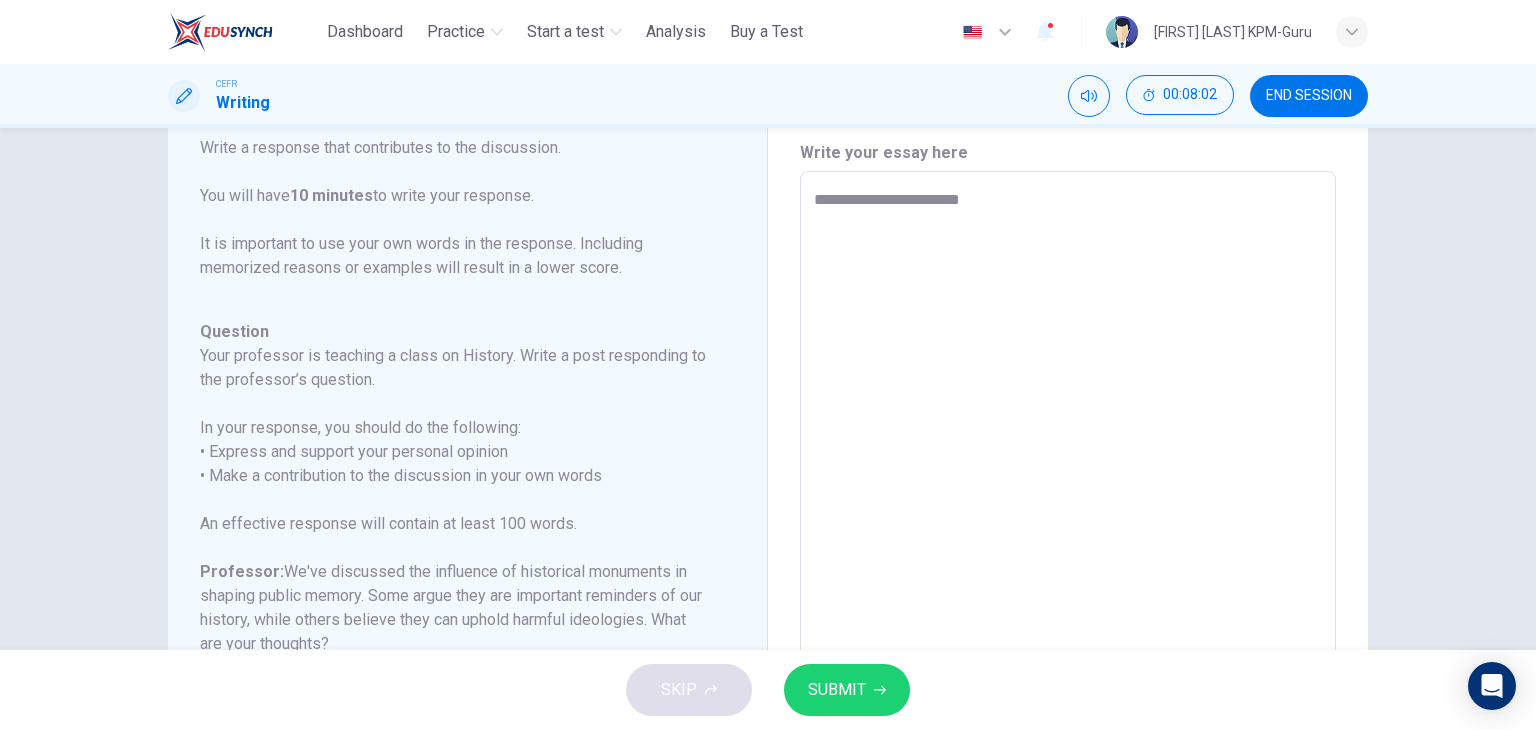 type on "**********" 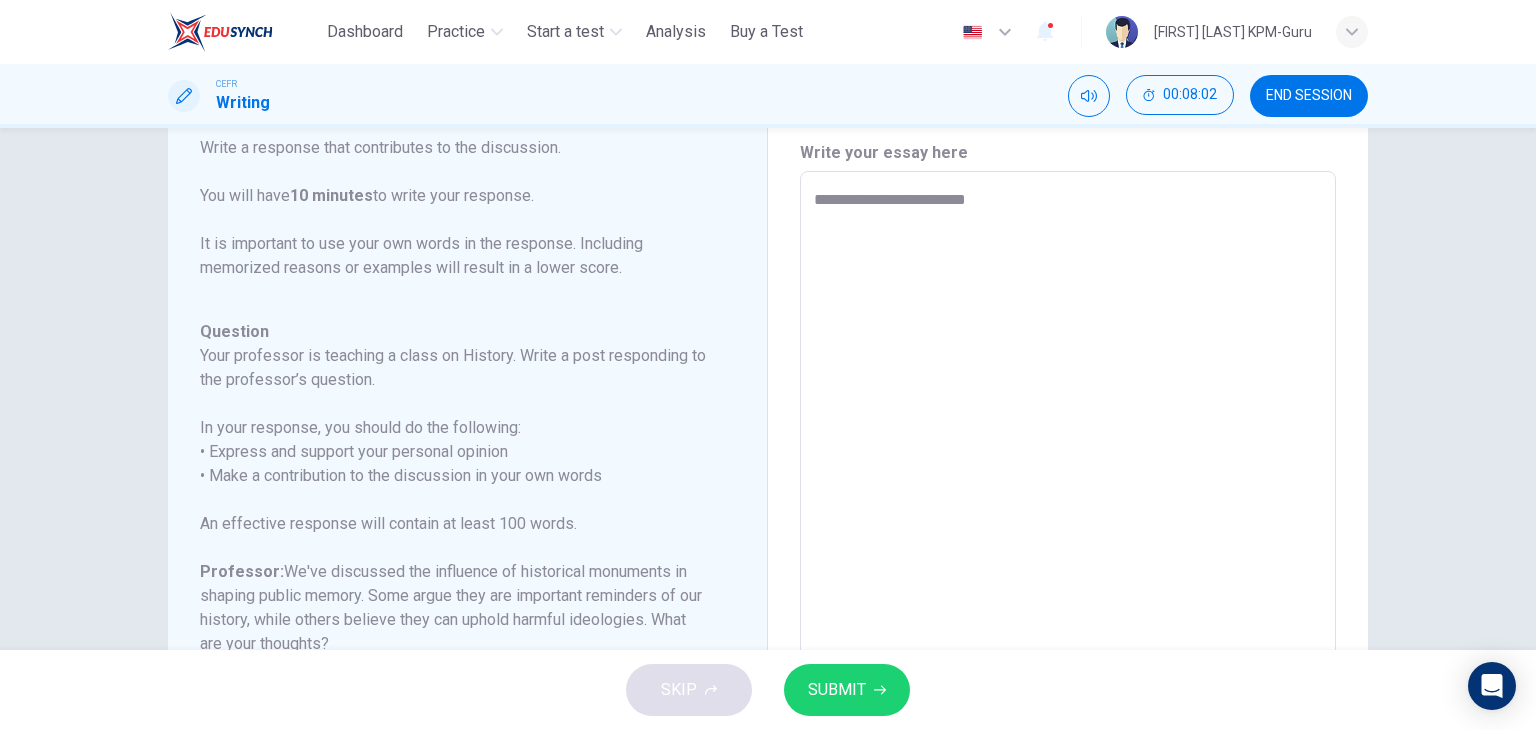 type on "*" 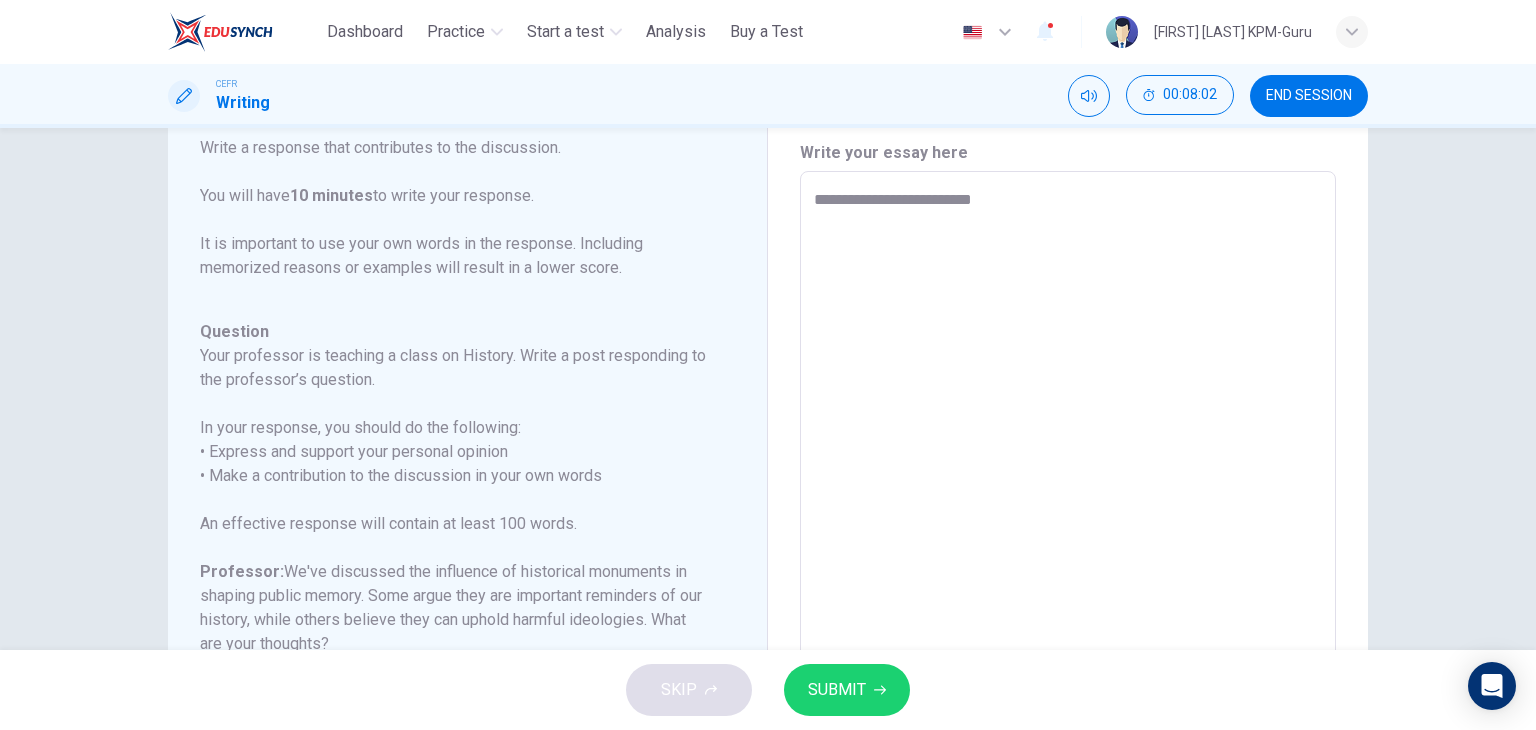 type on "*" 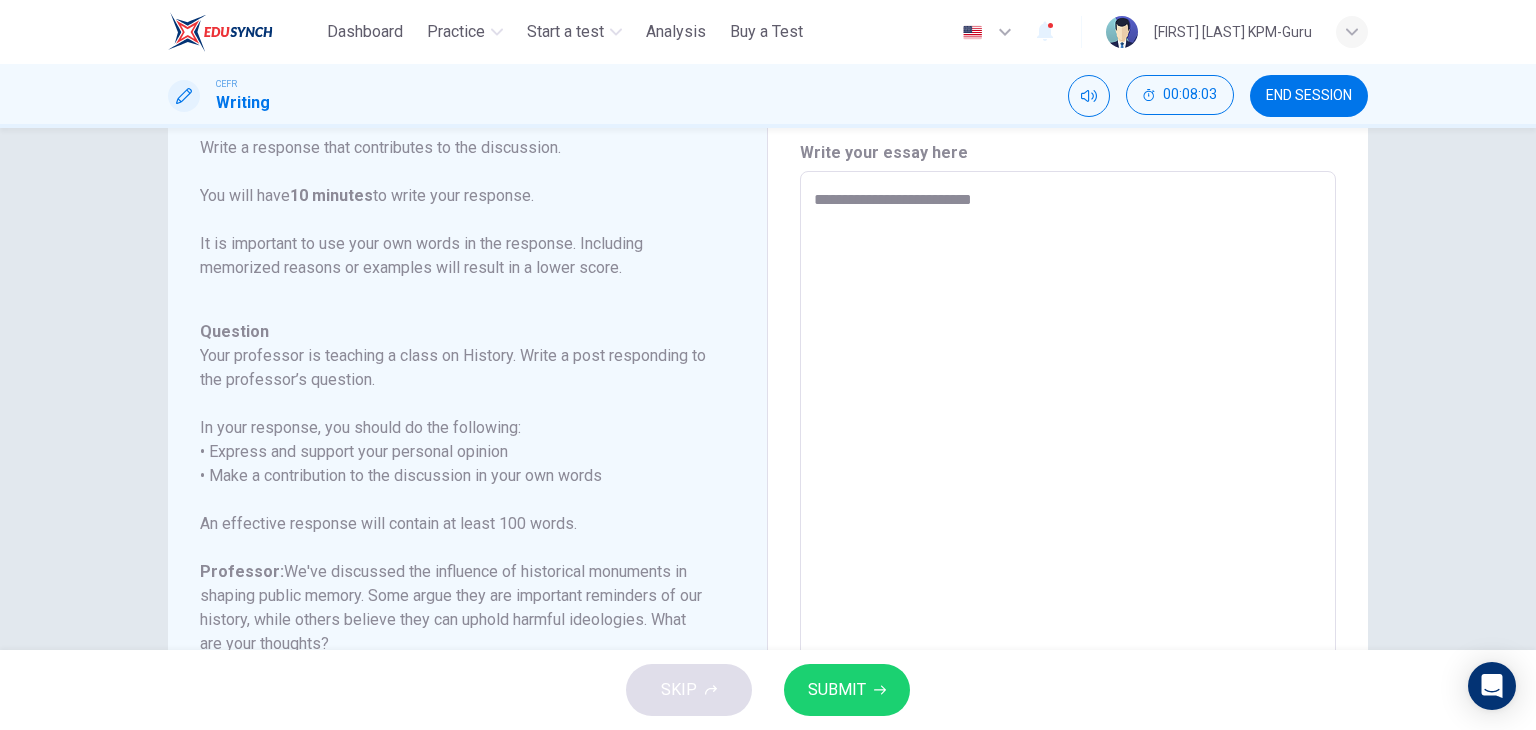 type on "**********" 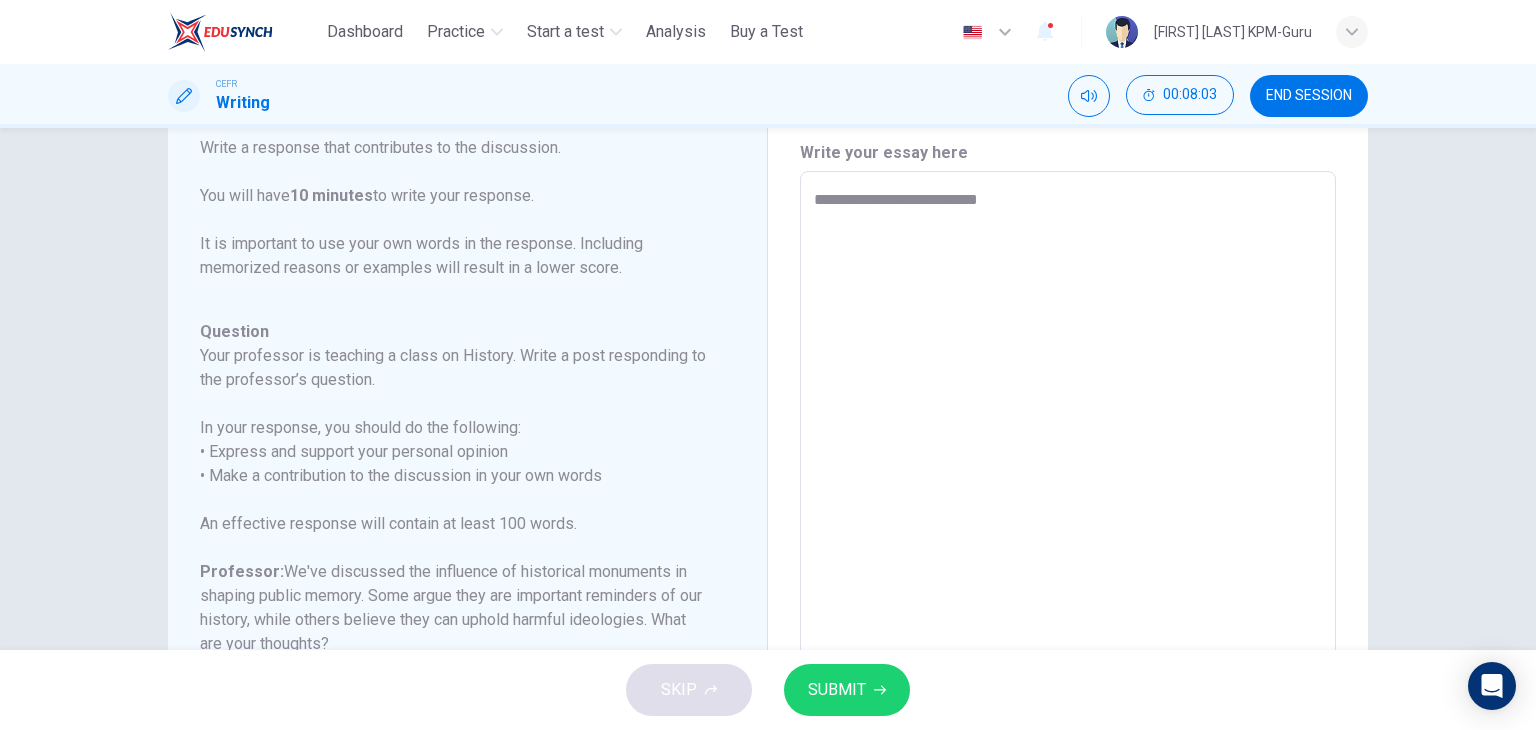 type on "**********" 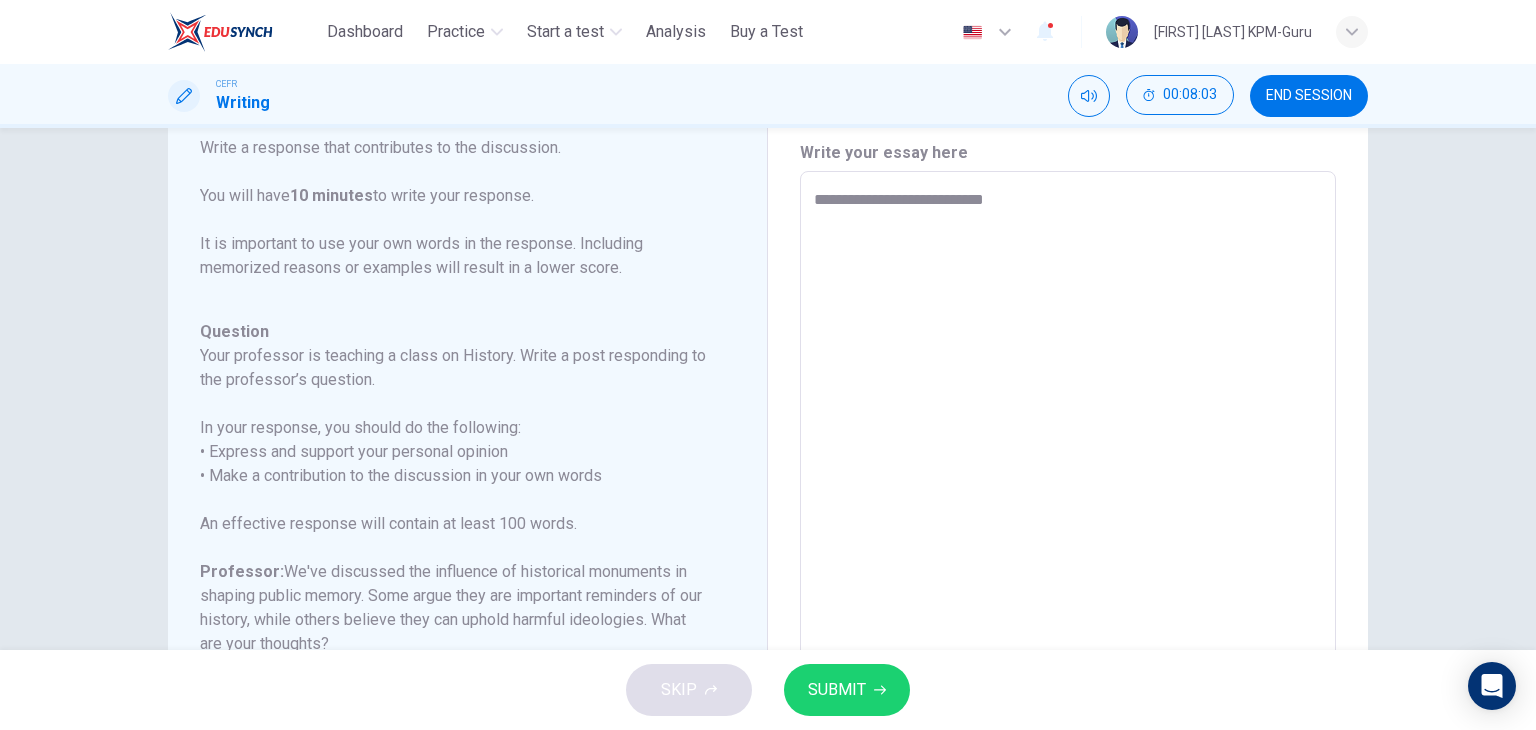type on "*" 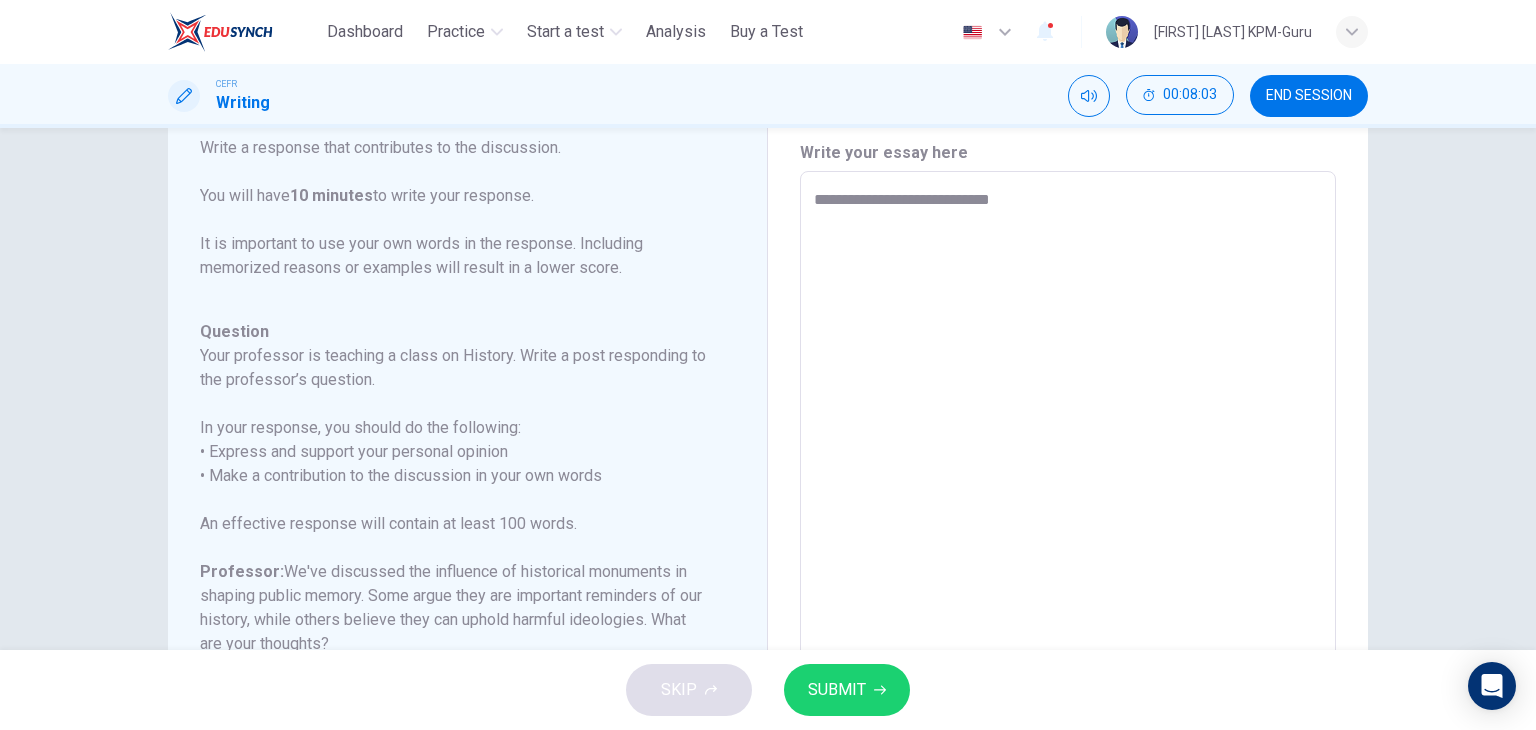 type on "**********" 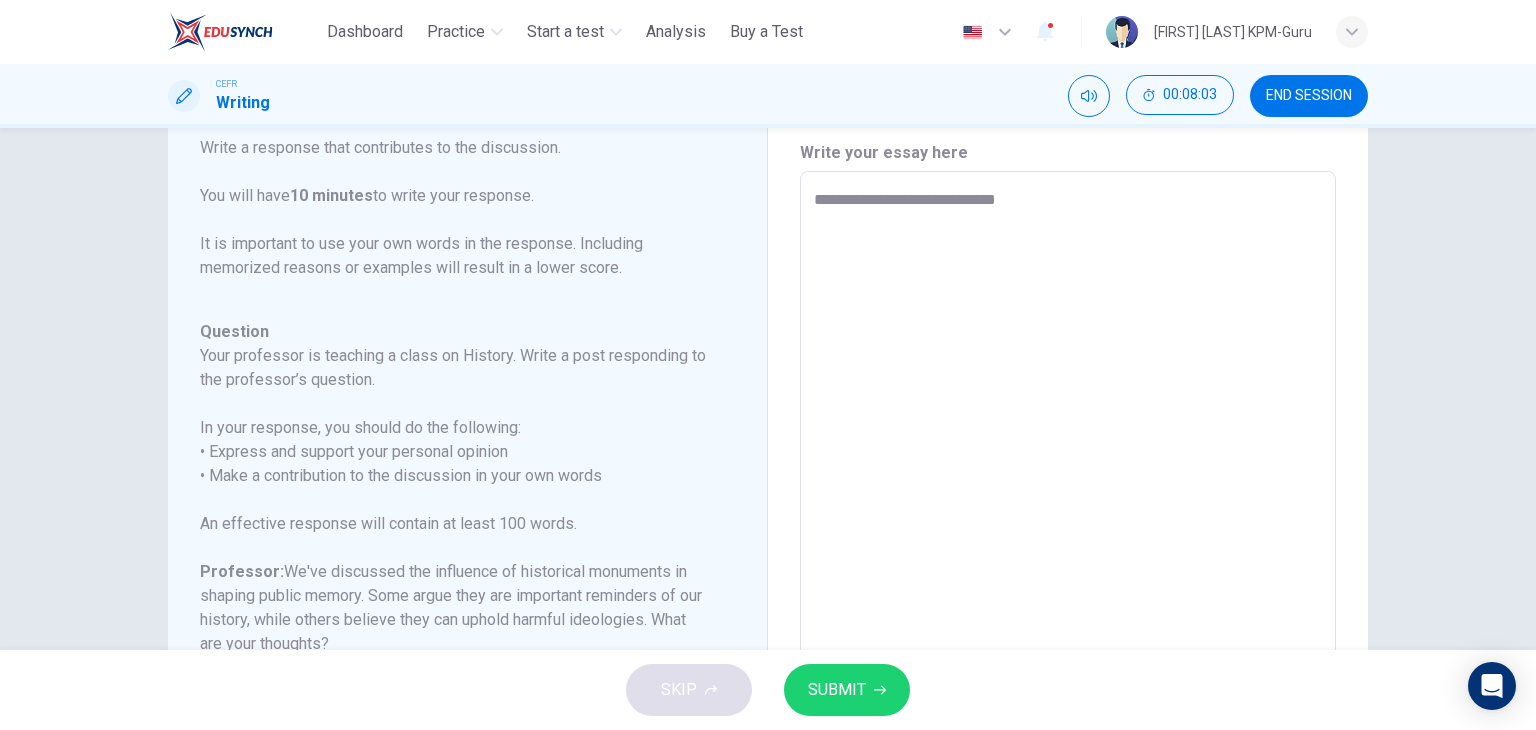 type on "*" 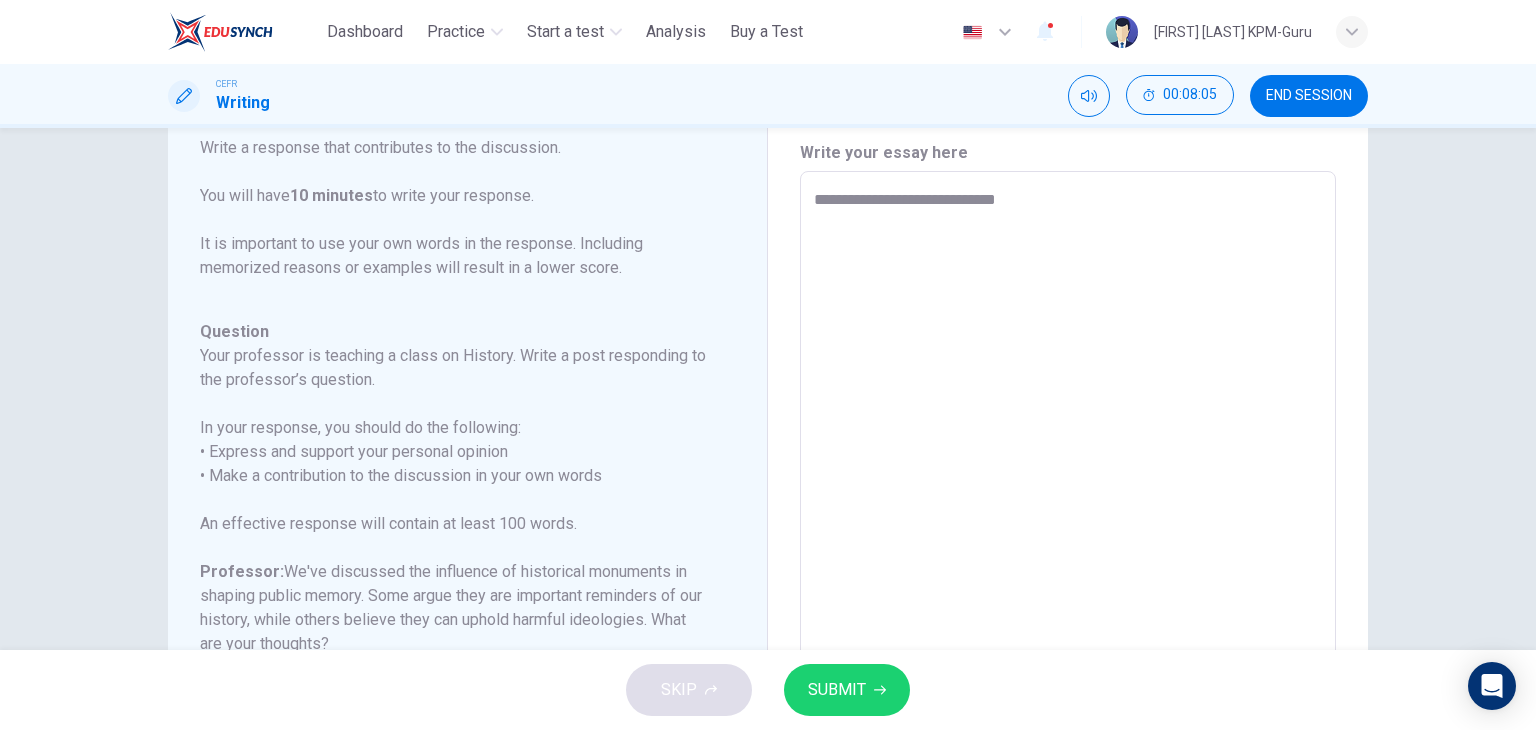 type on "**********" 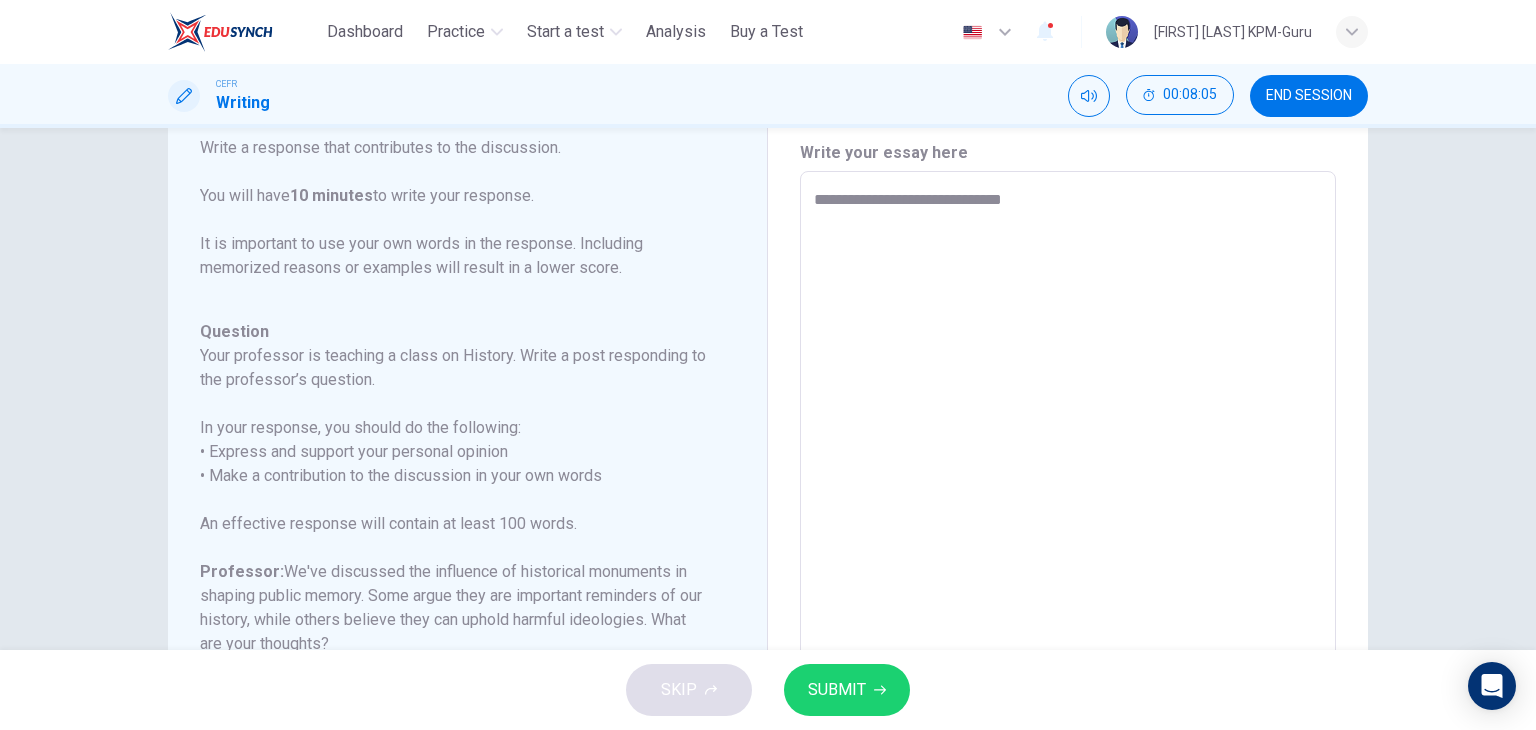 type on "*" 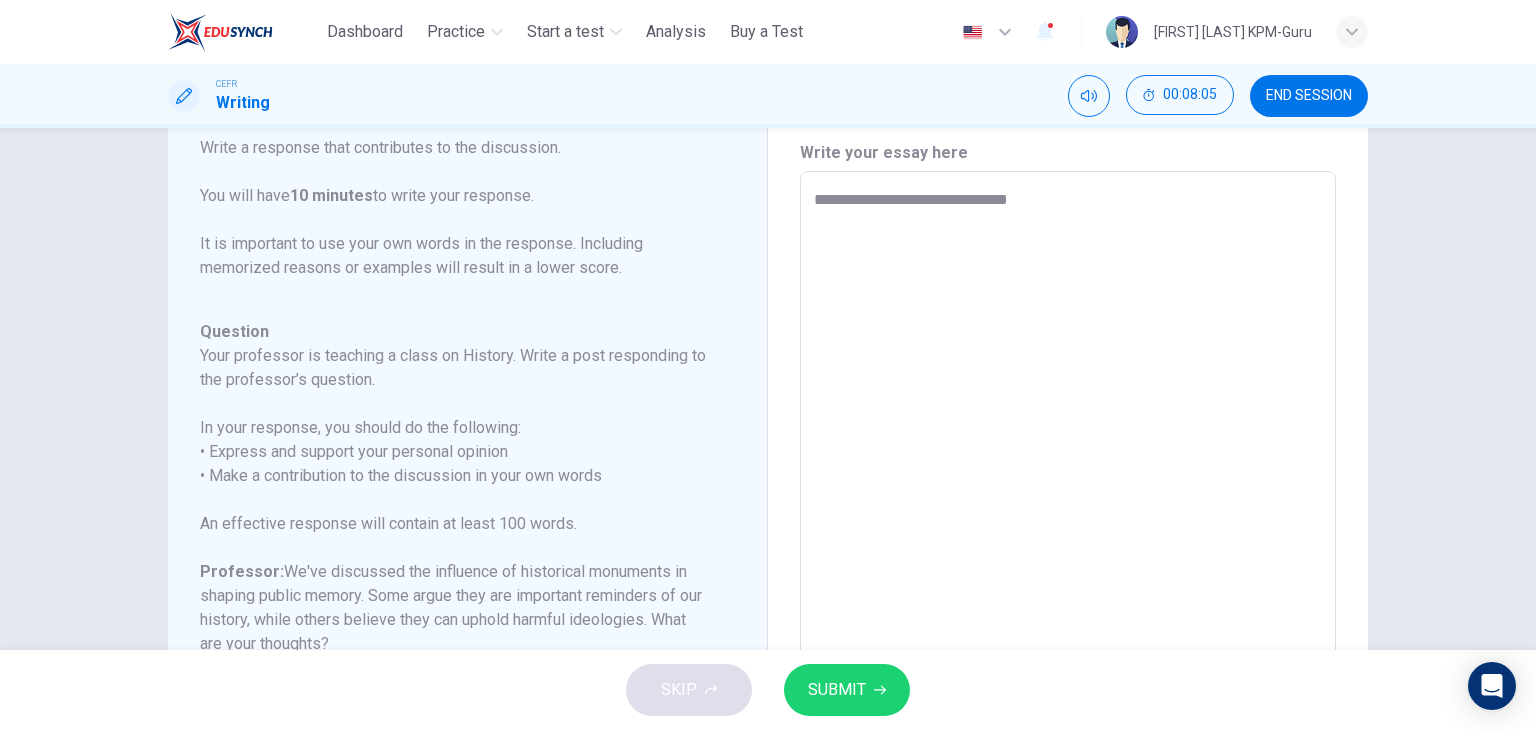 type on "*" 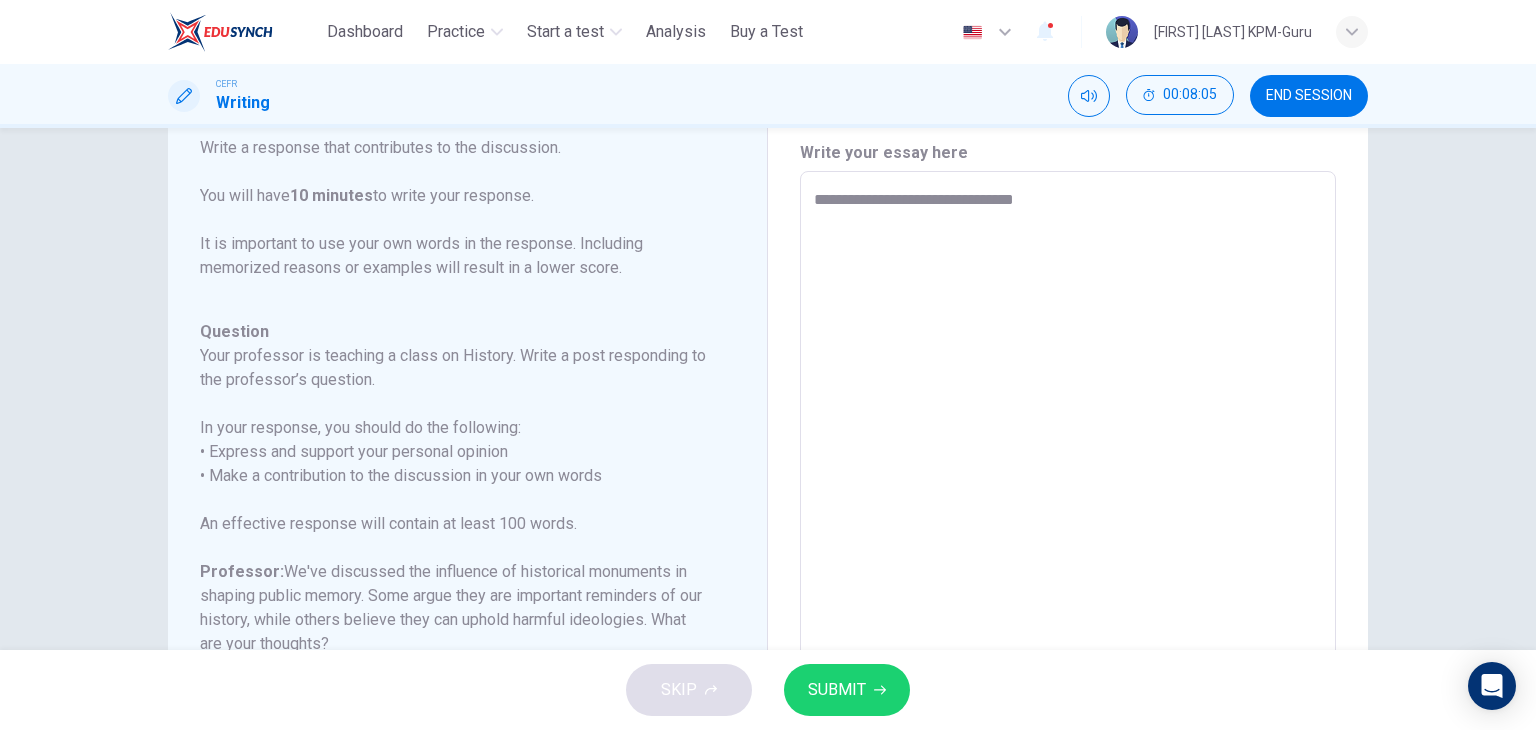 type on "*" 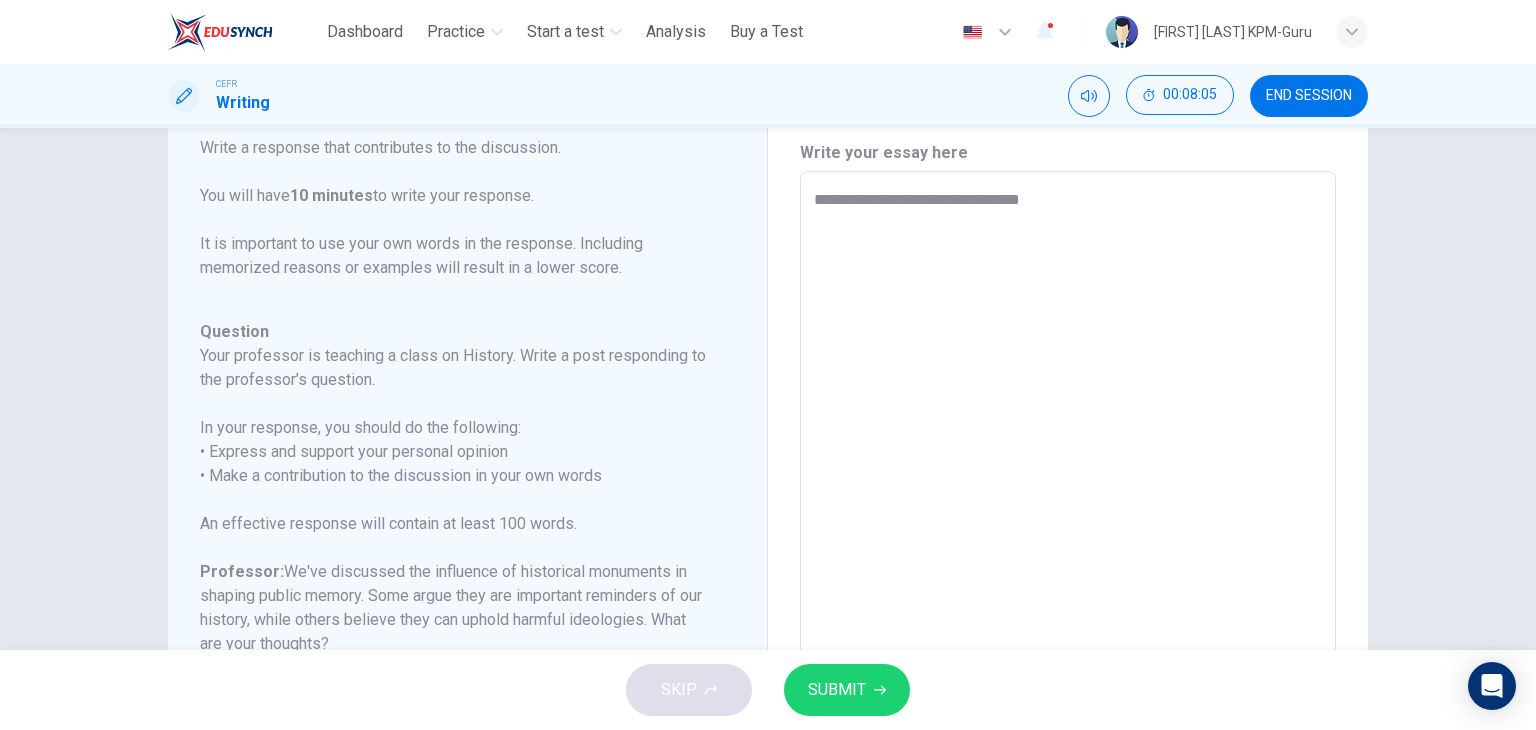 type on "*" 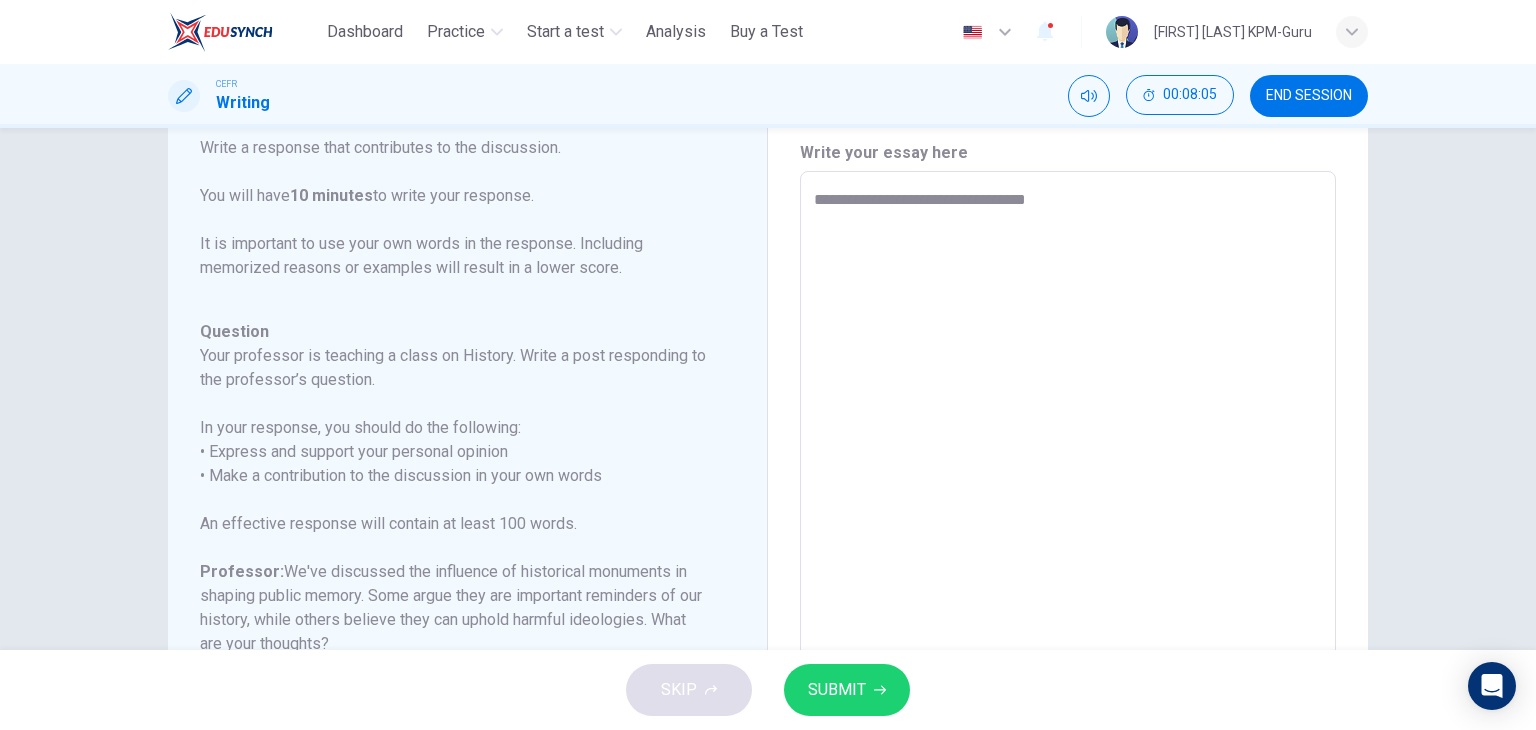 type on "*" 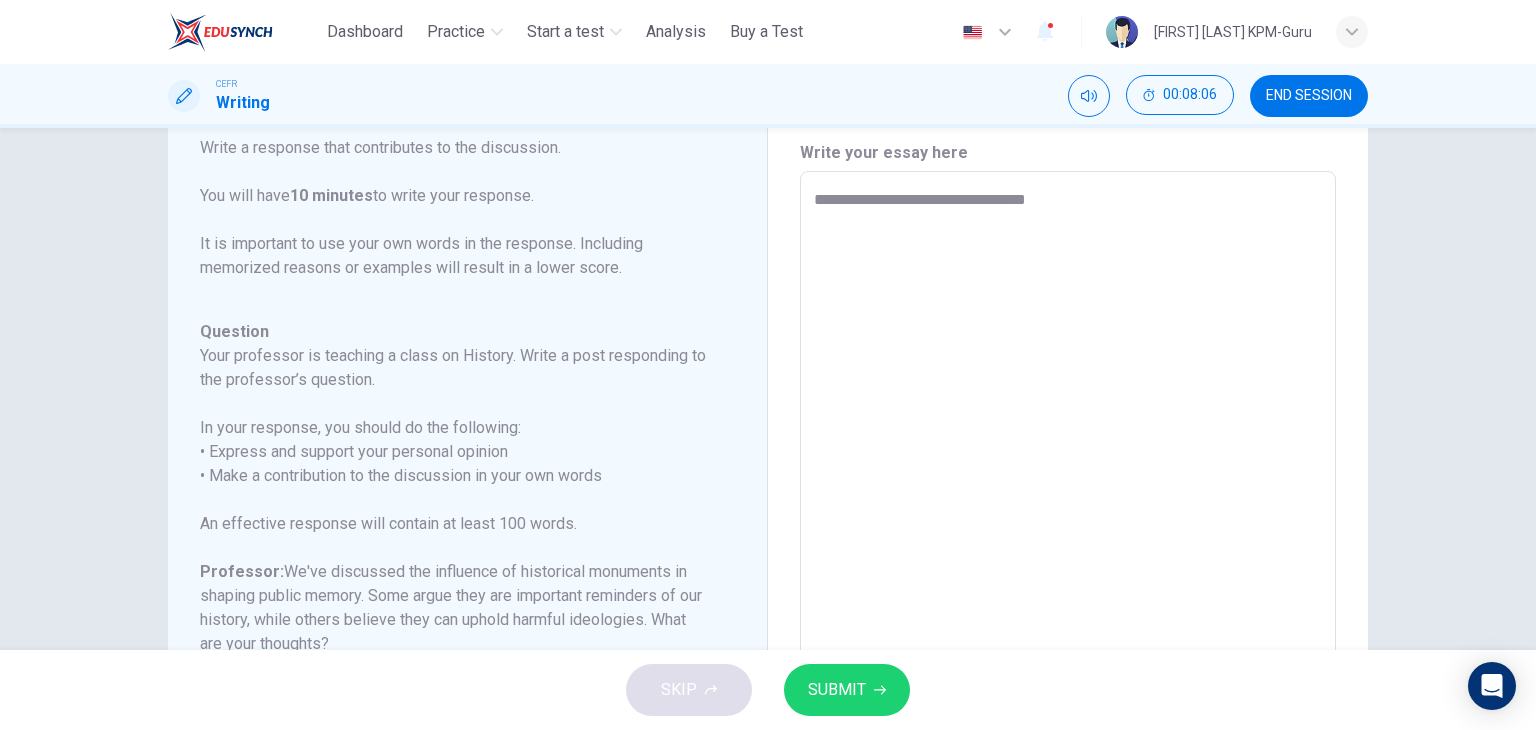 type on "**********" 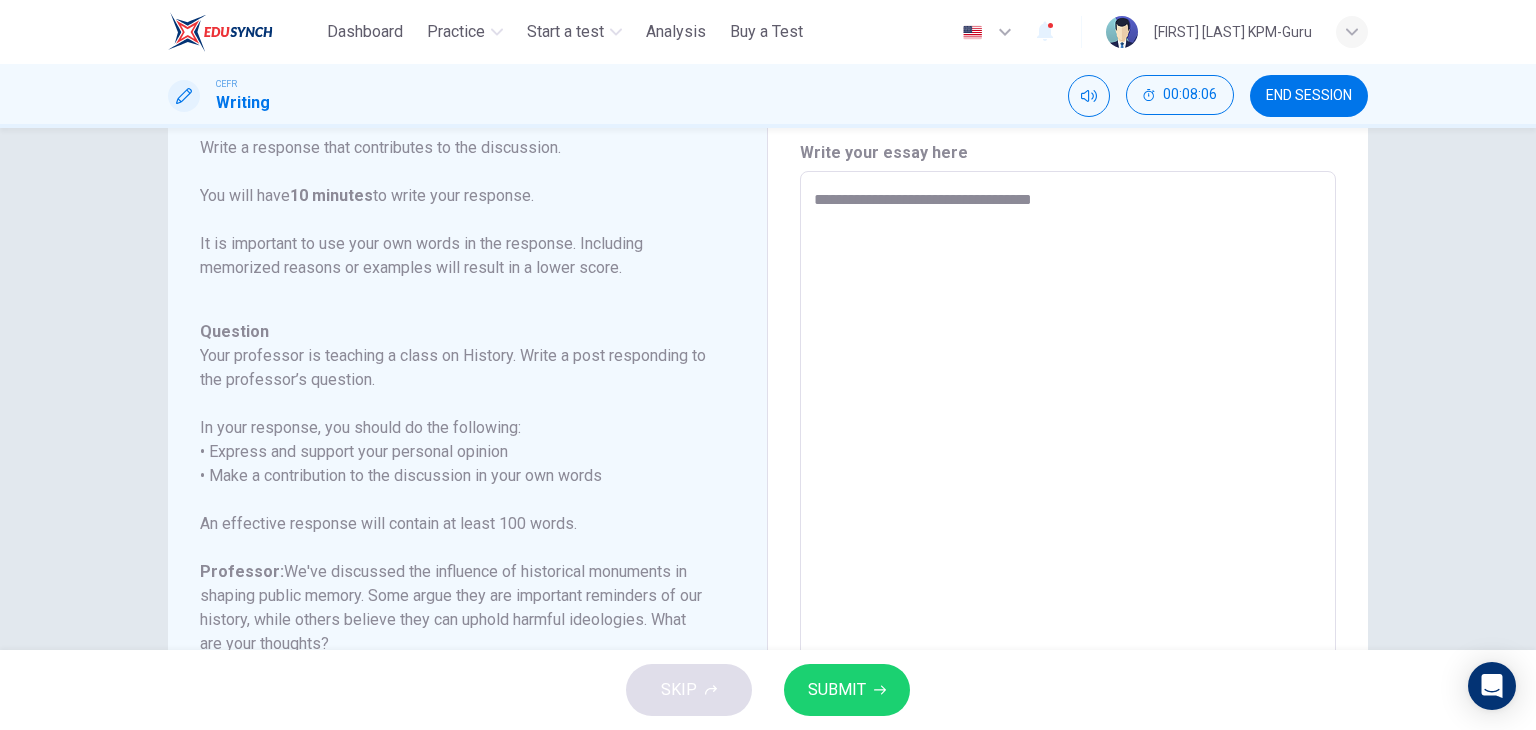 type on "*" 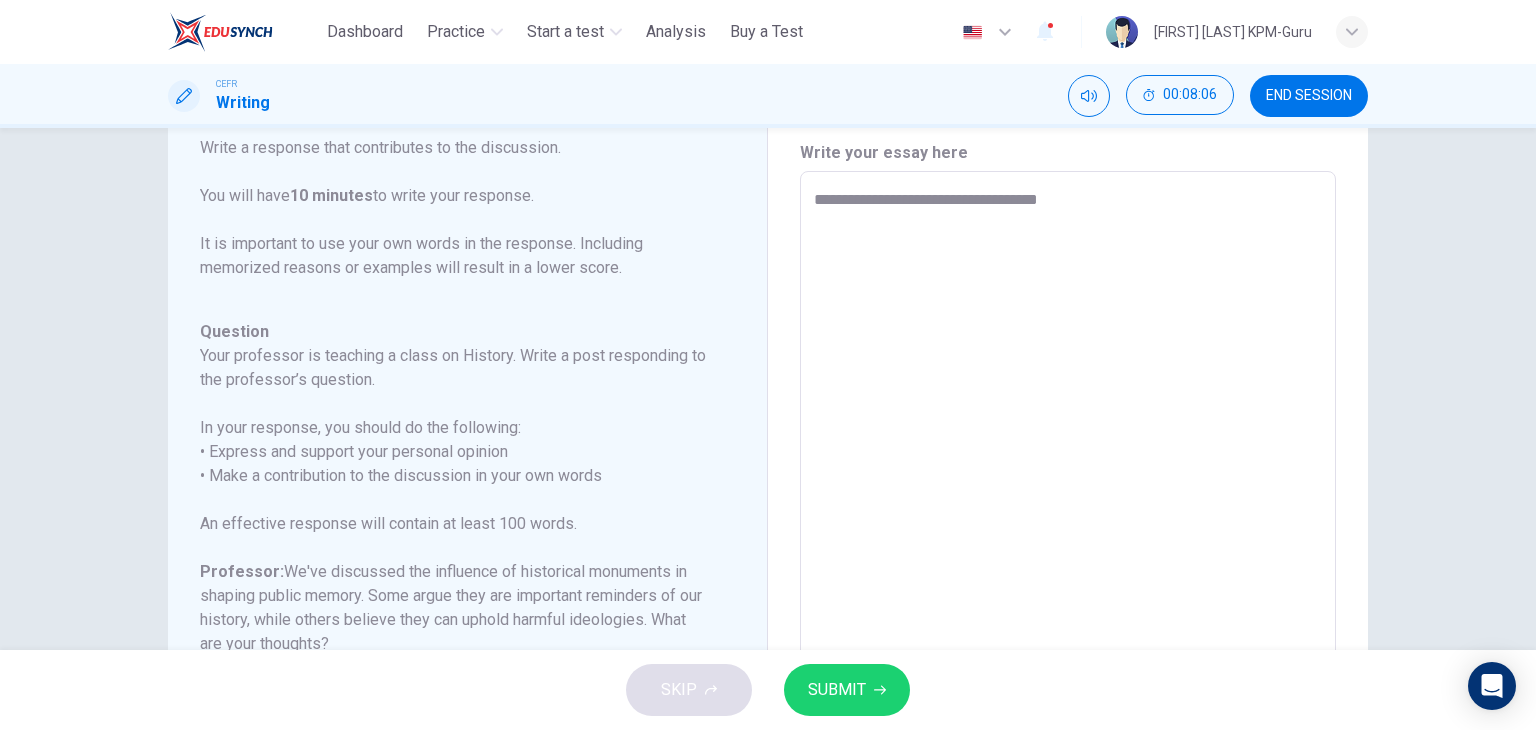 type on "*" 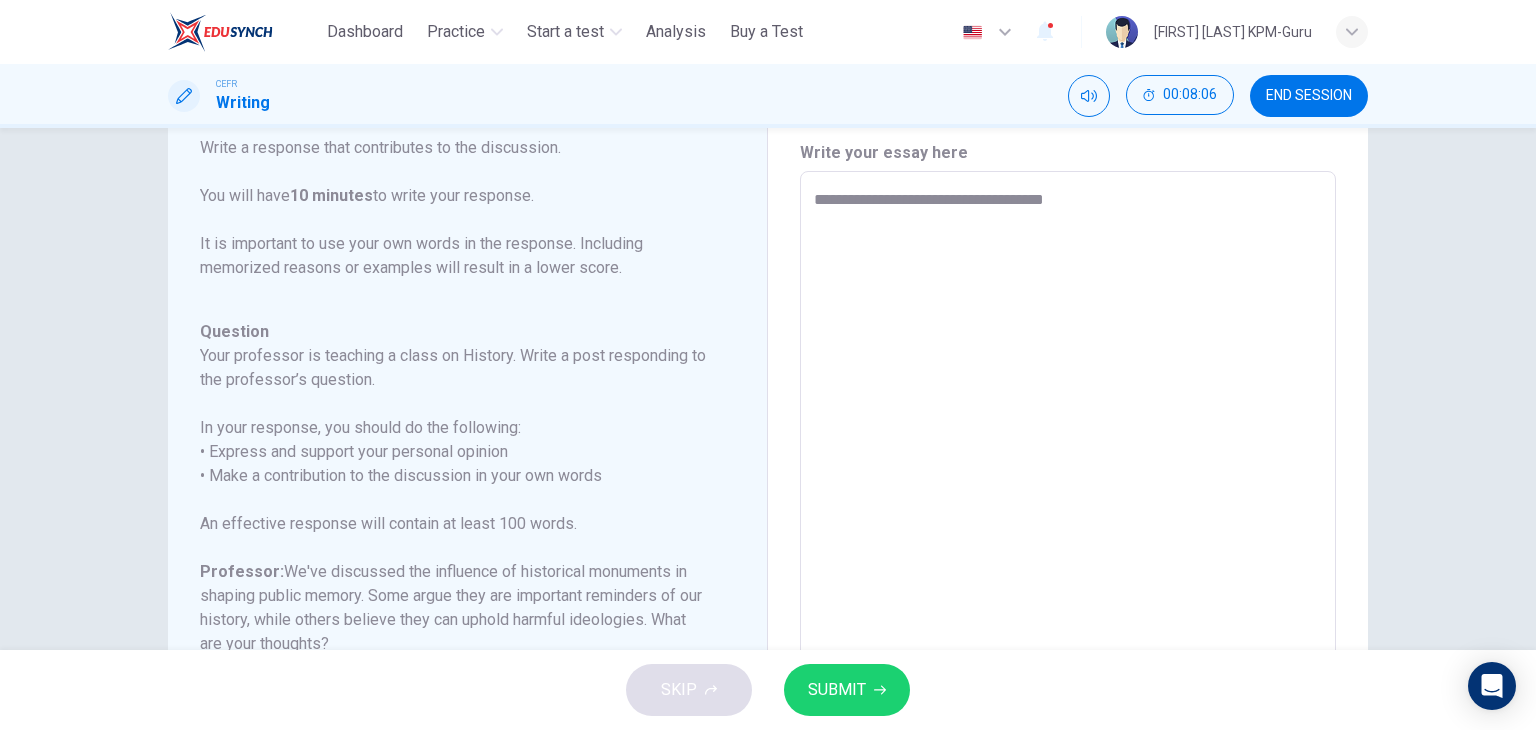 type on "*" 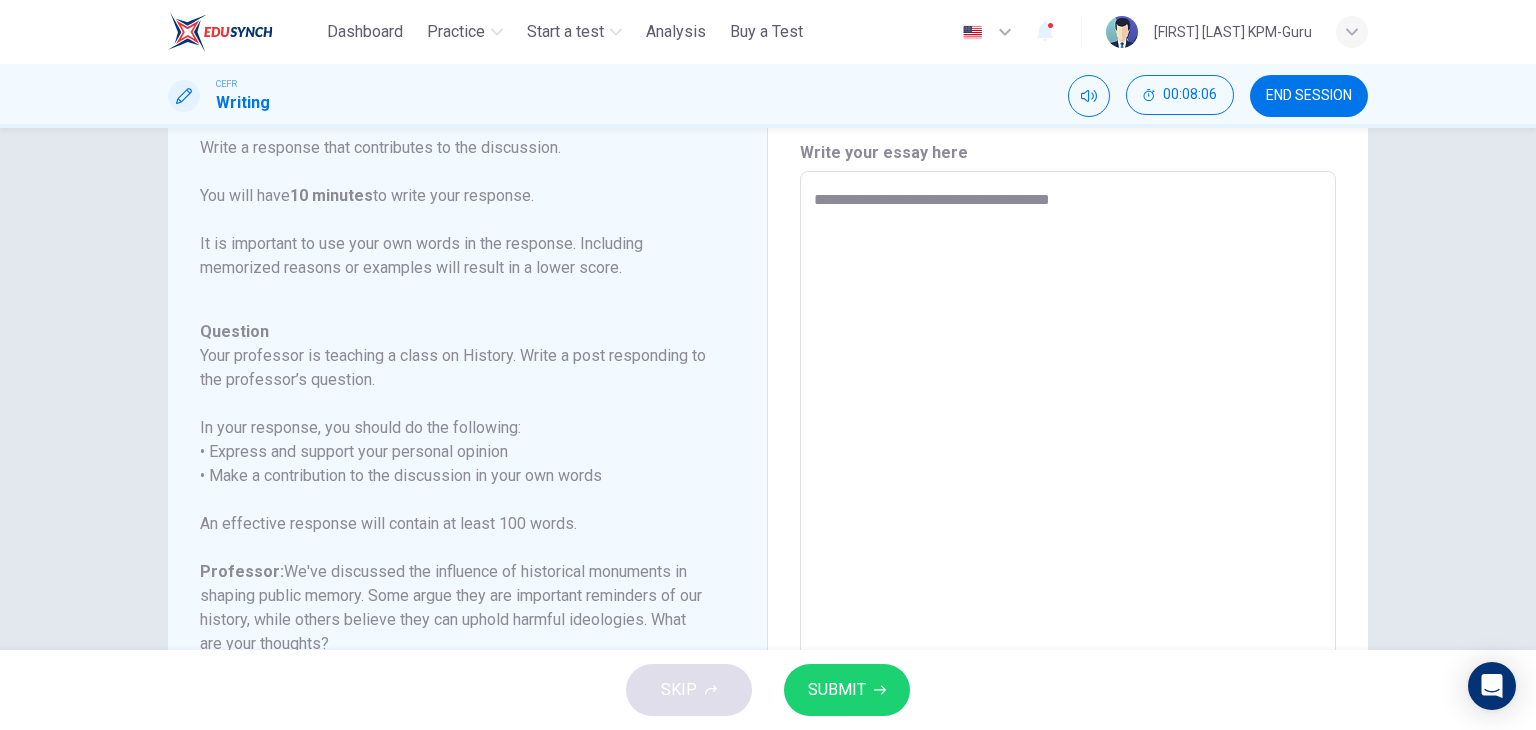 type on "*" 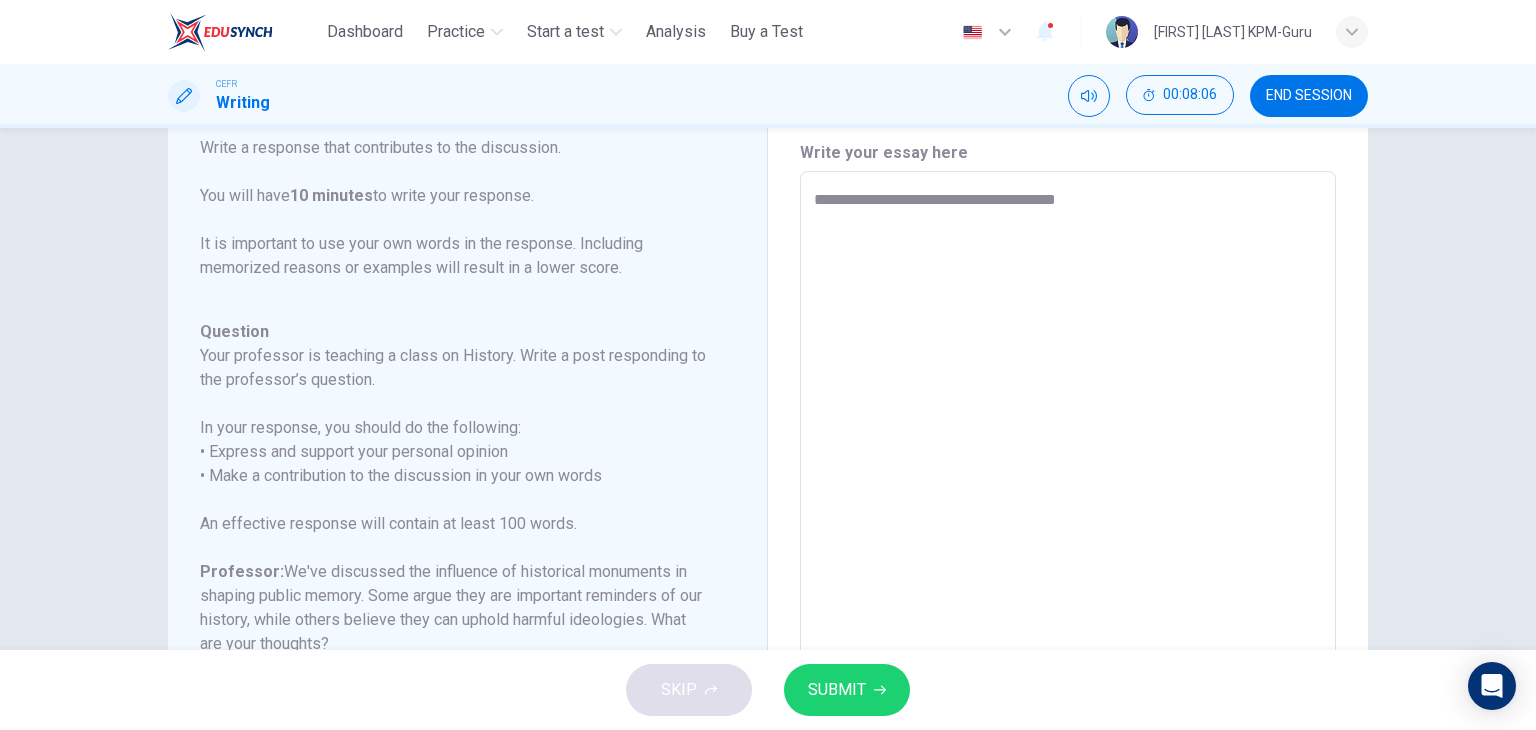 type on "*" 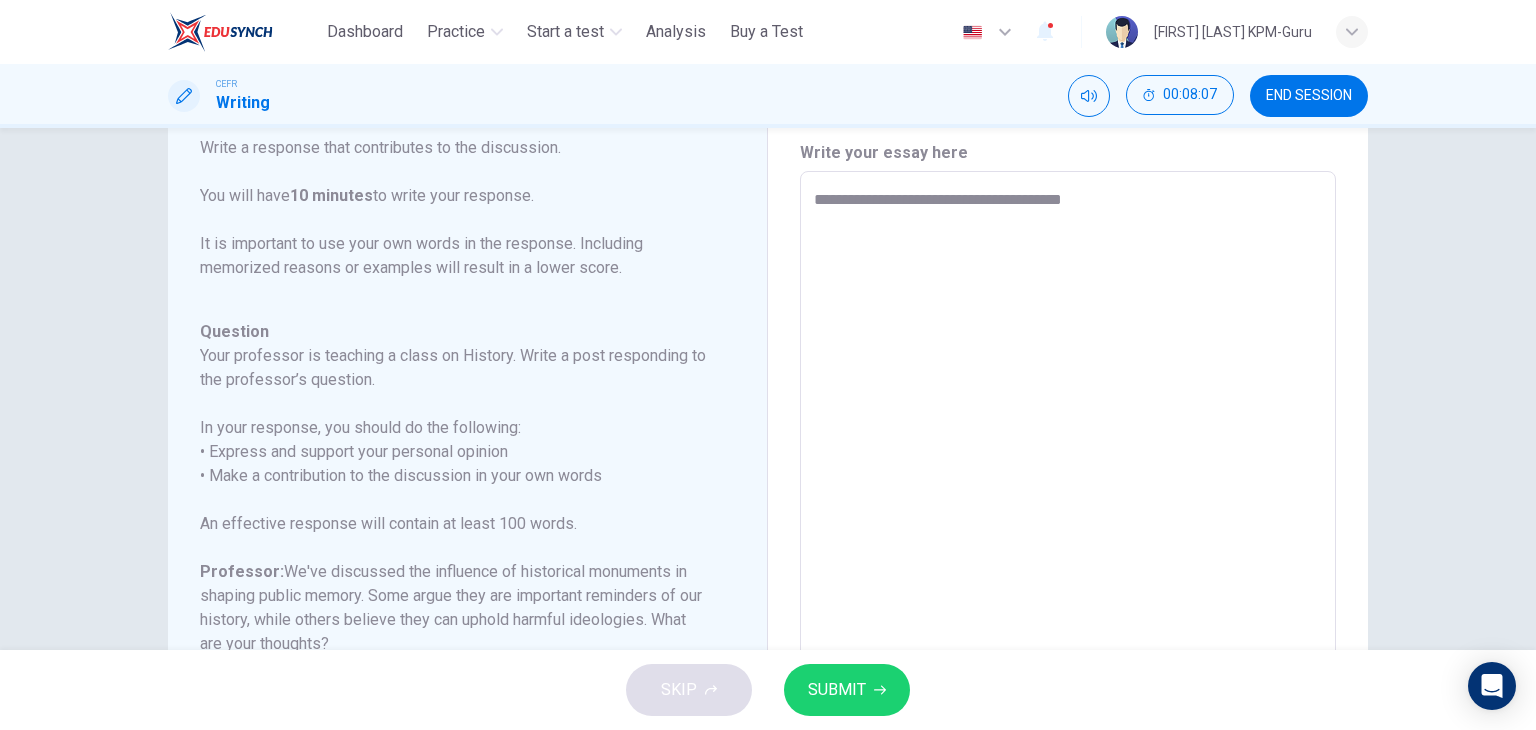 type on "*" 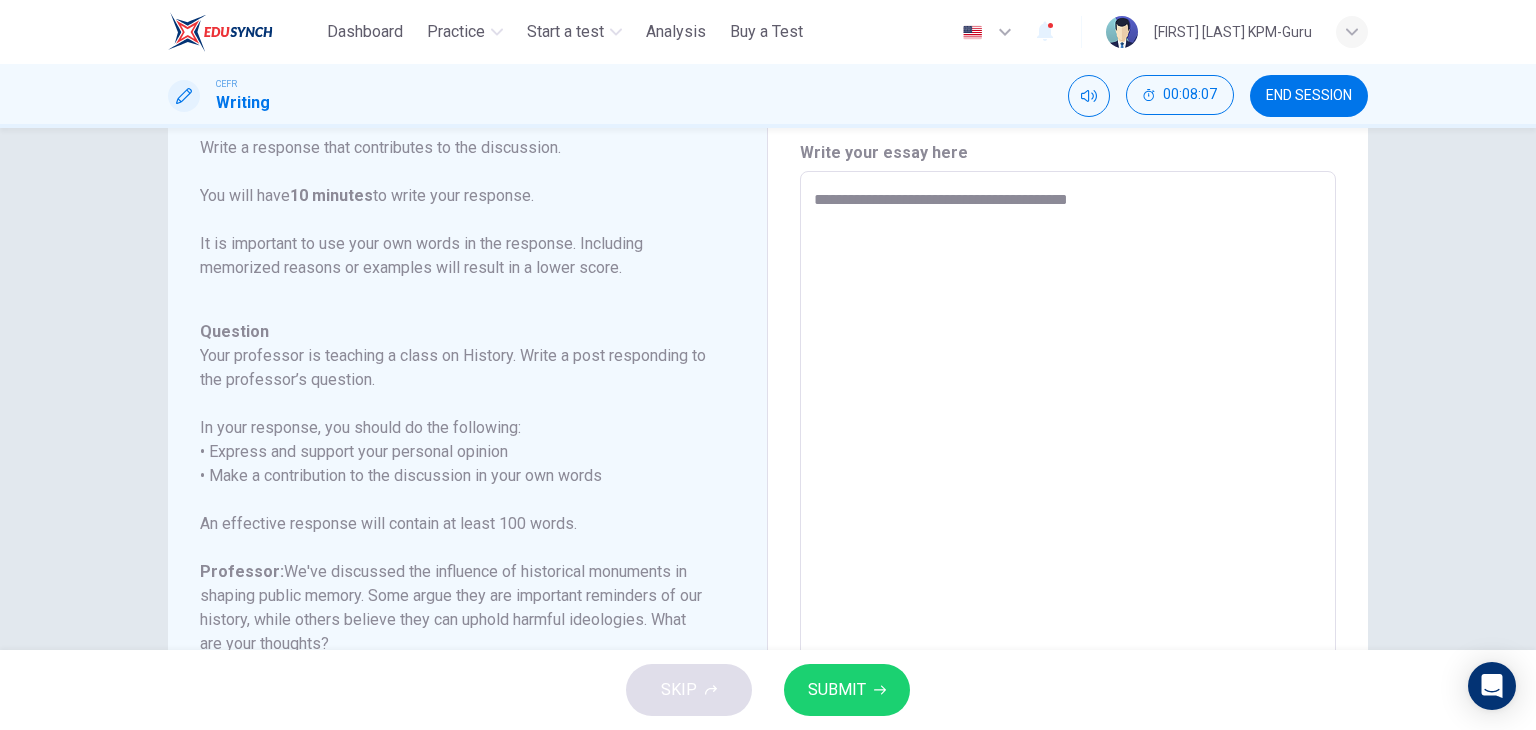type on "*" 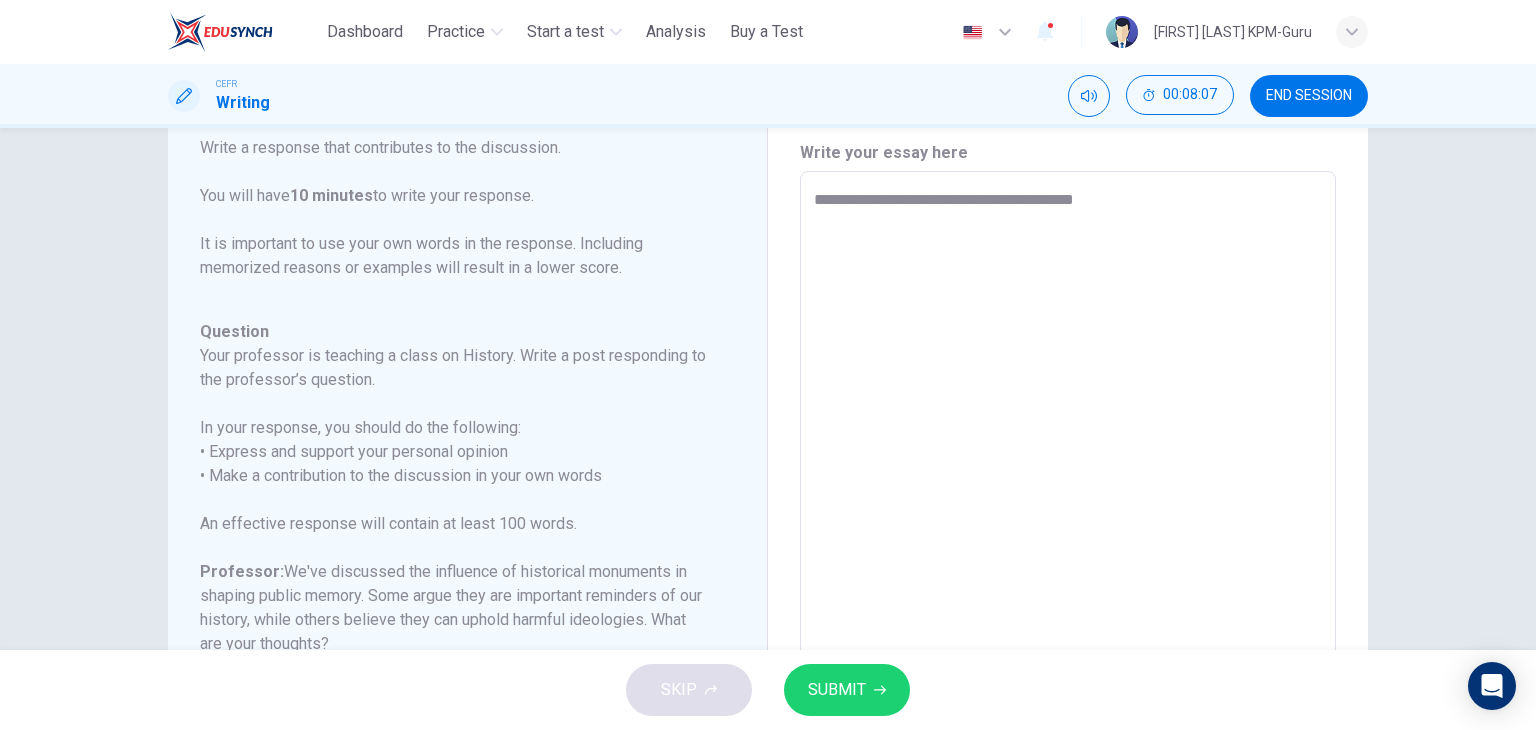 type on "**********" 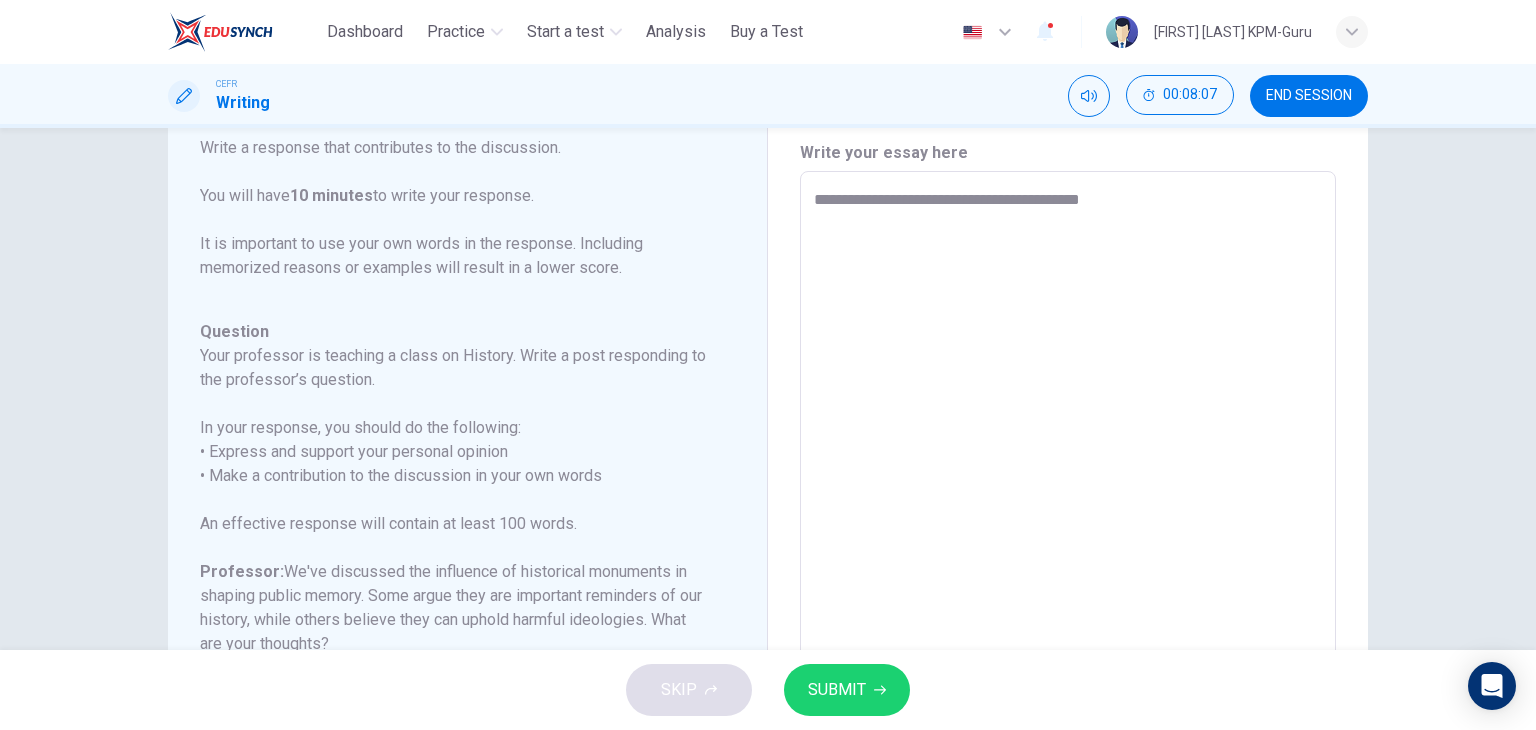 type on "*" 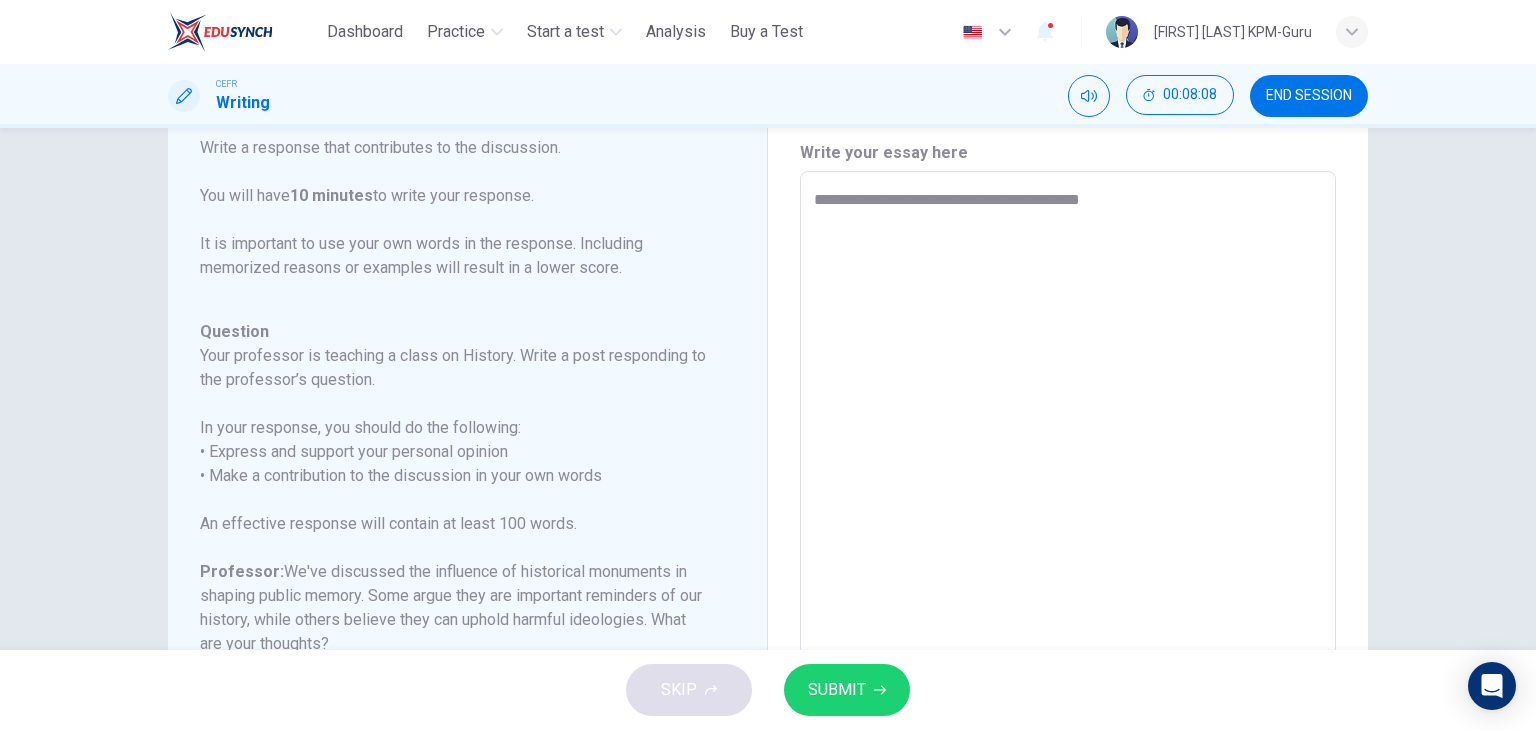 type on "**********" 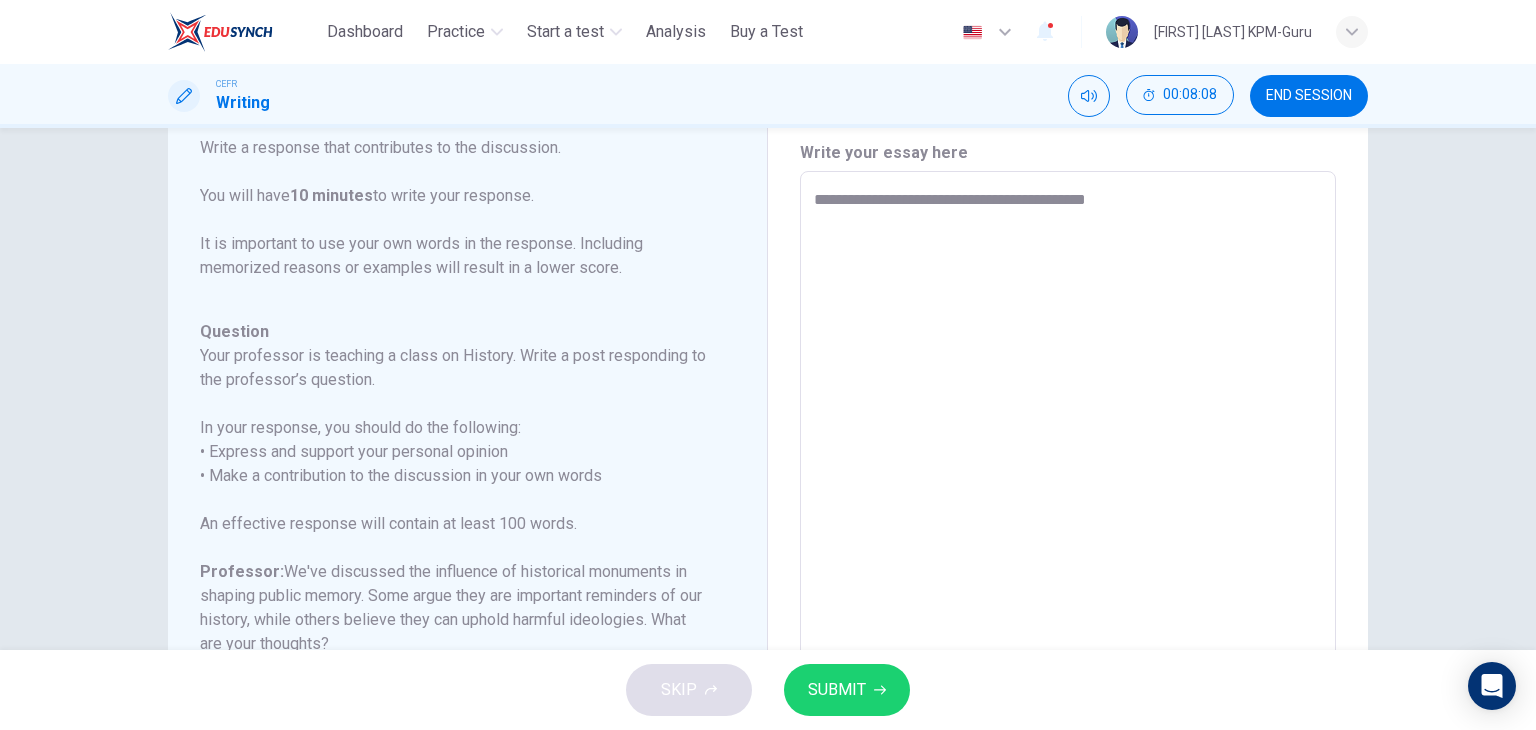 type on "*" 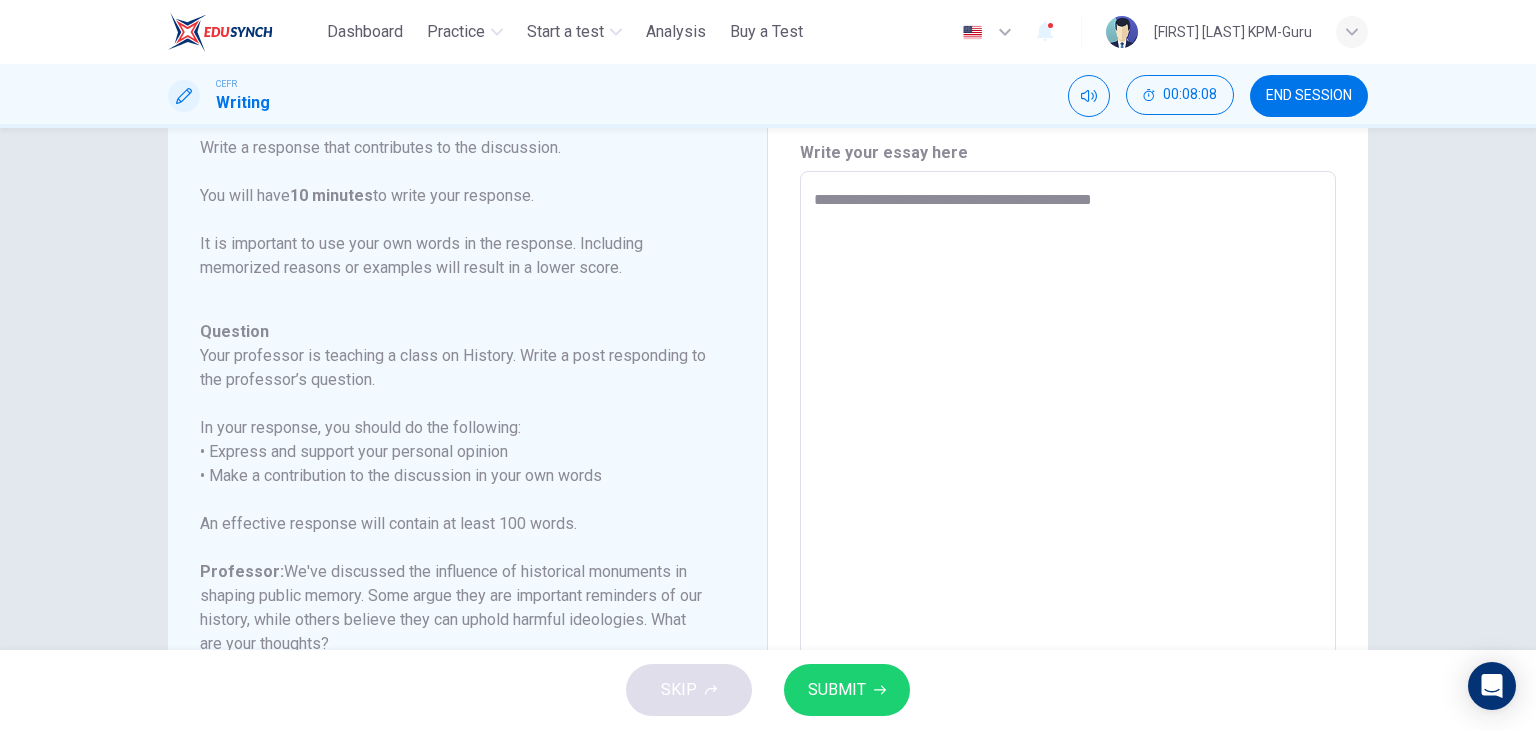 type on "*" 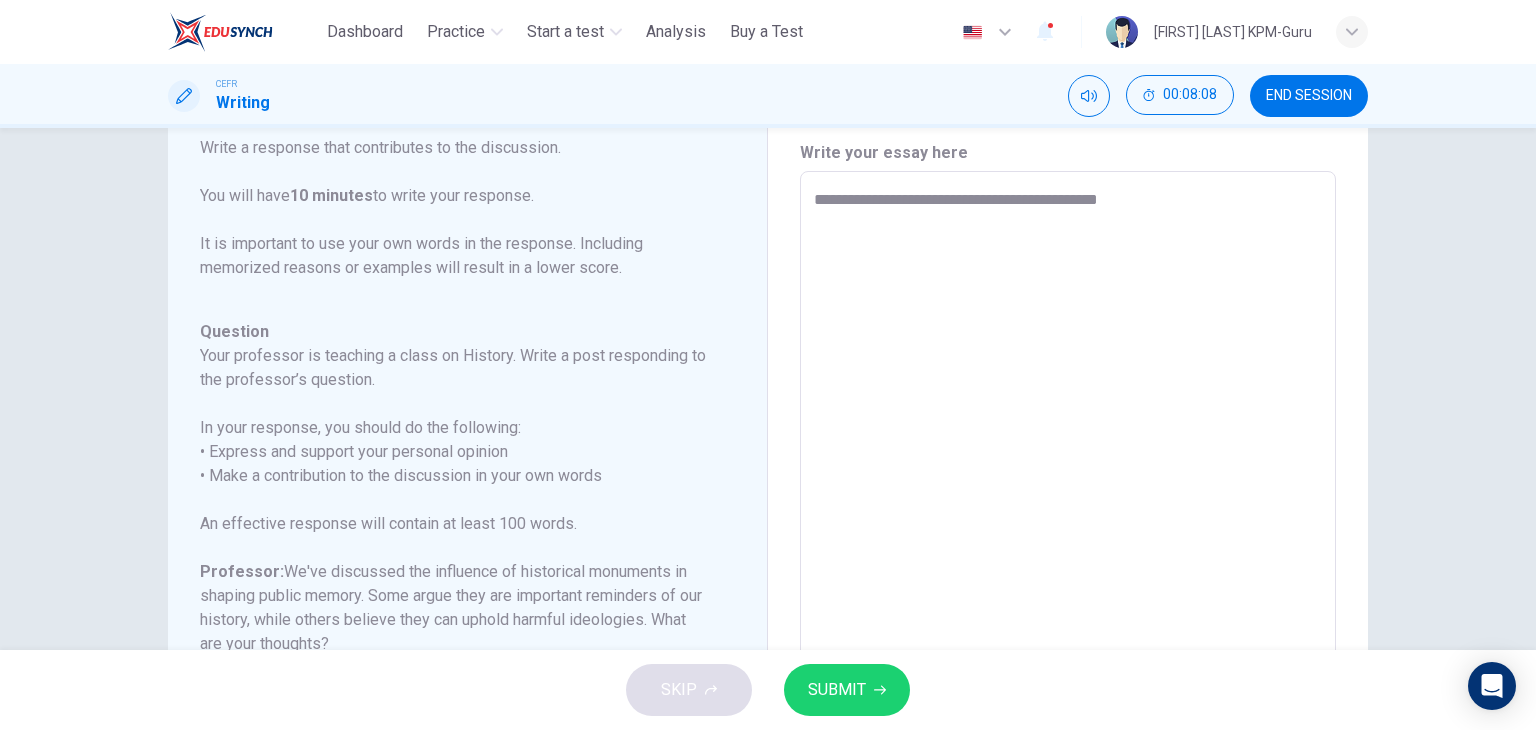 type on "*" 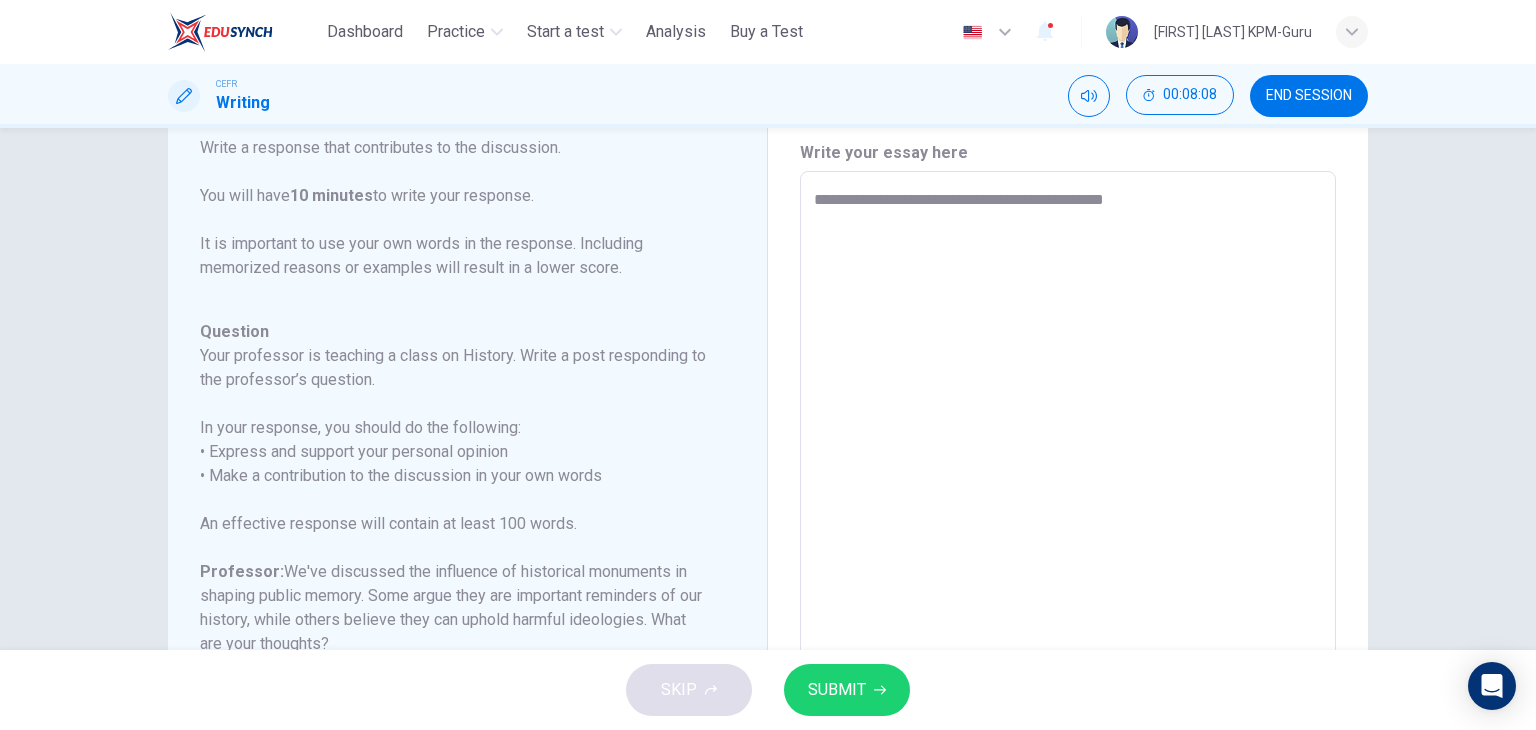 type on "*" 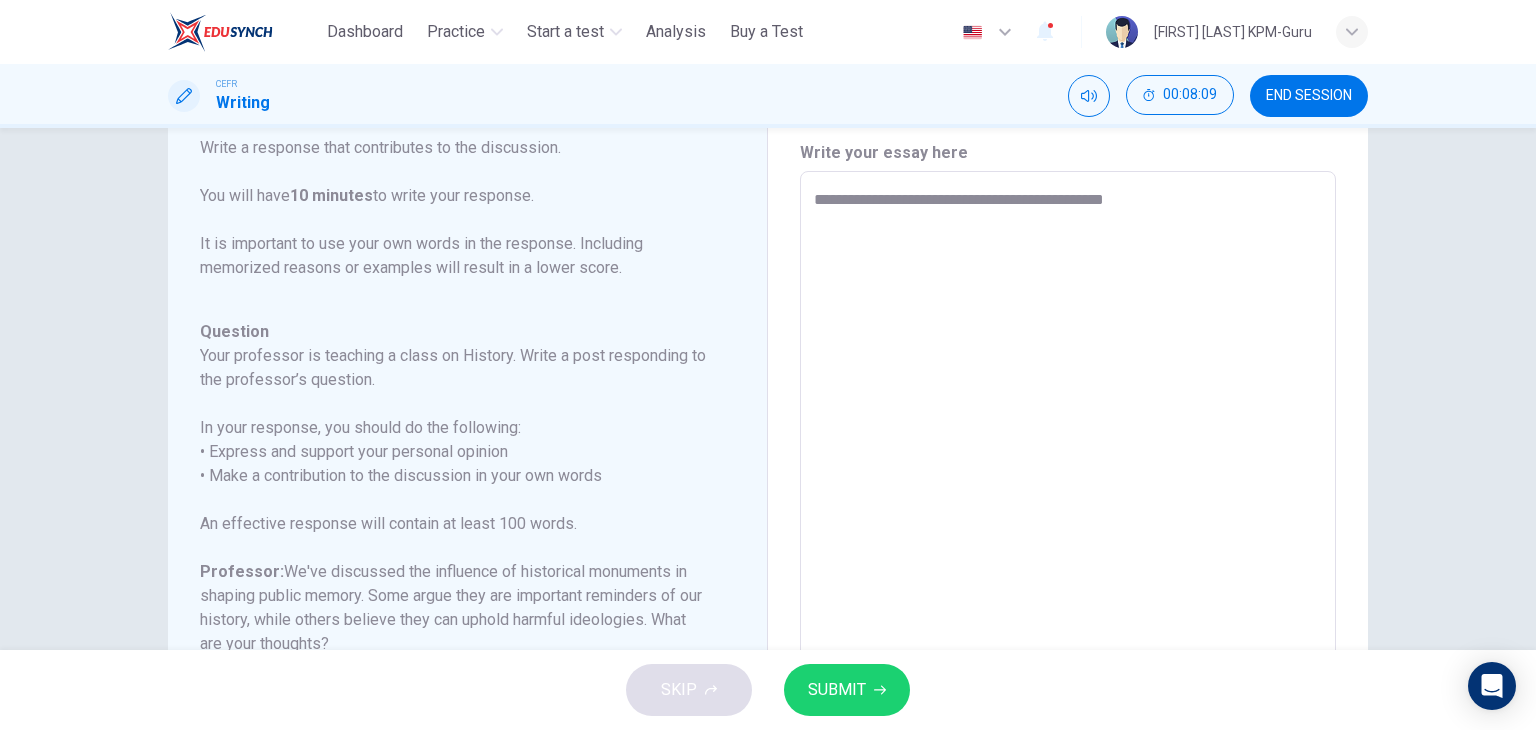 type on "**********" 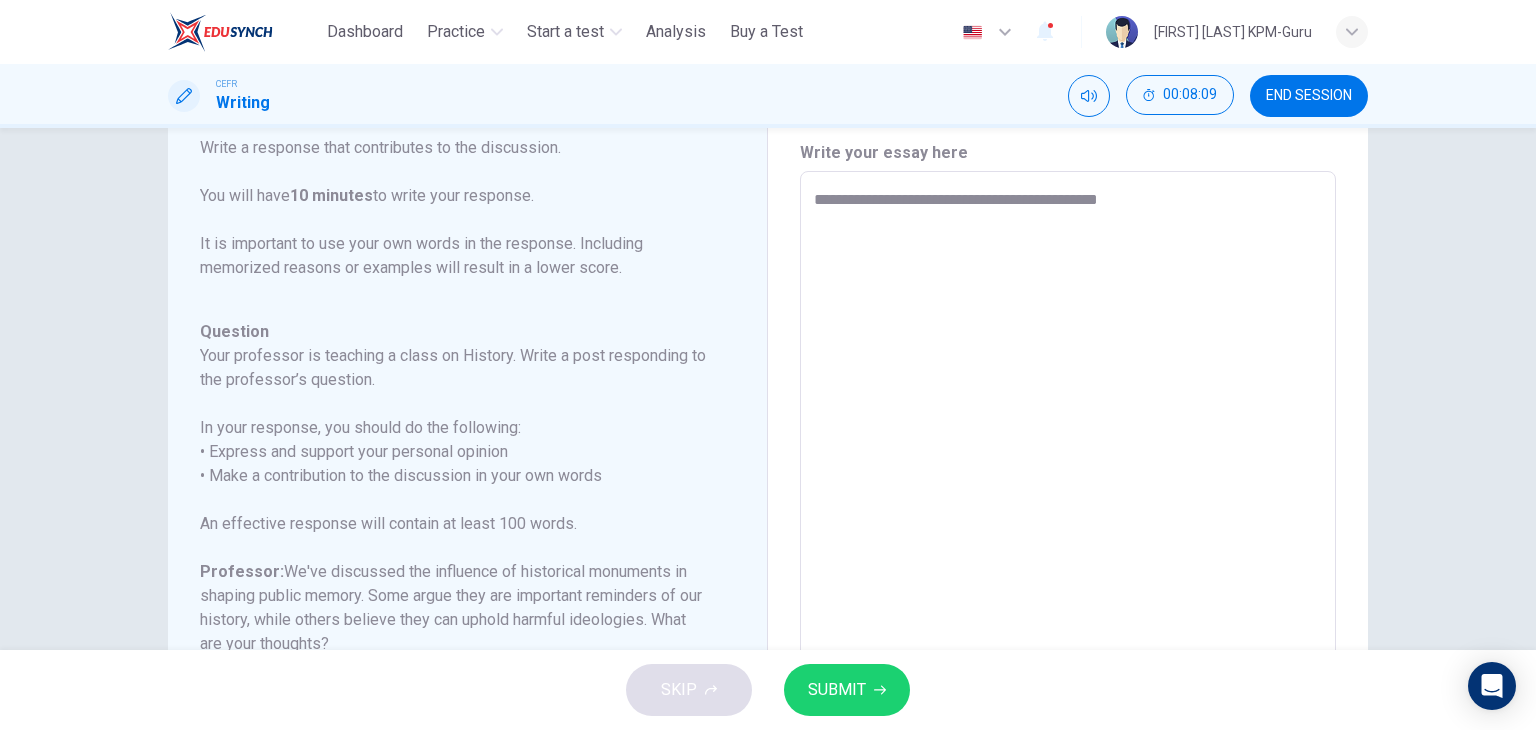 type on "*" 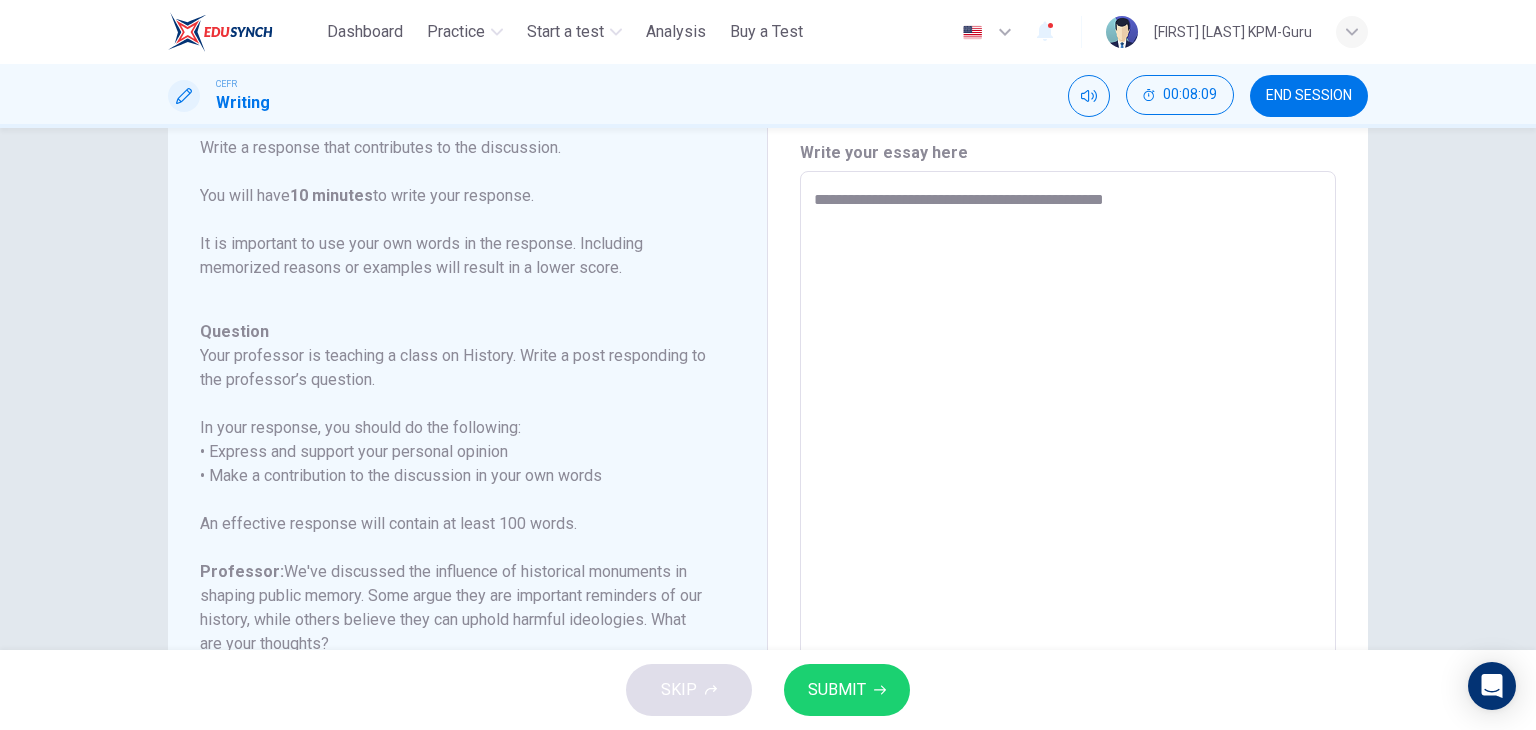 type on "*" 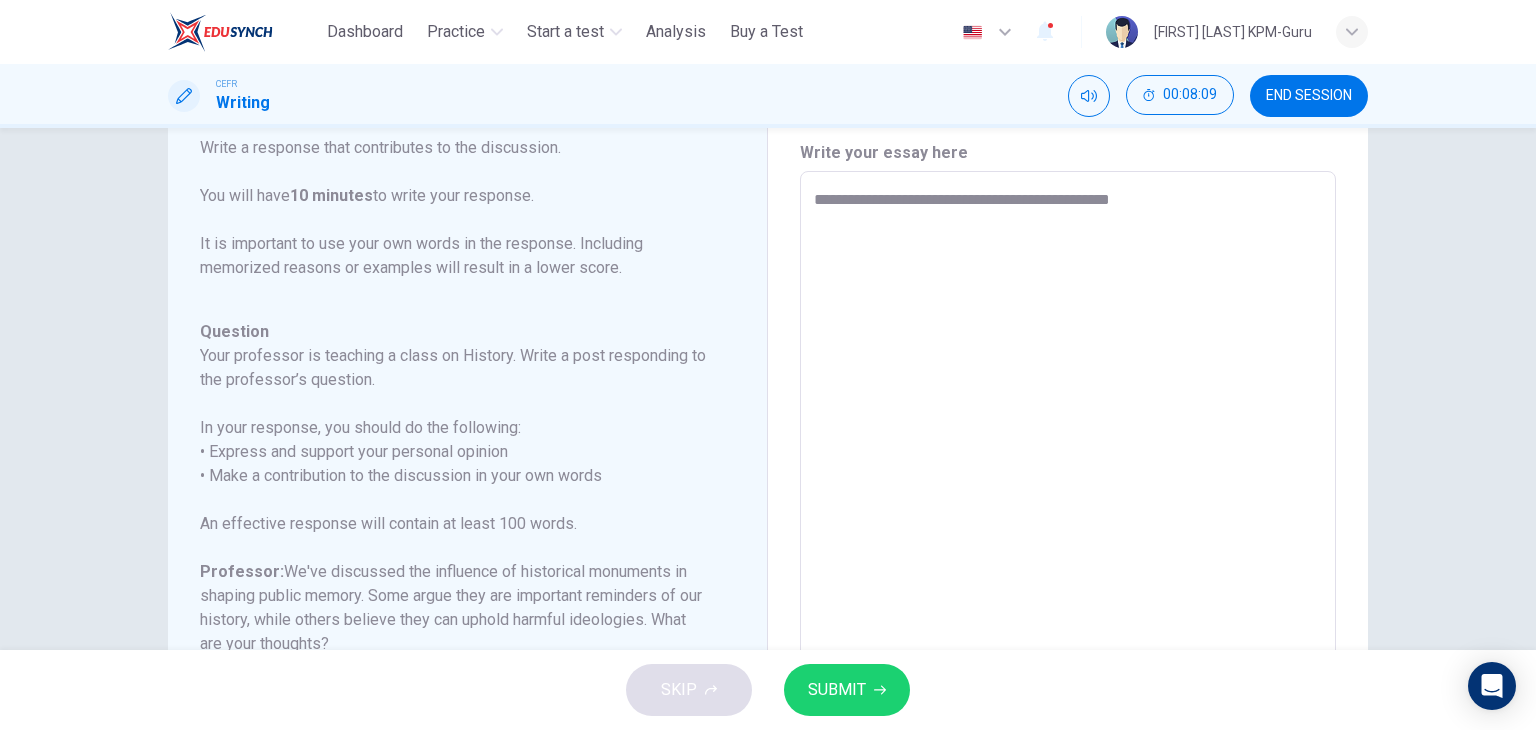 type on "*" 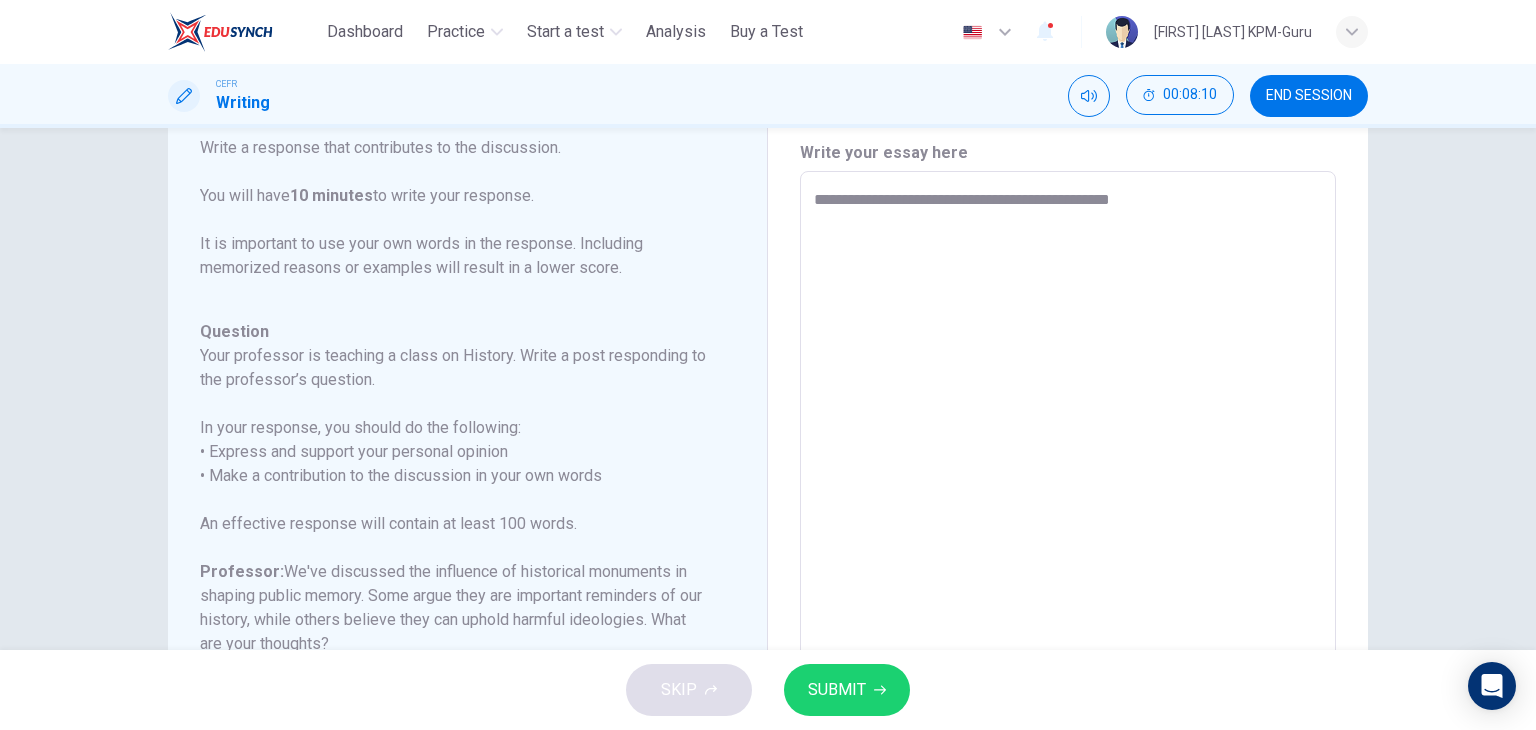 type on "**********" 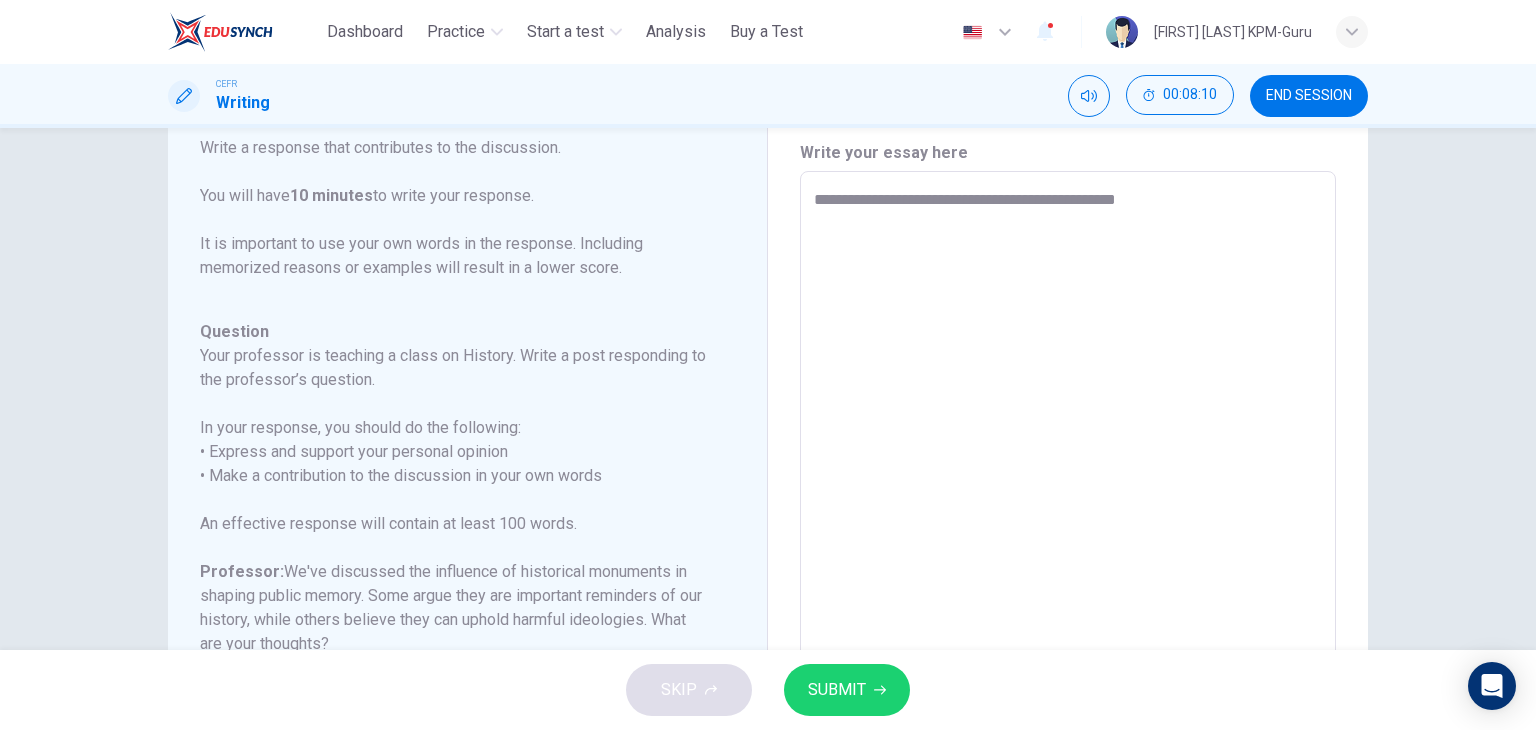 type on "*" 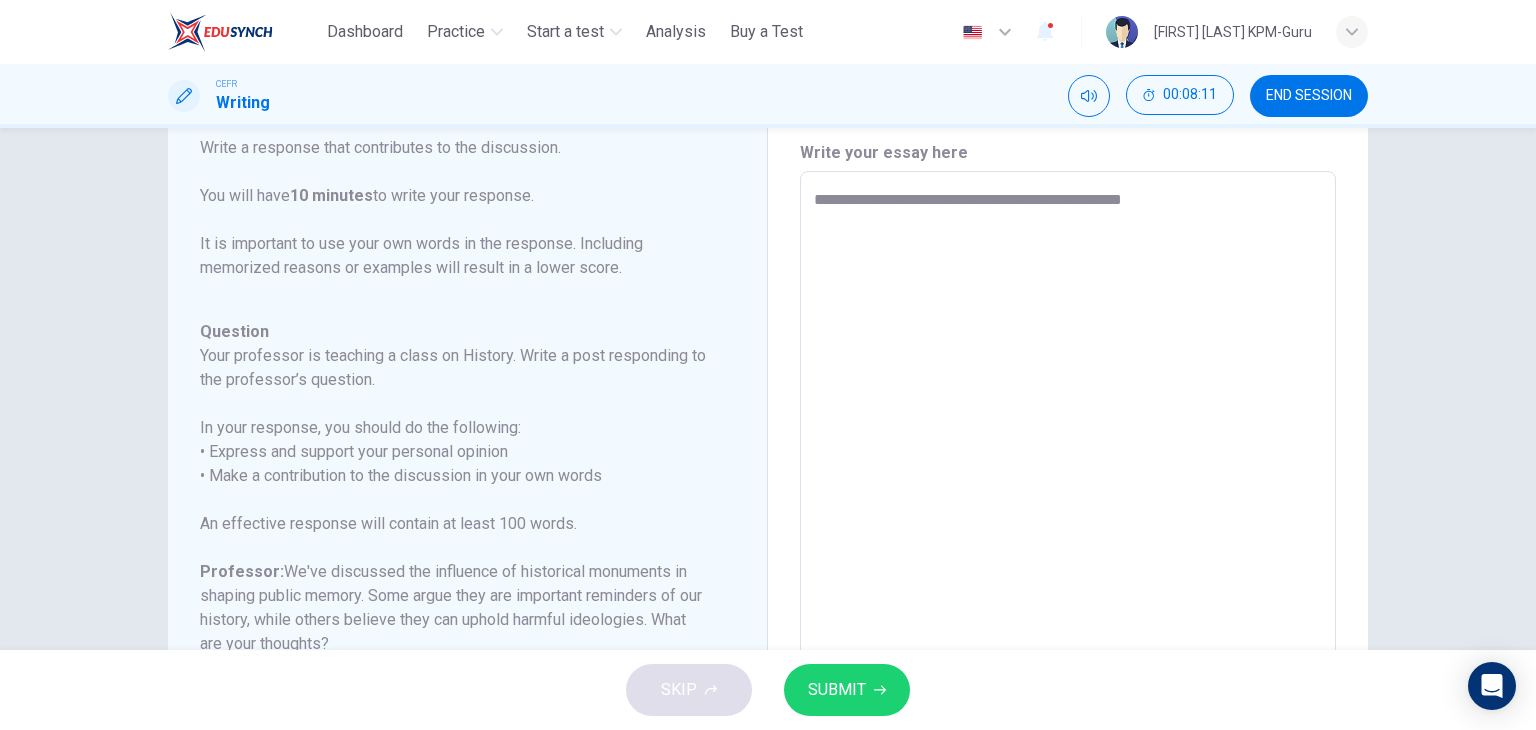 type on "*" 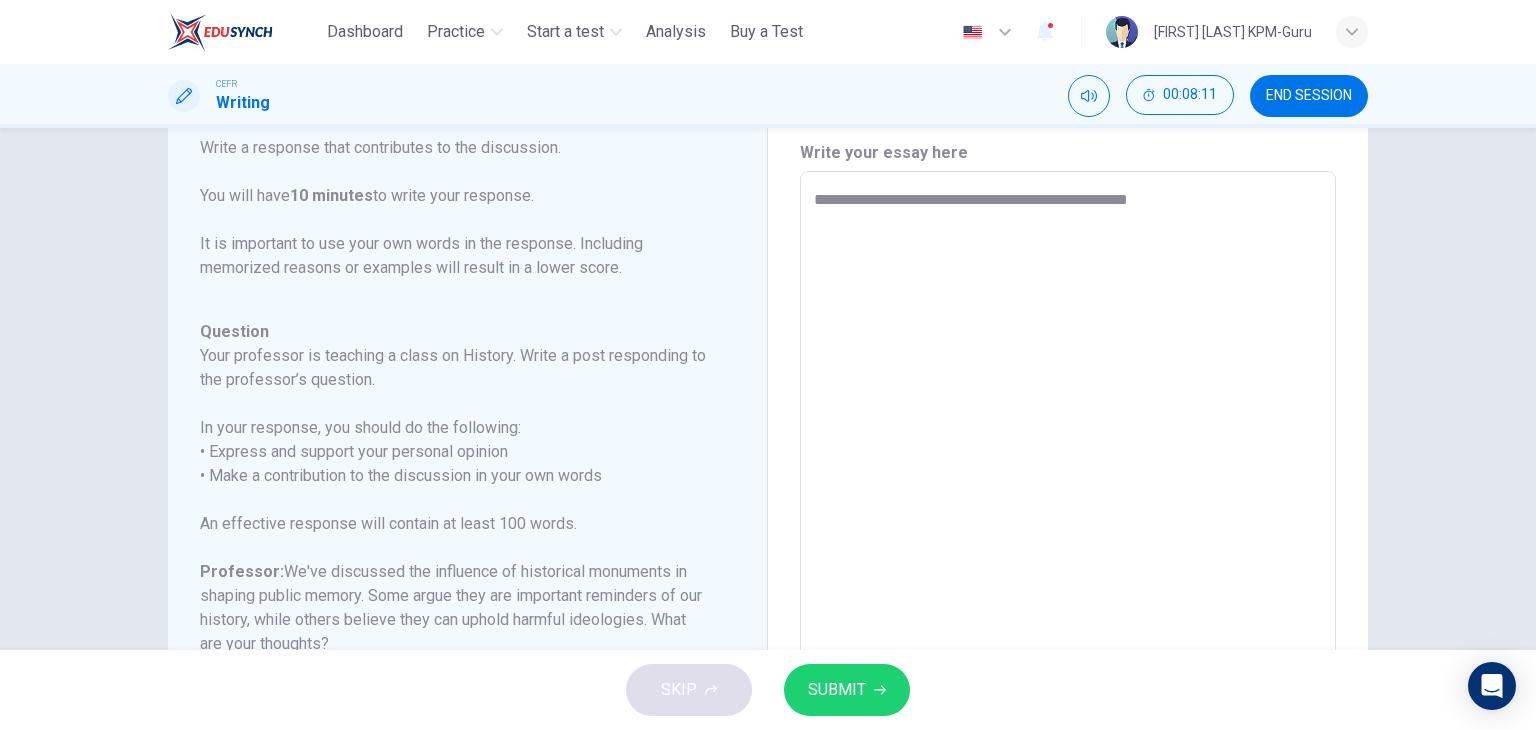 type on "*" 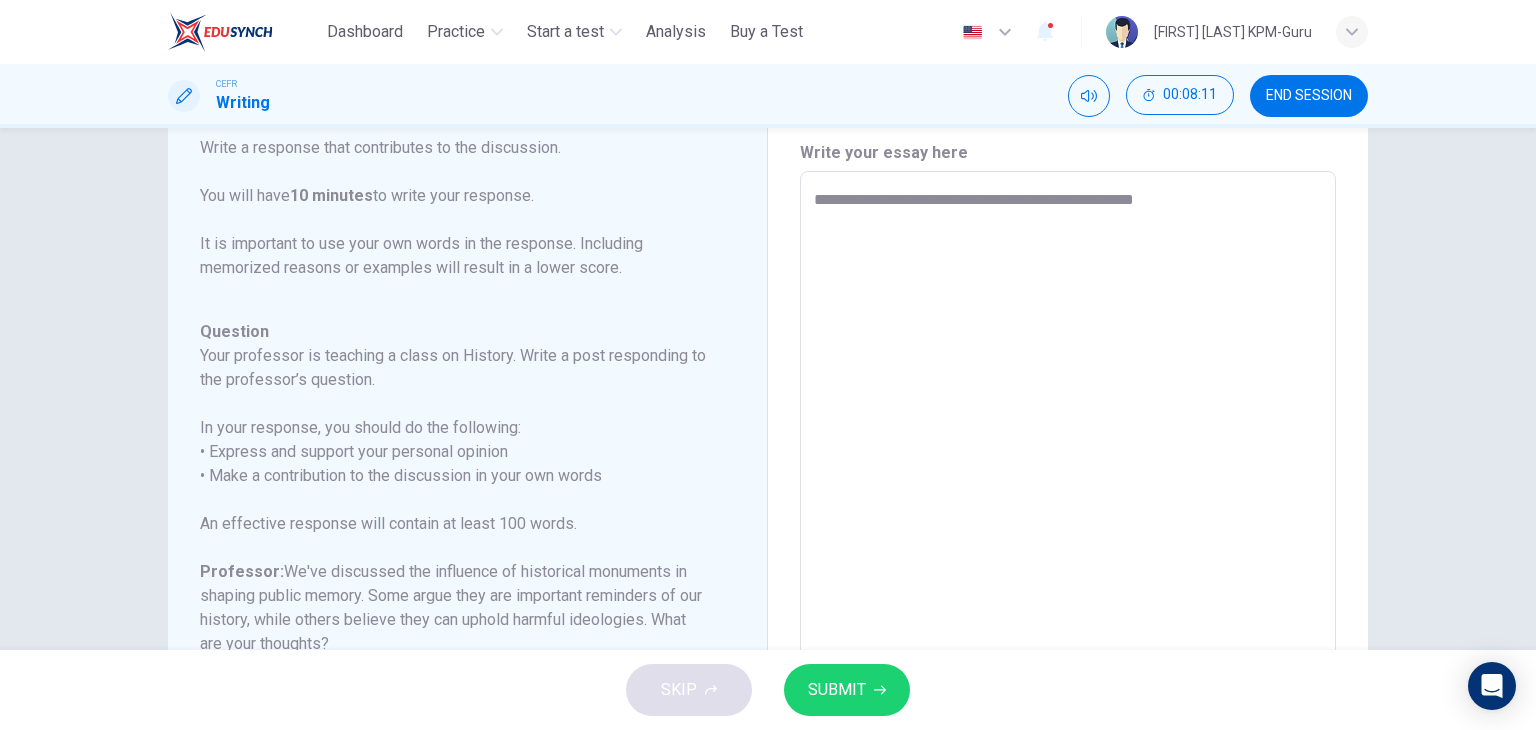 type on "*" 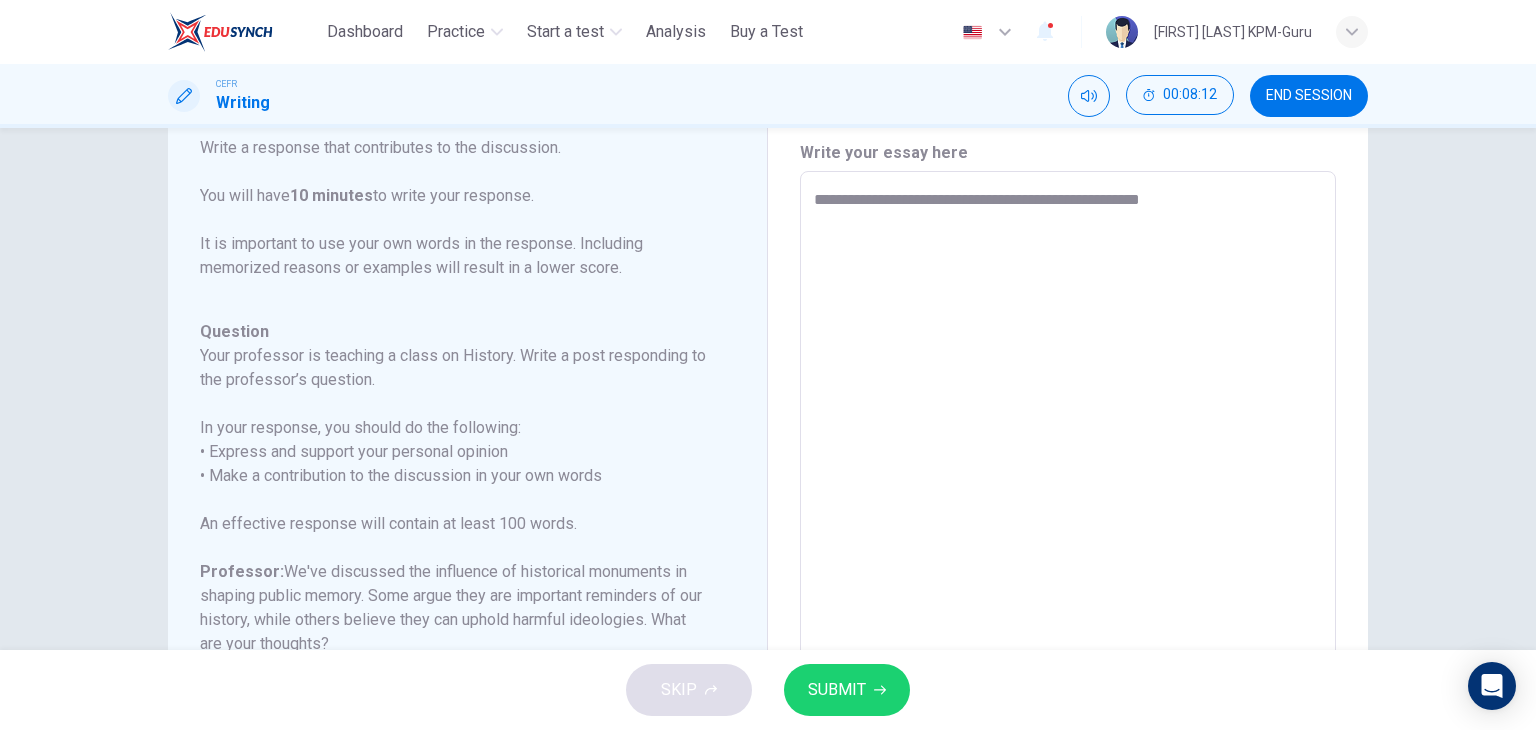 type on "**********" 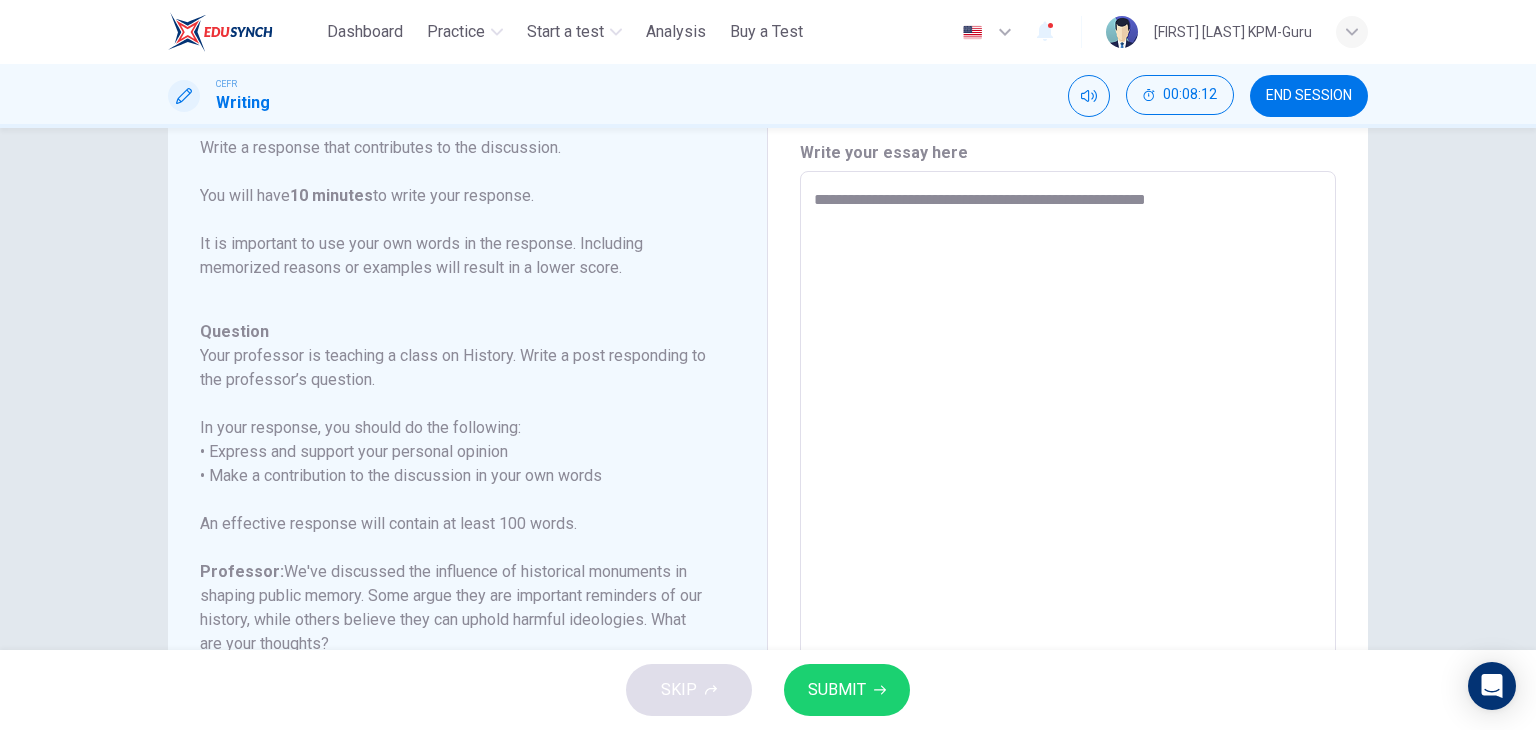 type on "*" 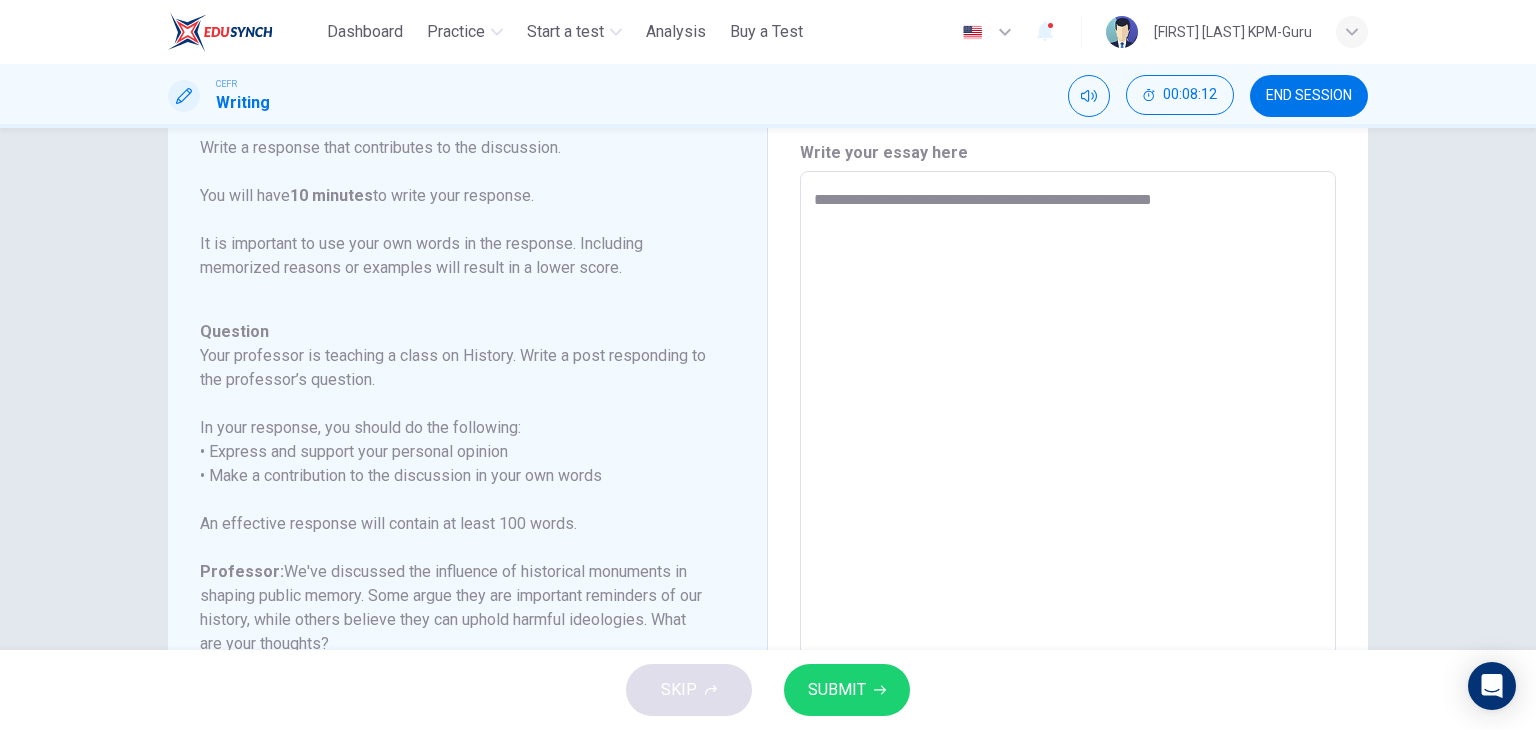 type on "*" 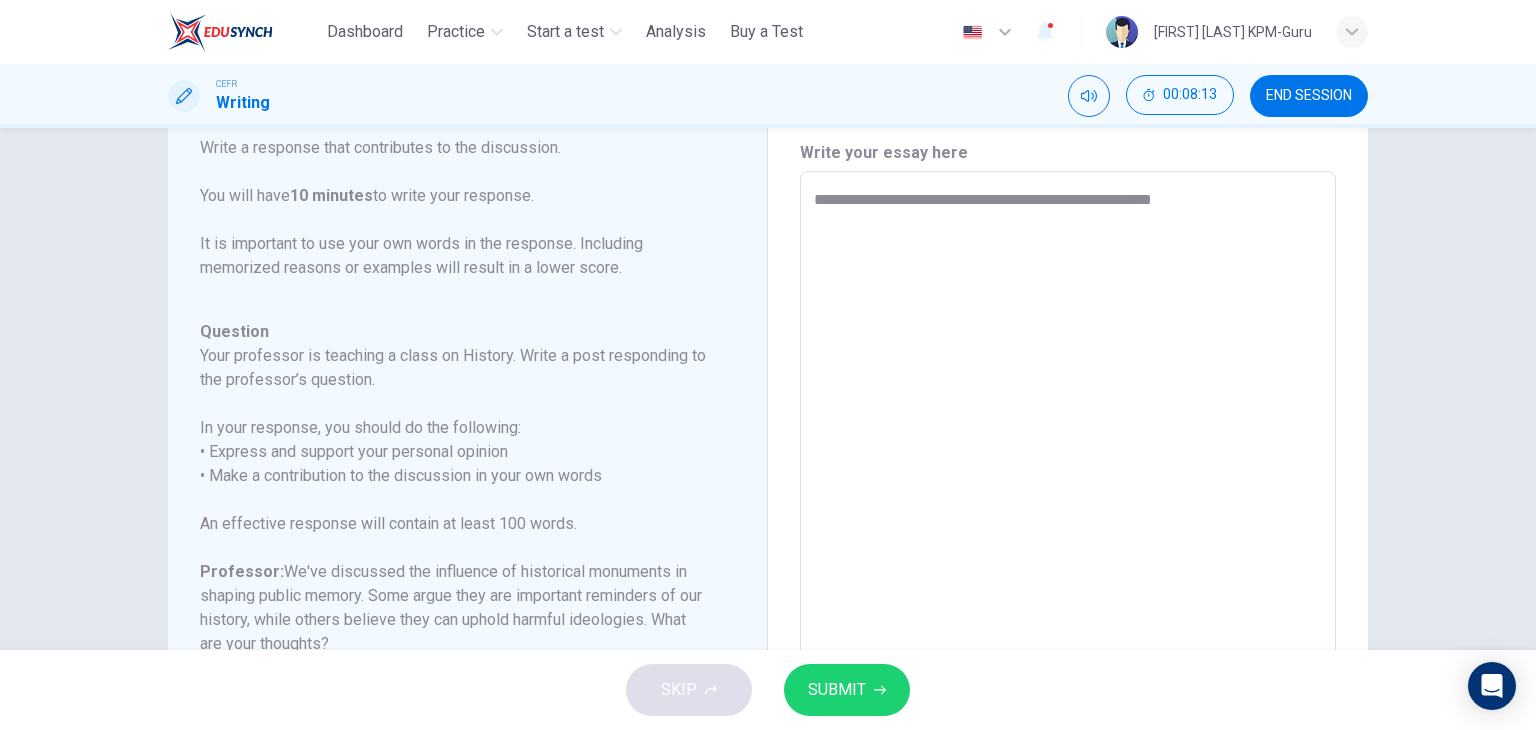 type on "**********" 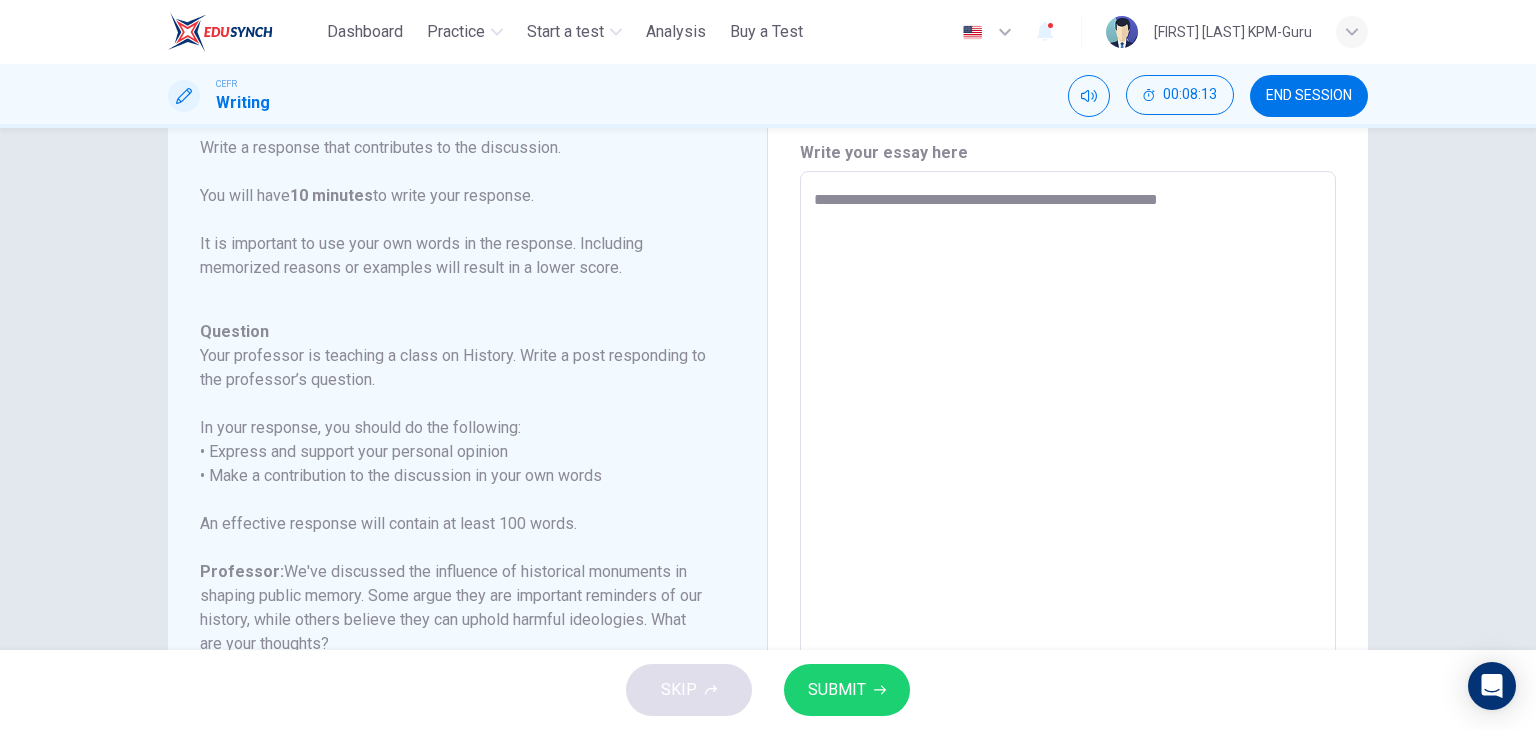 type on "*" 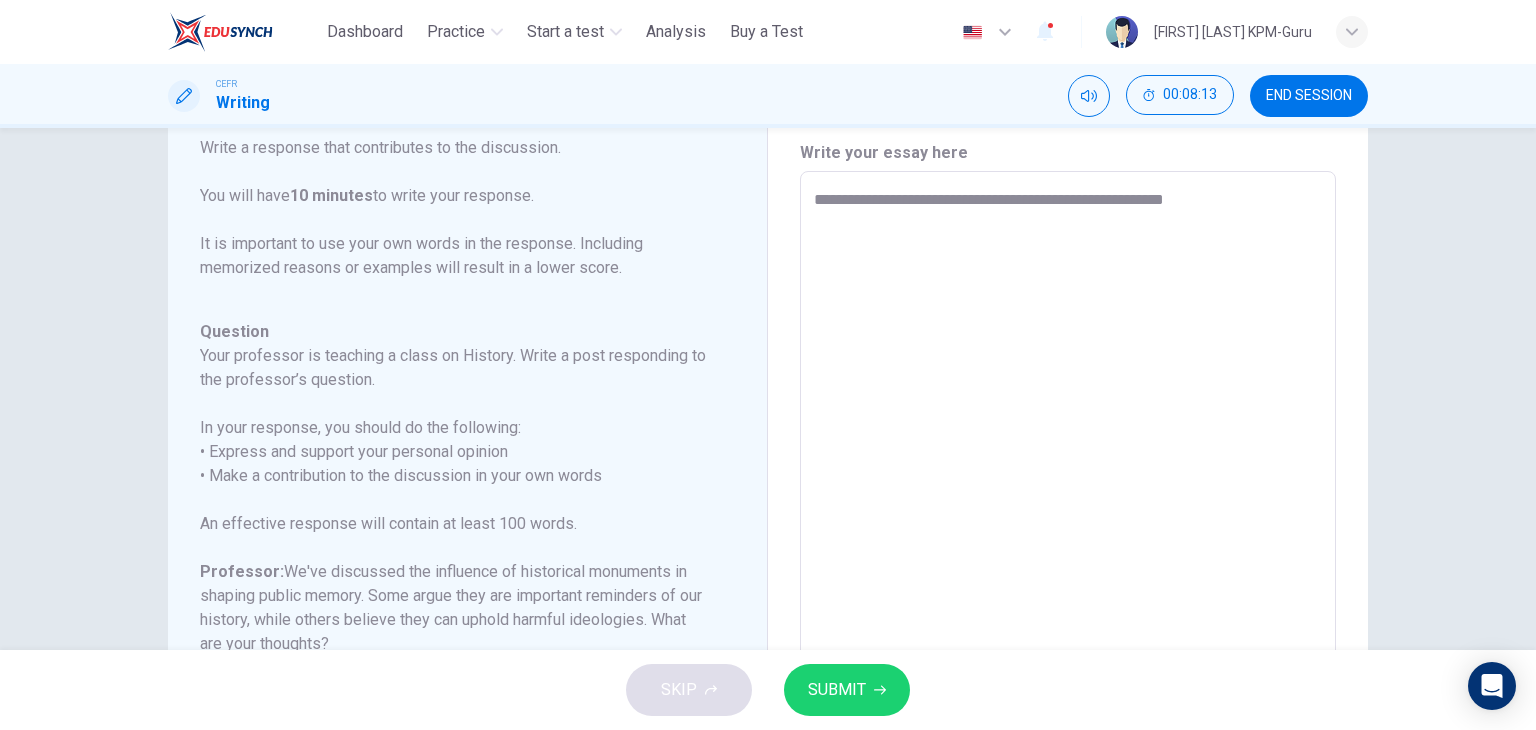 type on "*" 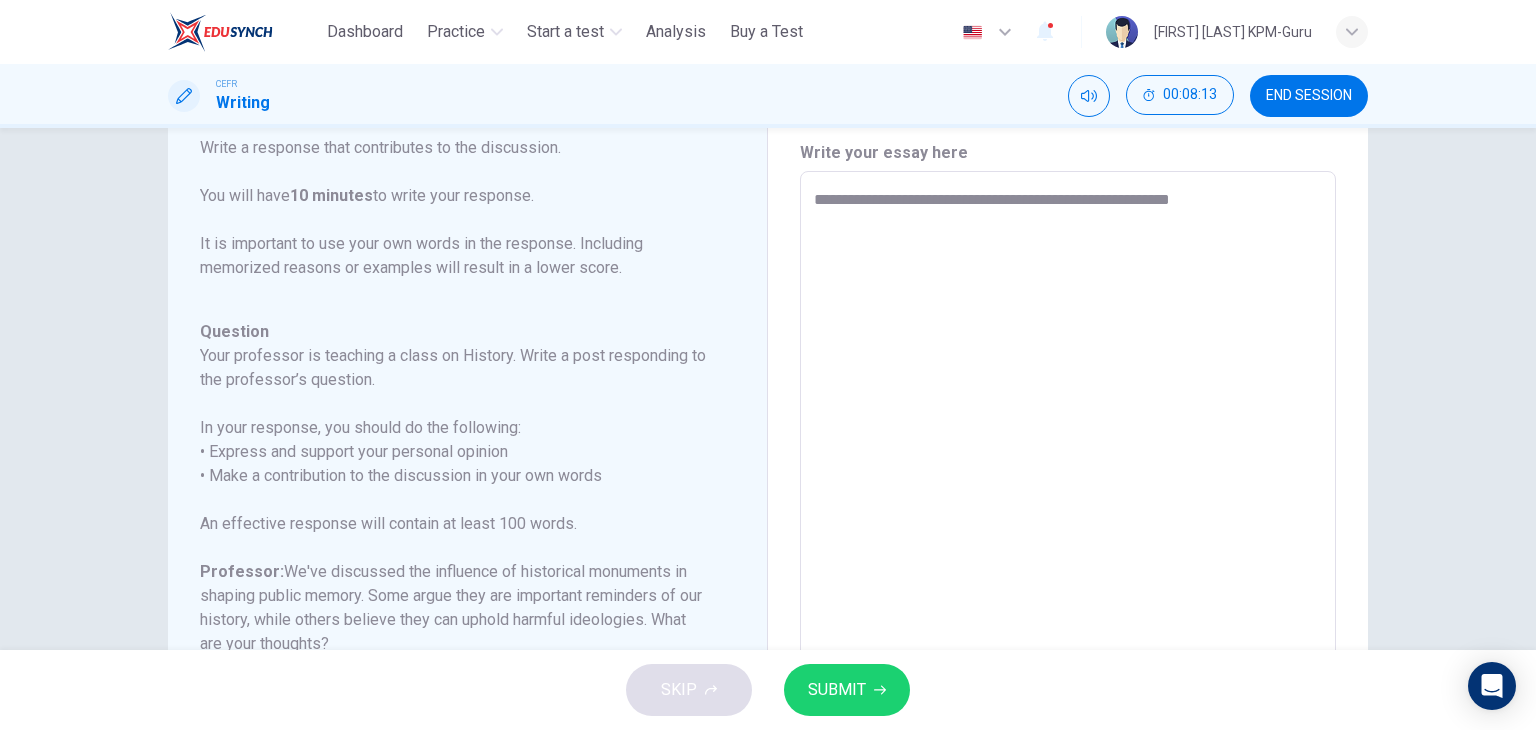 type on "*" 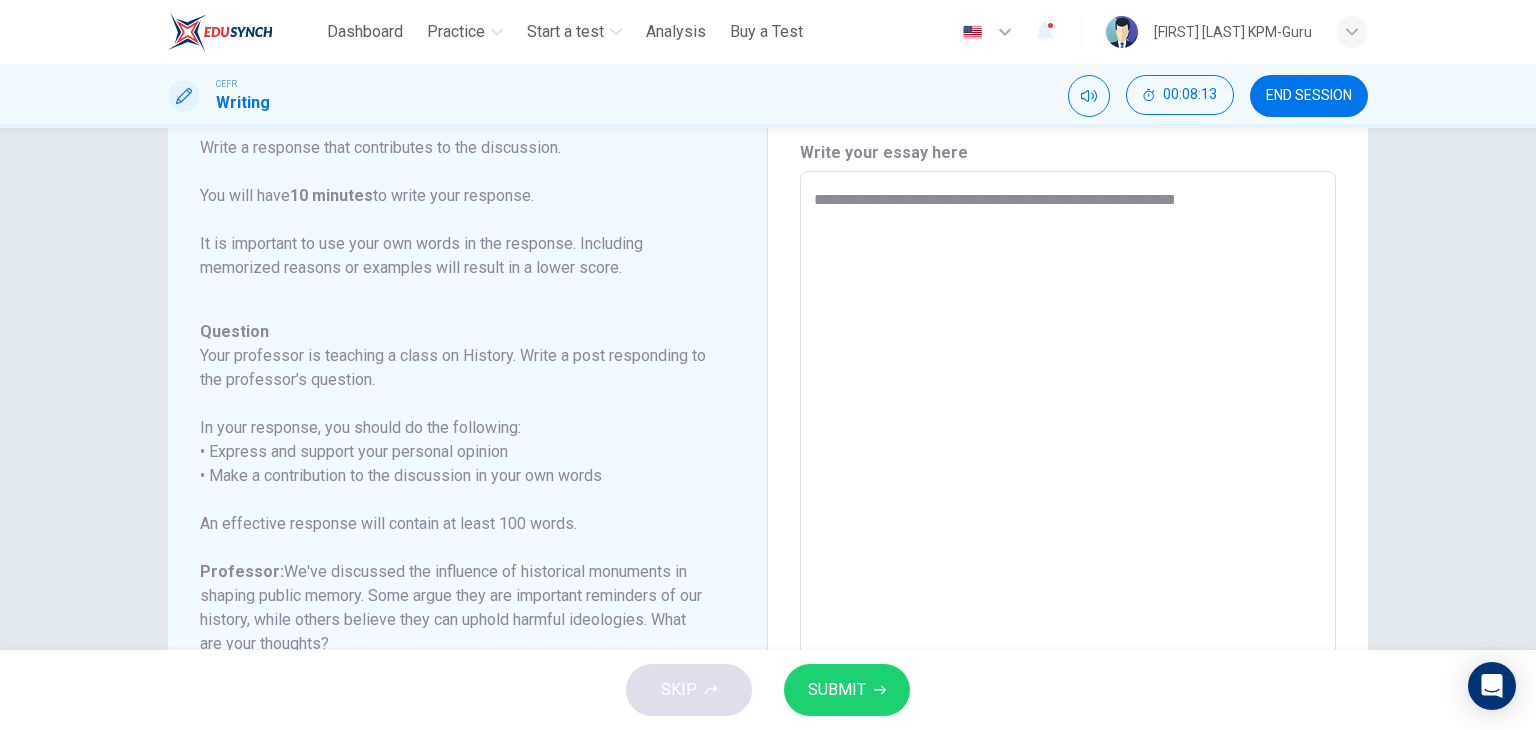 type on "*" 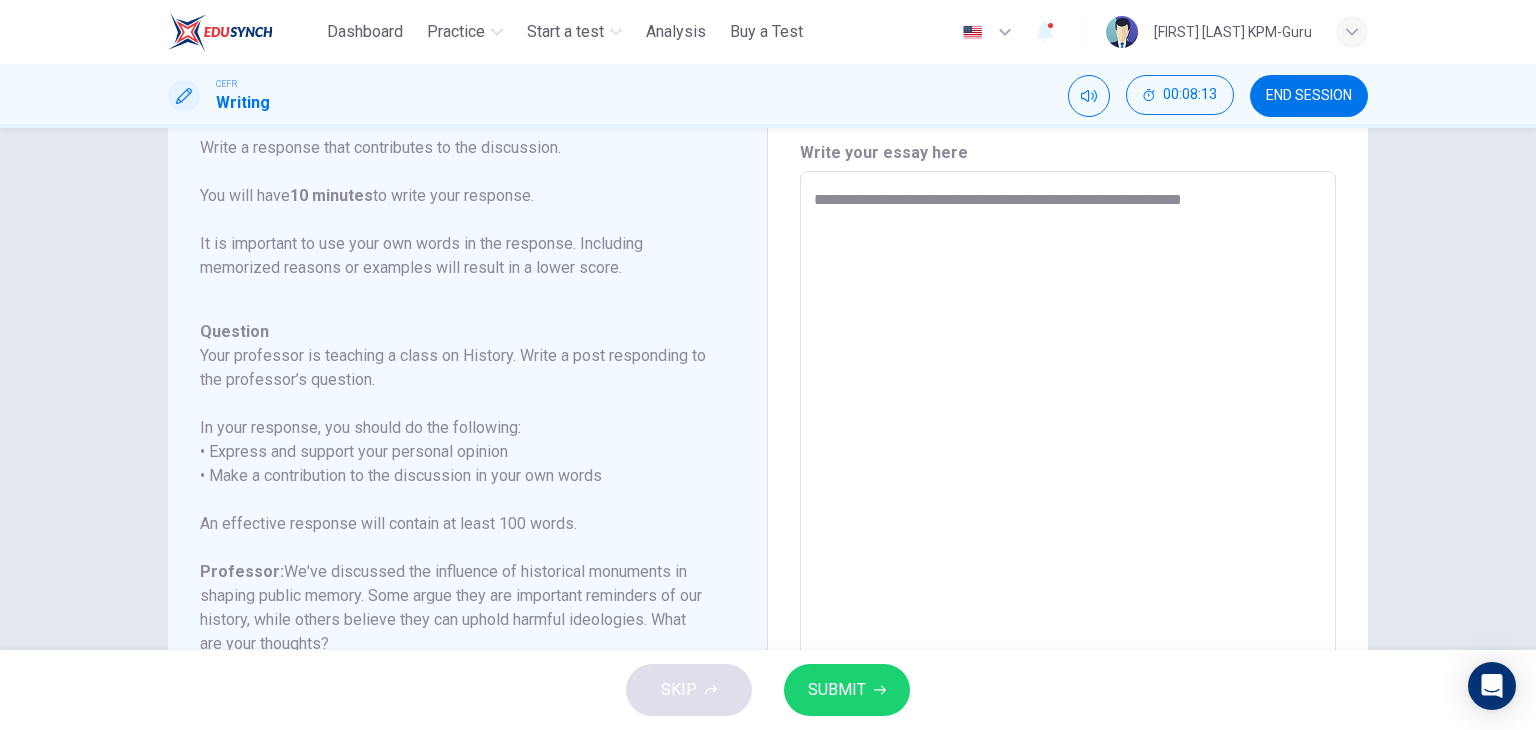 type on "*" 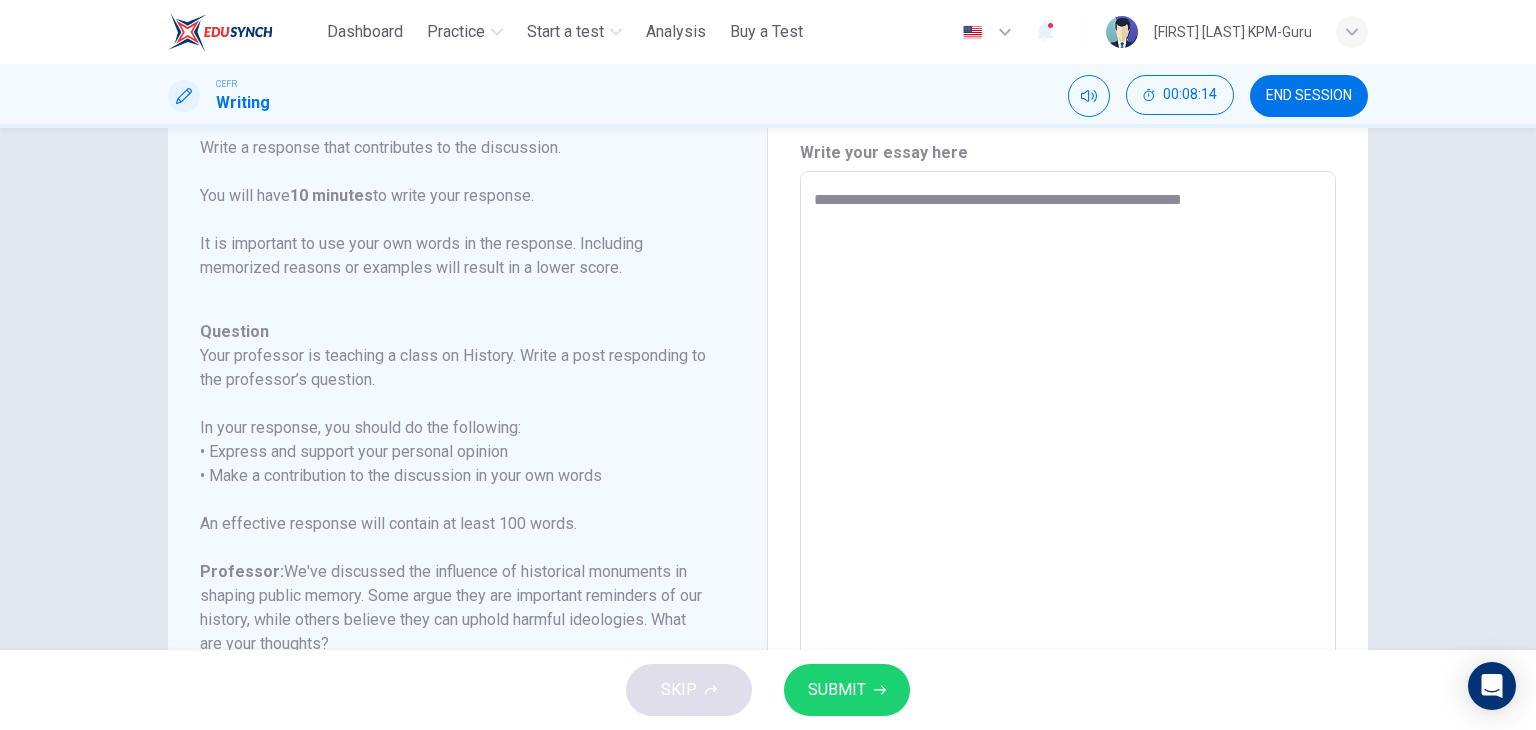 type on "**********" 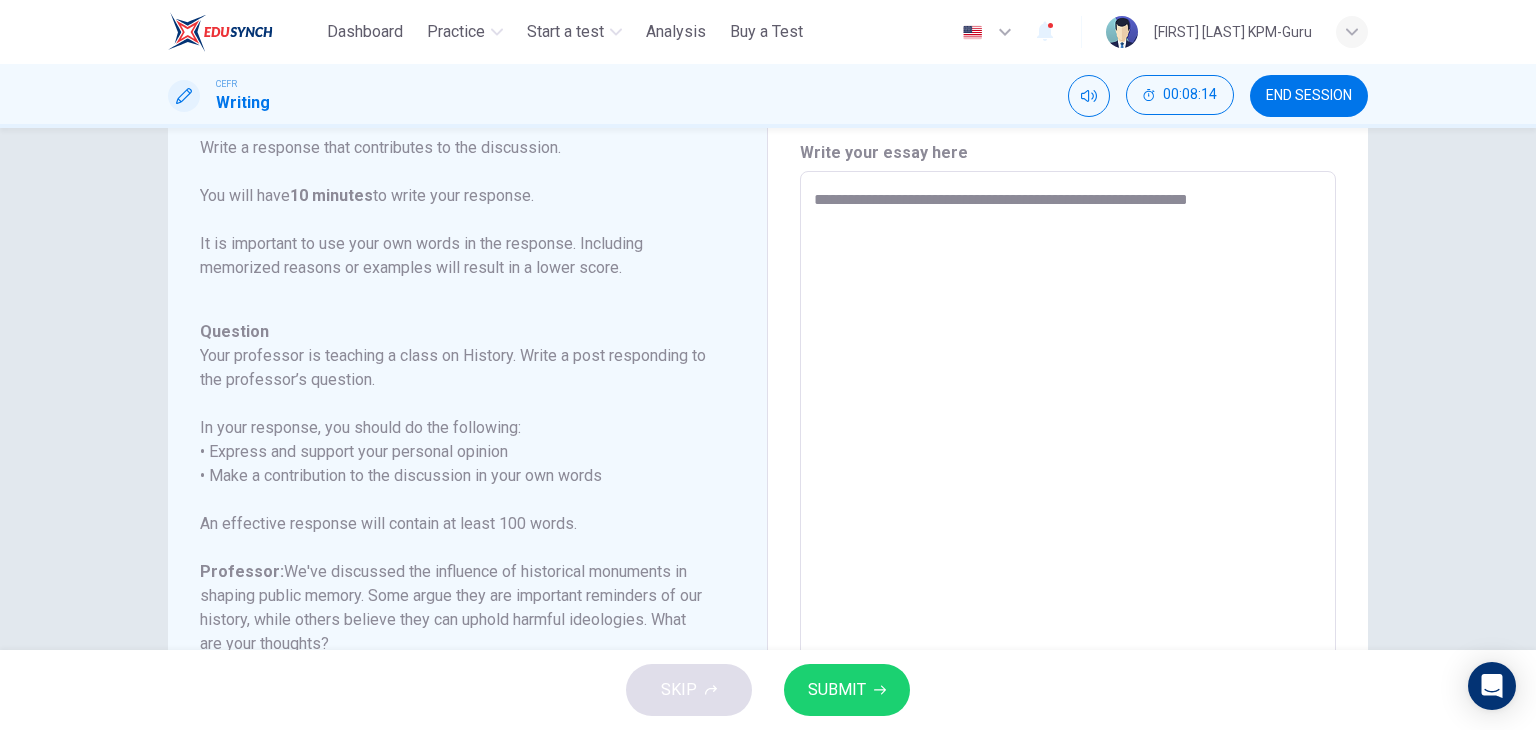 type on "*" 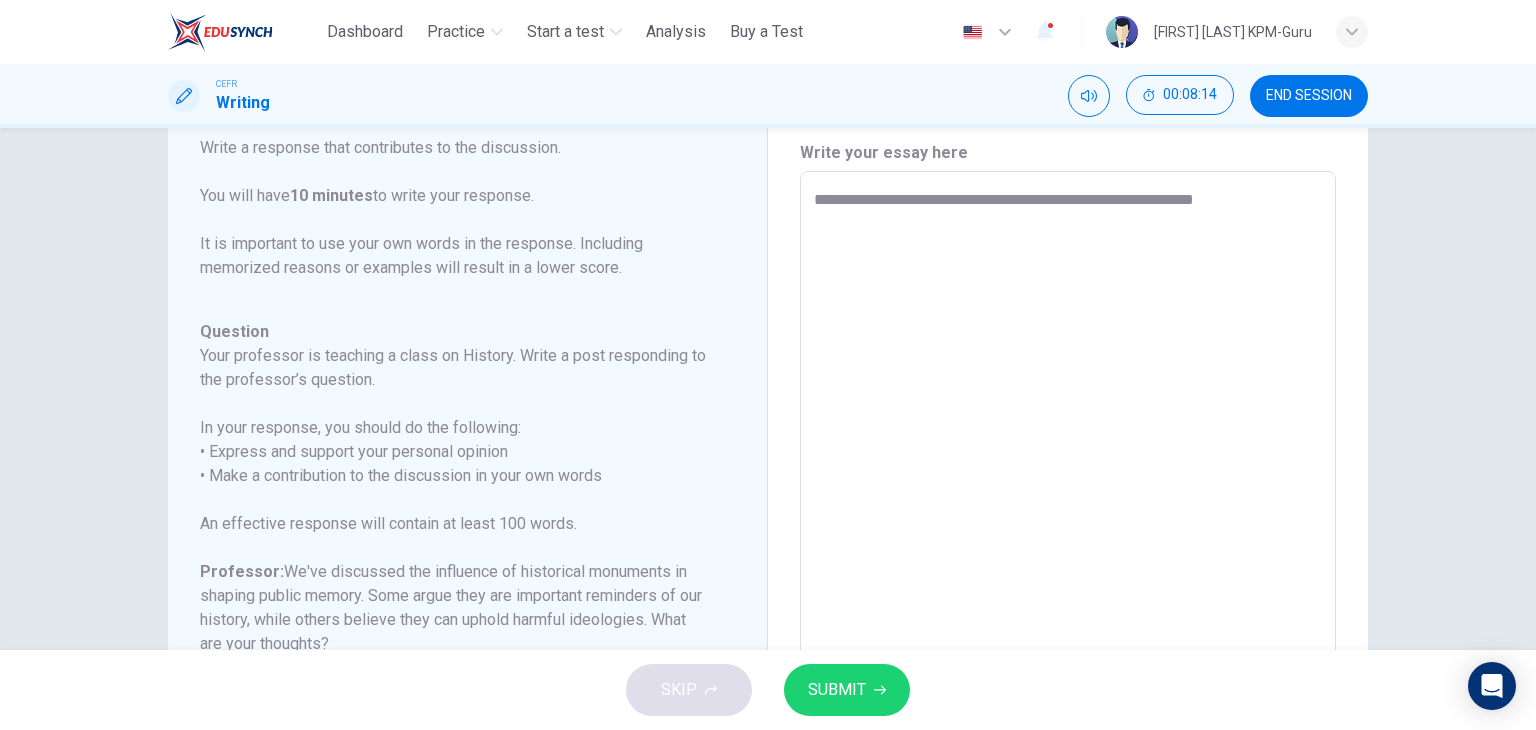 type on "*" 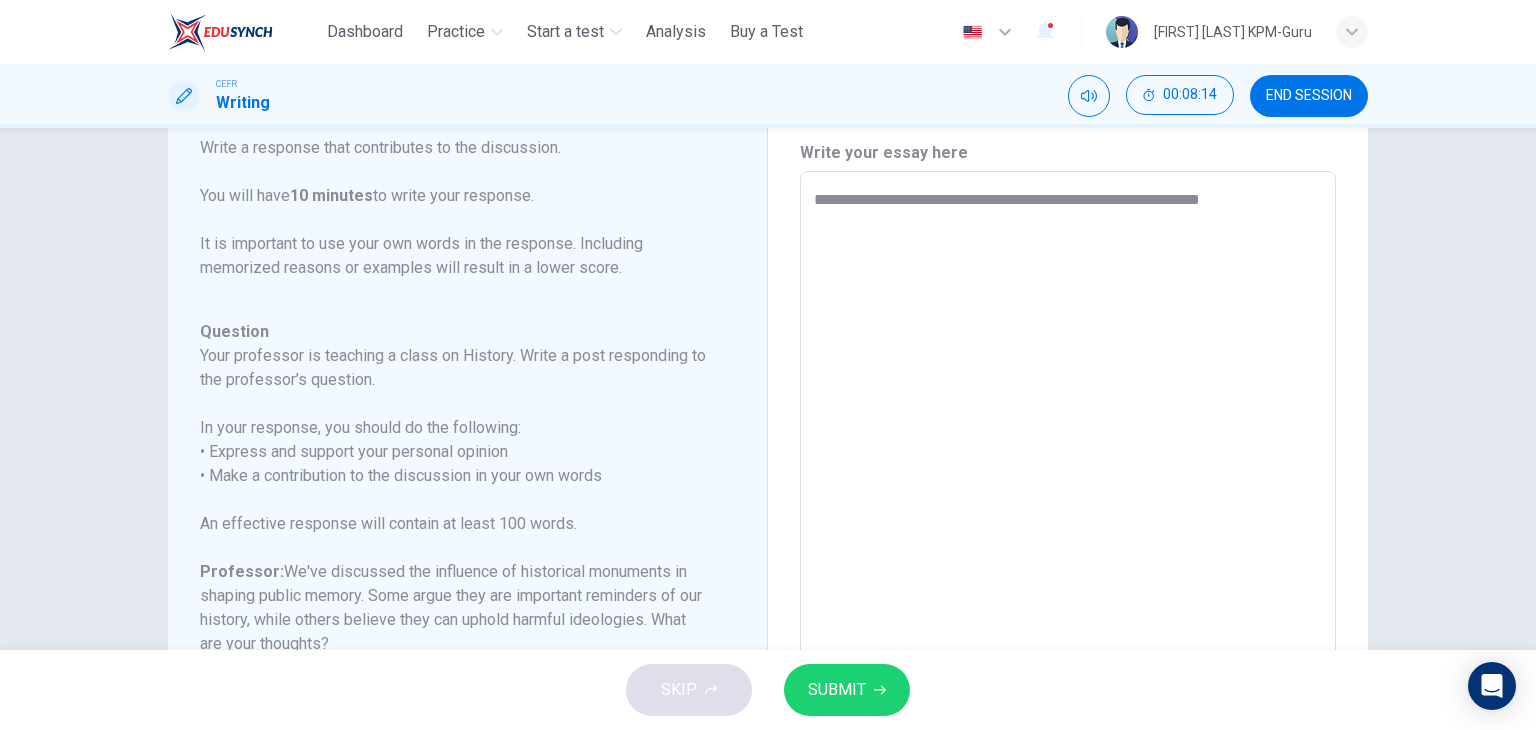 type on "*" 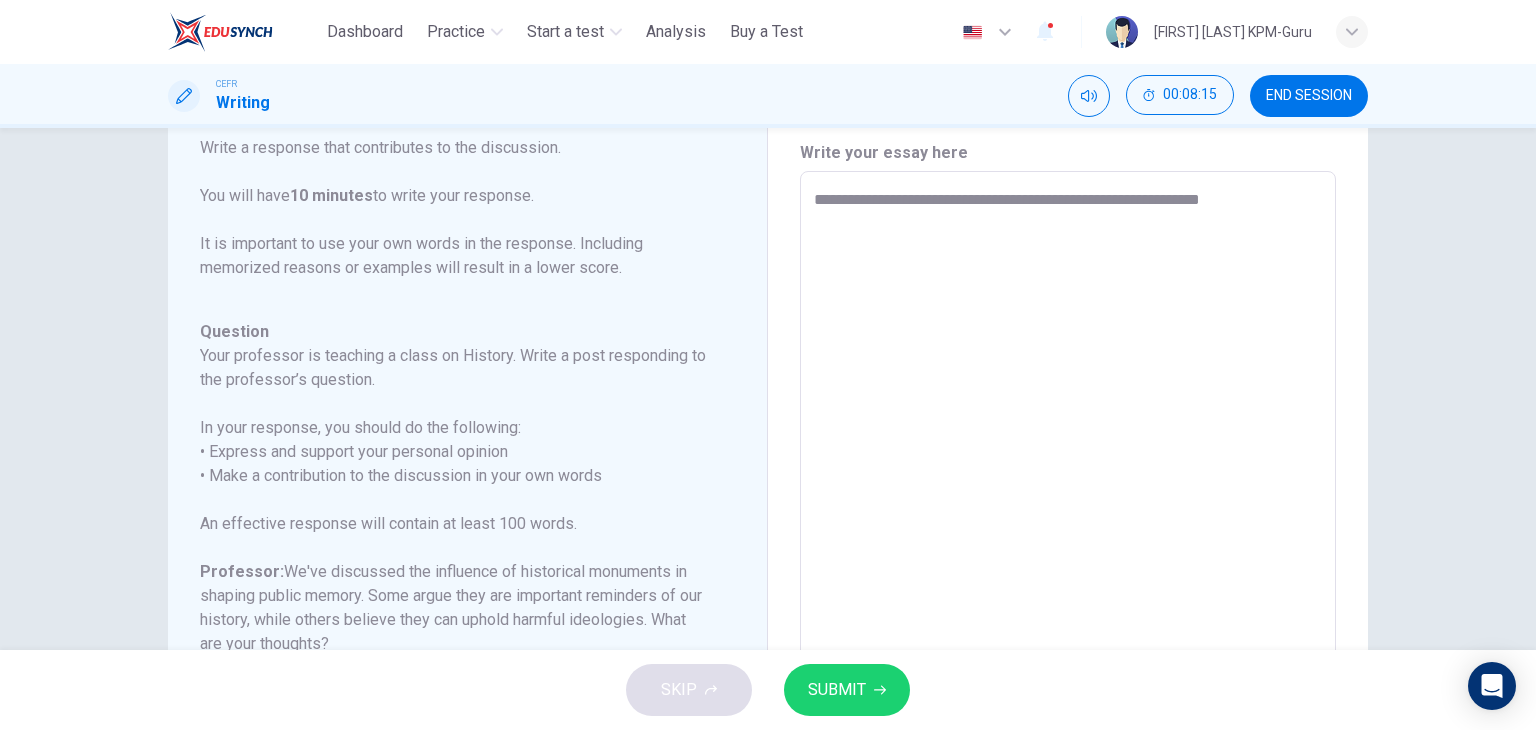 type on "**********" 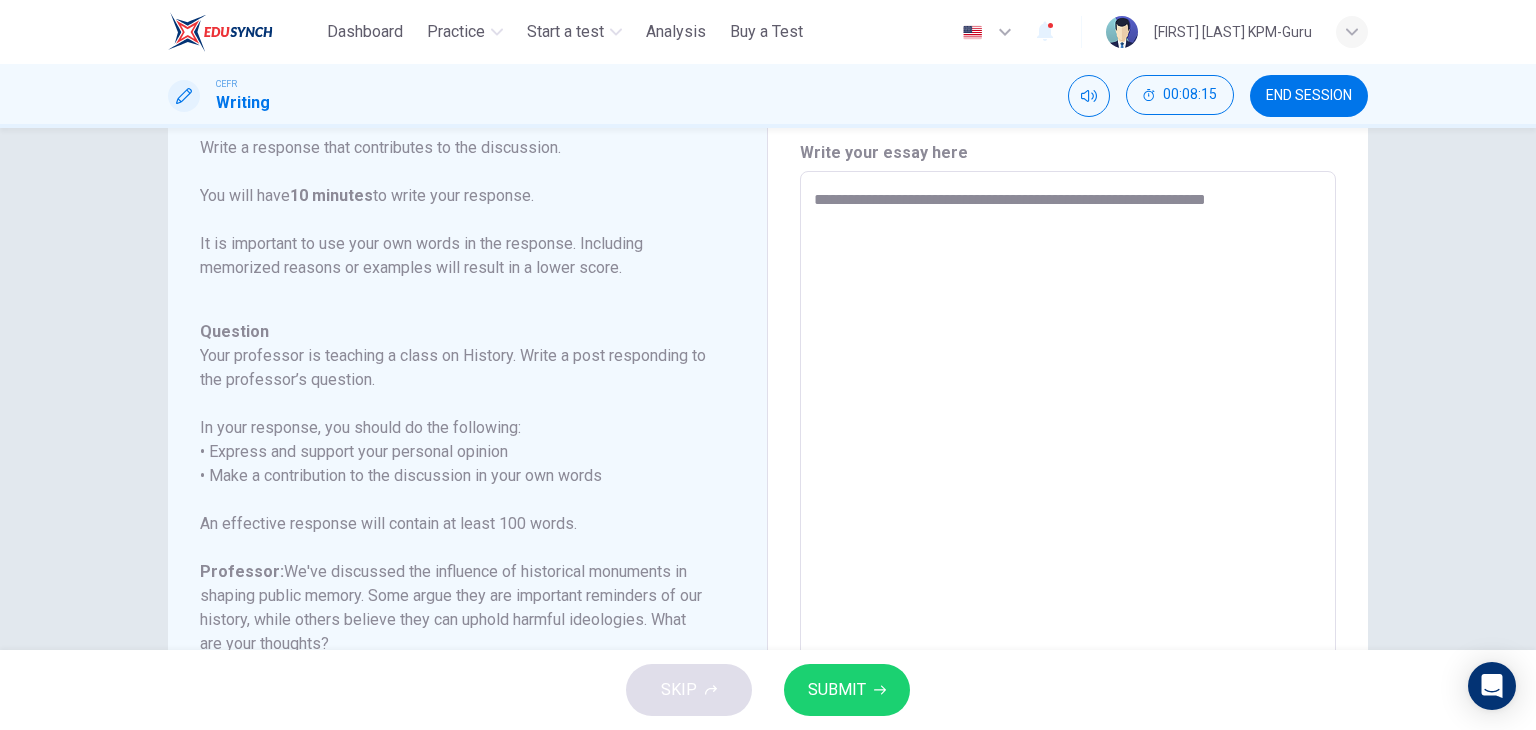 type on "*" 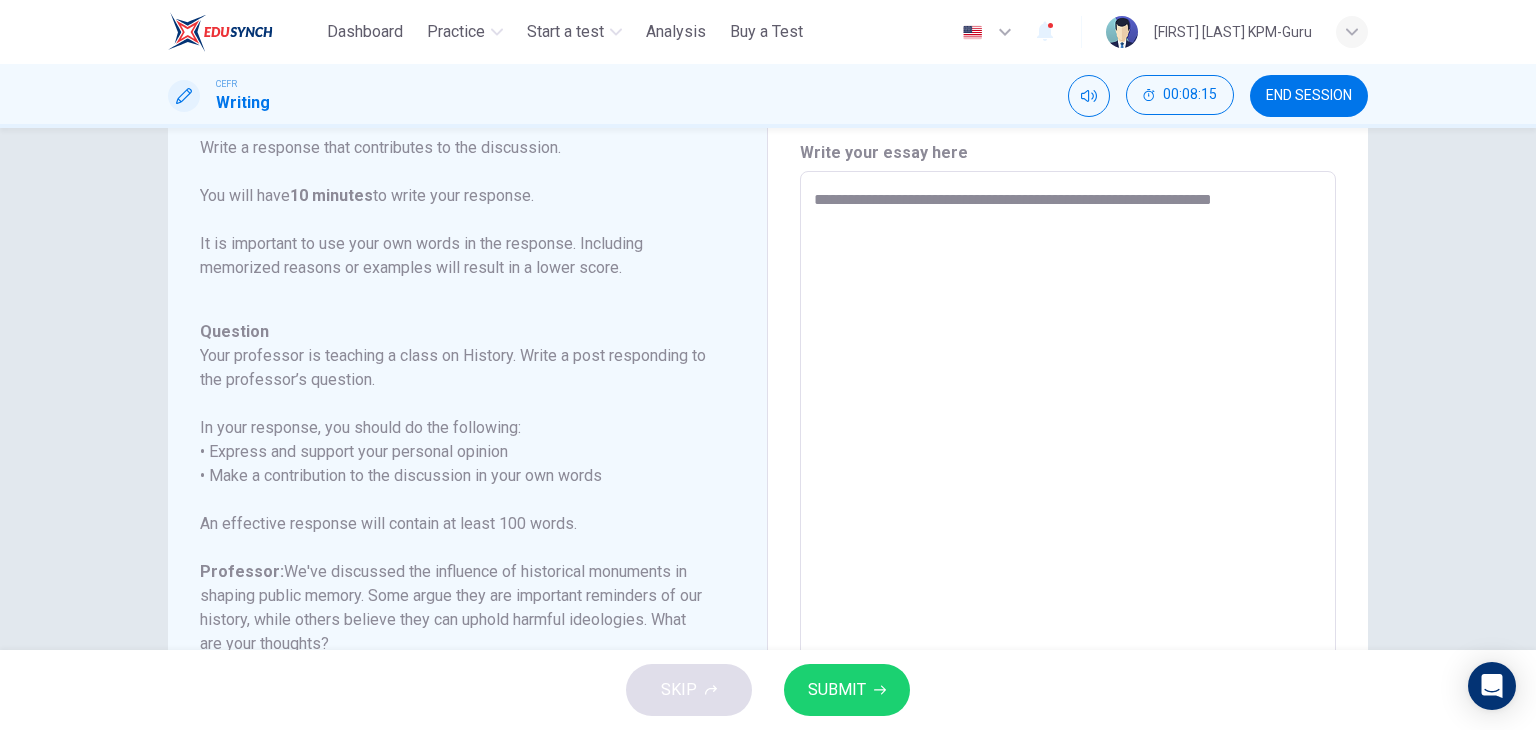type on "*" 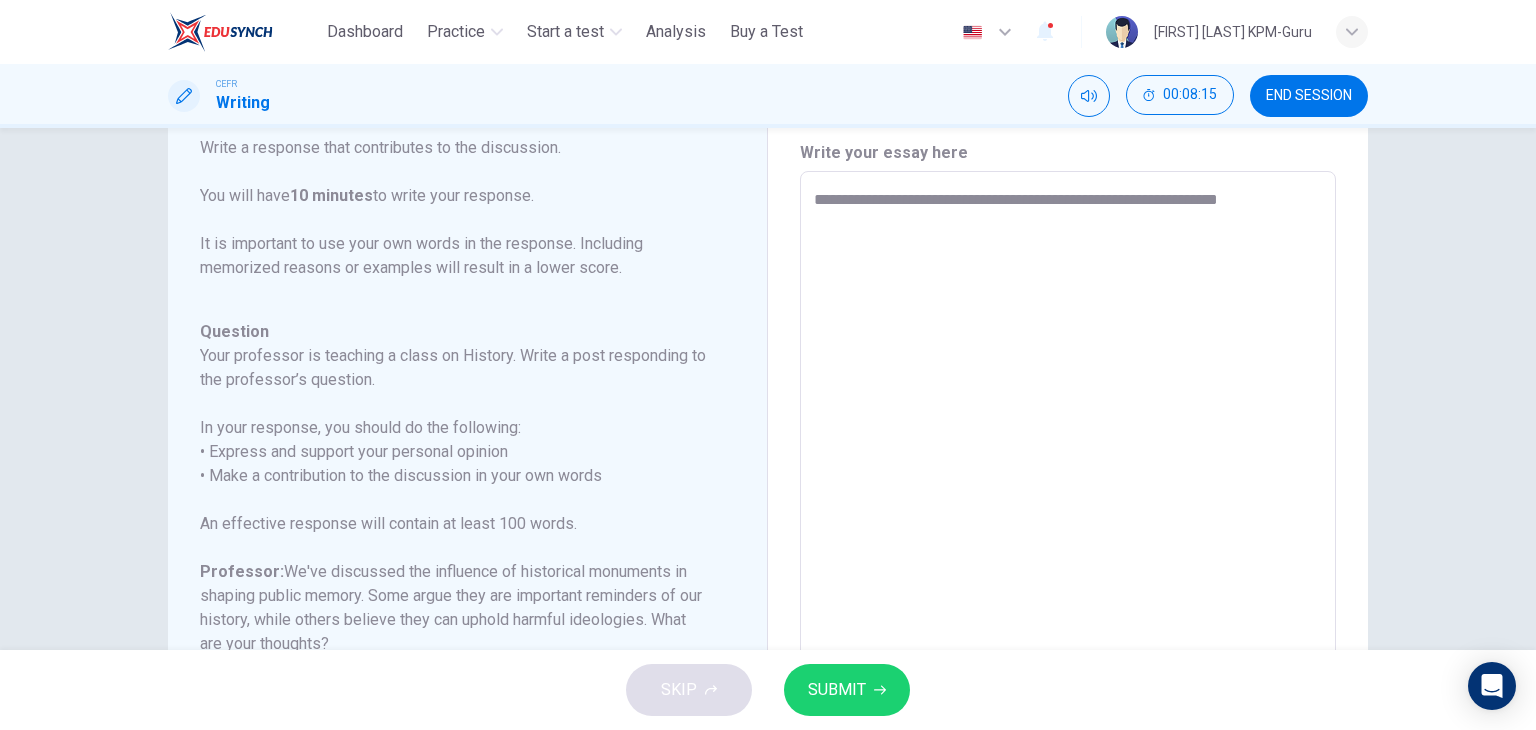 type on "*" 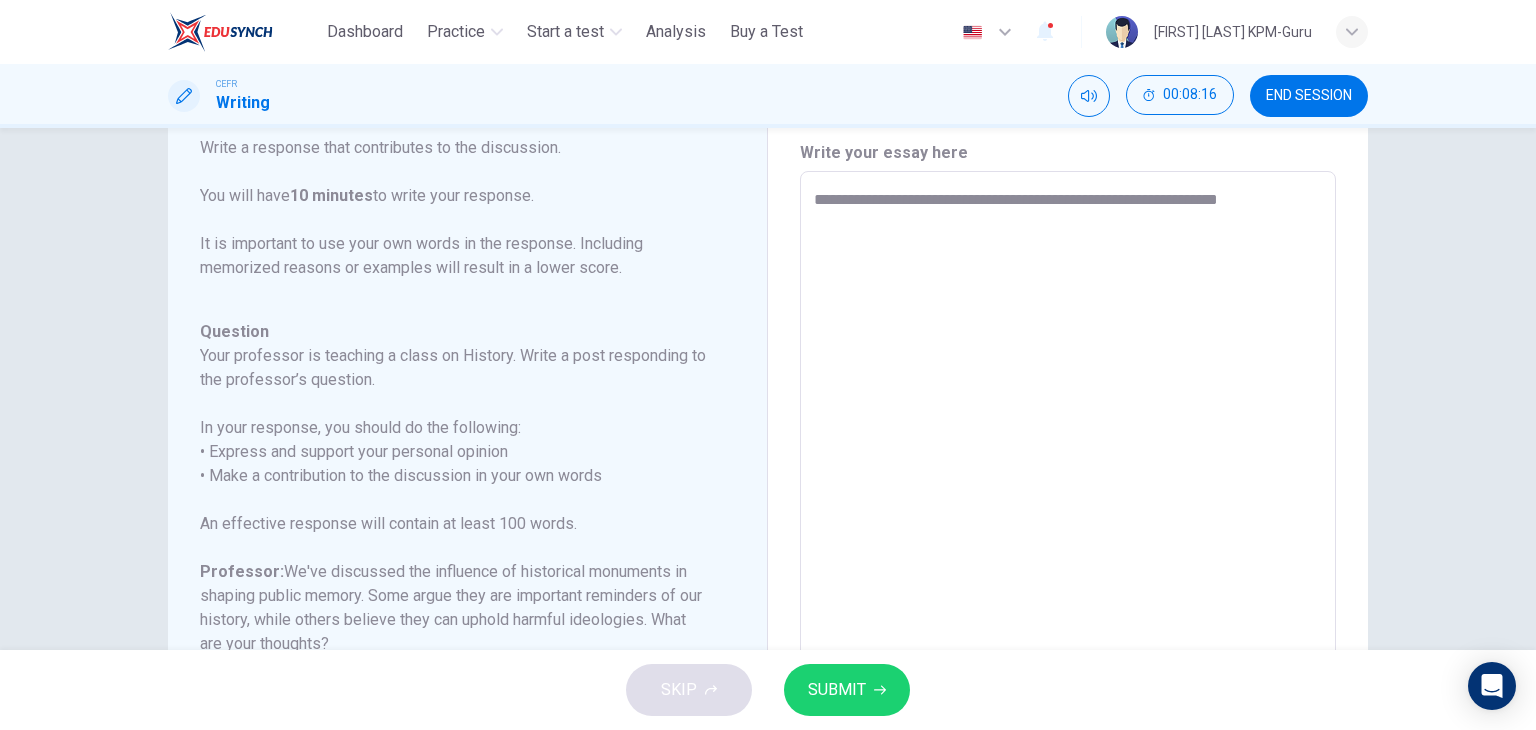 type on "**********" 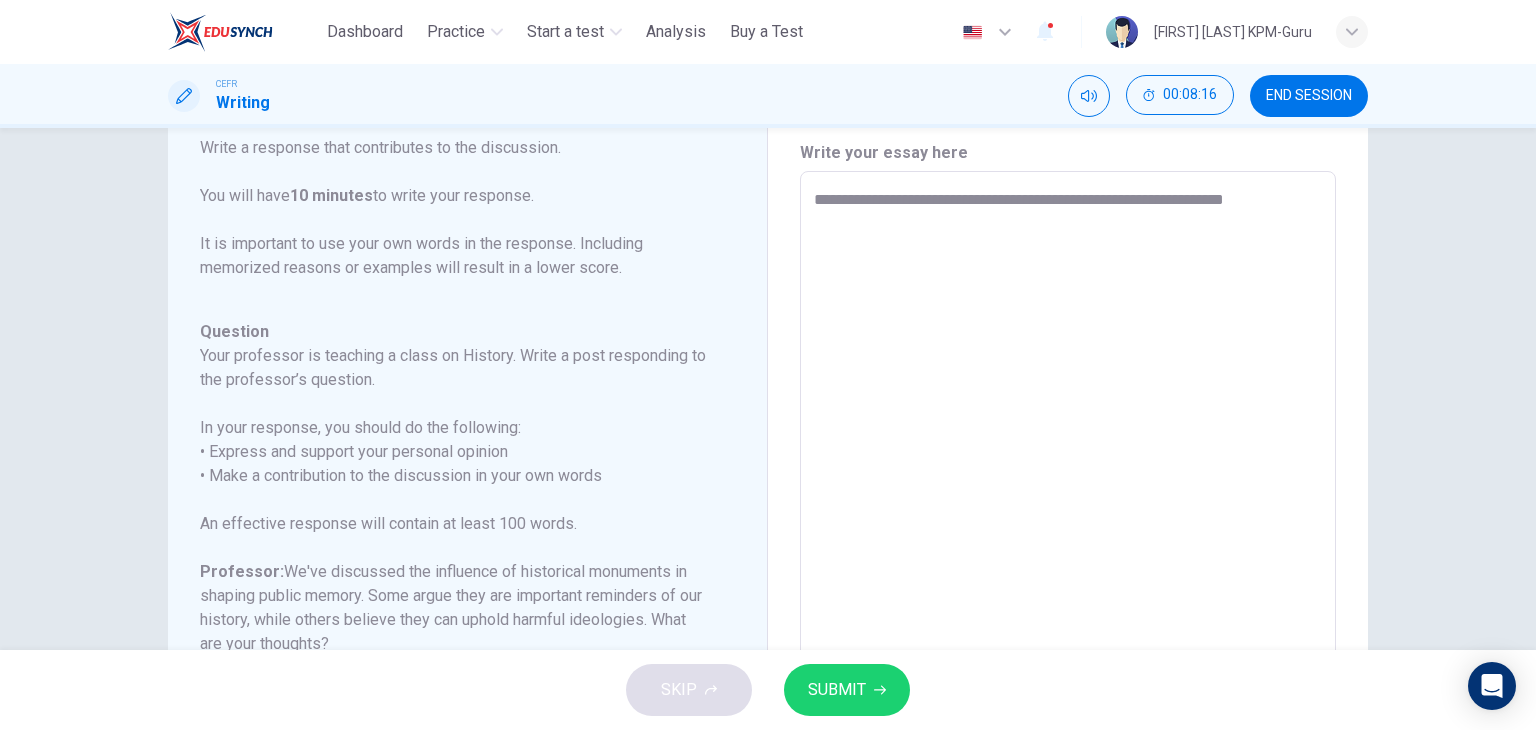 type on "*" 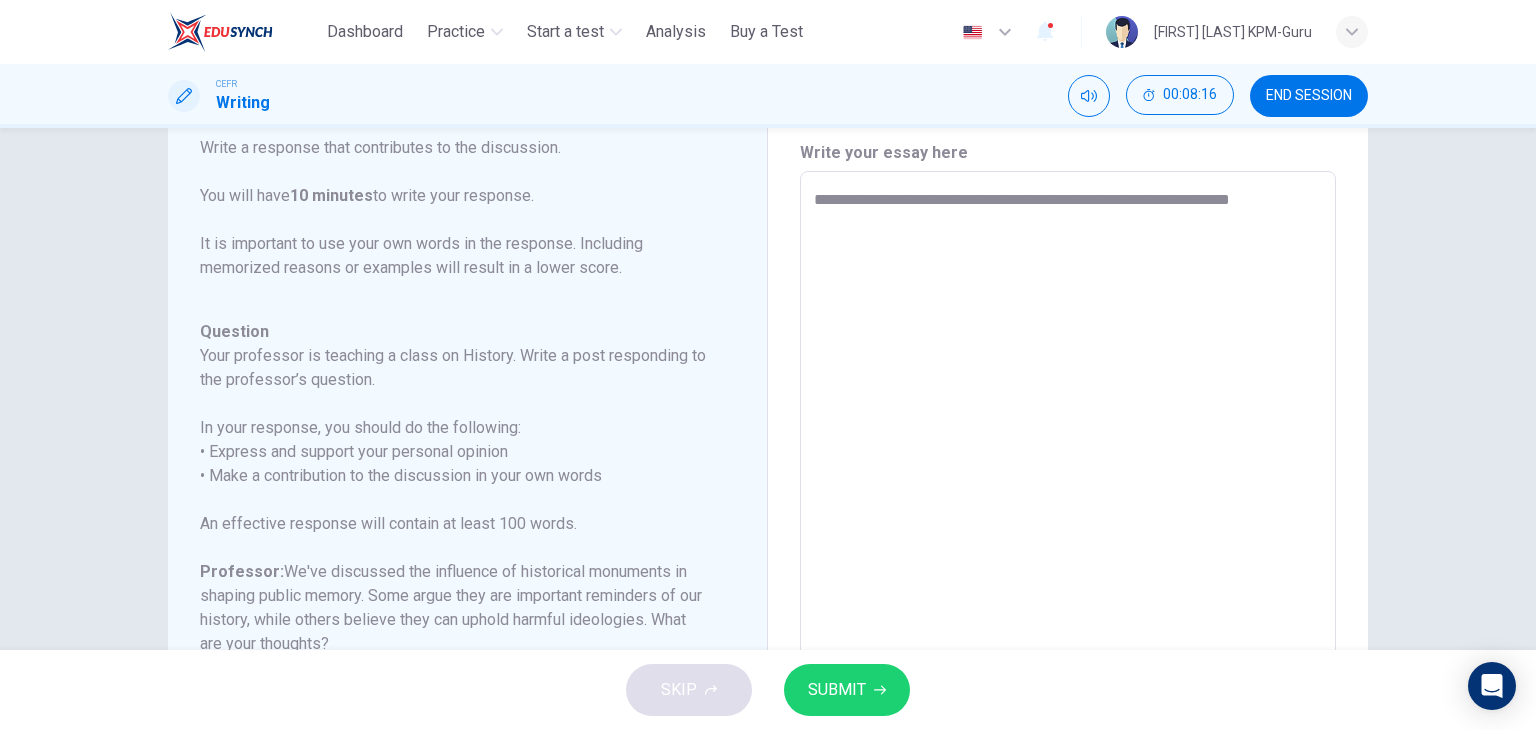 type on "*" 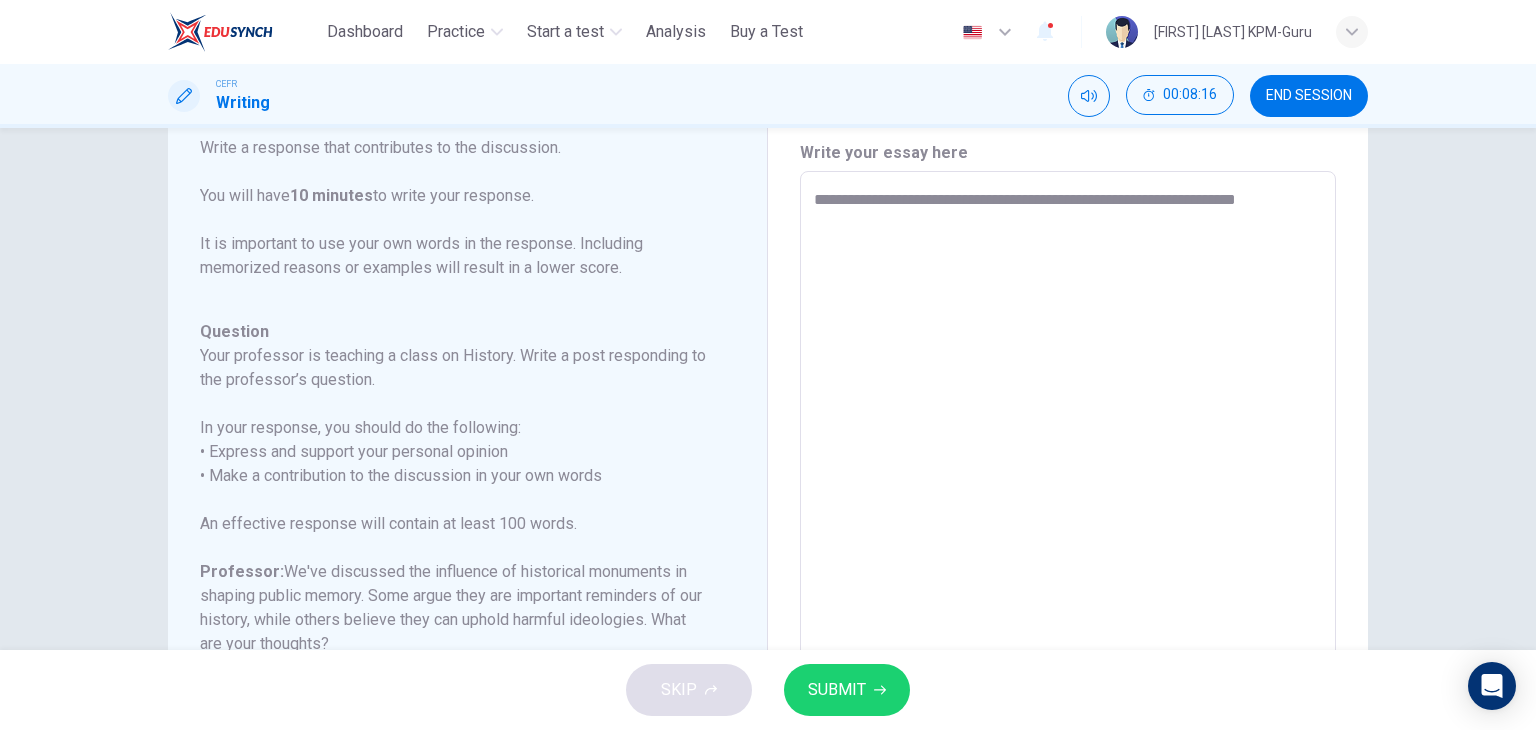 type on "*" 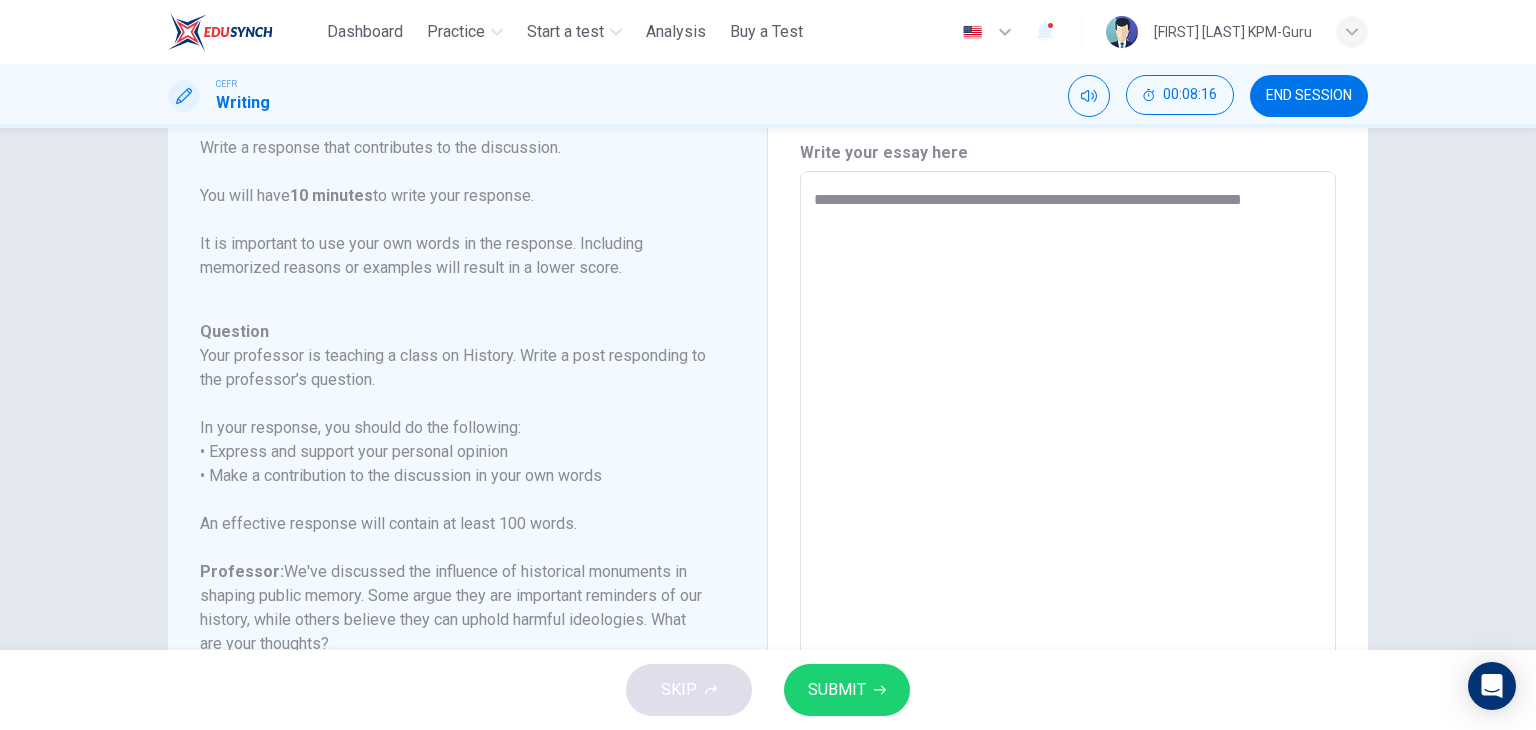 type on "*" 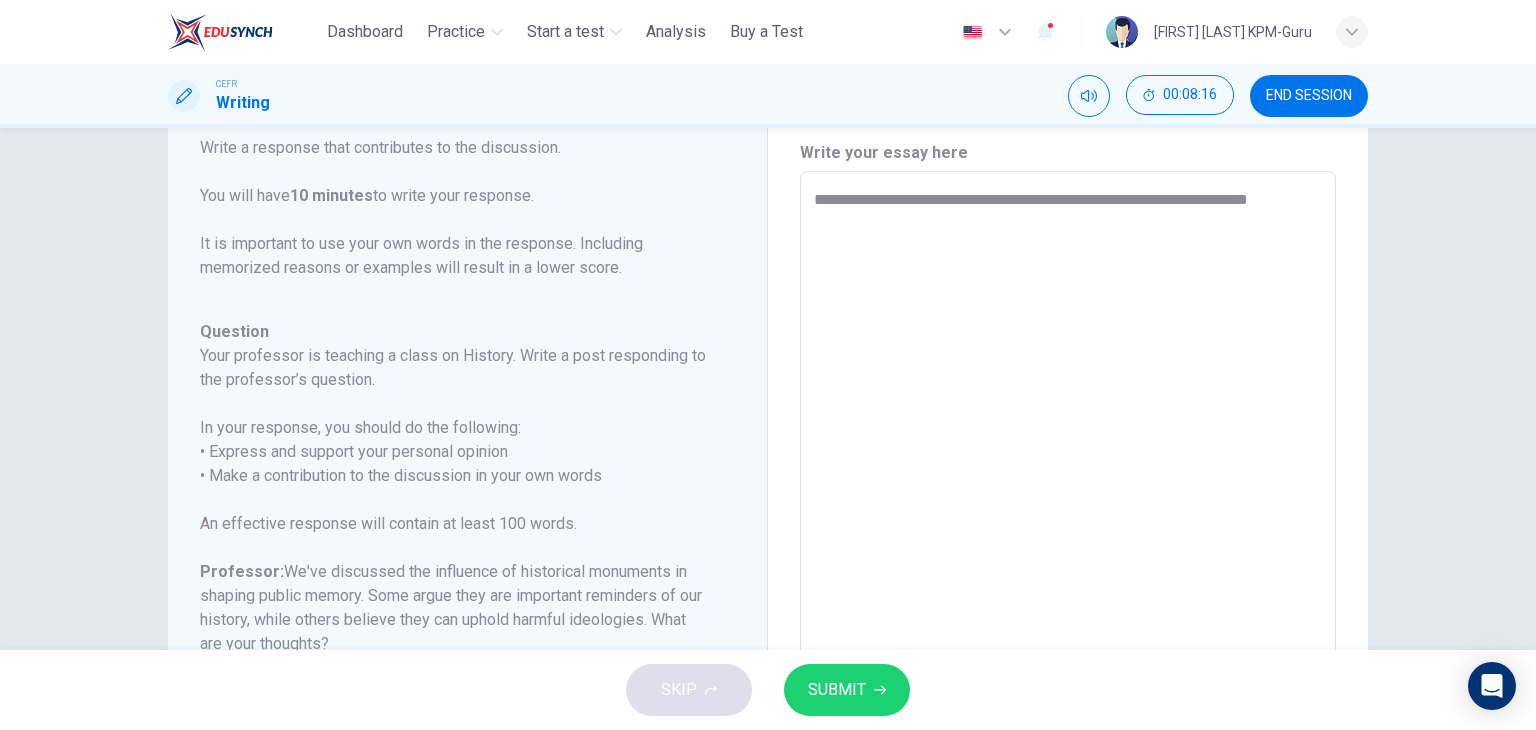 type on "*" 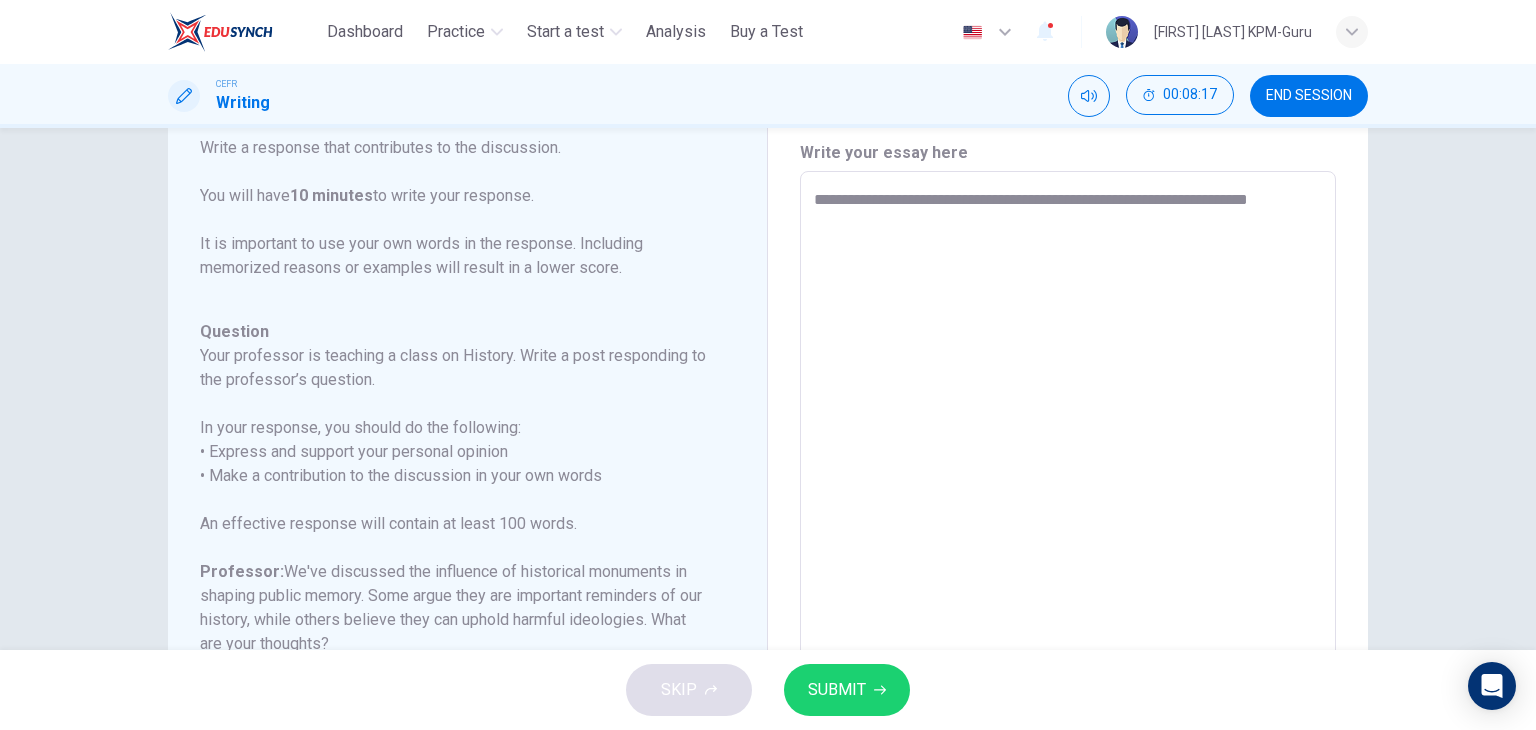 type on "**********" 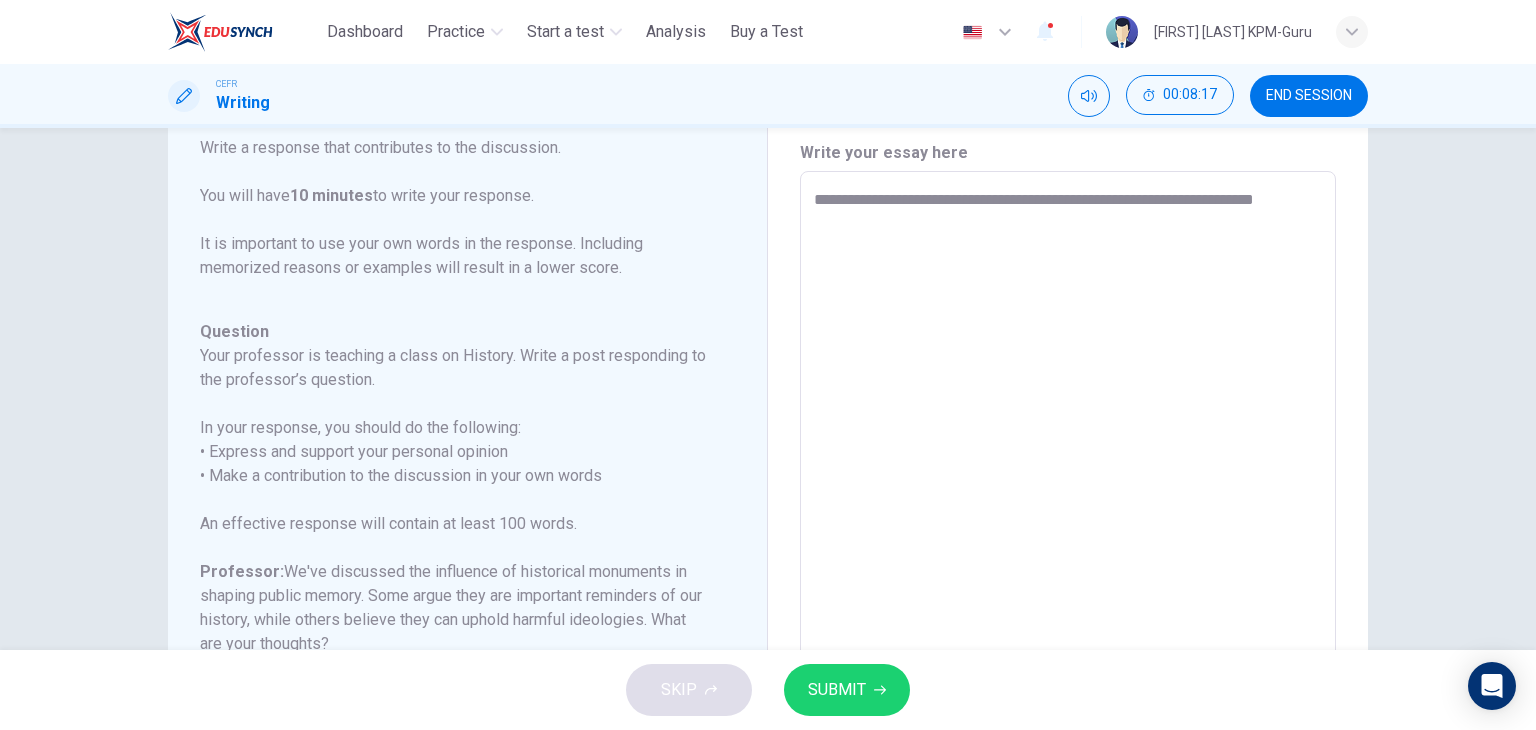 type on "**********" 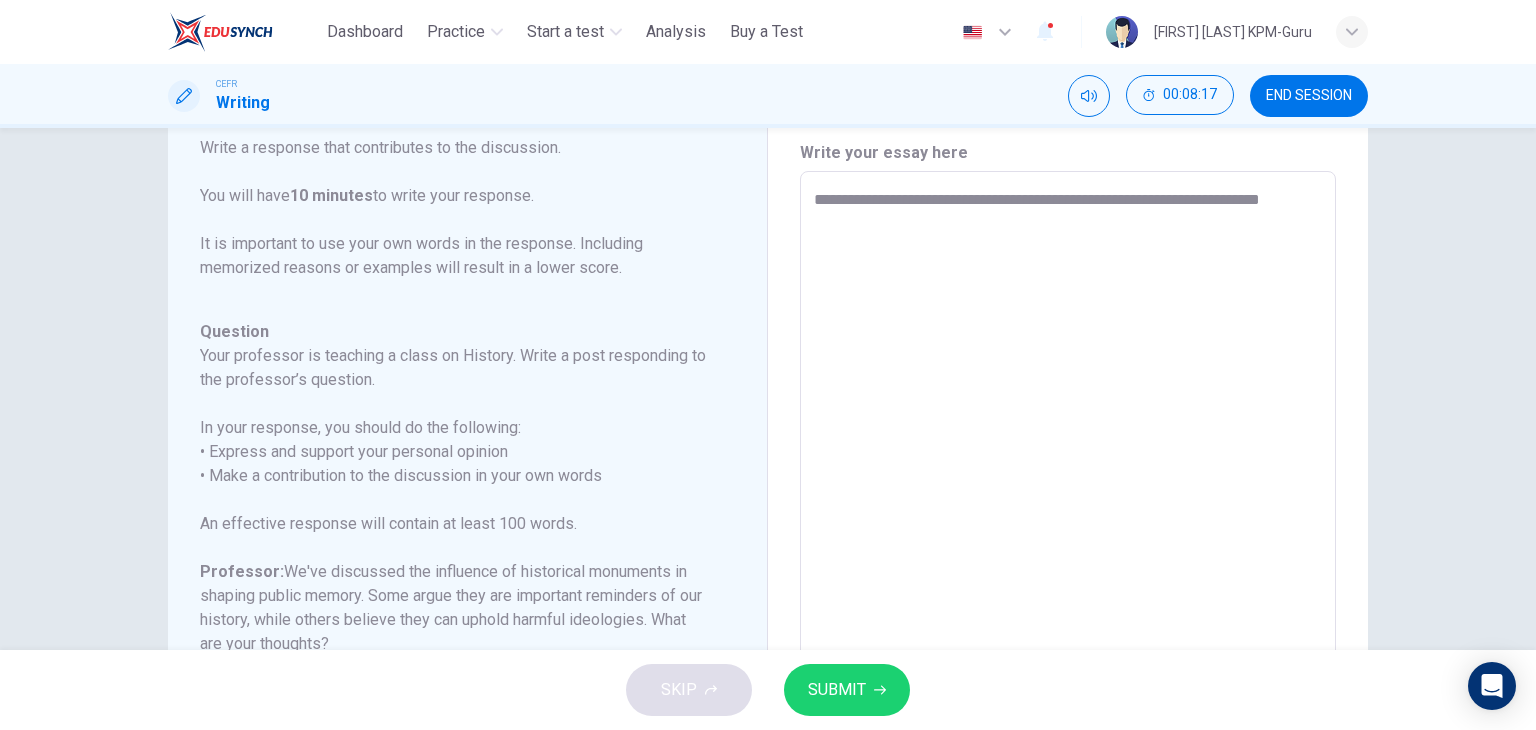 type on "*" 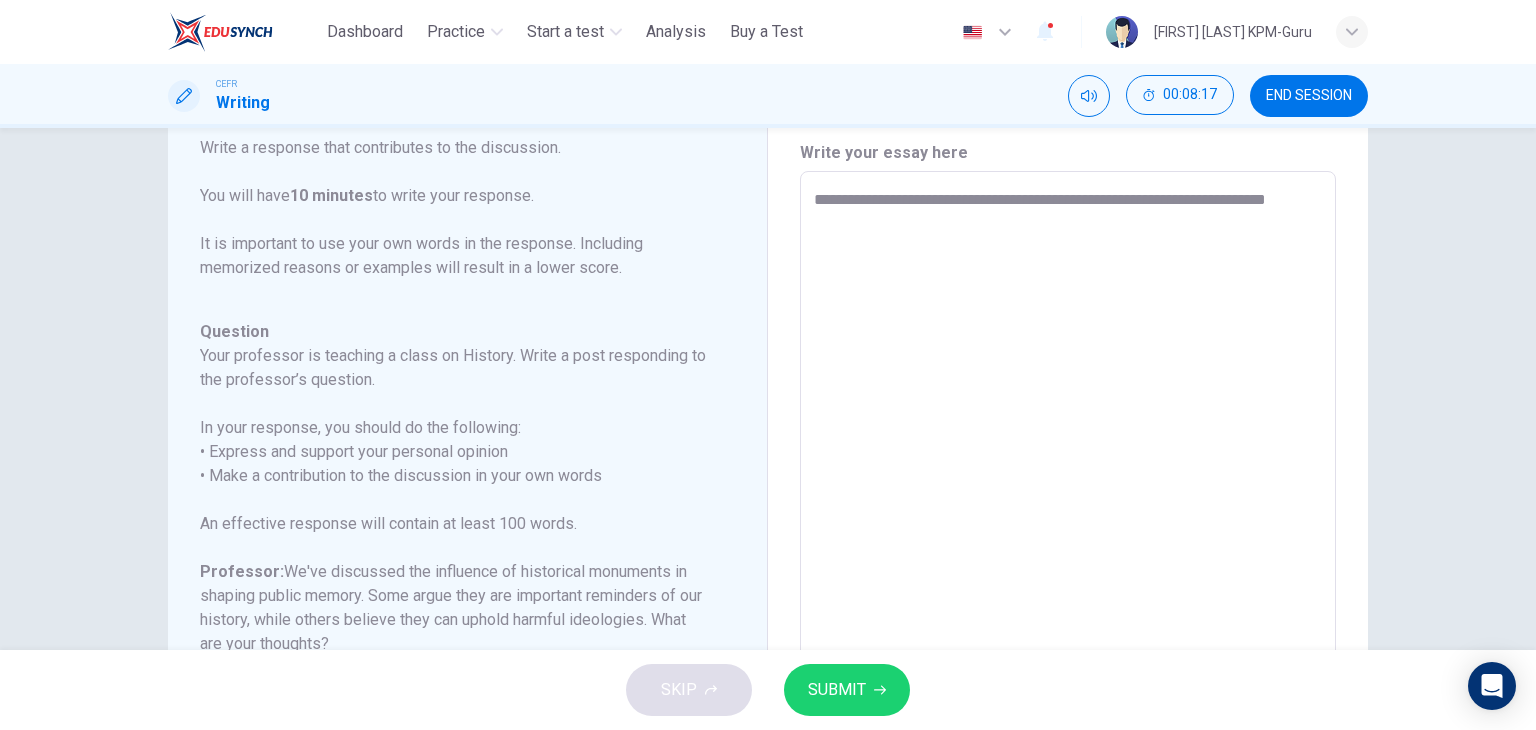 type on "*" 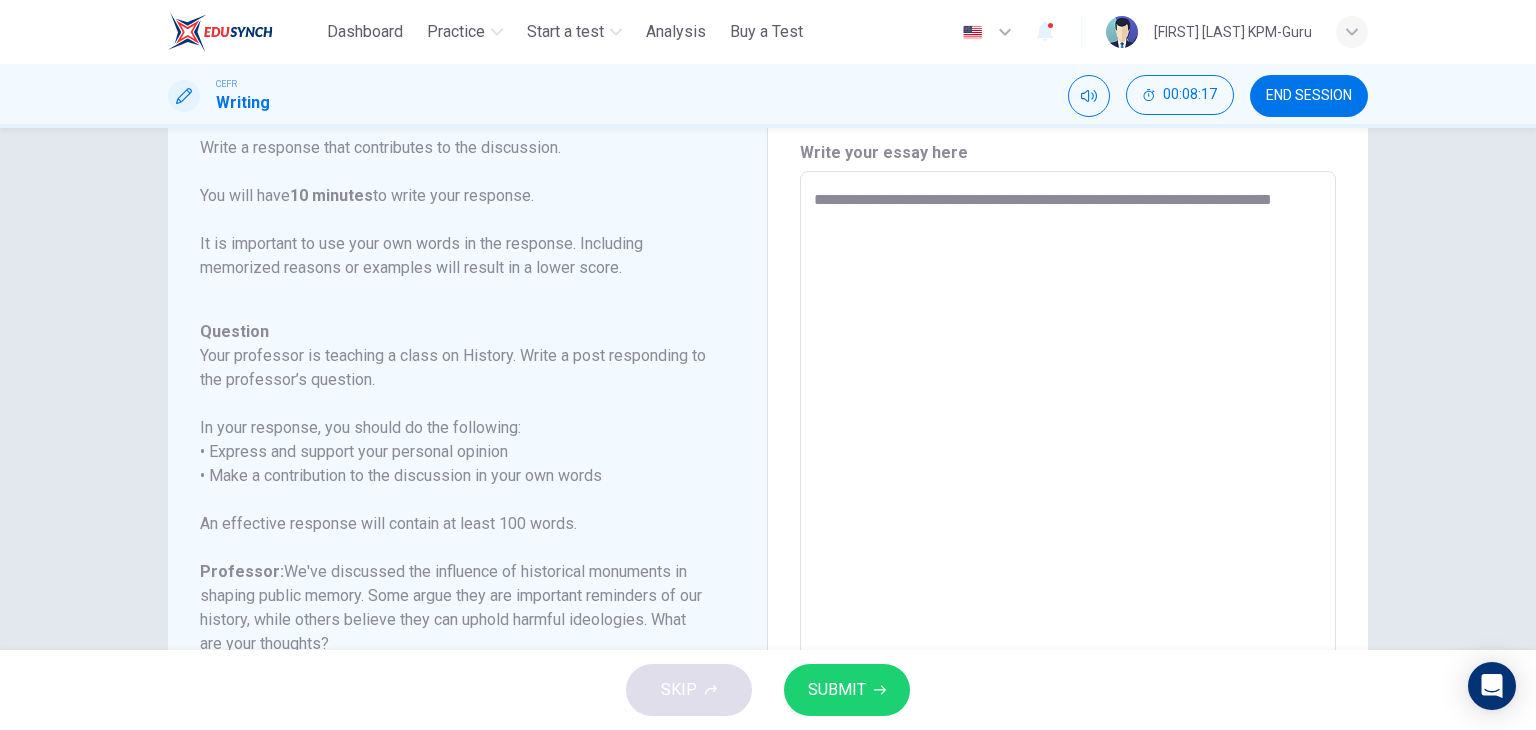 type on "*" 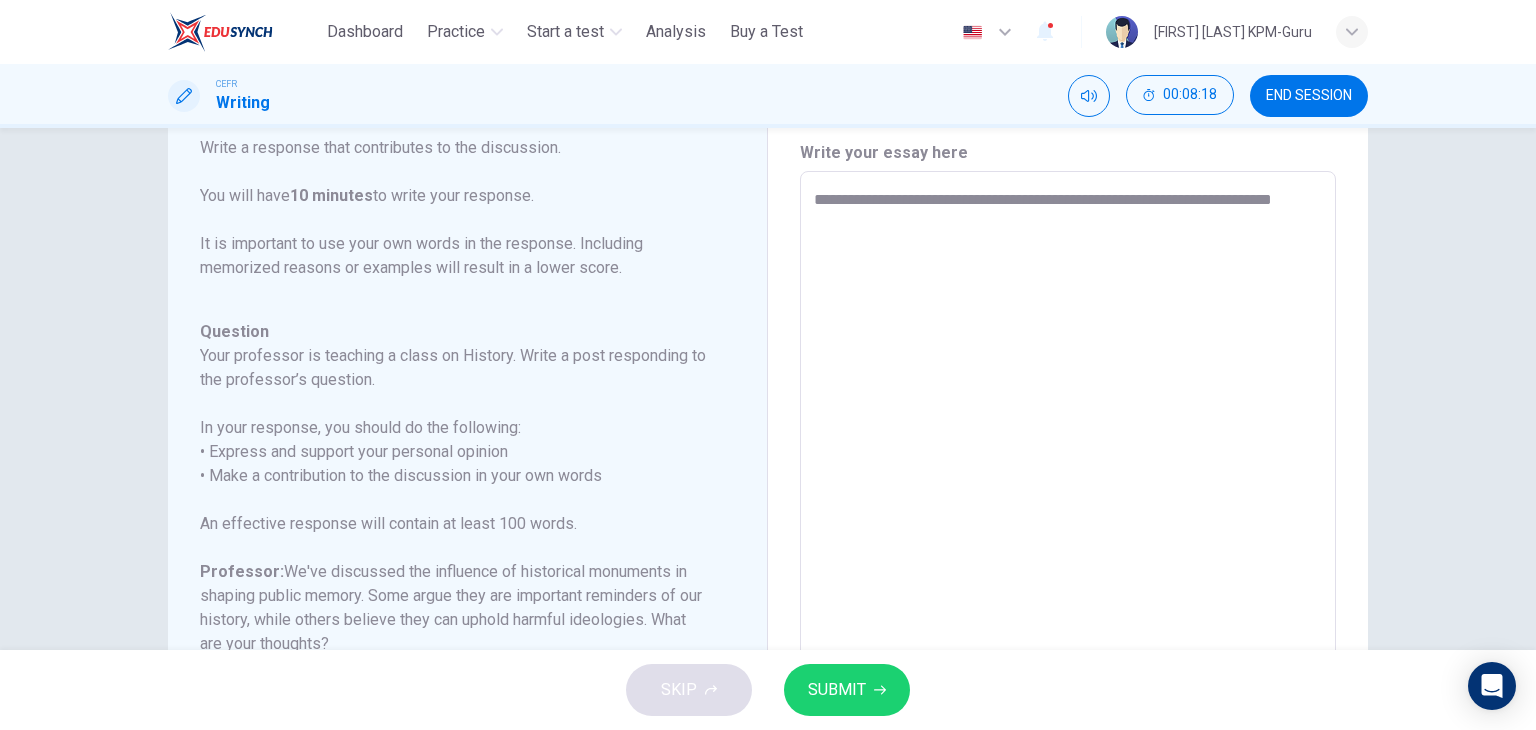 type on "**********" 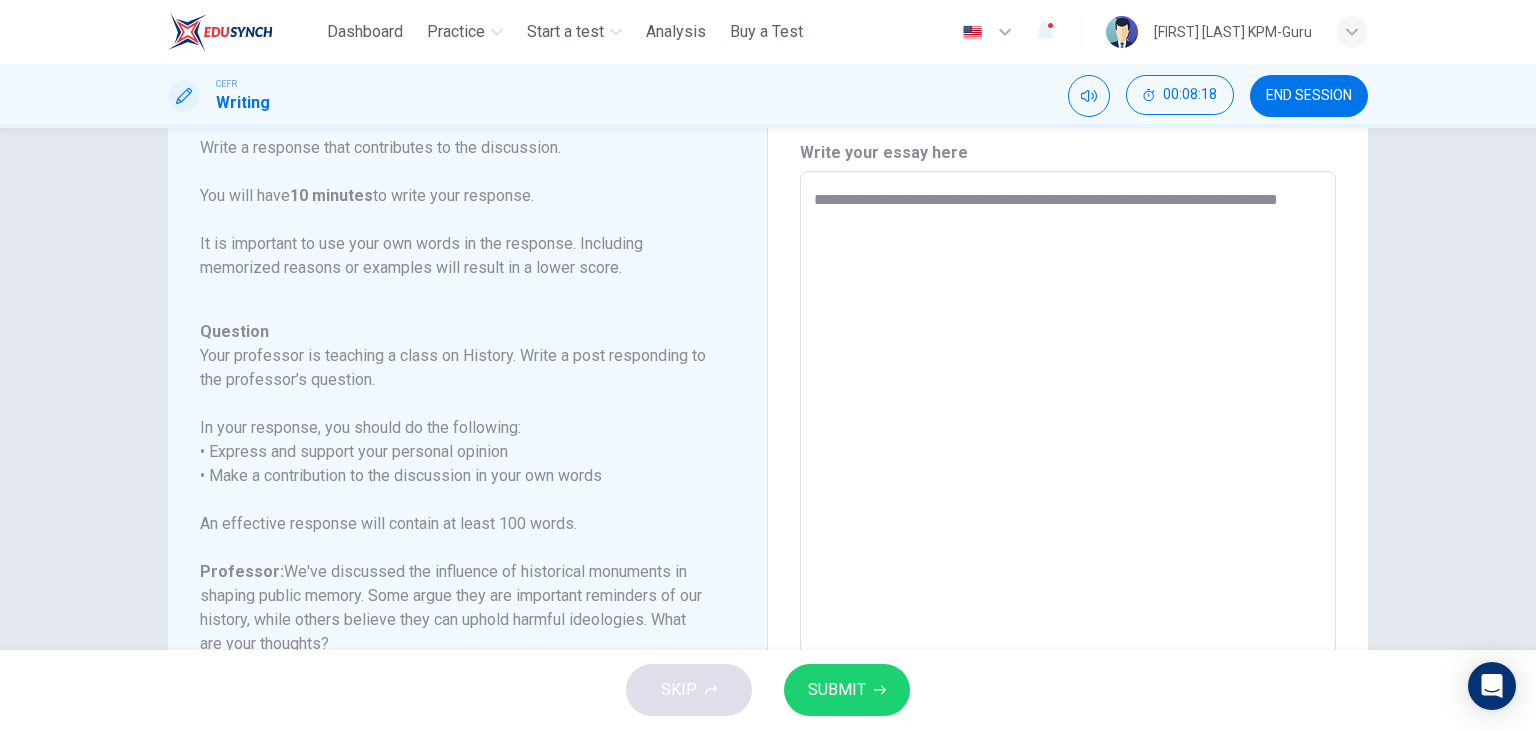 type on "*" 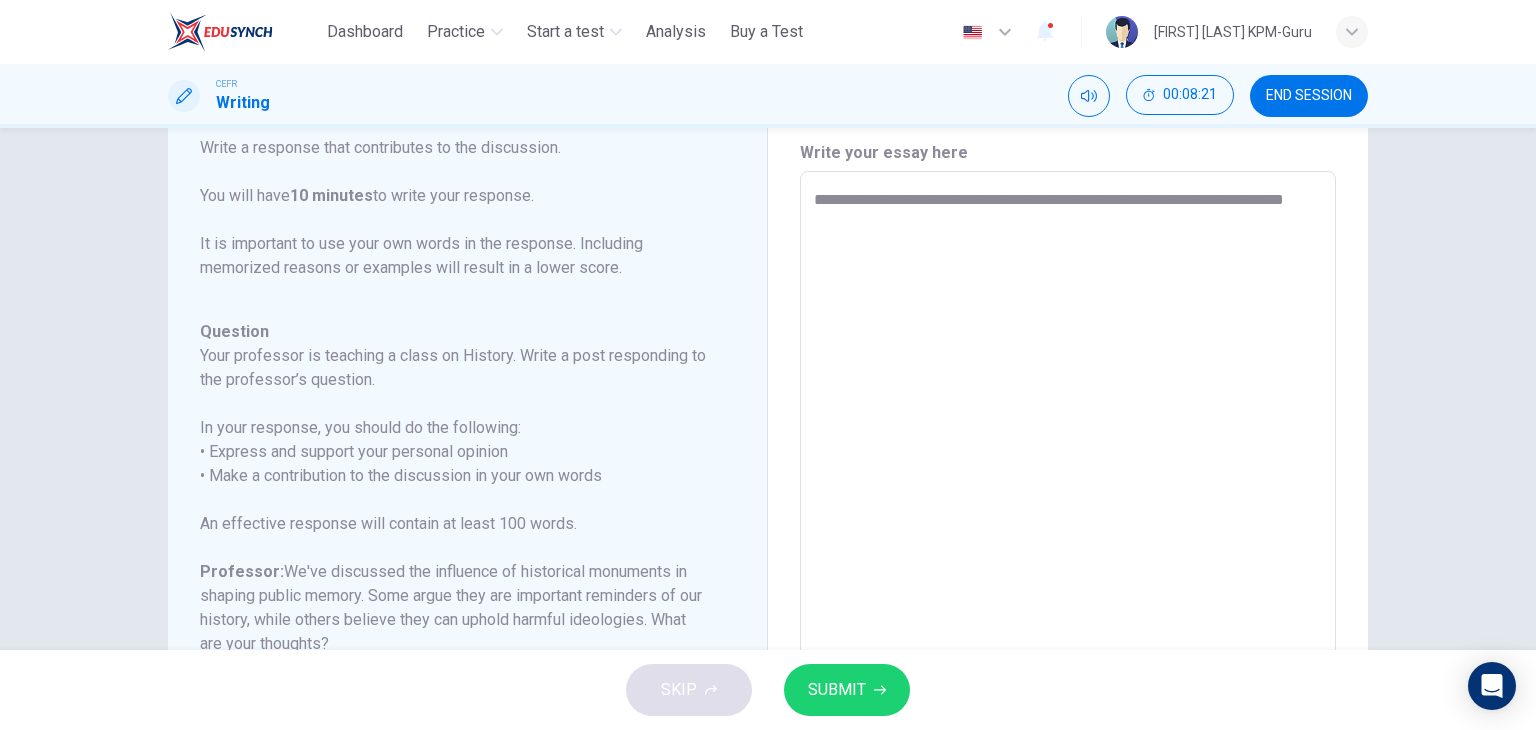 drag, startPoint x: 832, startPoint y: 190, endPoint x: 840, endPoint y: 197, distance: 10.630146 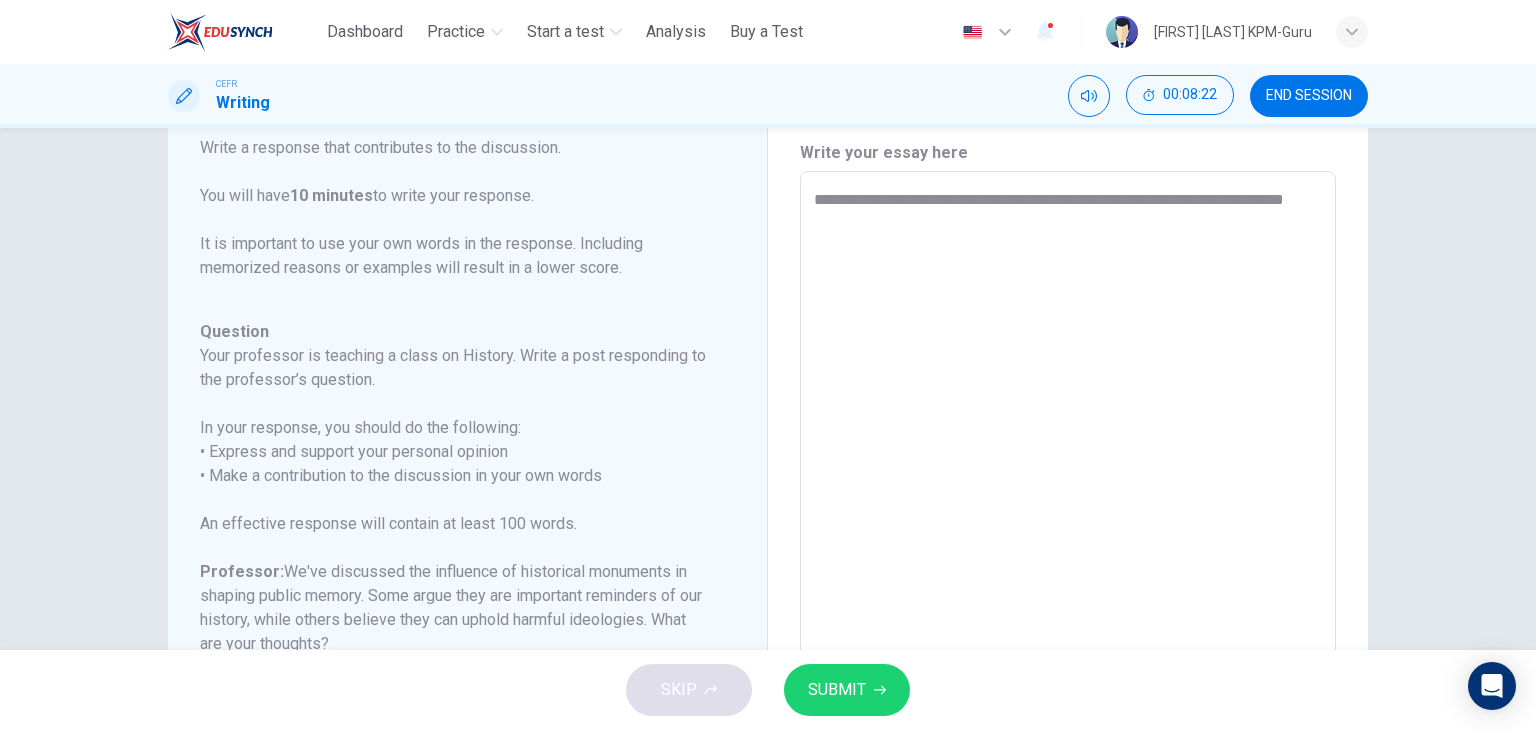 type on "**********" 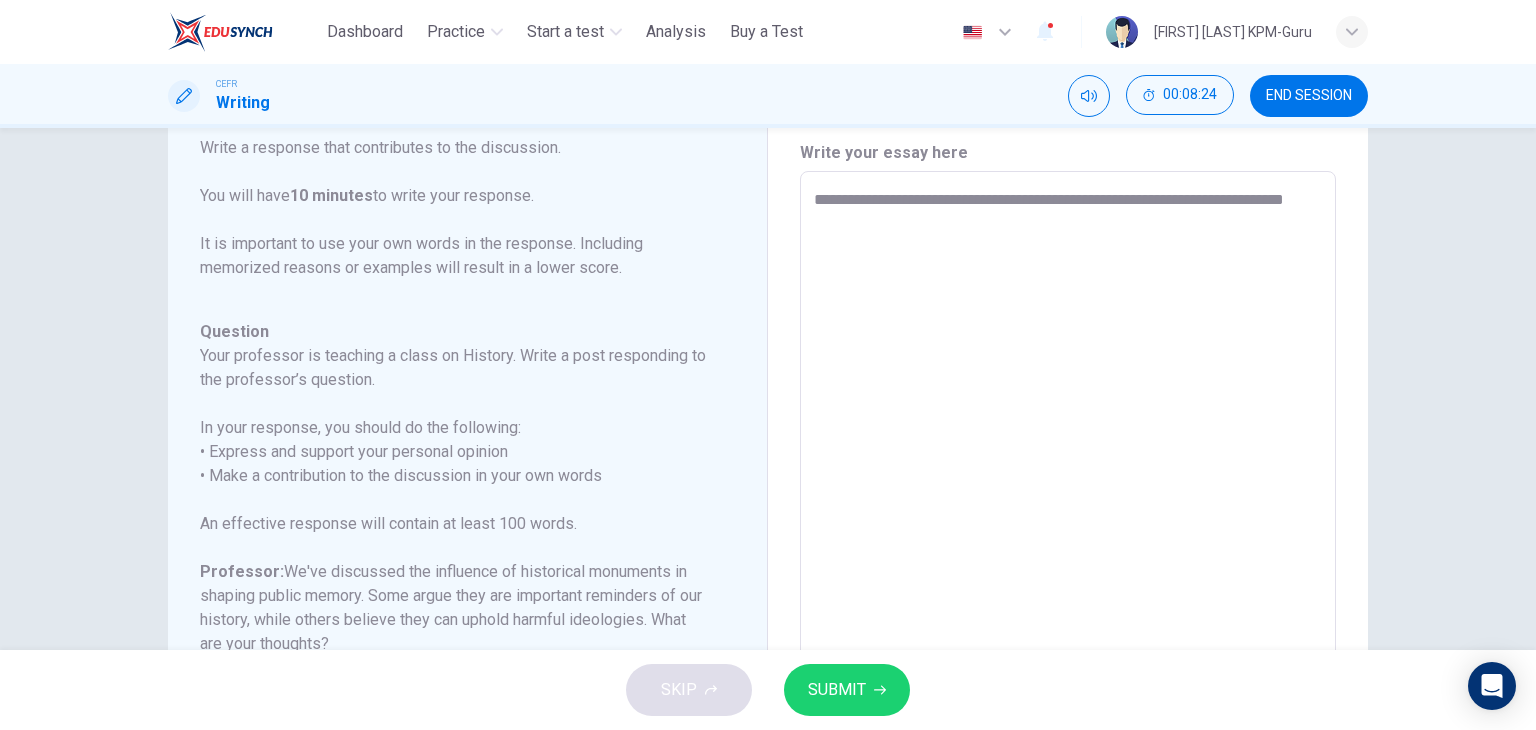 type on "**********" 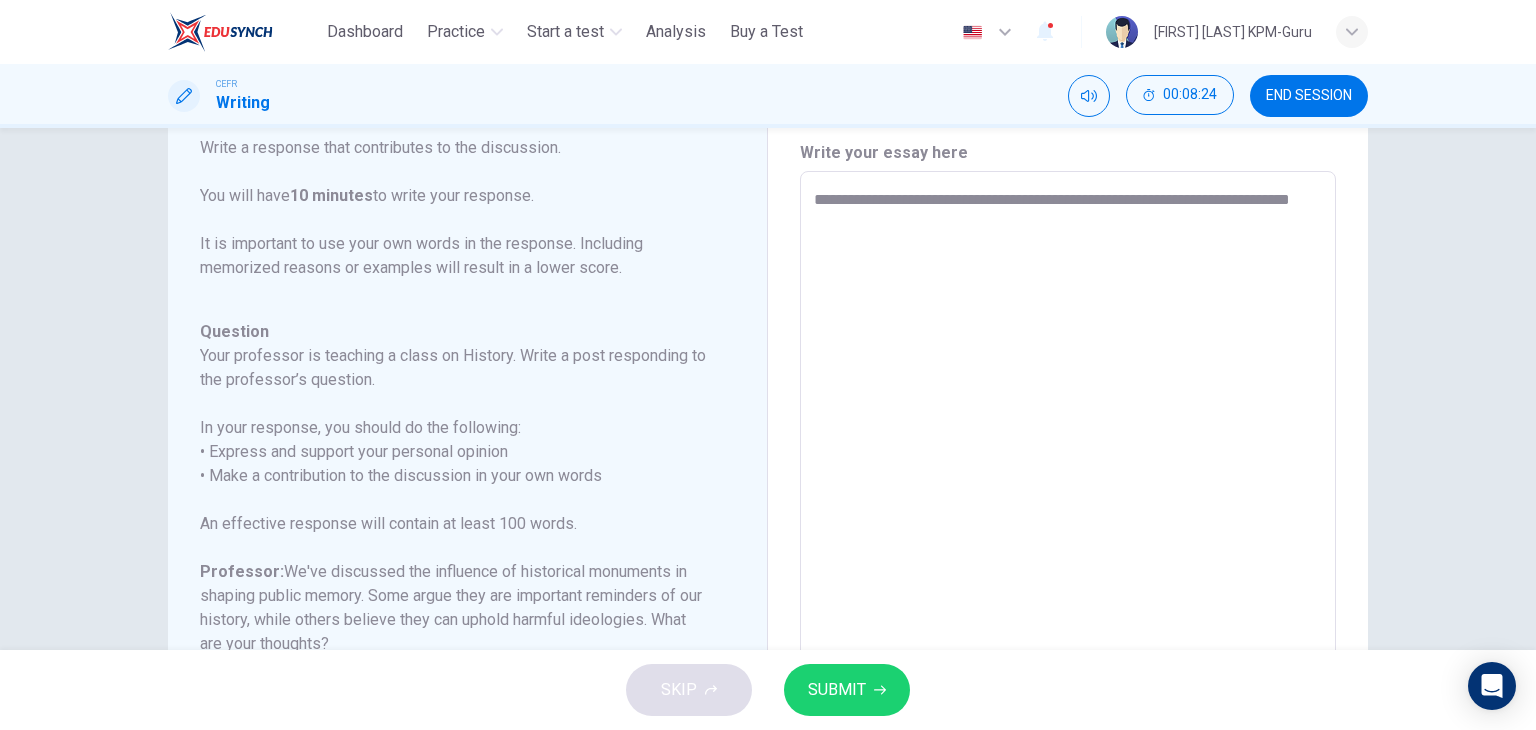 type on "*" 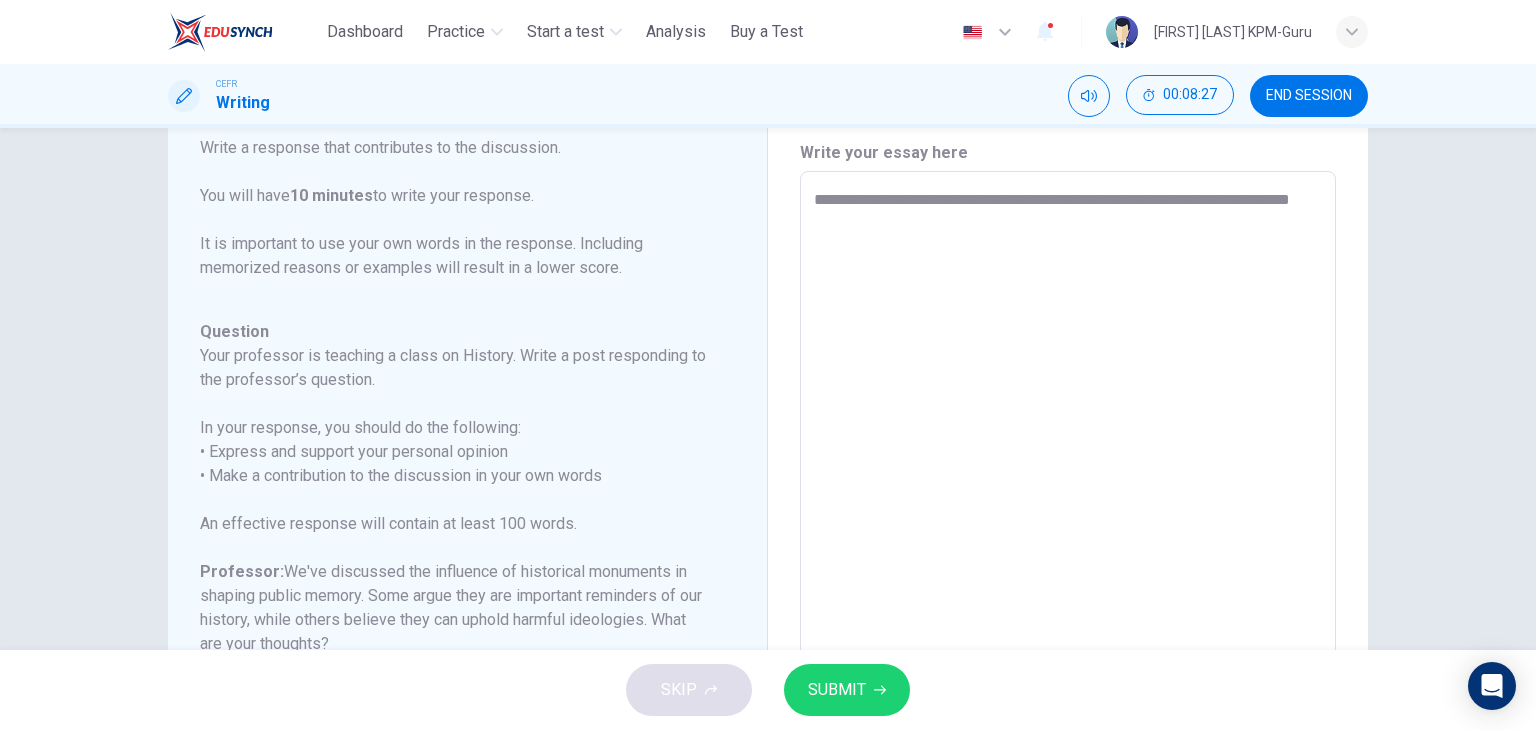 click on "**********" at bounding box center [1068, 505] 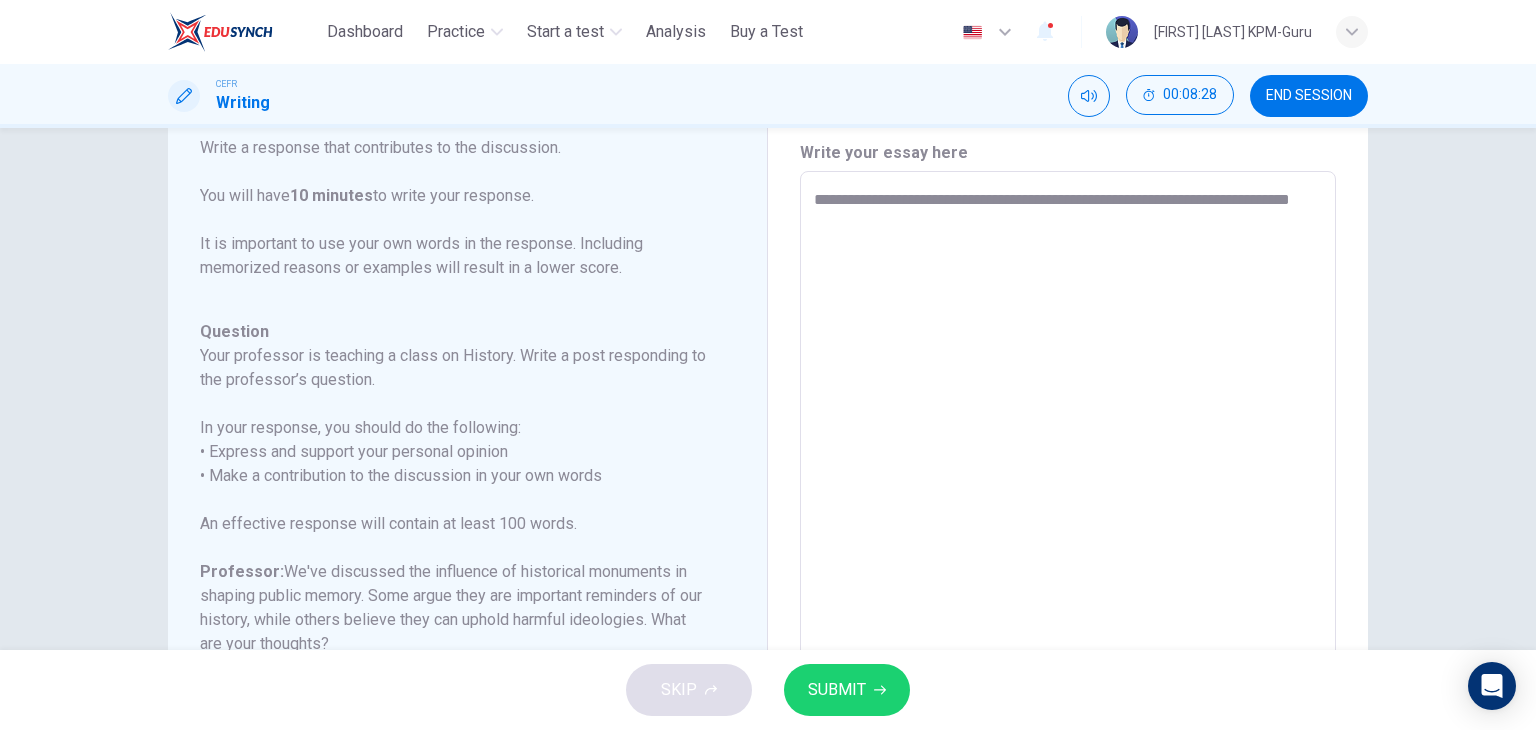 type on "**********" 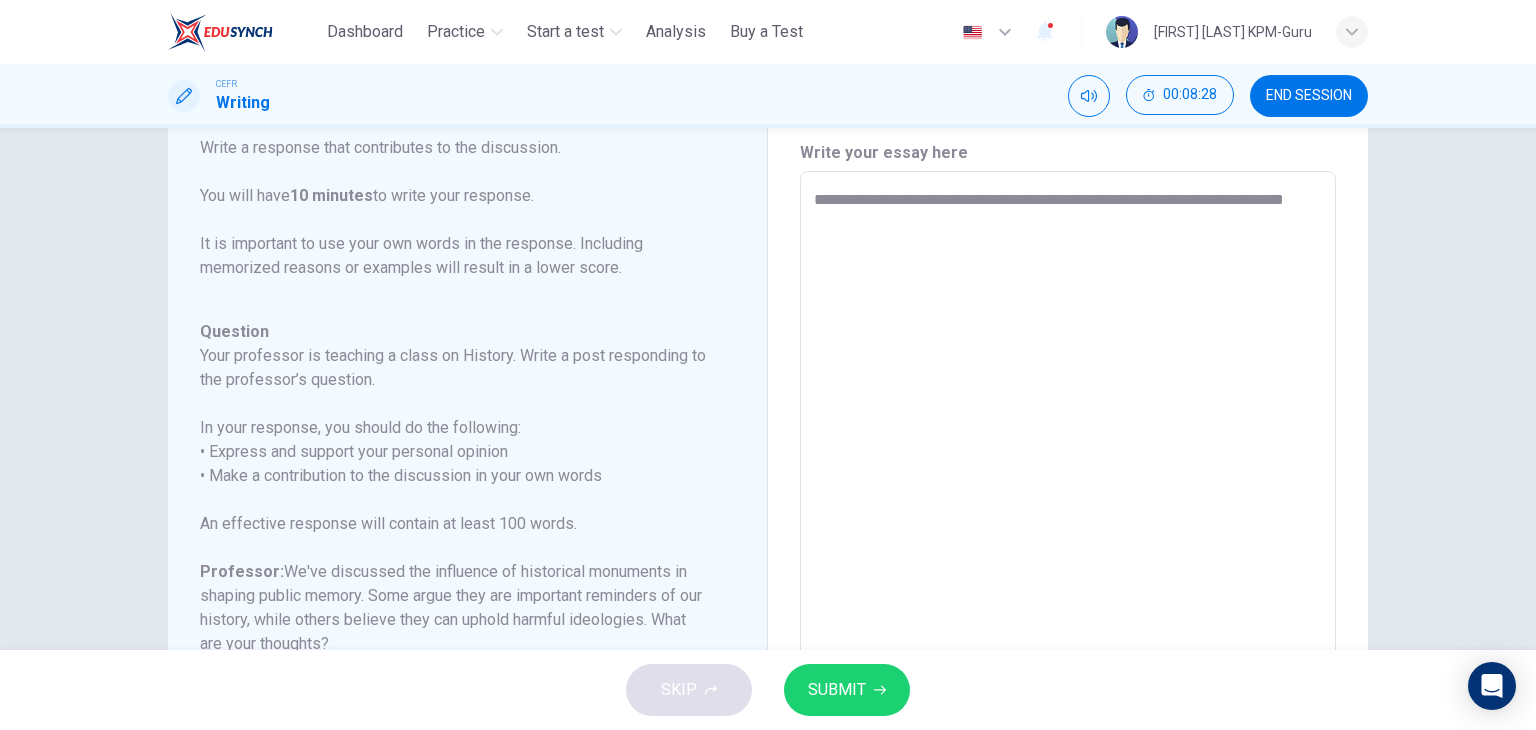 type on "*" 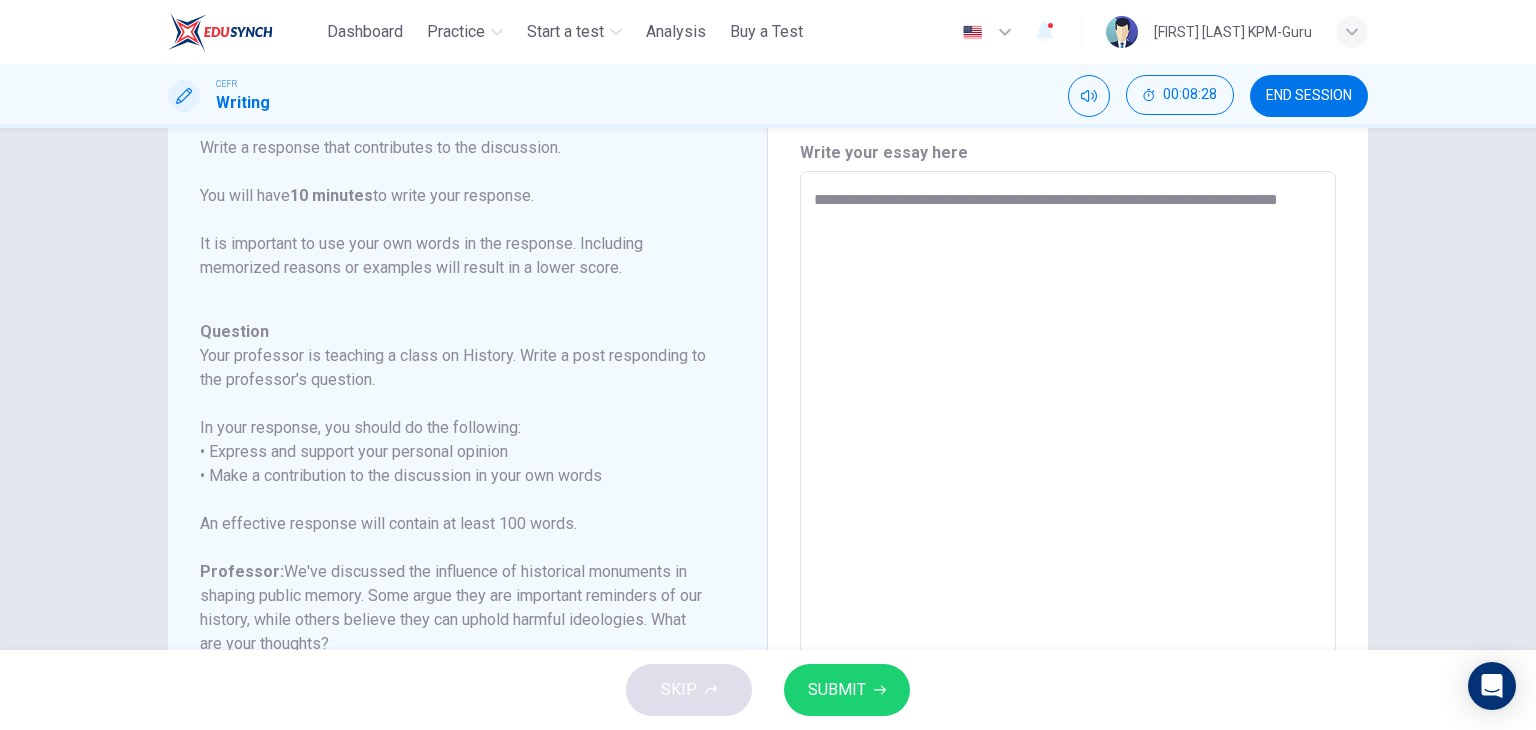 type on "*" 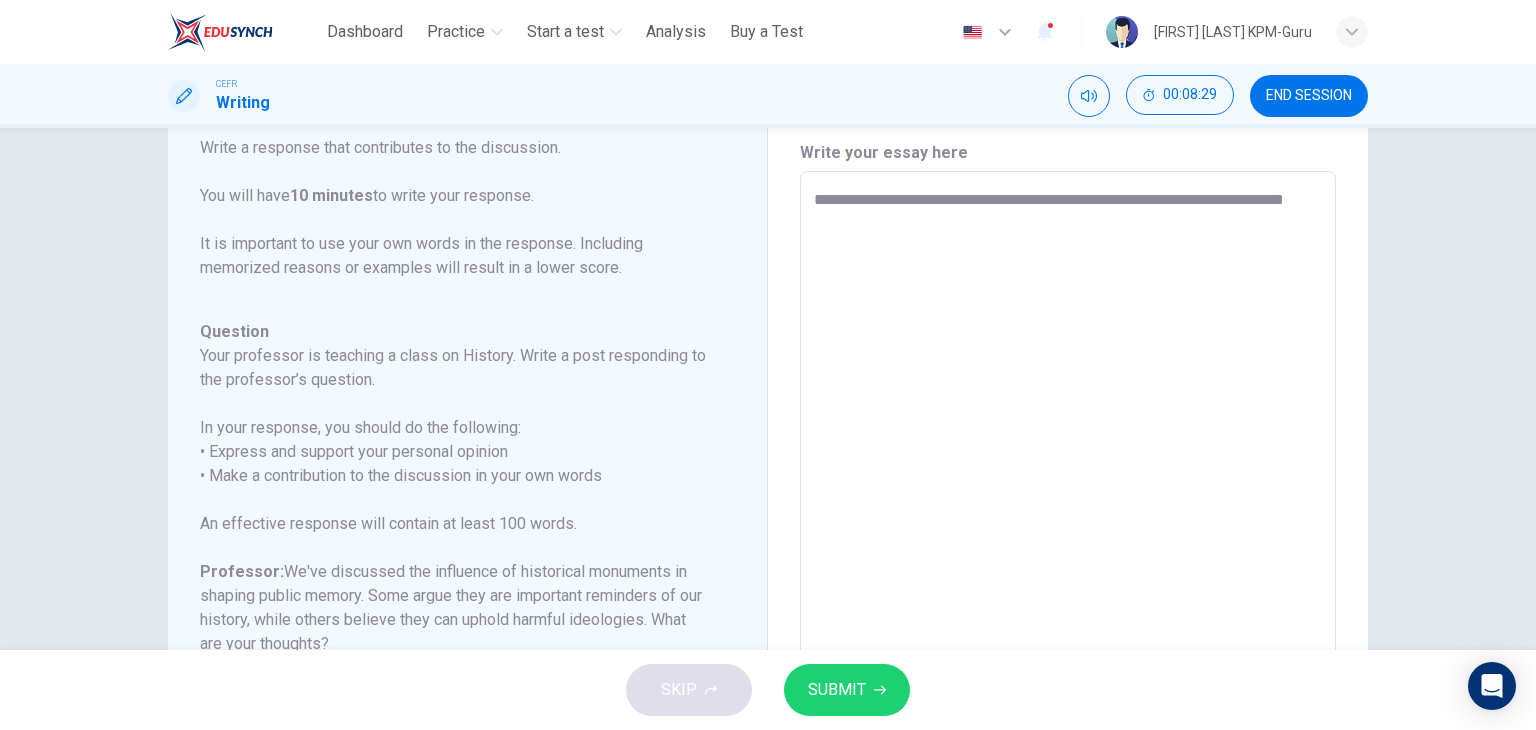 type on "**********" 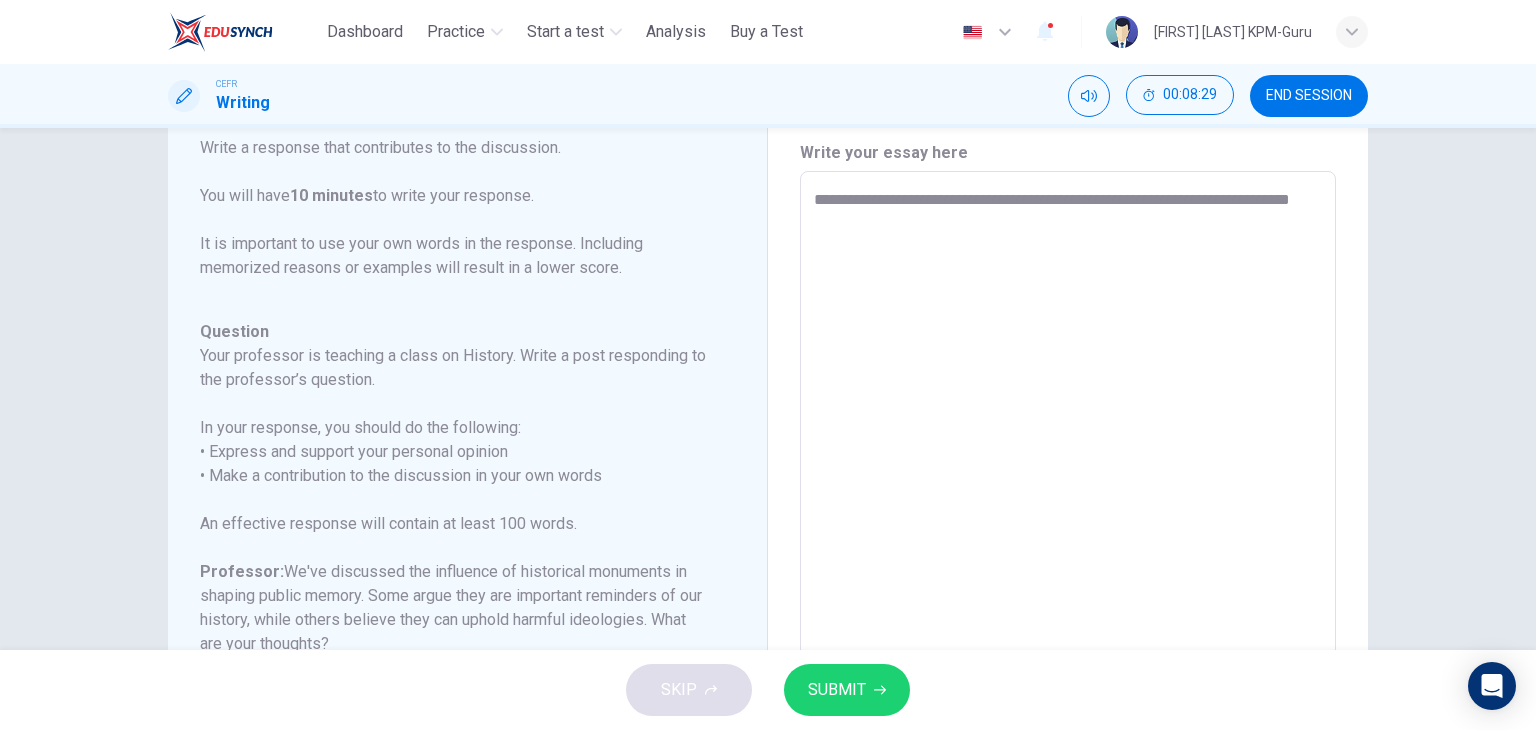 type on "*" 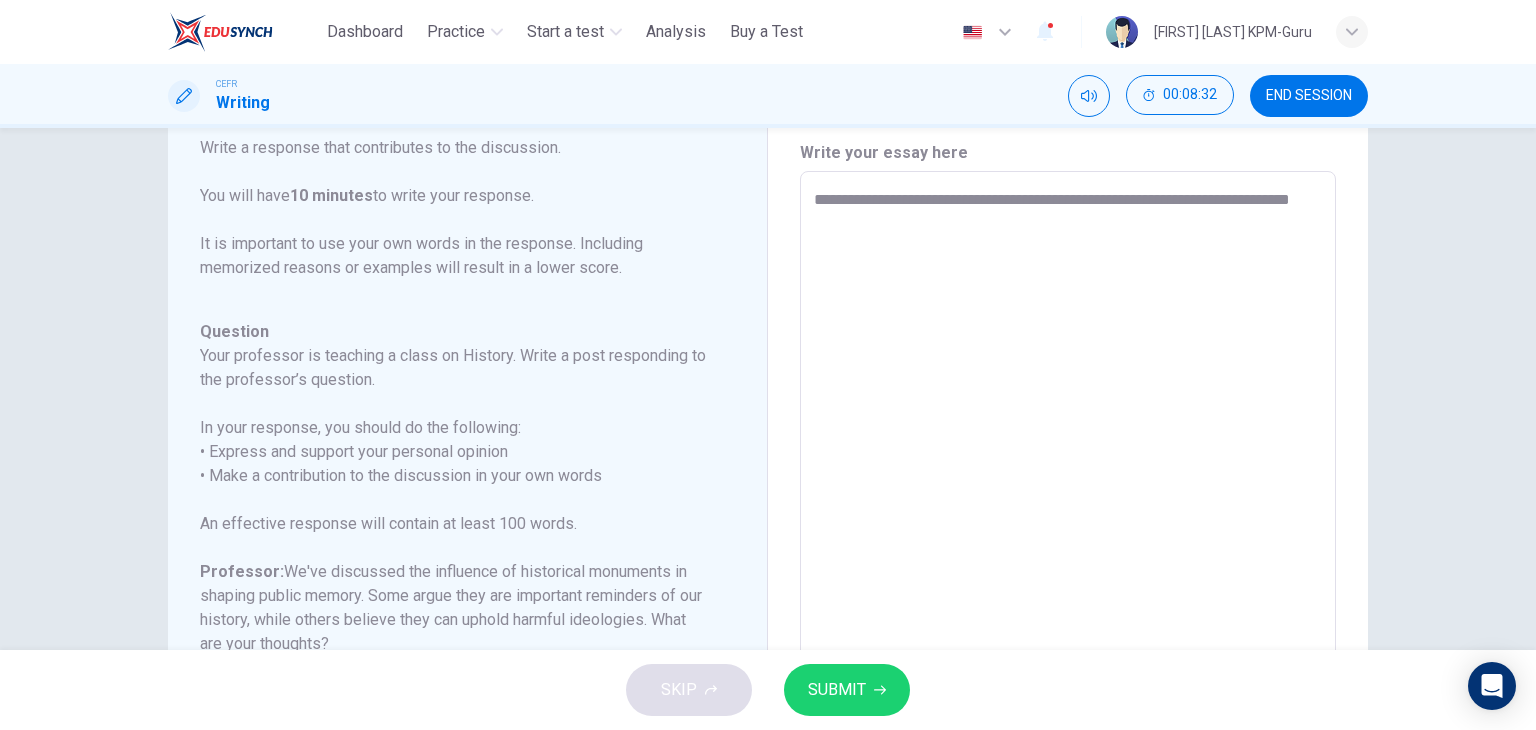 click on "**********" at bounding box center (1068, 505) 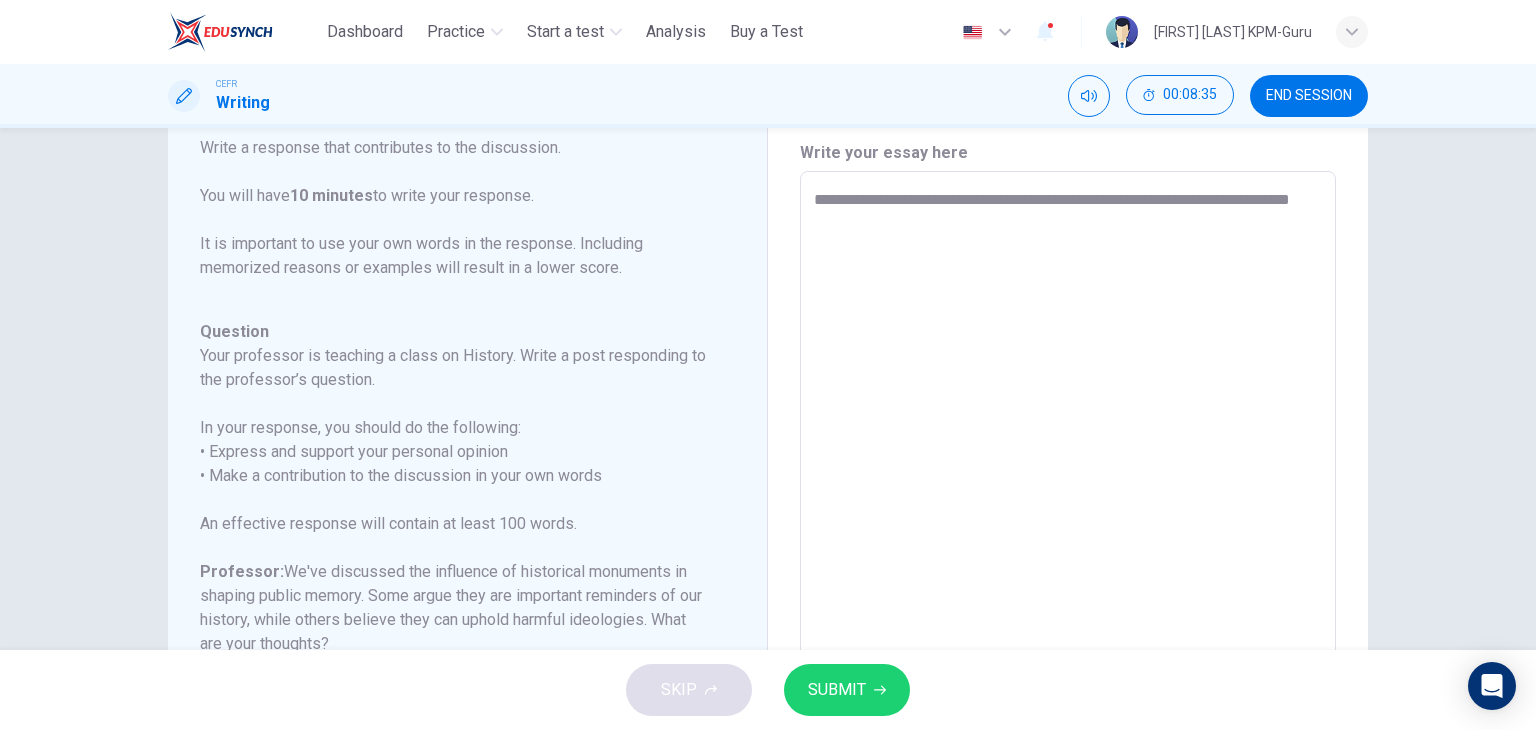type on "**********" 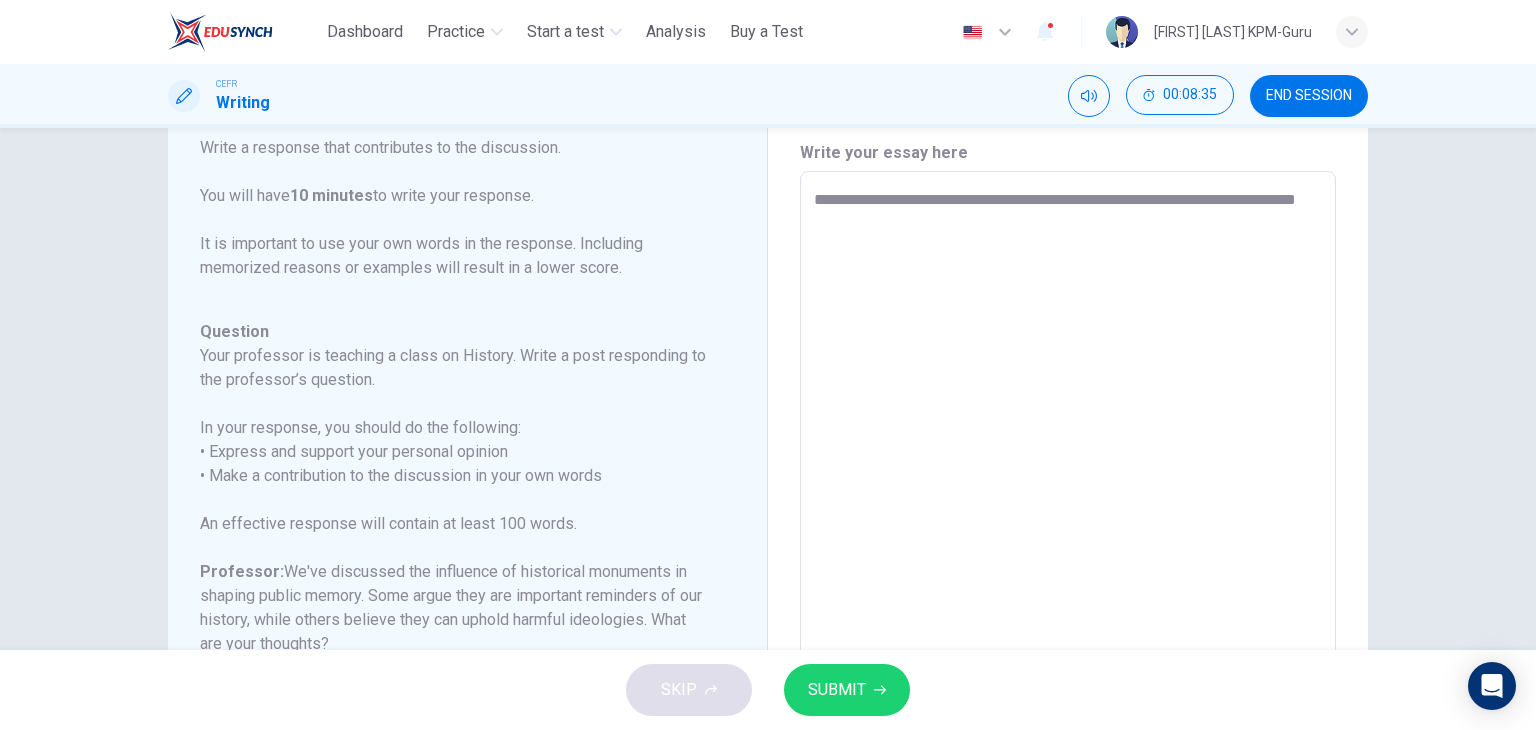 type on "*" 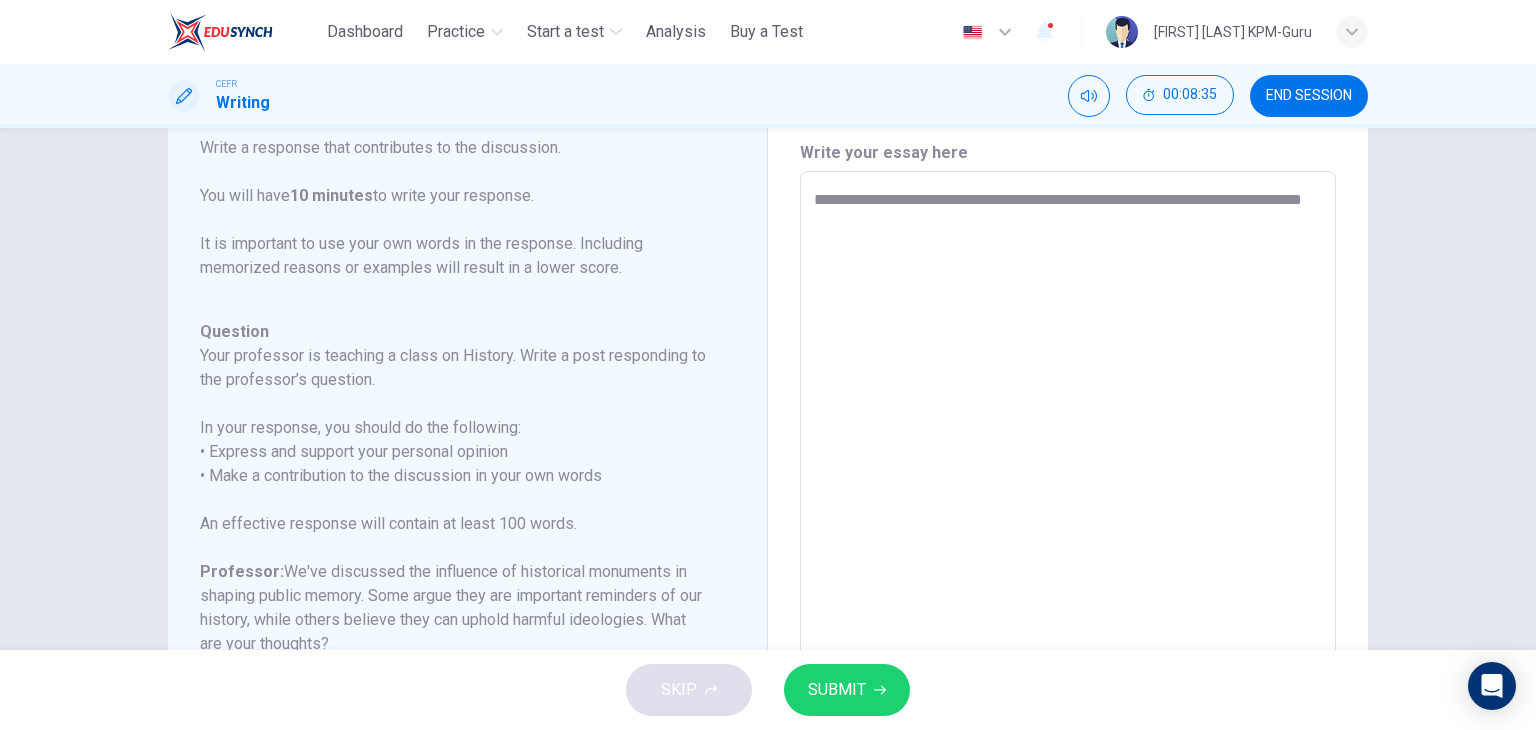 type on "*" 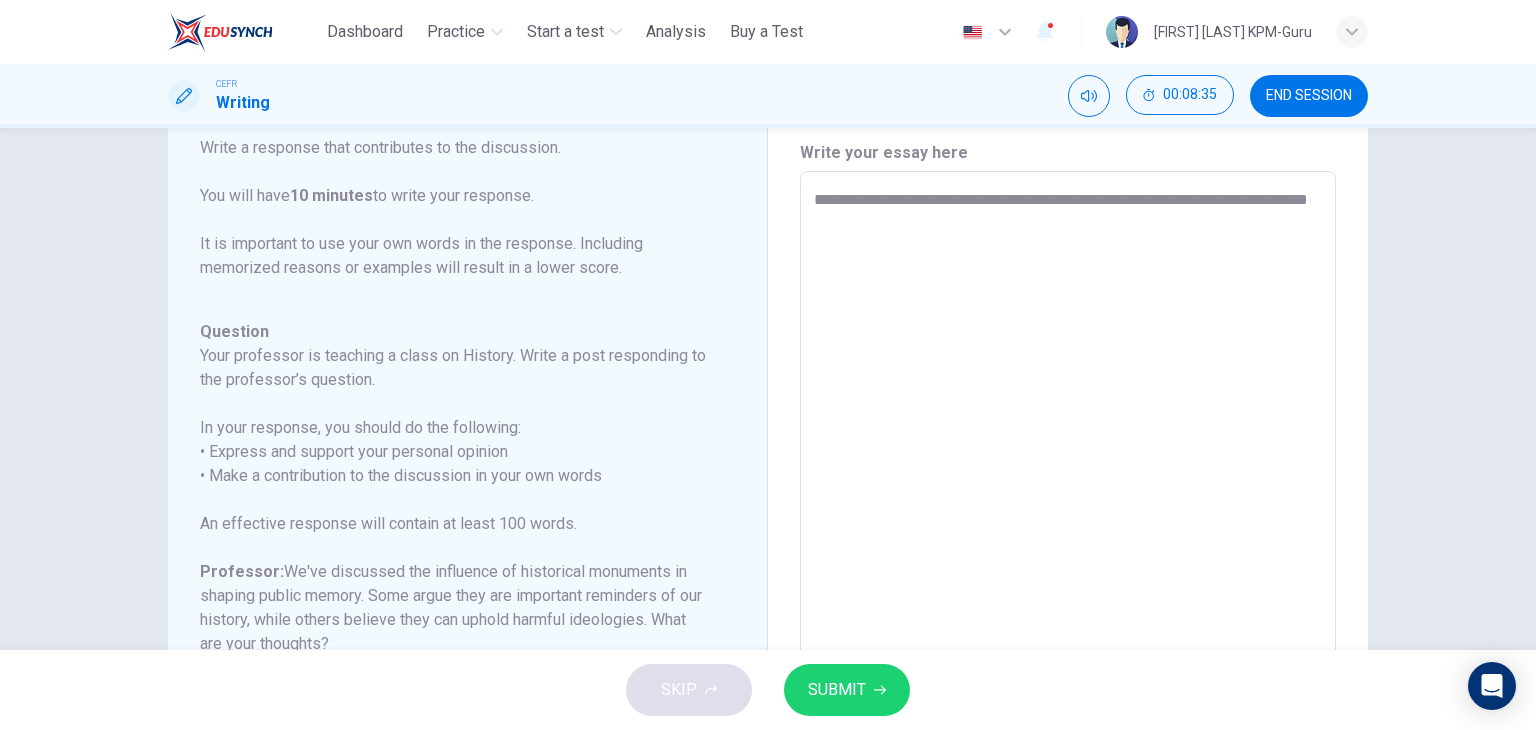 type on "*" 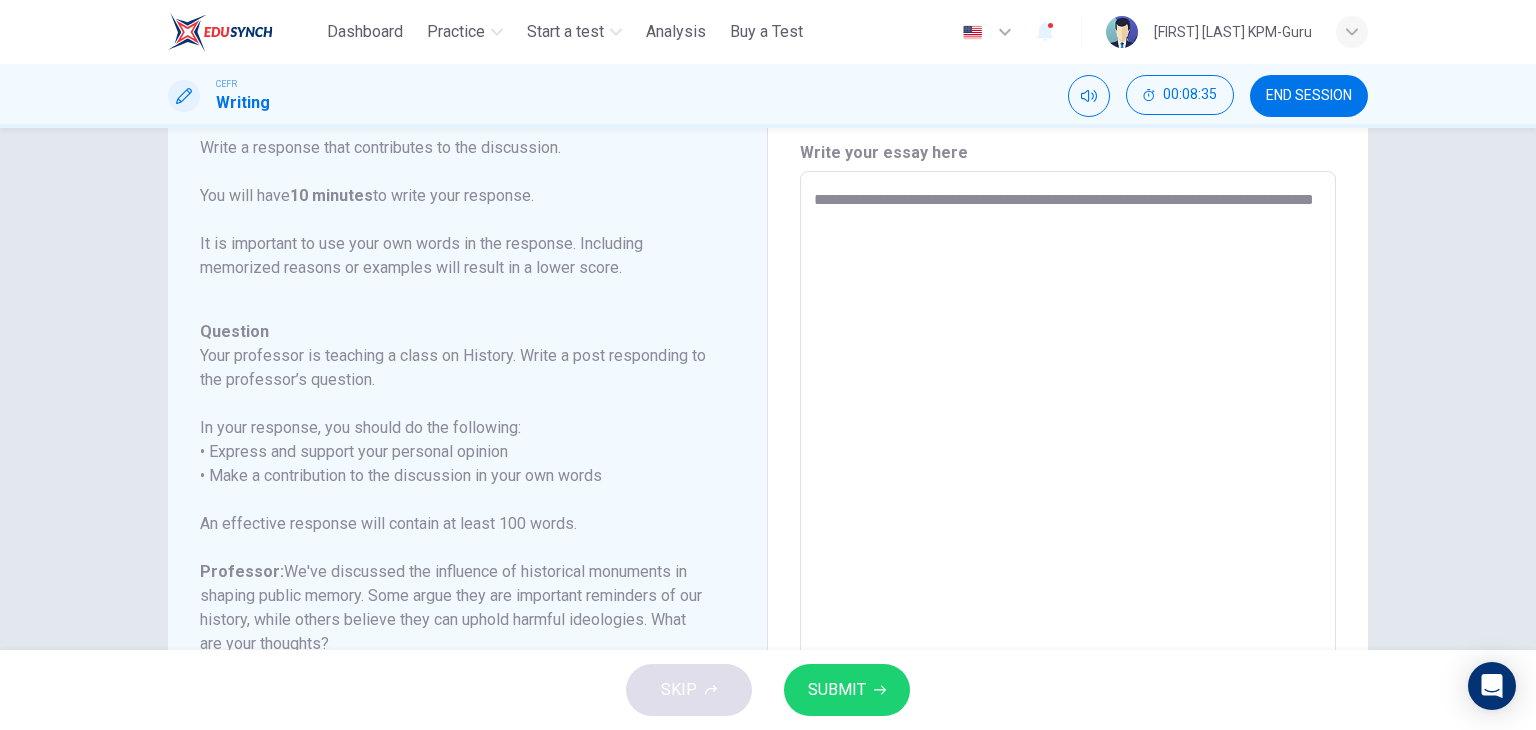 type on "**********" 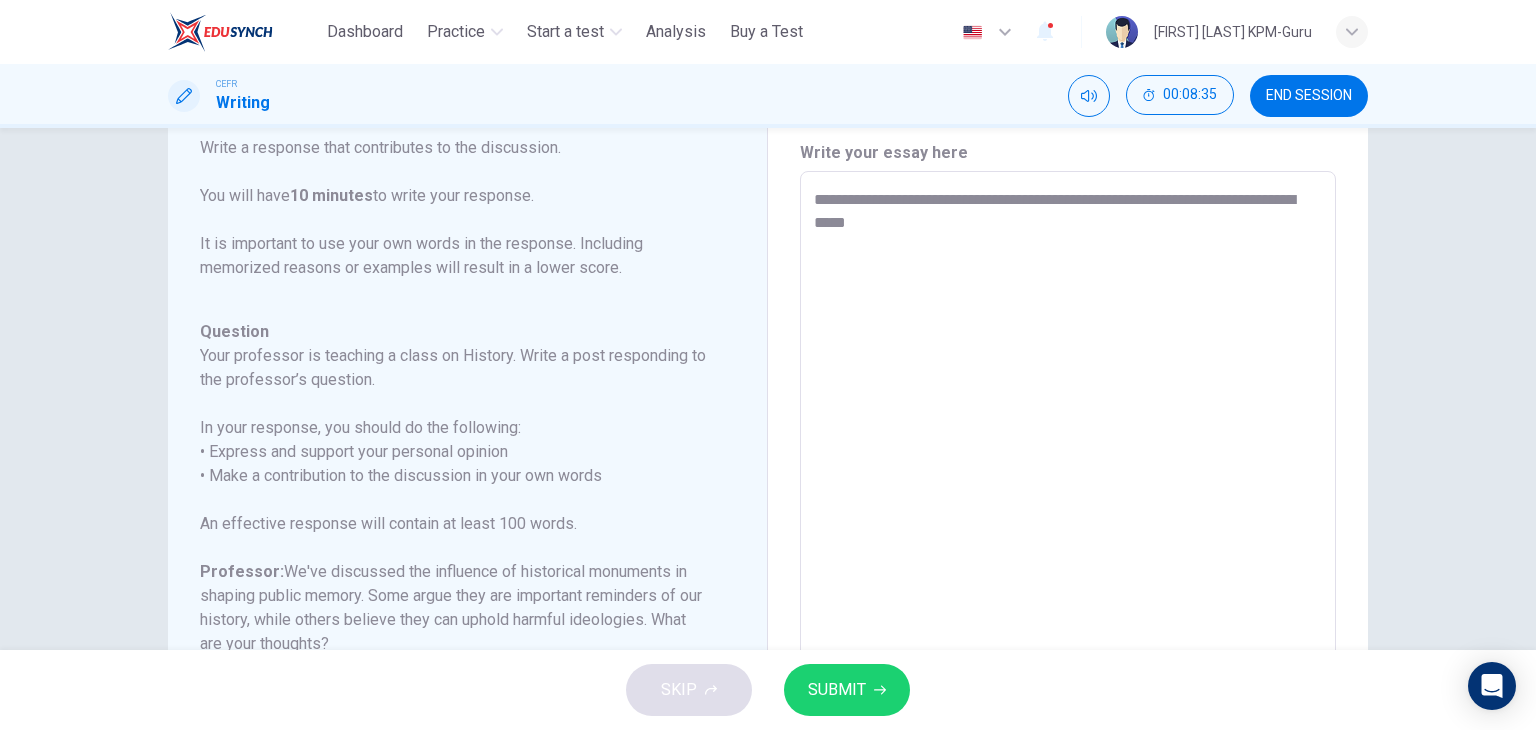 type on "*" 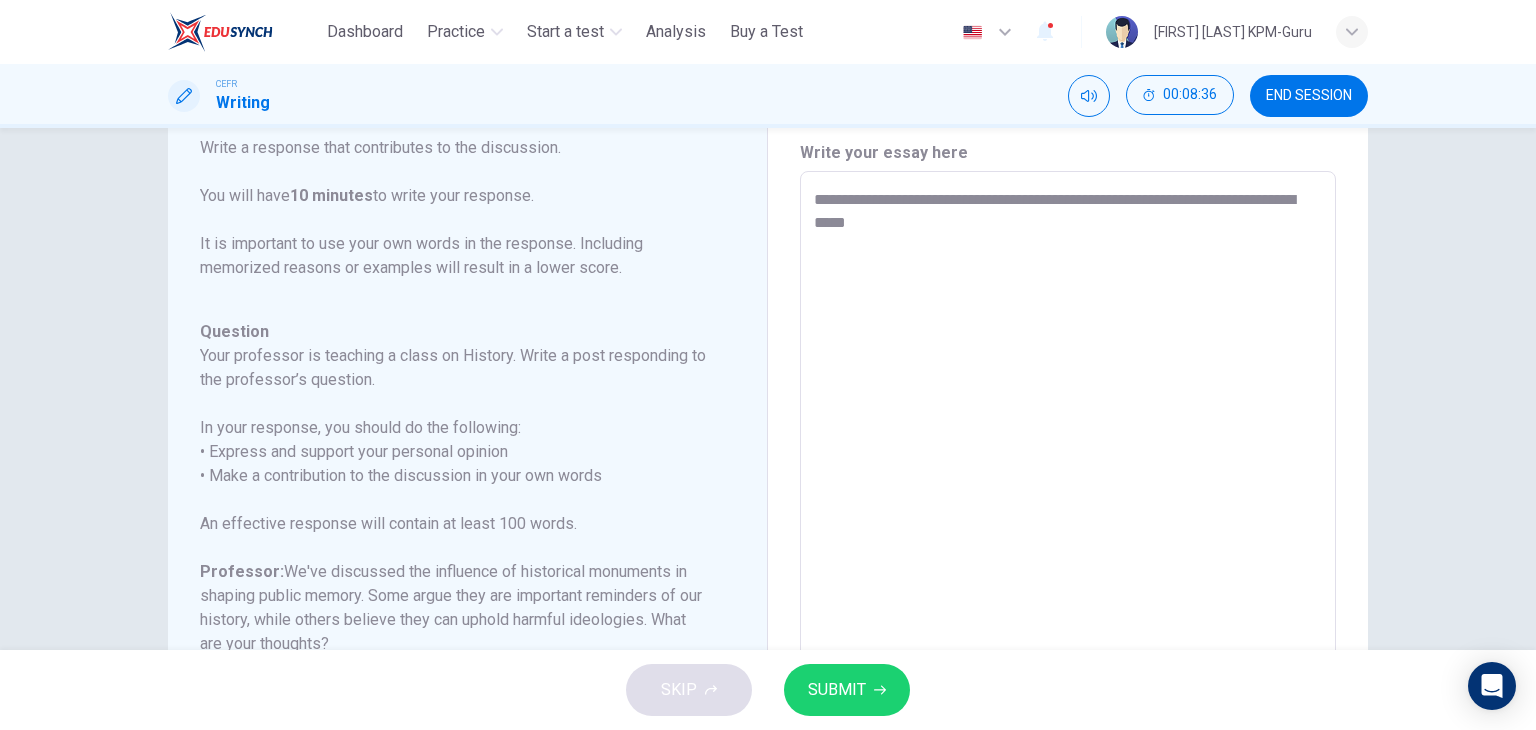 type on "**********" 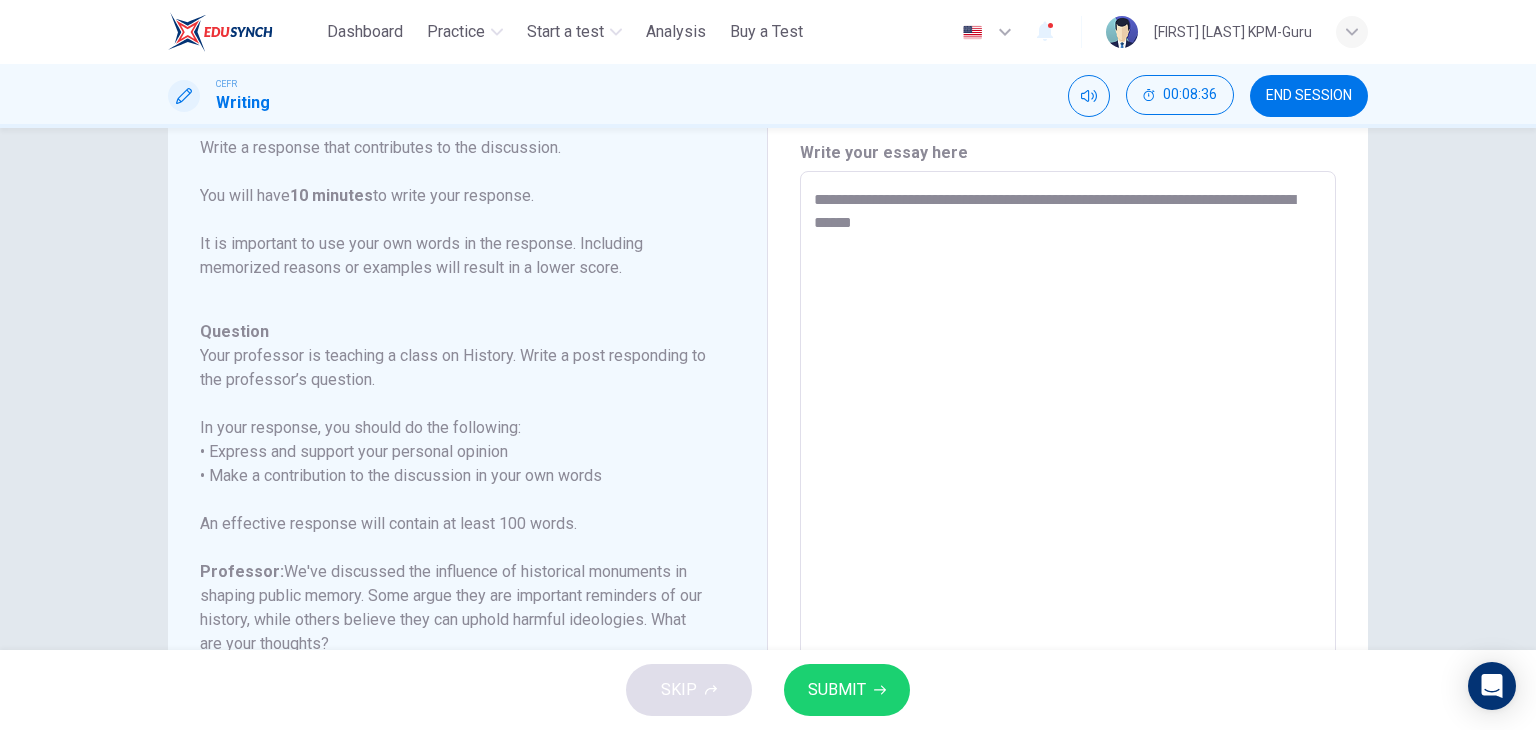 type on "*" 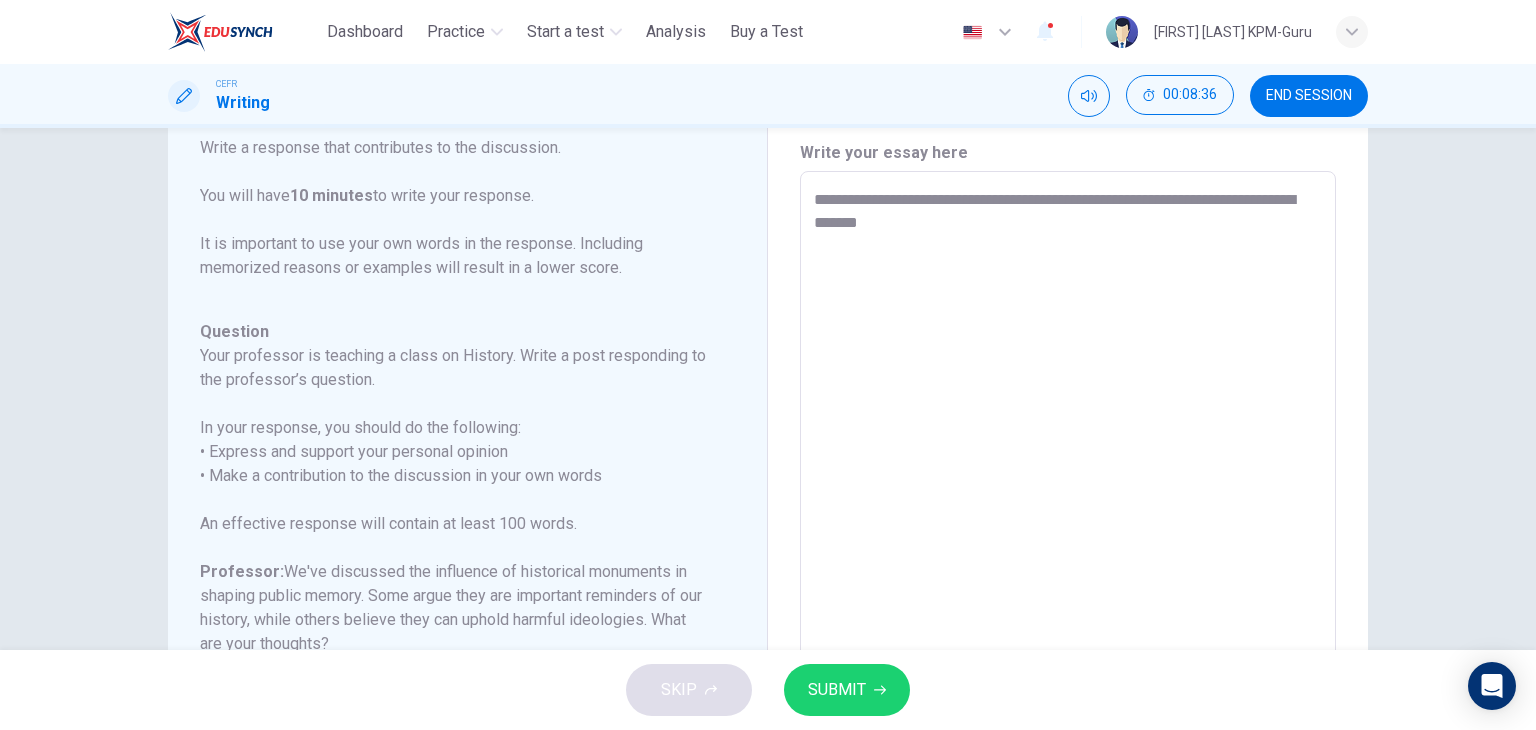 type on "*" 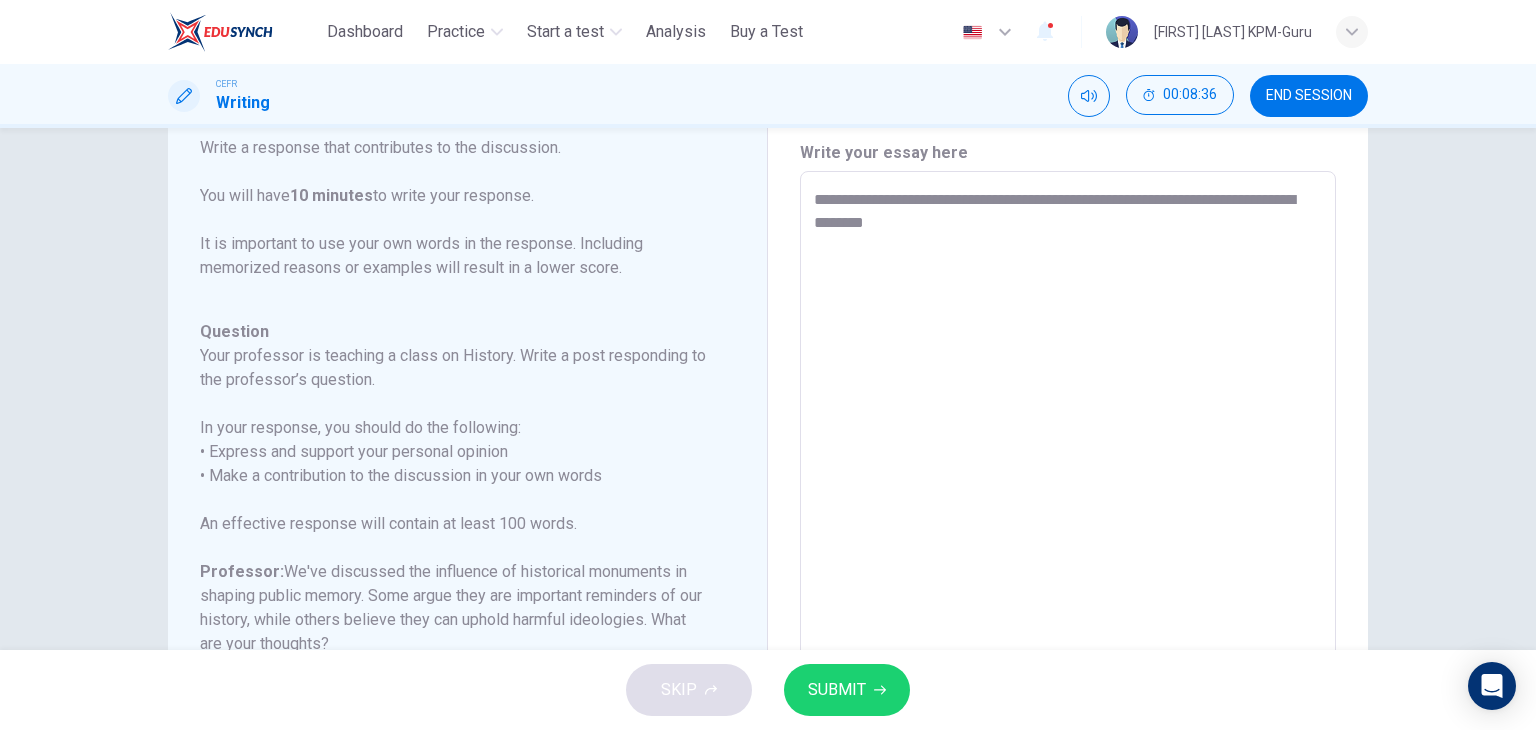 type on "*" 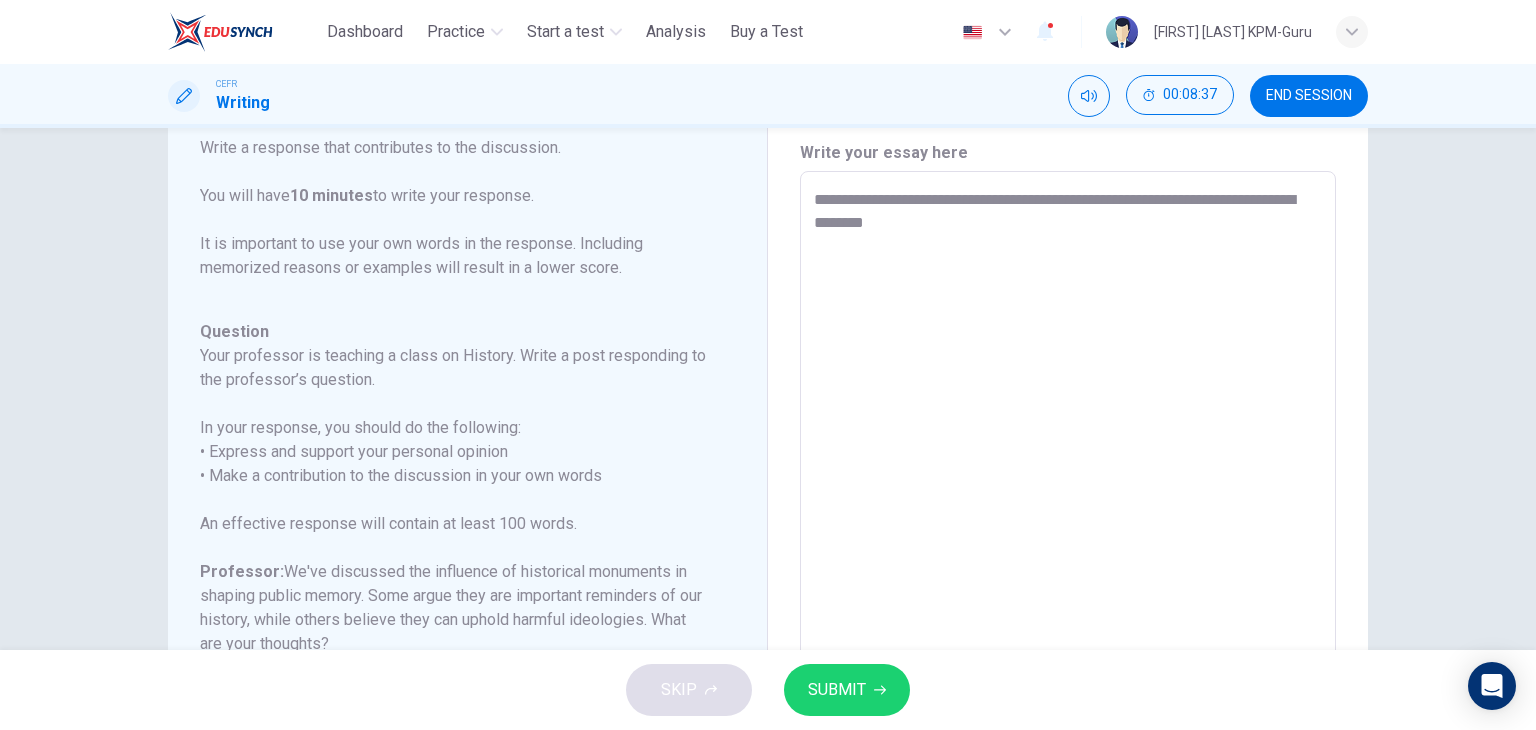 type on "**********" 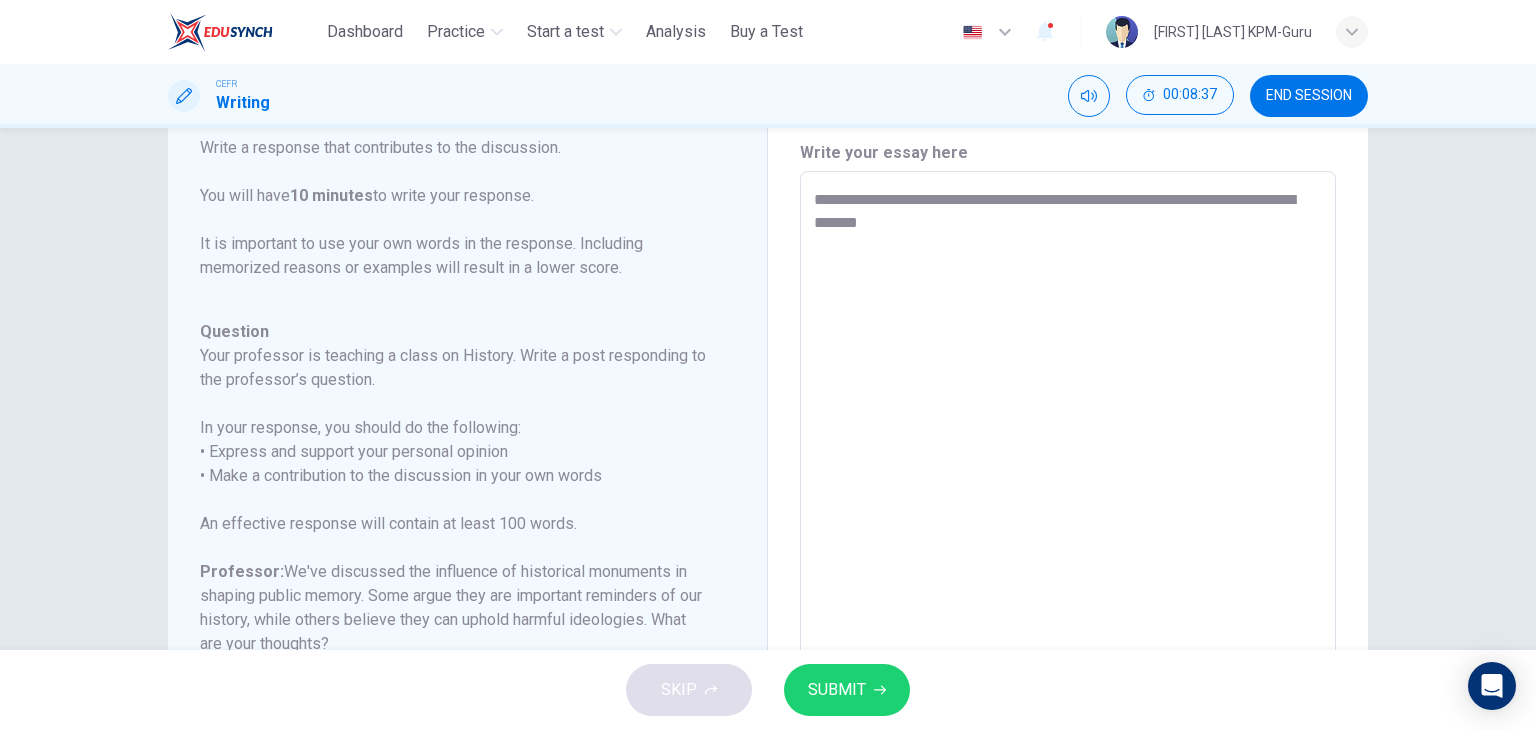 type on "**********" 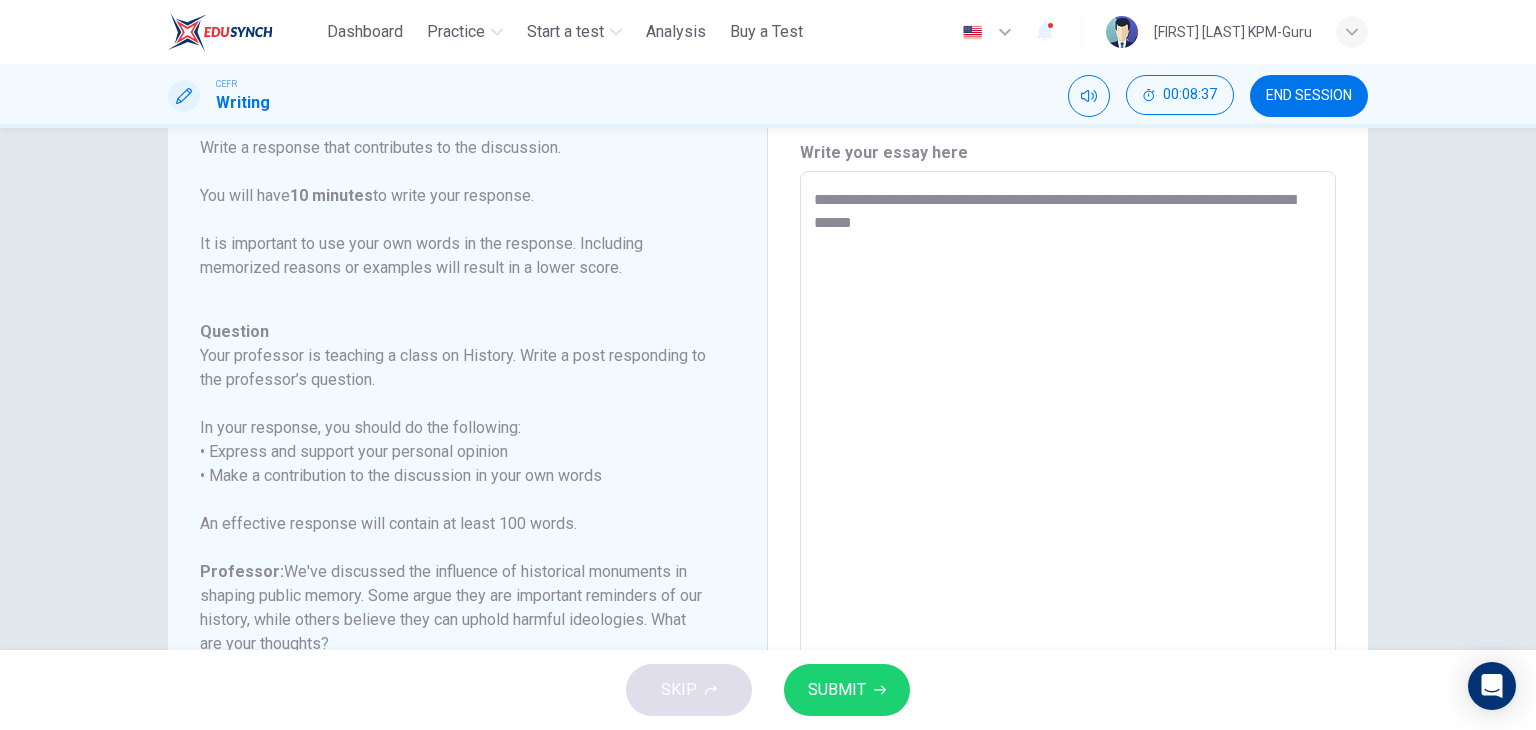 type on "*" 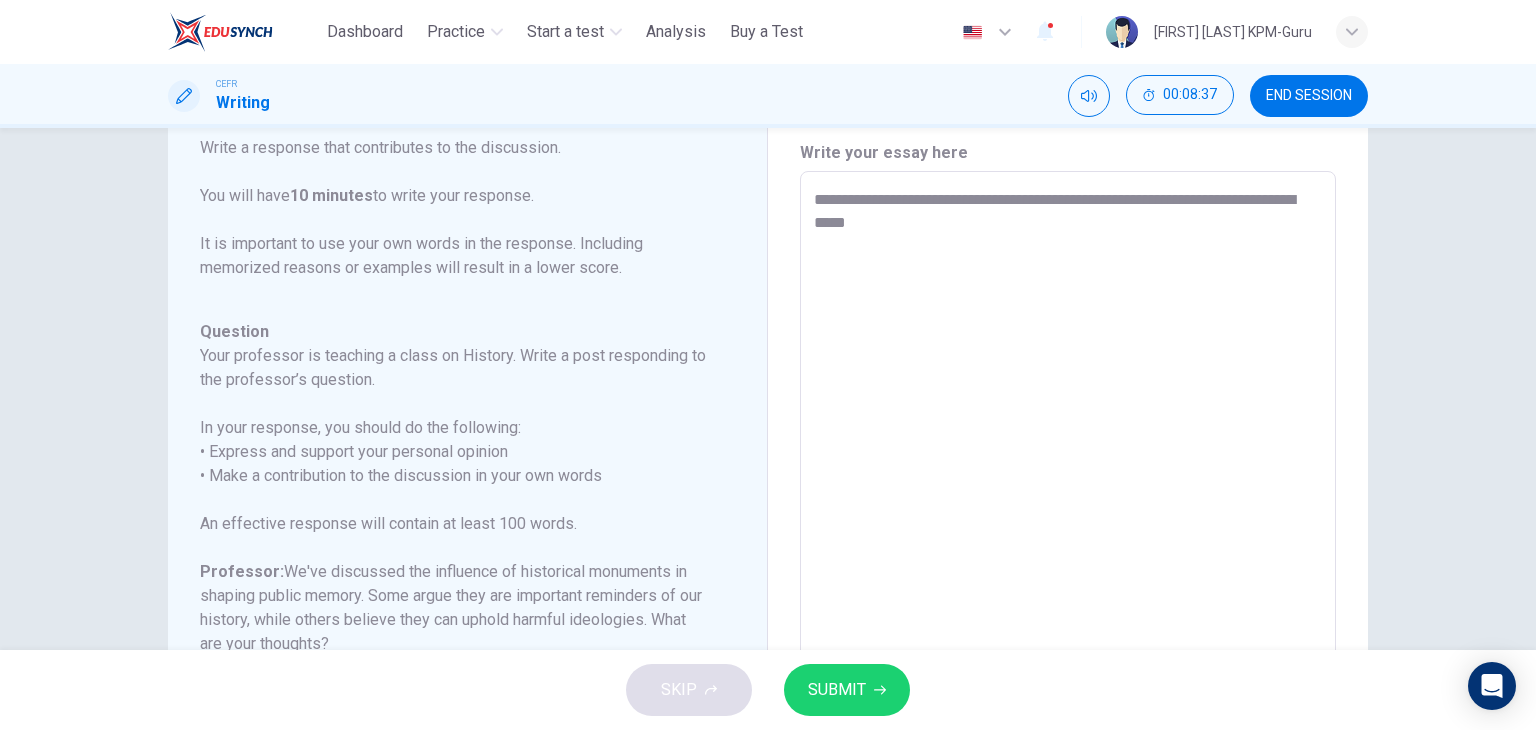 type on "*" 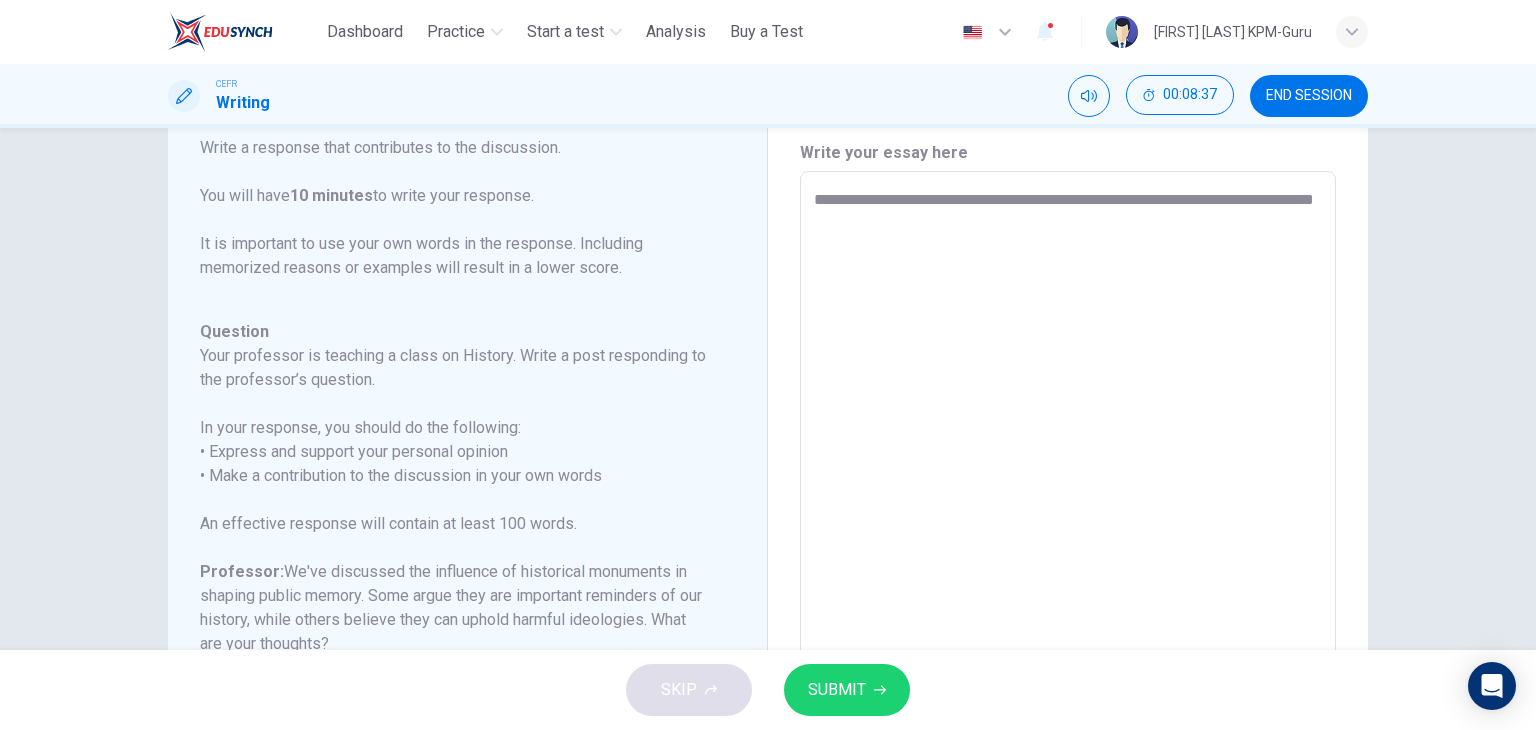 type on "*" 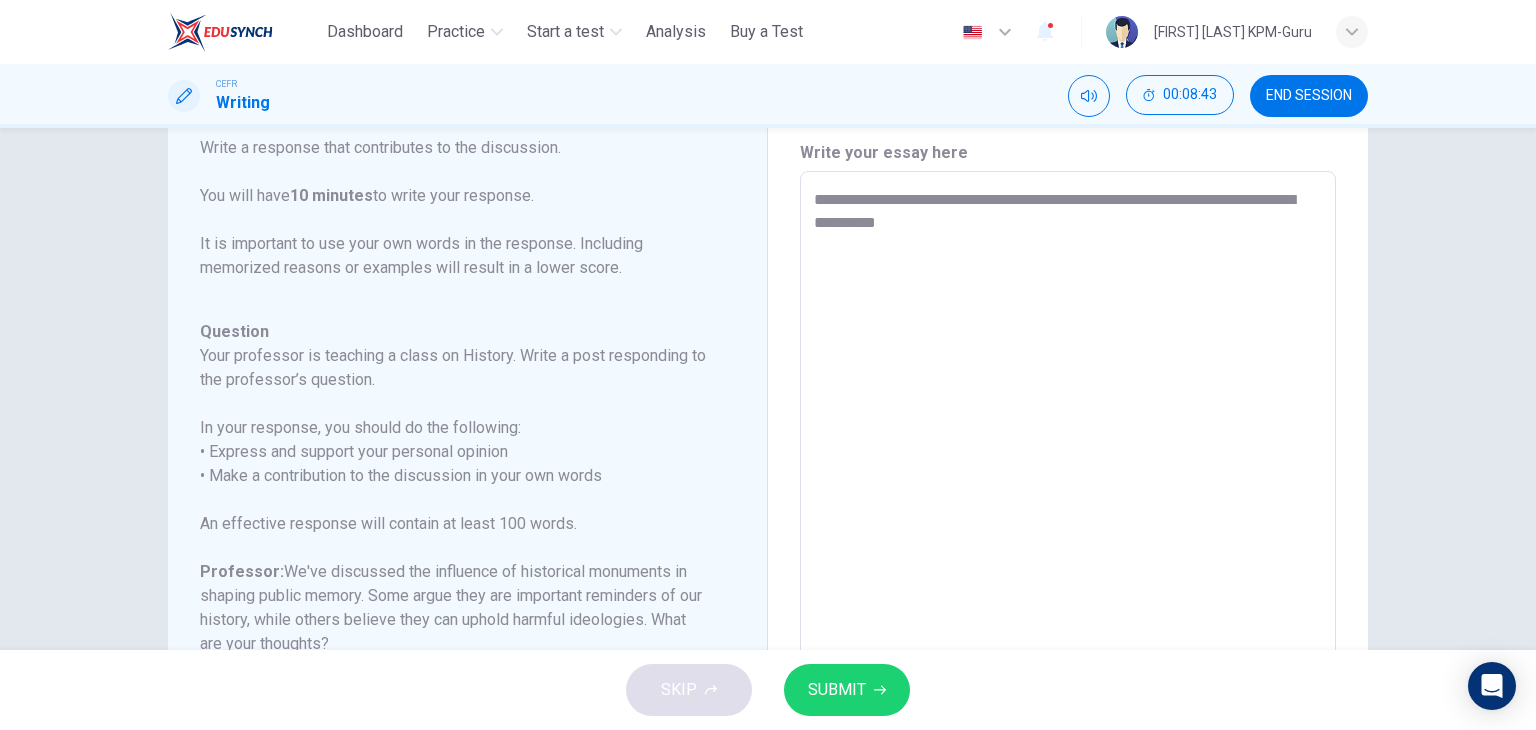click on "**********" at bounding box center [1068, 505] 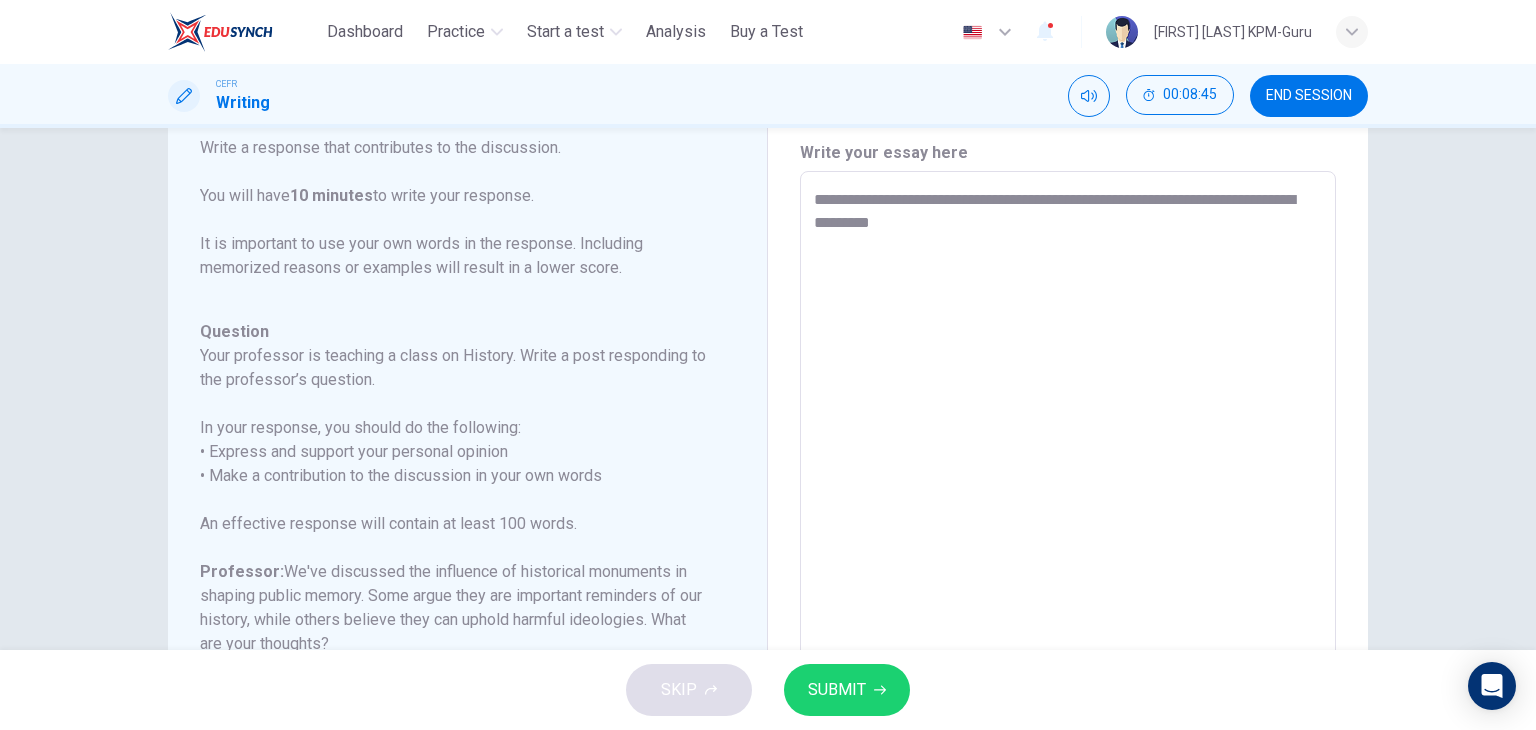 click on "**********" at bounding box center [1068, 505] 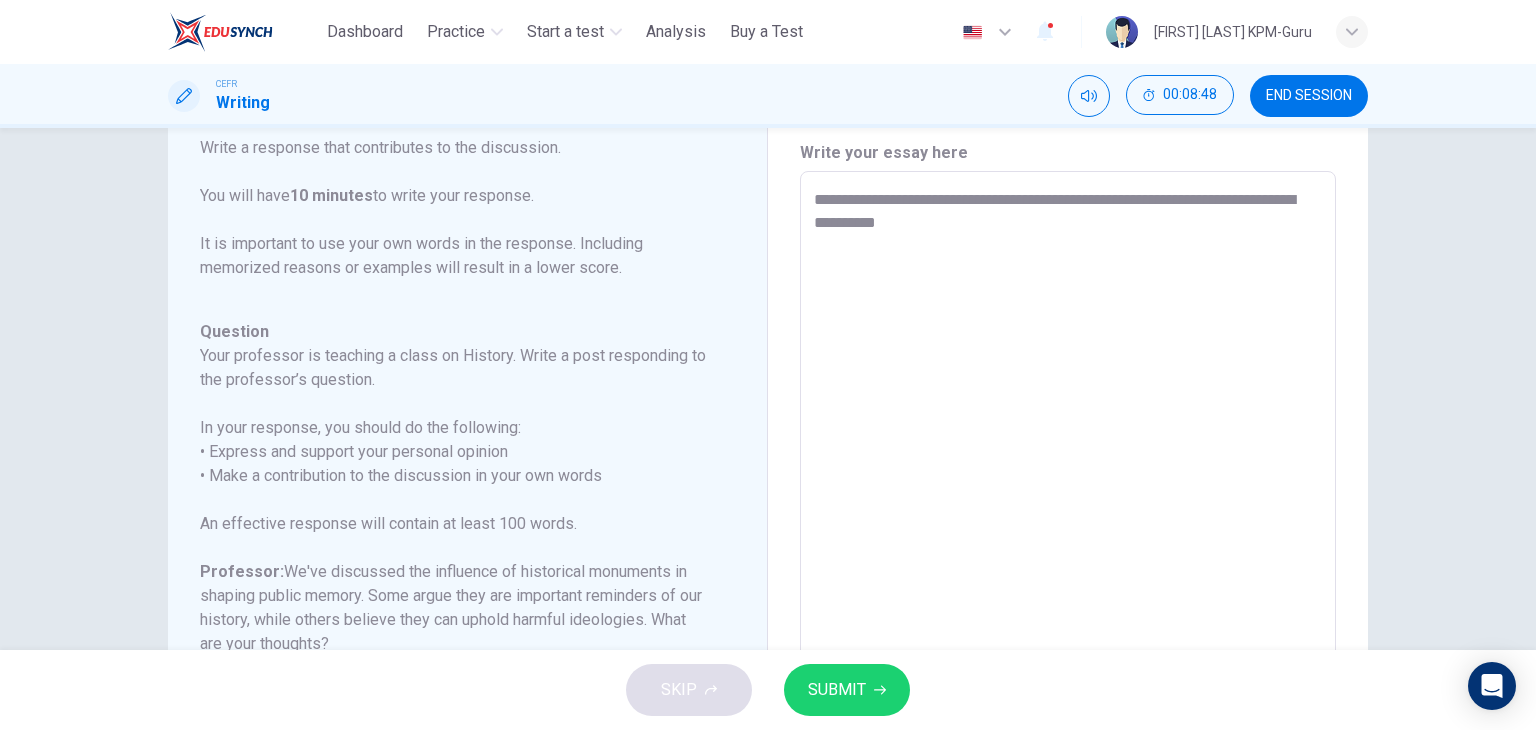 click on "**********" at bounding box center (1068, 505) 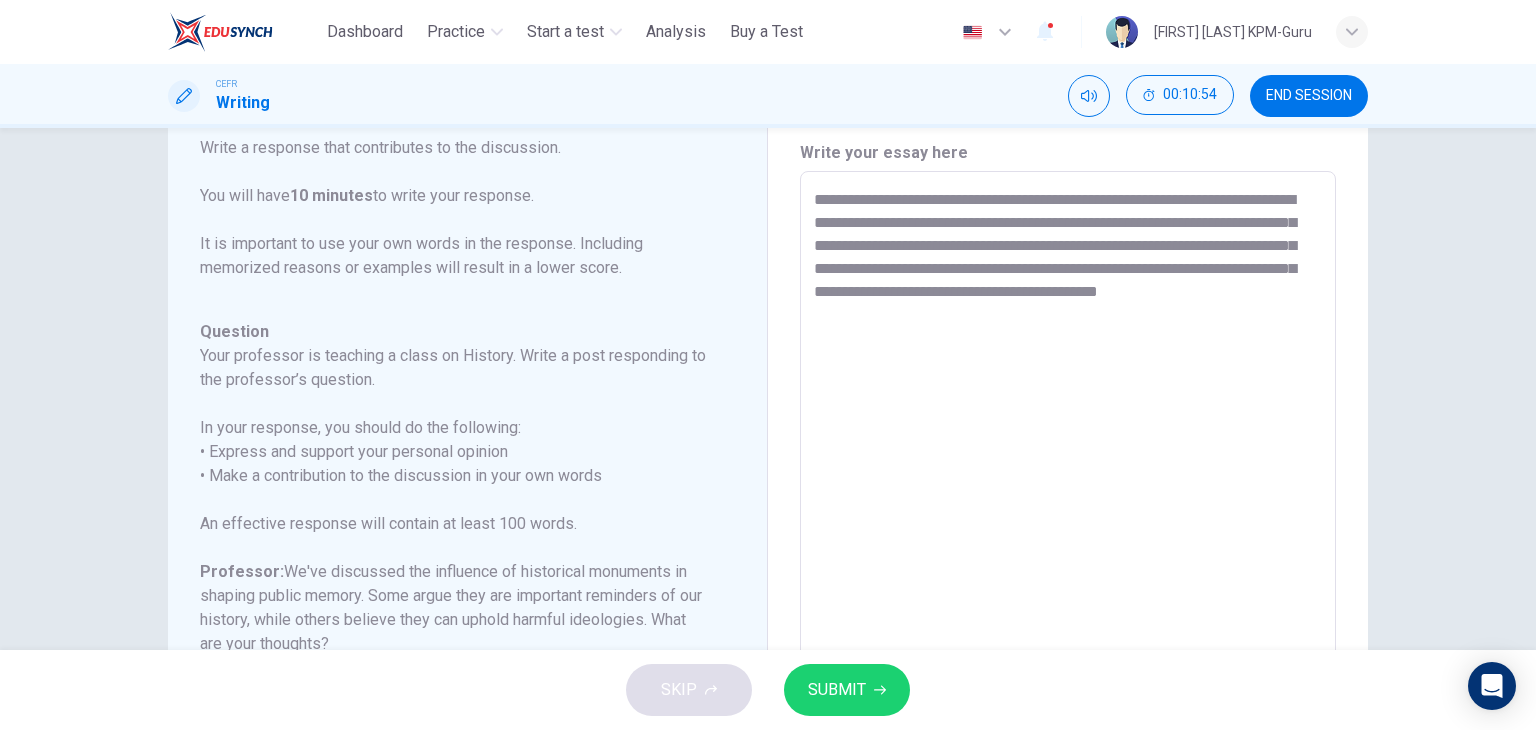 click on "**********" at bounding box center (1068, 505) 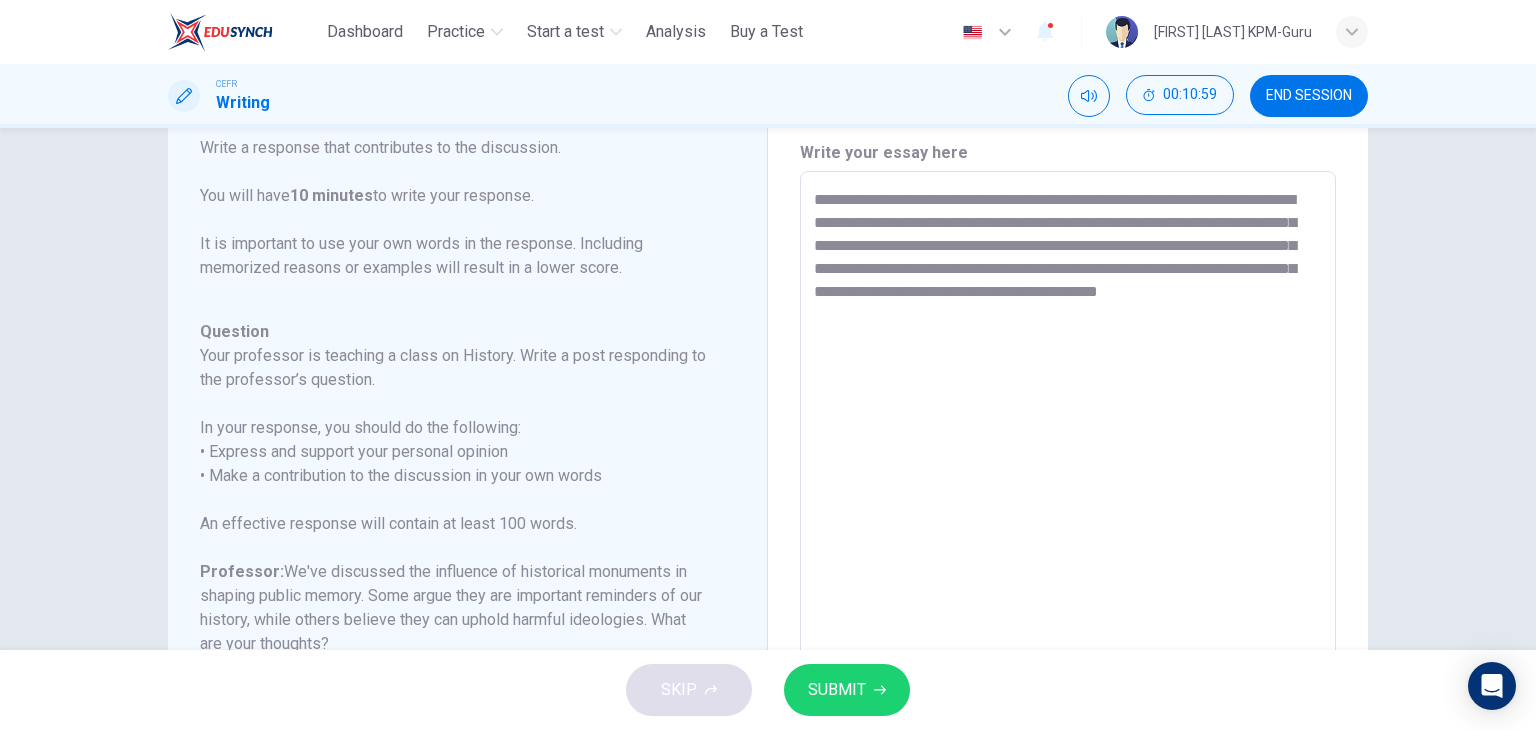 click on "**********" at bounding box center [1068, 505] 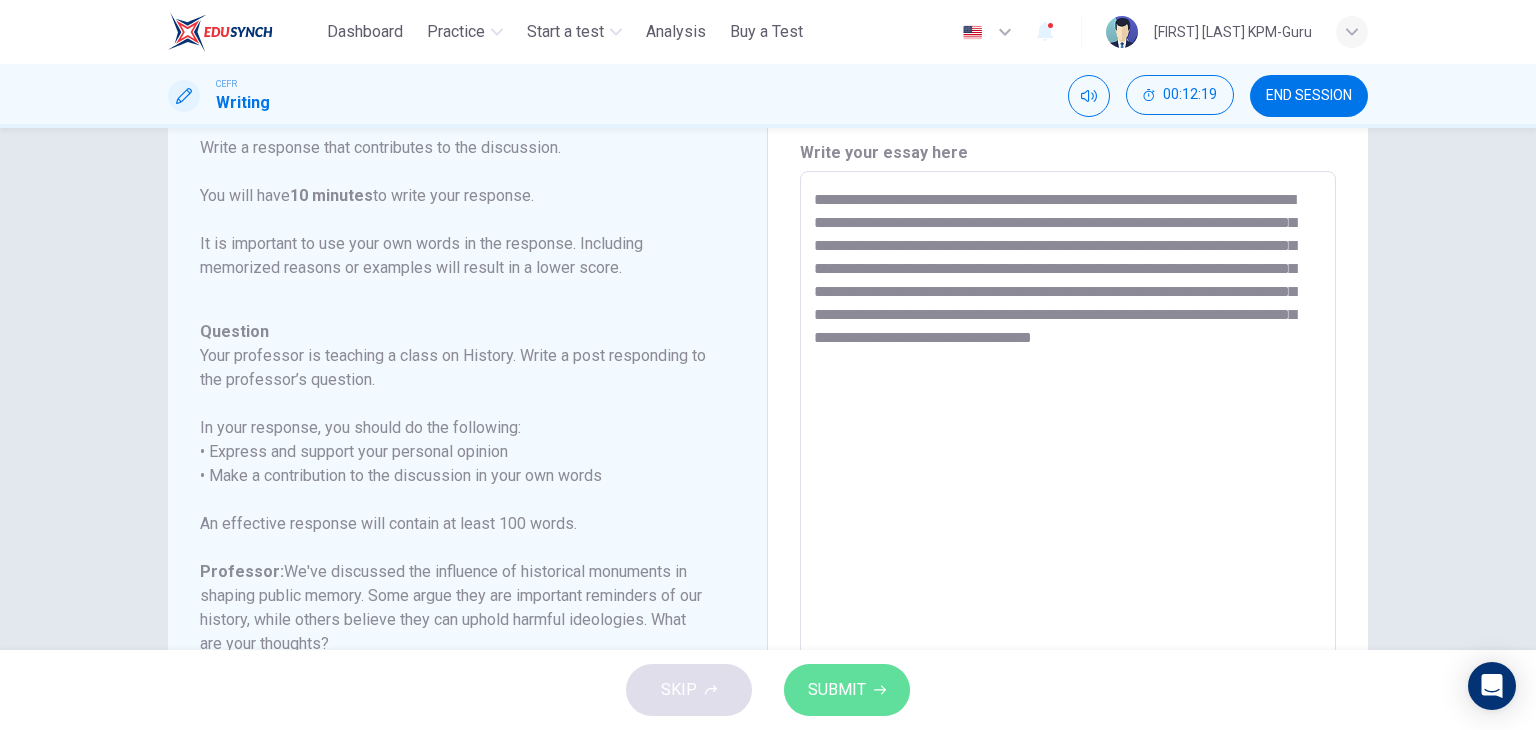 click on "SUBMIT" at bounding box center (847, 690) 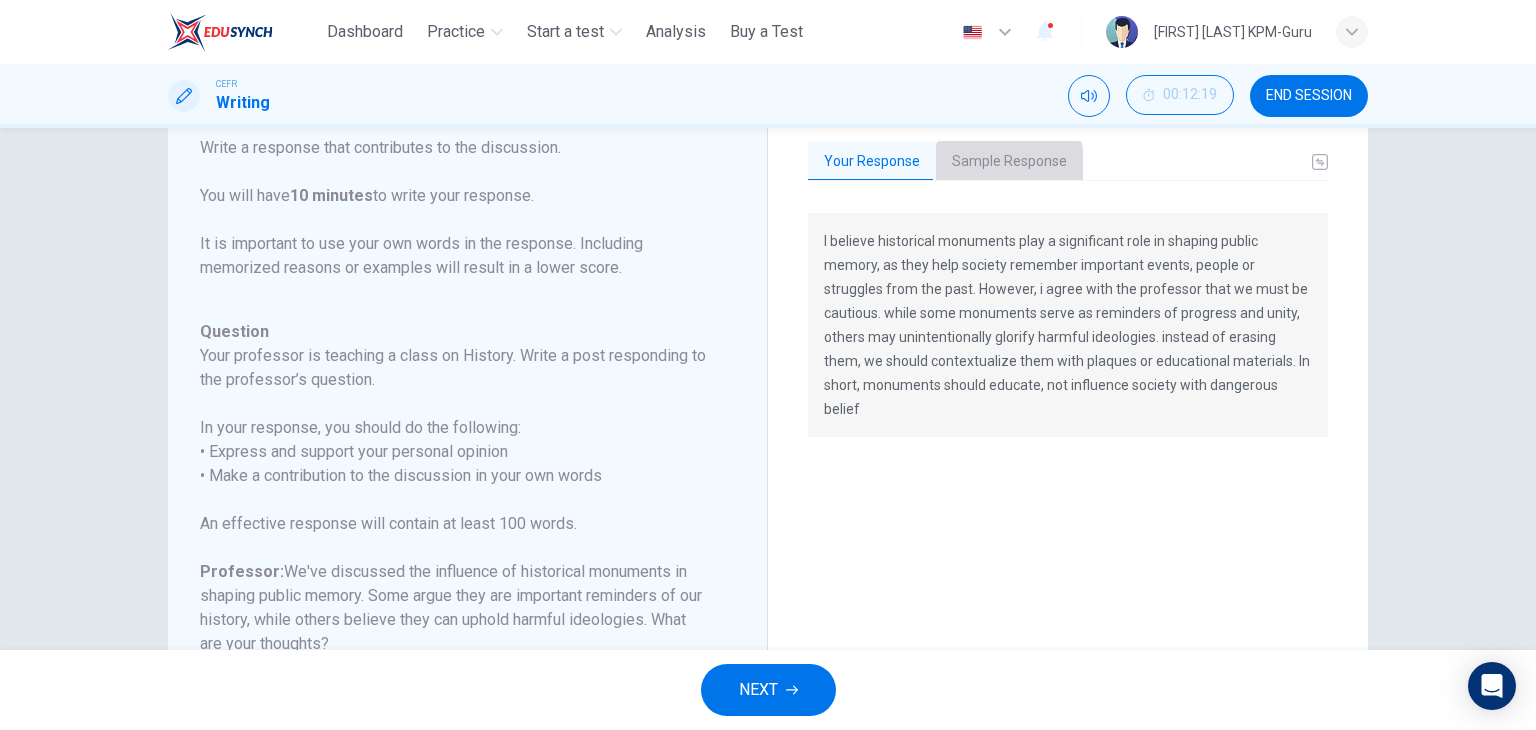 click on "Sample Response" at bounding box center (1009, 162) 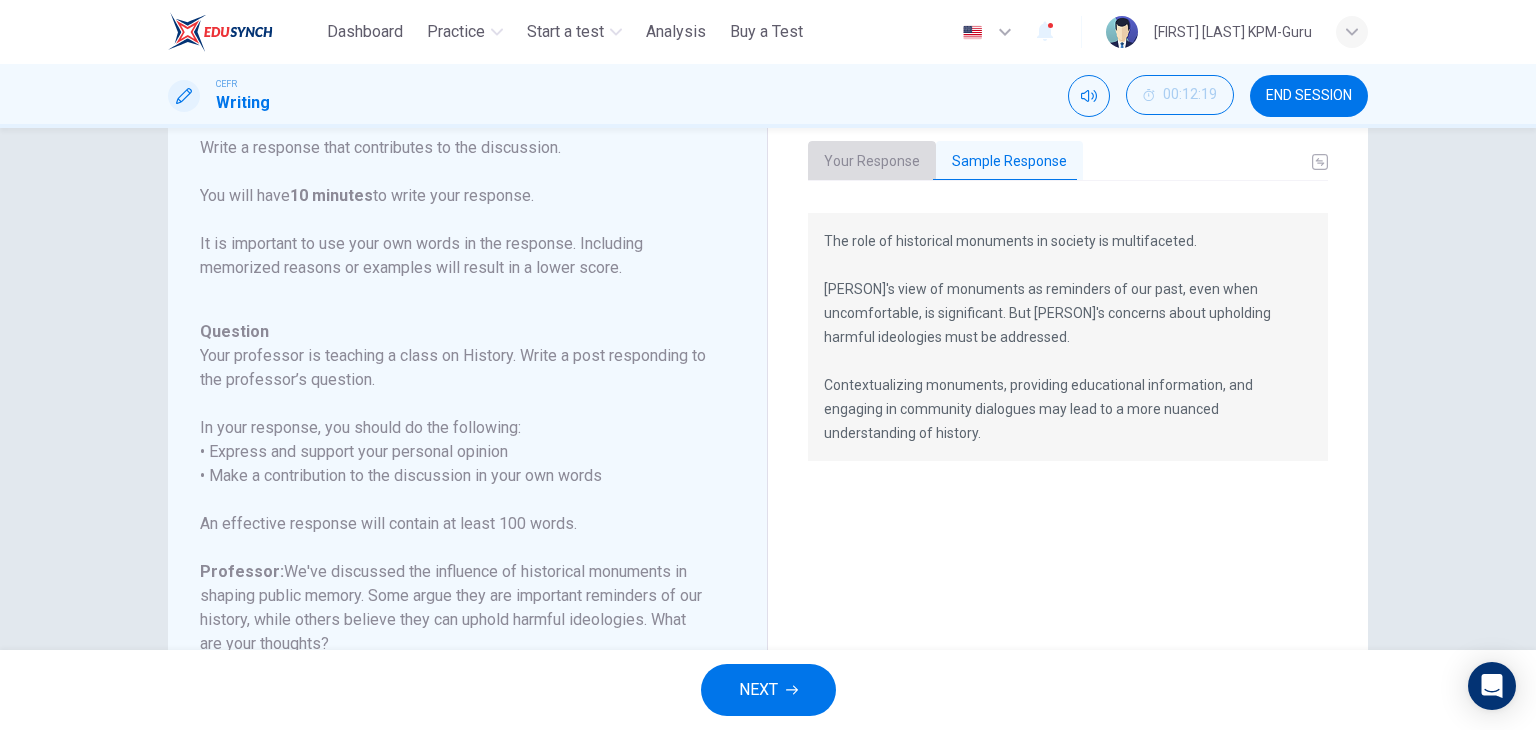 click on "Your Response" at bounding box center (872, 162) 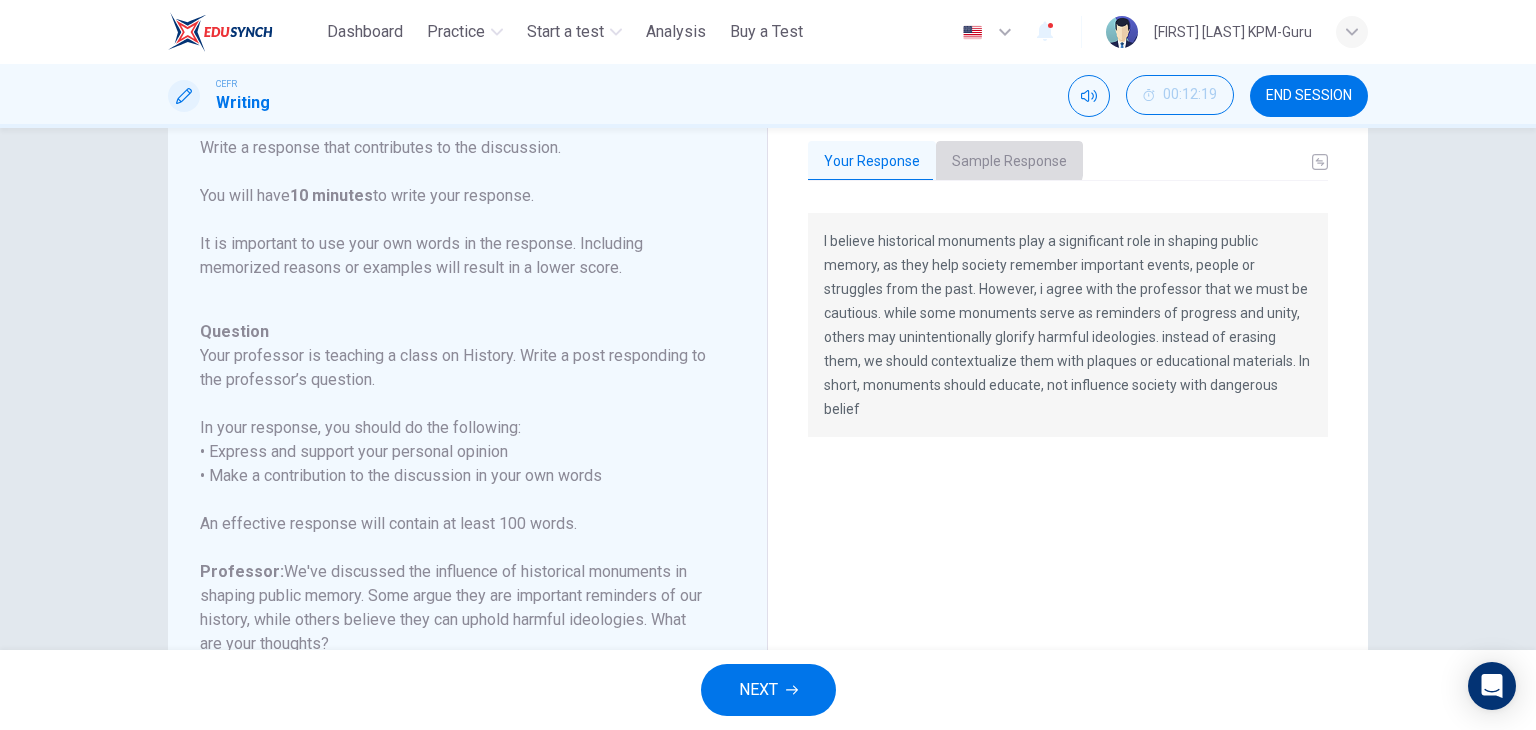 click on "Sample Response" at bounding box center [1009, 162] 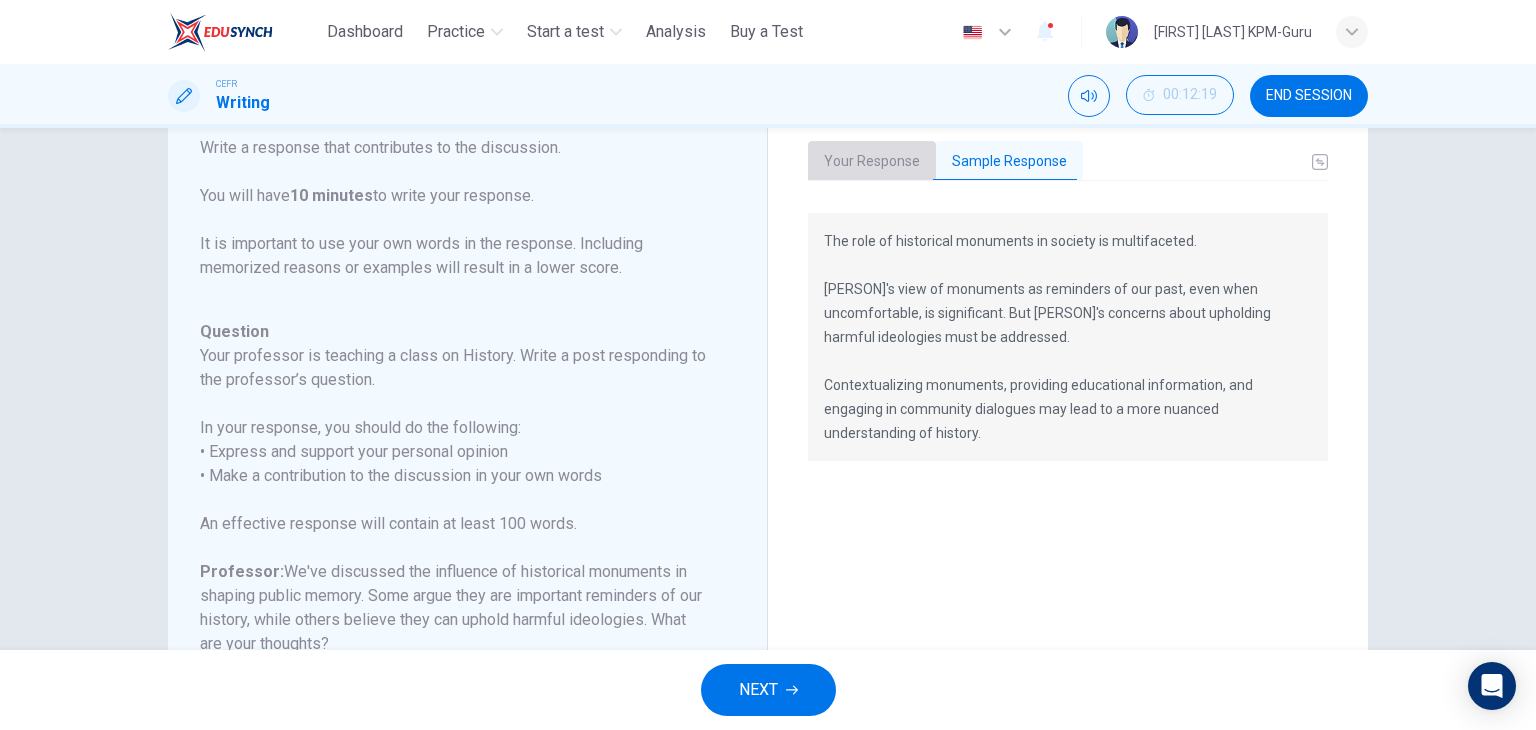 click on "Your Response" at bounding box center [872, 162] 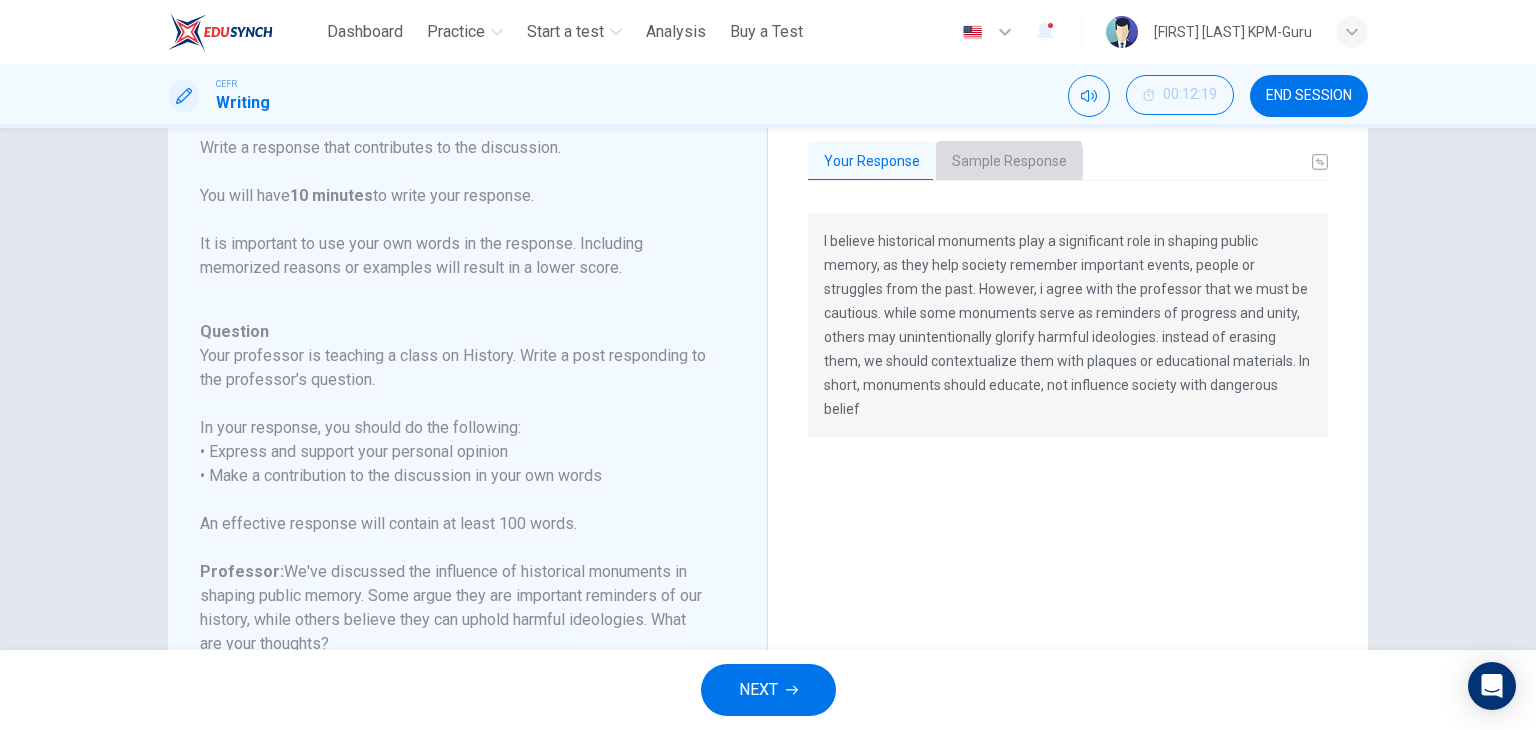 click on "Sample Response" at bounding box center [1009, 162] 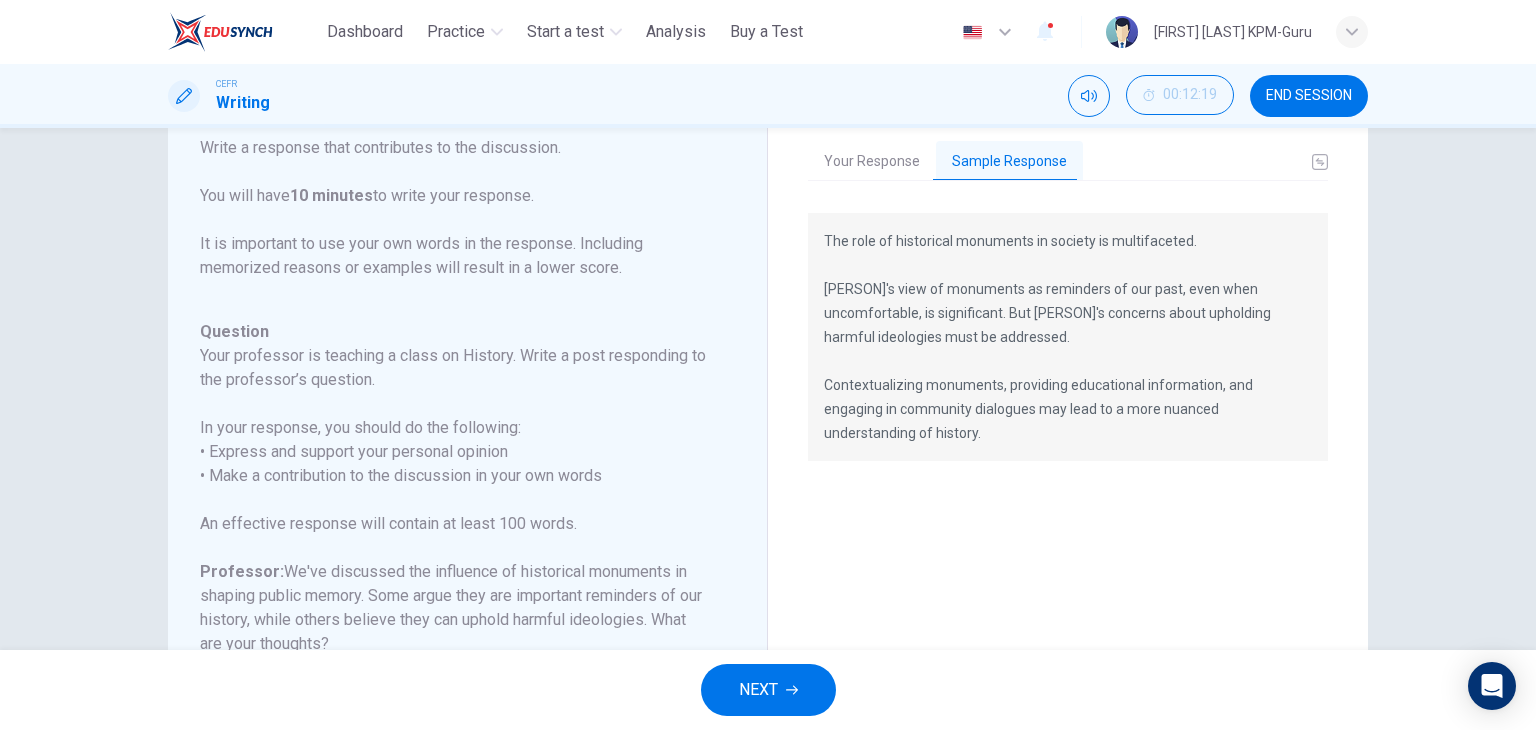 click on "Question   1 Question Type :   Writing for an Academic Discussion Directions For this task, you will read an online discussion. A professor has posted a question about a topic, and some classmates have responded with their ideas. Write a response that contributes to the discussion. You will have  10 minutes  to write your response.  It is important to use your own words in the response. Including memorized reasons or examples will result in a lower score. Question : Your professor is teaching a class on History. Write a post responding to the professor’s question. In your response, you should do the following:
• Express and support your personal opinion
• Make a contribution to the discussion in your own words An effective response will contain at least 100 words. Professor:  We've discussed the influence of historical monuments in shaping public memory. Some argue they are important reminders of our history, while others believe they can uphold harmful ideologies. What are your thoughts? William:" at bounding box center [768, 389] 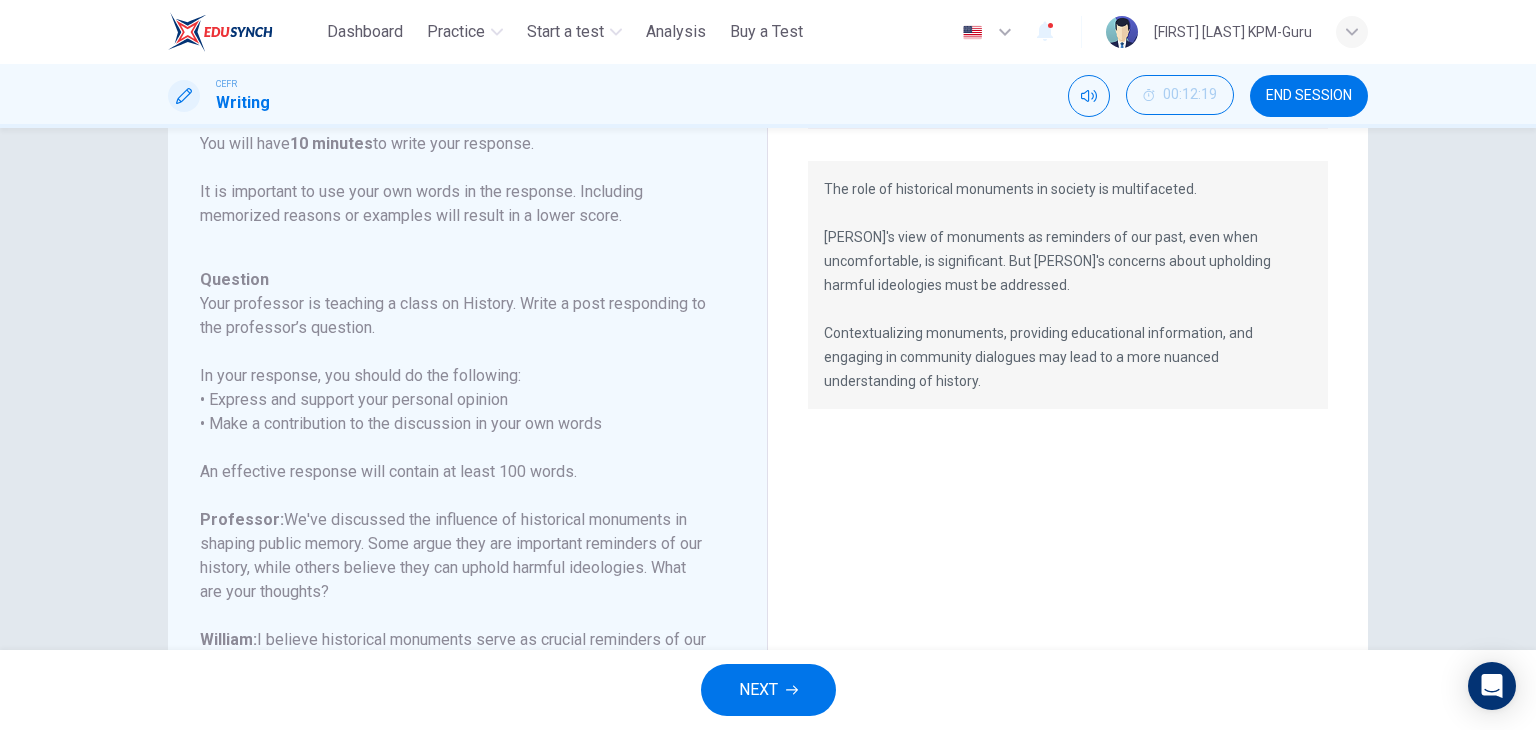 scroll, scrollTop: 130, scrollLeft: 0, axis: vertical 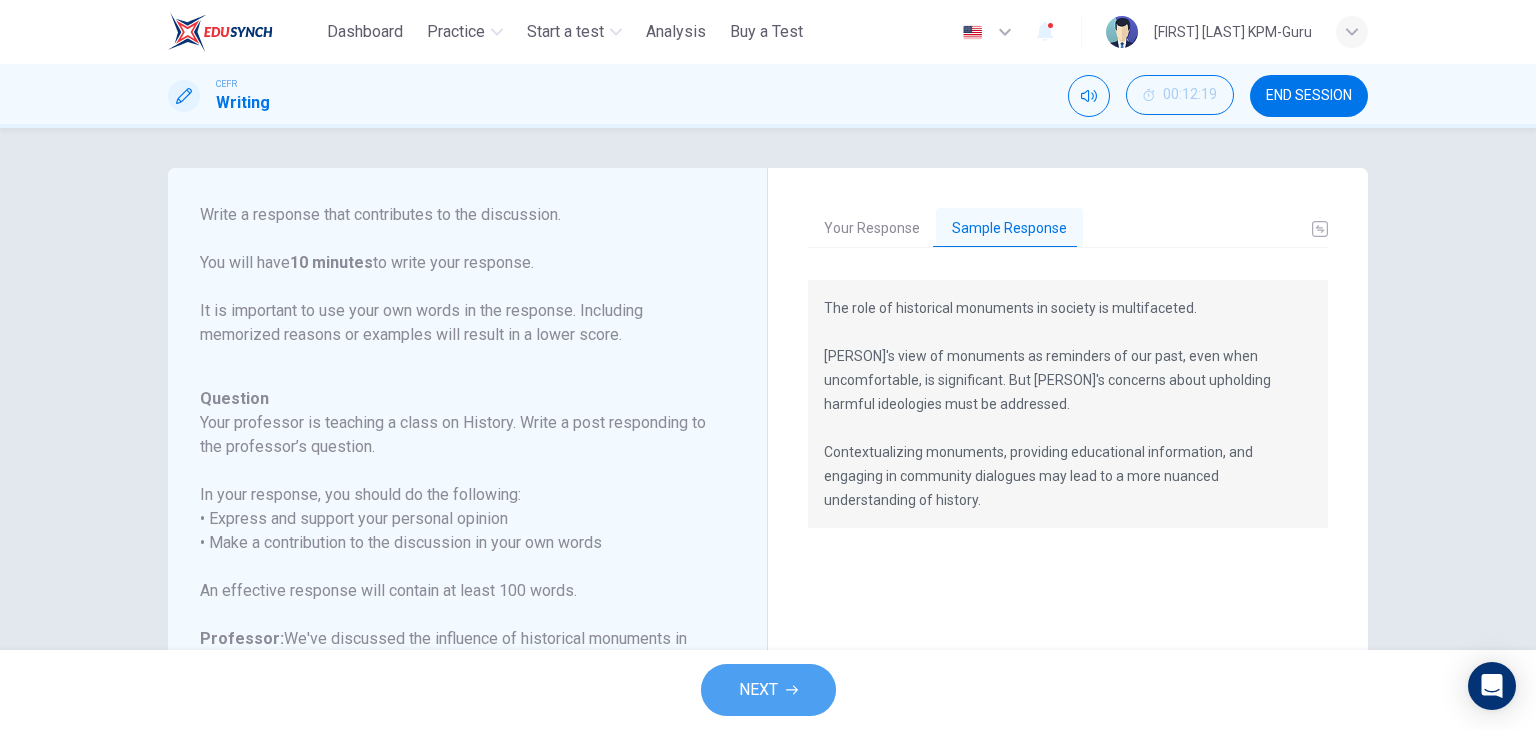 click on "NEXT" at bounding box center [768, 690] 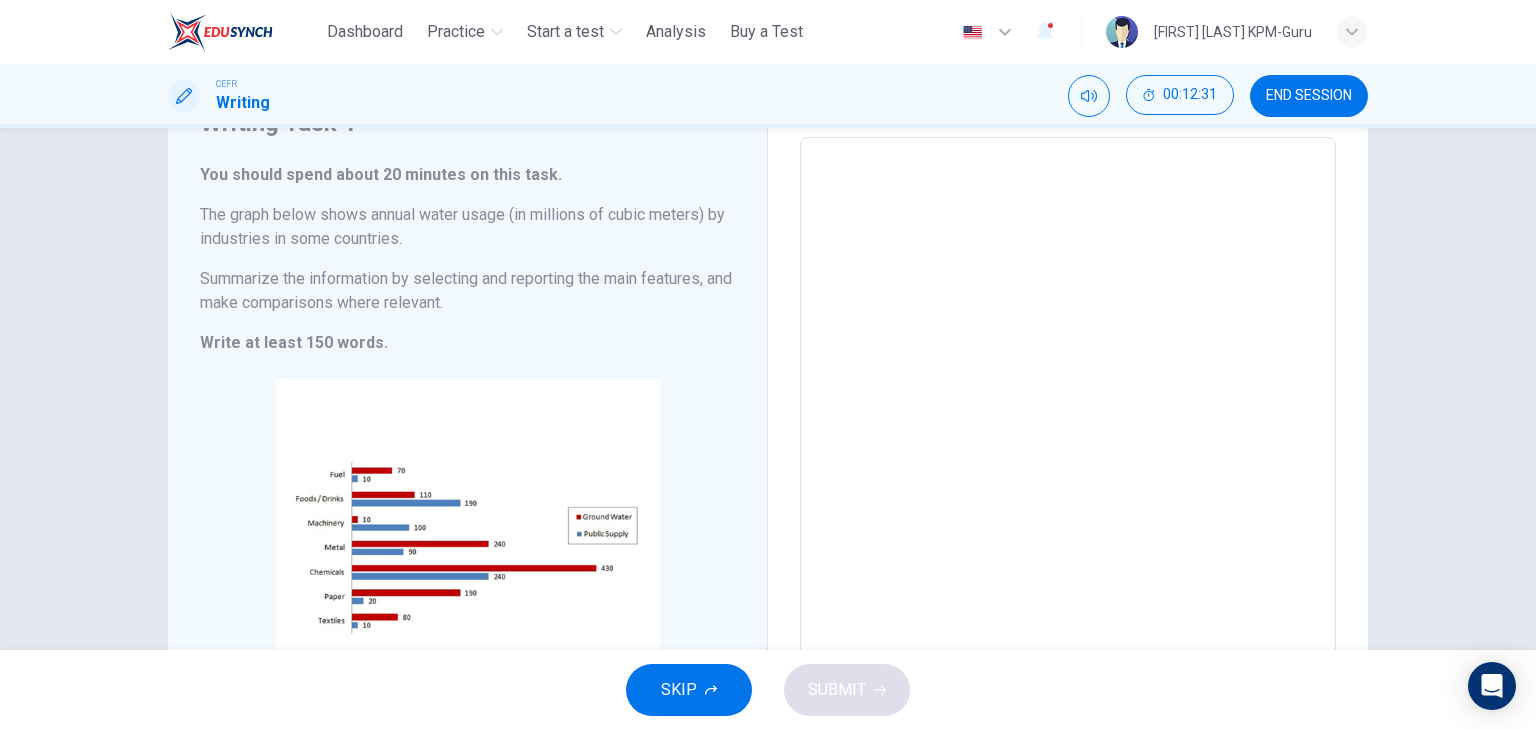 scroll, scrollTop: 97, scrollLeft: 0, axis: vertical 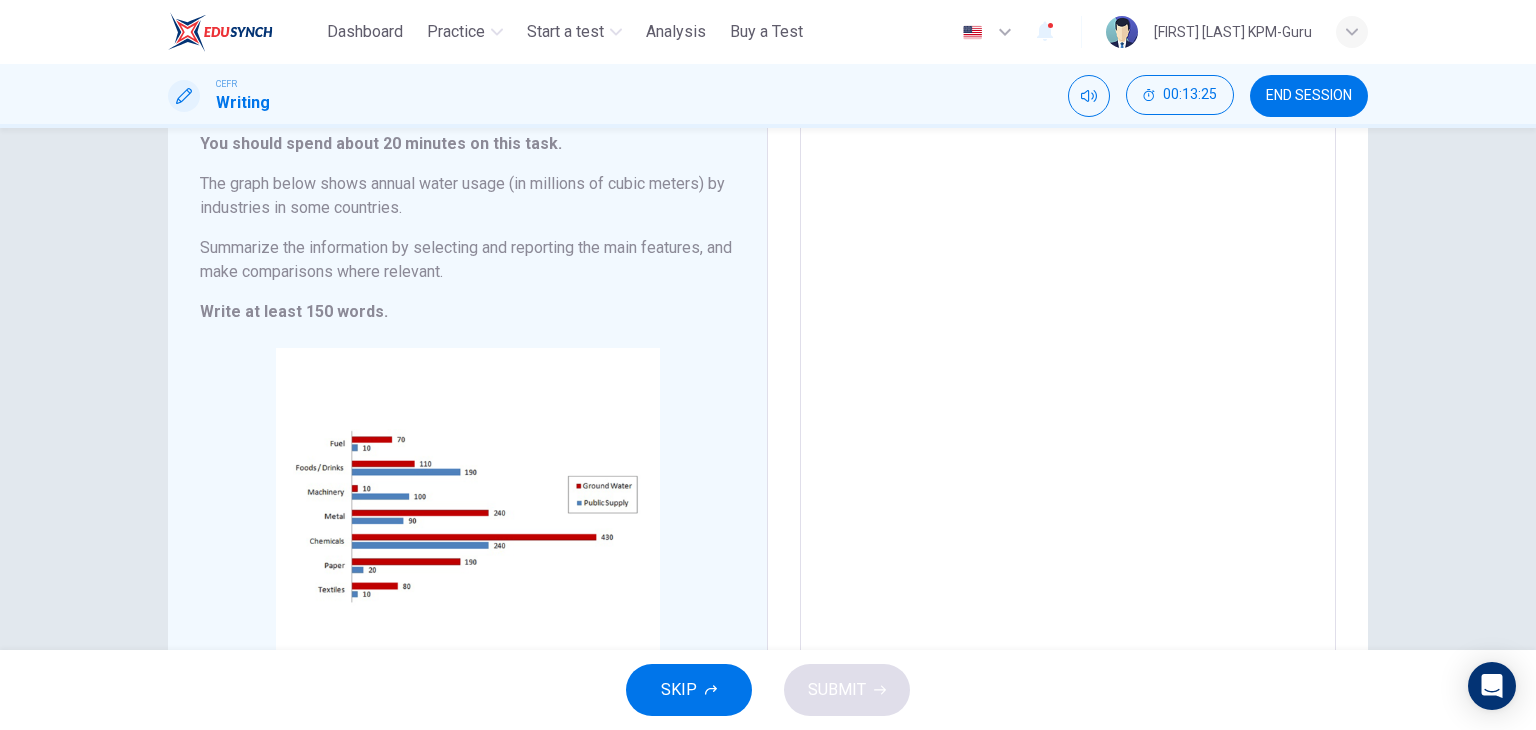 click on "Writing Task 1 You should spend about 20 minutes on this task. The graph below shows annual water usage (in millions of cubic meters) by industries in some countries. Summarize the information by selecting and reporting the main features, and make comparisons where relevant.  Write at least 150 words. CLICK TO ZOOM Click to Zoom Write your essay here * ​ Word count :  0" at bounding box center [768, 389] 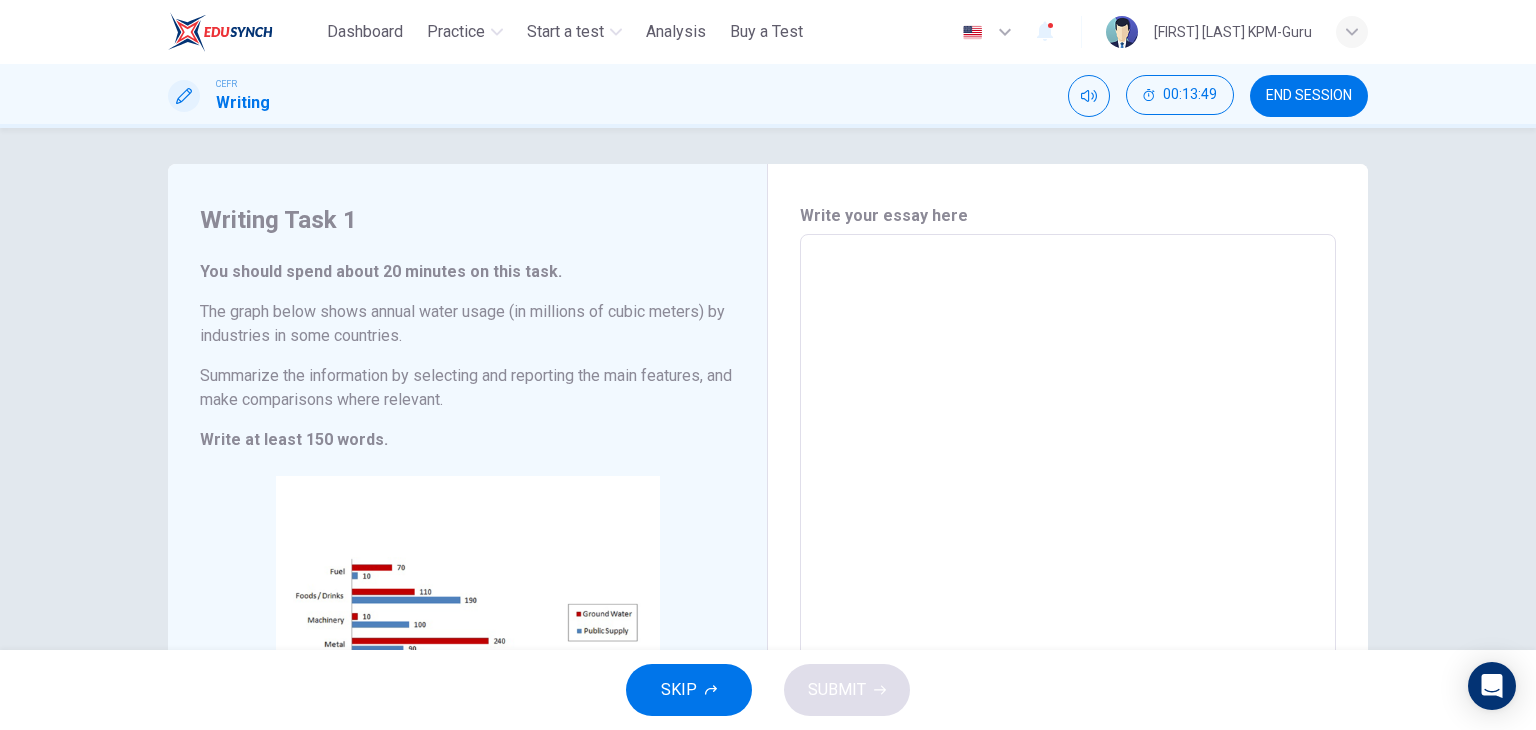 scroll, scrollTop: 3, scrollLeft: 0, axis: vertical 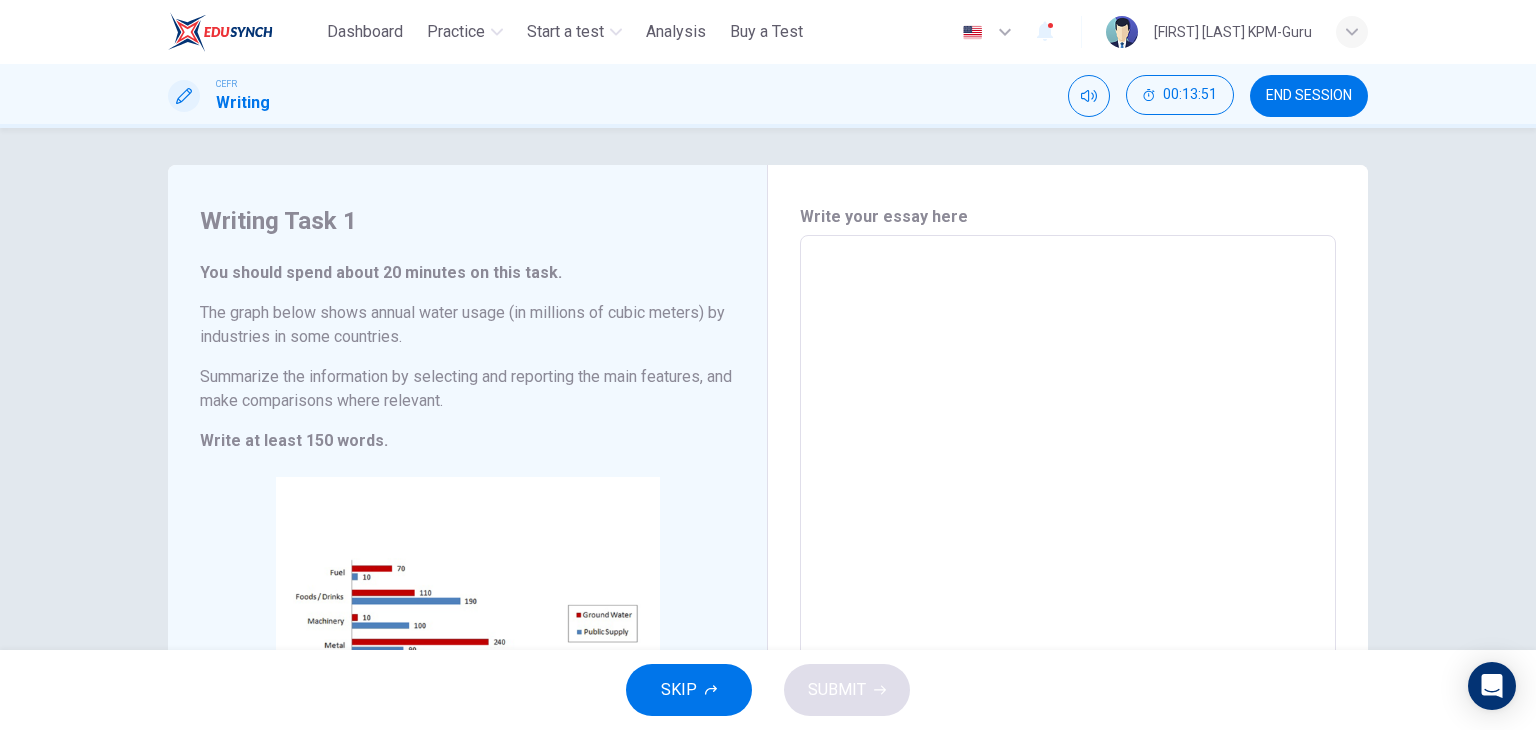 click at bounding box center (1068, 531) 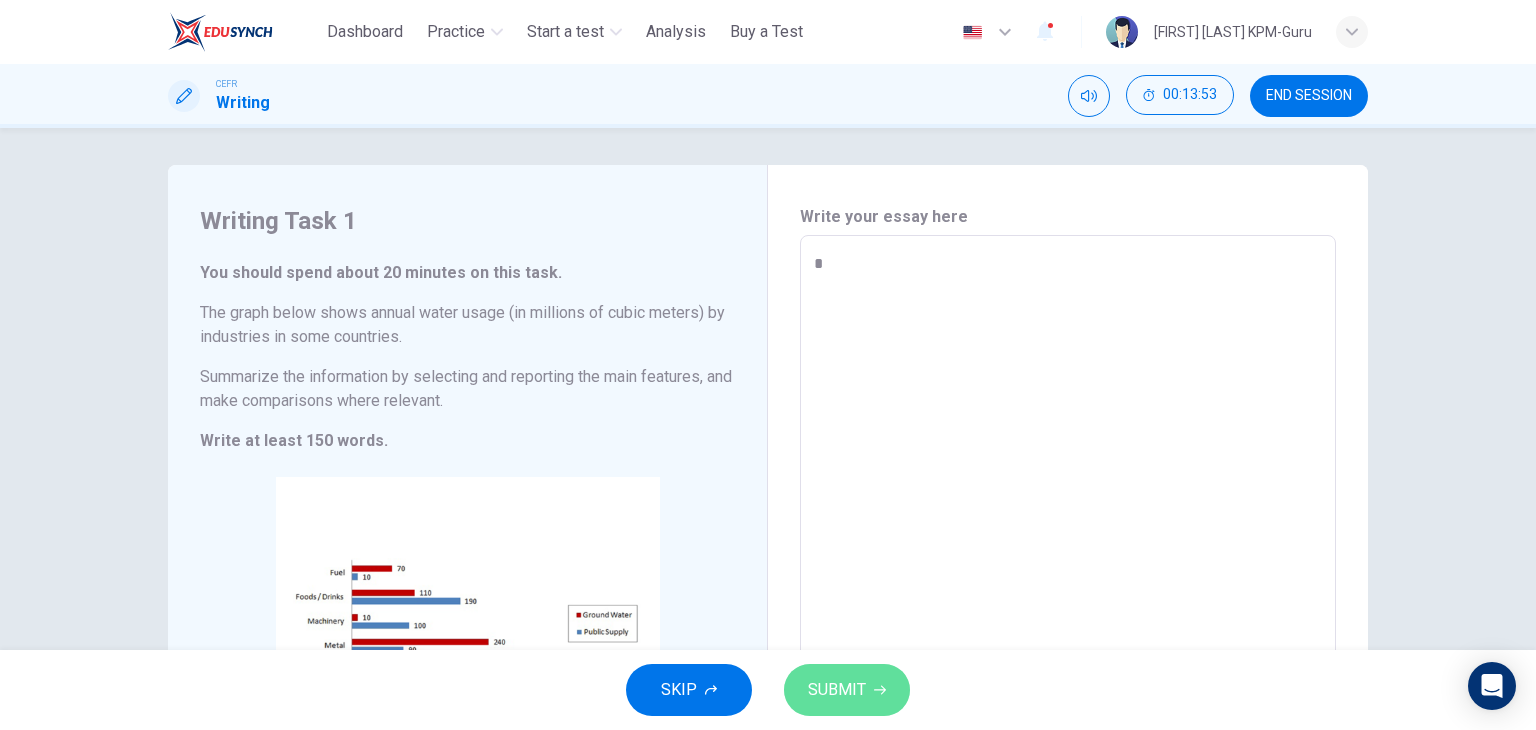 click on "SUBMIT" at bounding box center (837, 690) 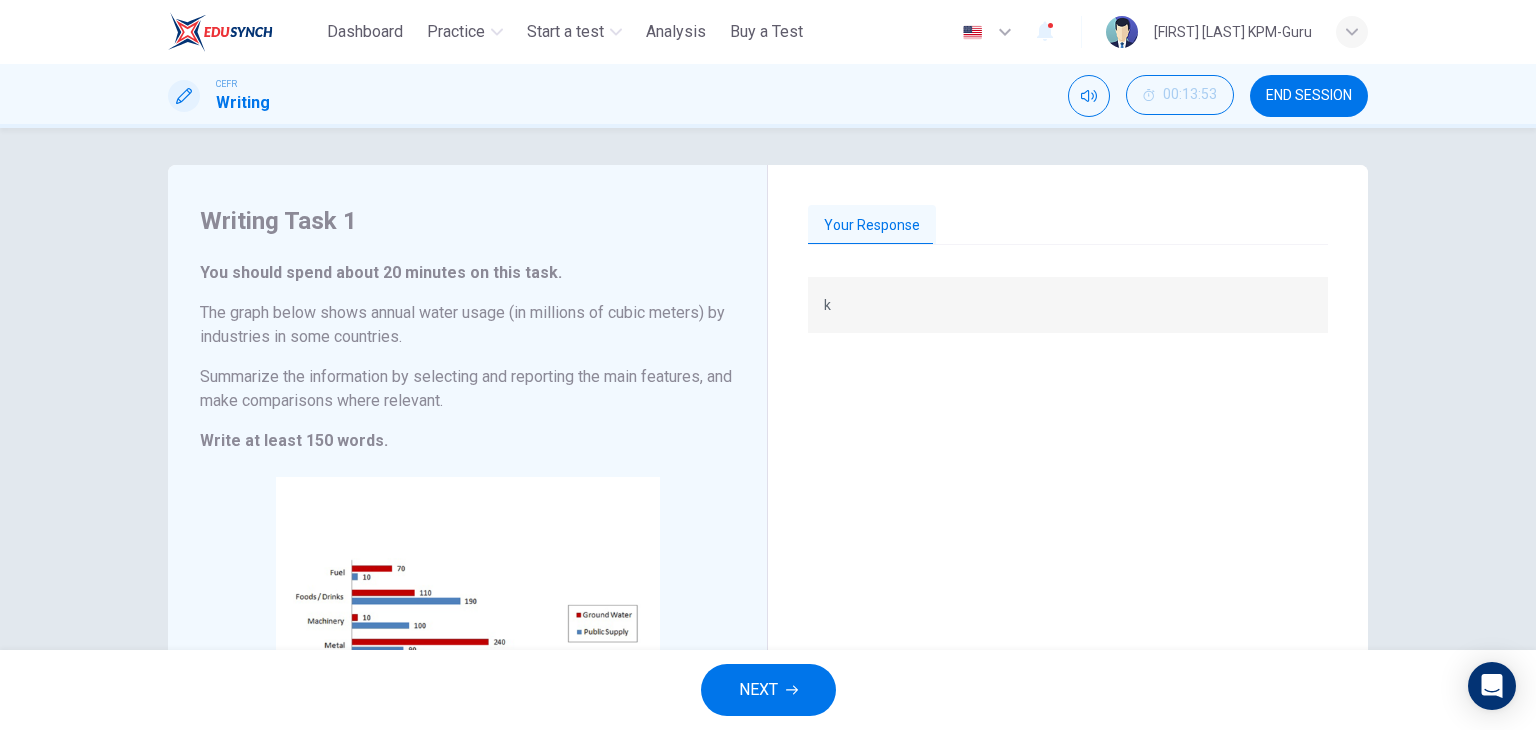 scroll, scrollTop: 291, scrollLeft: 0, axis: vertical 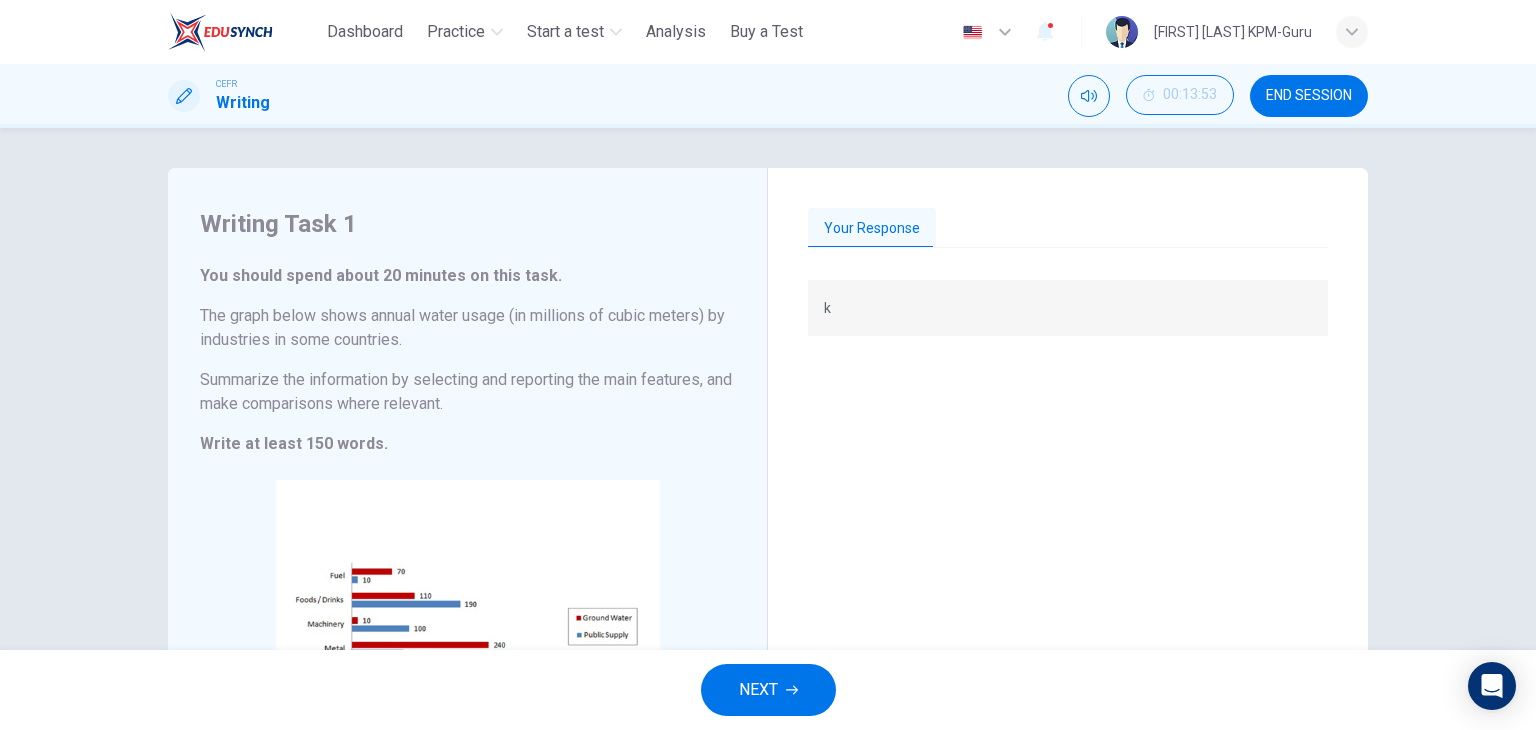 click on "Your Response k" at bounding box center [1068, 534] 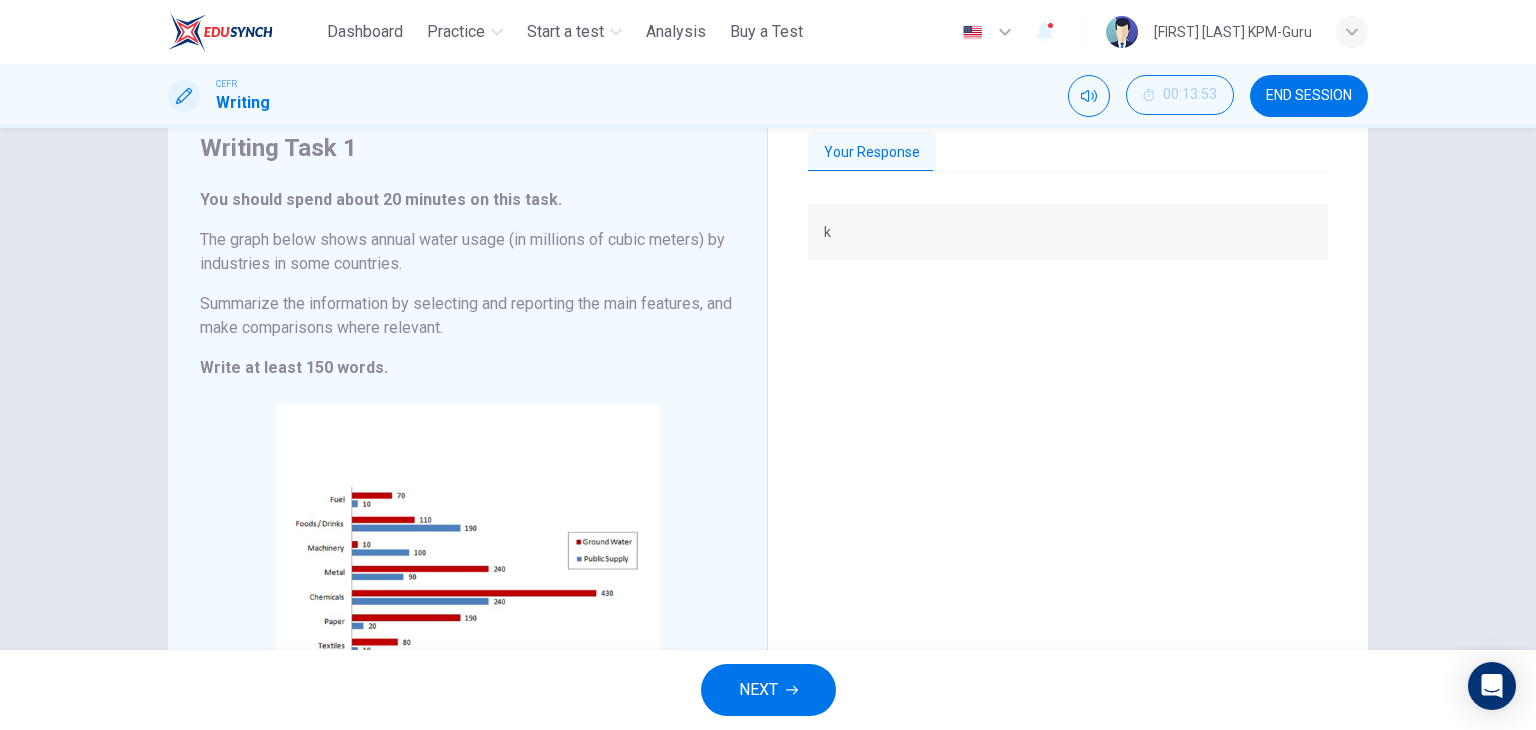 scroll, scrollTop: 81, scrollLeft: 0, axis: vertical 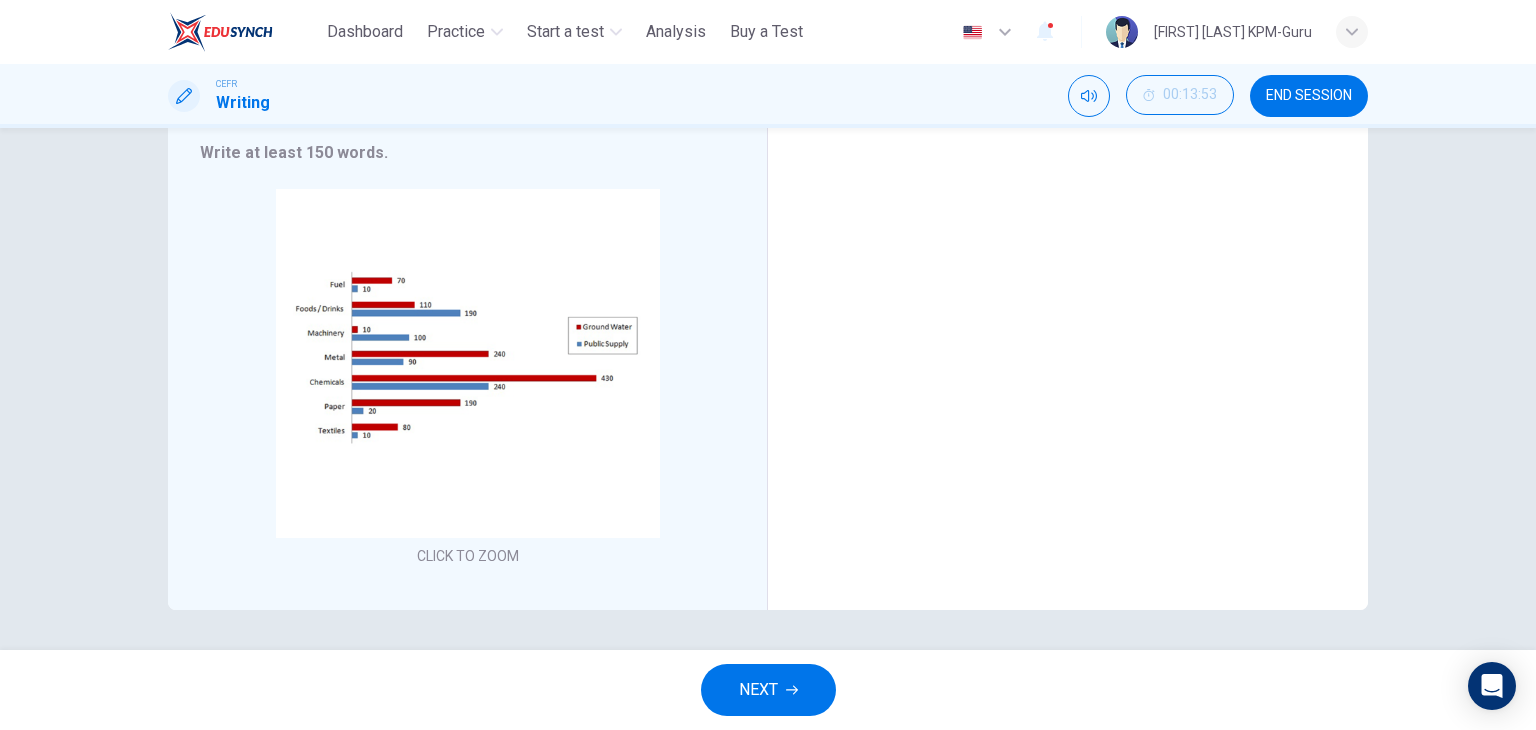 click on "NEXT" at bounding box center (768, 690) 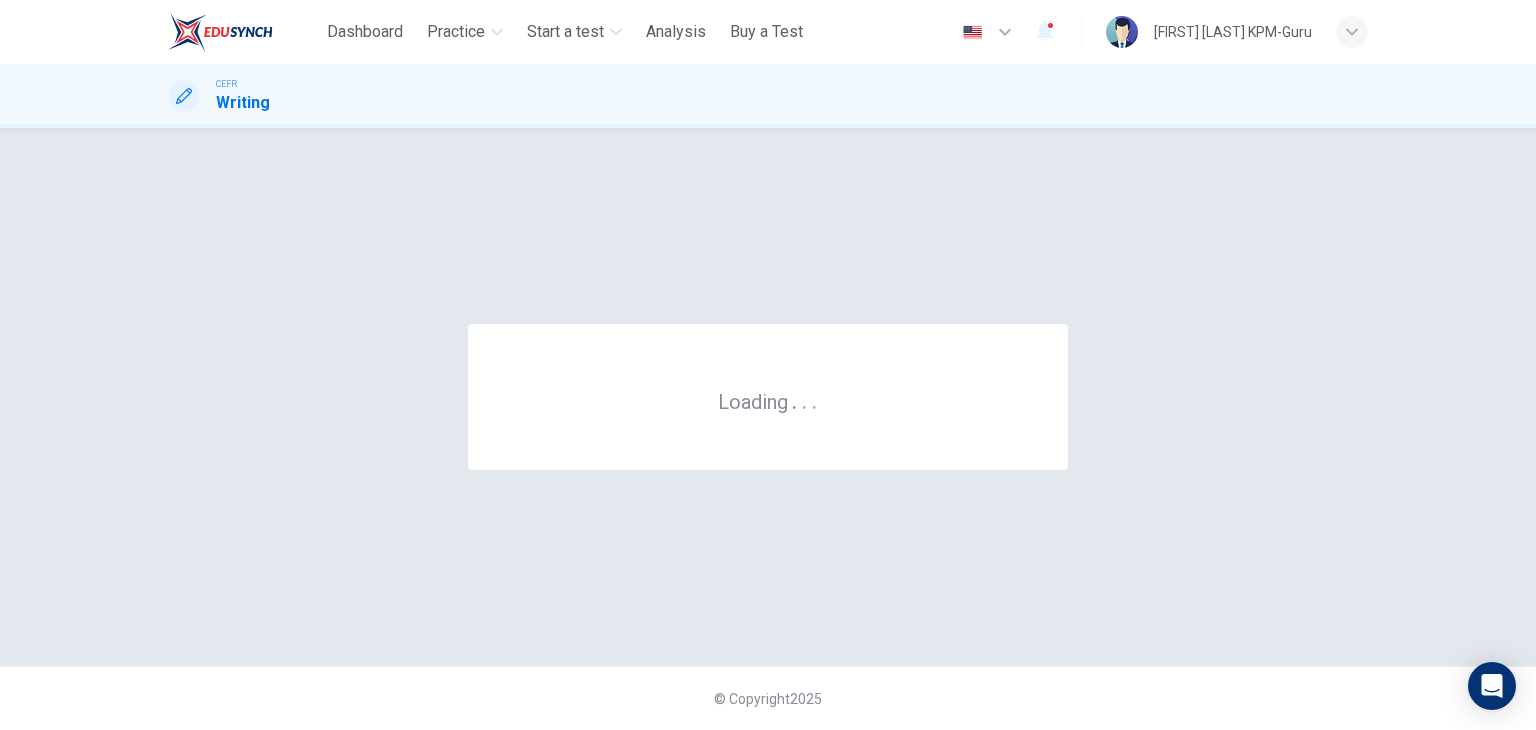 scroll, scrollTop: 0, scrollLeft: 0, axis: both 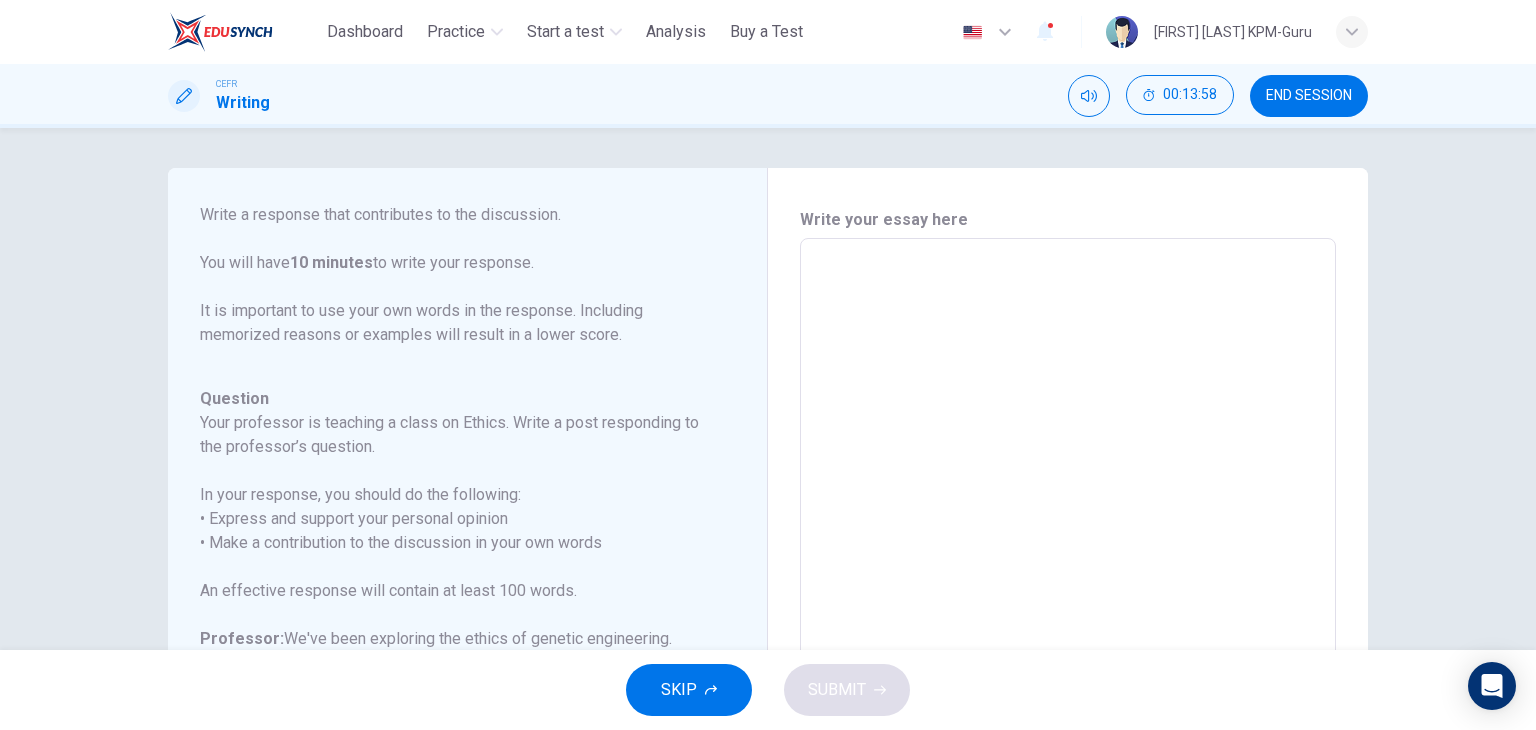 drag, startPoint x: 762, startPoint y: 542, endPoint x: 767, endPoint y: 585, distance: 43.289722 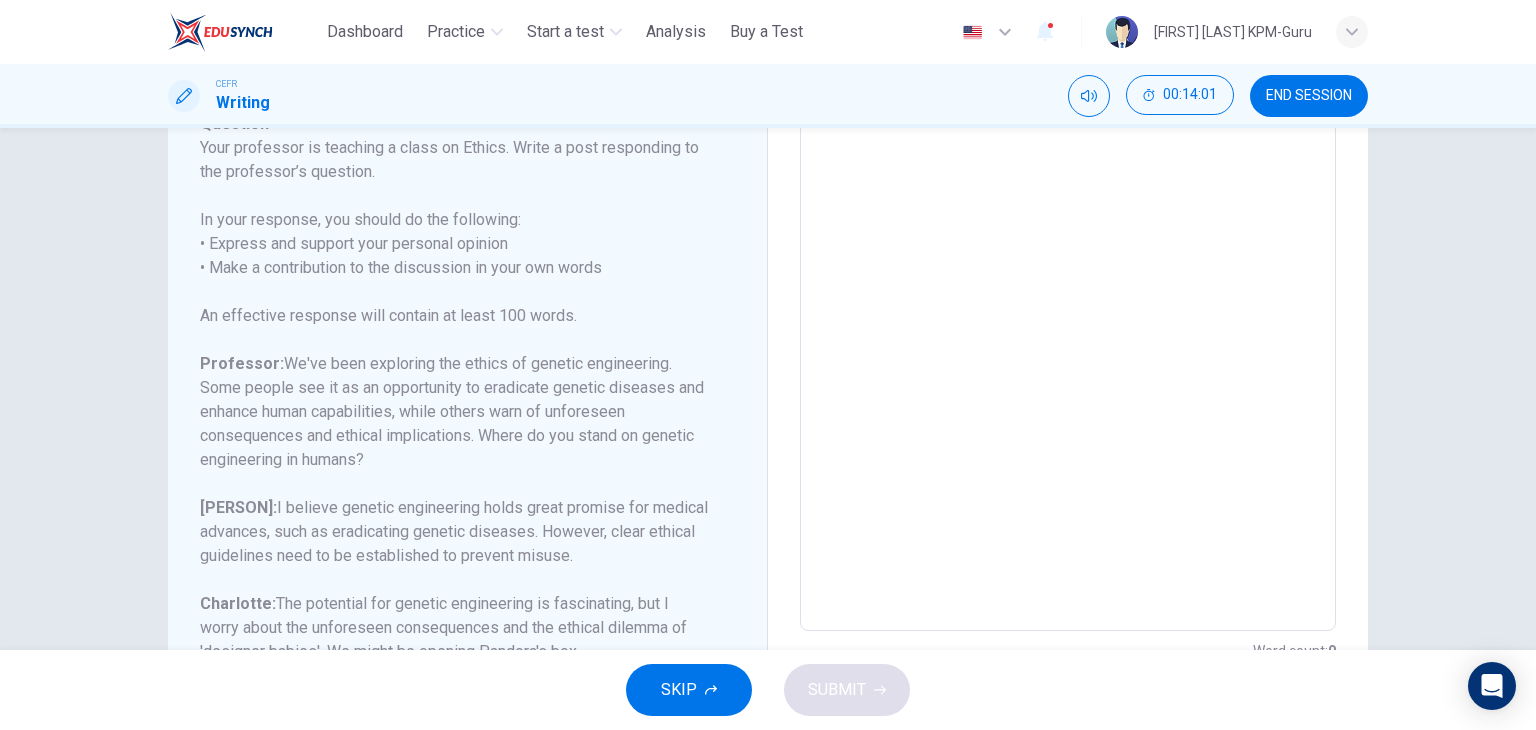 scroll, scrollTop: 271, scrollLeft: 0, axis: vertical 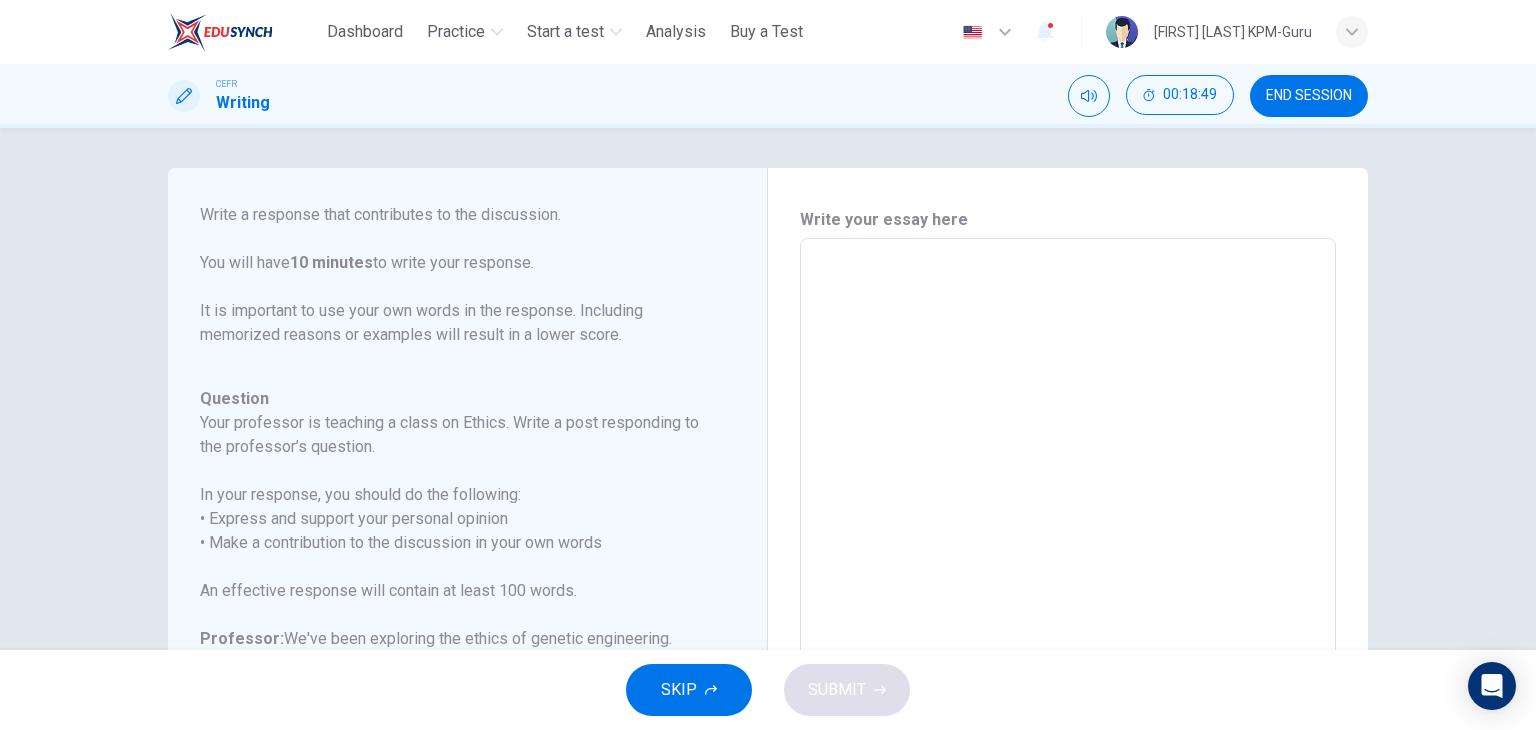 click on "* ​" at bounding box center (1068, 572) 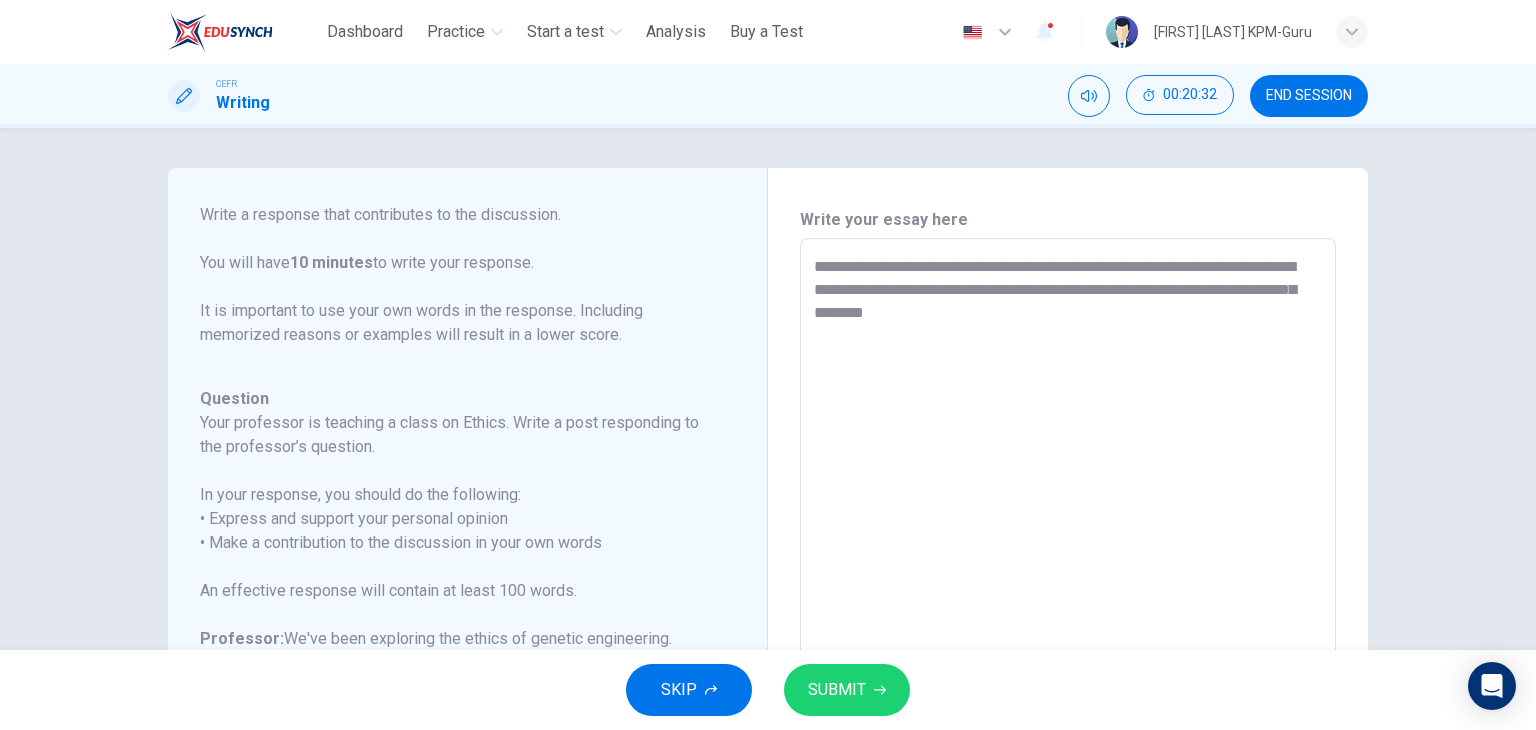 click on "**********" at bounding box center [1068, 572] 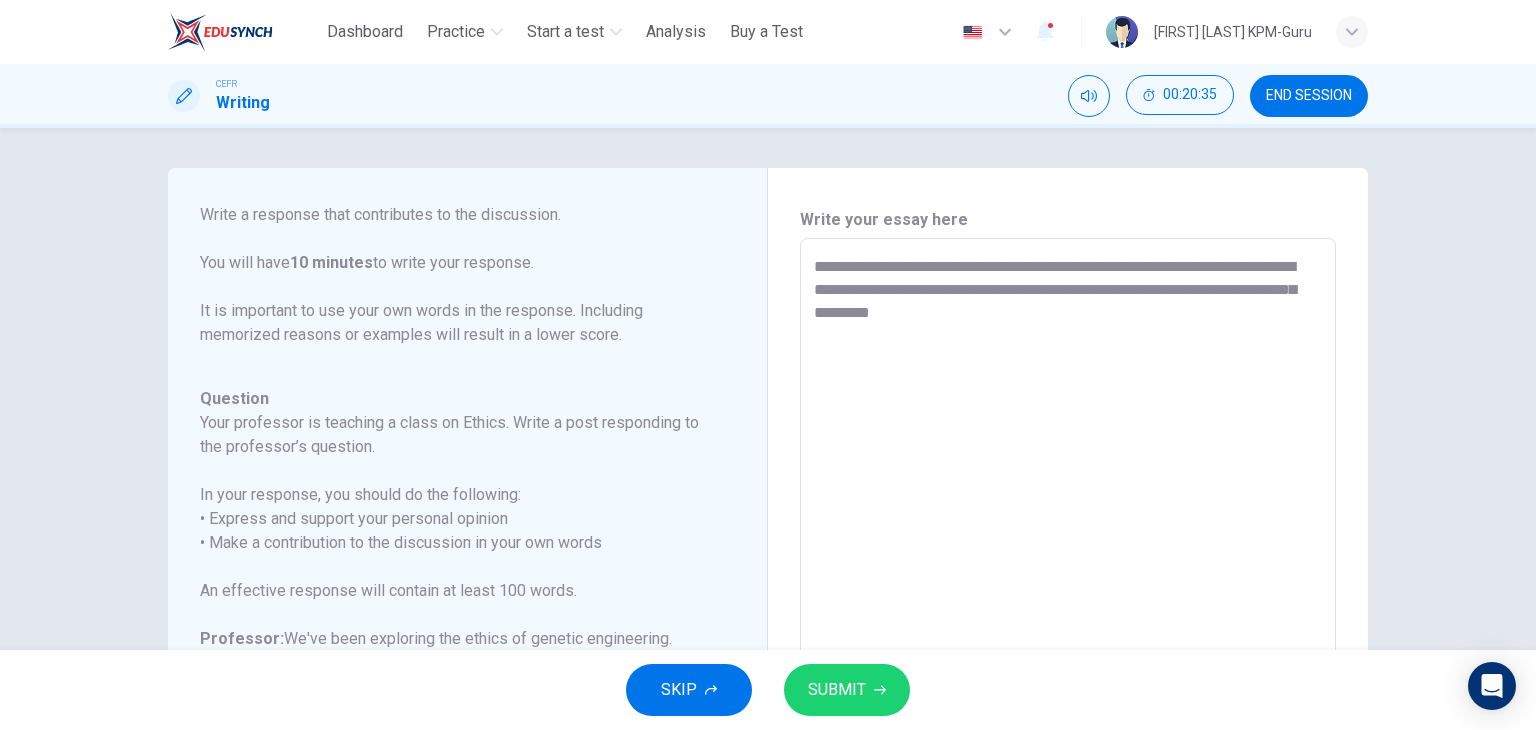 click on "**********" at bounding box center [1068, 572] 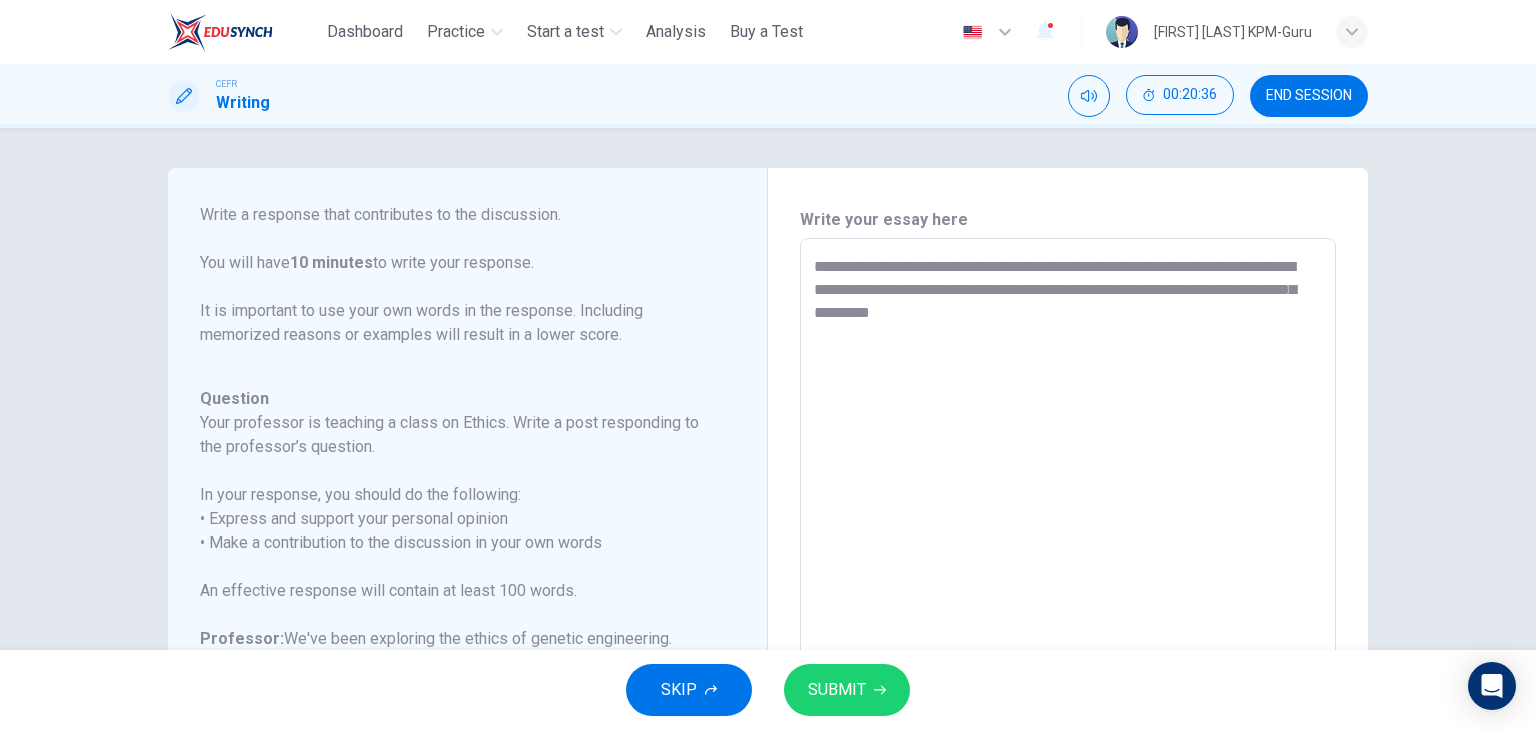 click on "**********" at bounding box center [1068, 572] 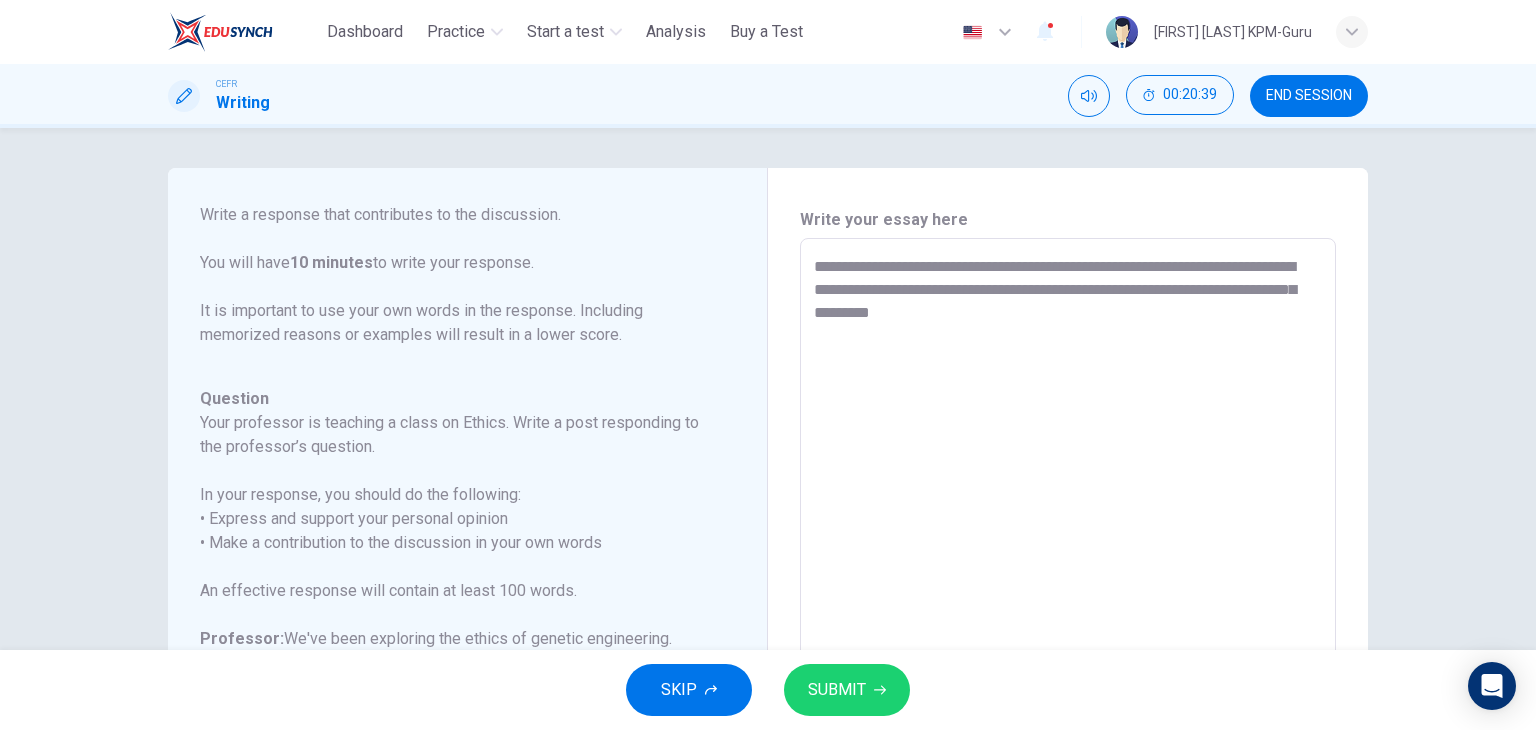 click on "**********" at bounding box center [1068, 572] 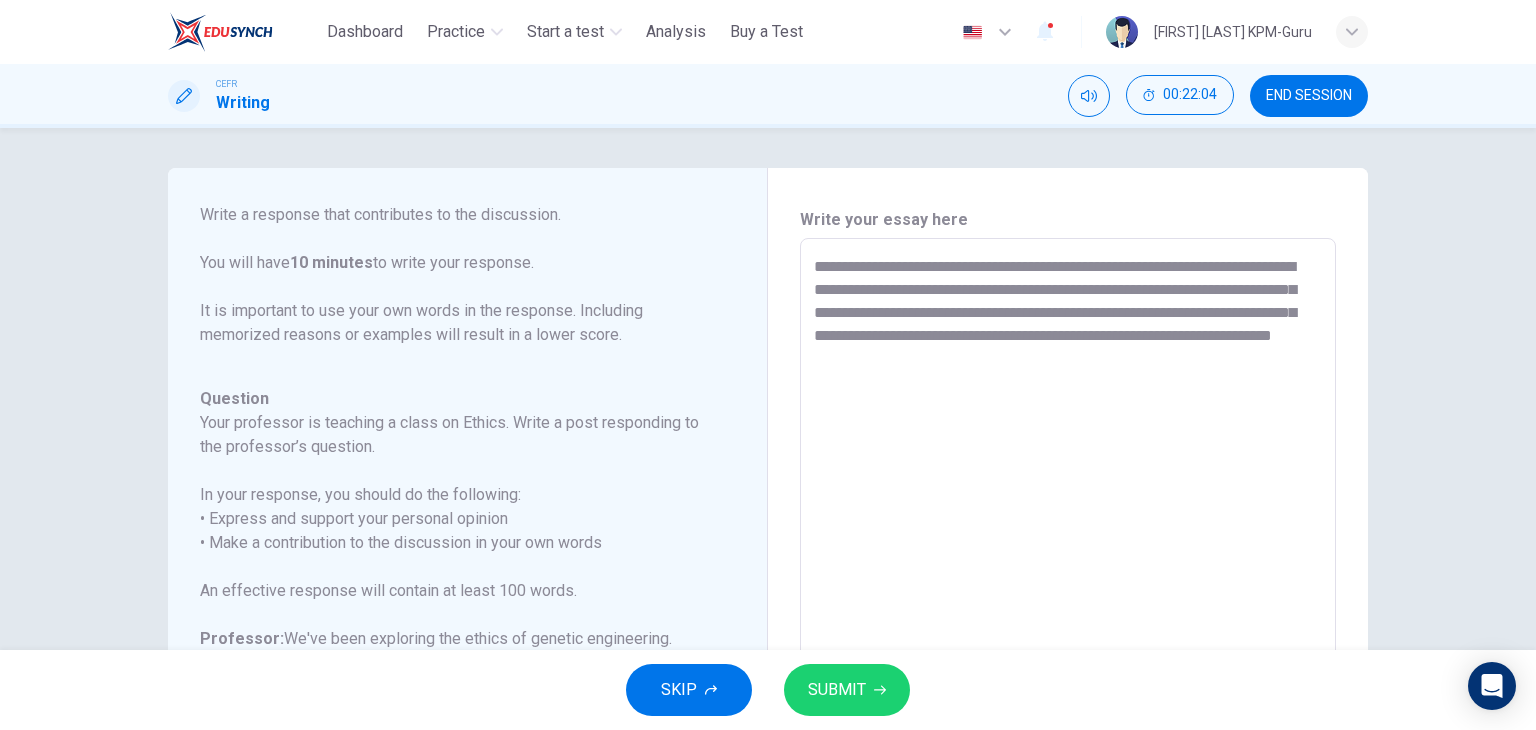 click on "**********" at bounding box center (1068, 572) 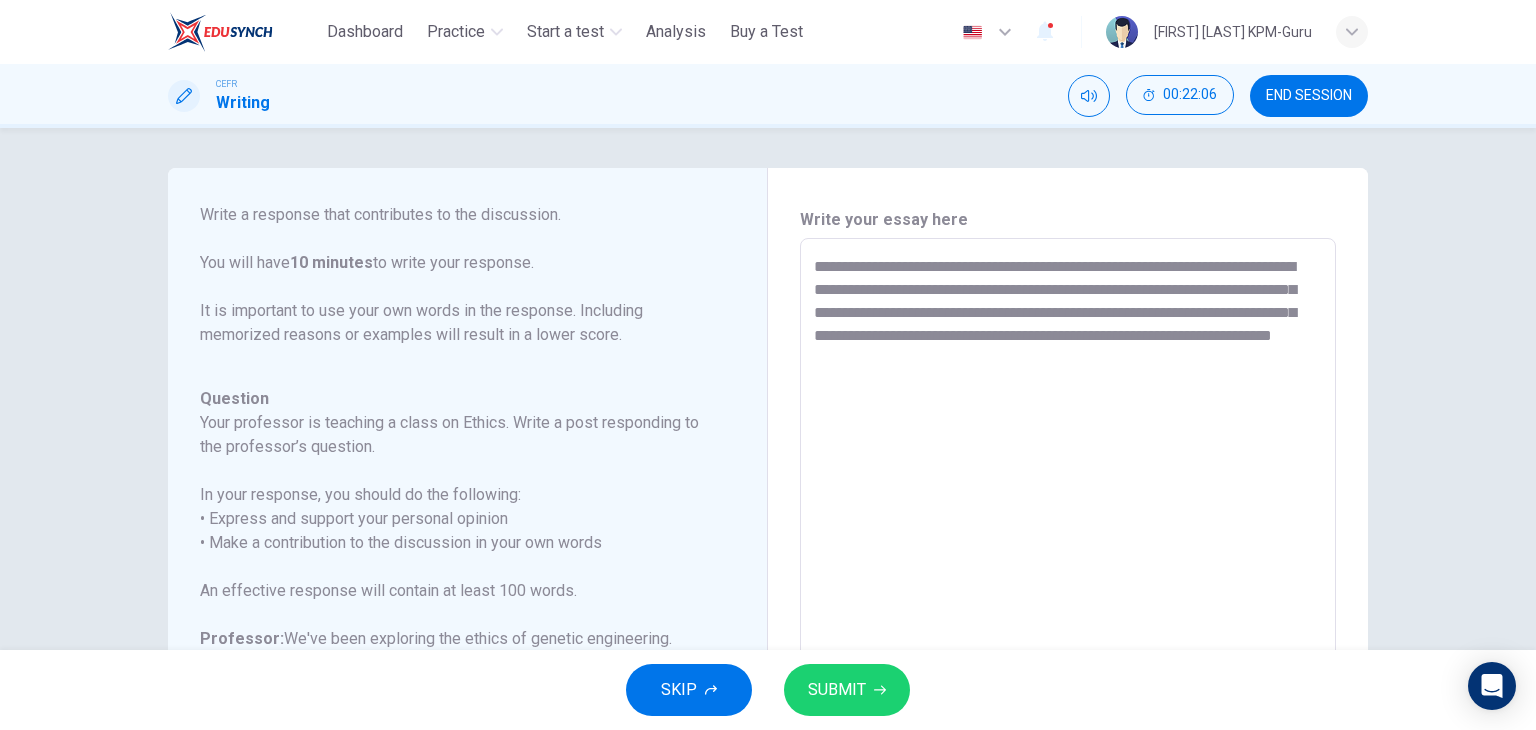 click on "**********" at bounding box center (1068, 572) 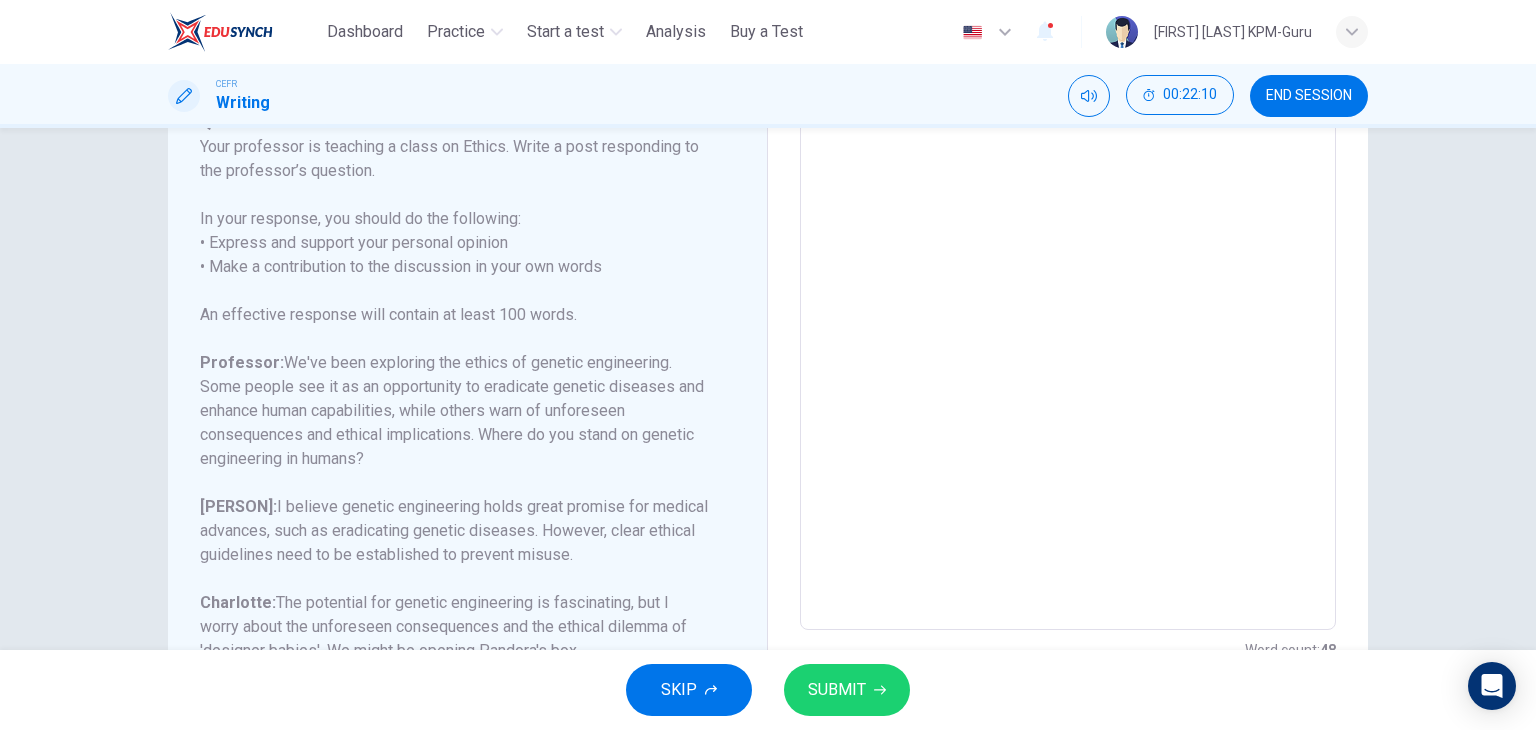 scroll, scrollTop: 368, scrollLeft: 0, axis: vertical 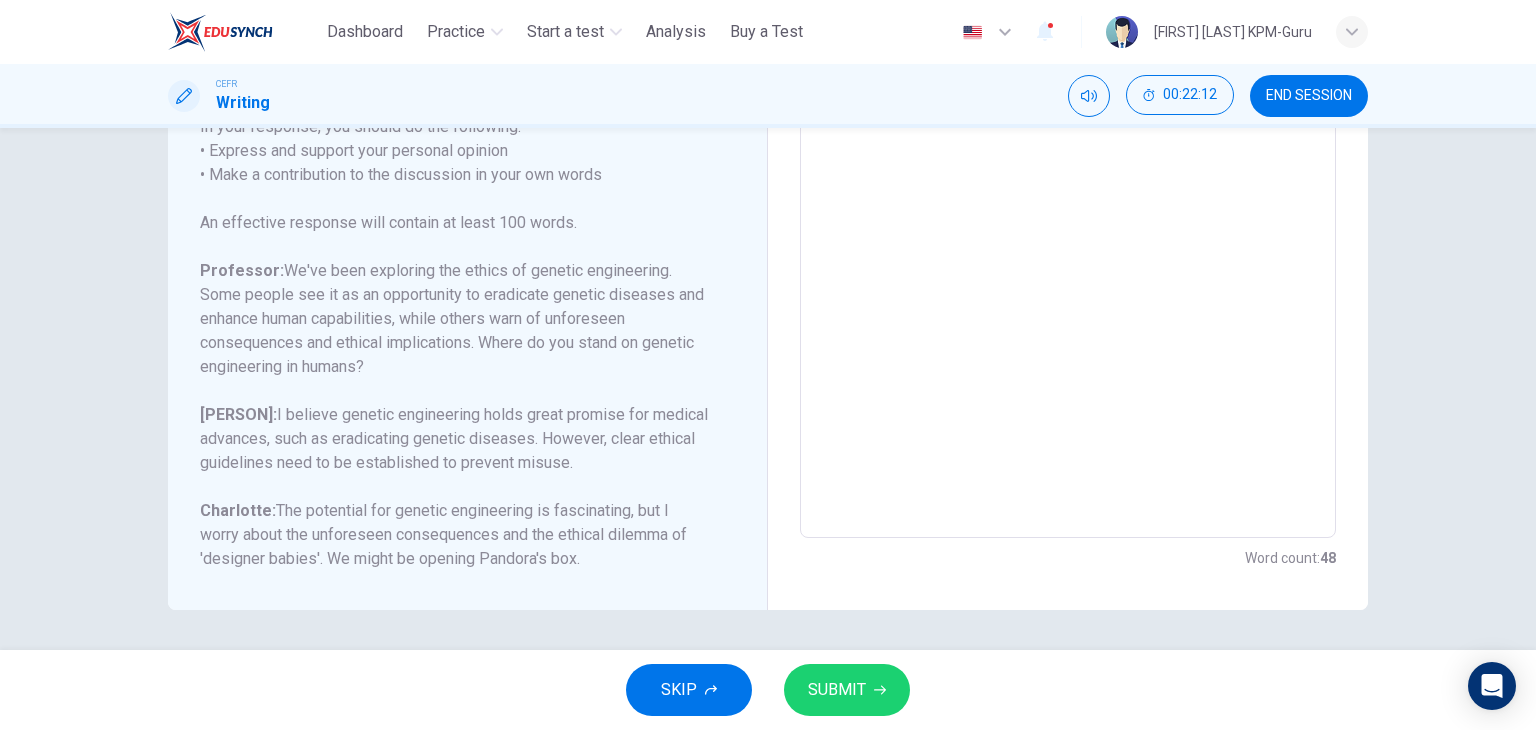 click on "SUBMIT" at bounding box center [847, 690] 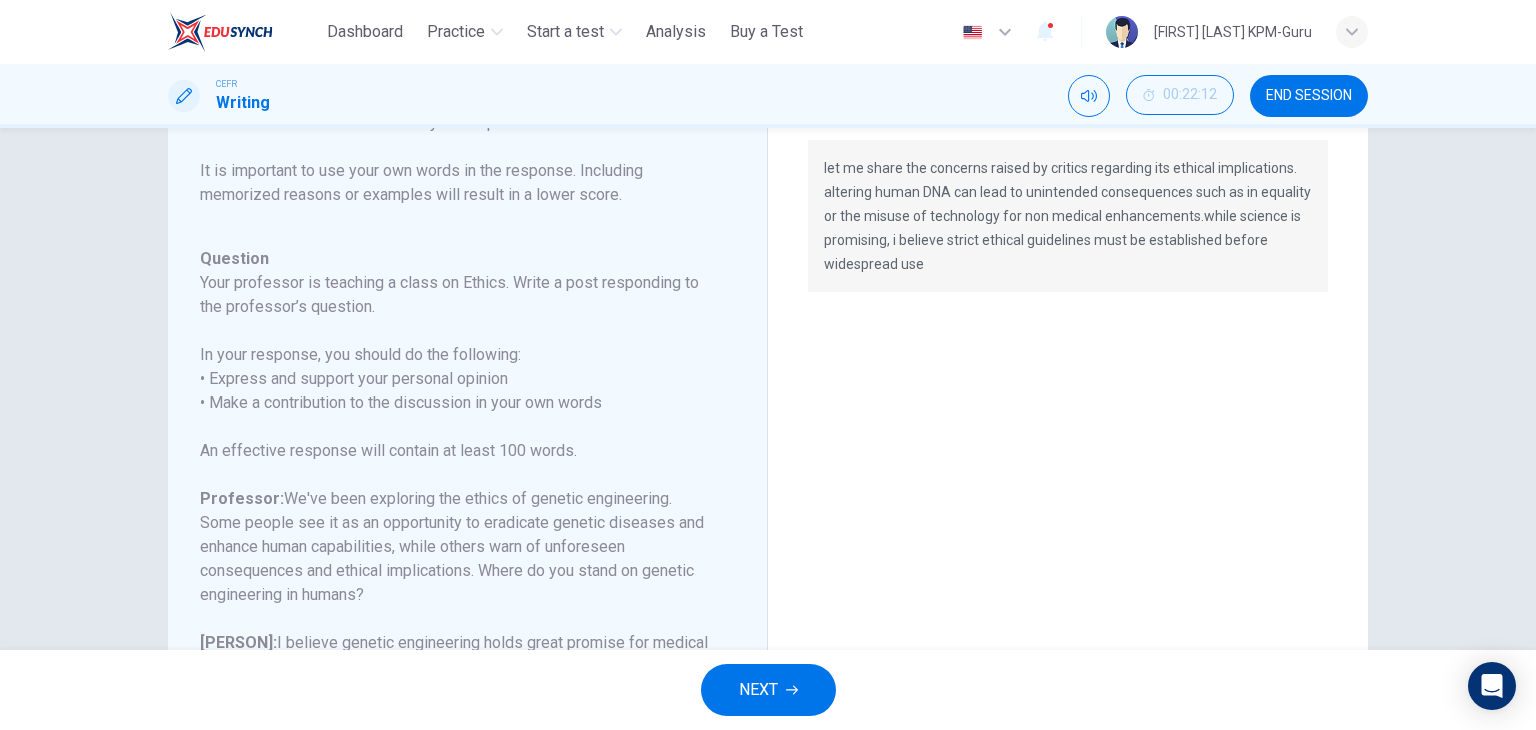 scroll, scrollTop: 142, scrollLeft: 0, axis: vertical 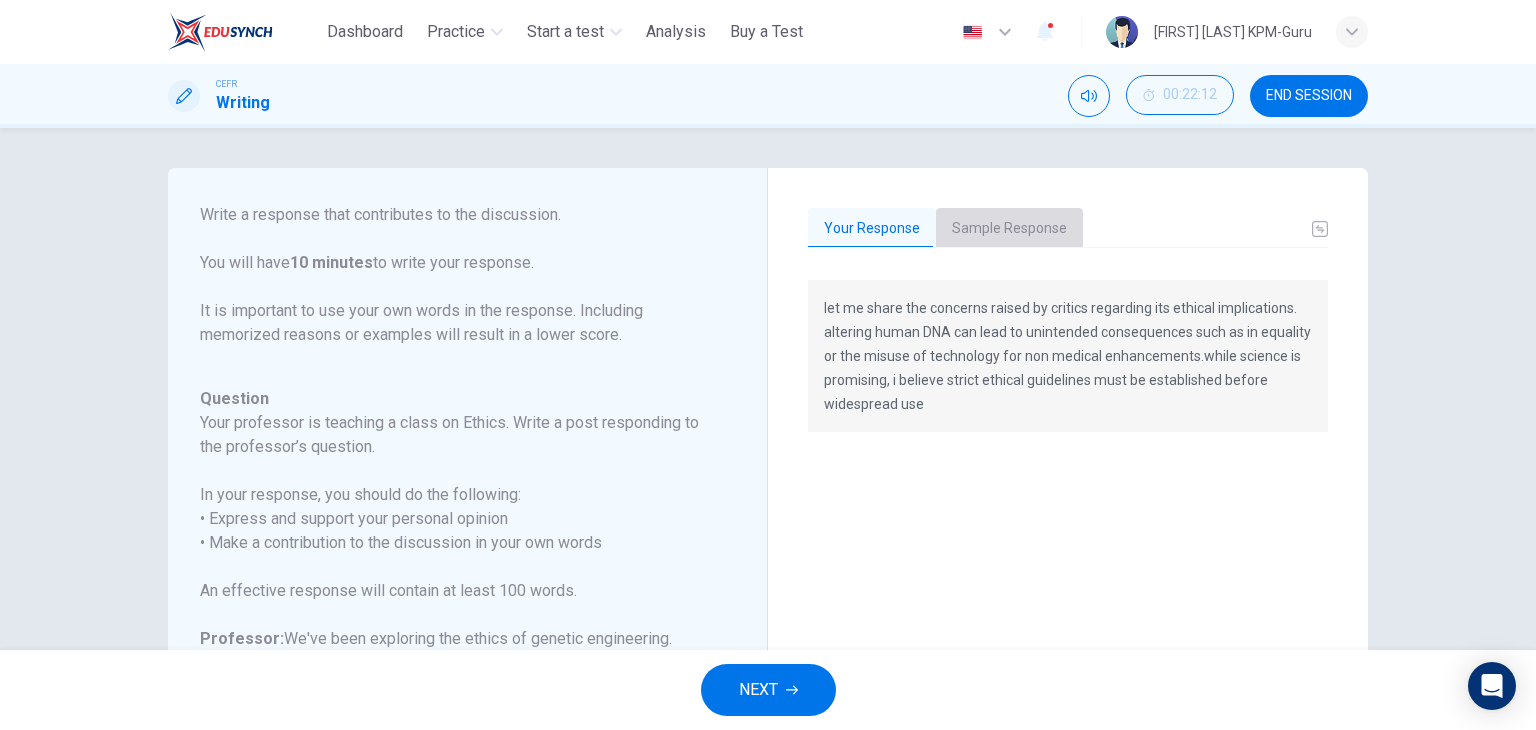 click on "Sample Response" at bounding box center [1009, 229] 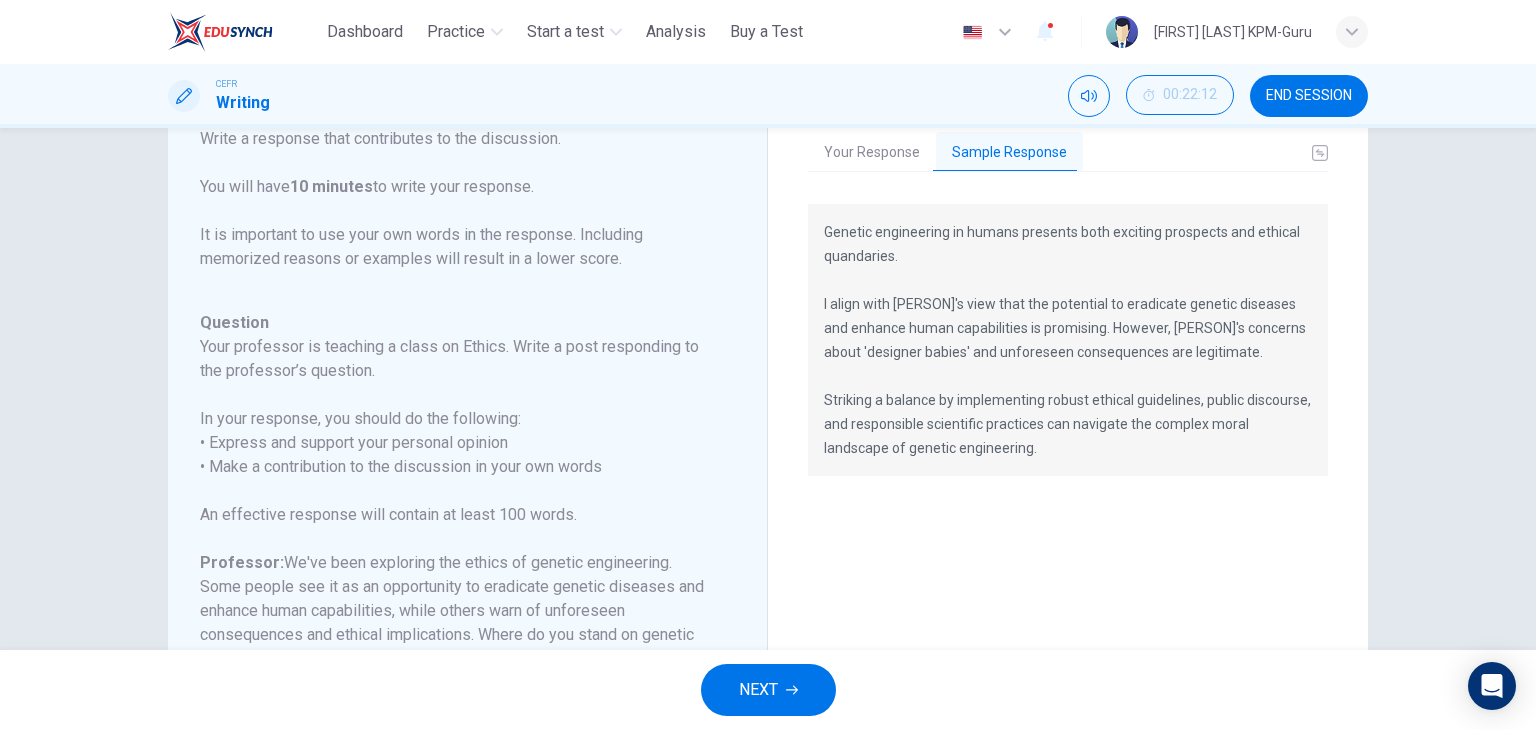 scroll, scrollTop: 78, scrollLeft: 0, axis: vertical 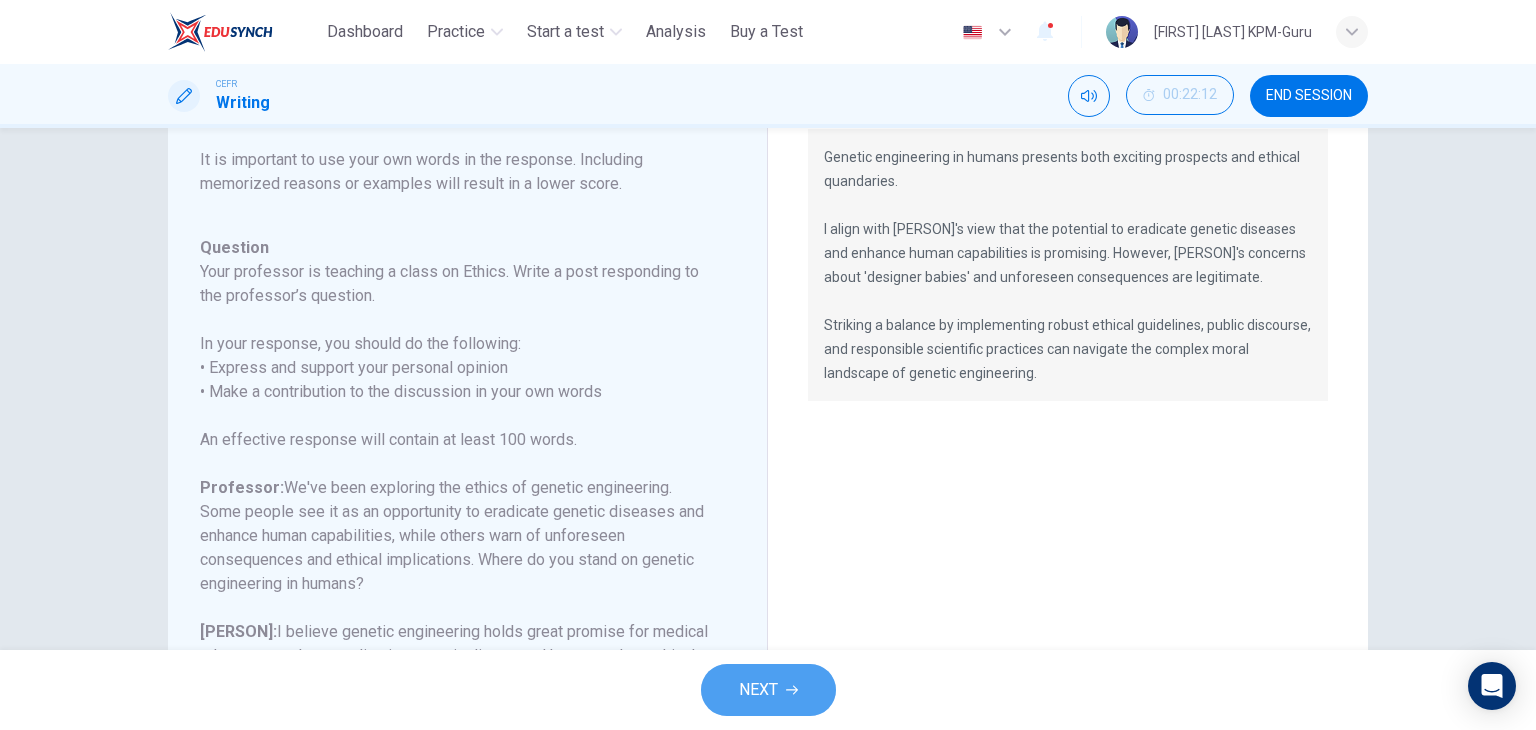click on "NEXT" at bounding box center (768, 690) 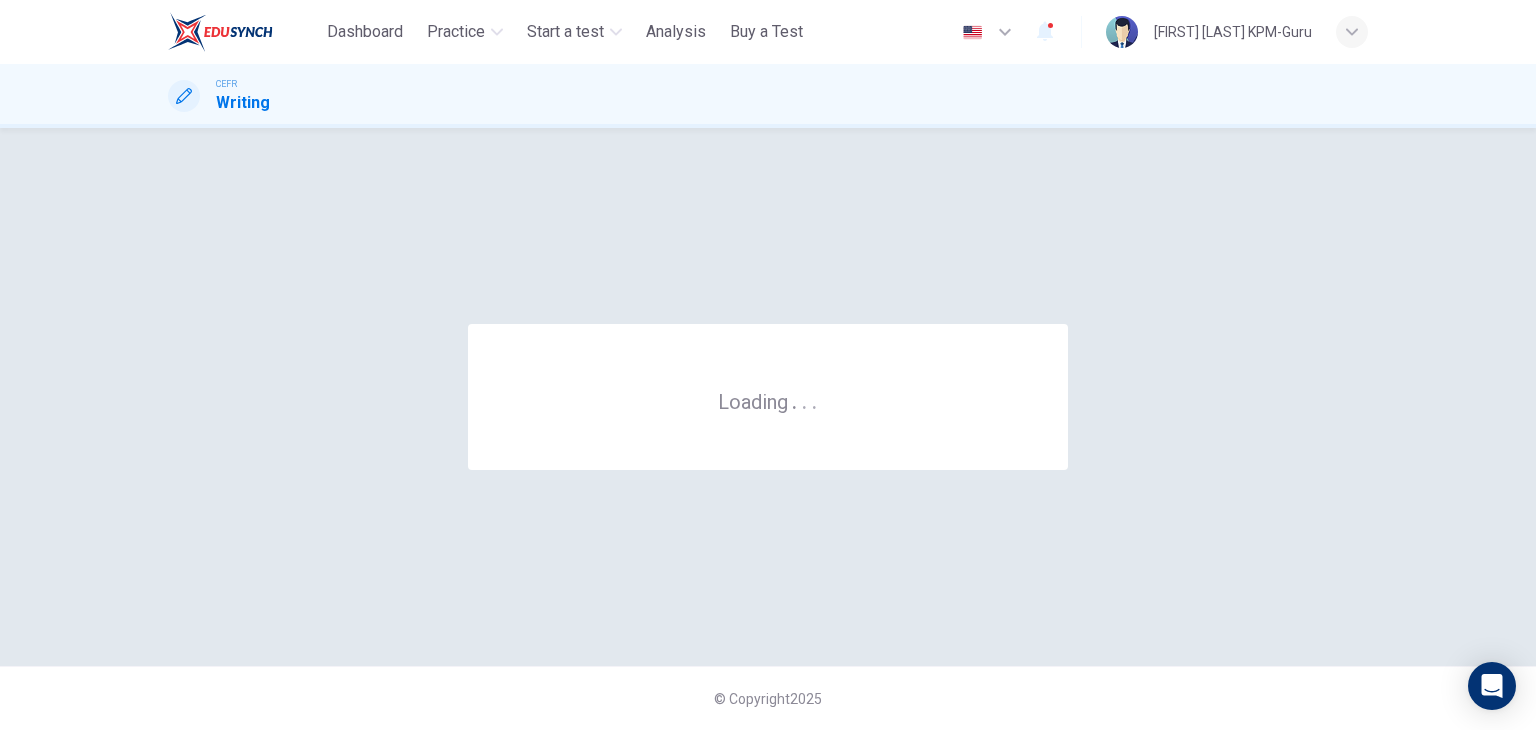 scroll, scrollTop: 0, scrollLeft: 0, axis: both 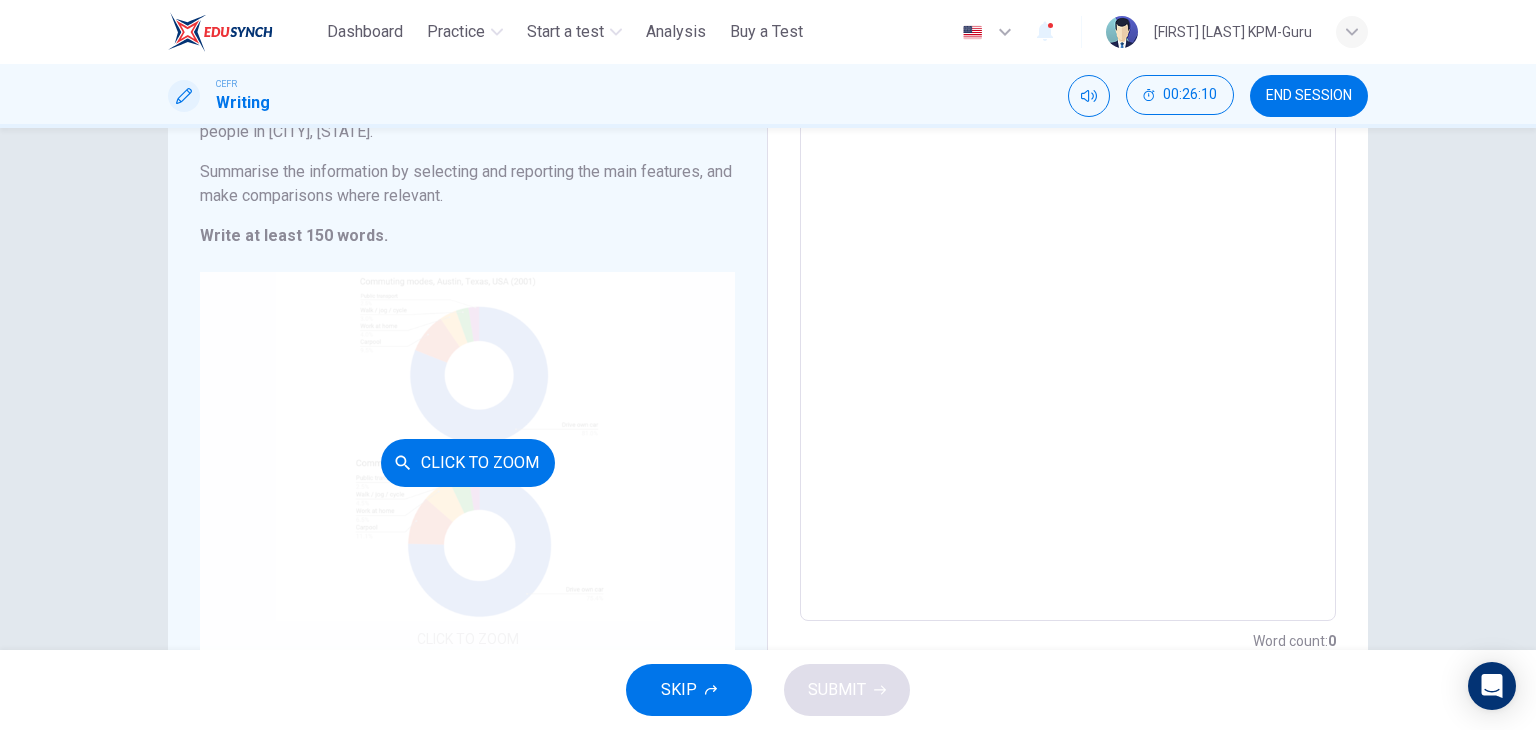 click on "Click to Zoom" at bounding box center [467, 462] 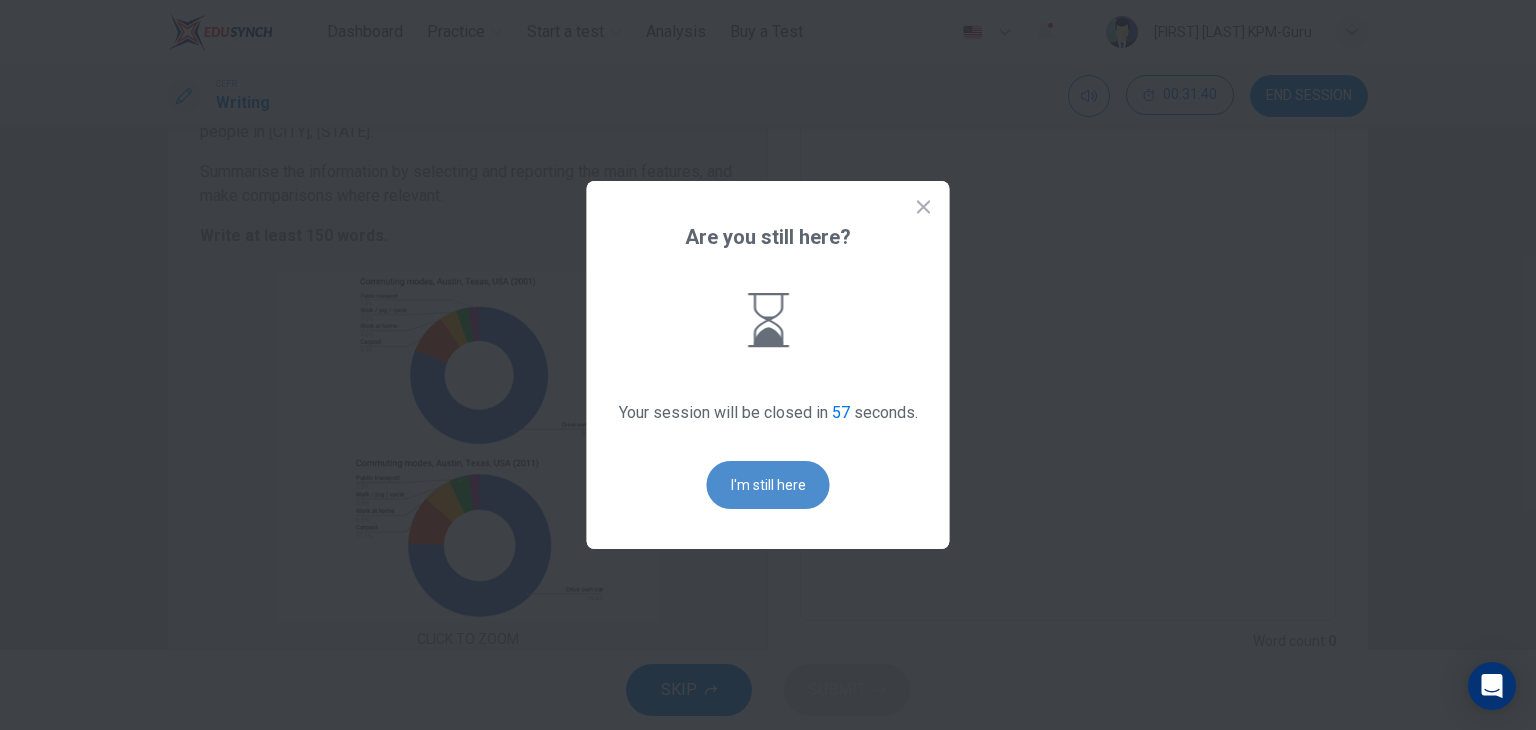 click on "I'm still here" at bounding box center (768, 485) 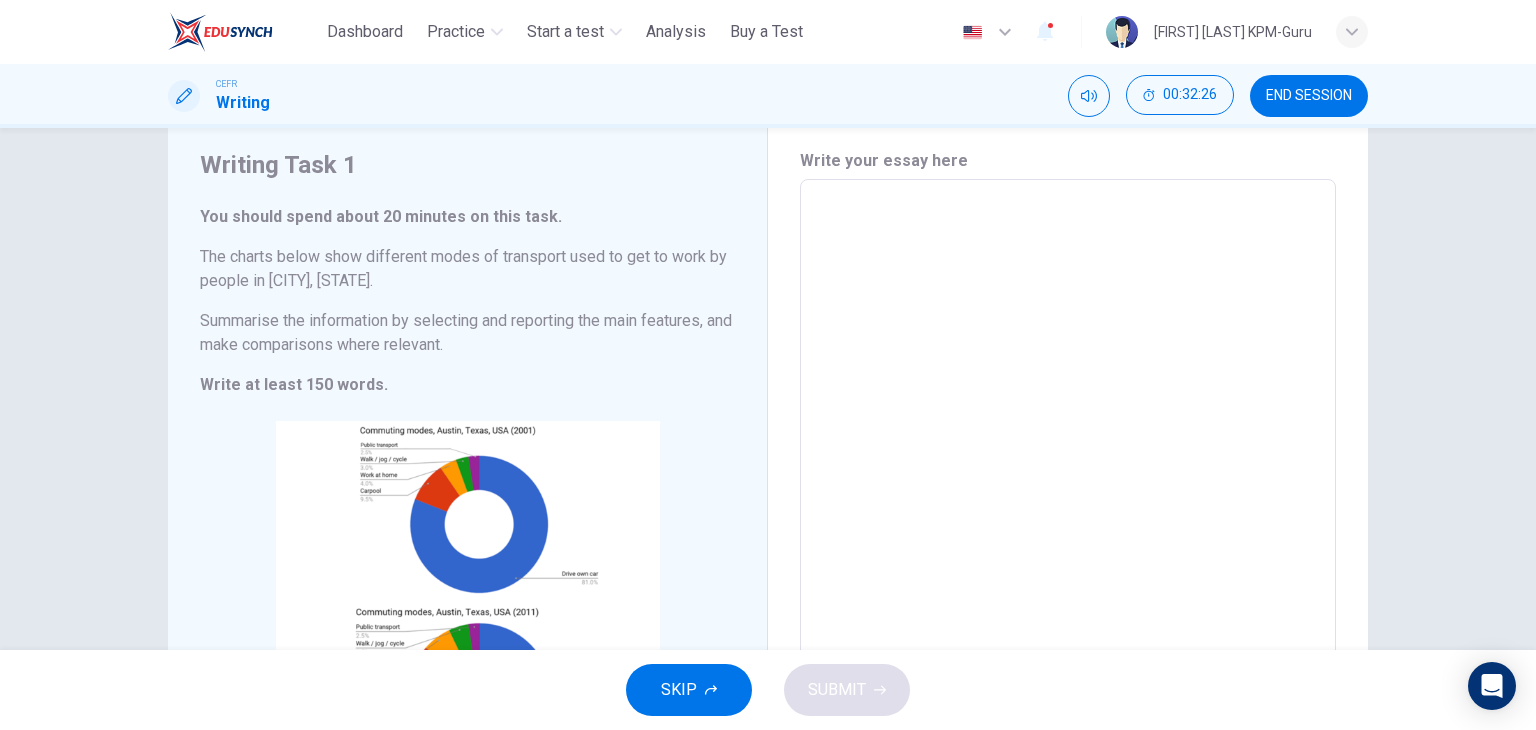 scroll, scrollTop: 60, scrollLeft: 0, axis: vertical 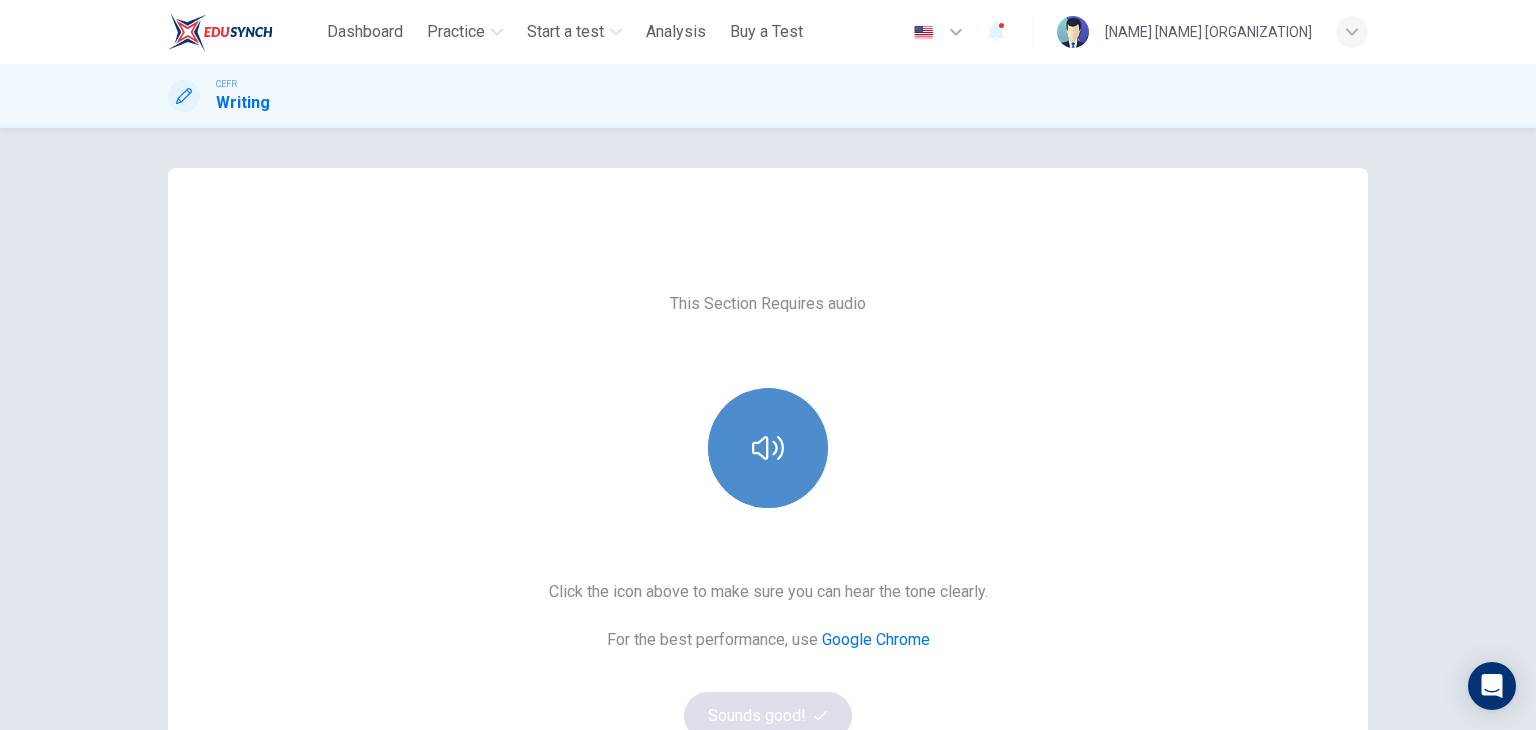 click at bounding box center [768, 448] 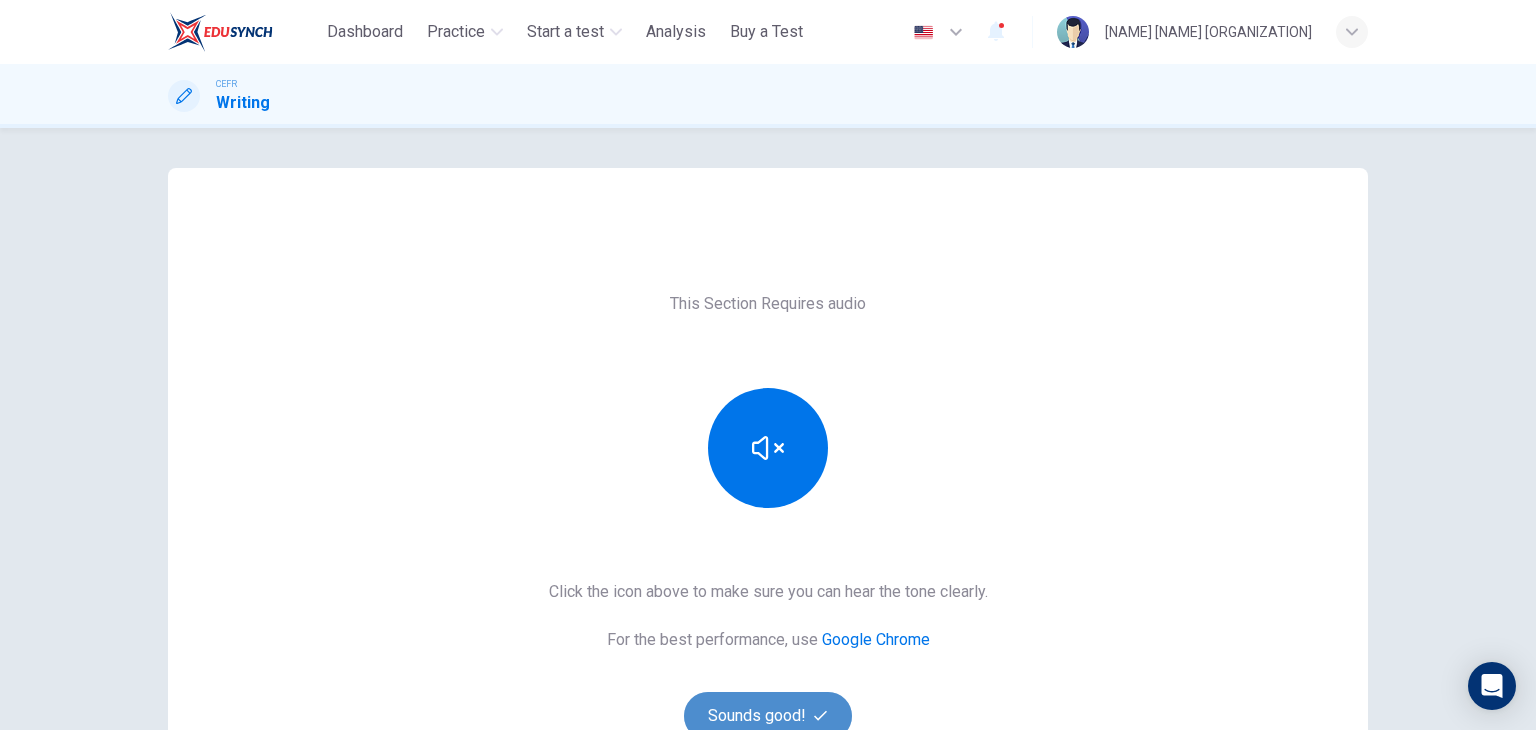 click on "Sounds good!" at bounding box center (768, 716) 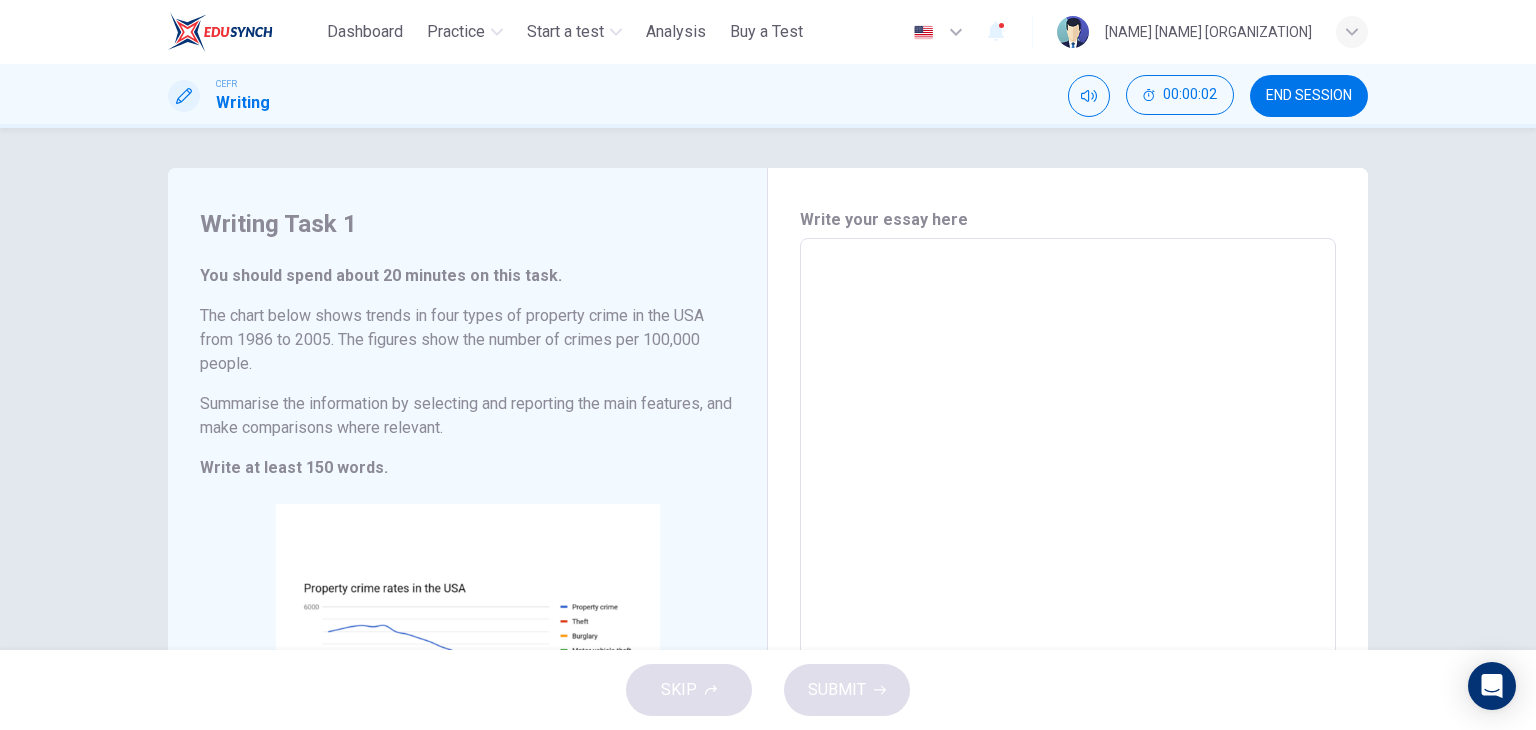click at bounding box center [1068, 546] 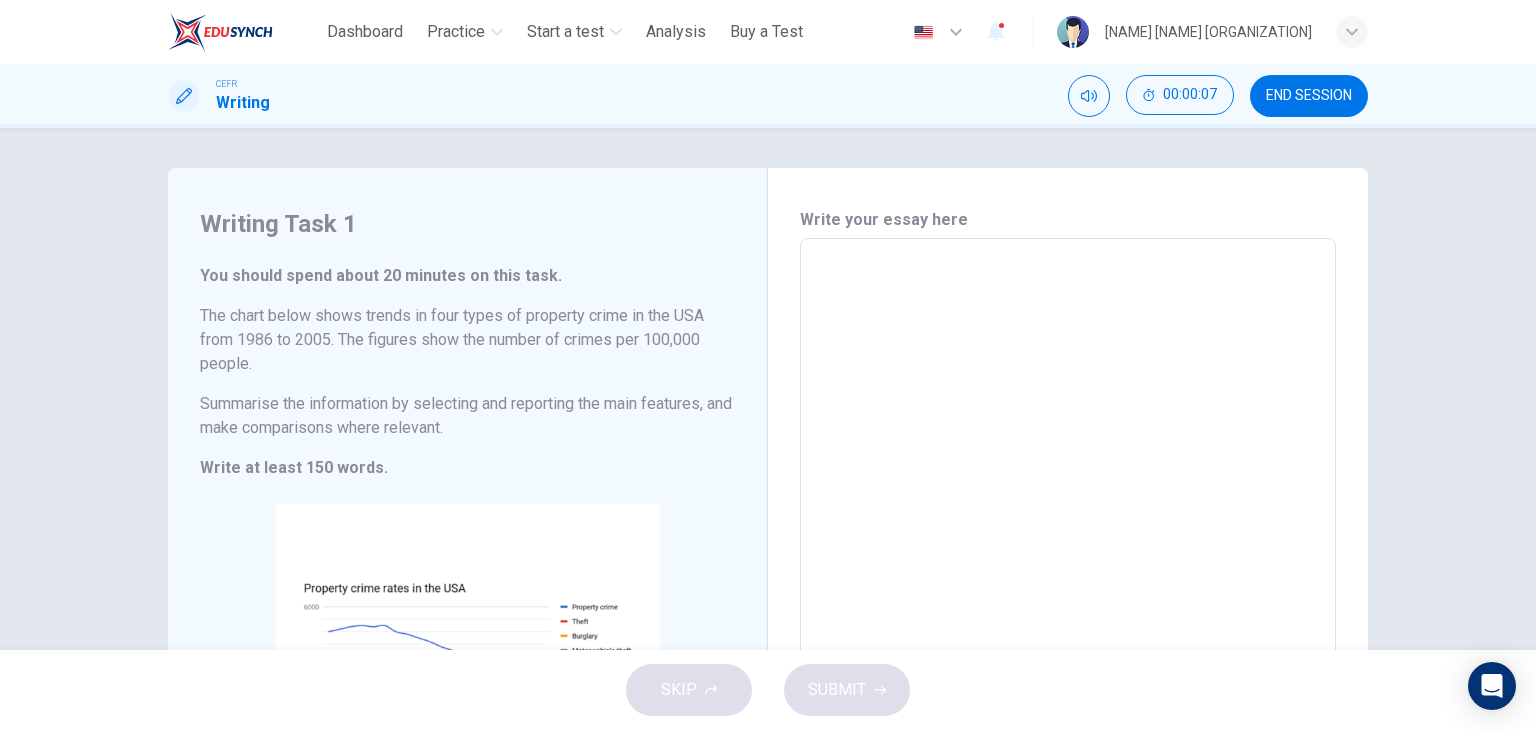 click at bounding box center (1068, 546) 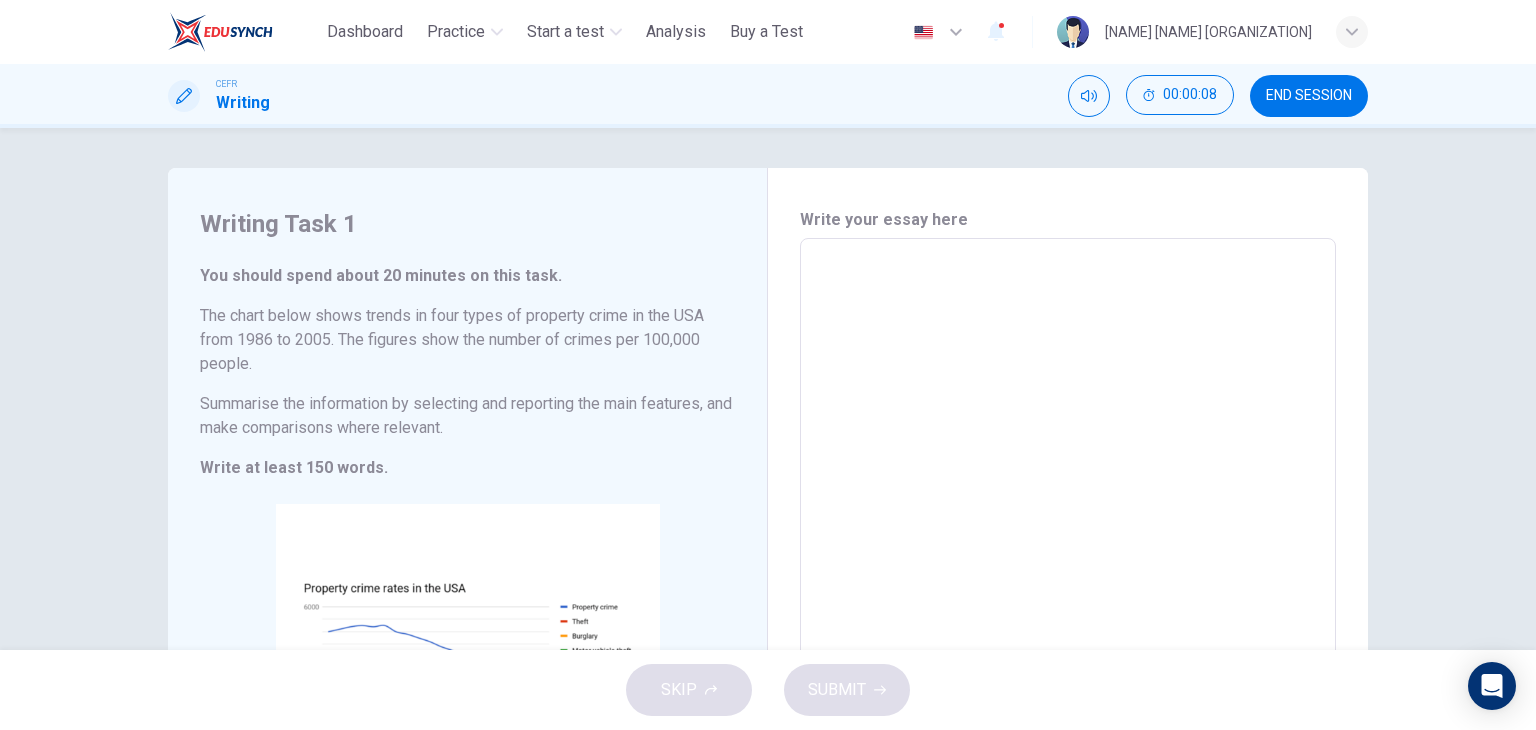 click at bounding box center [1068, 546] 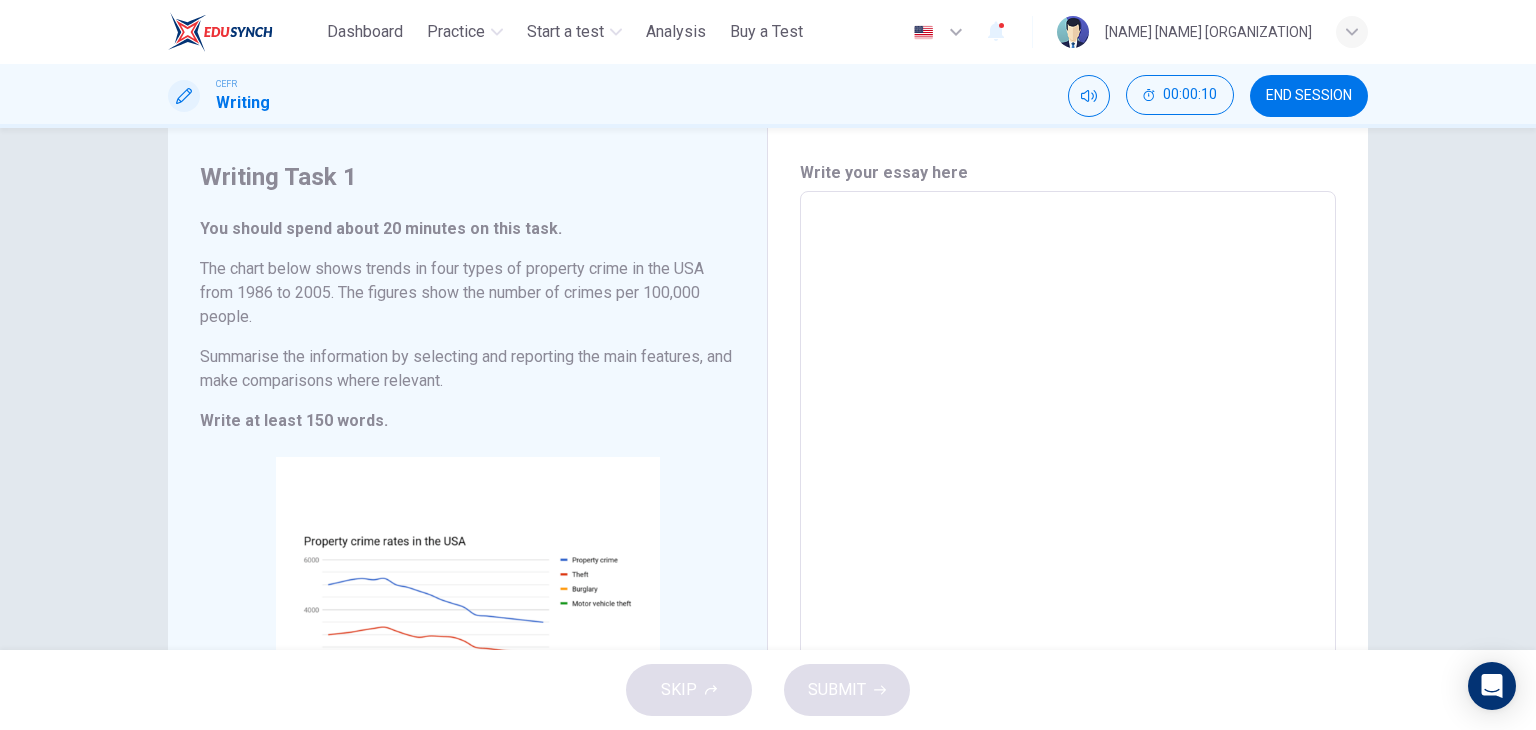 scroll, scrollTop: 29, scrollLeft: 0, axis: vertical 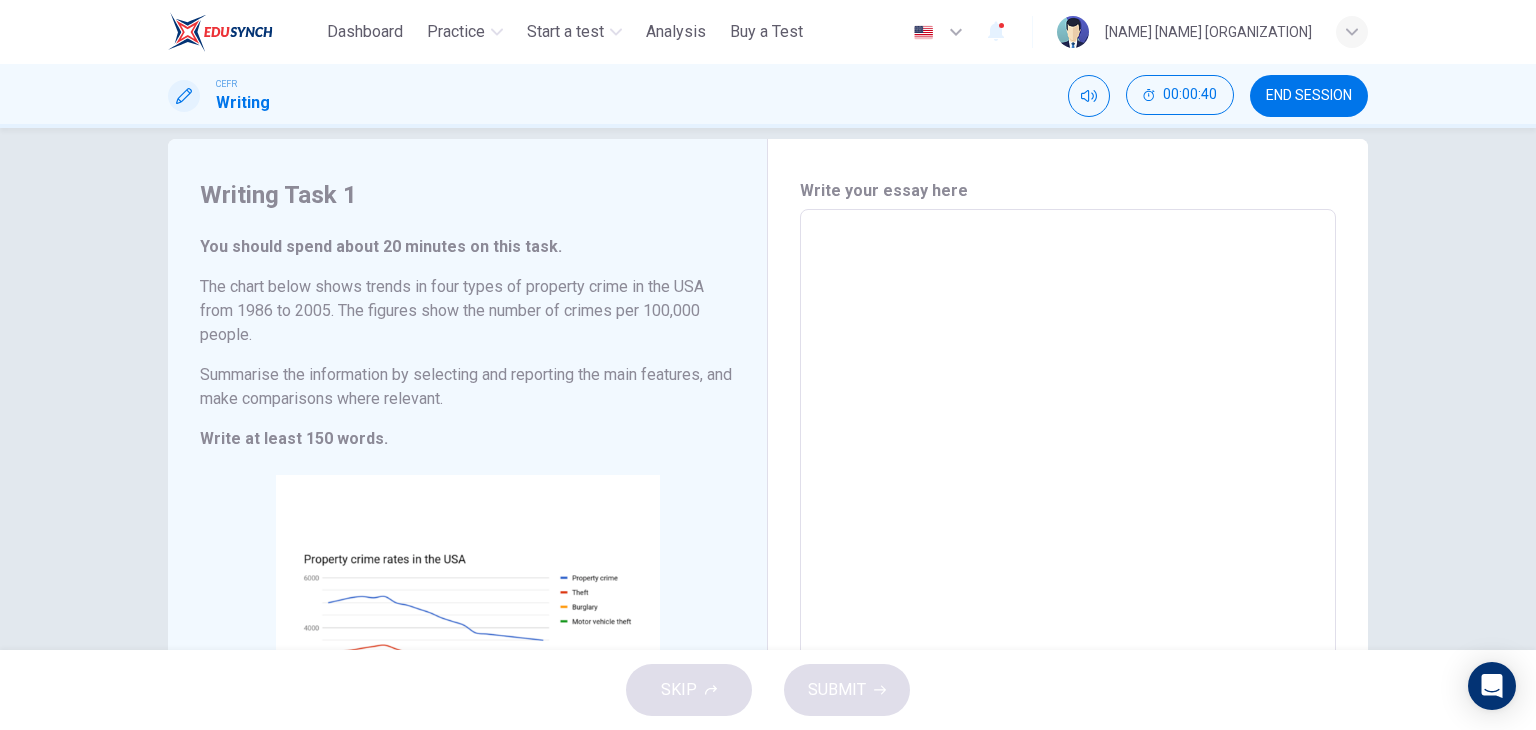 type on "*" 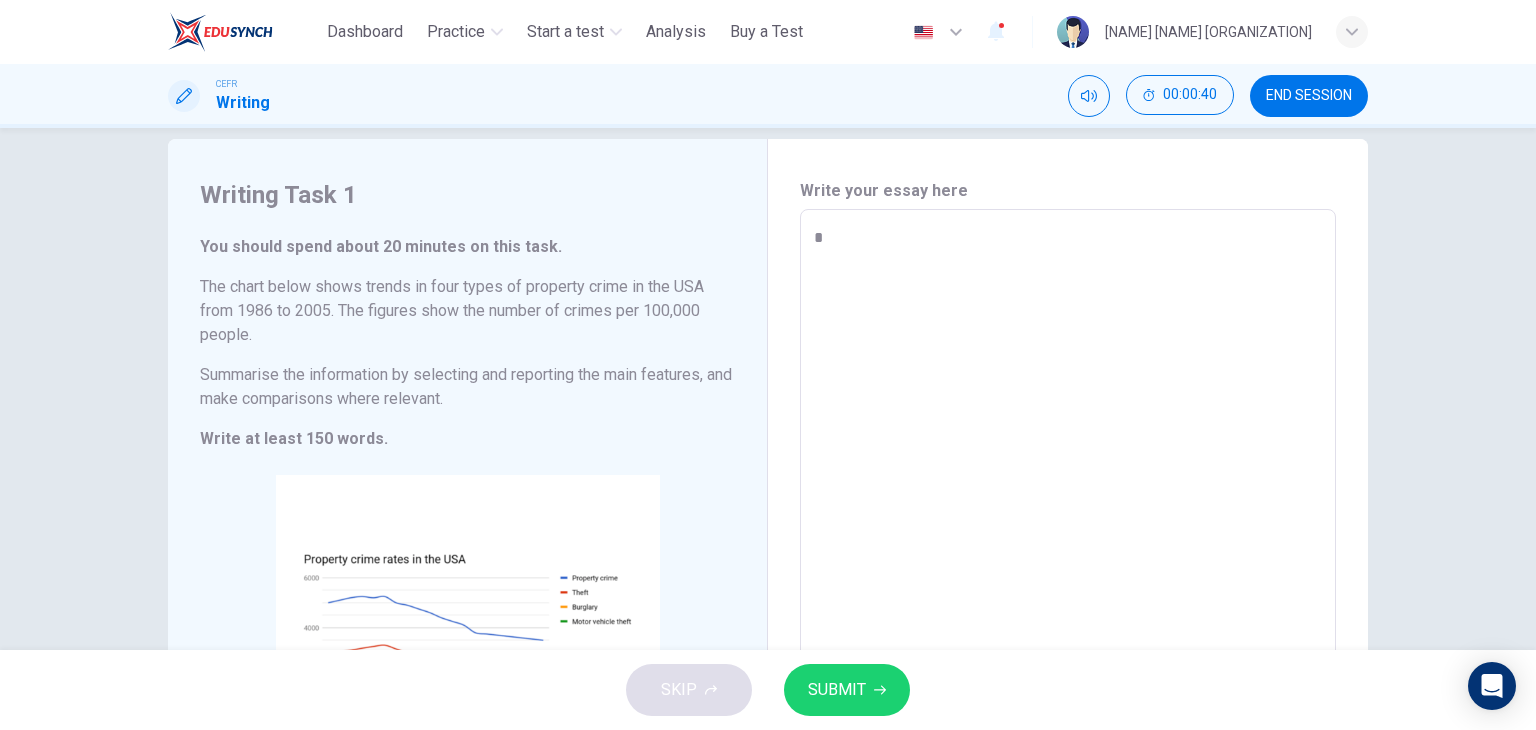 type on "**" 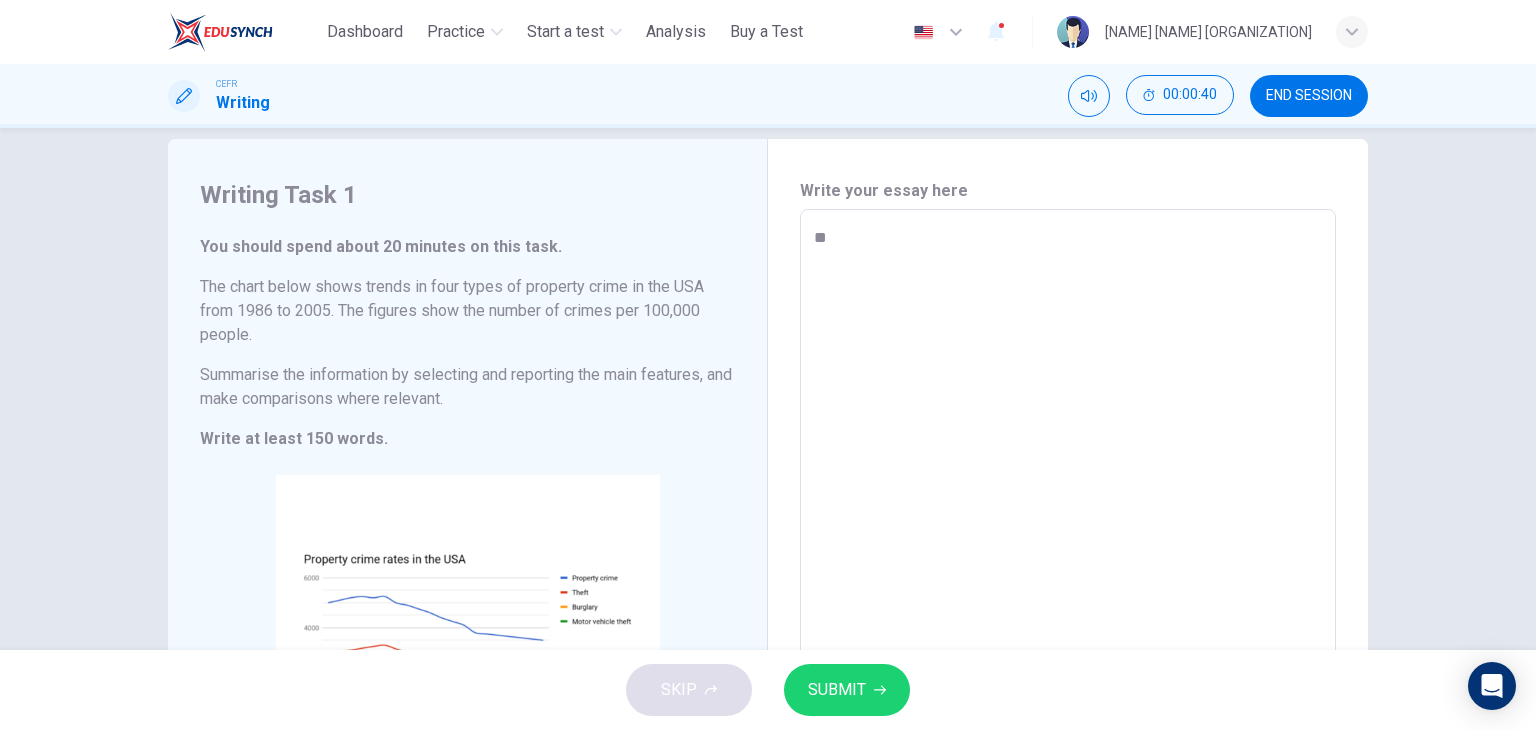 type on "*" 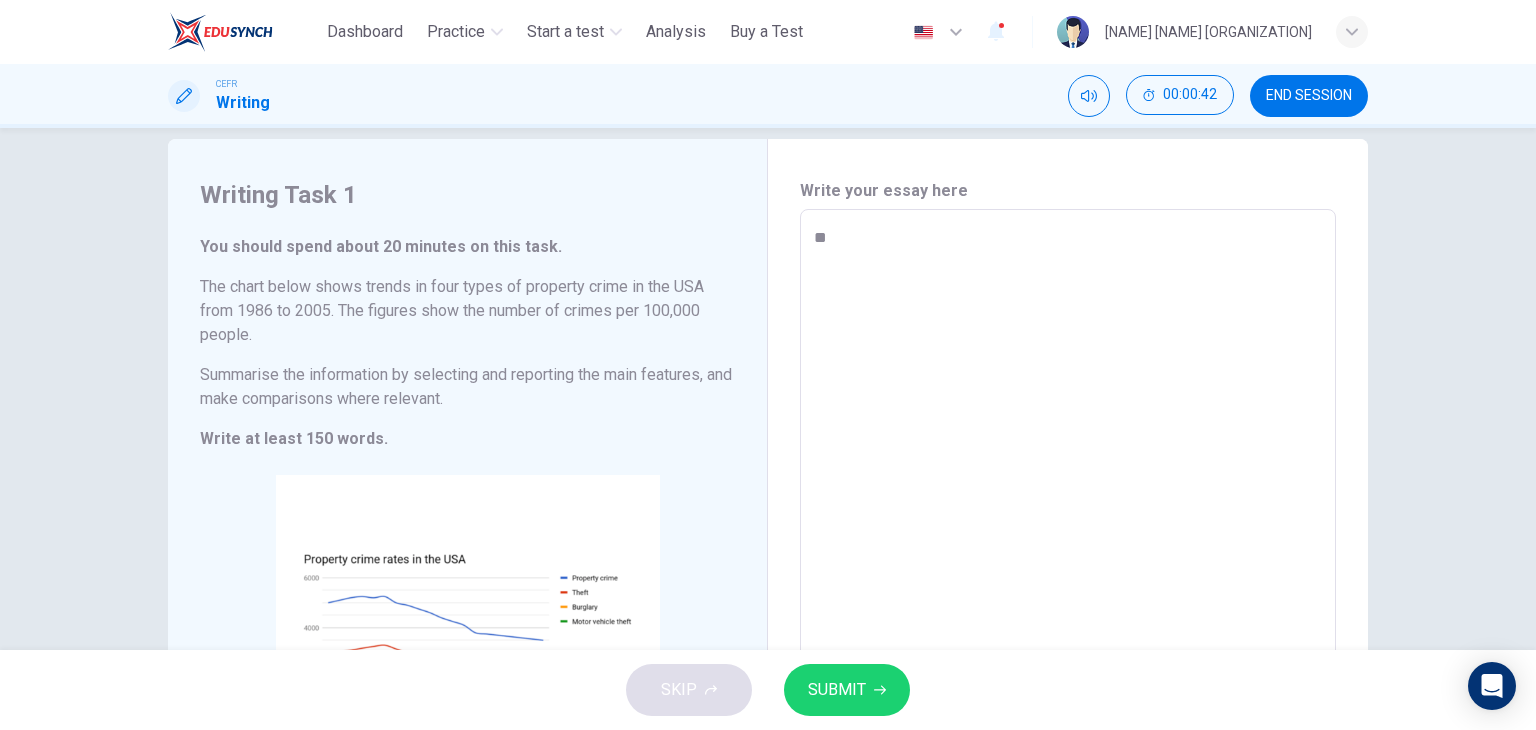 type on "*" 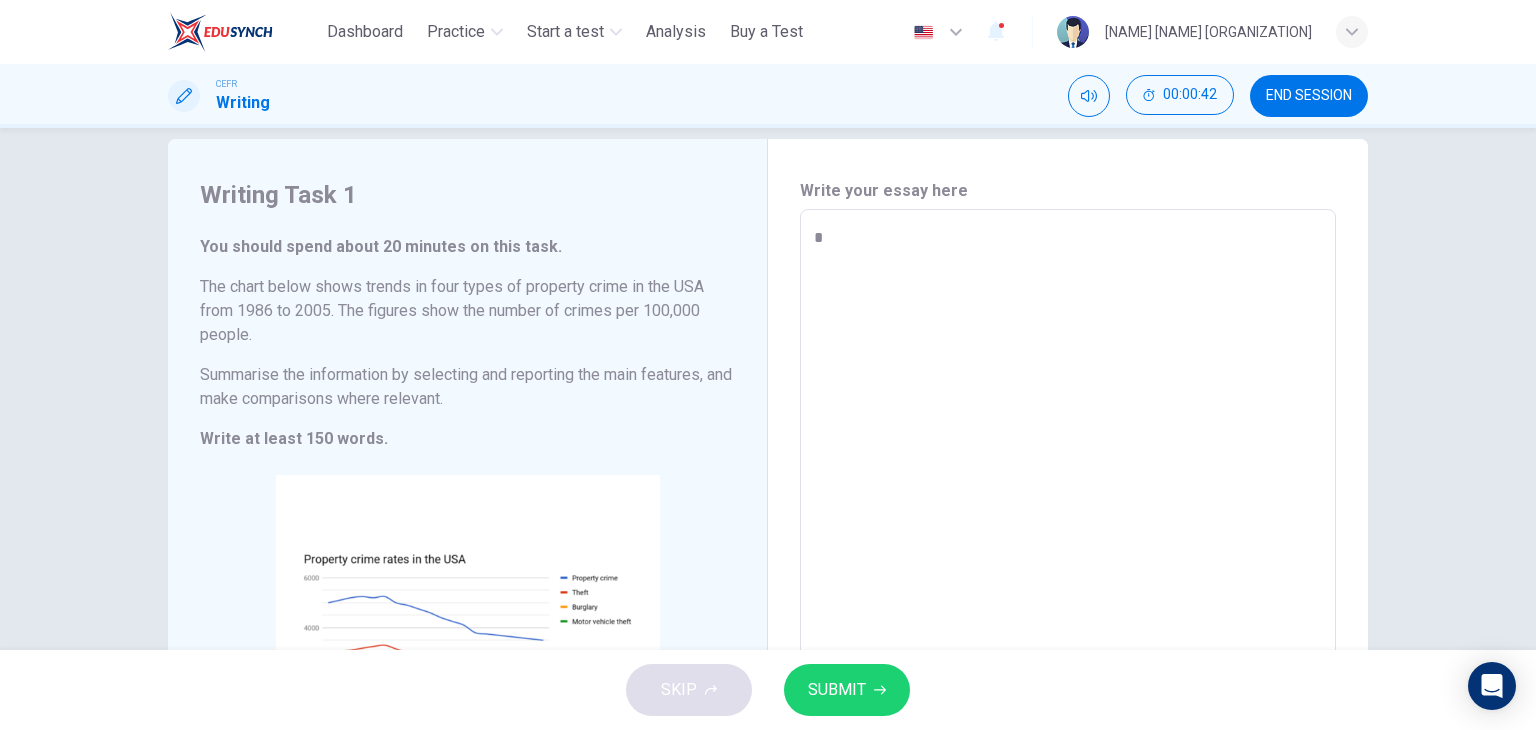 type on "**" 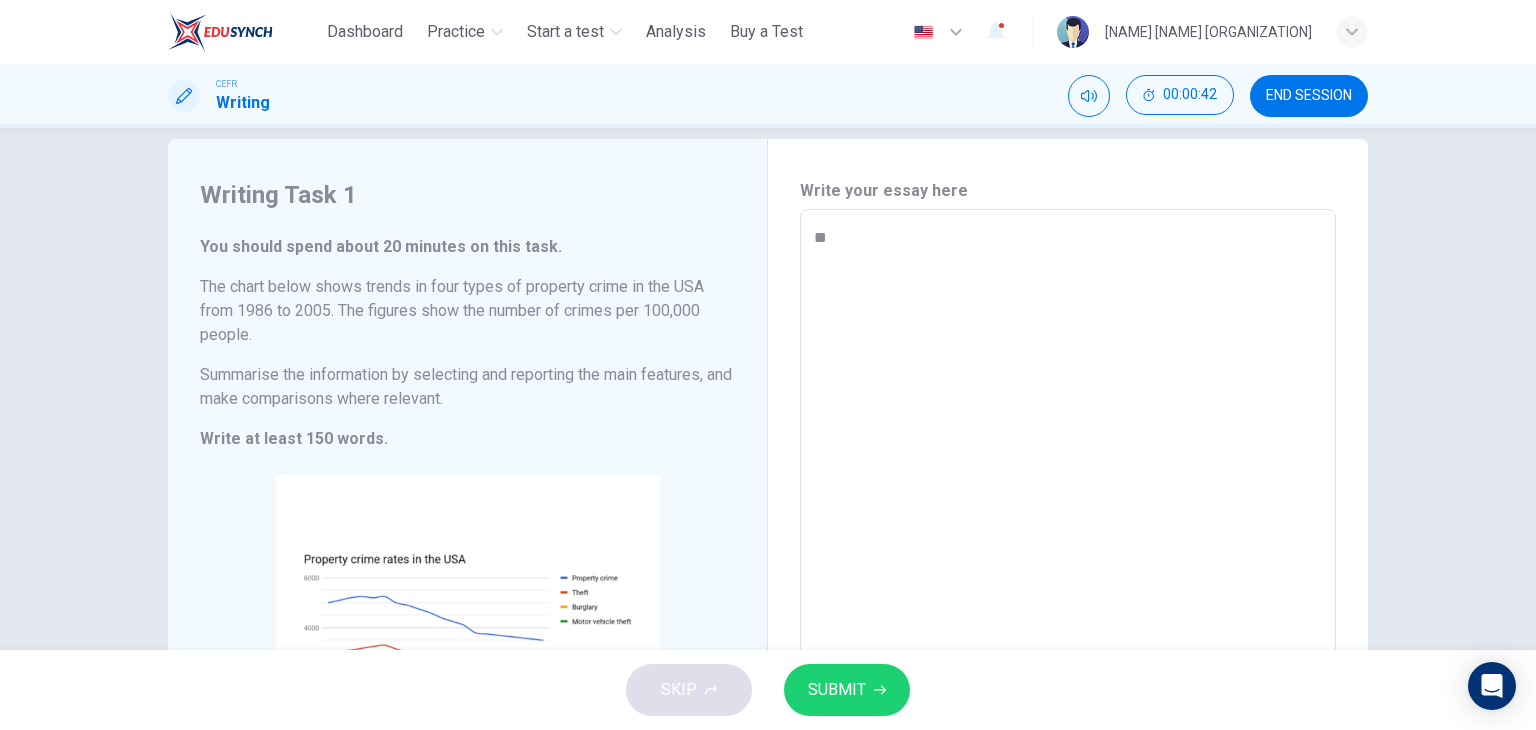 type on "*" 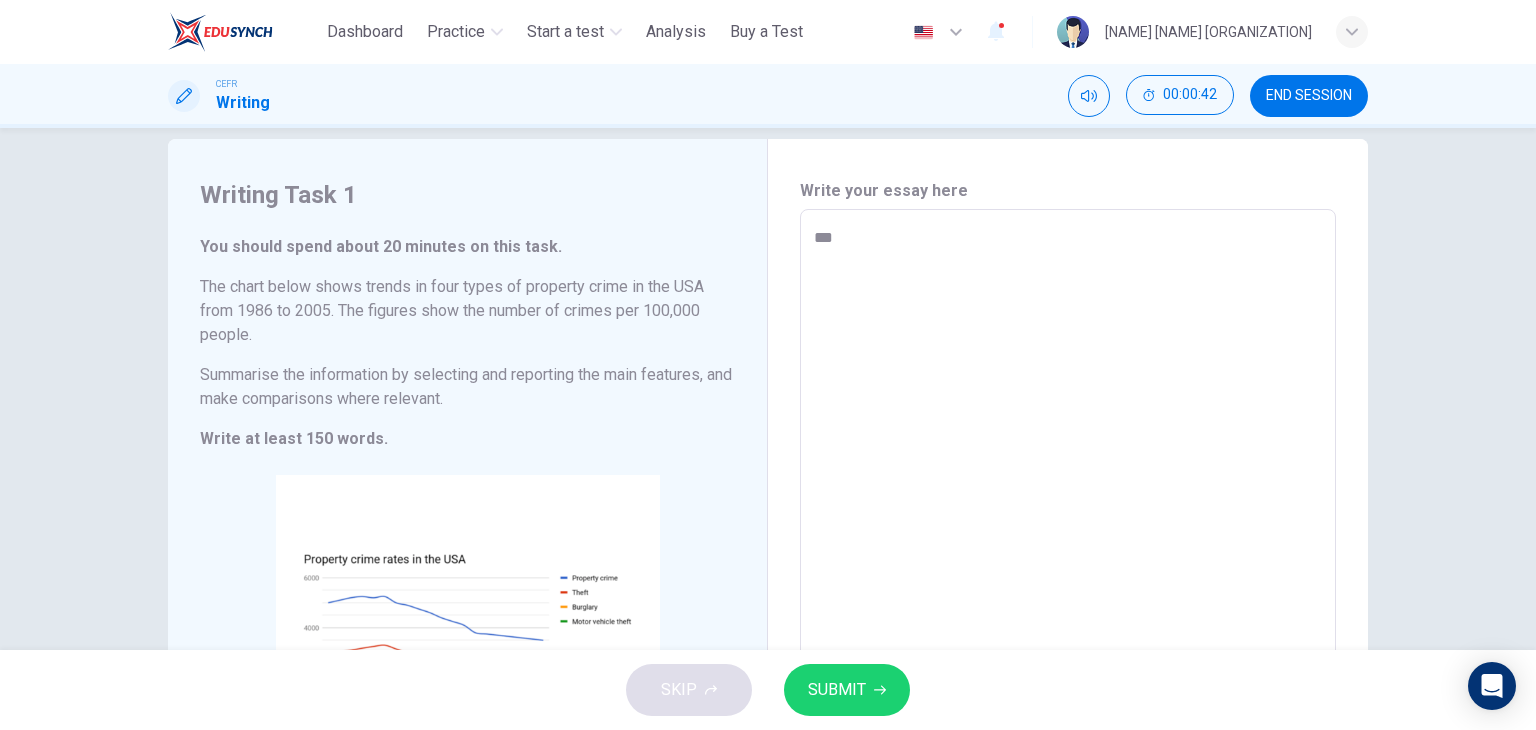 type on "*" 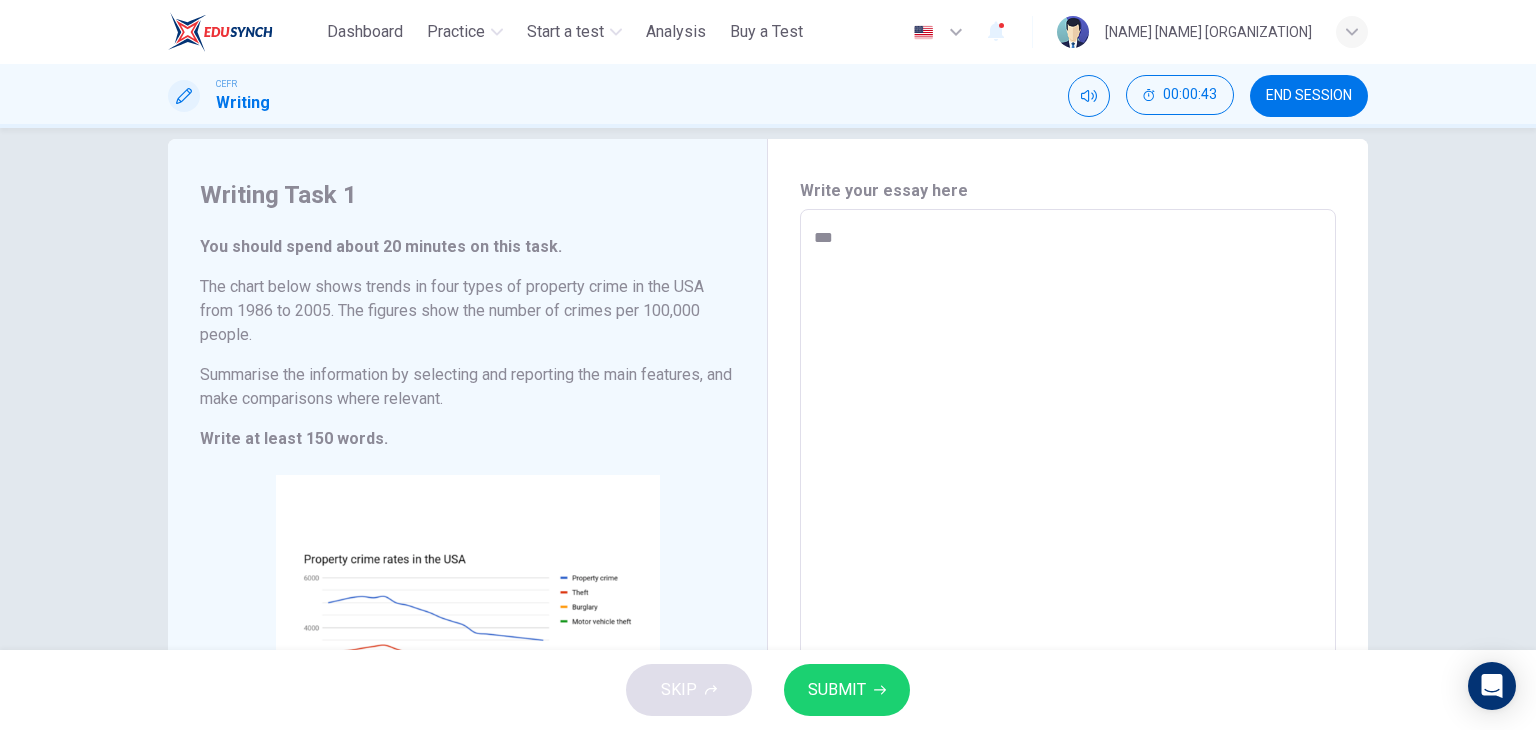 type on "***" 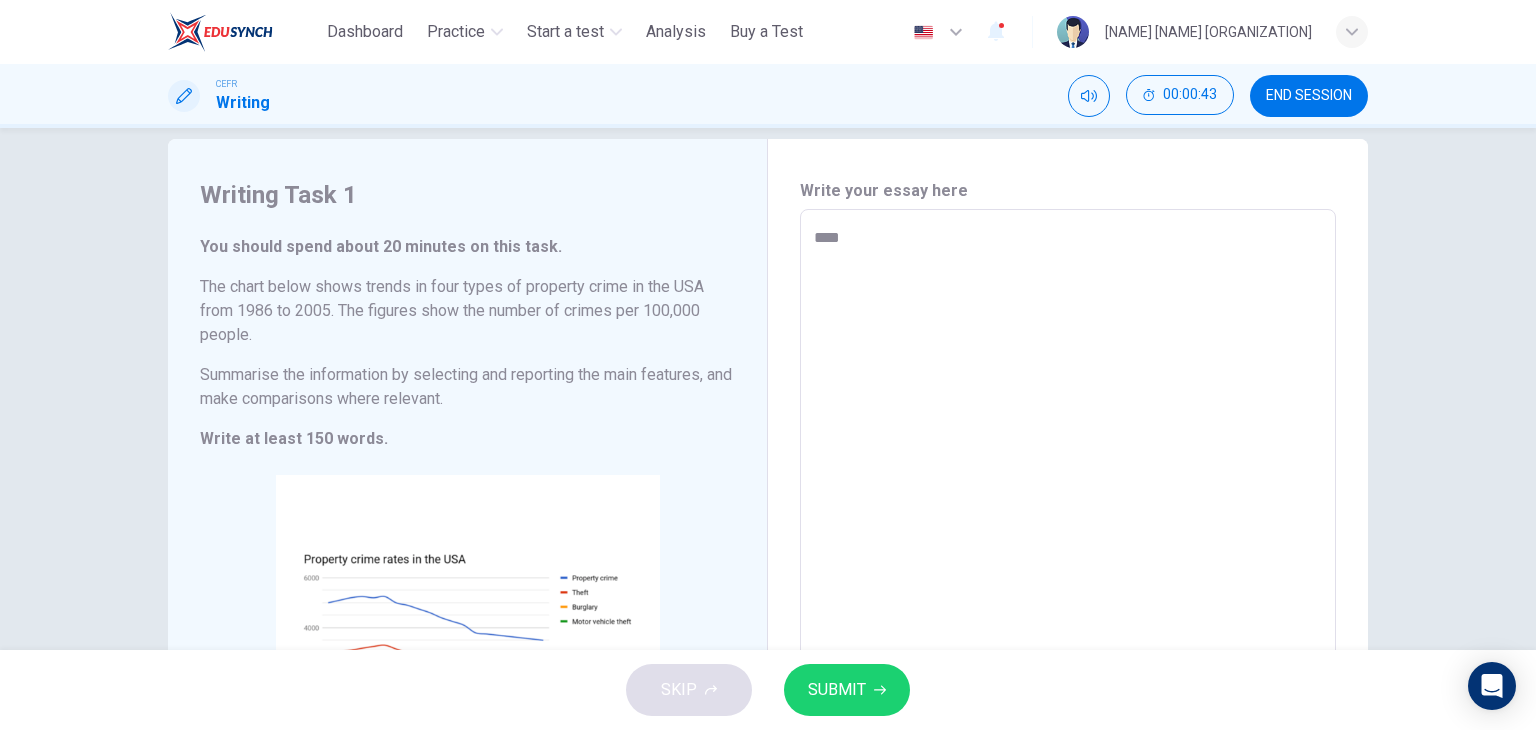 type on "*" 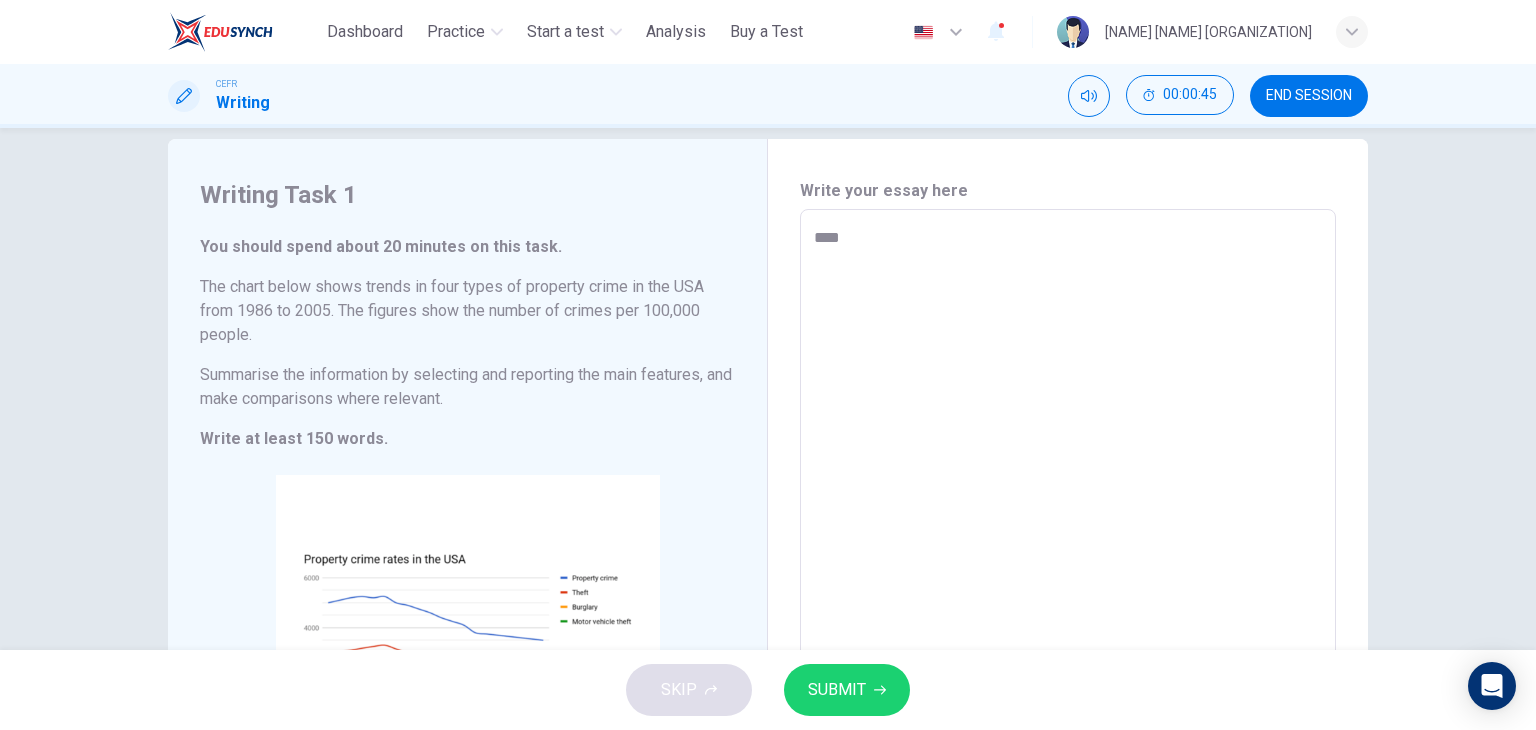 type on "*****" 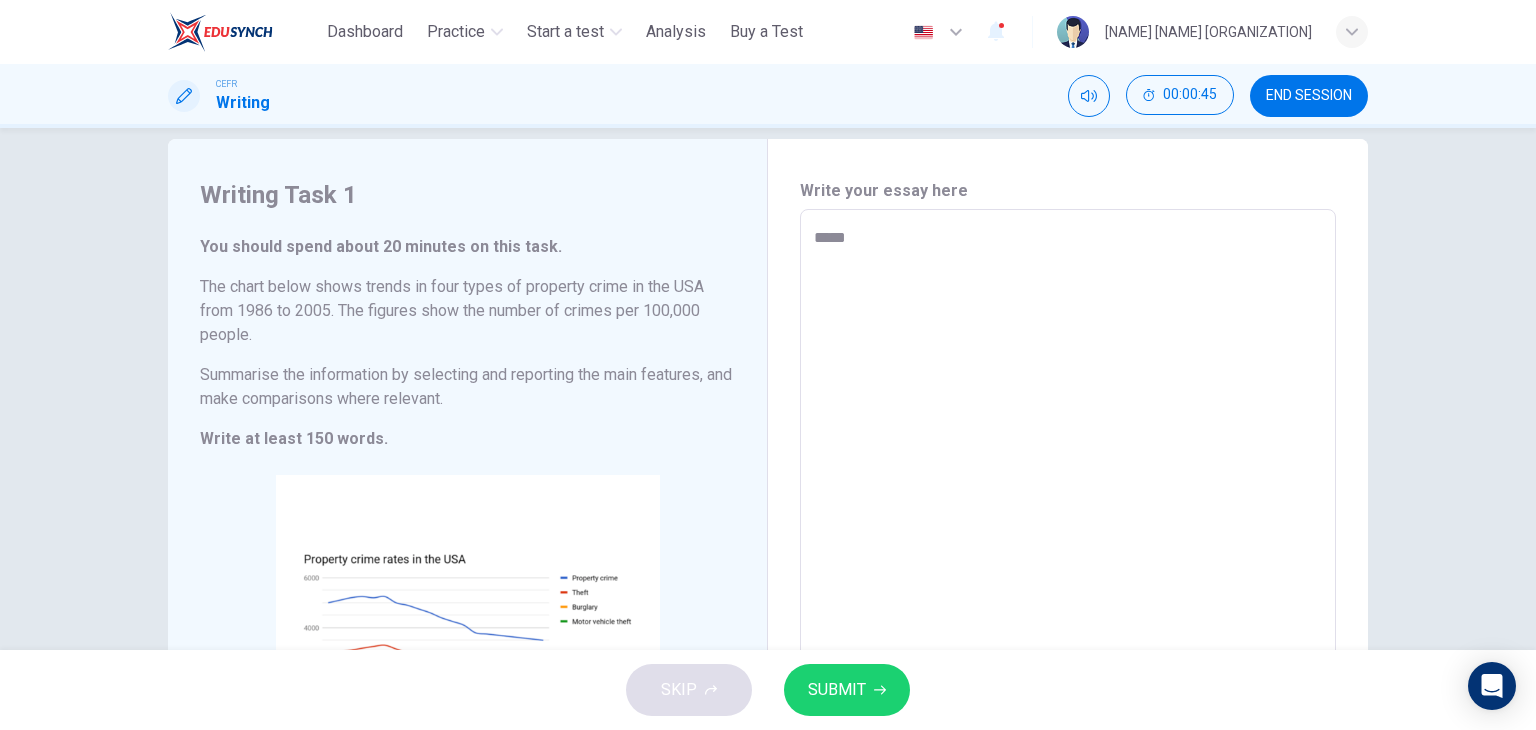 type on "*" 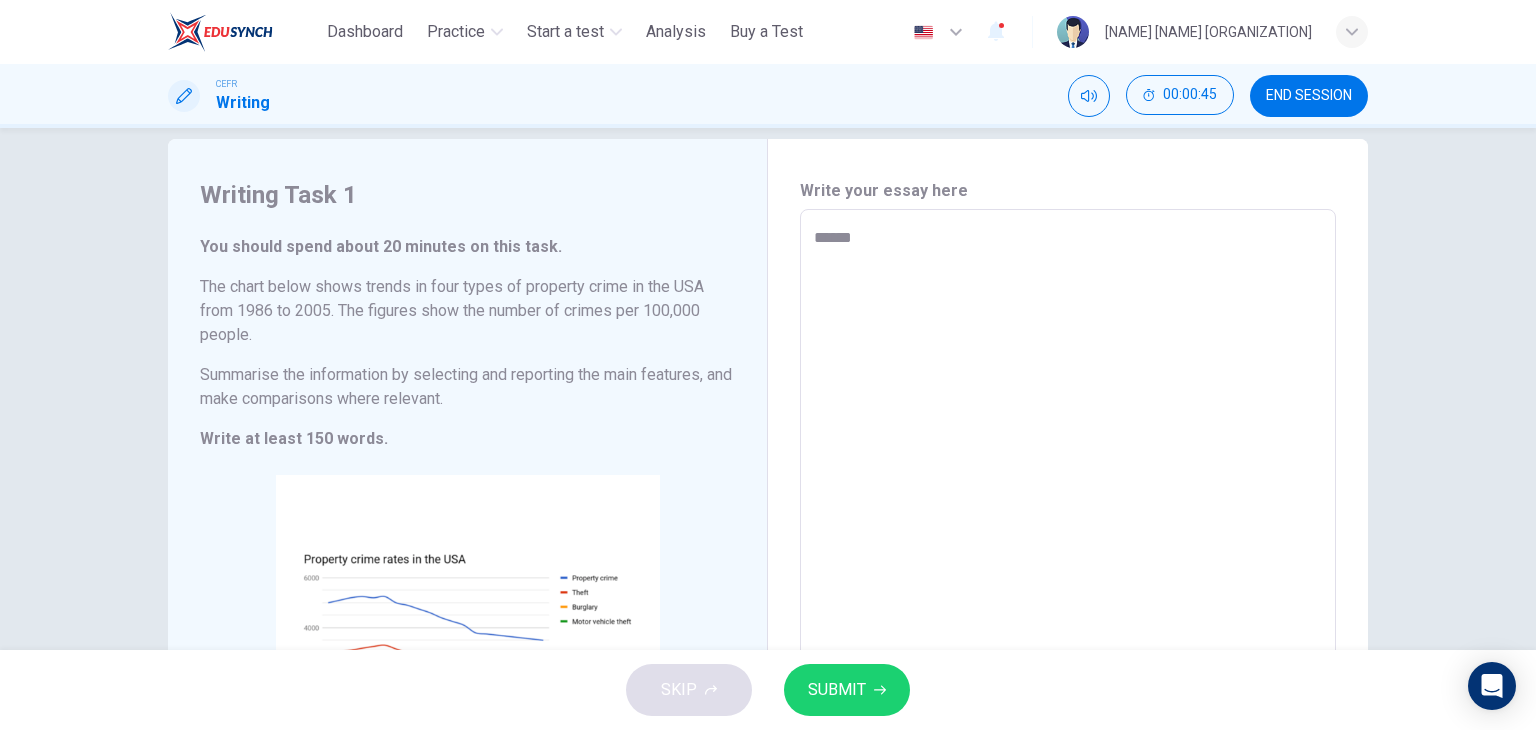 type on "*" 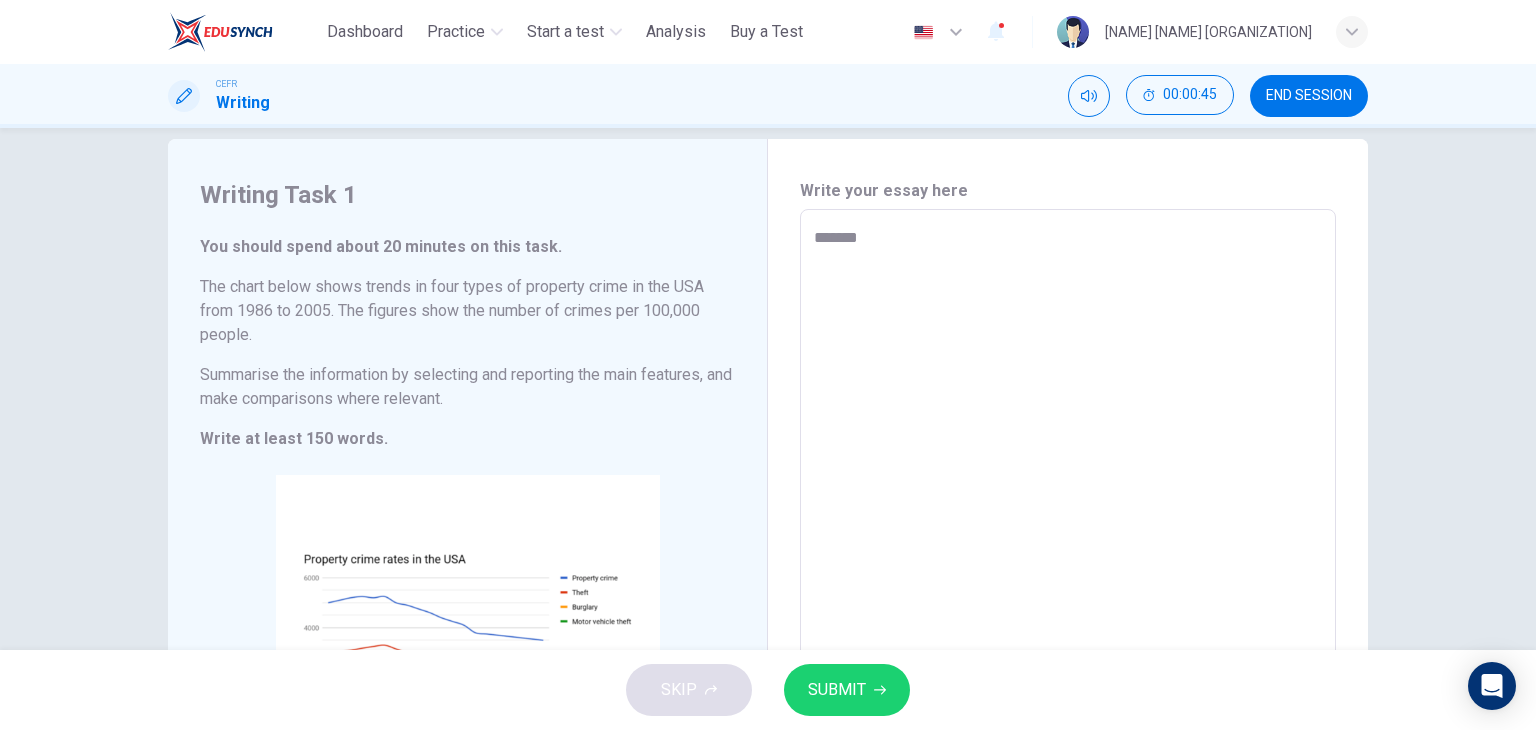 type on "*" 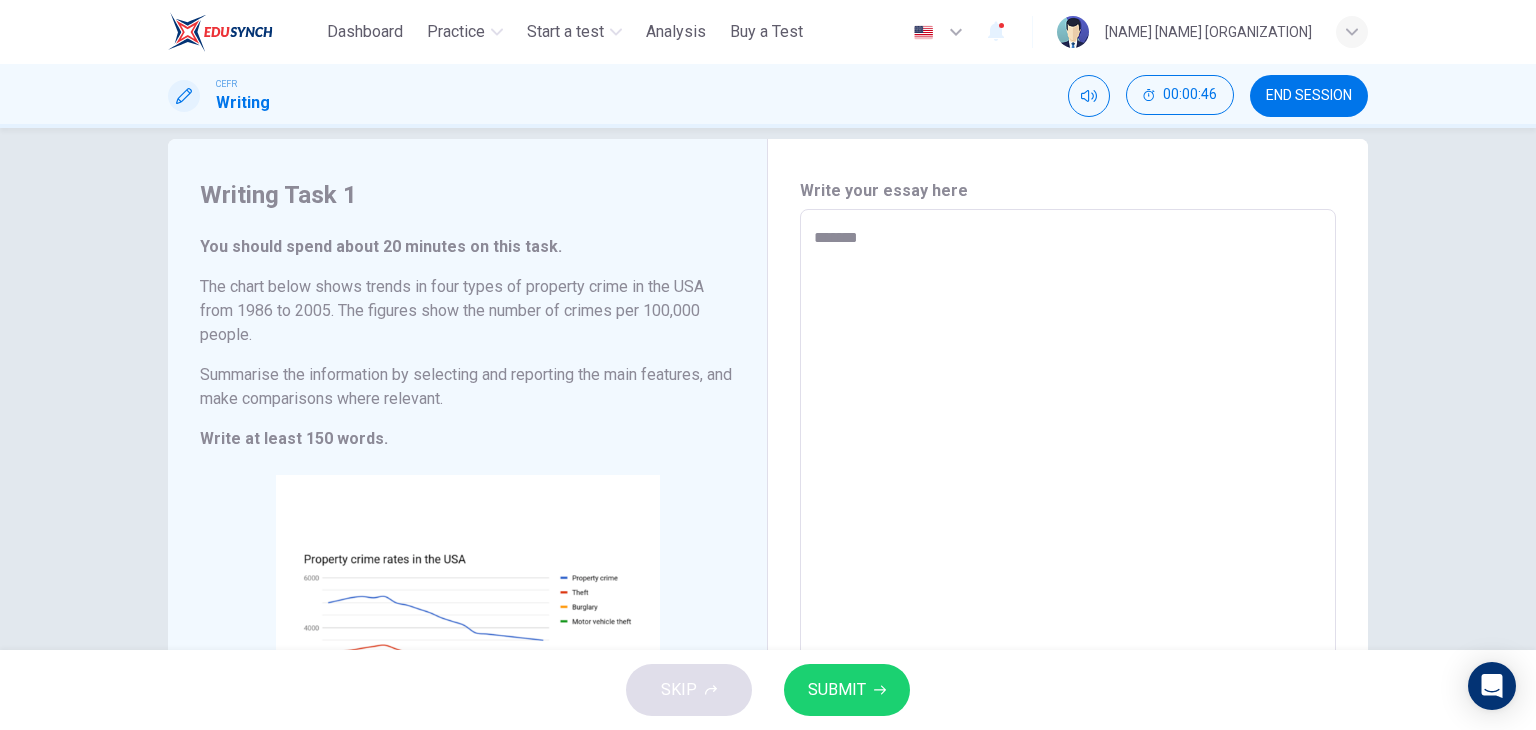 type on "********" 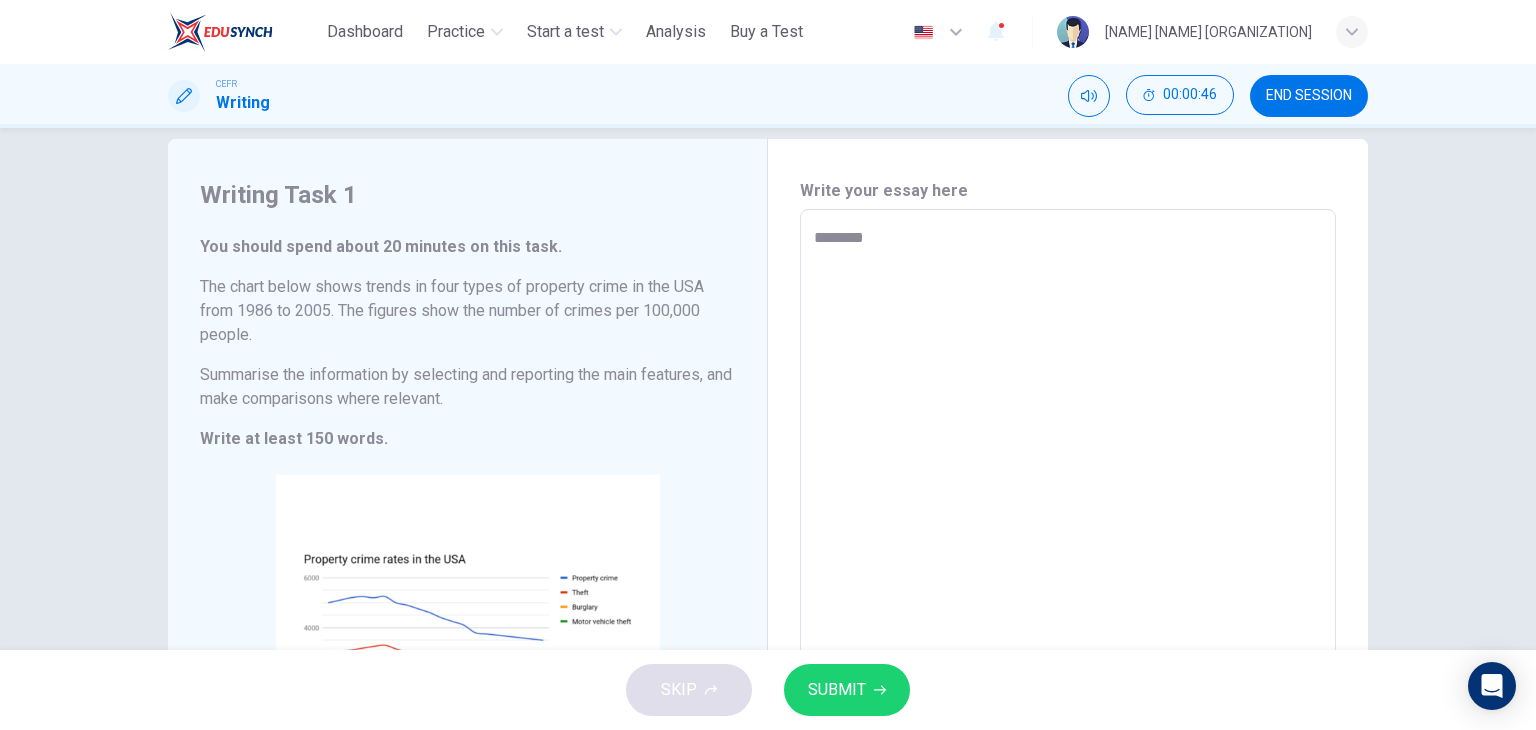 type on "*********" 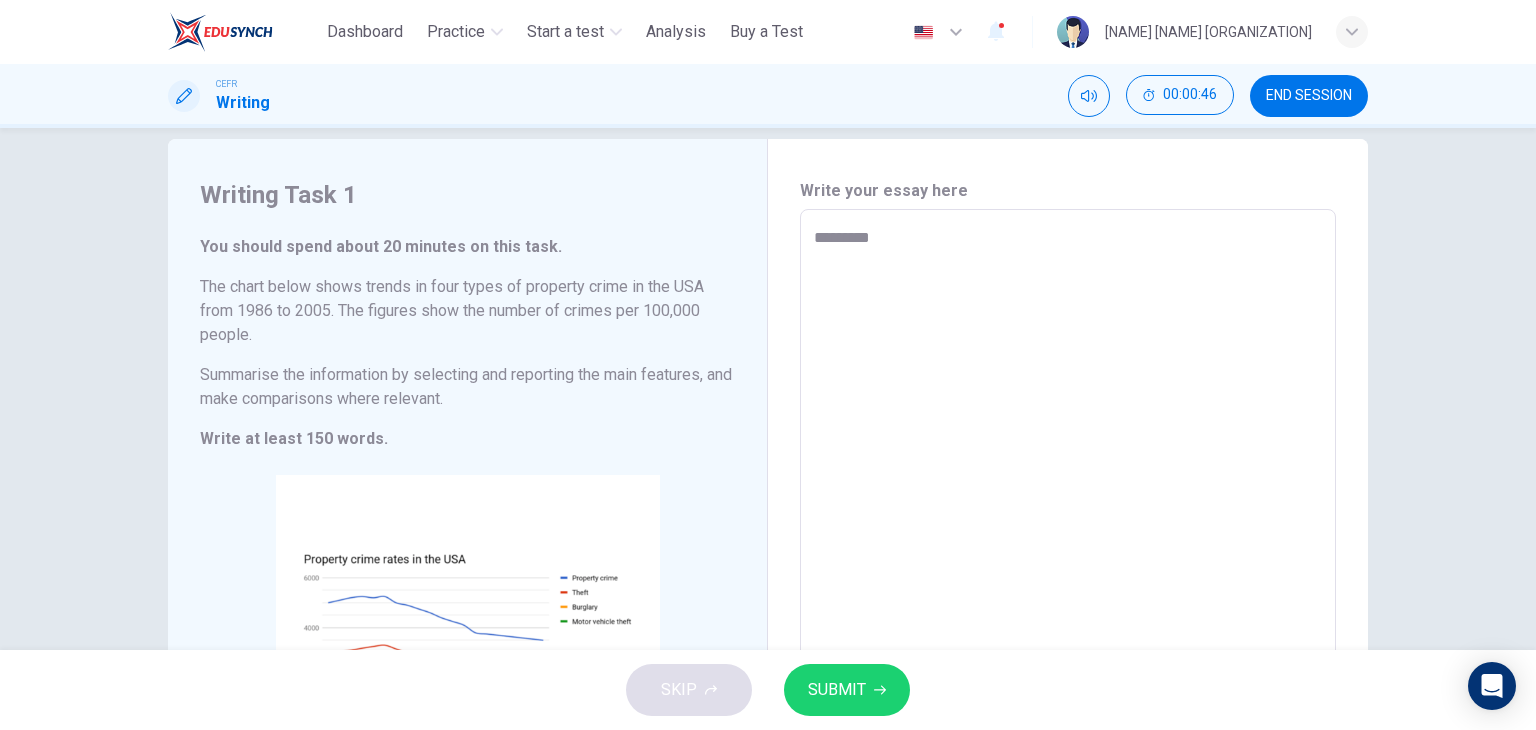 type on "*" 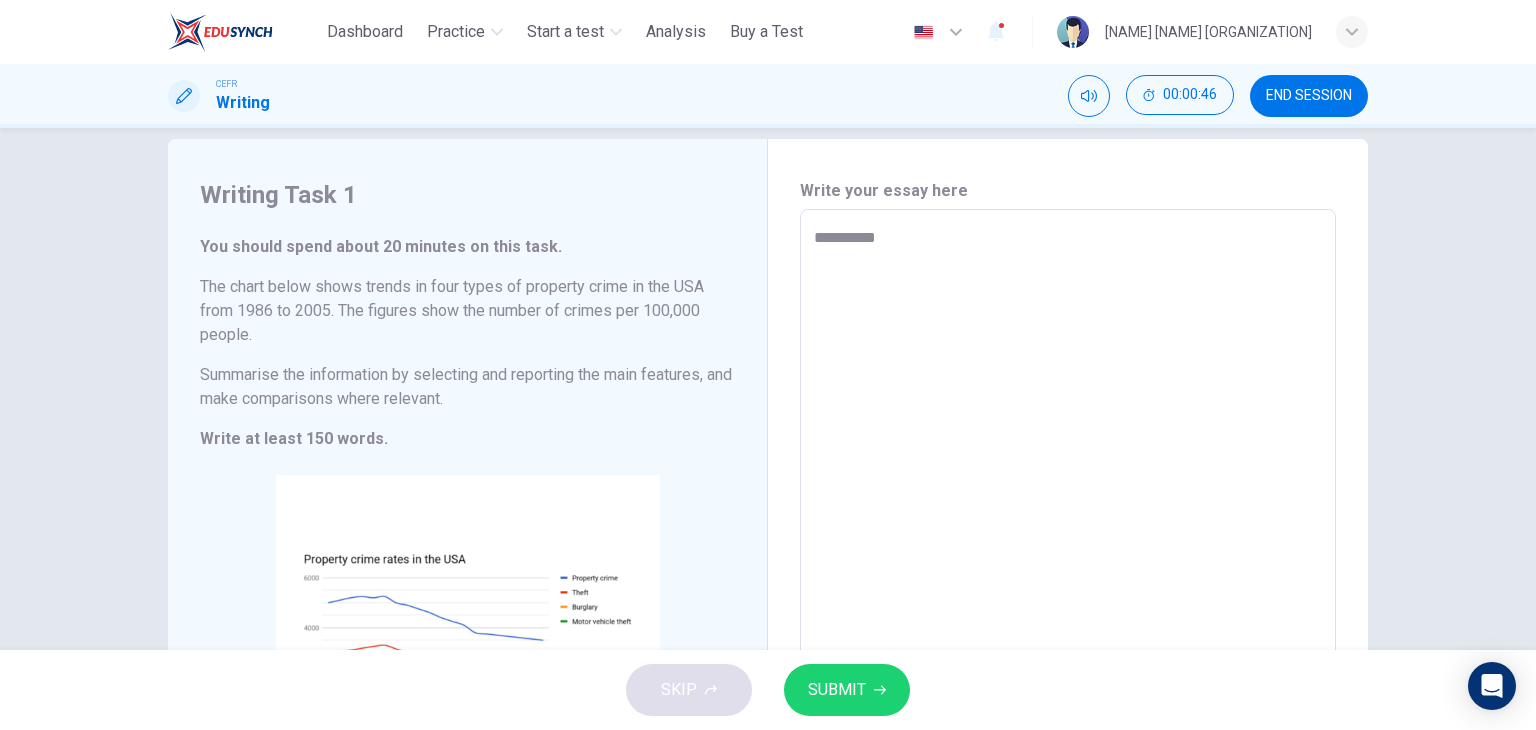 type on "*" 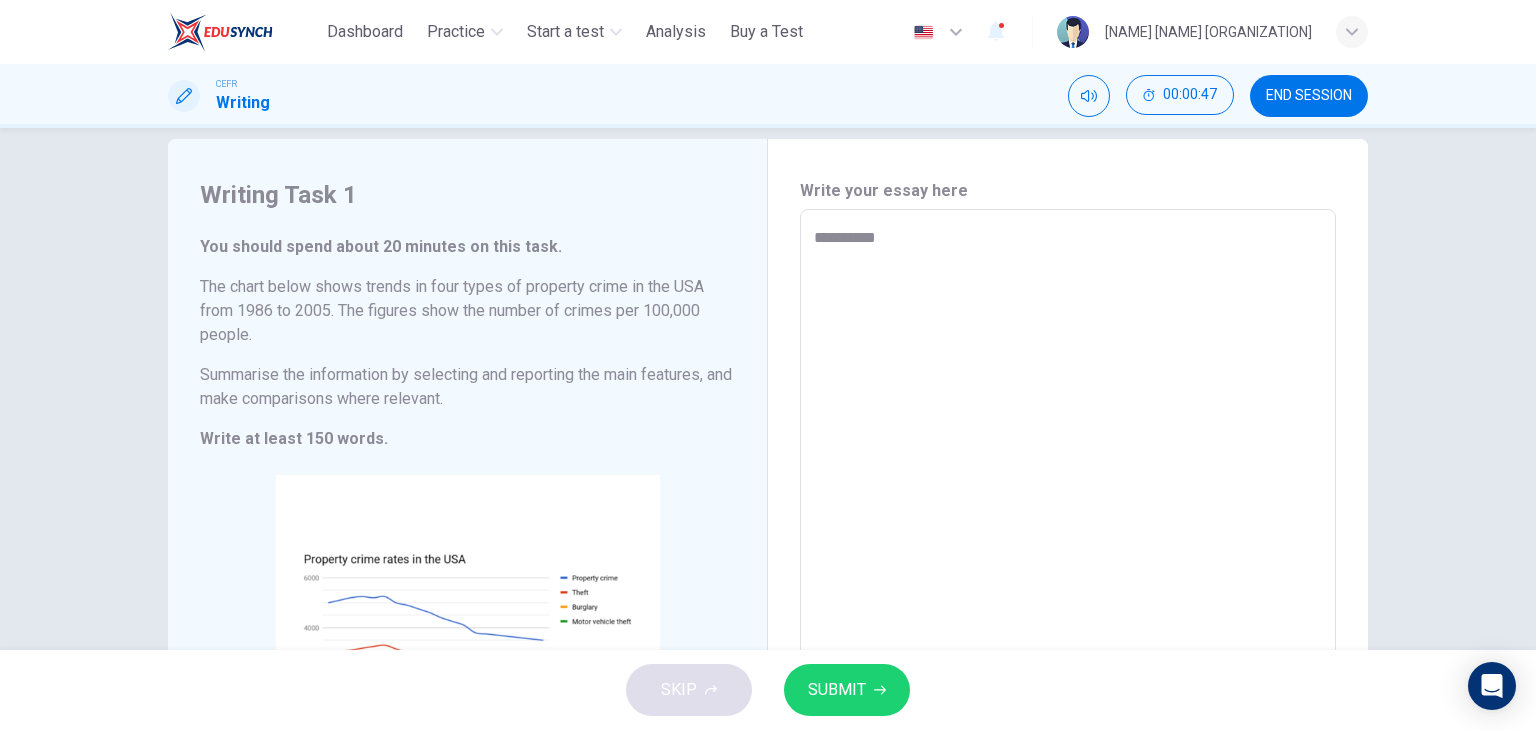 type on "**********" 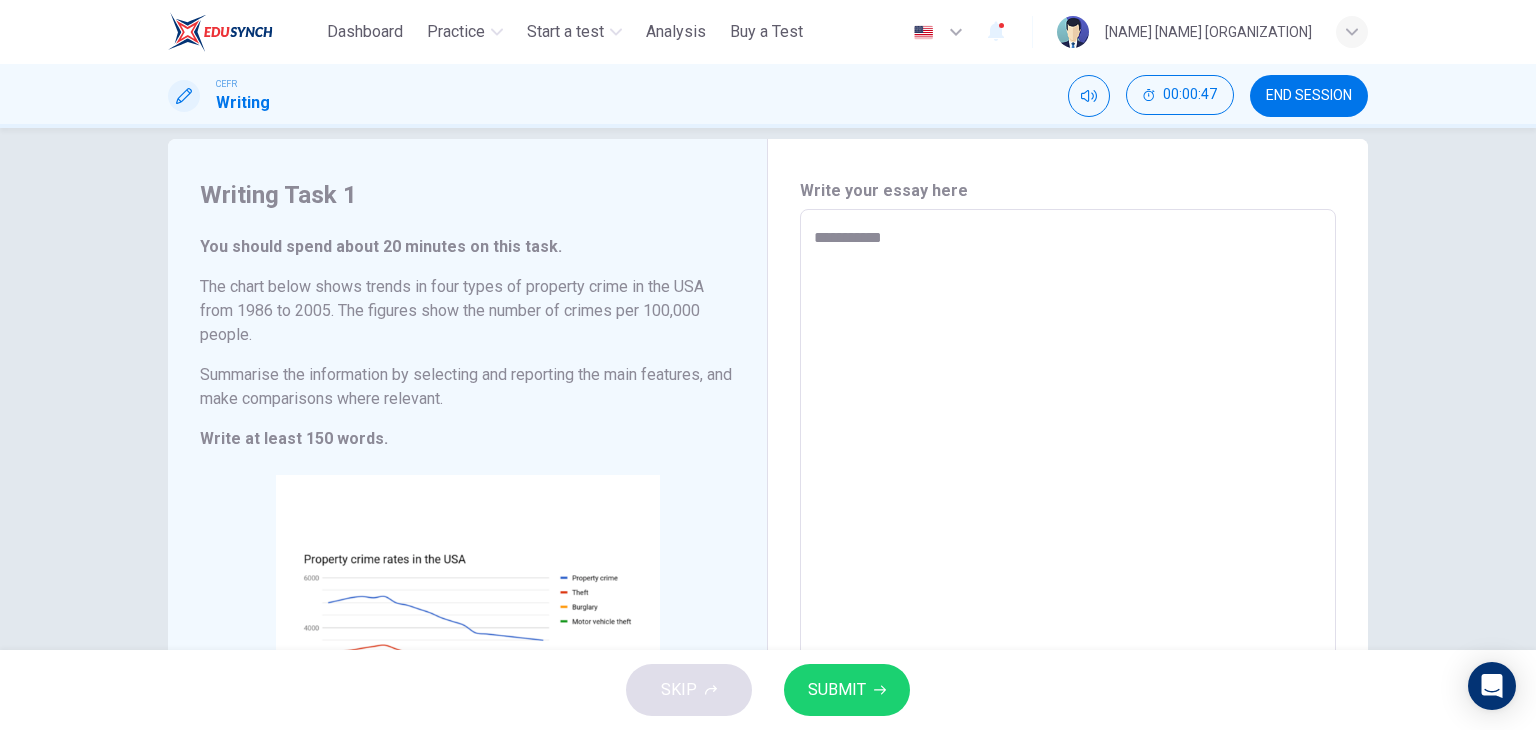 type on "*********" 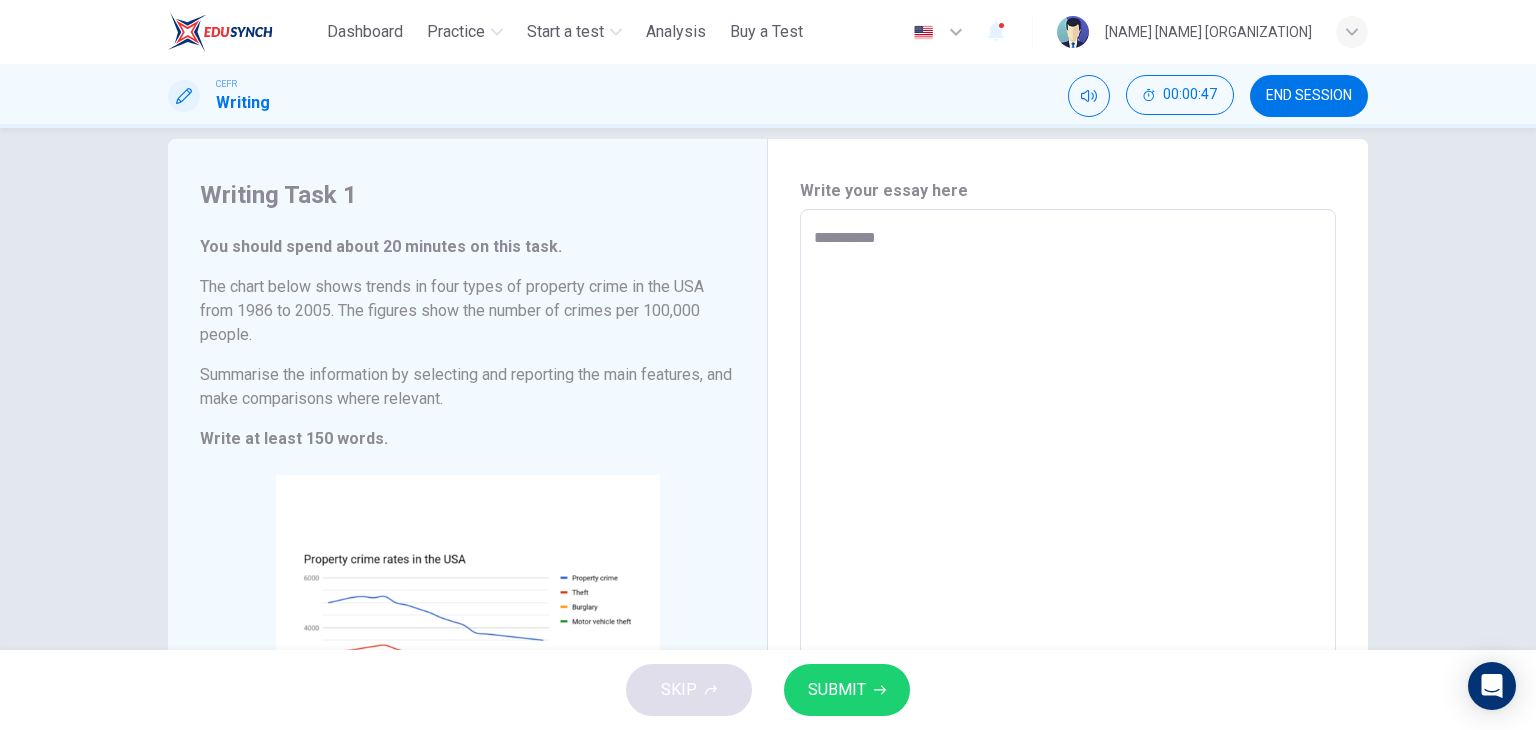 type on "*" 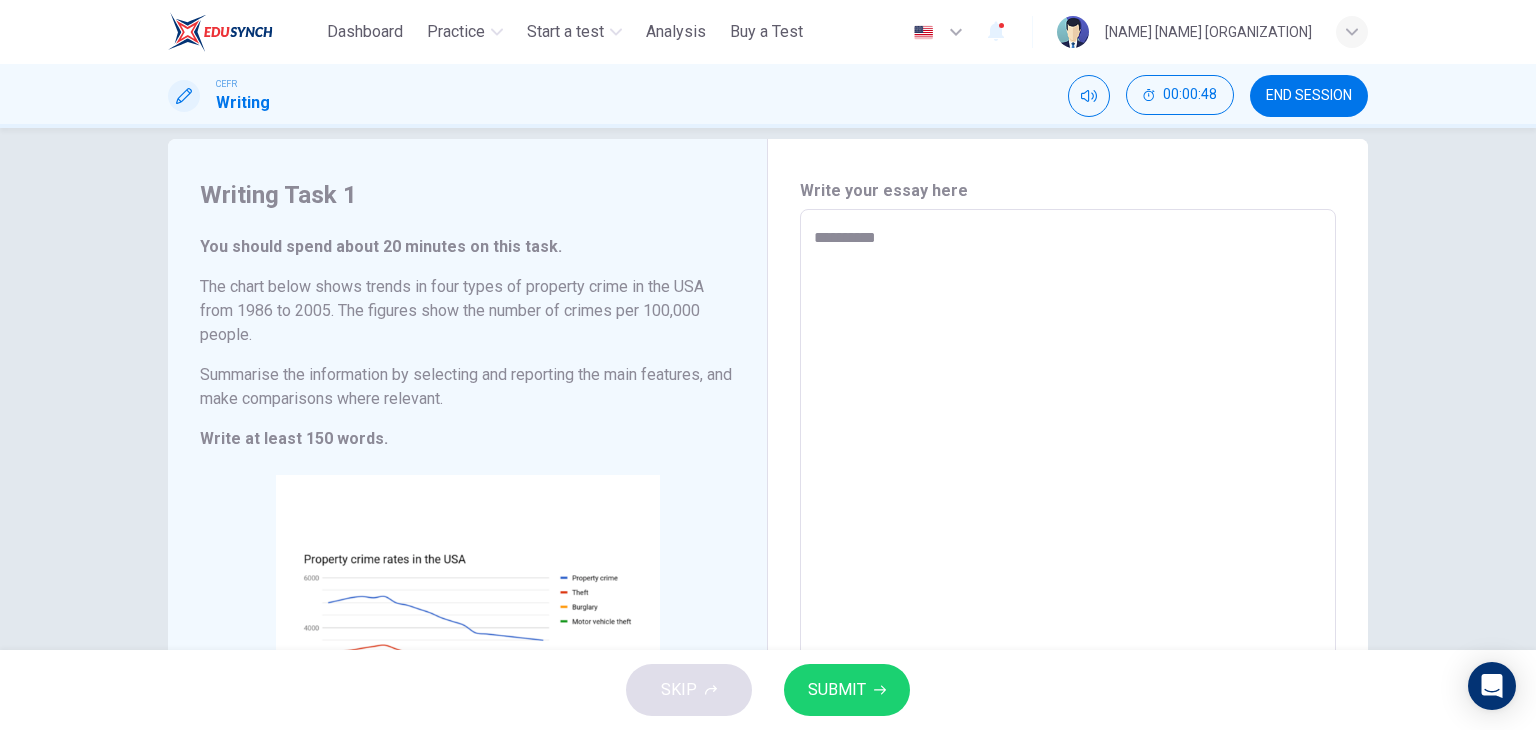 type on "**********" 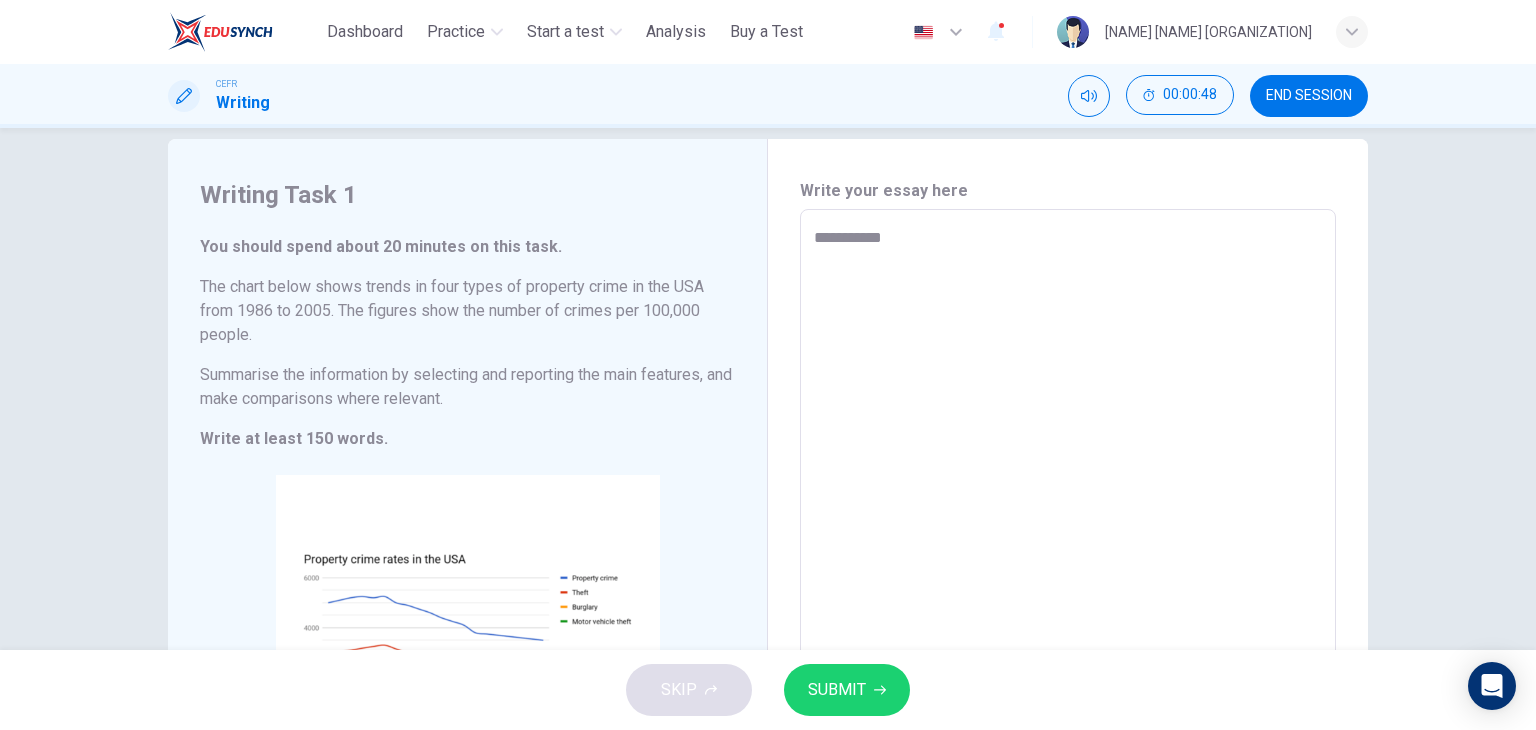 type on "*" 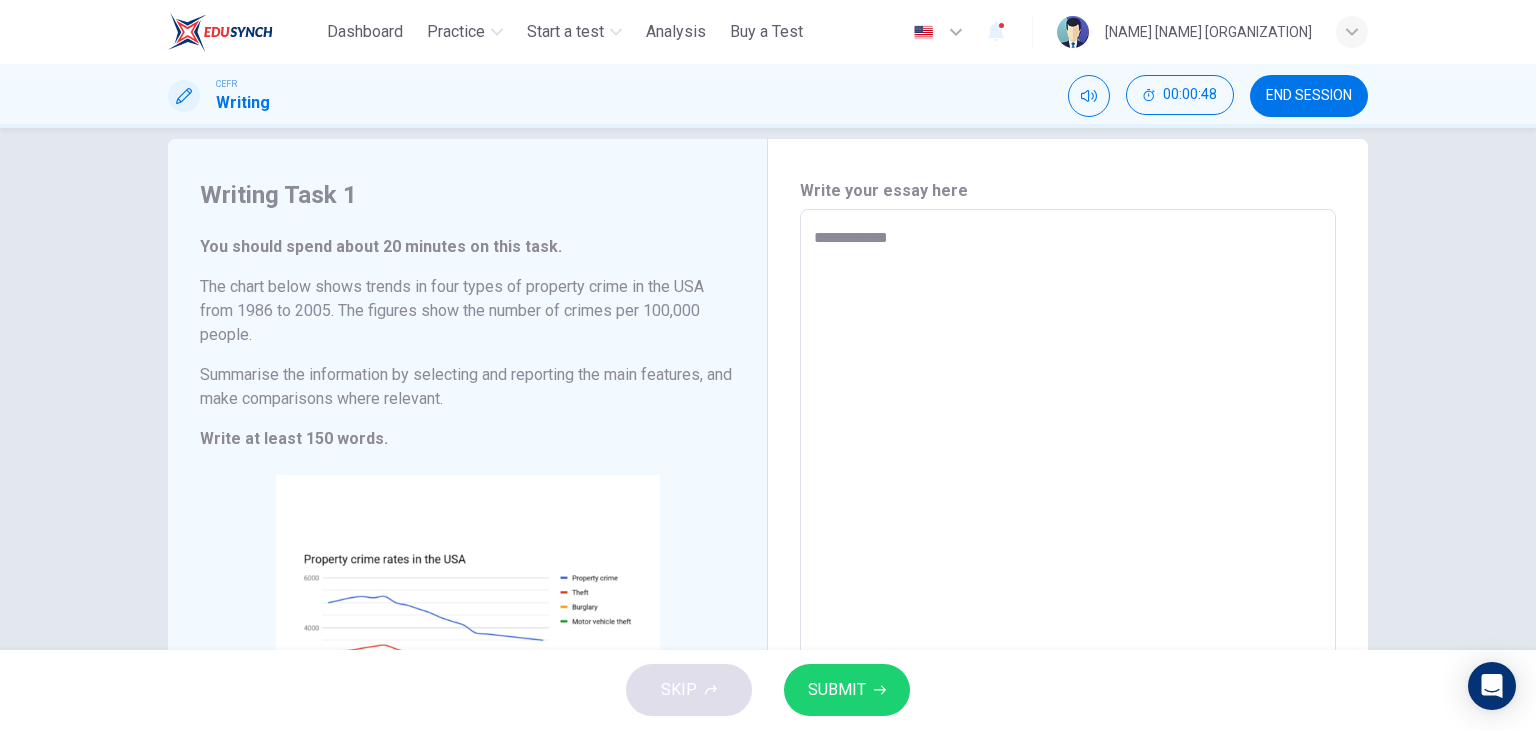 type on "*" 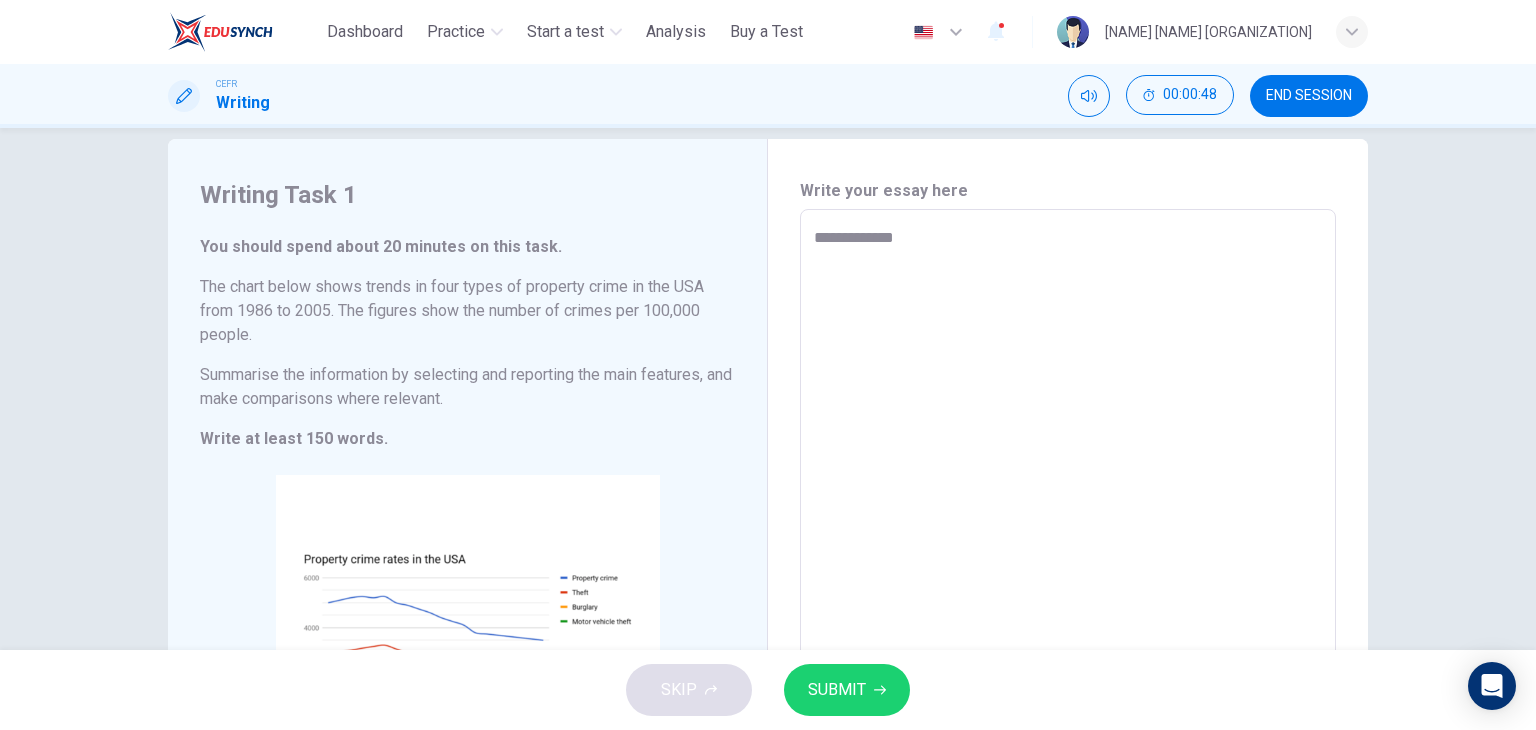 type on "*" 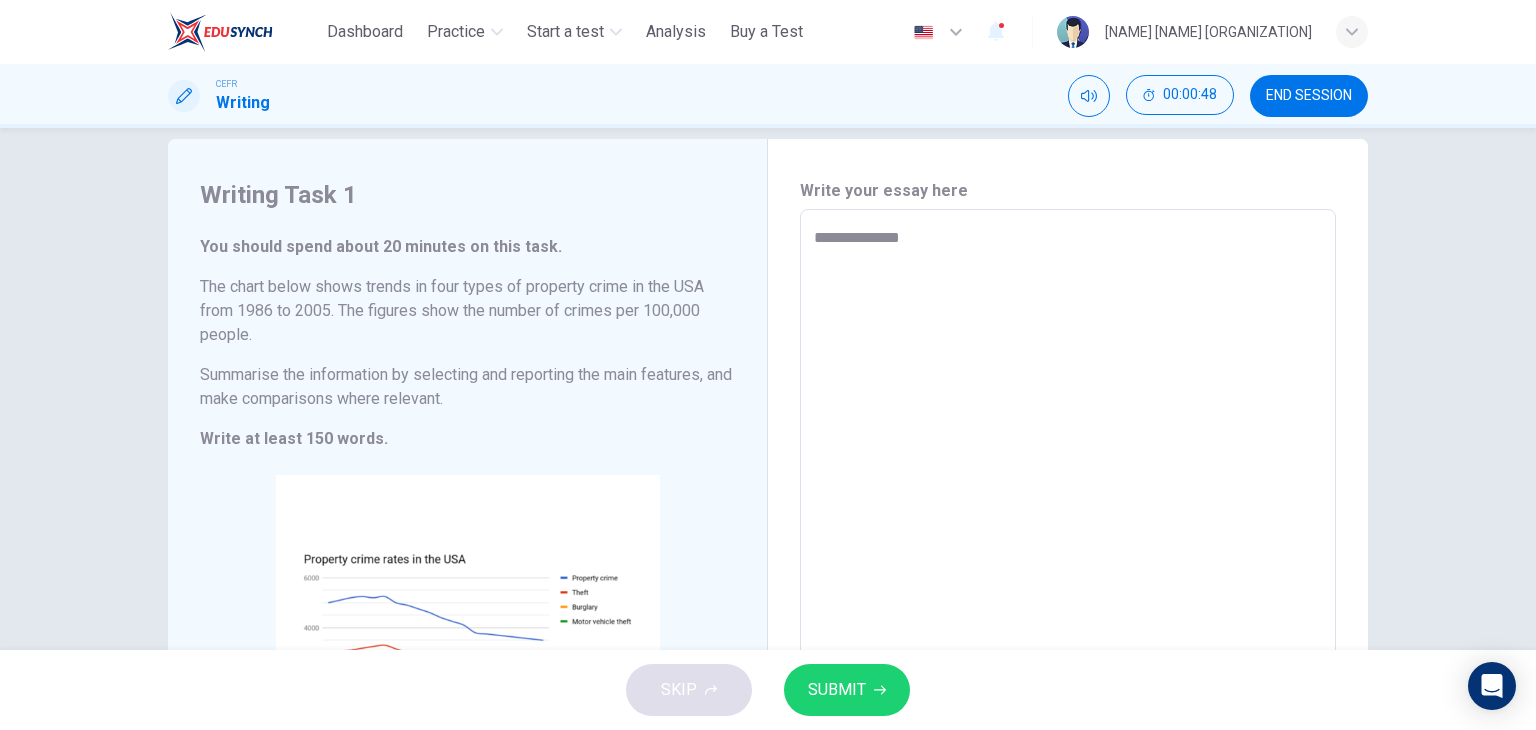 type on "*" 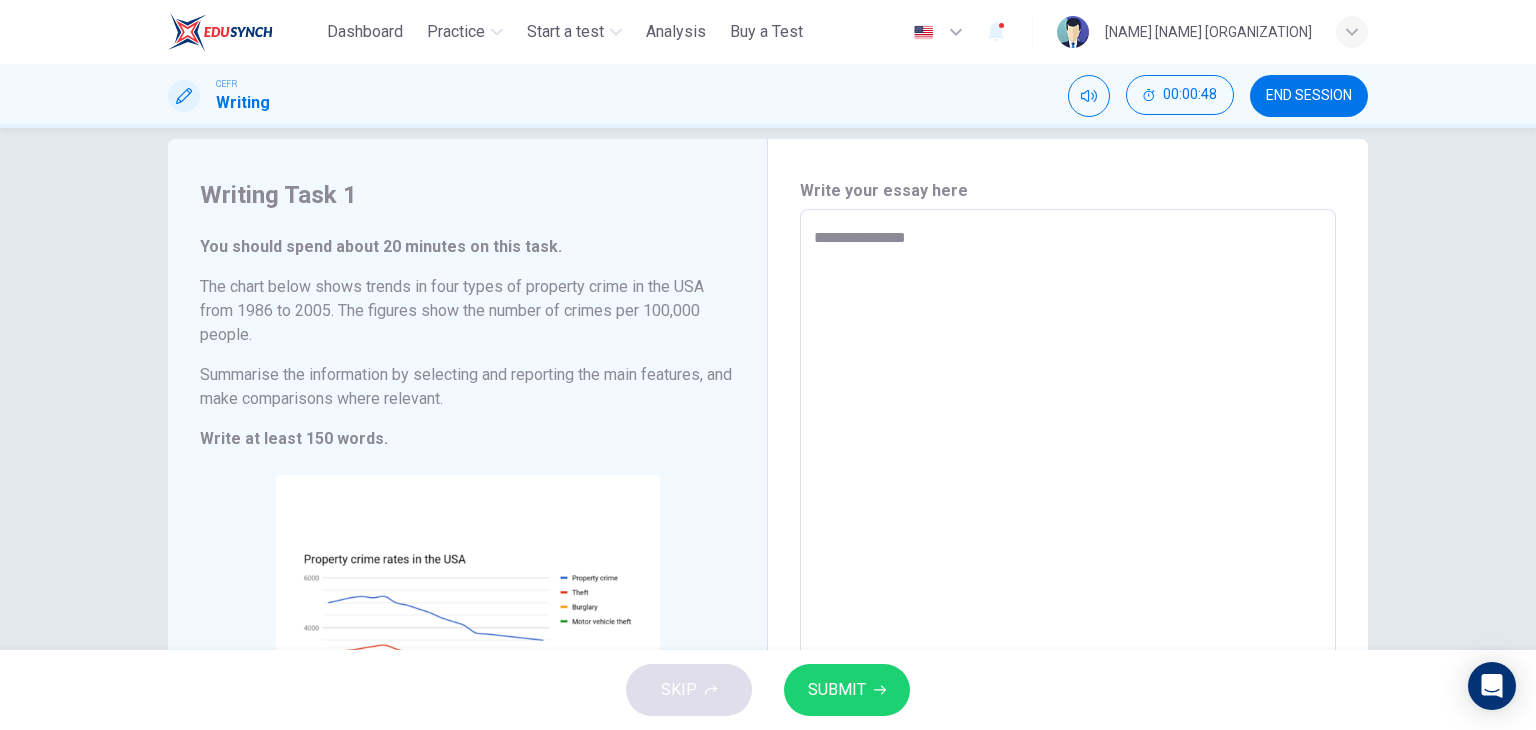 type on "*" 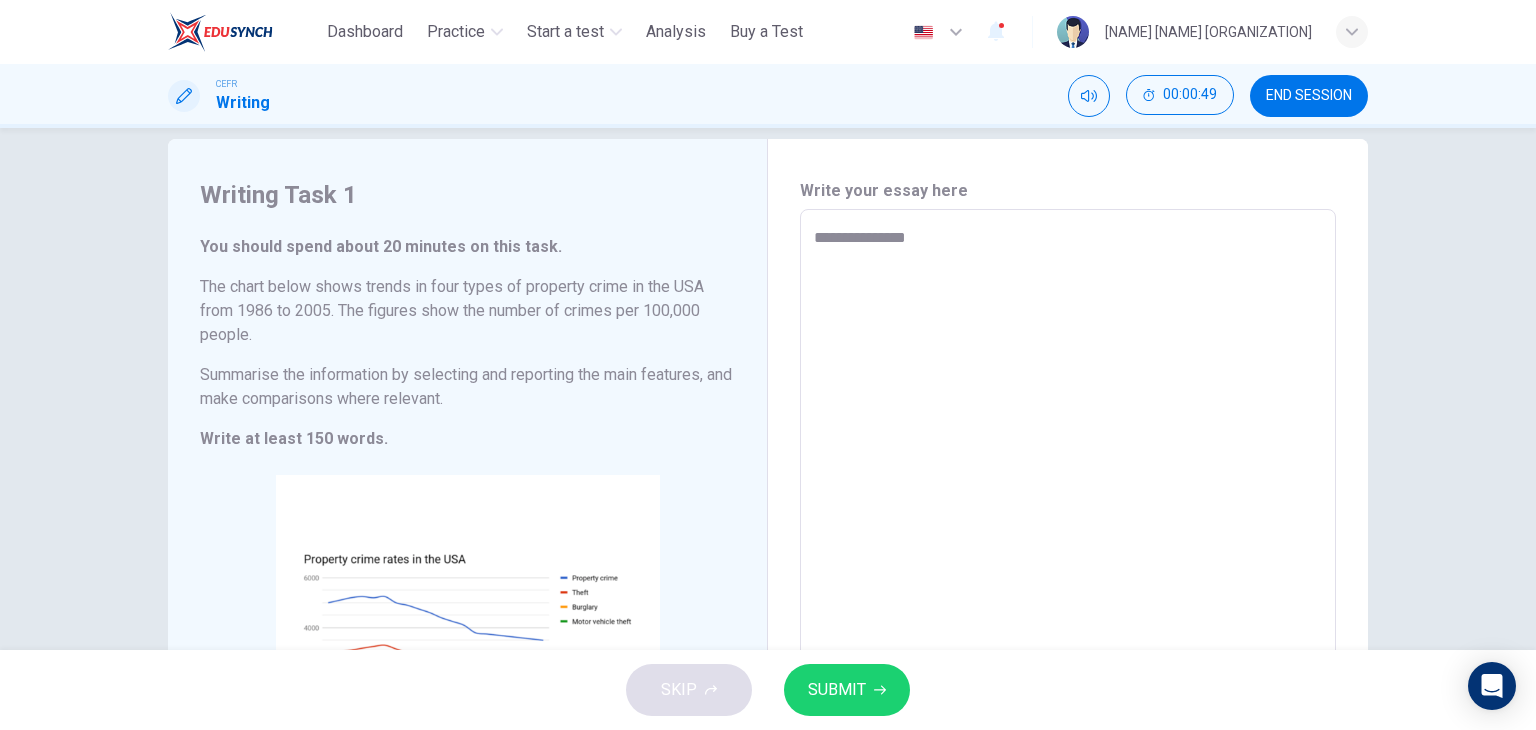 type on "**********" 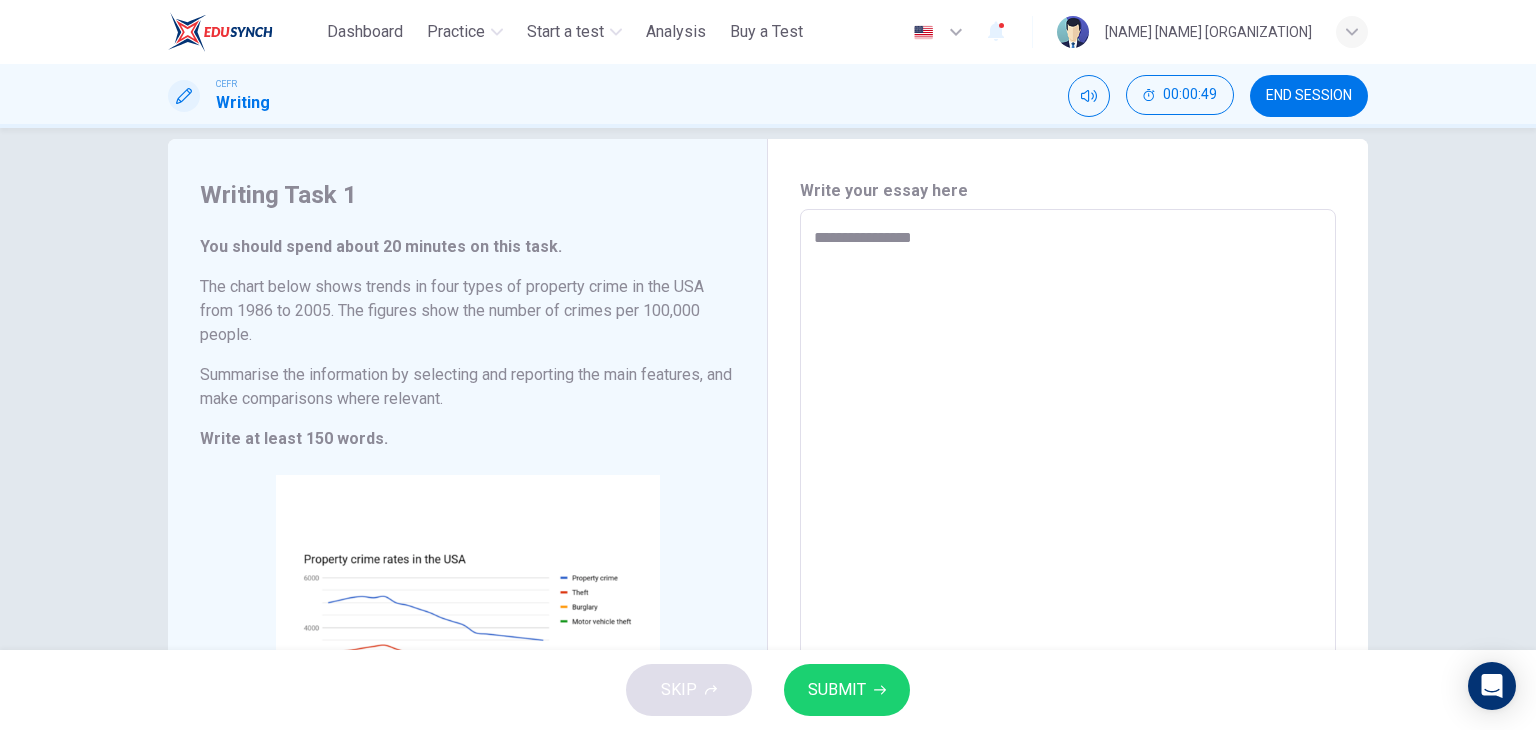 type on "*" 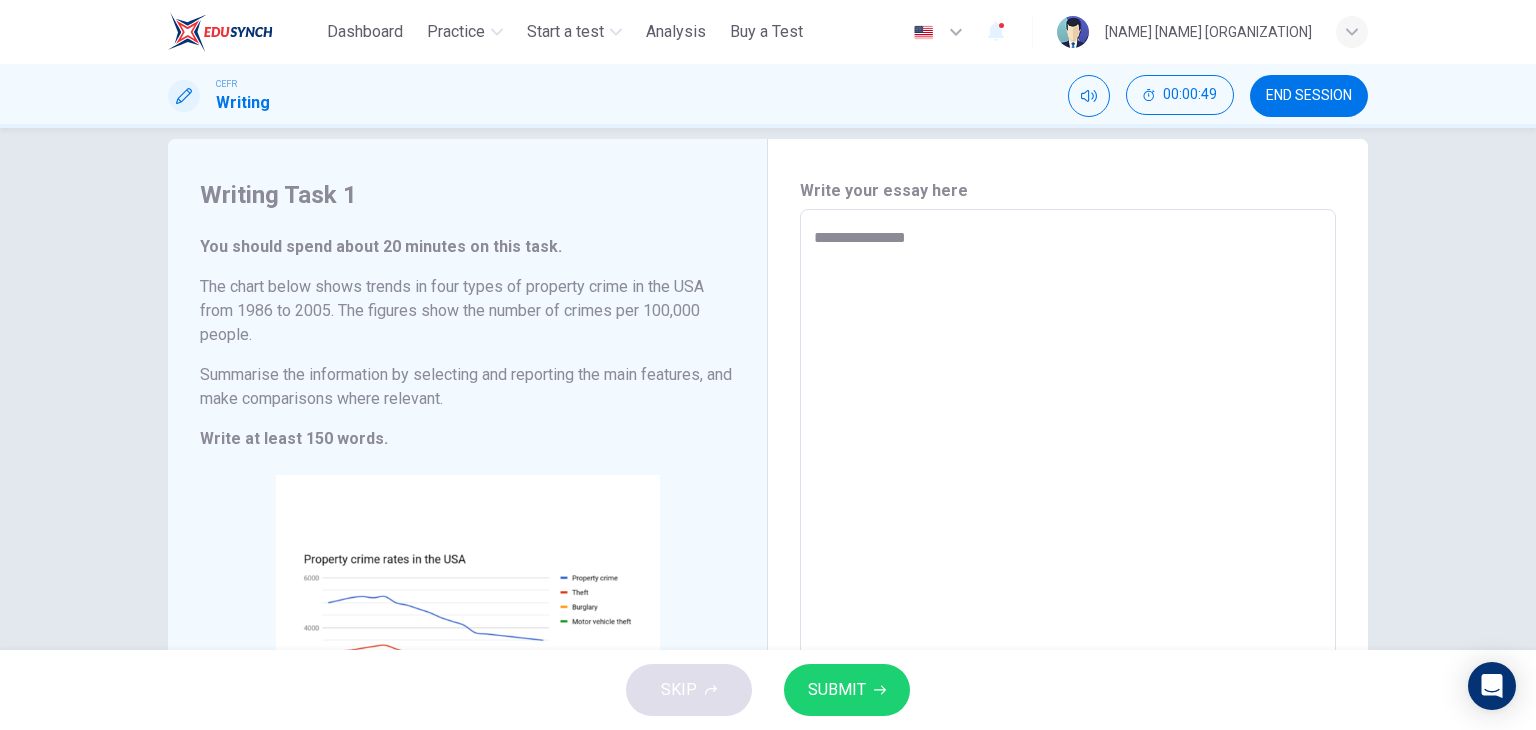 type on "*" 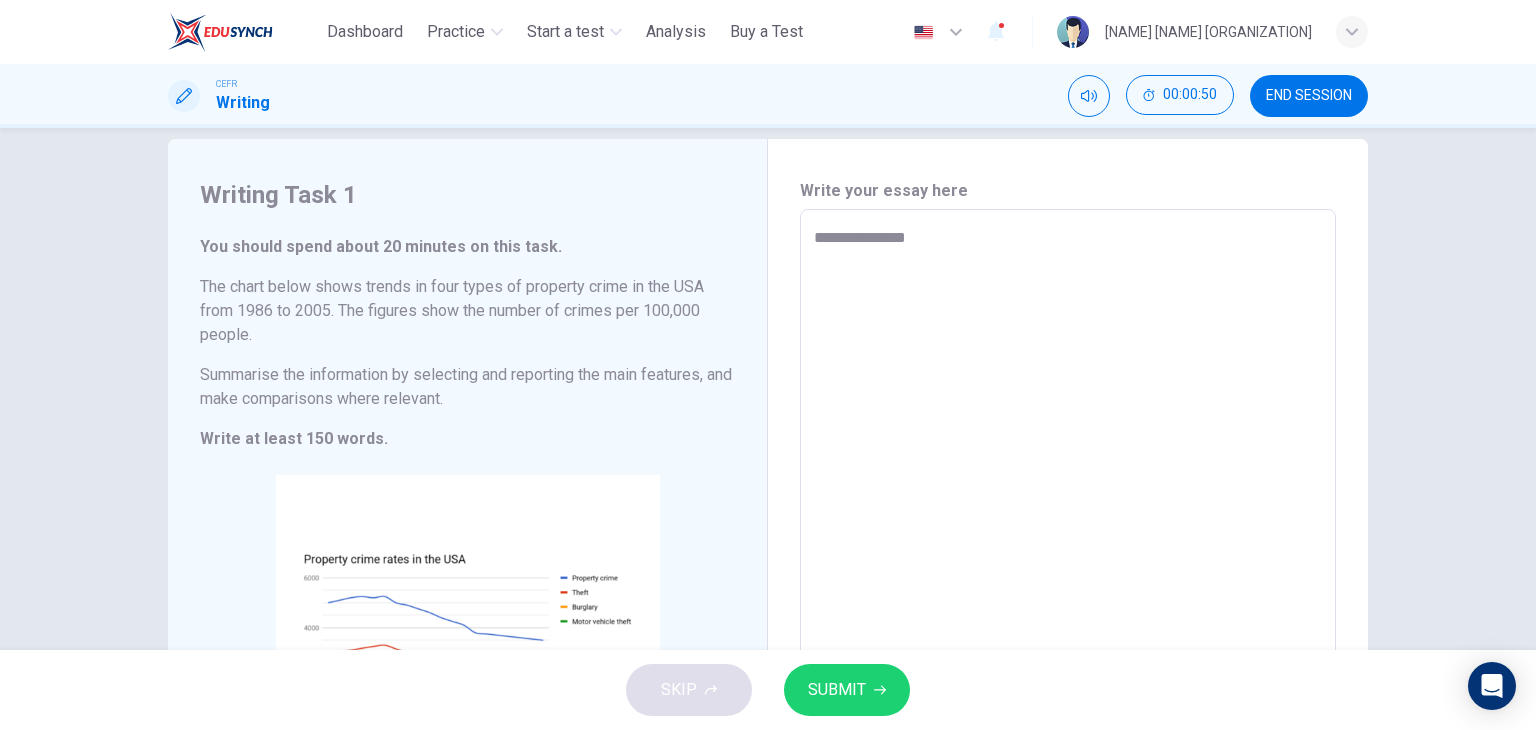 type on "**********" 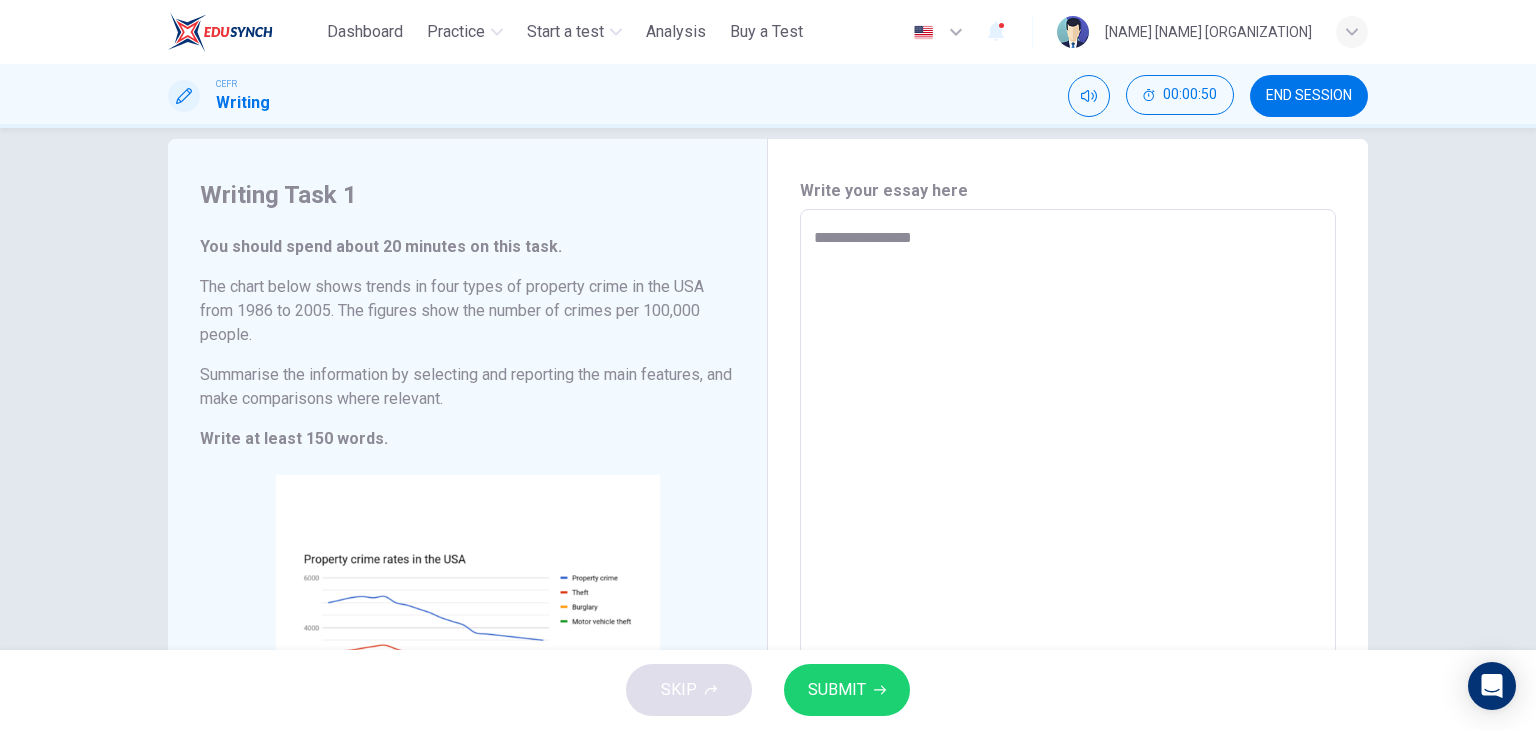 type on "**********" 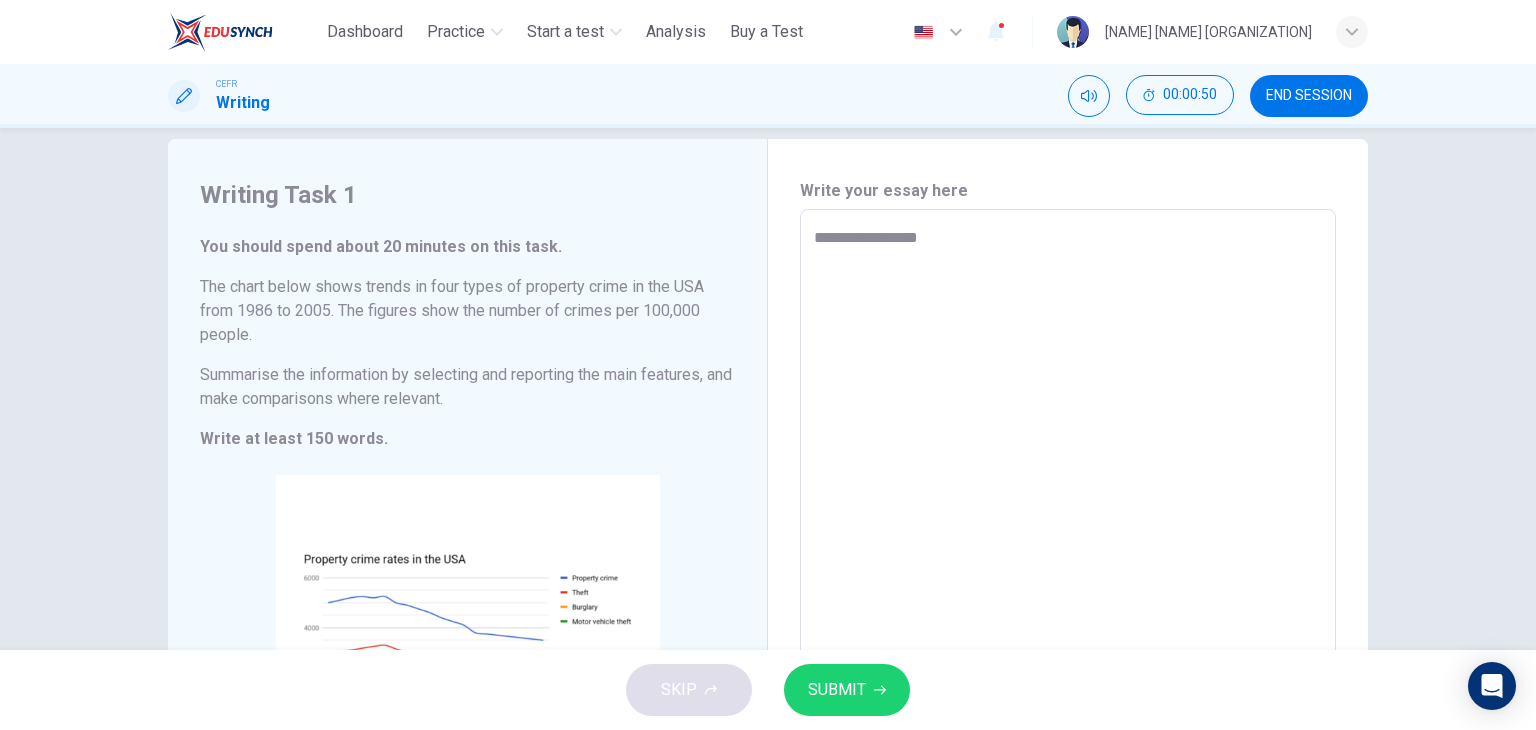 type on "*" 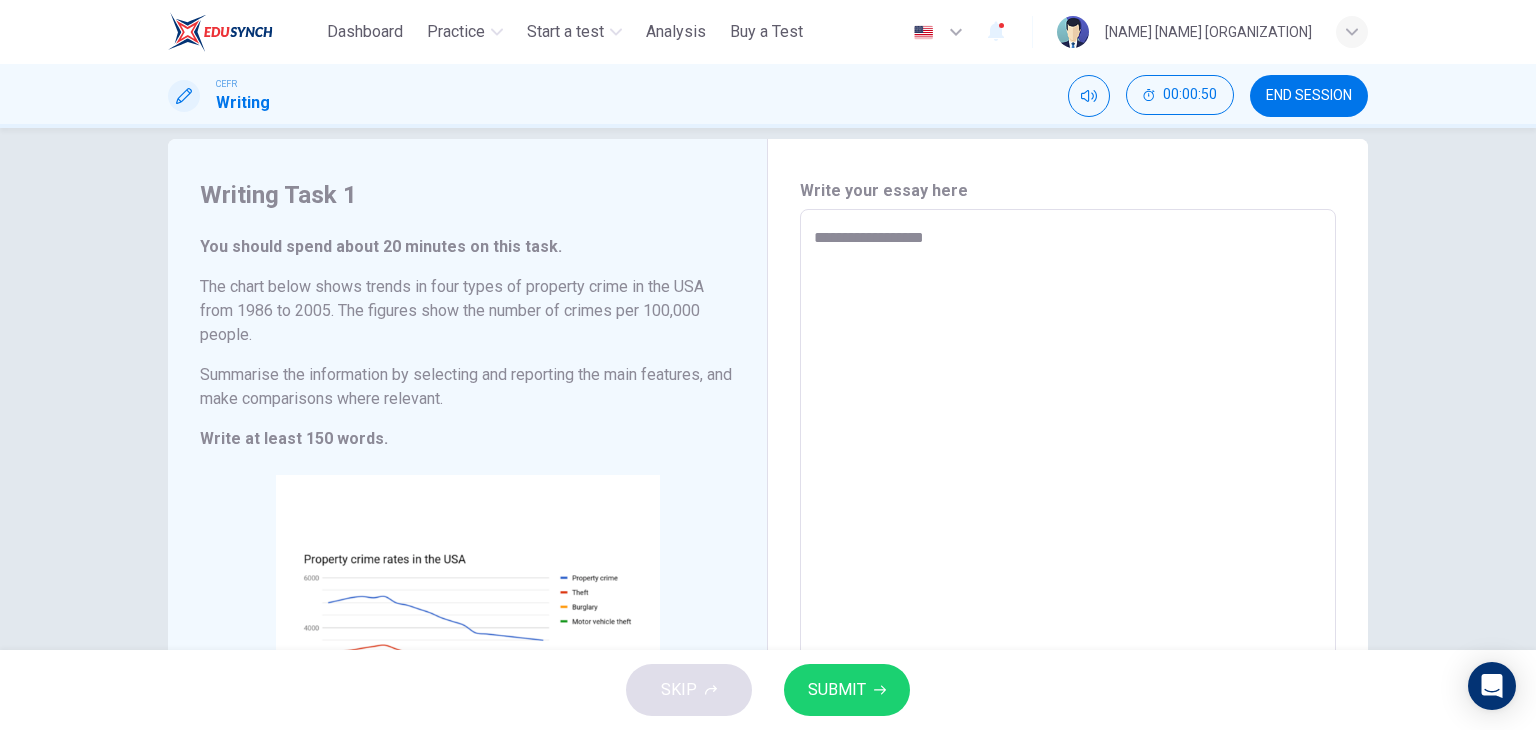 type on "*" 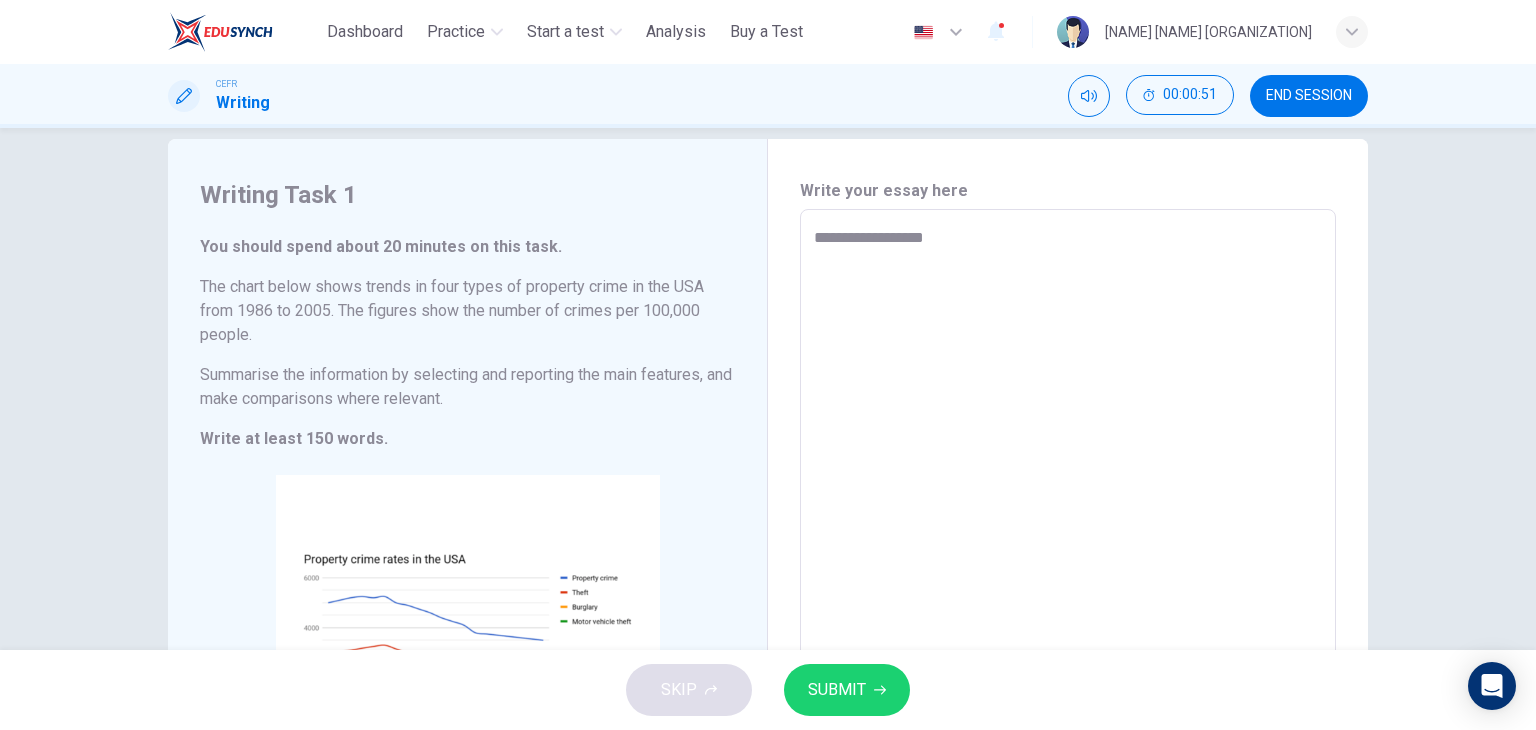 type on "**********" 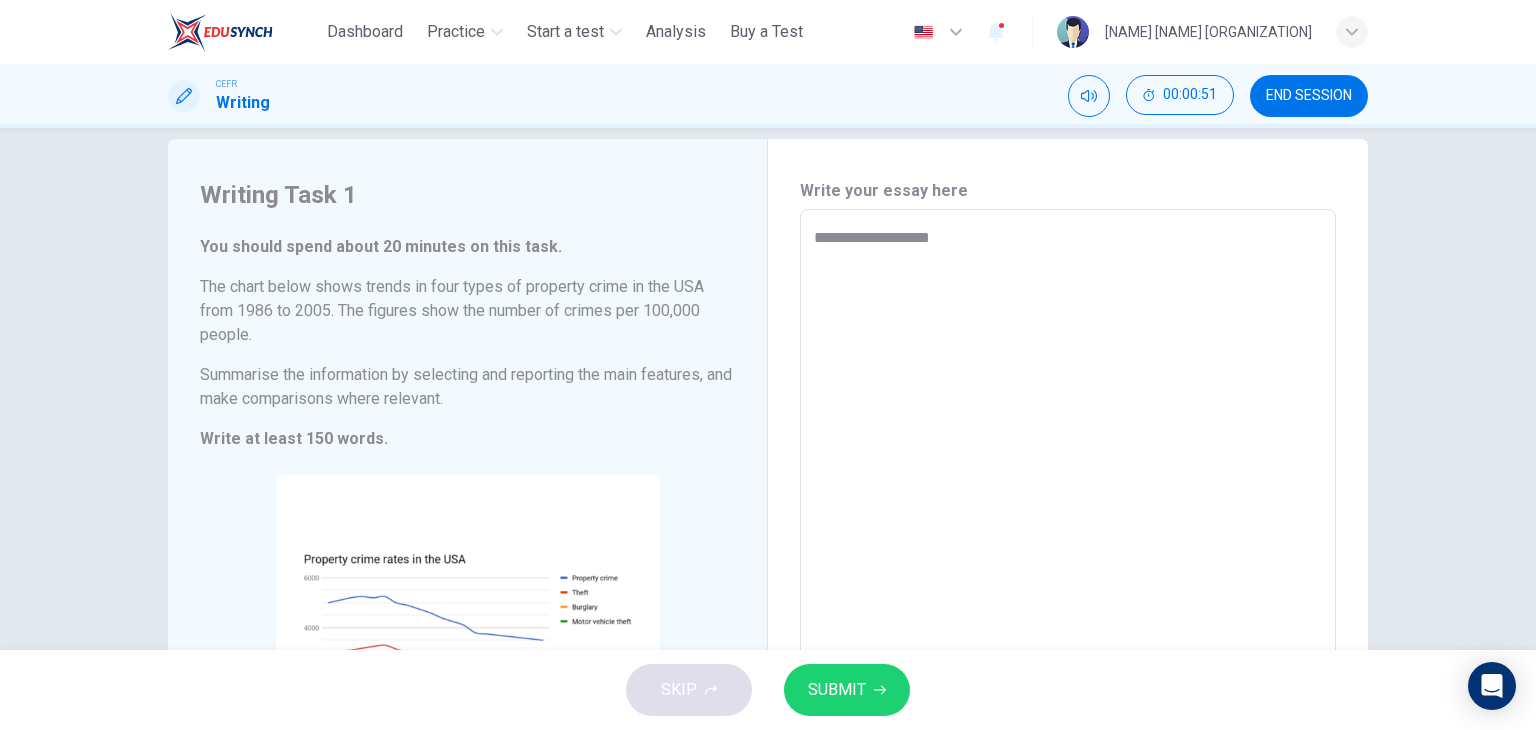 type on "**********" 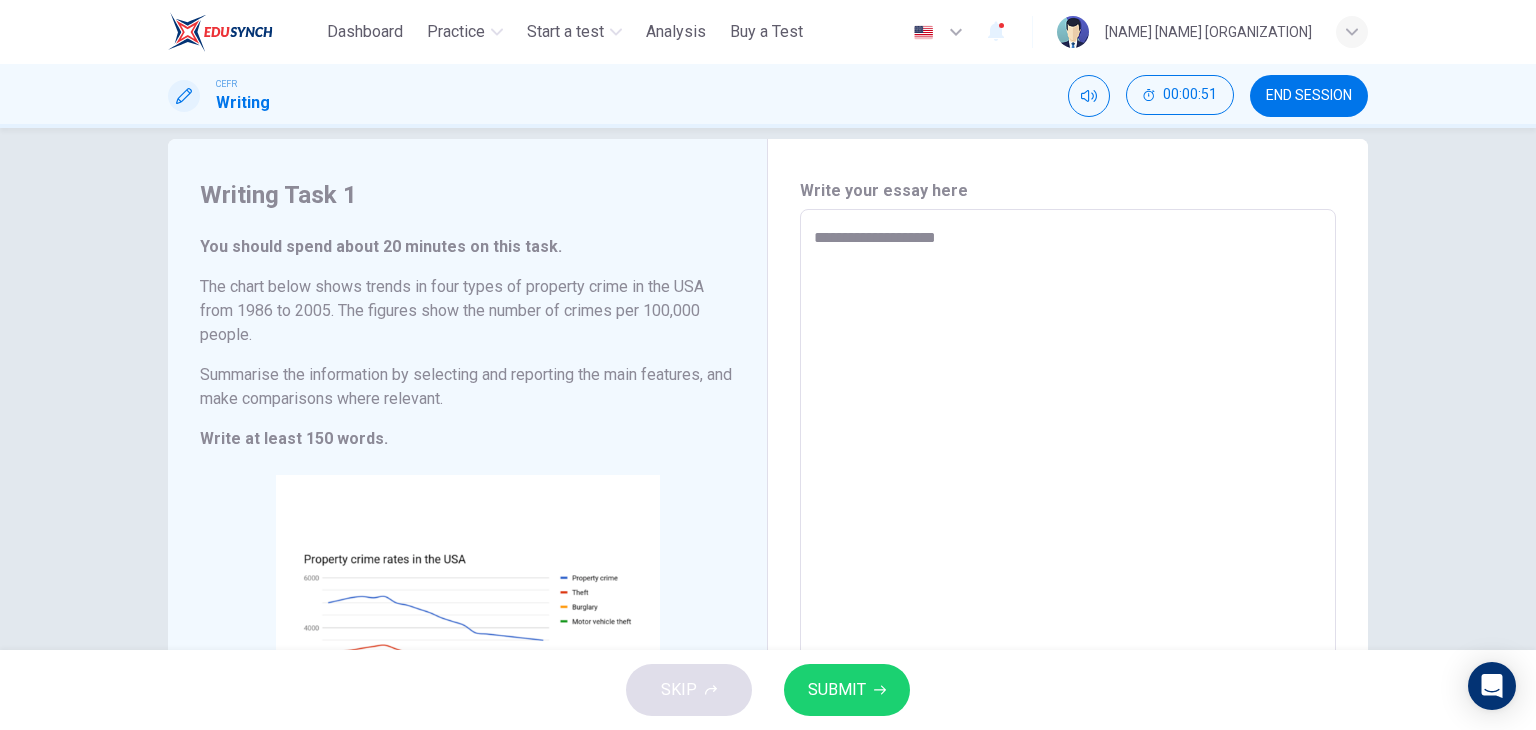 type on "*" 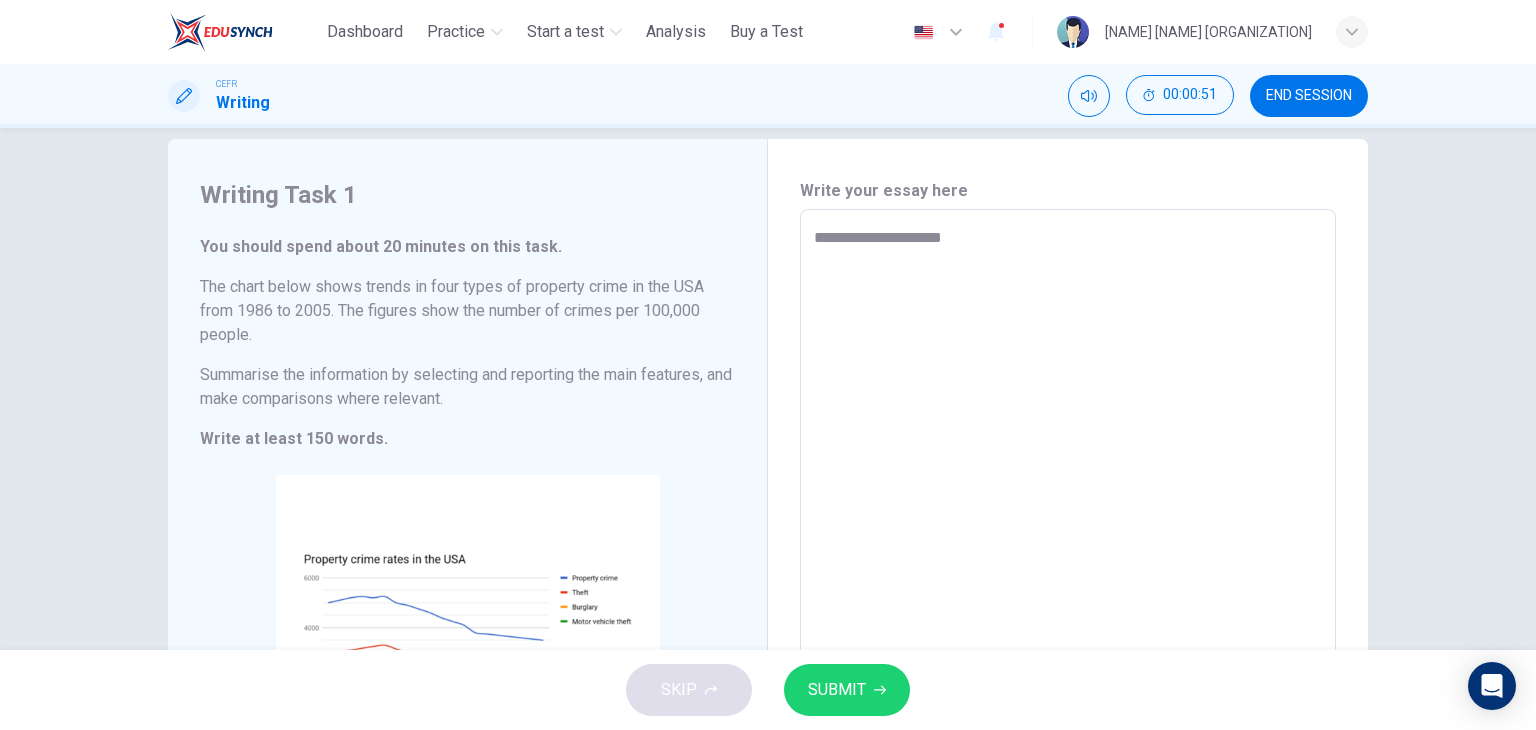 type on "**********" 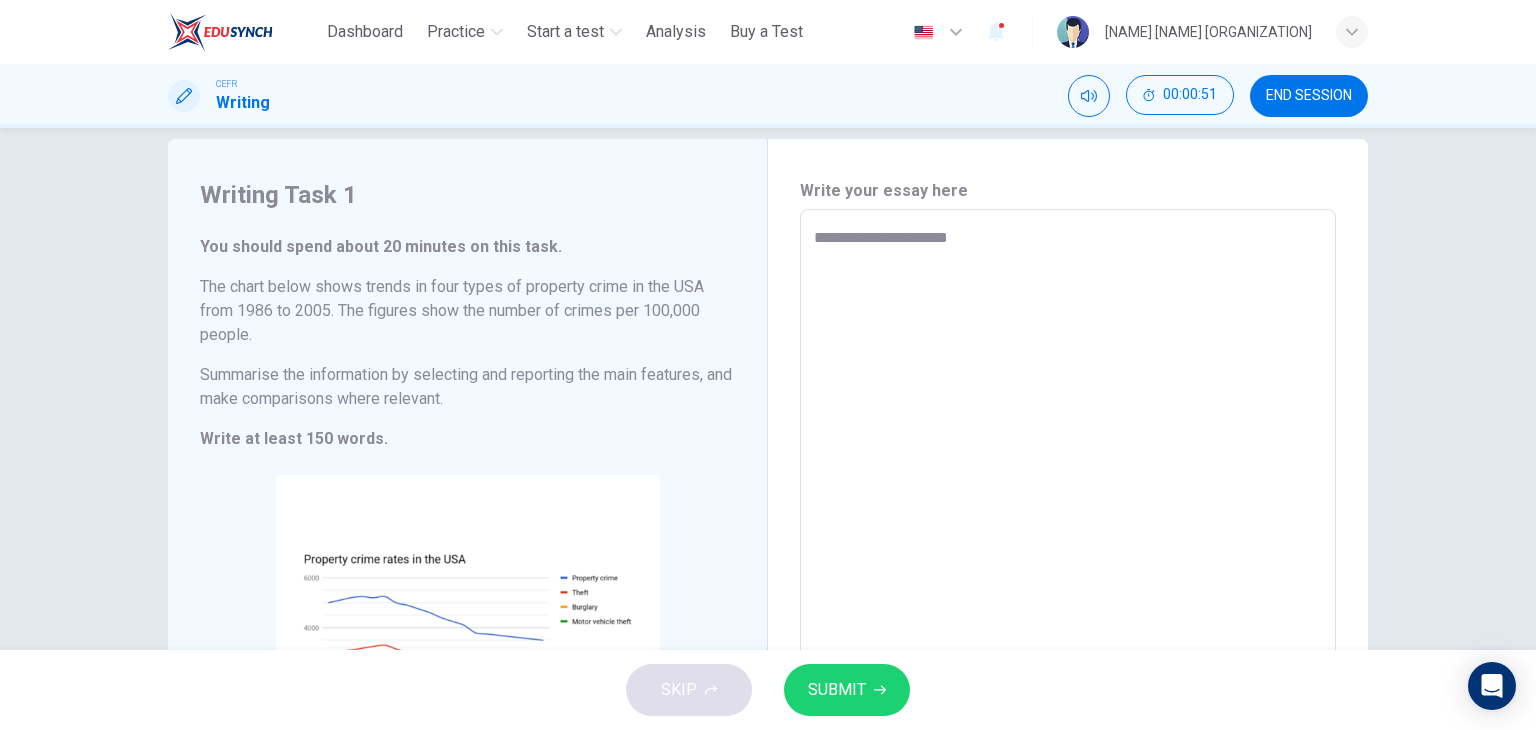 type on "*" 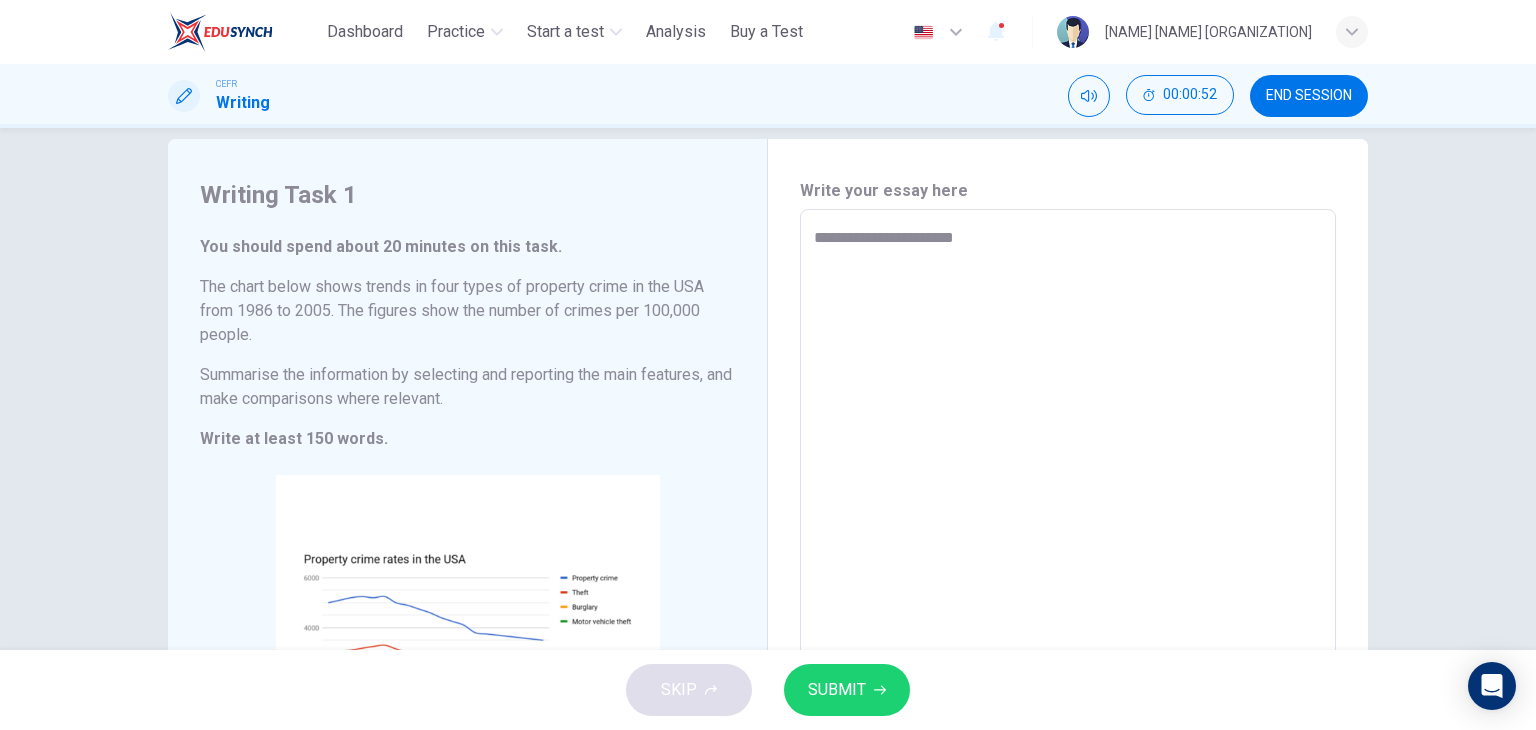 type on "*" 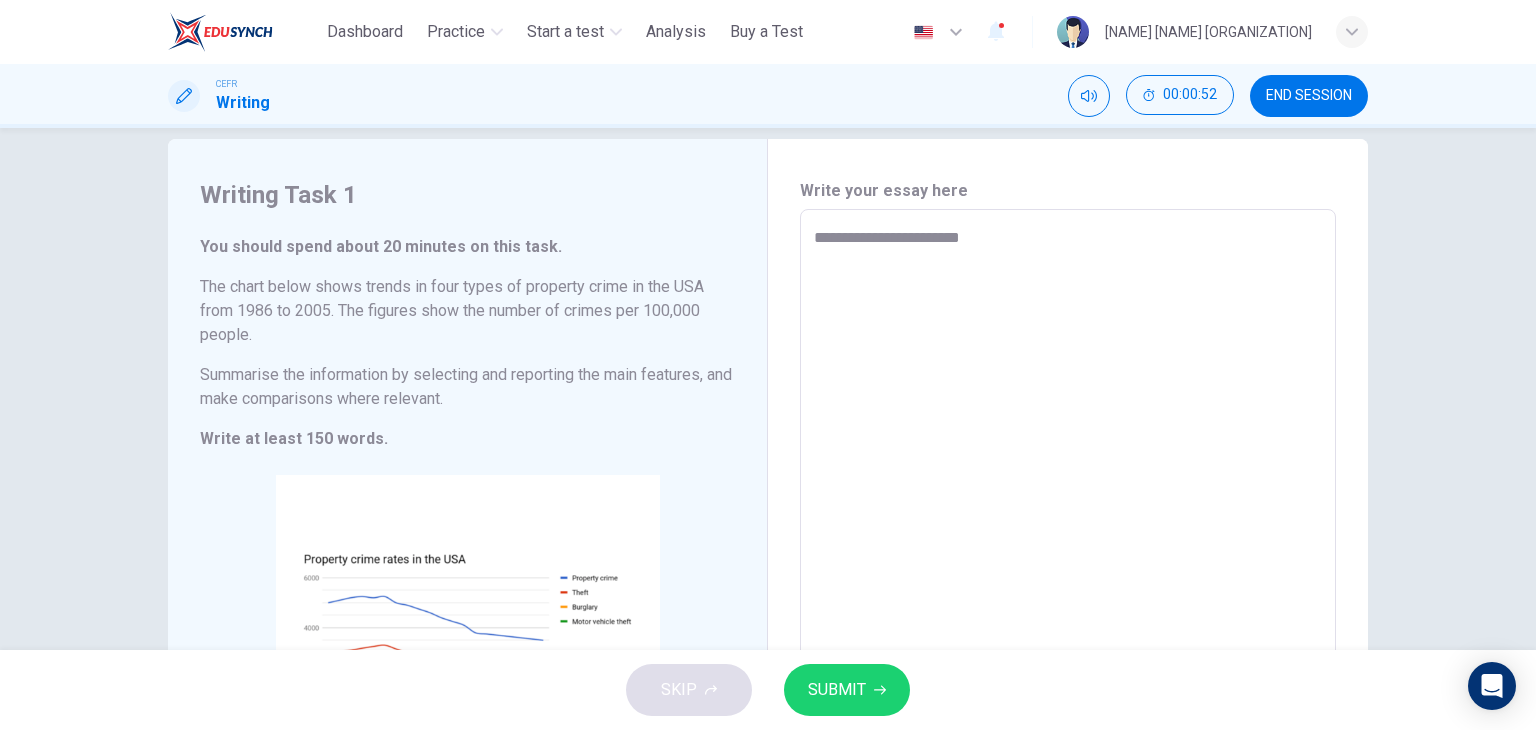 type on "*" 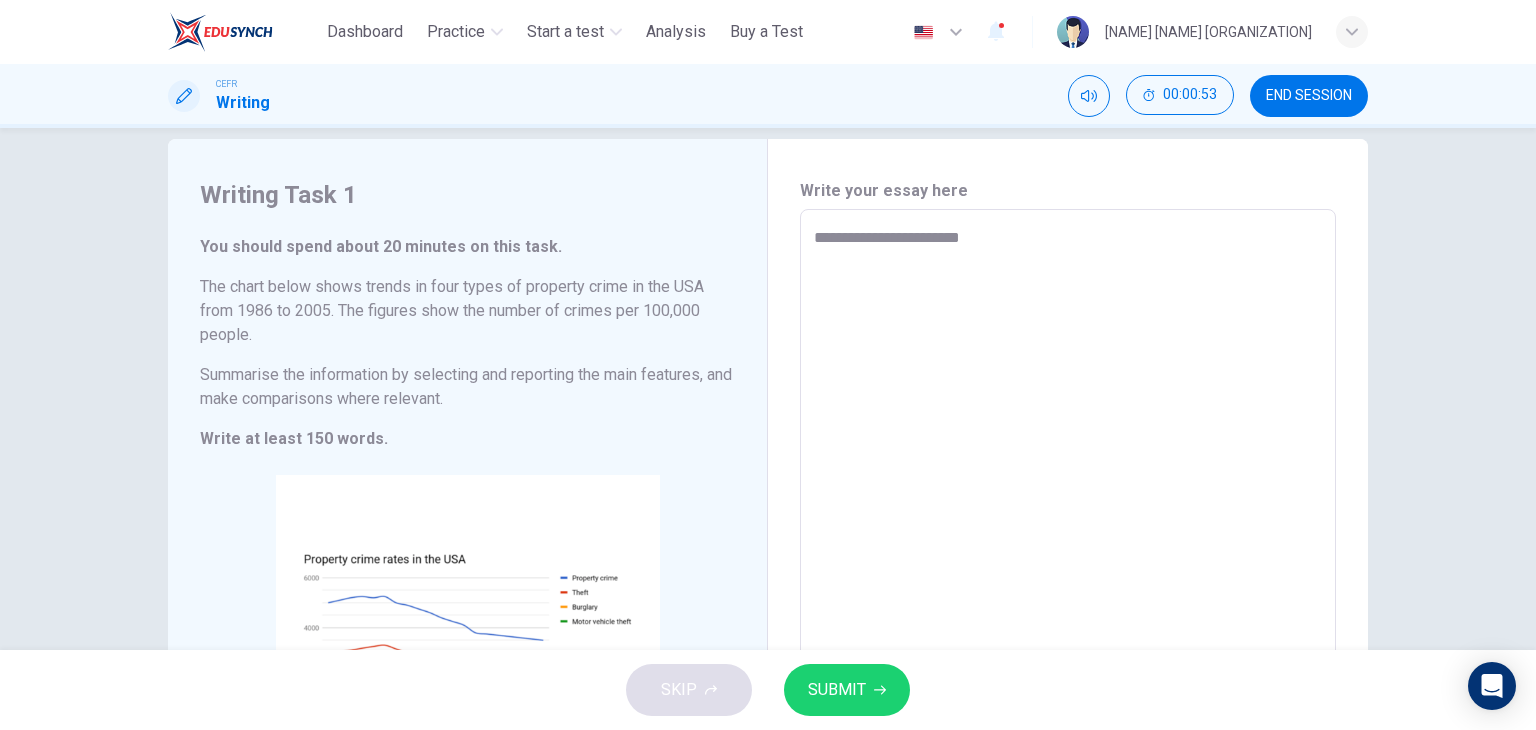 type on "**********" 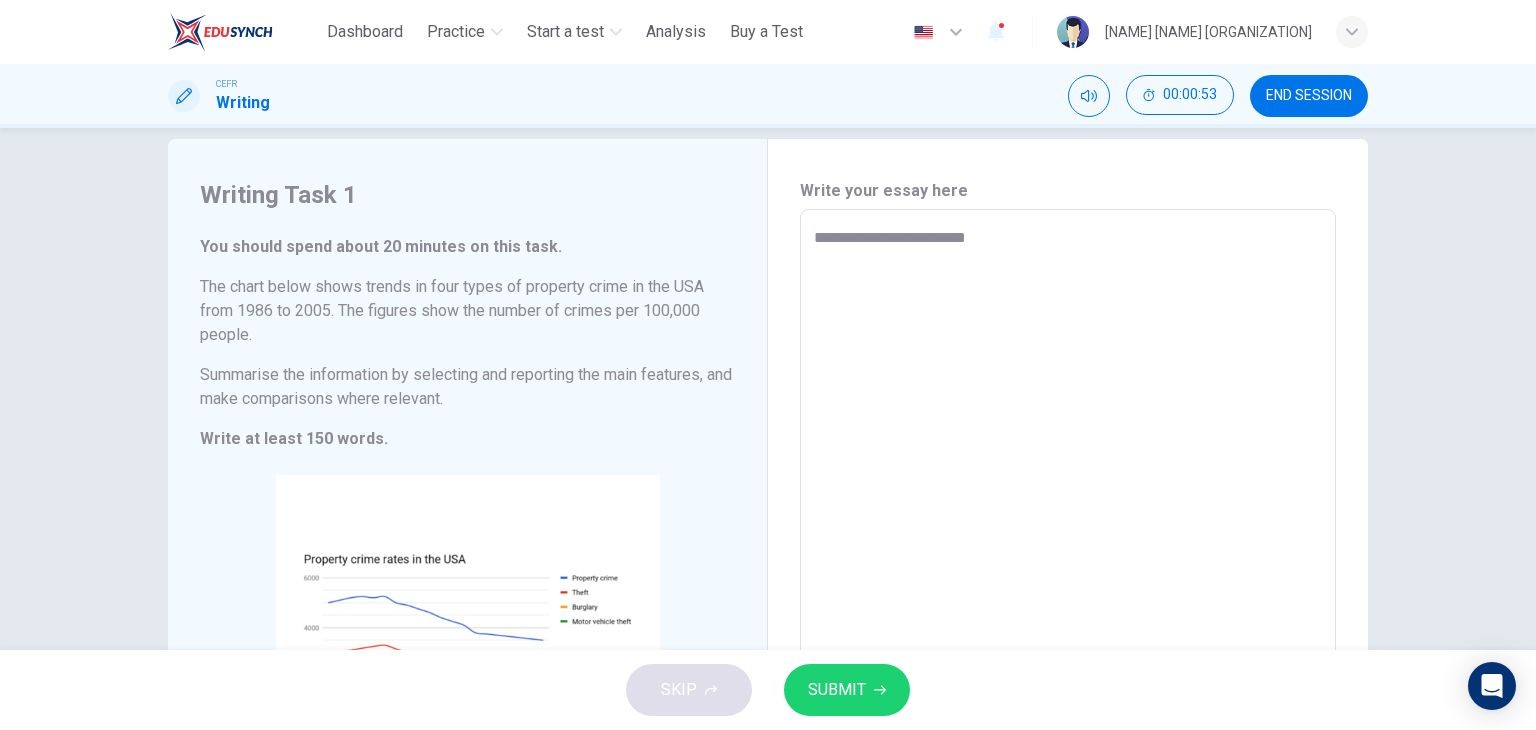 type on "*" 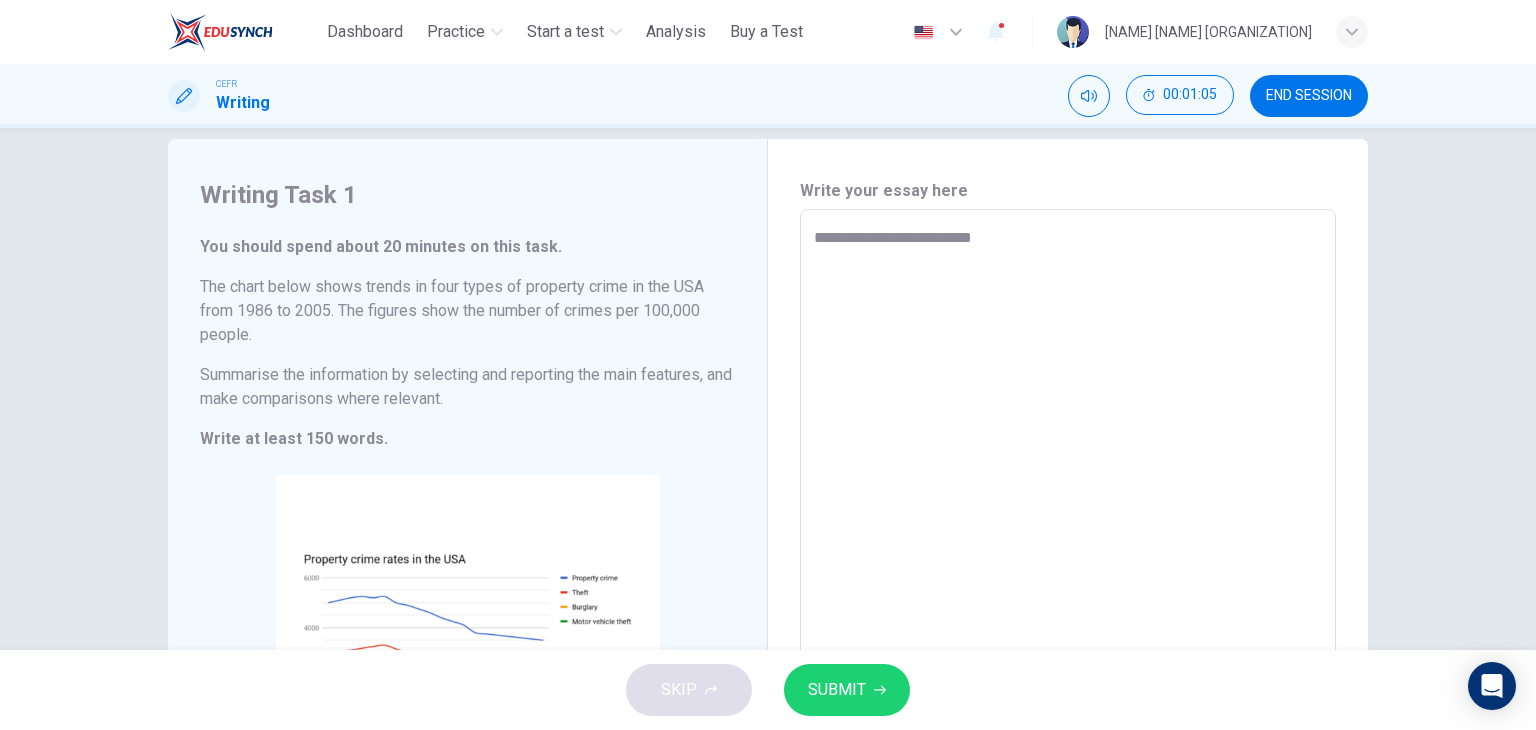 type on "**********" 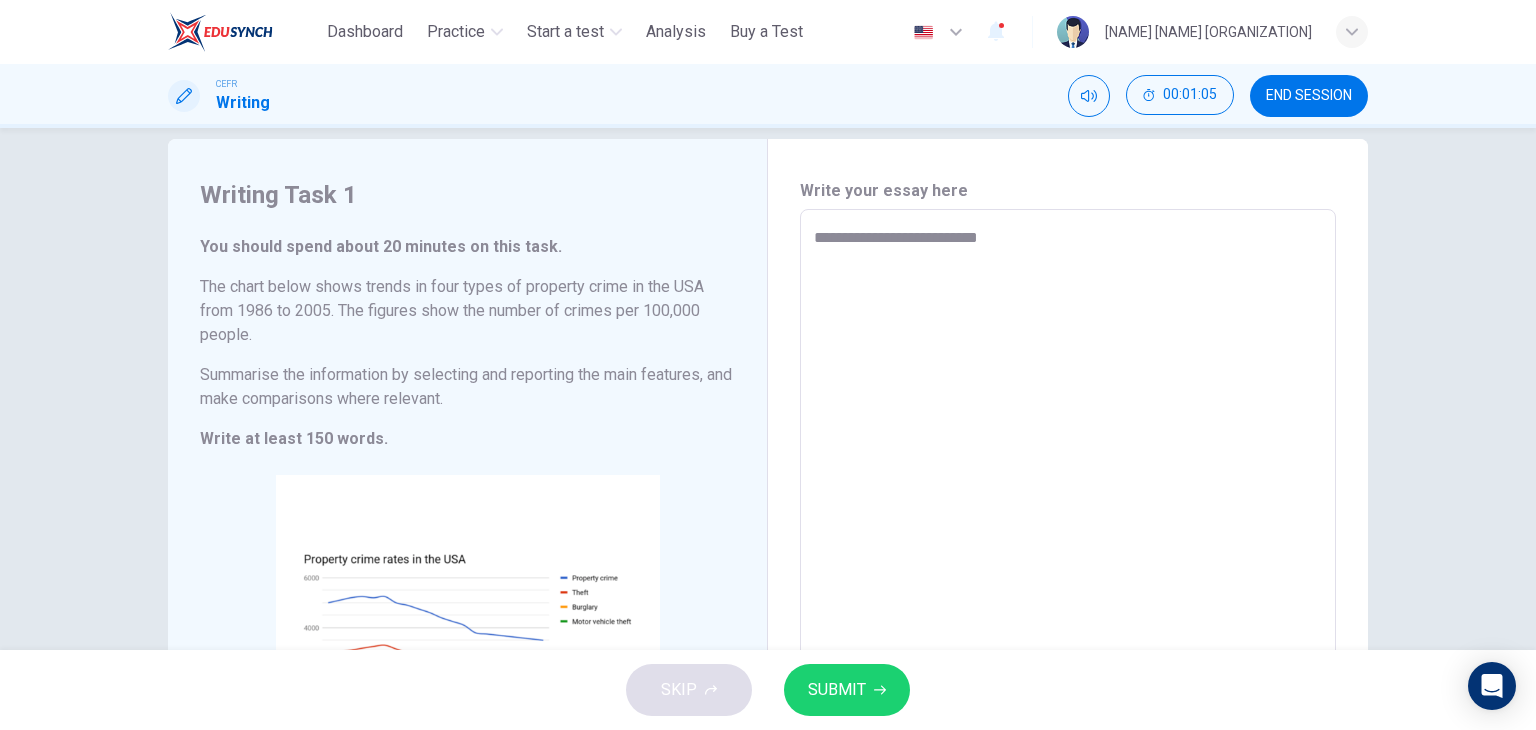 type on "**********" 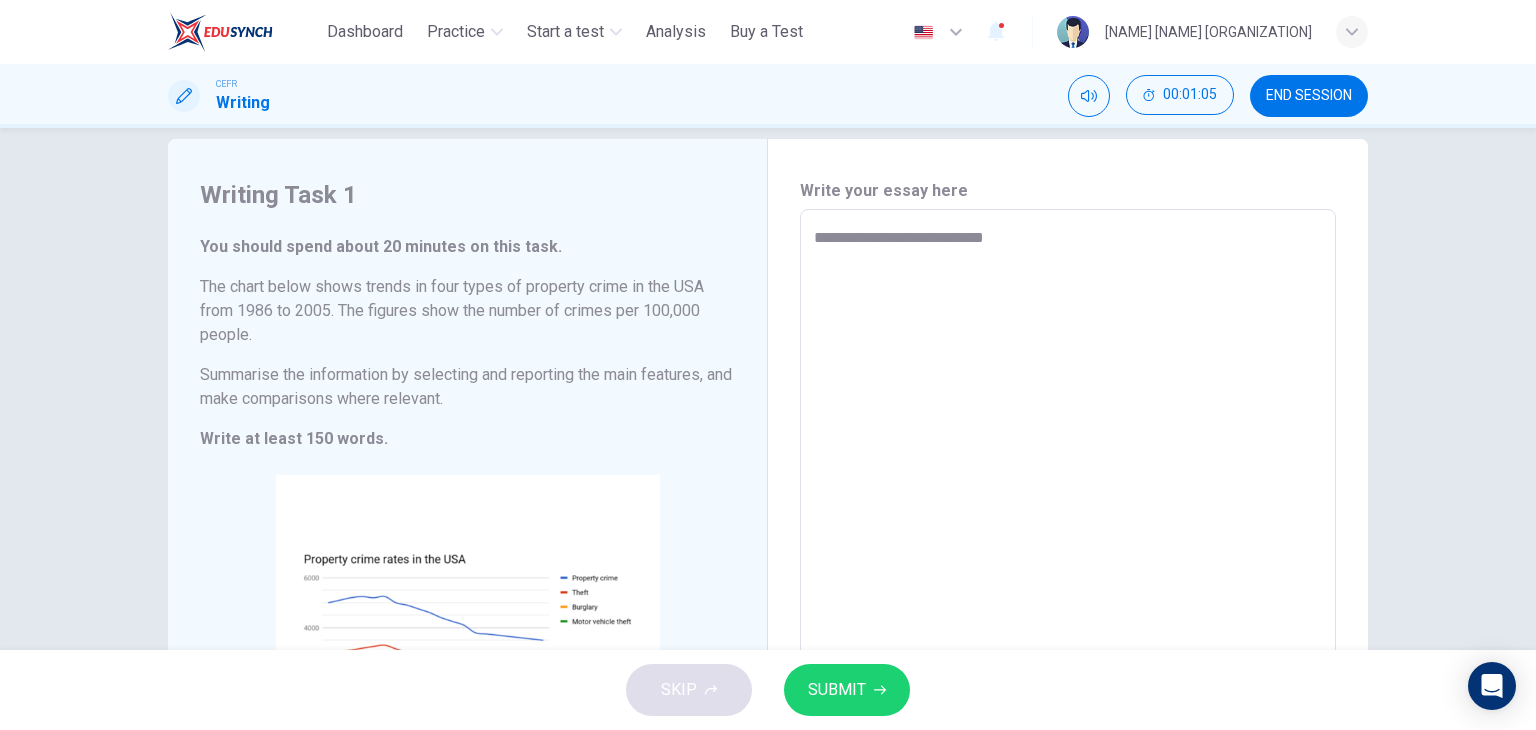 type on "**********" 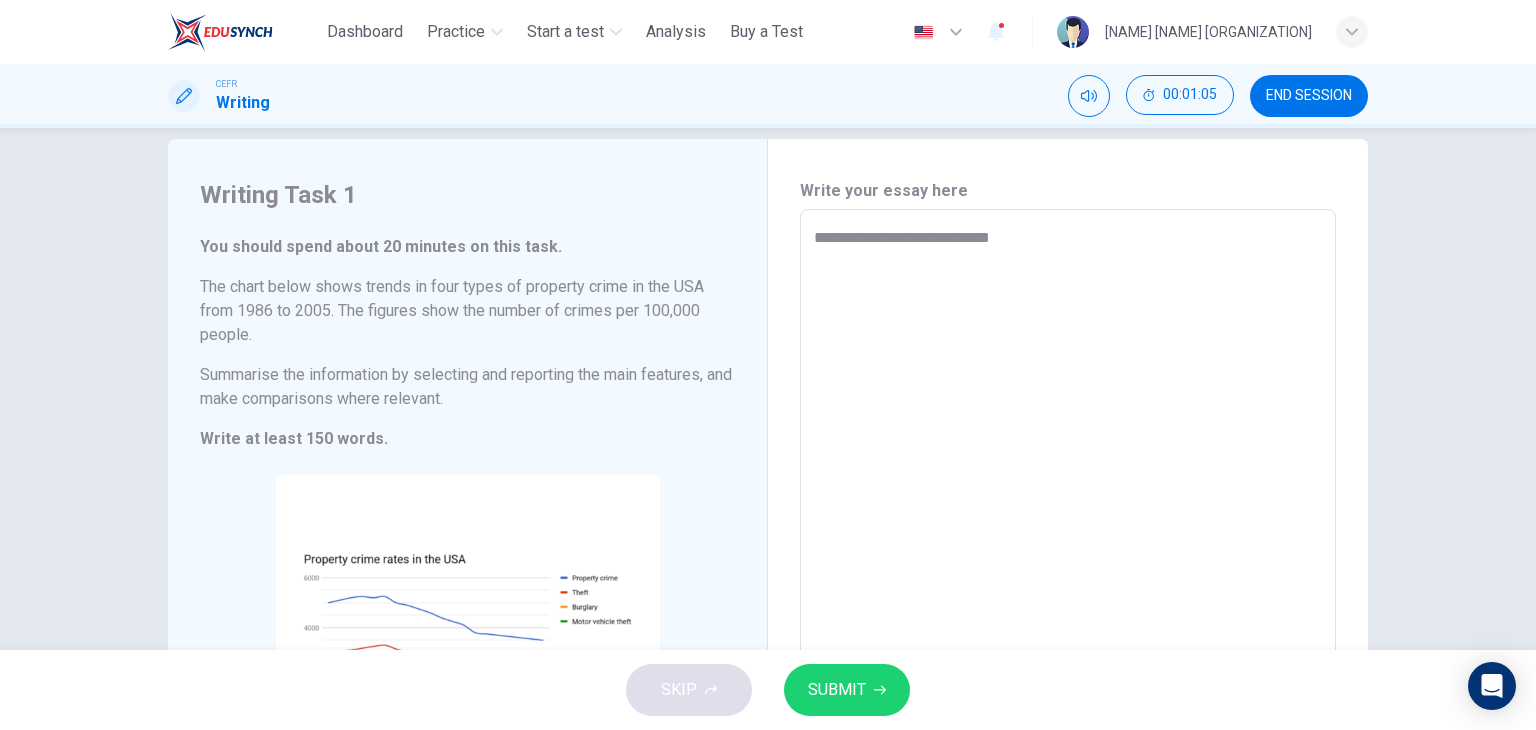 type on "*" 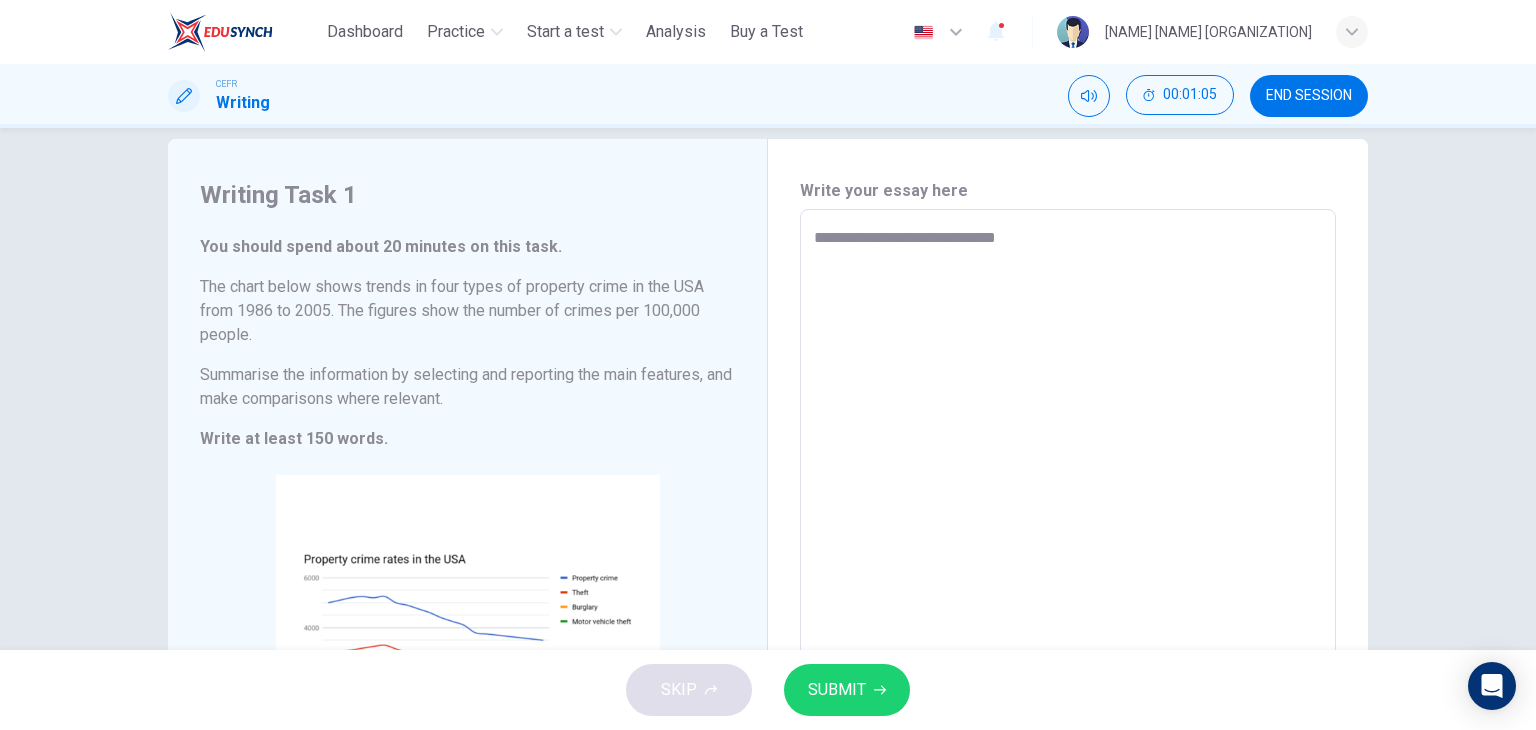 type on "*" 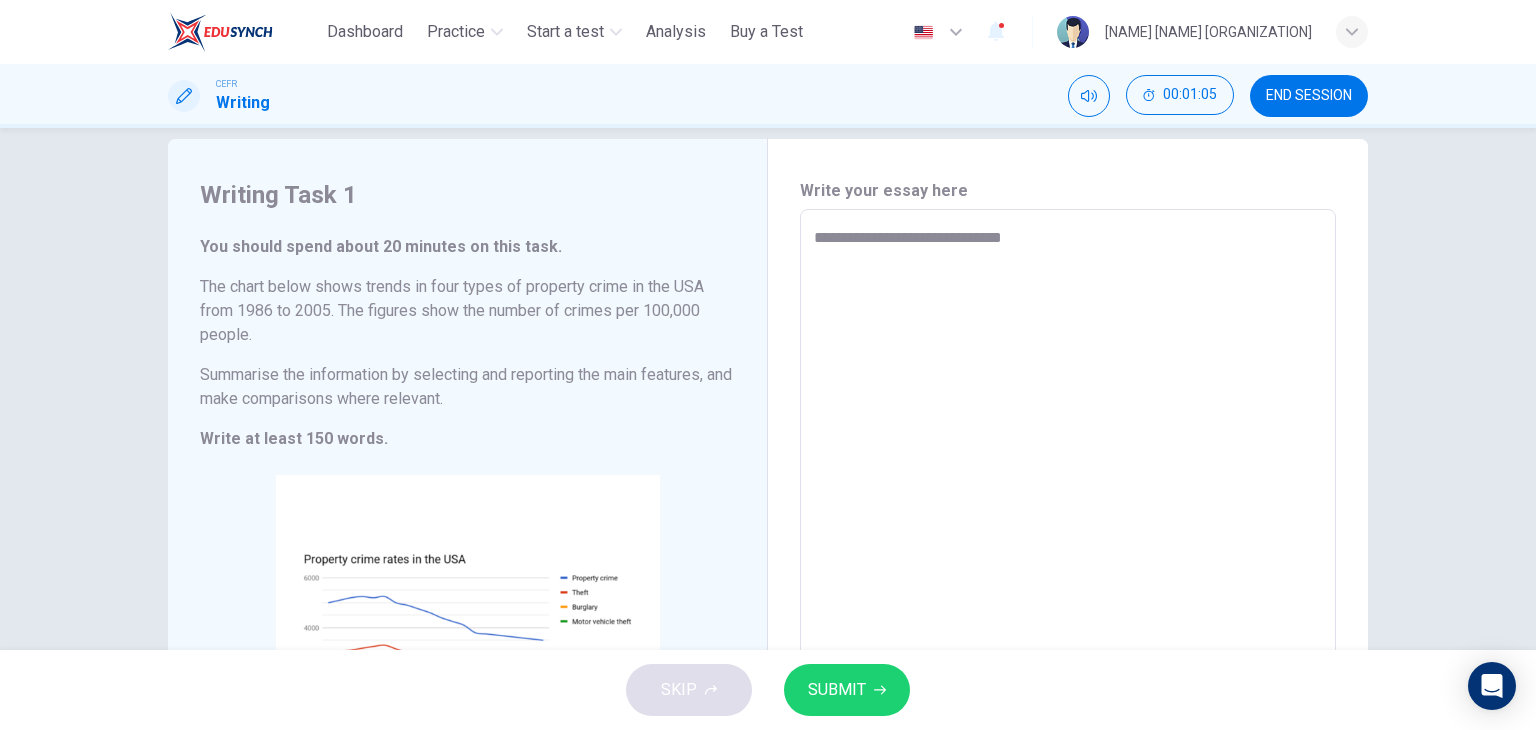 type on "*" 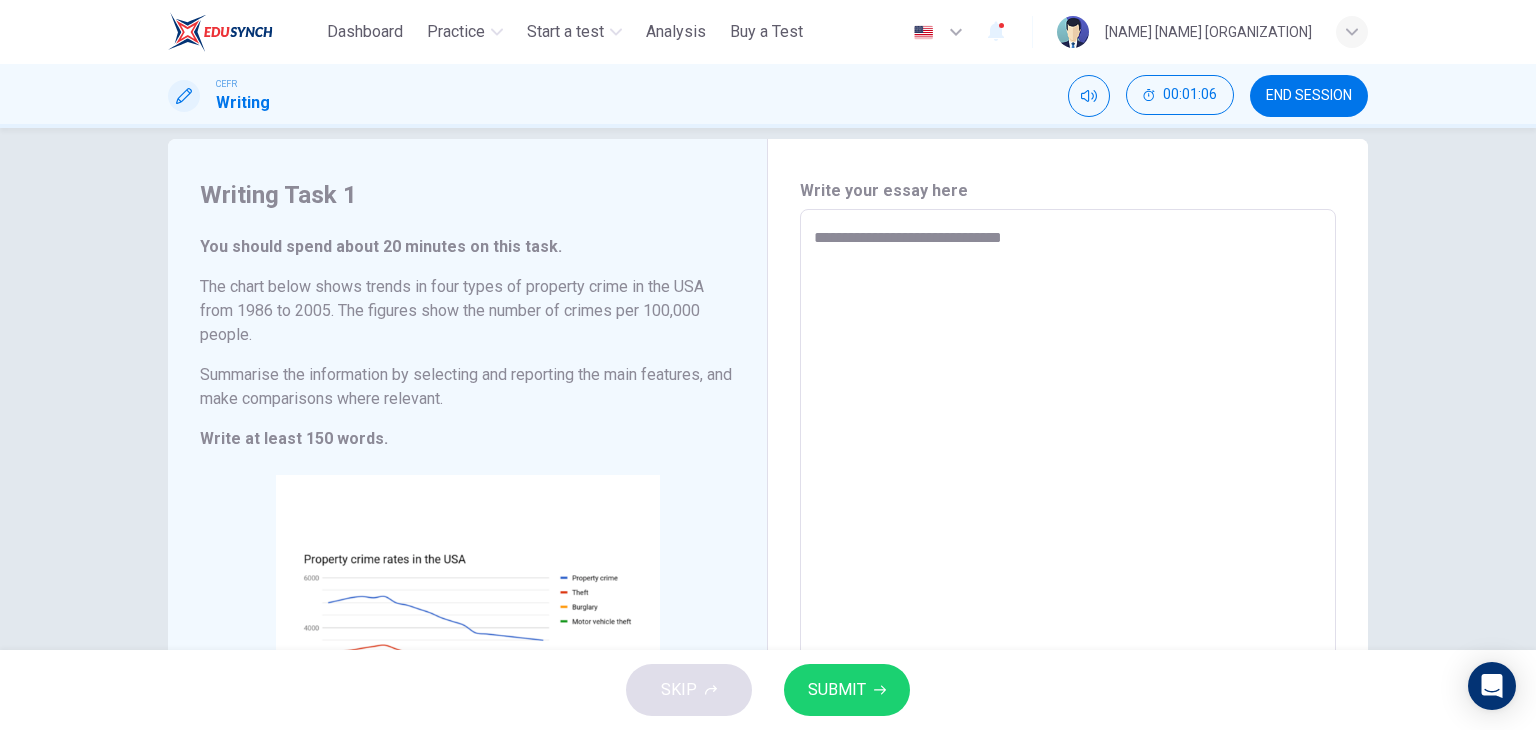 type on "**********" 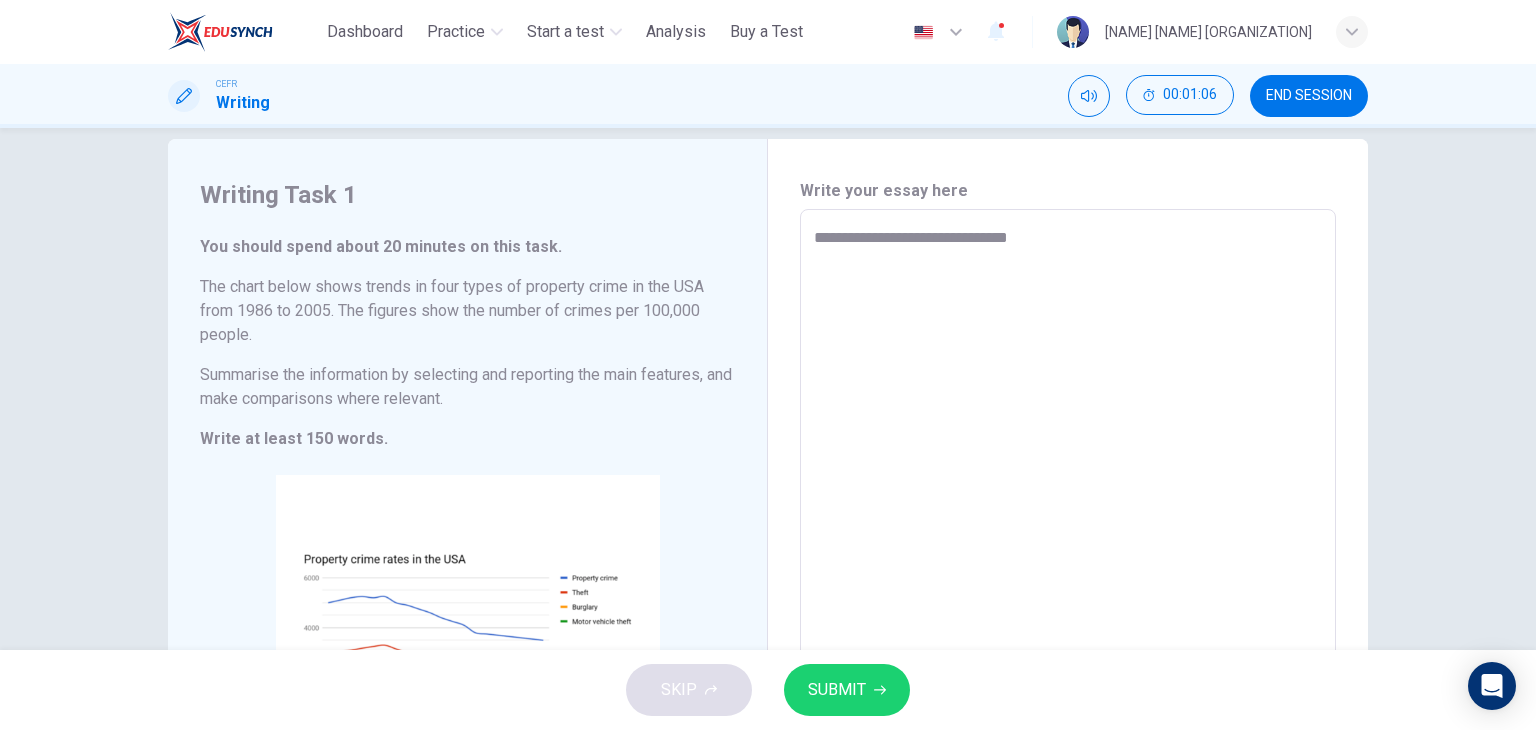 type on "*" 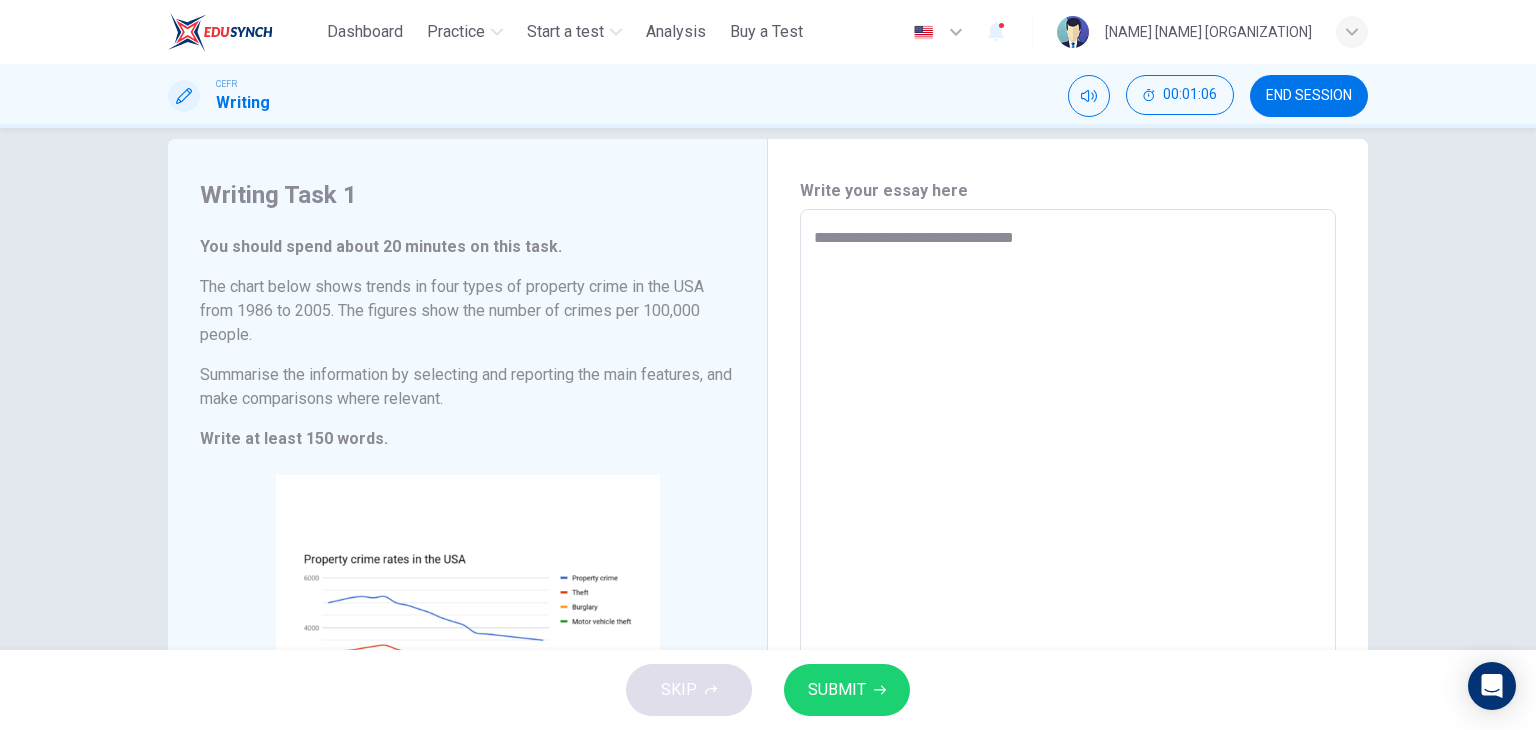 type on "*" 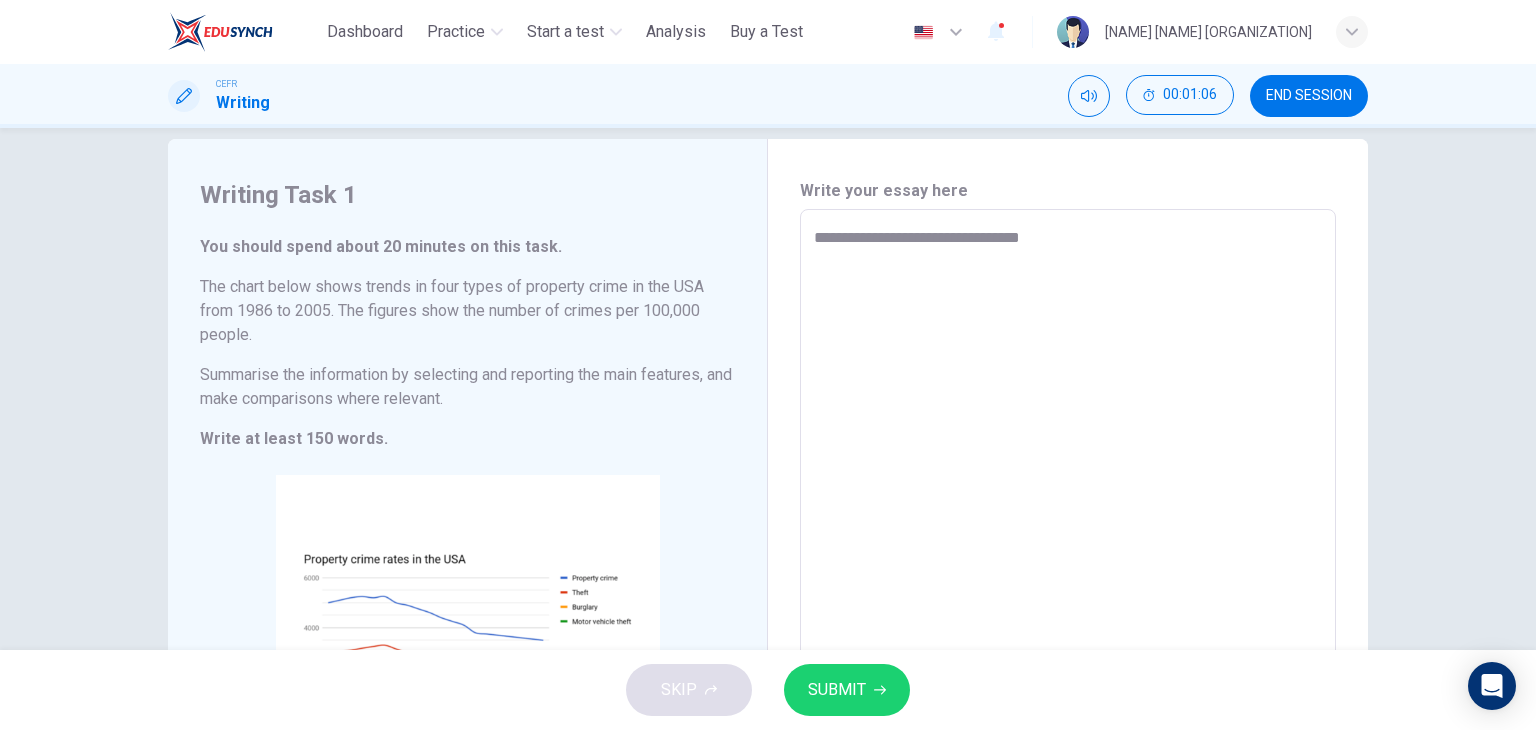 type on "*" 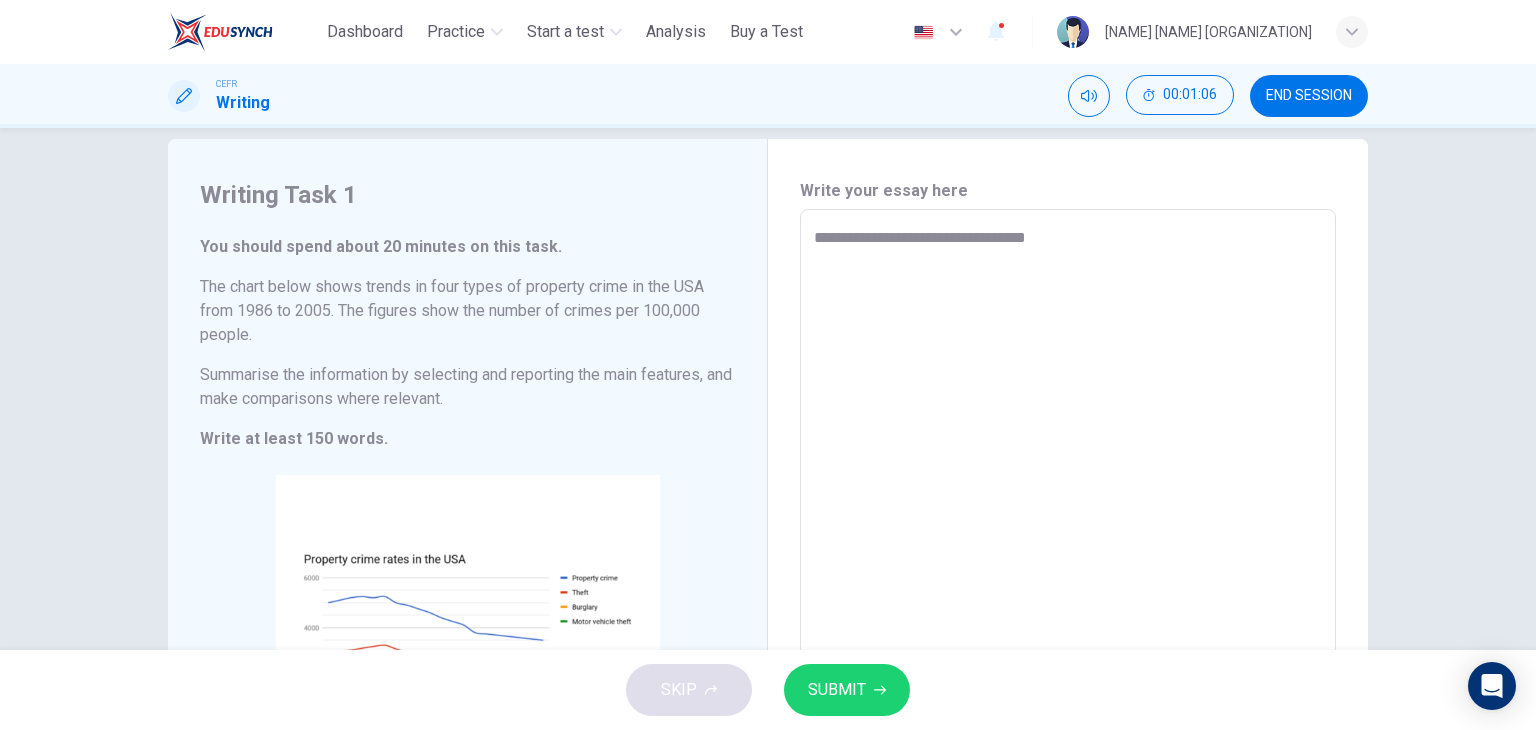 type on "*" 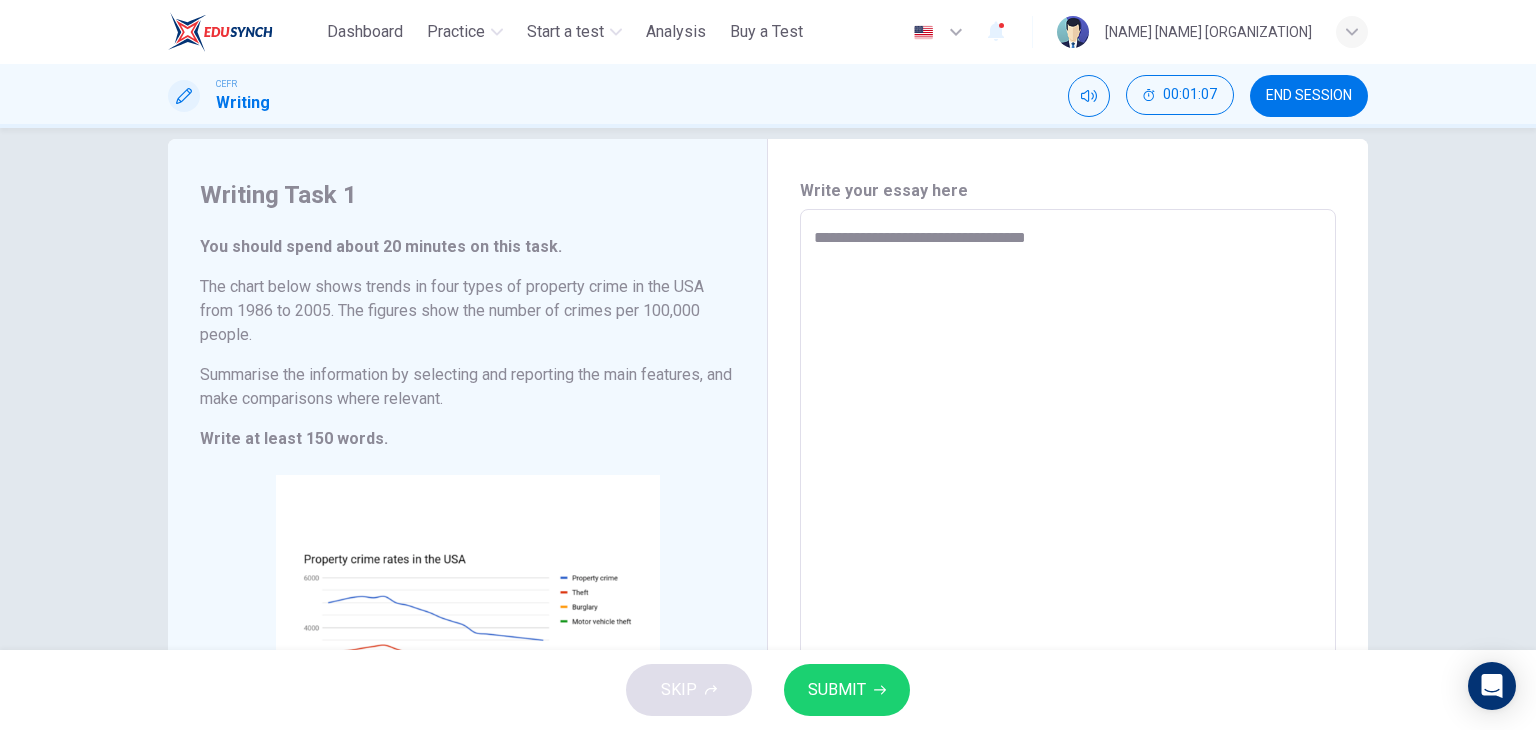 type on "**********" 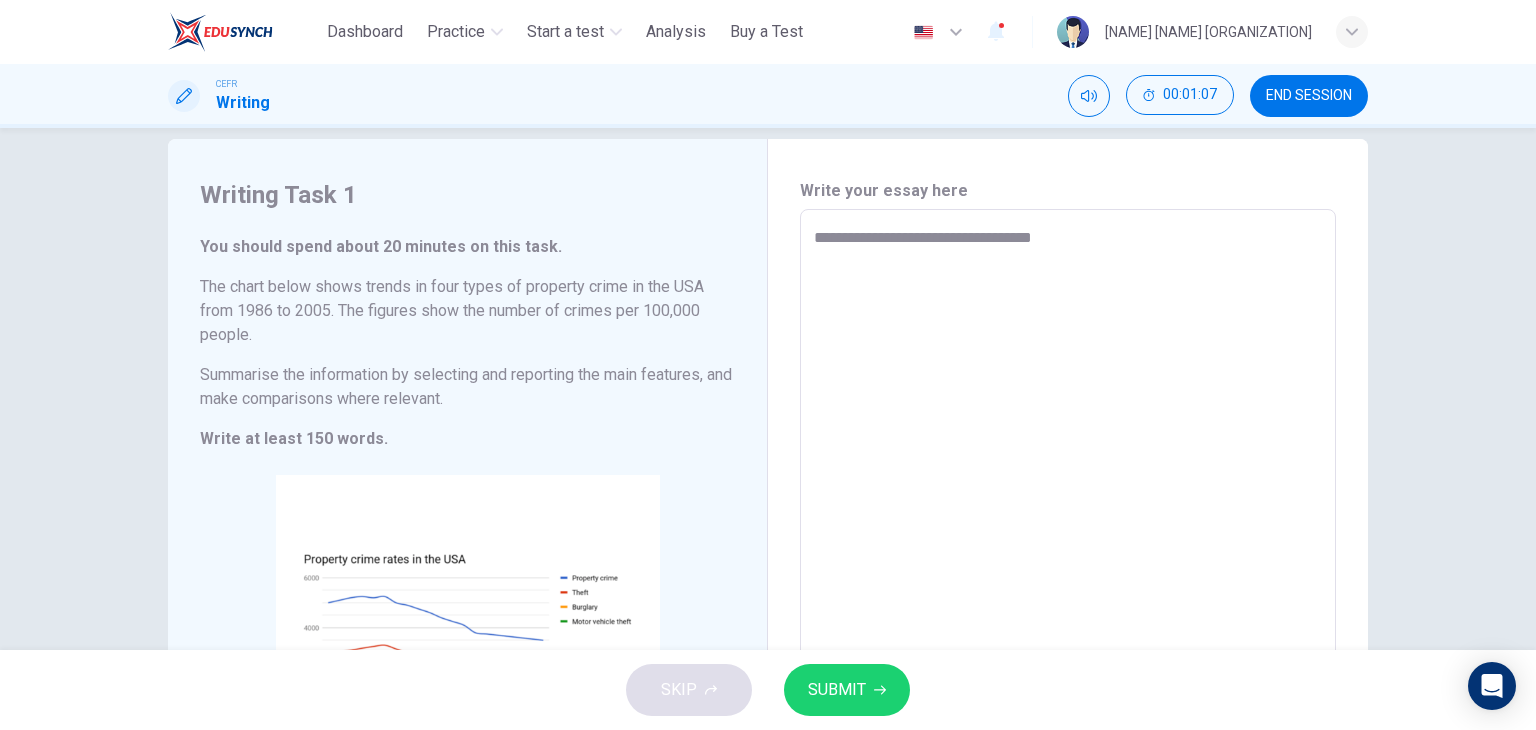 type on "**********" 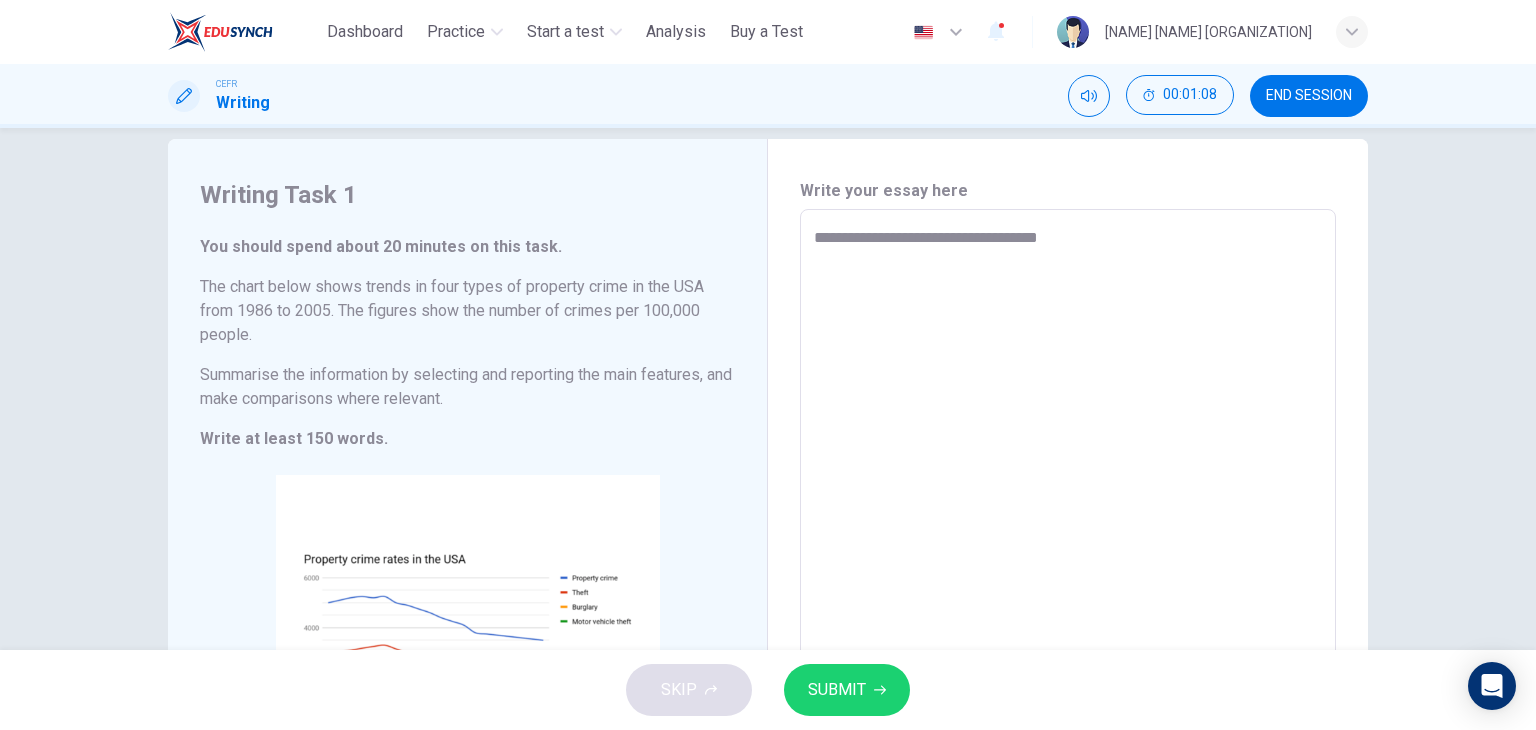 type on "**********" 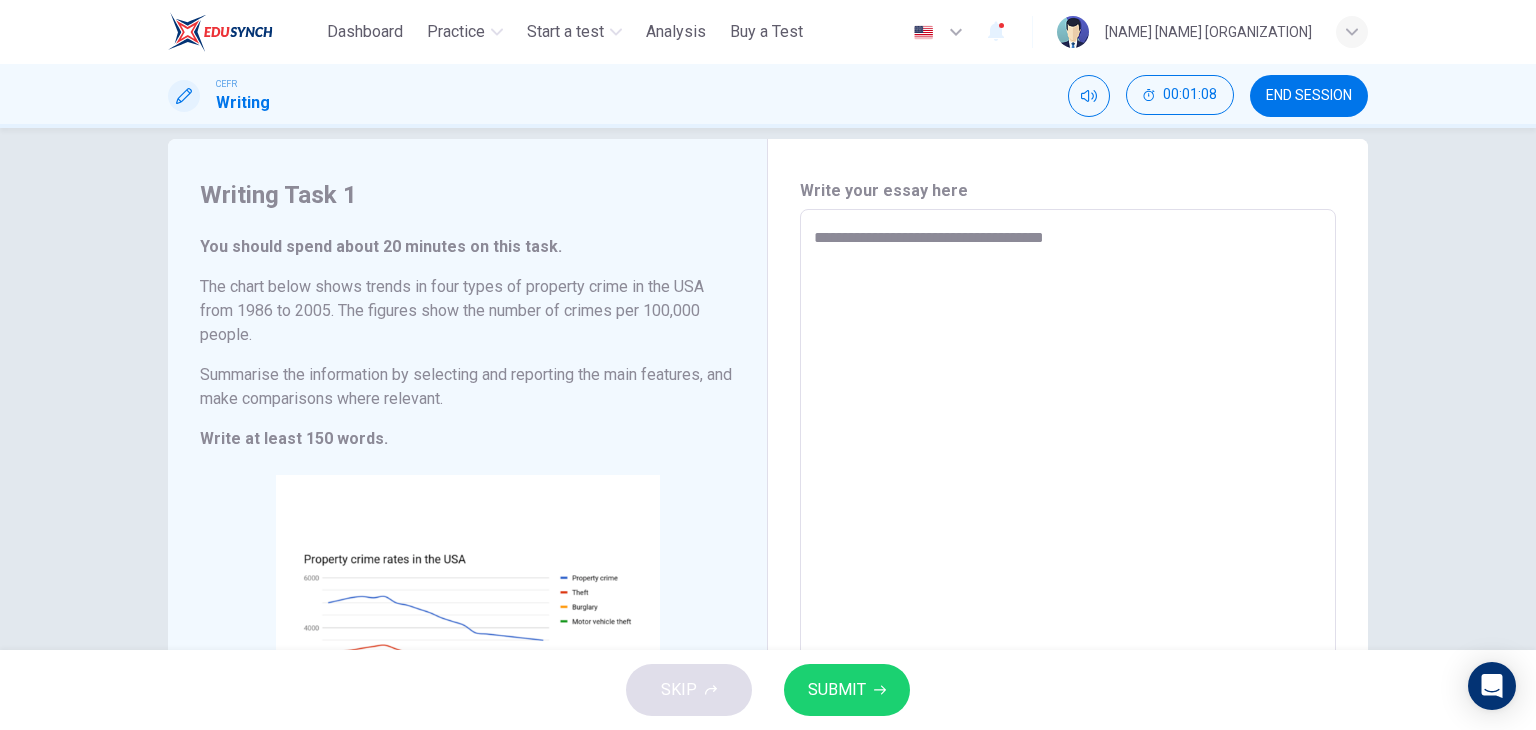 type on "**********" 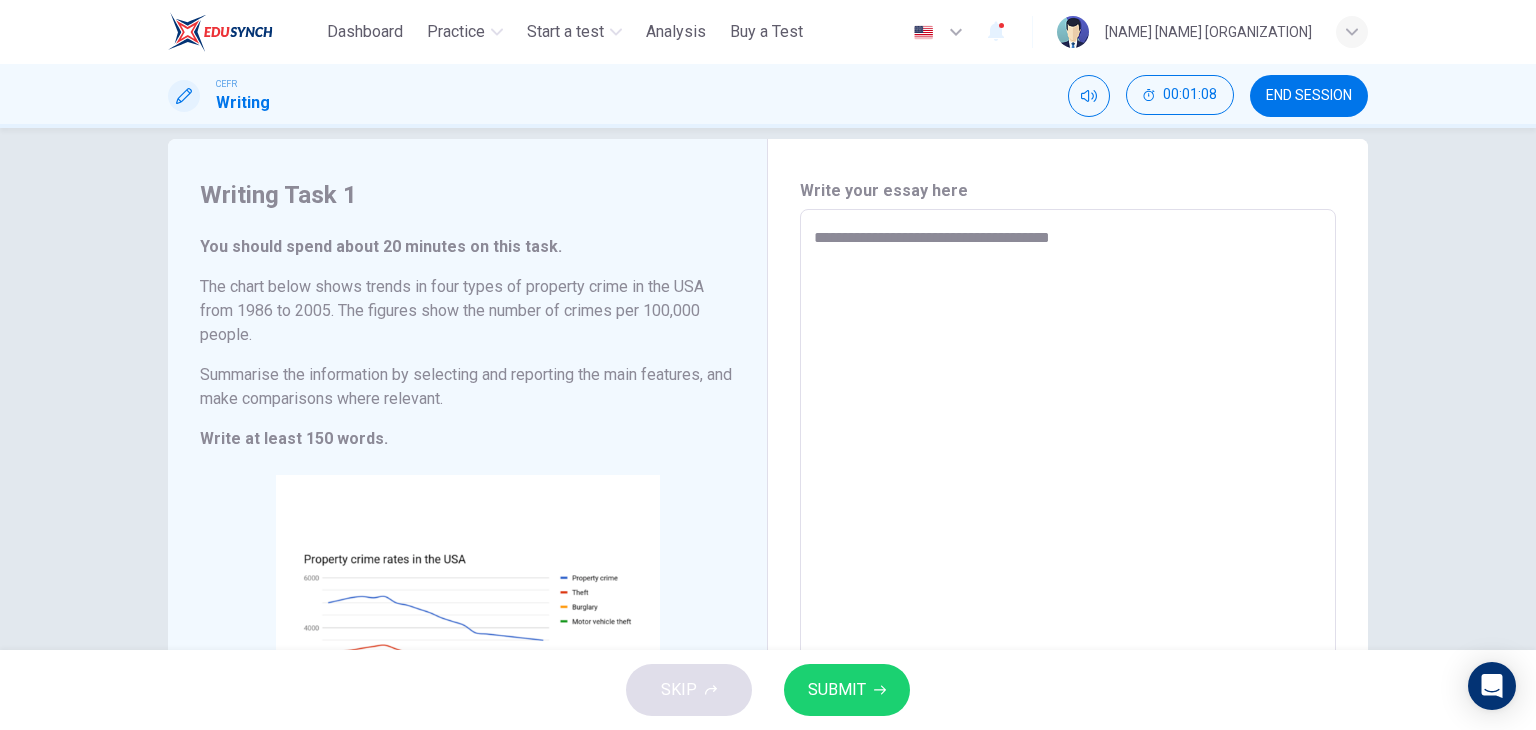 type on "*" 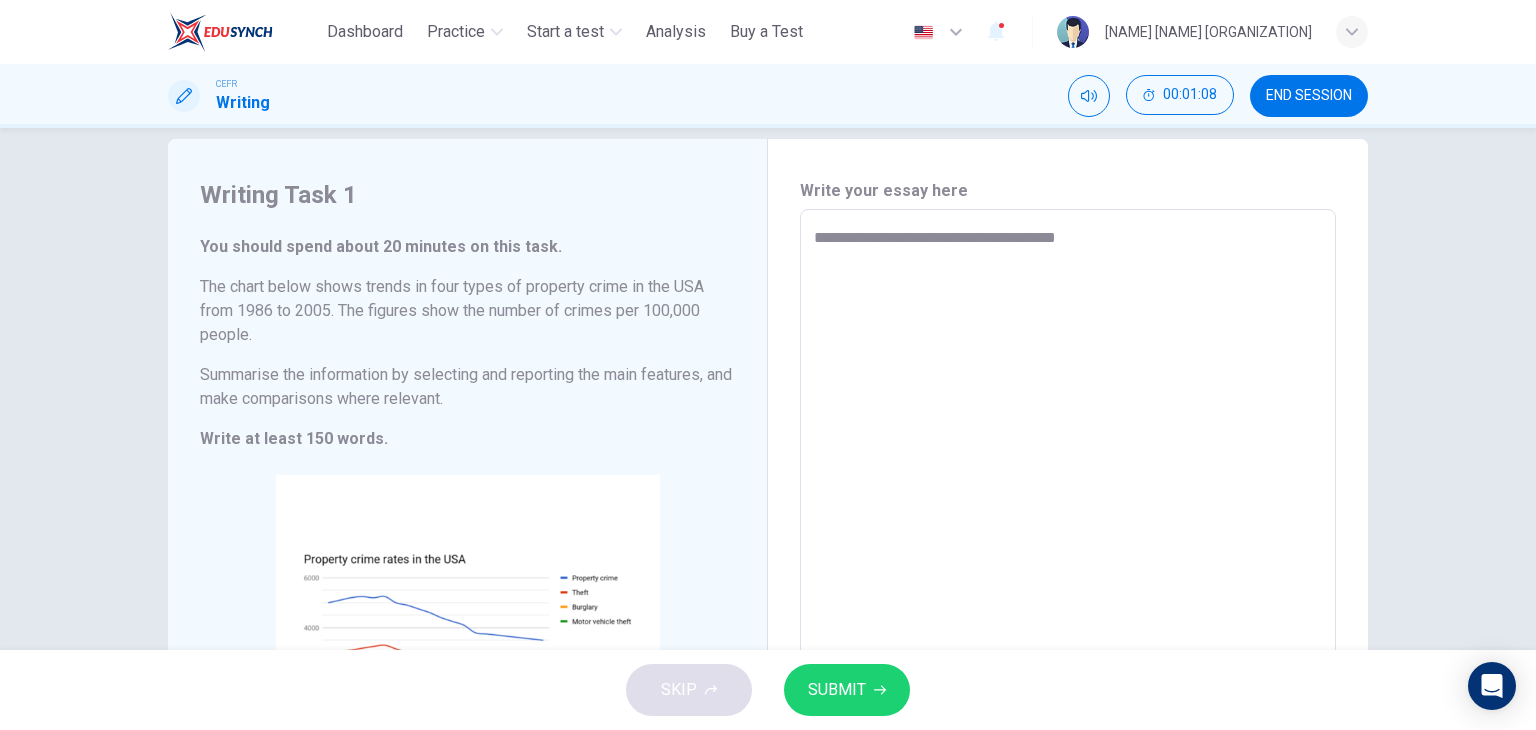 type on "*" 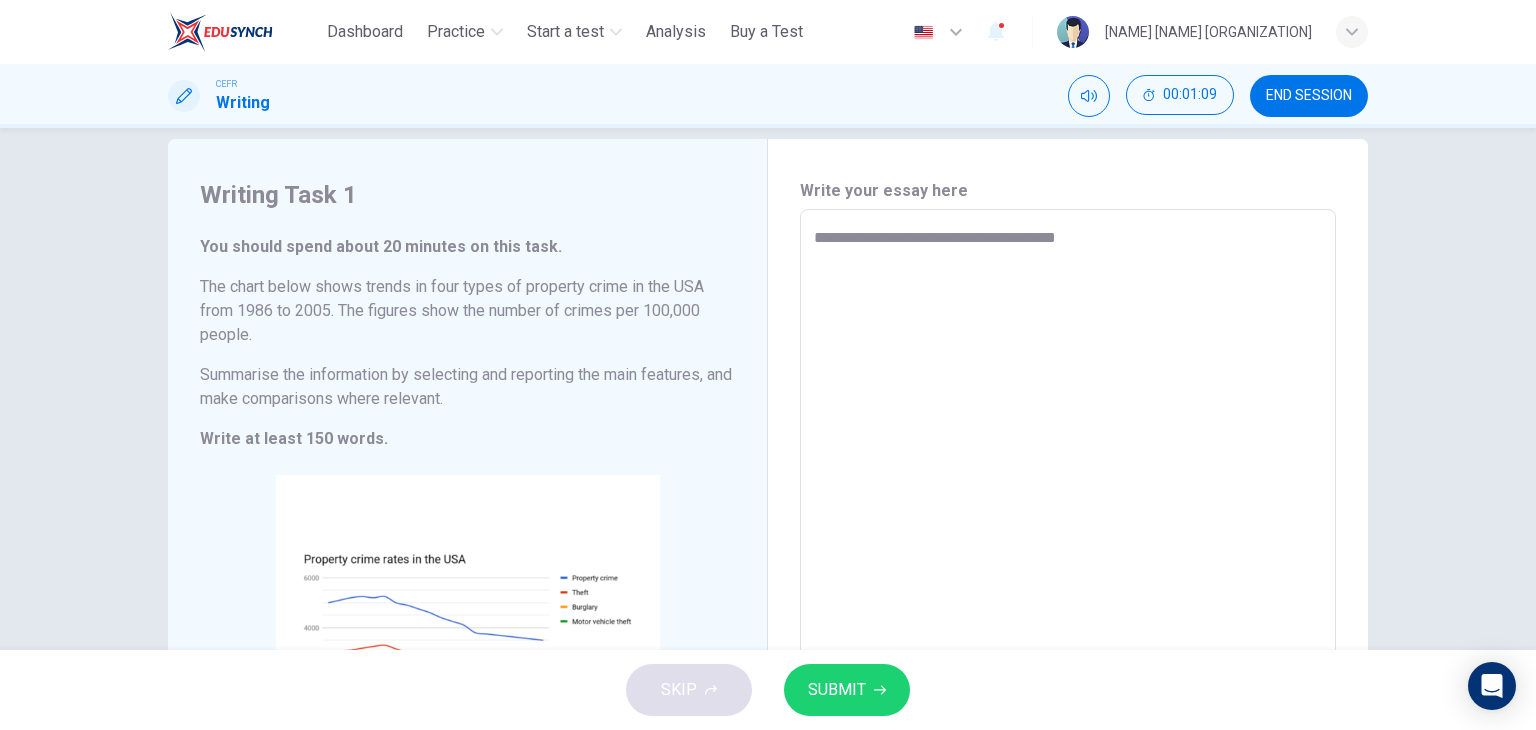 type on "**********" 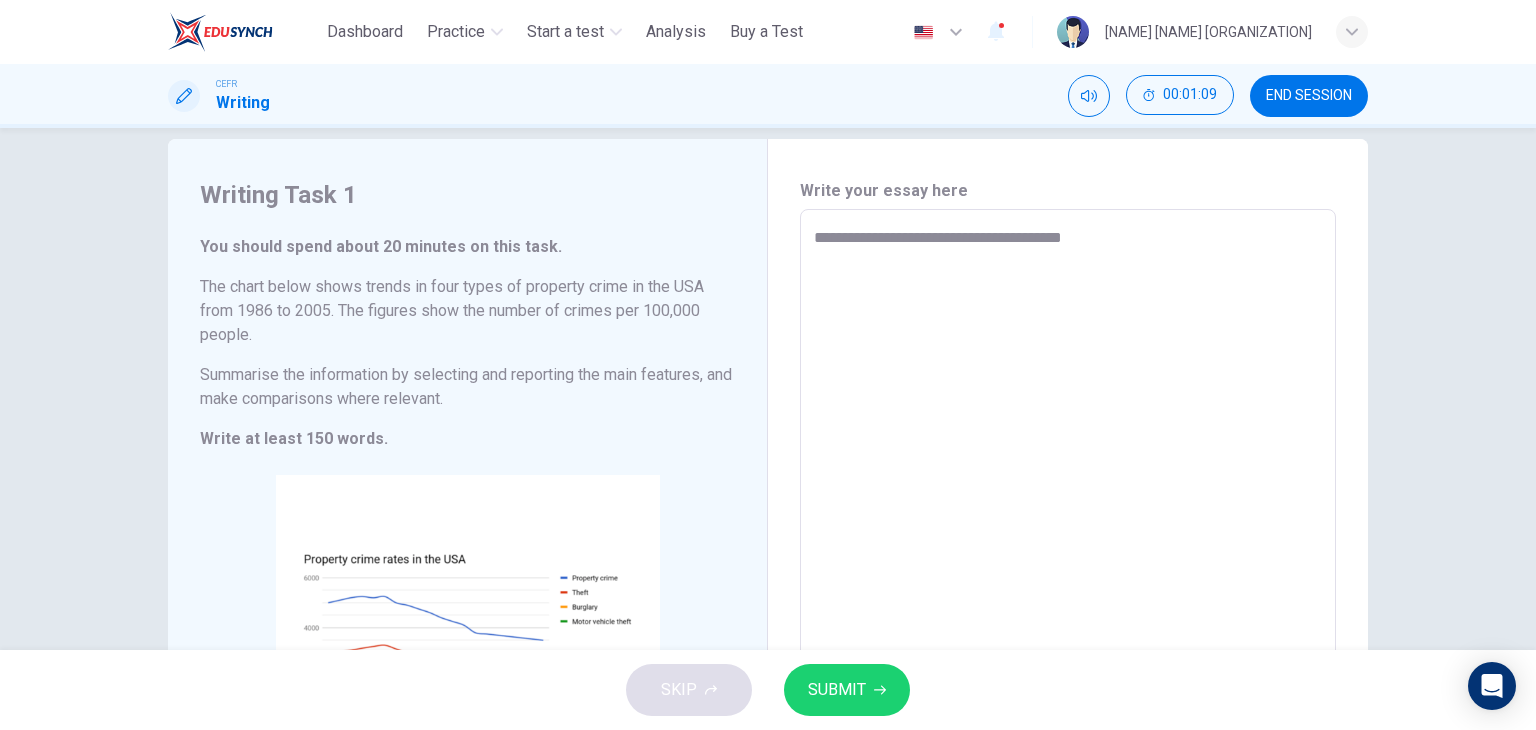 type on "**********" 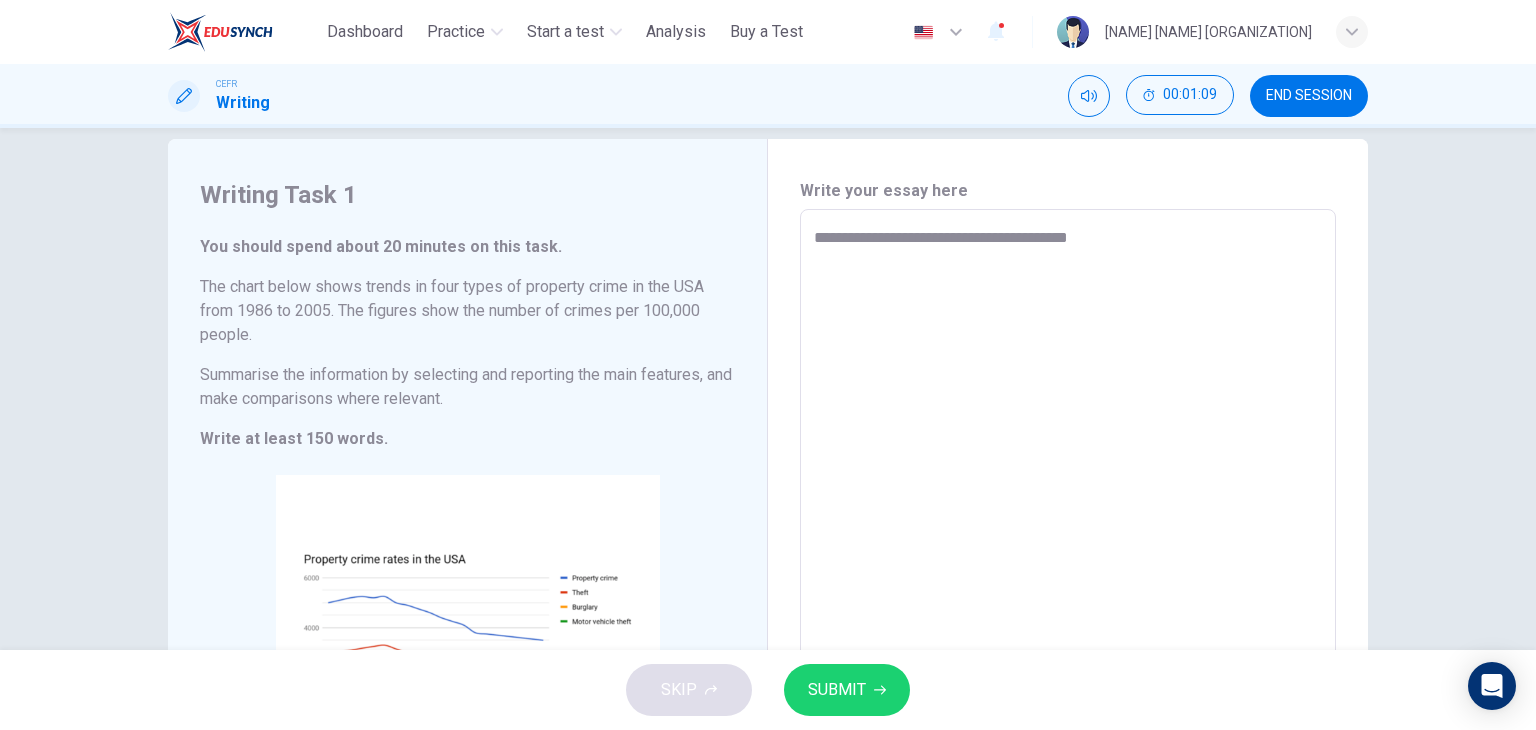 type on "*" 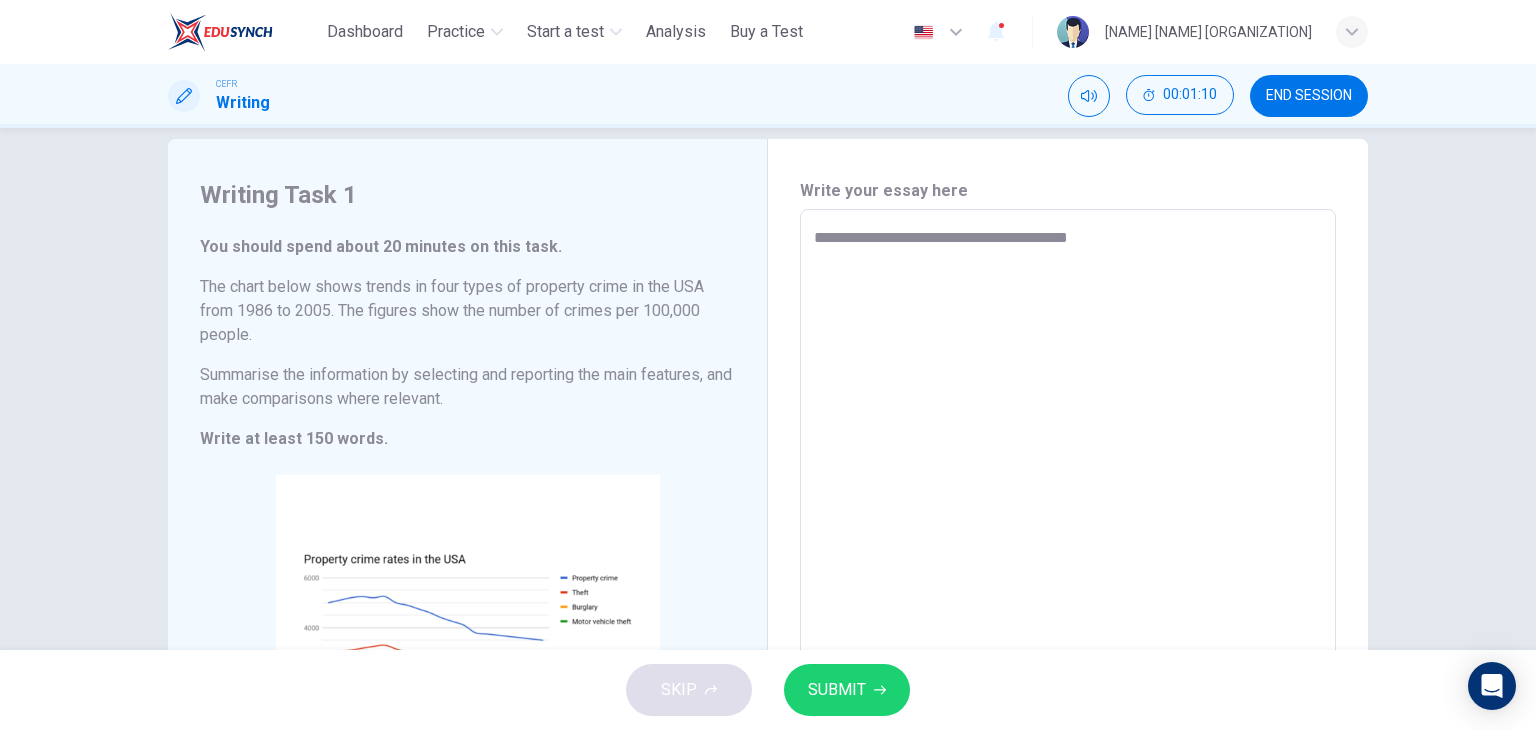 type on "**********" 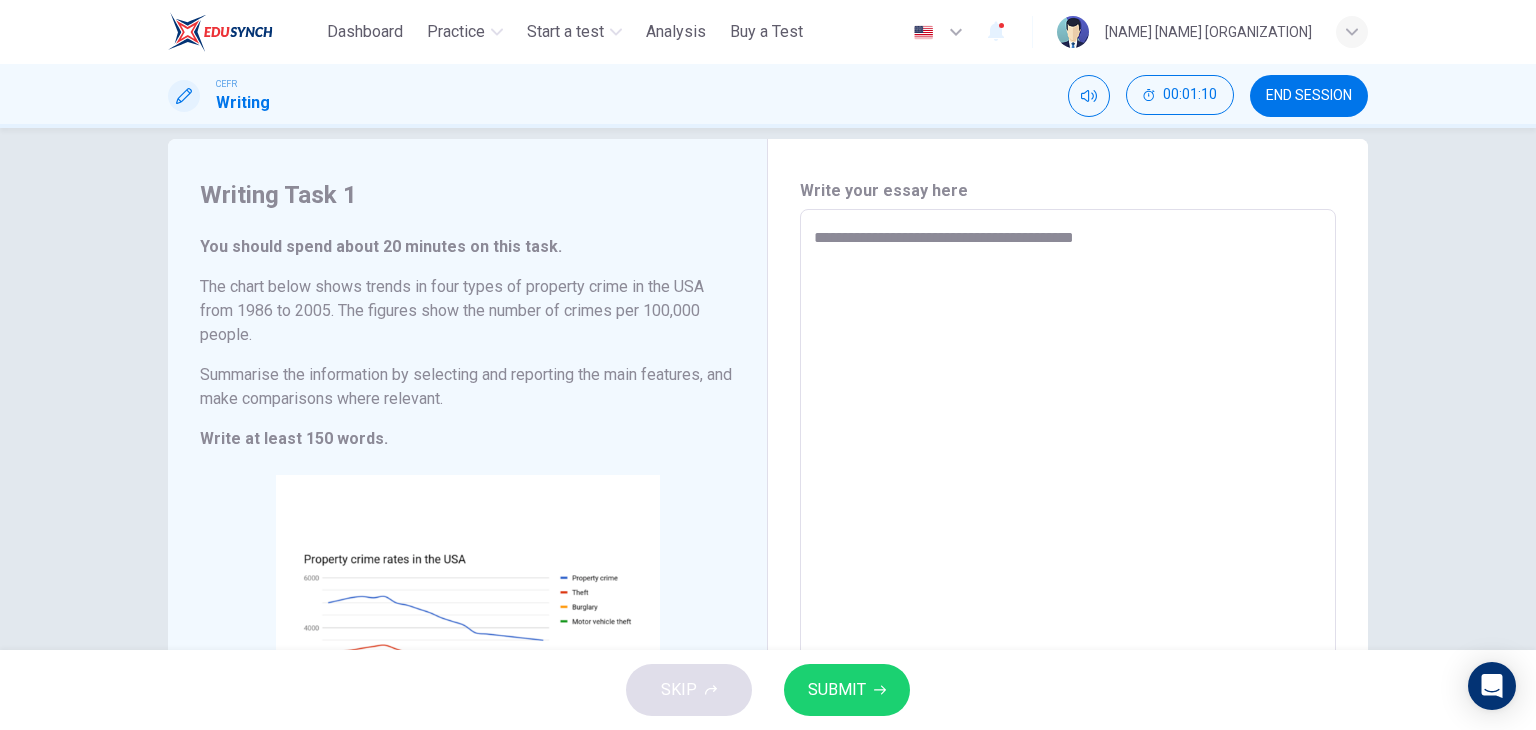 type on "*" 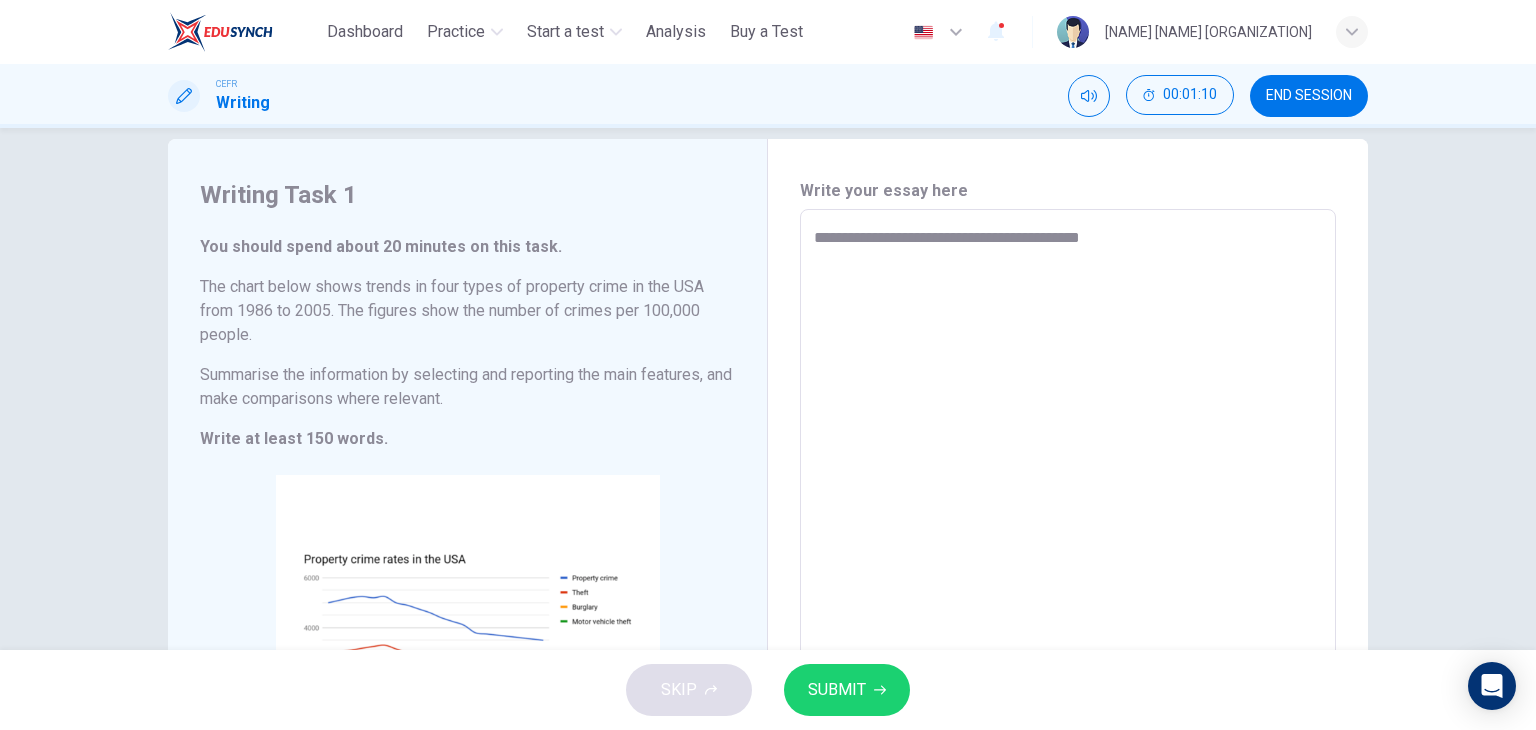 type on "**********" 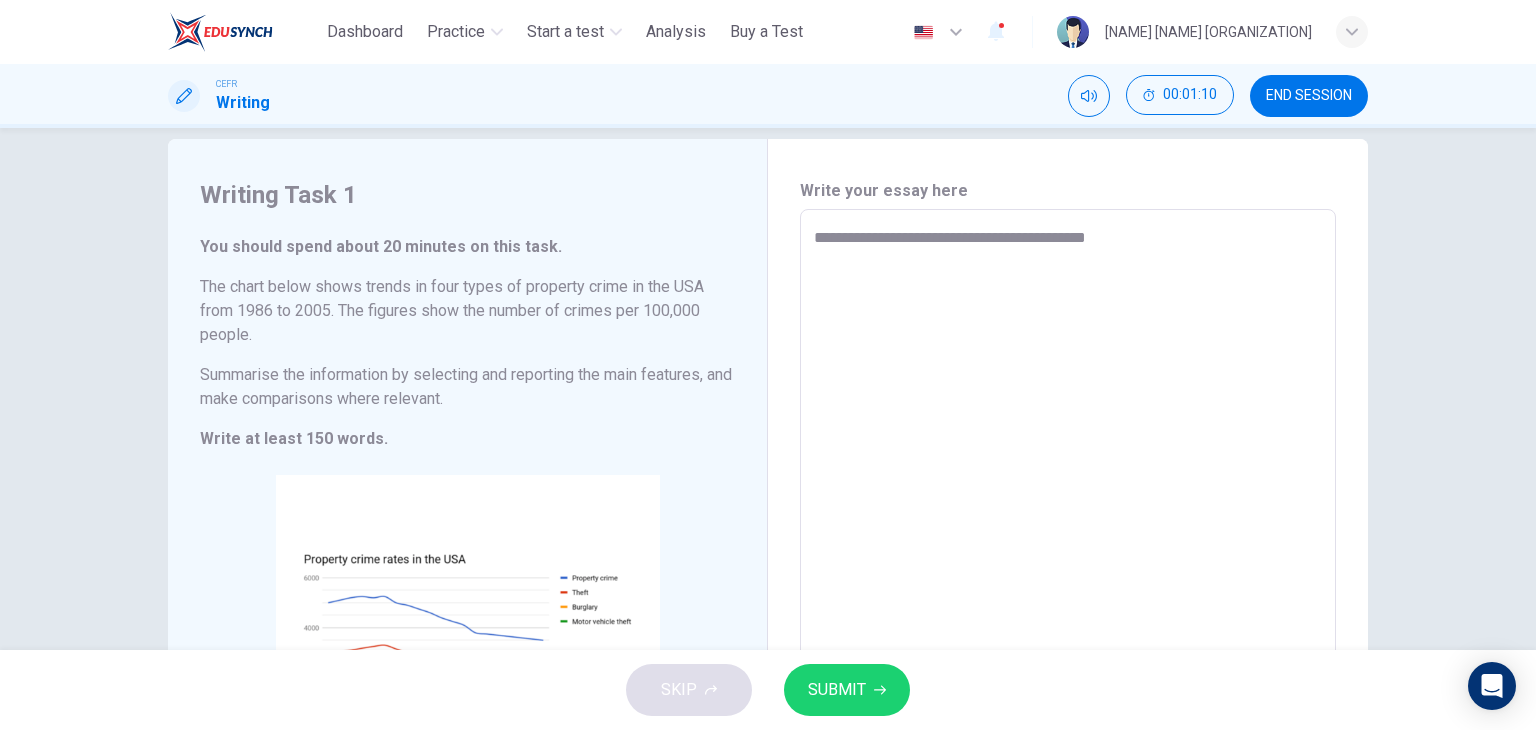 type on "*" 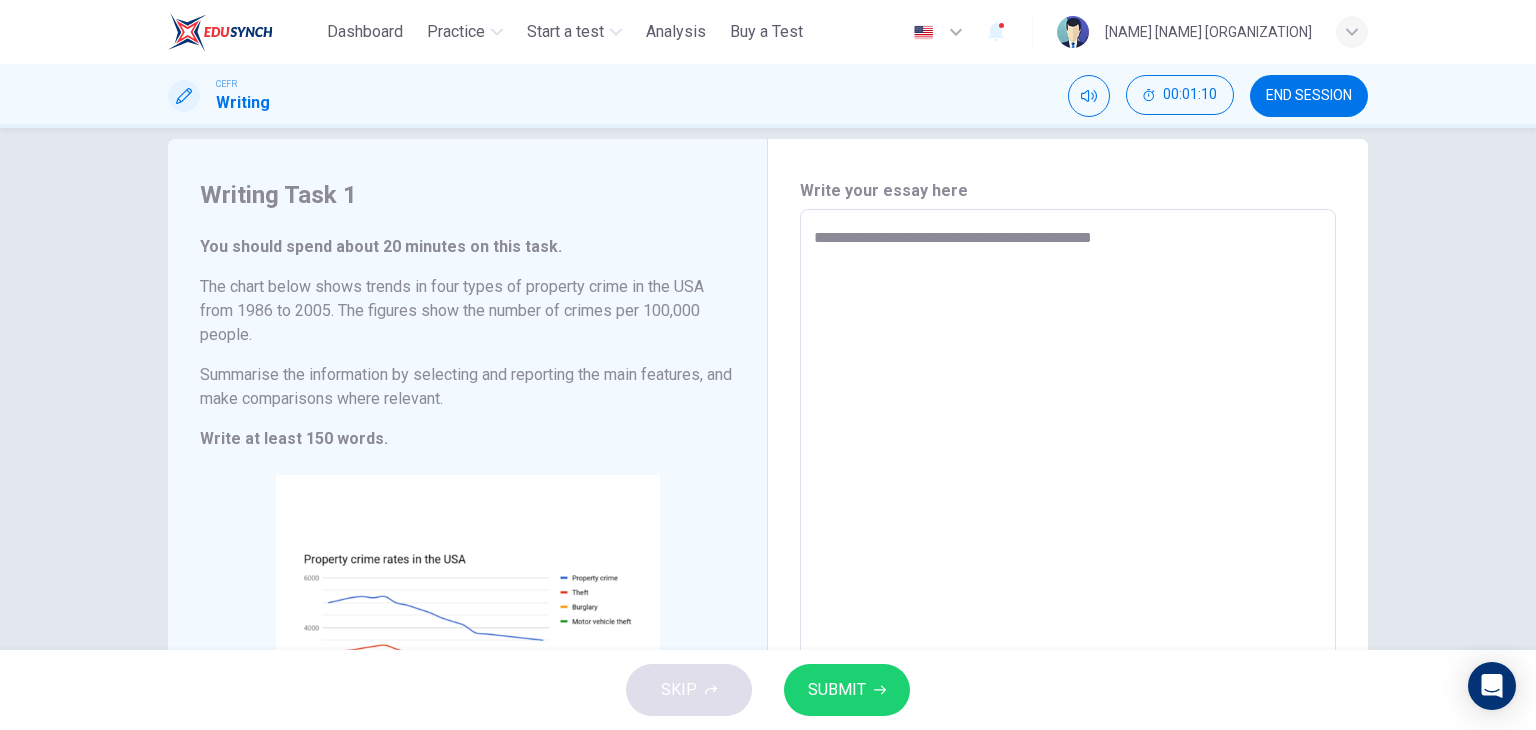 type on "*" 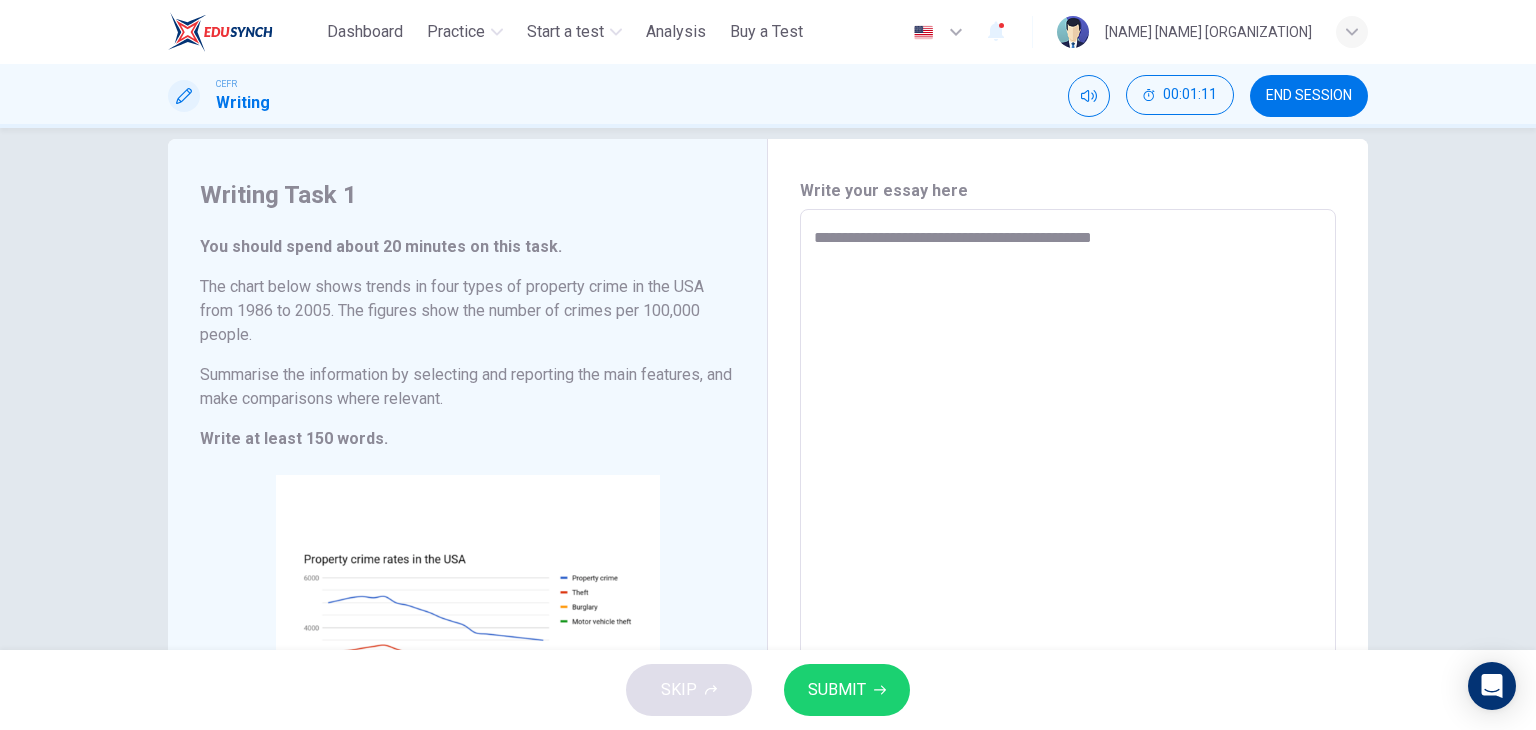 type on "**********" 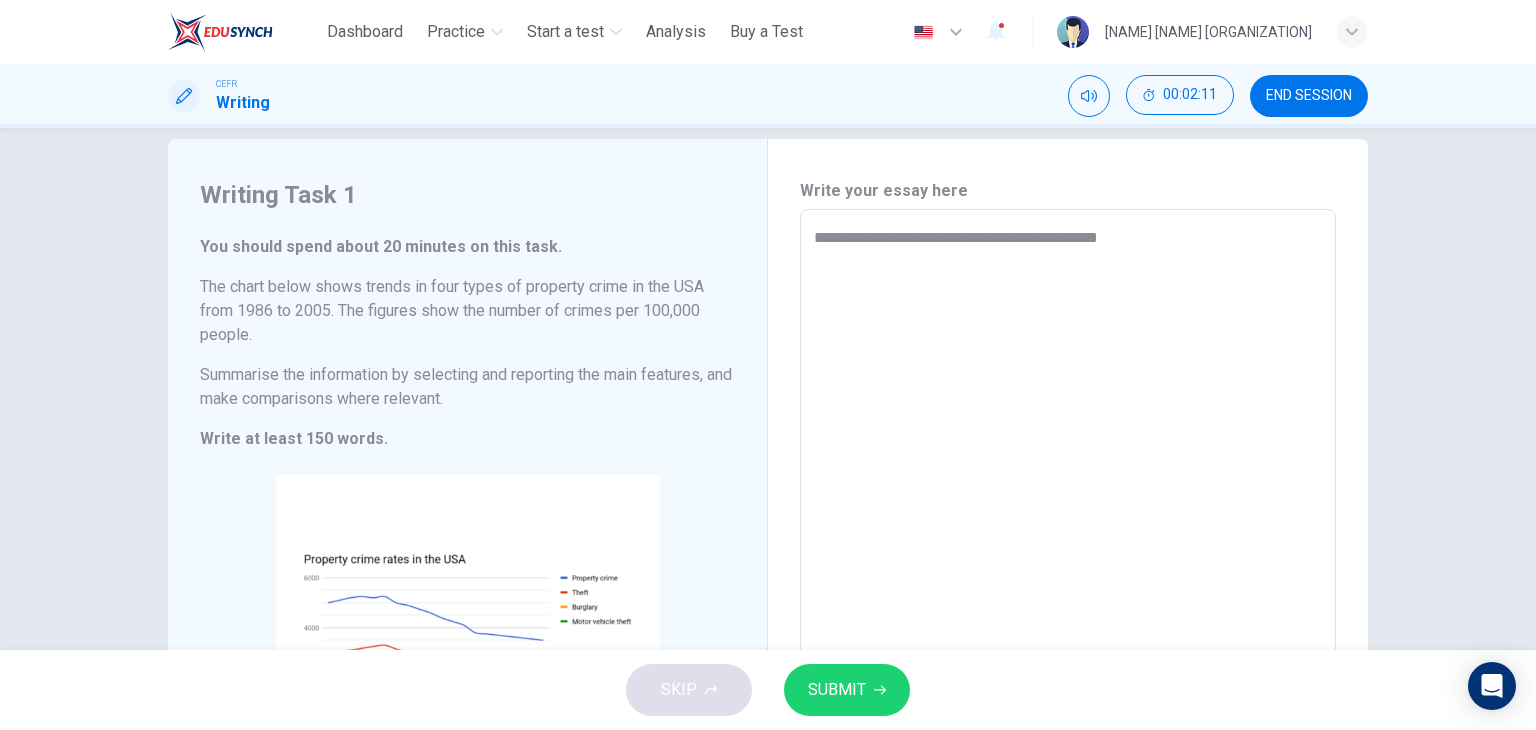 drag, startPoint x: 920, startPoint y: 243, endPoint x: 962, endPoint y: 370, distance: 133.76472 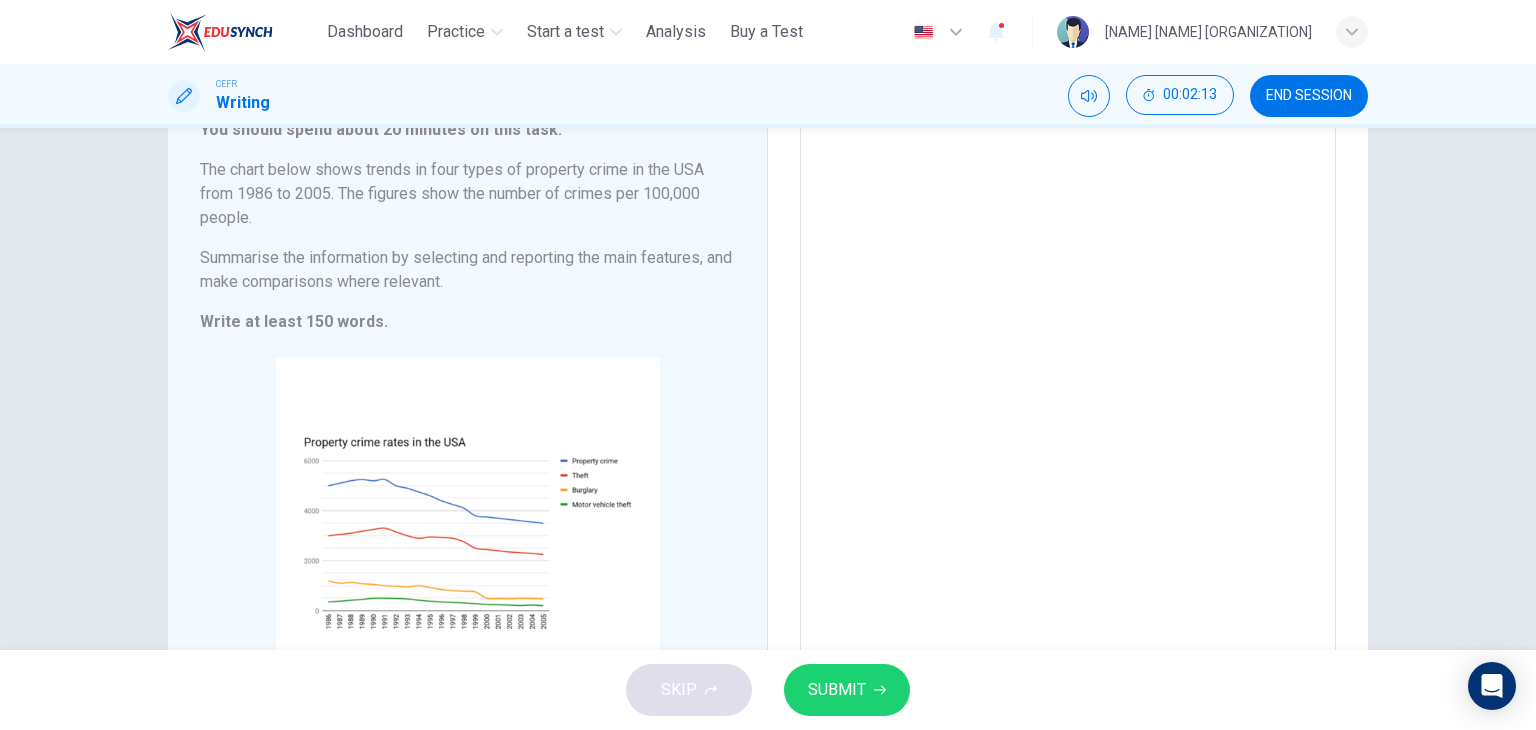 scroll, scrollTop: 144, scrollLeft: 0, axis: vertical 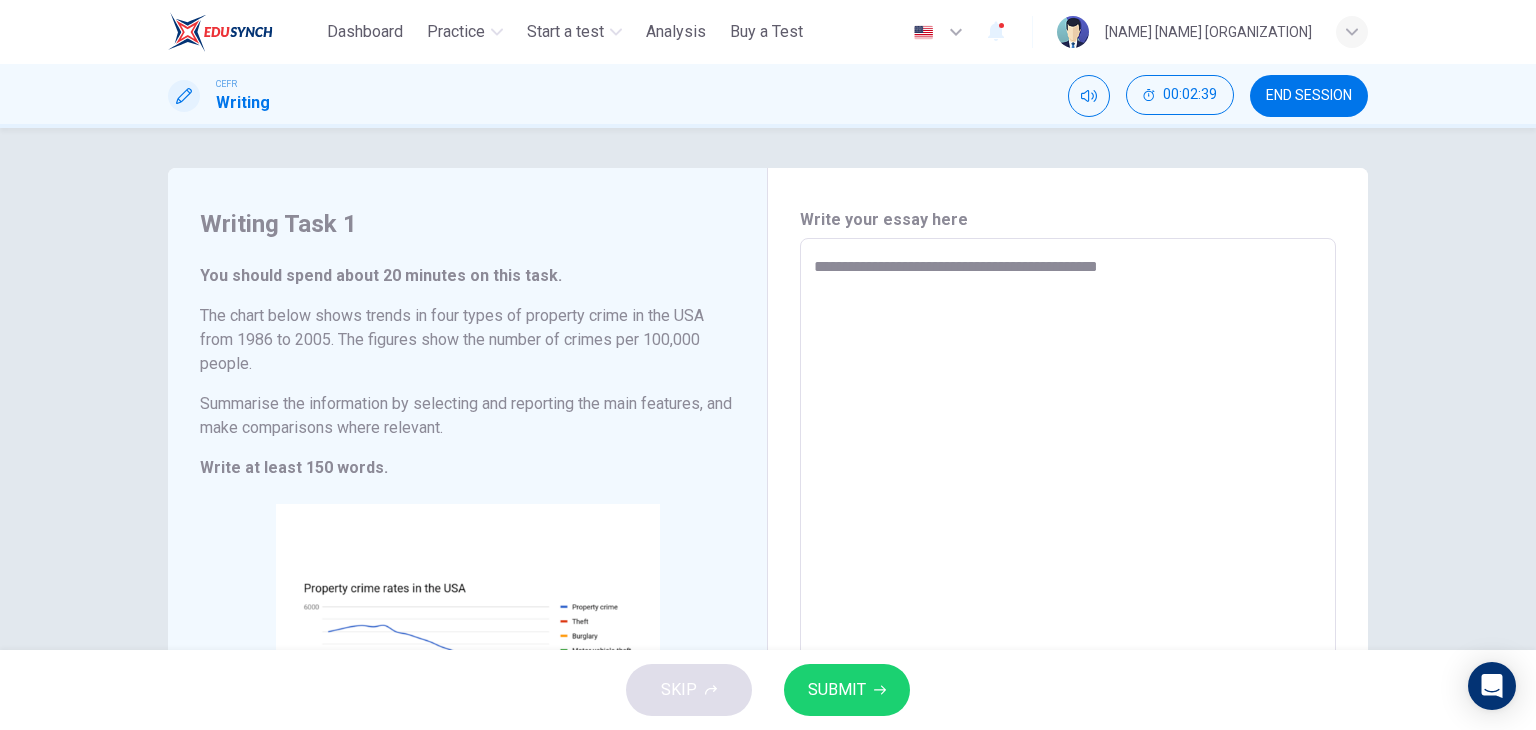 drag, startPoint x: 1157, startPoint y: 294, endPoint x: 1147, endPoint y: 252, distance: 43.174065 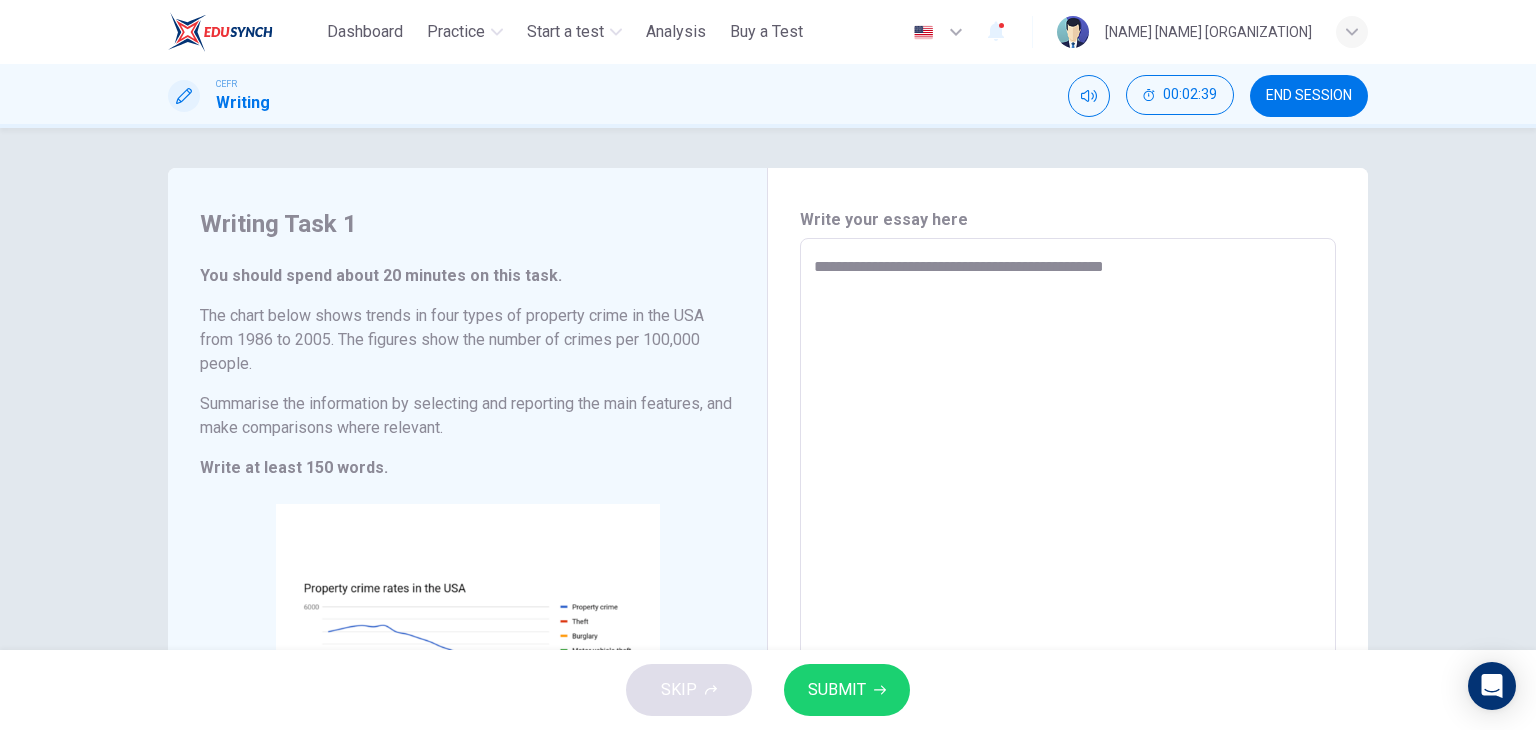 type on "*" 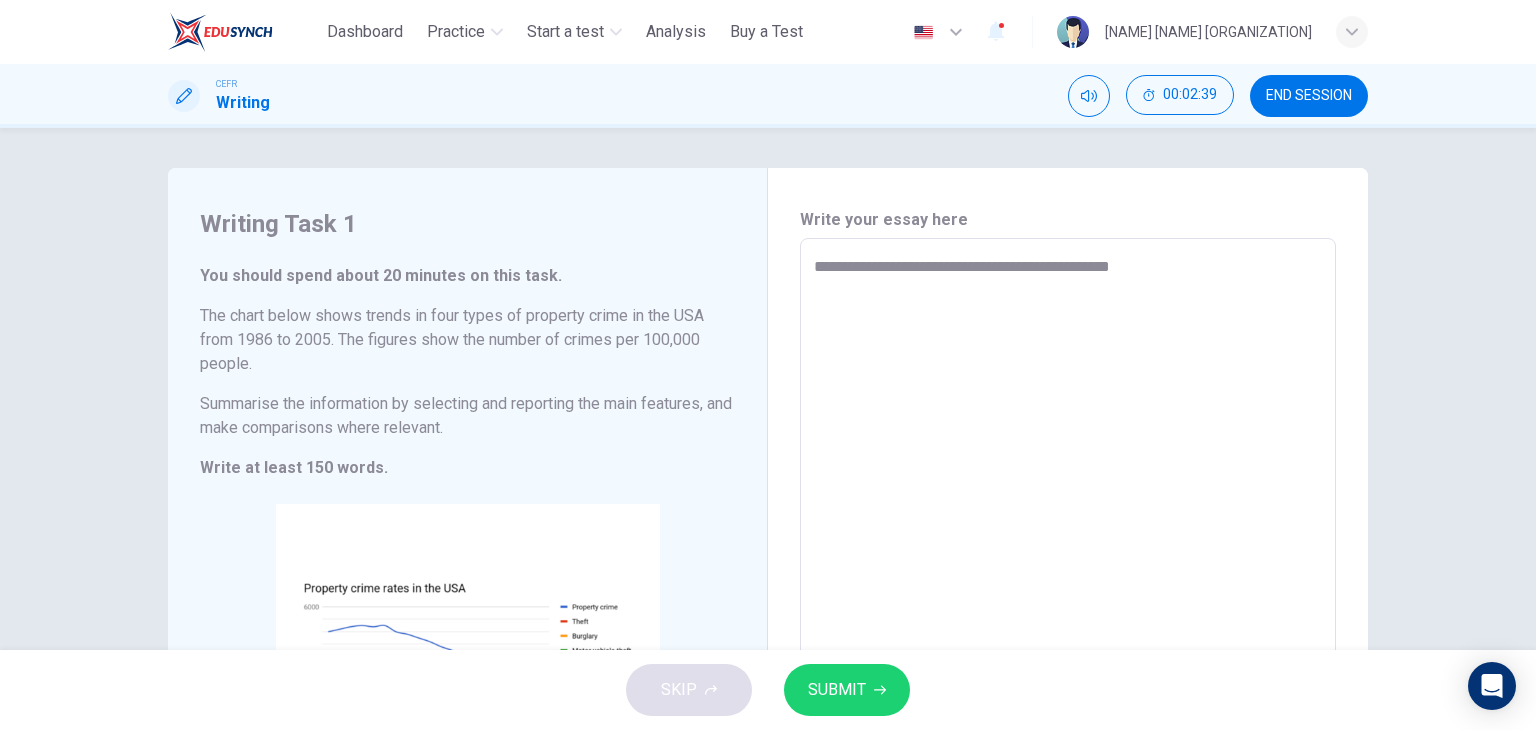 type on "*" 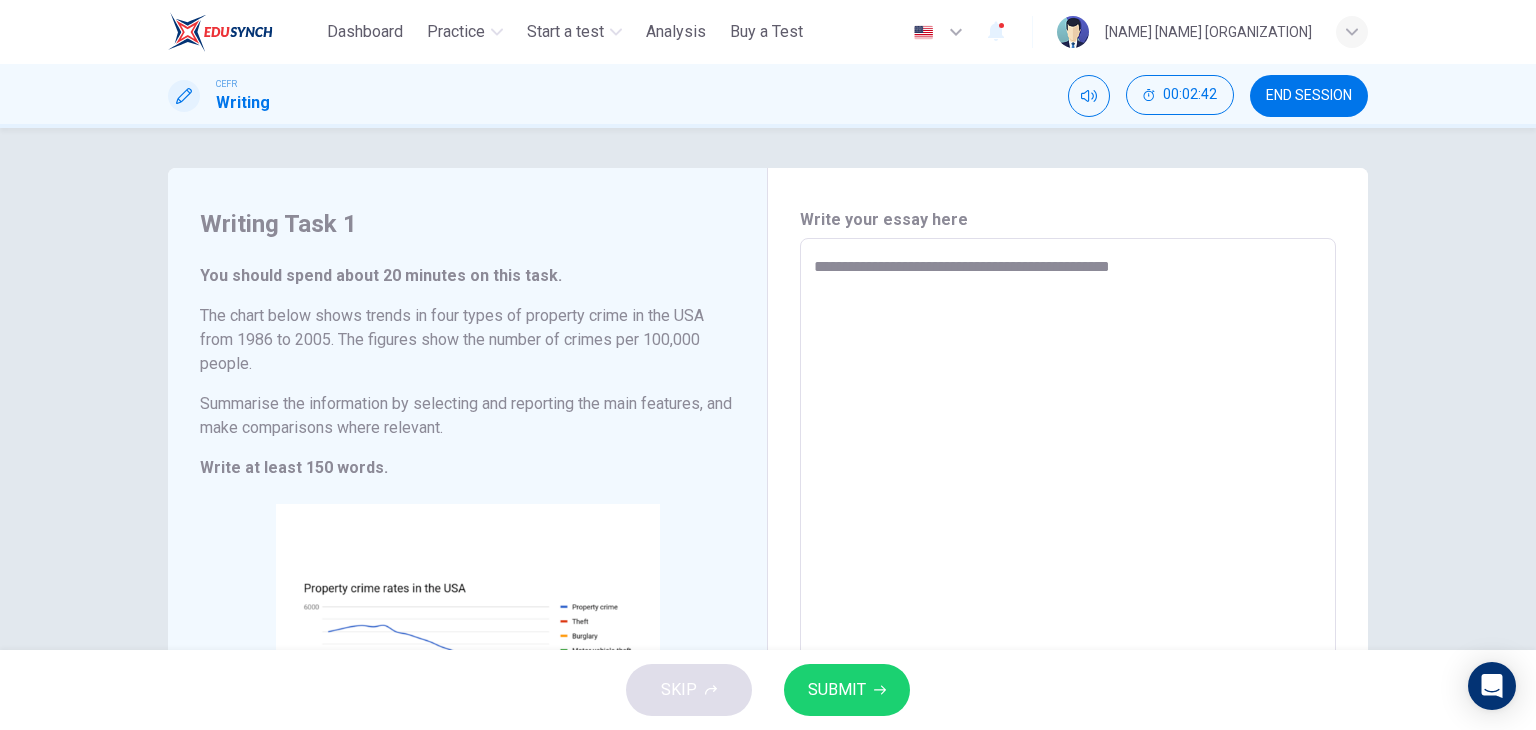type on "**********" 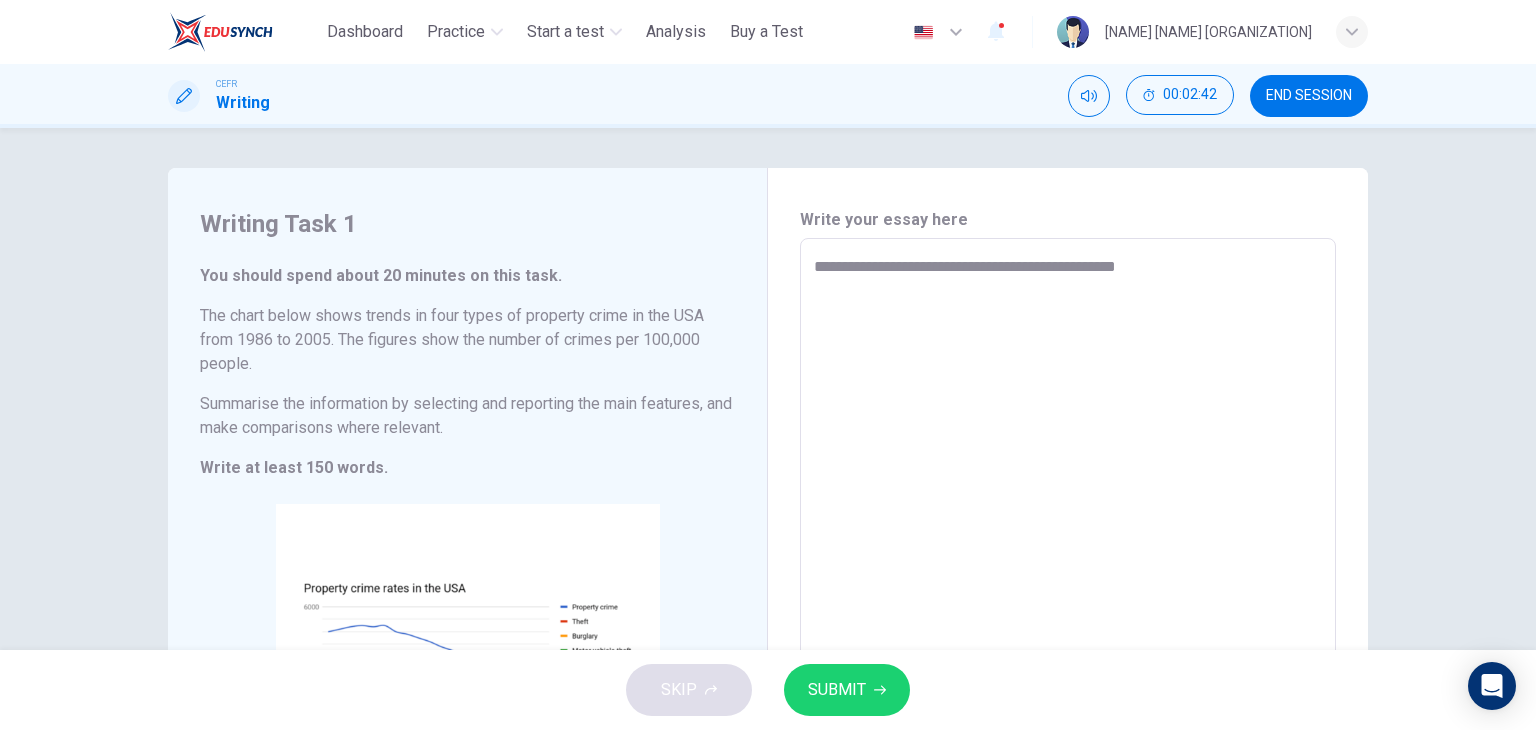 type on "*" 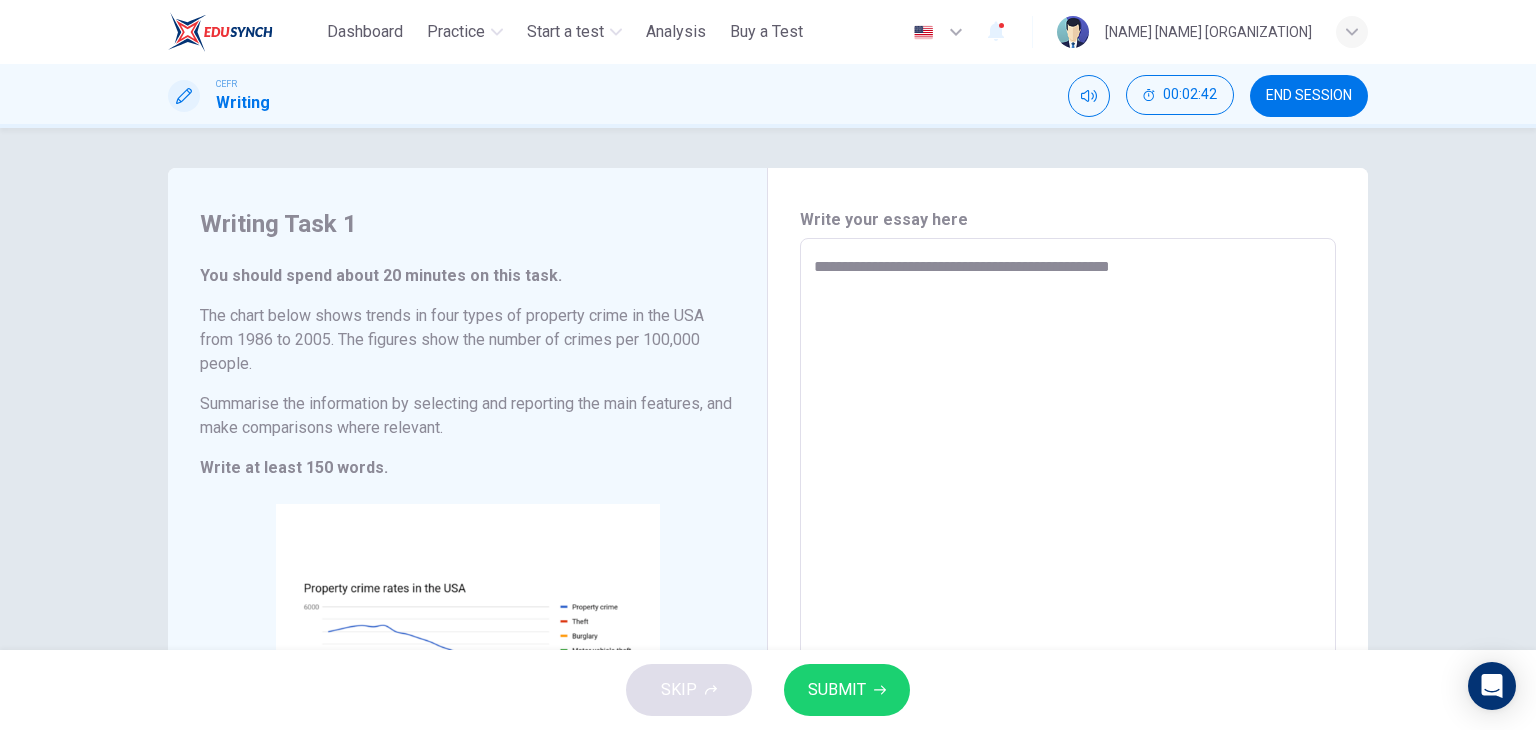 type on "*" 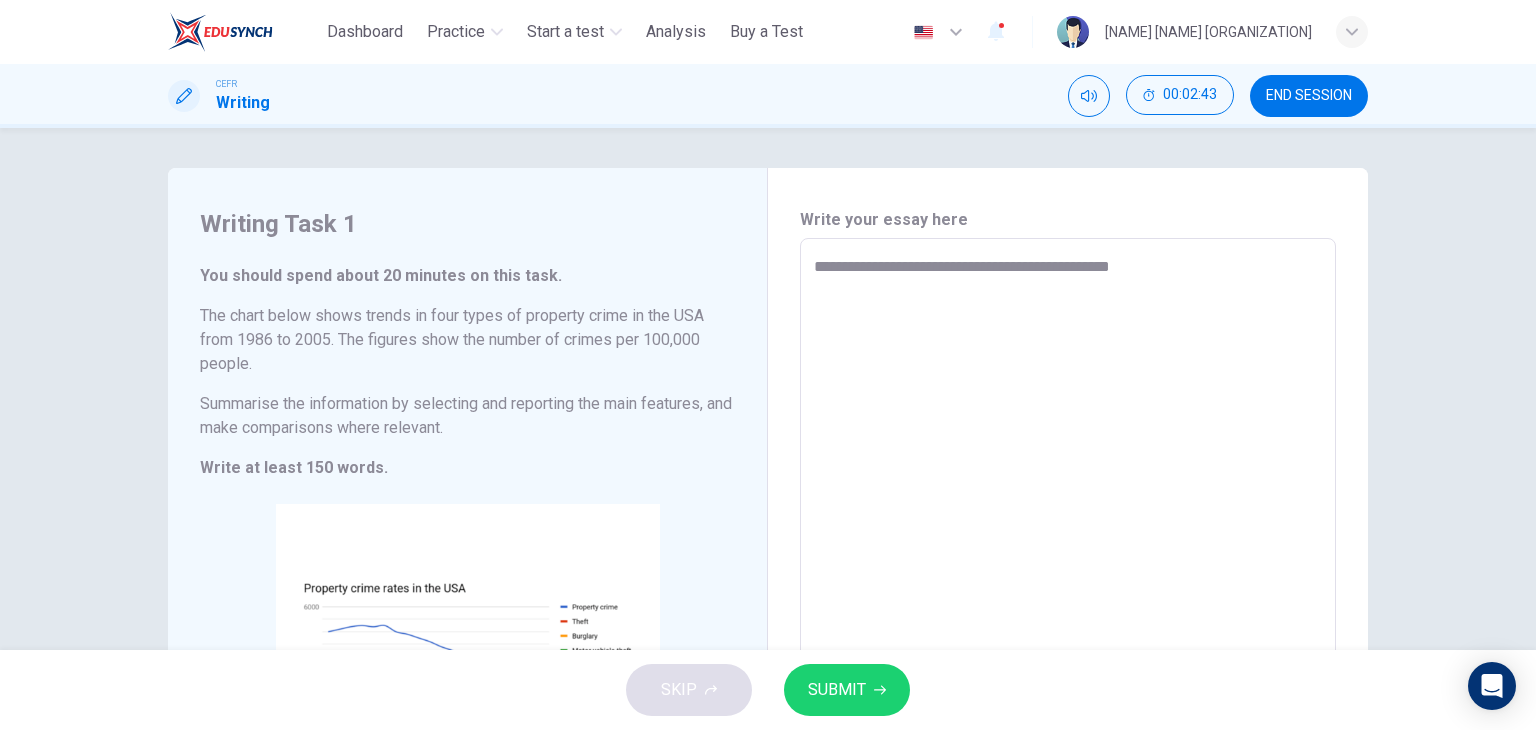 type on "**********" 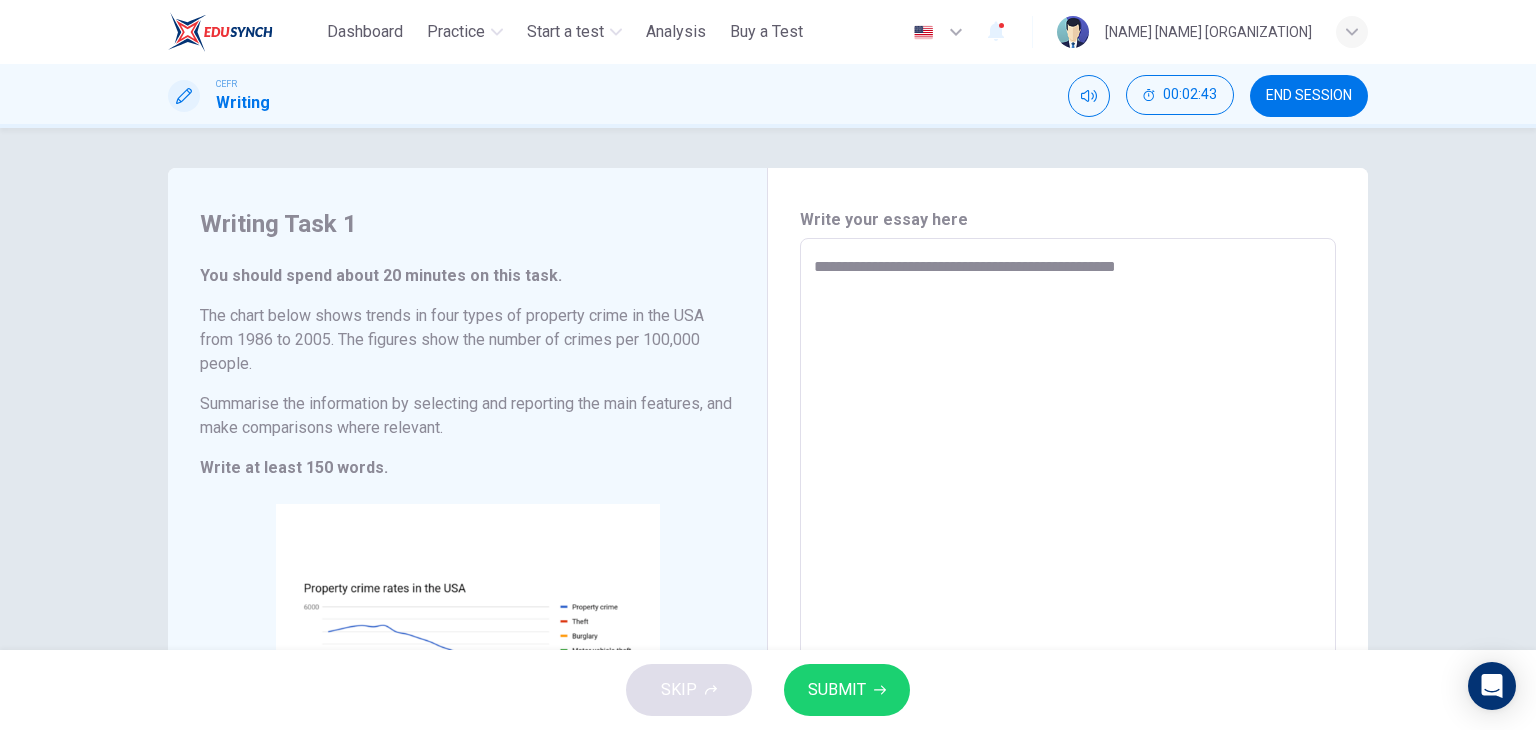 type on "*" 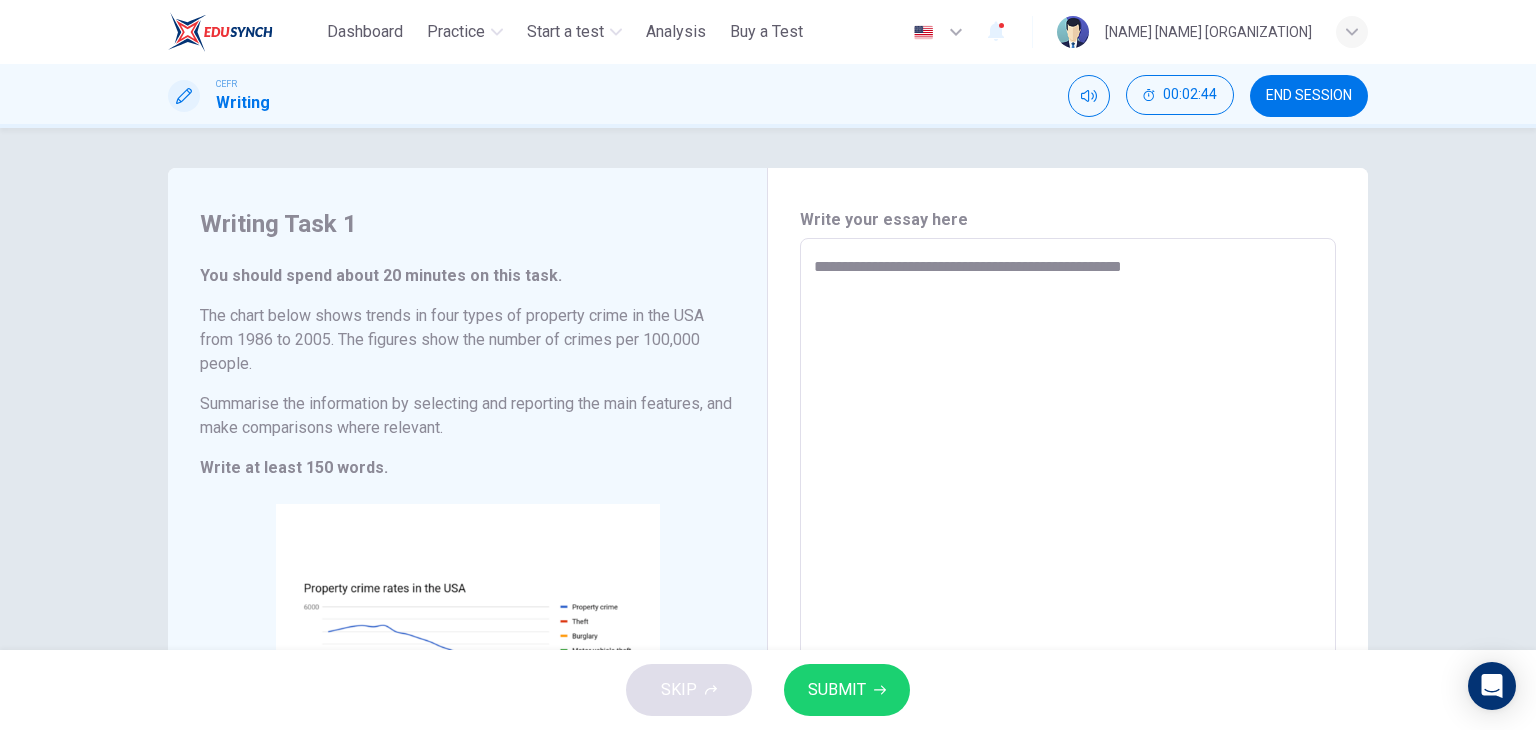 type on "**********" 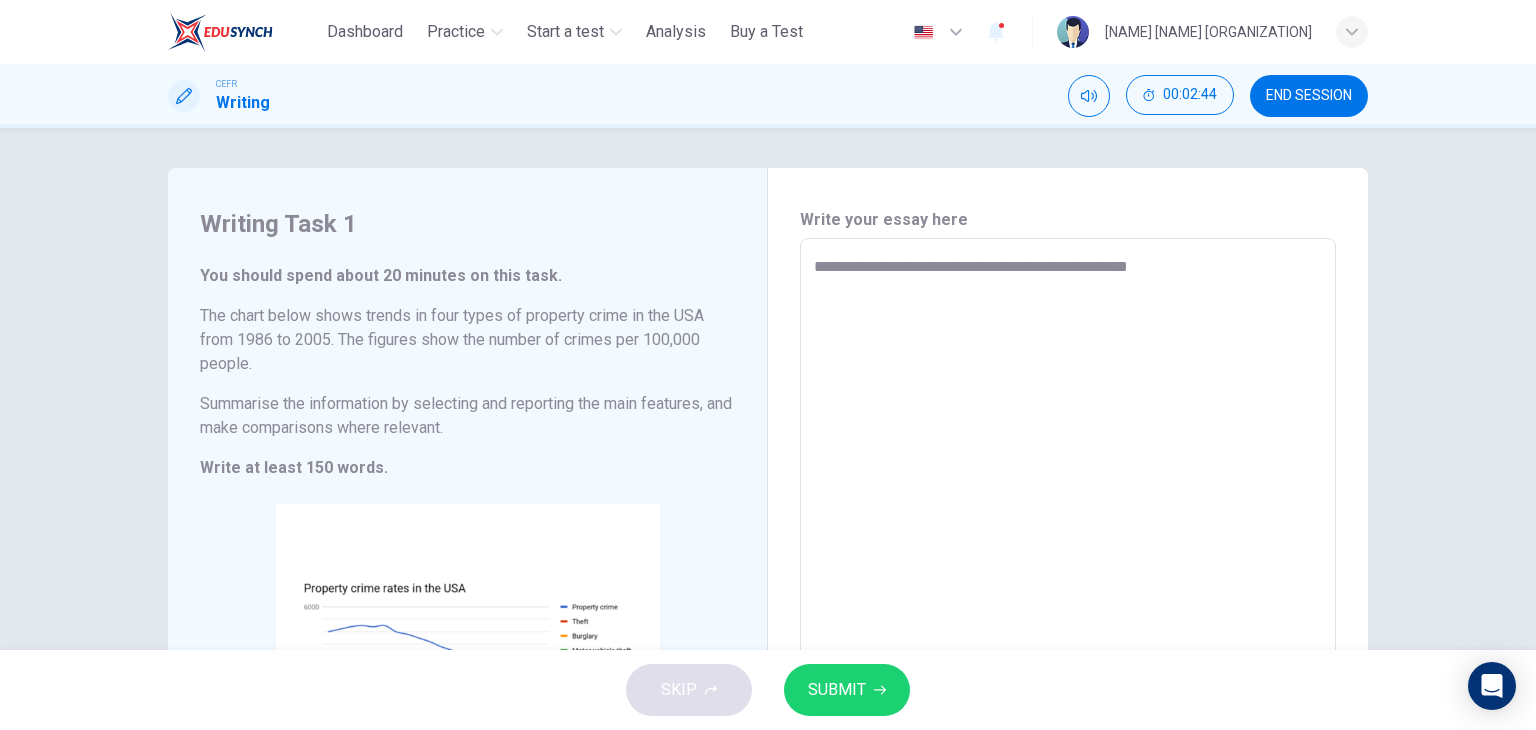 type on "**********" 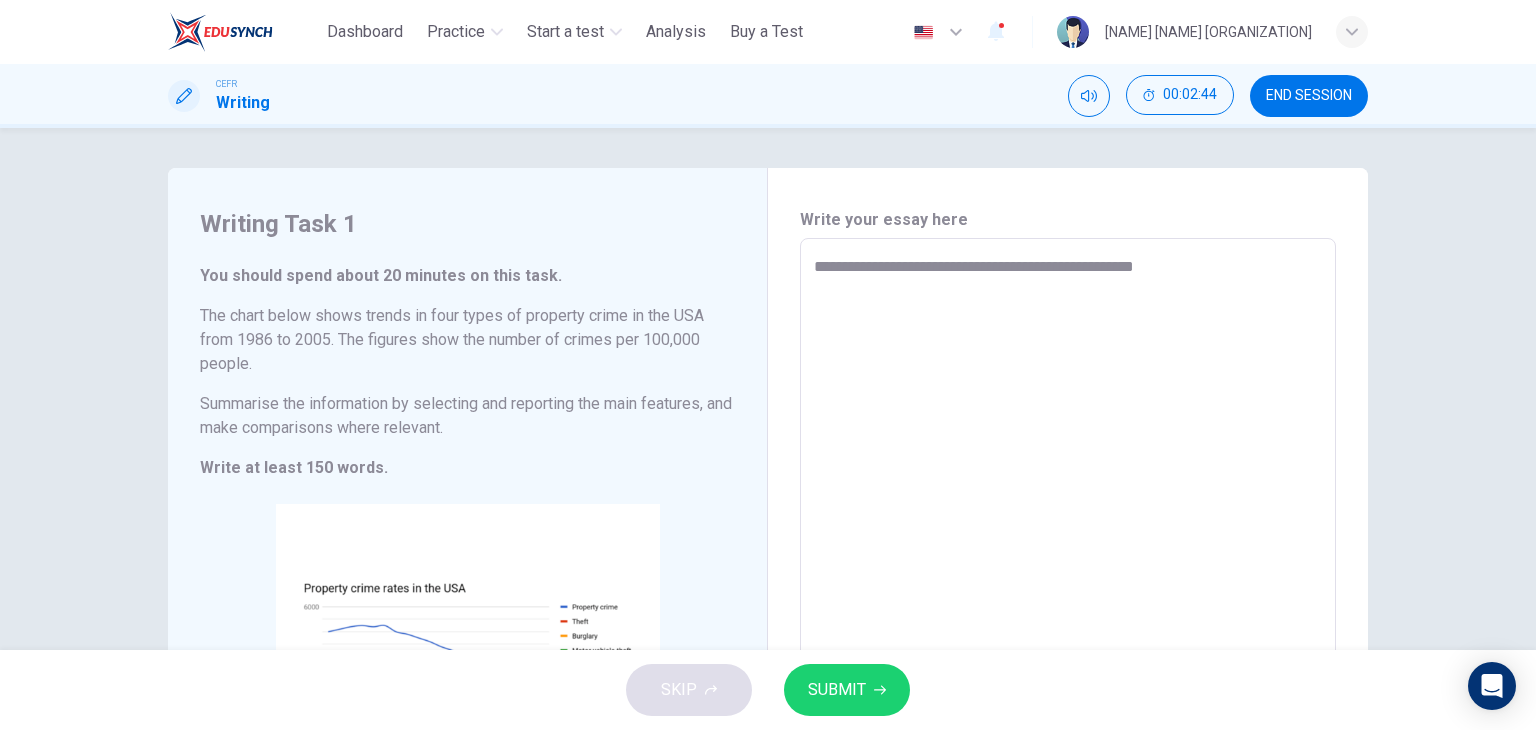 type on "**********" 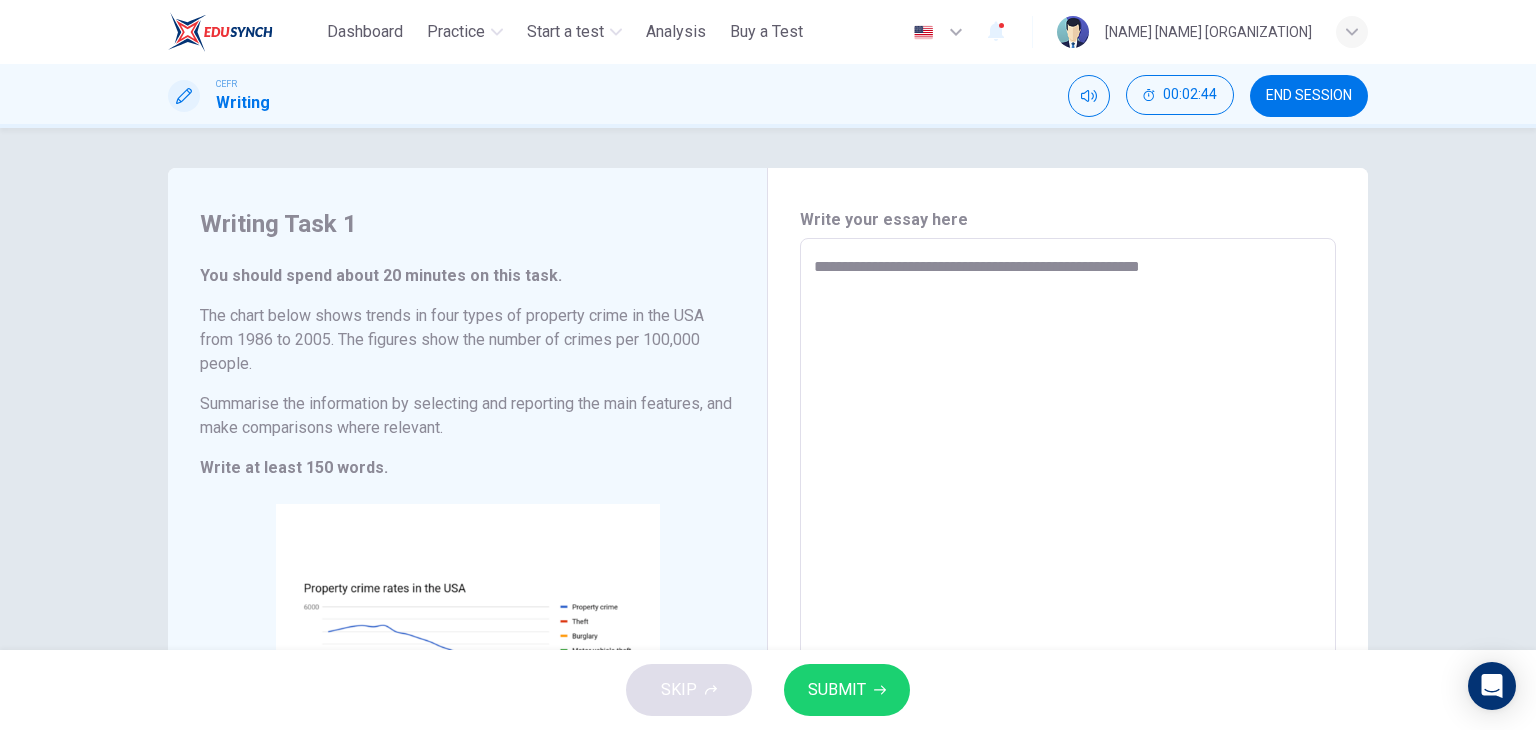 type on "*" 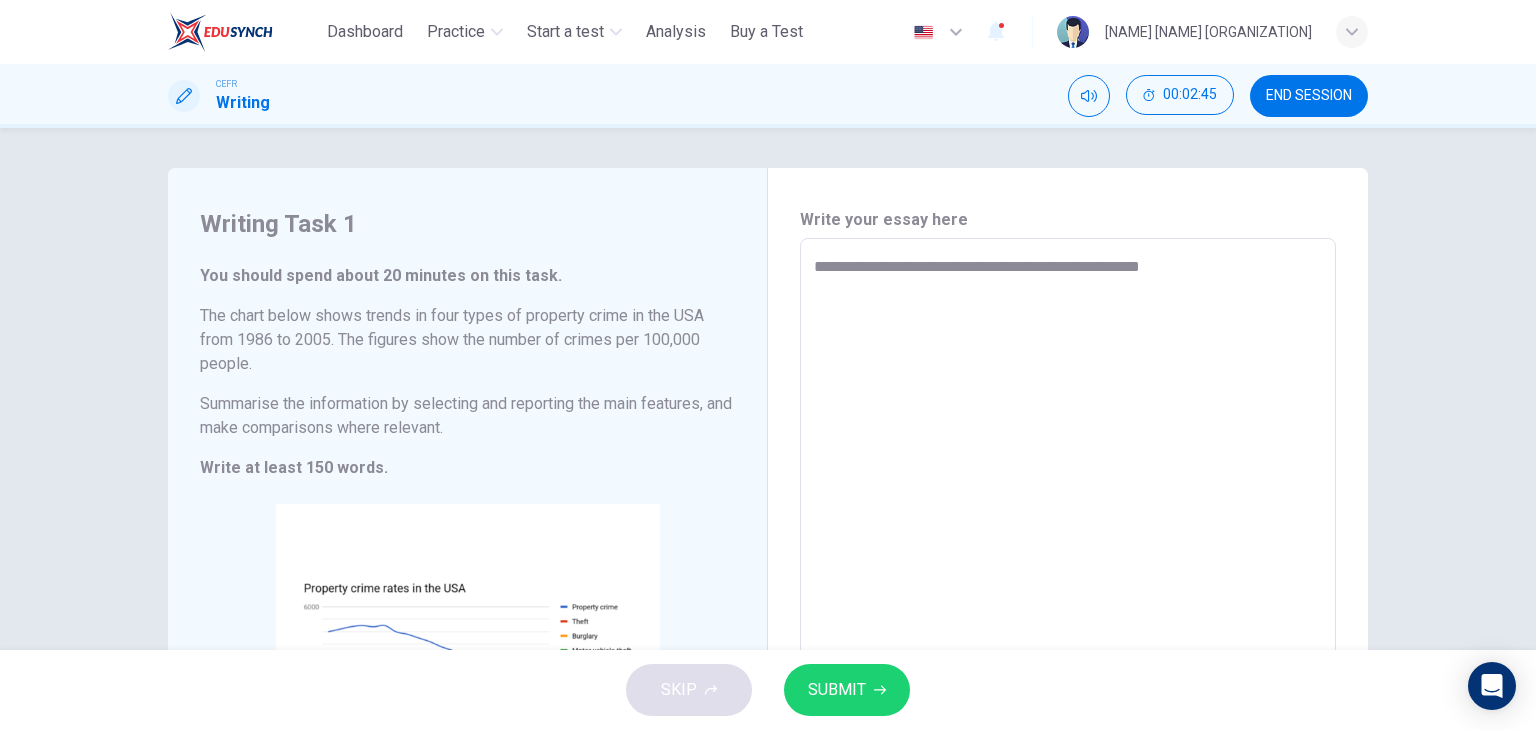 type on "**********" 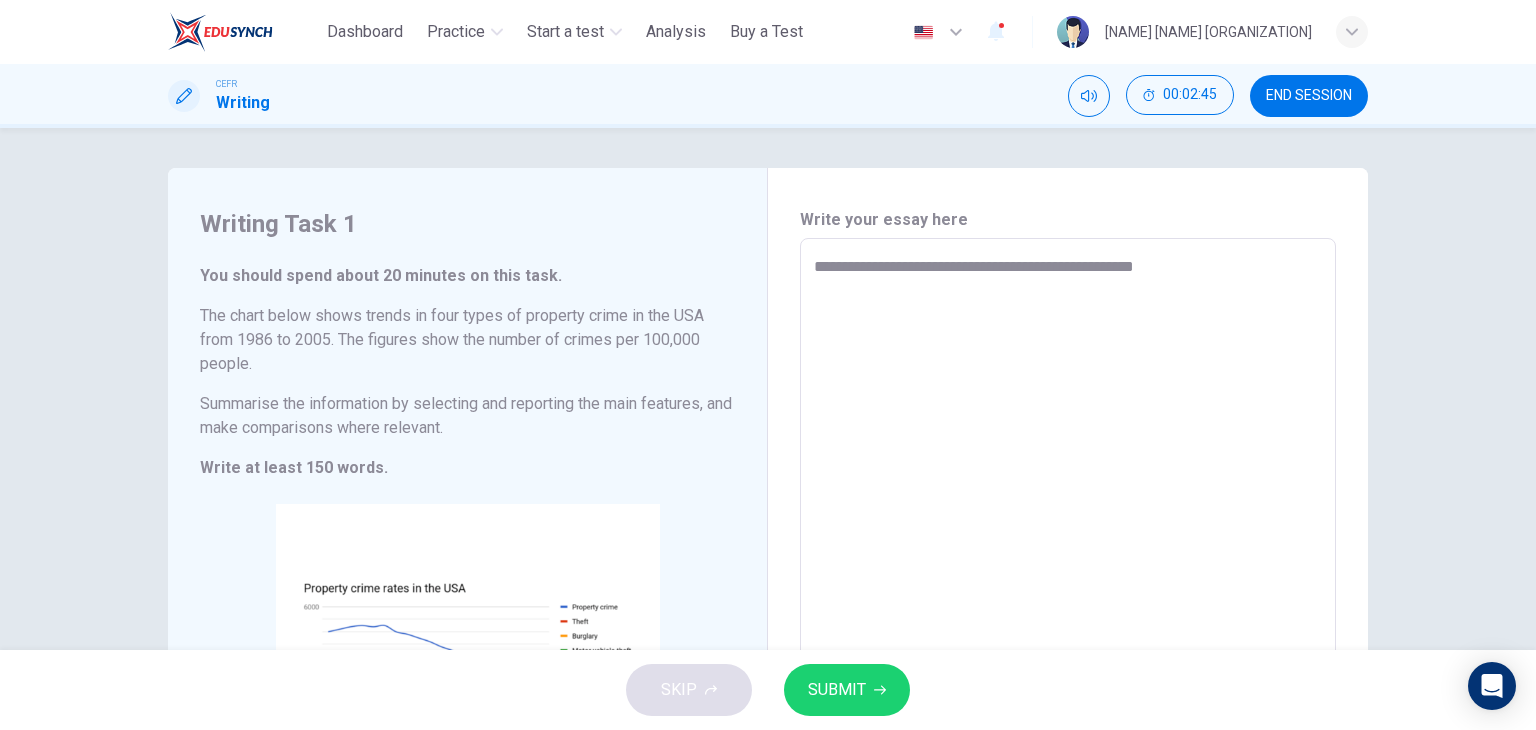 type on "*" 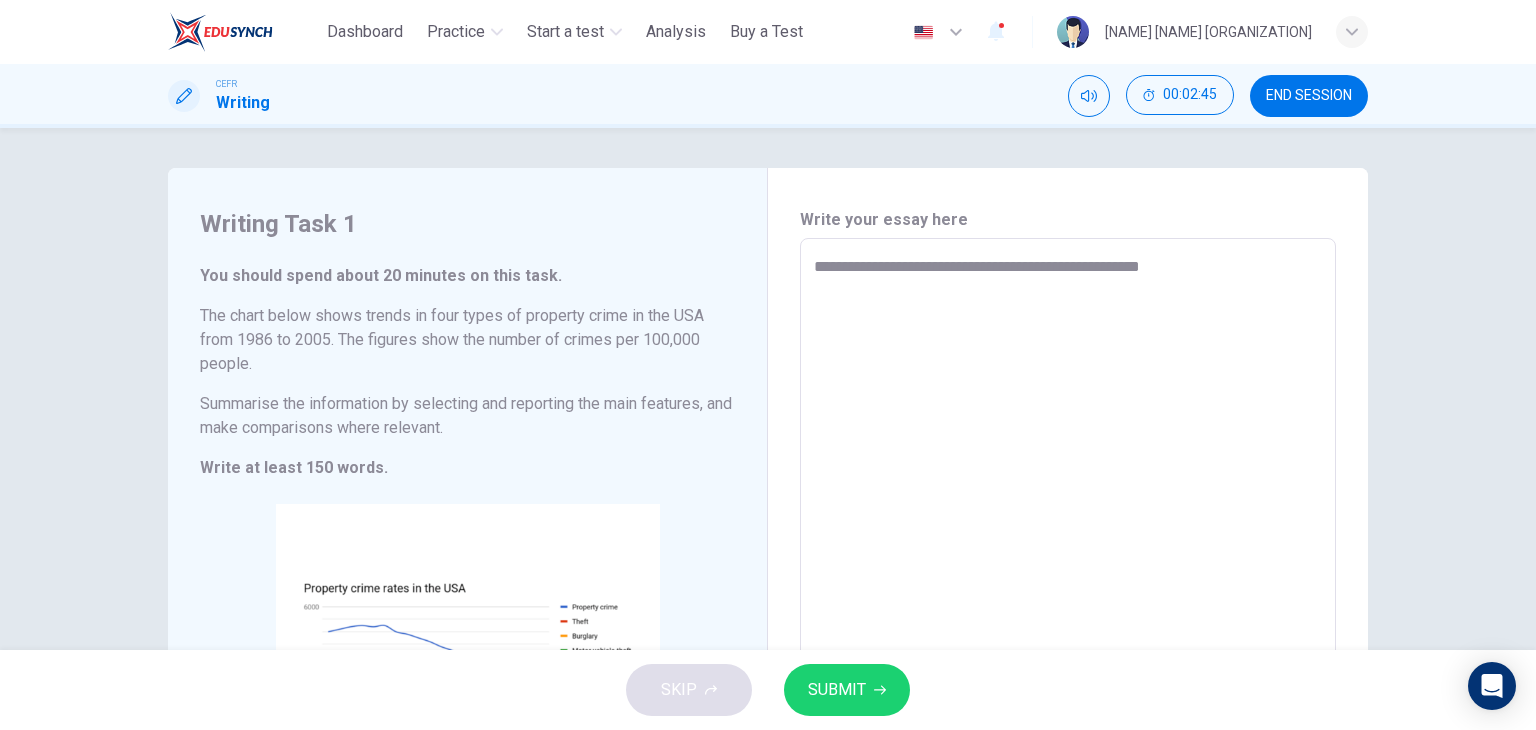 type on "**********" 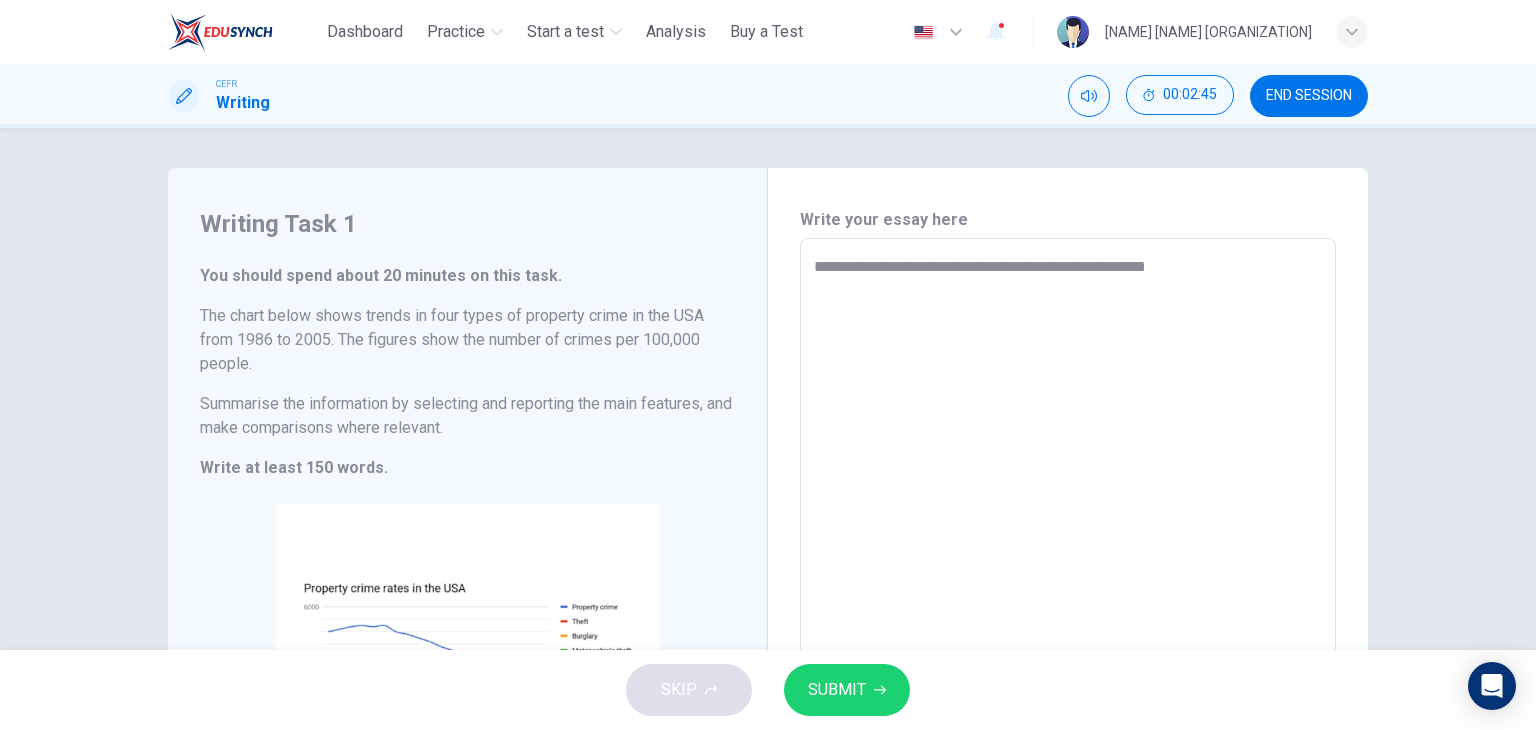 type on "*" 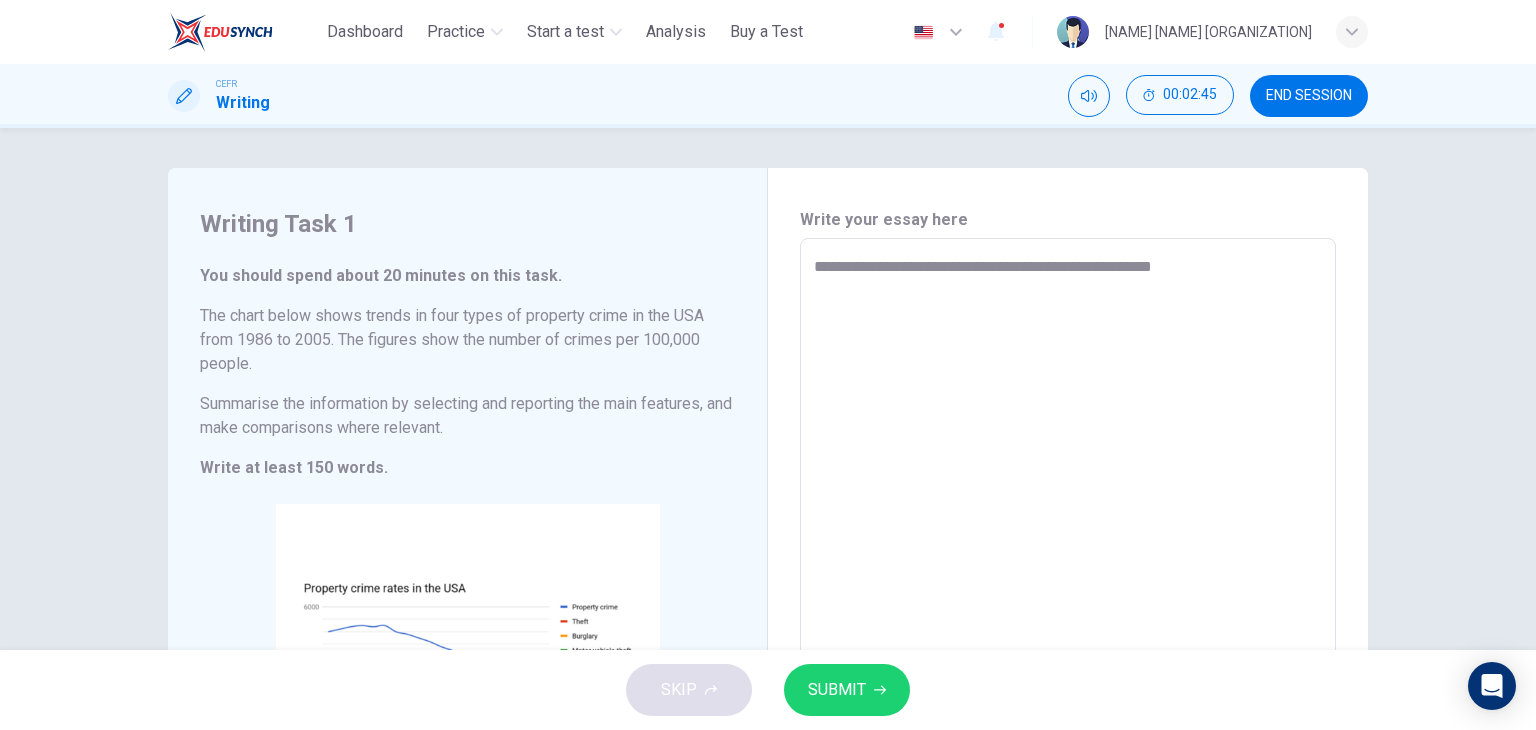 type on "*" 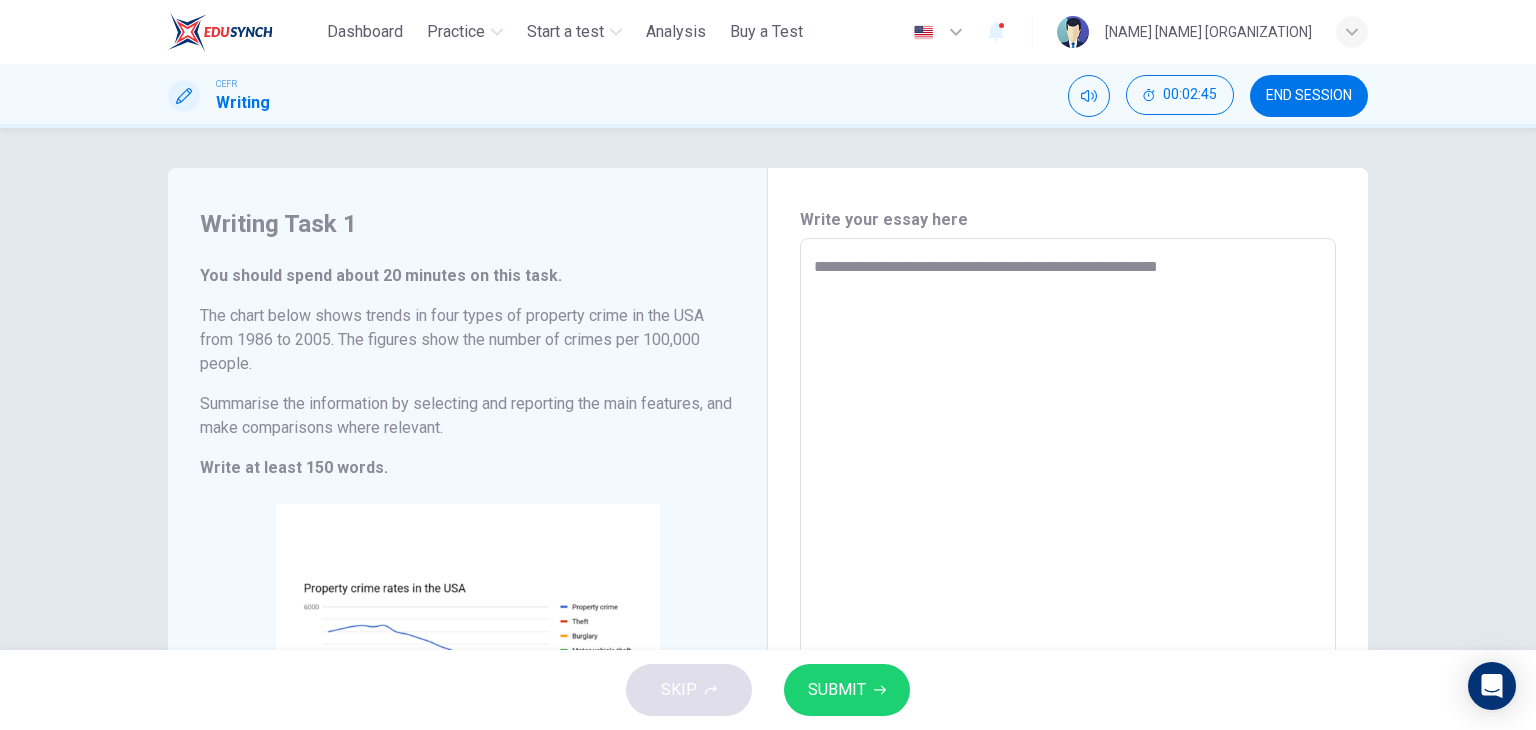 type on "*" 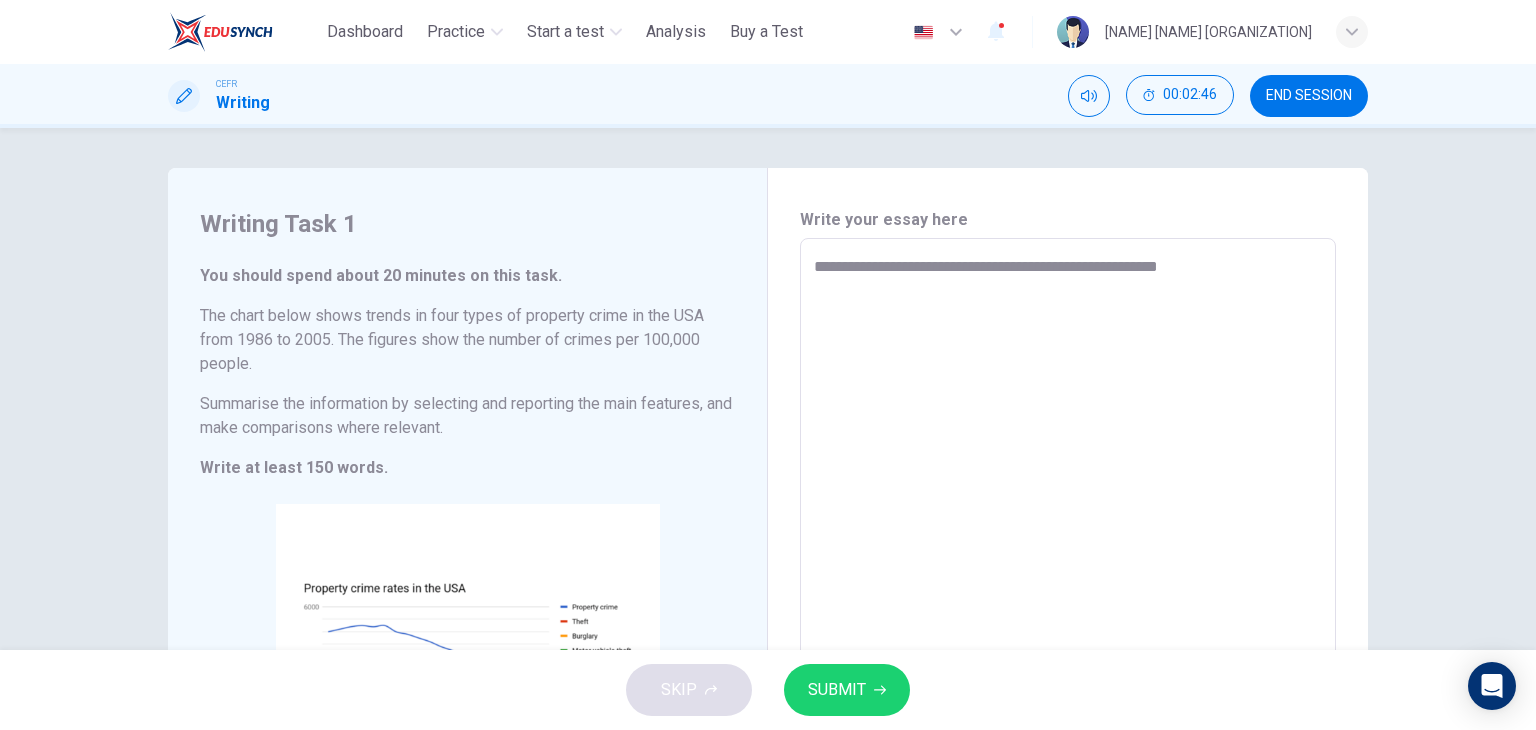 type on "**********" 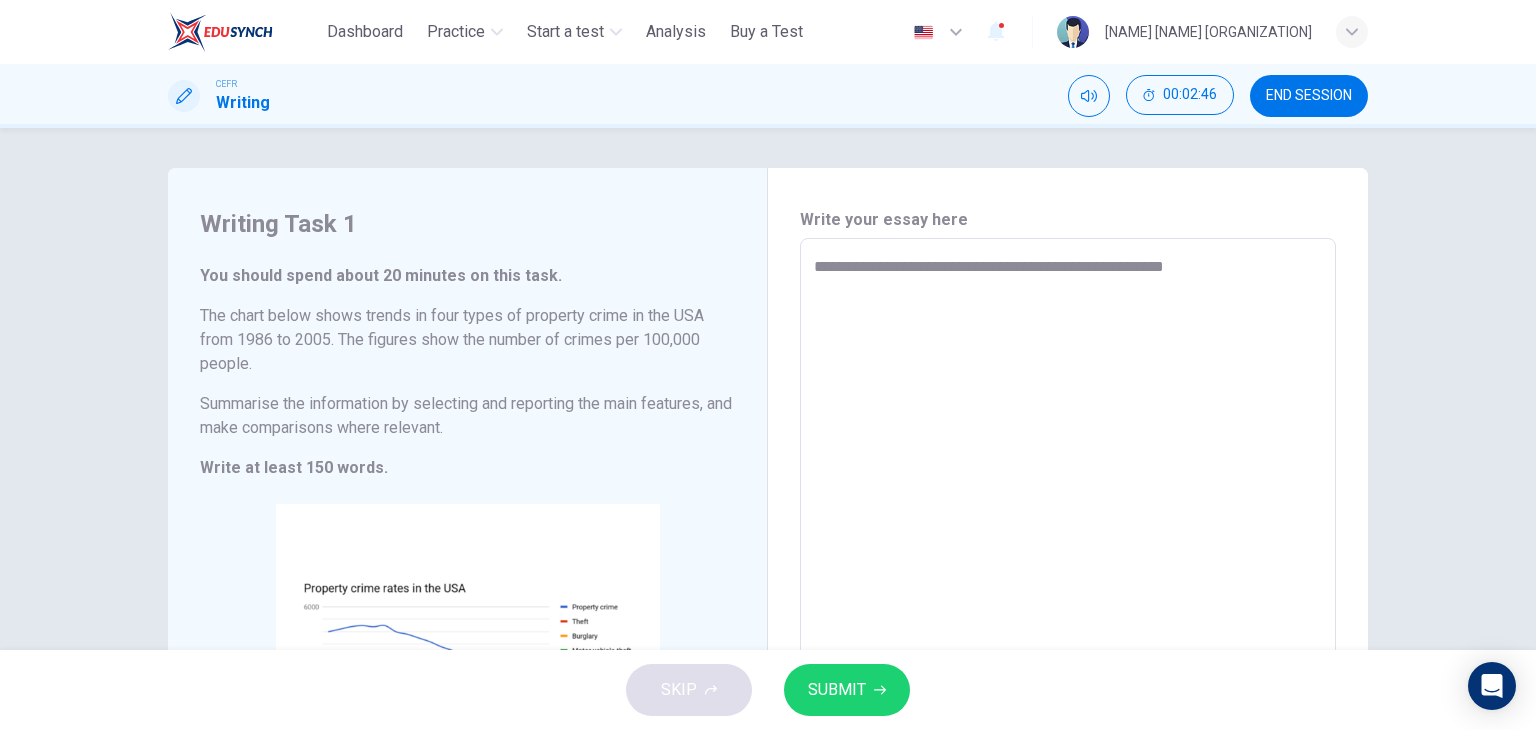 type on "*" 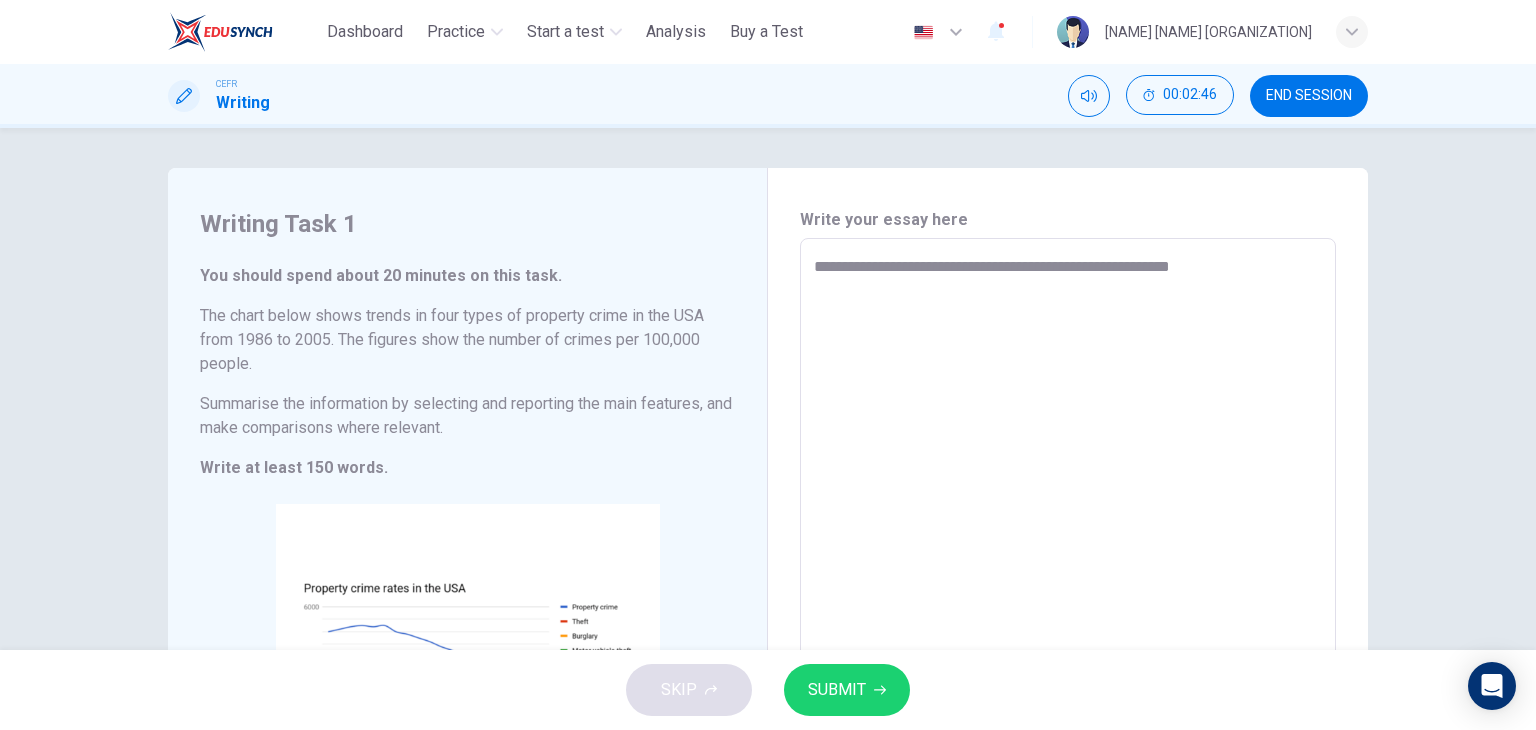 type on "*" 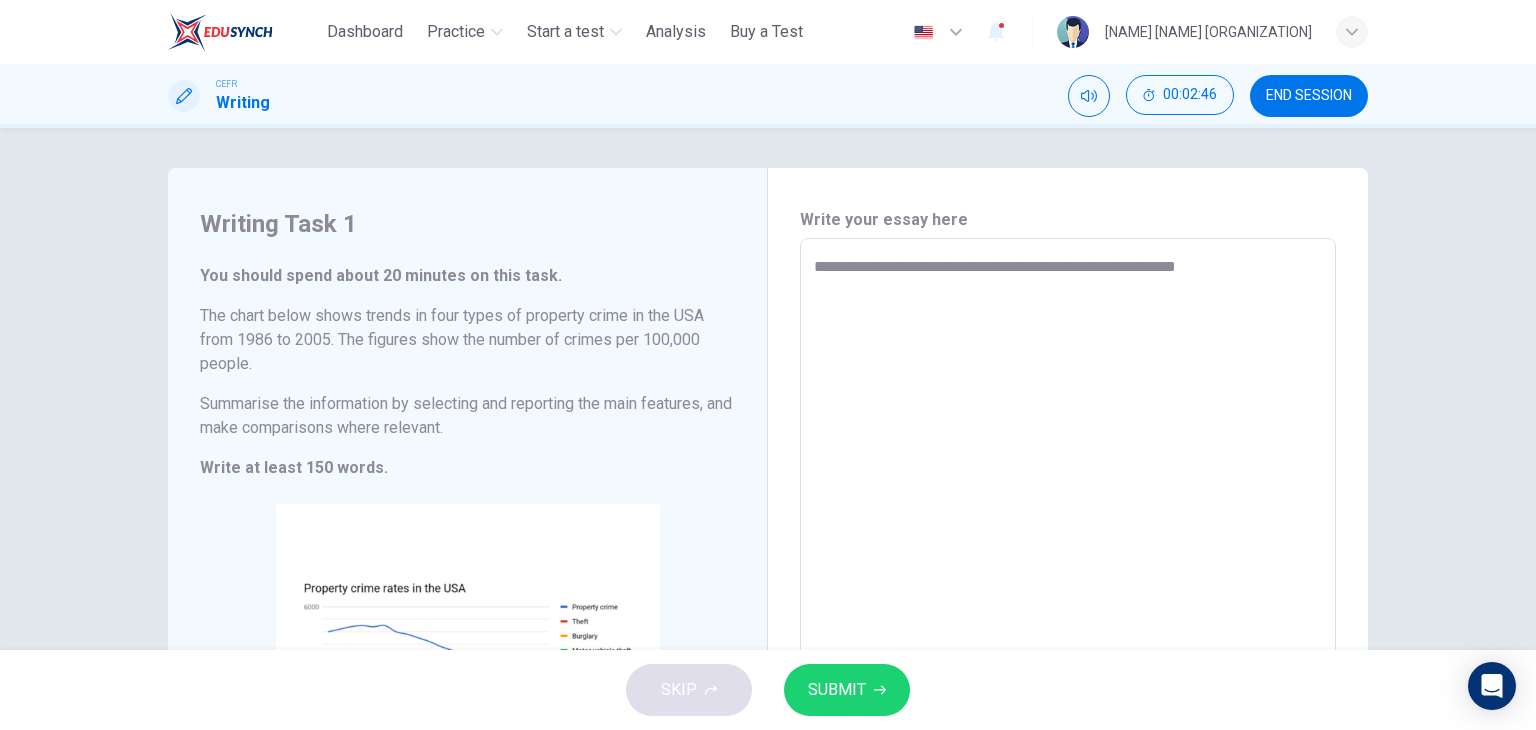 type on "*" 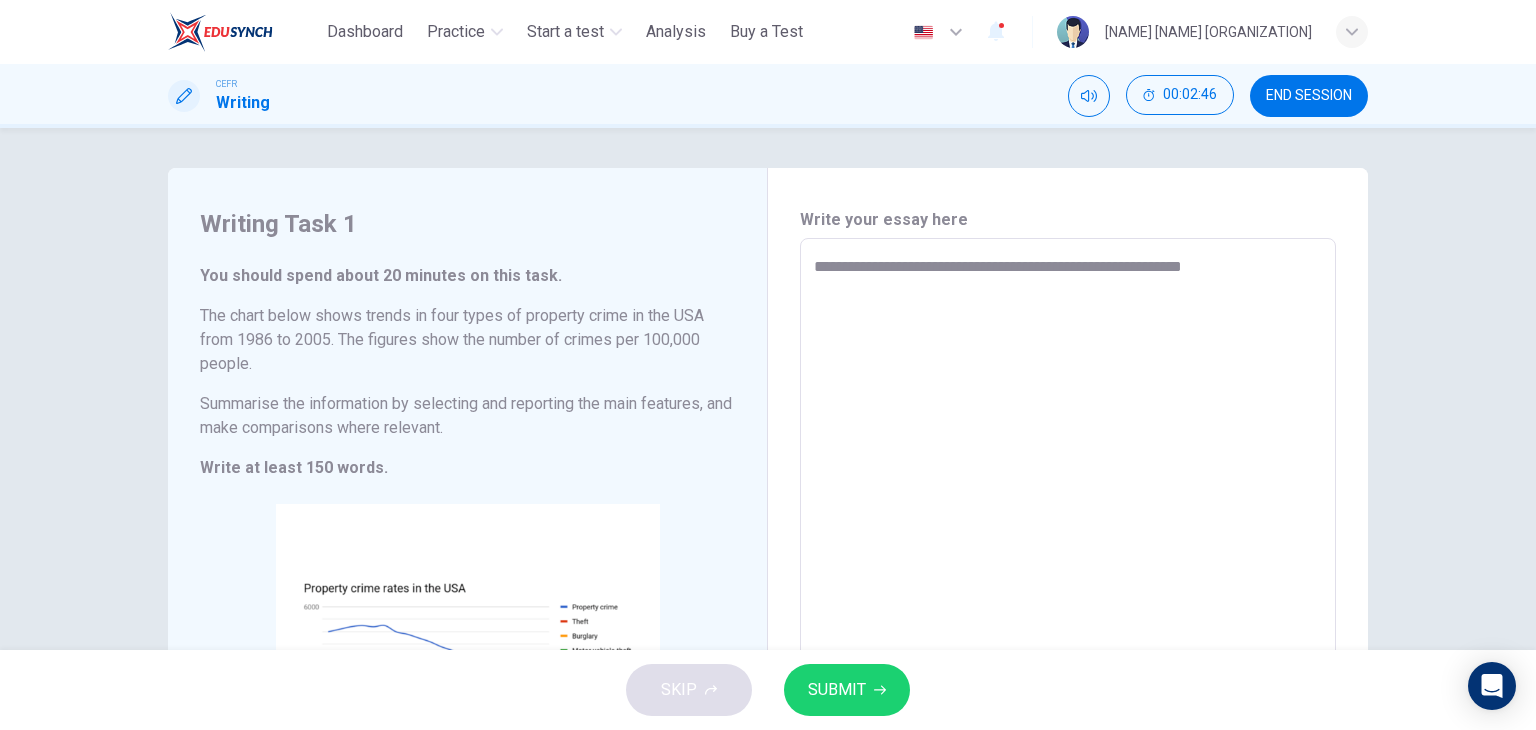 type on "*" 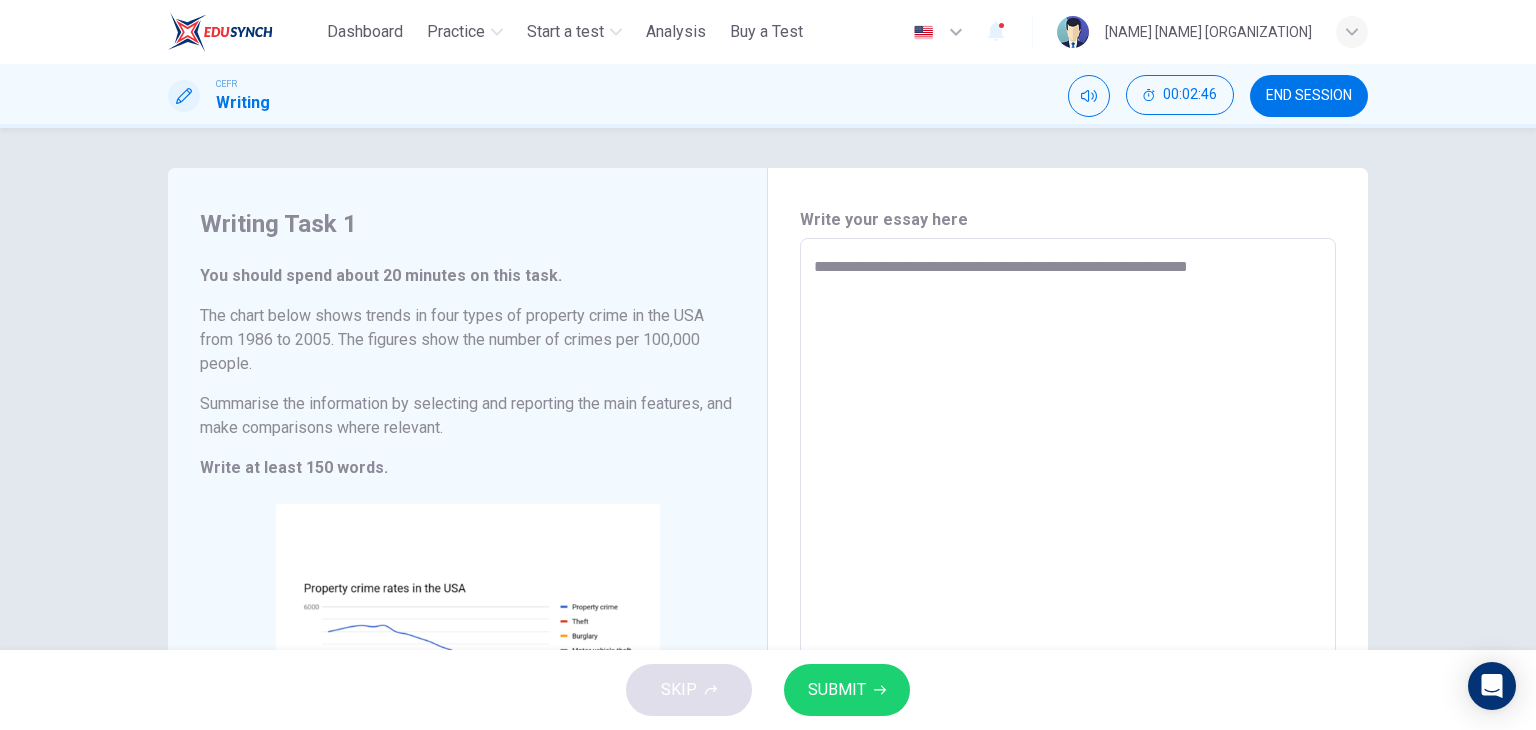 type on "*" 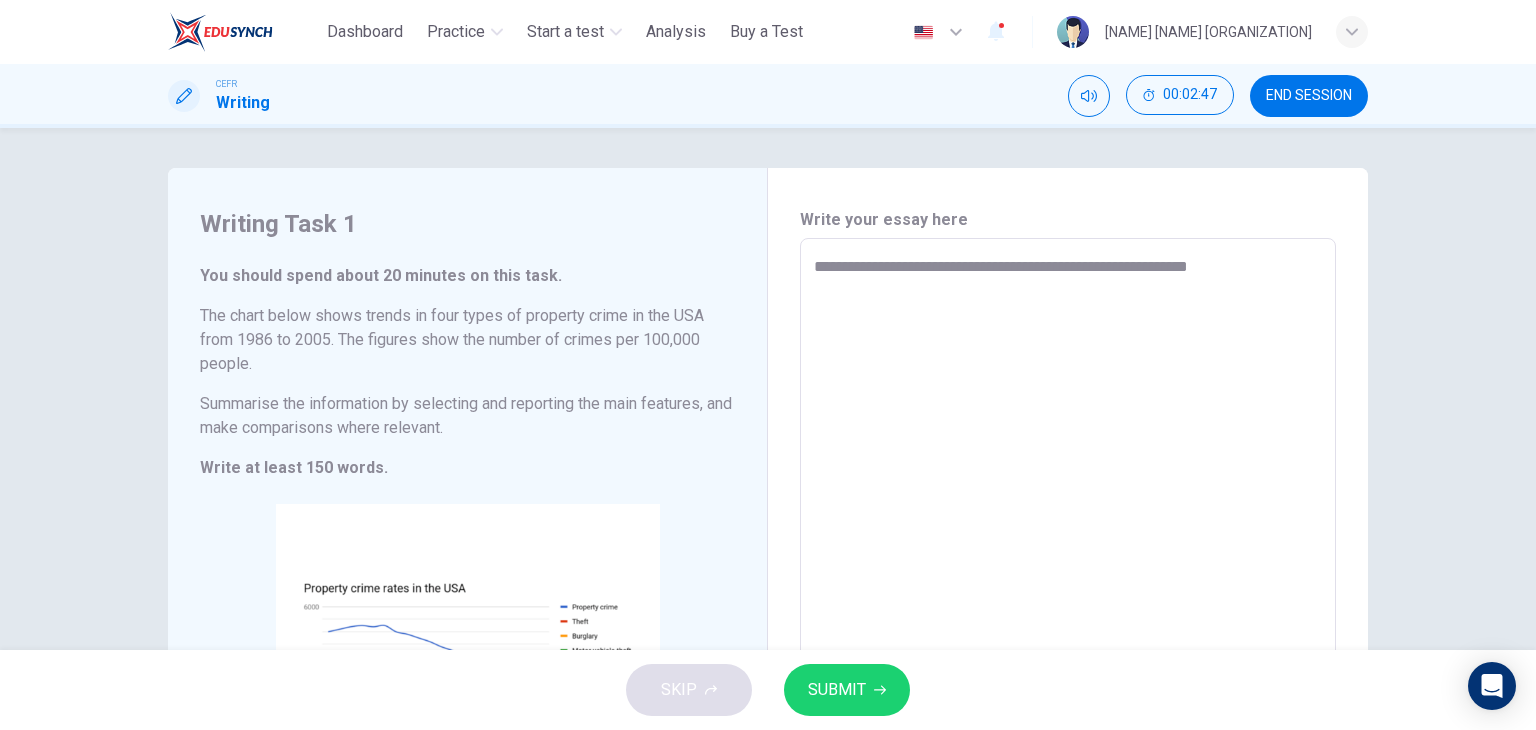 type on "**********" 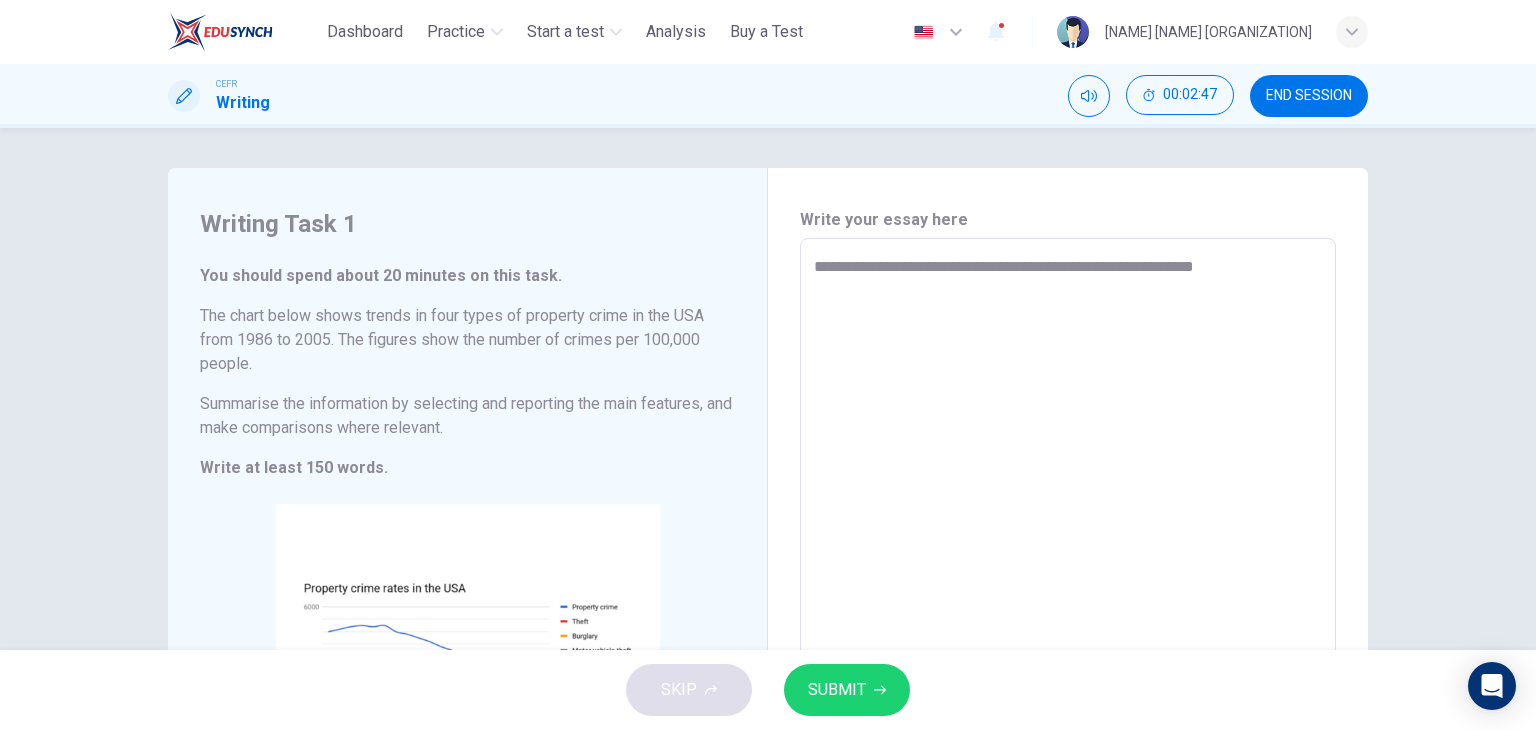 type on "**********" 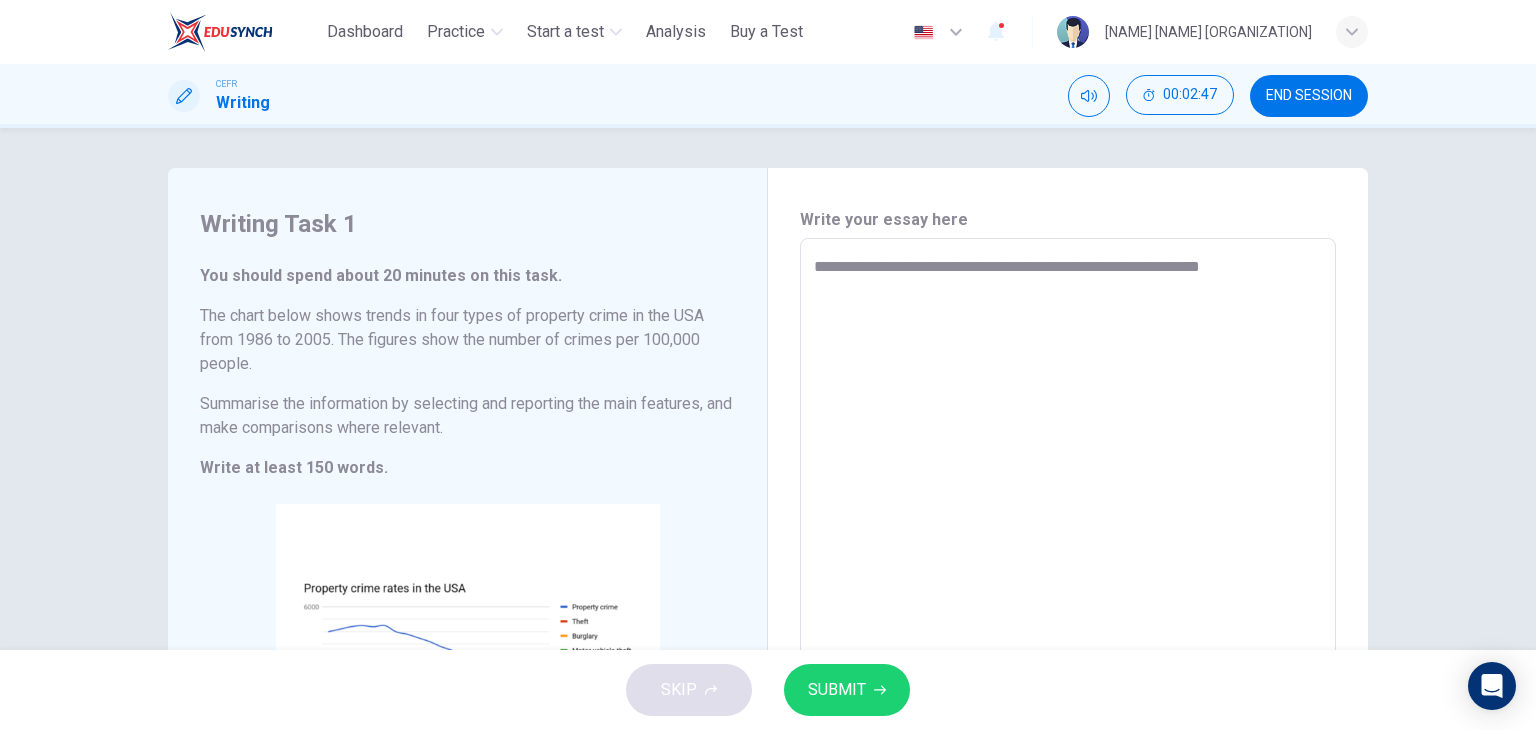 type on "*" 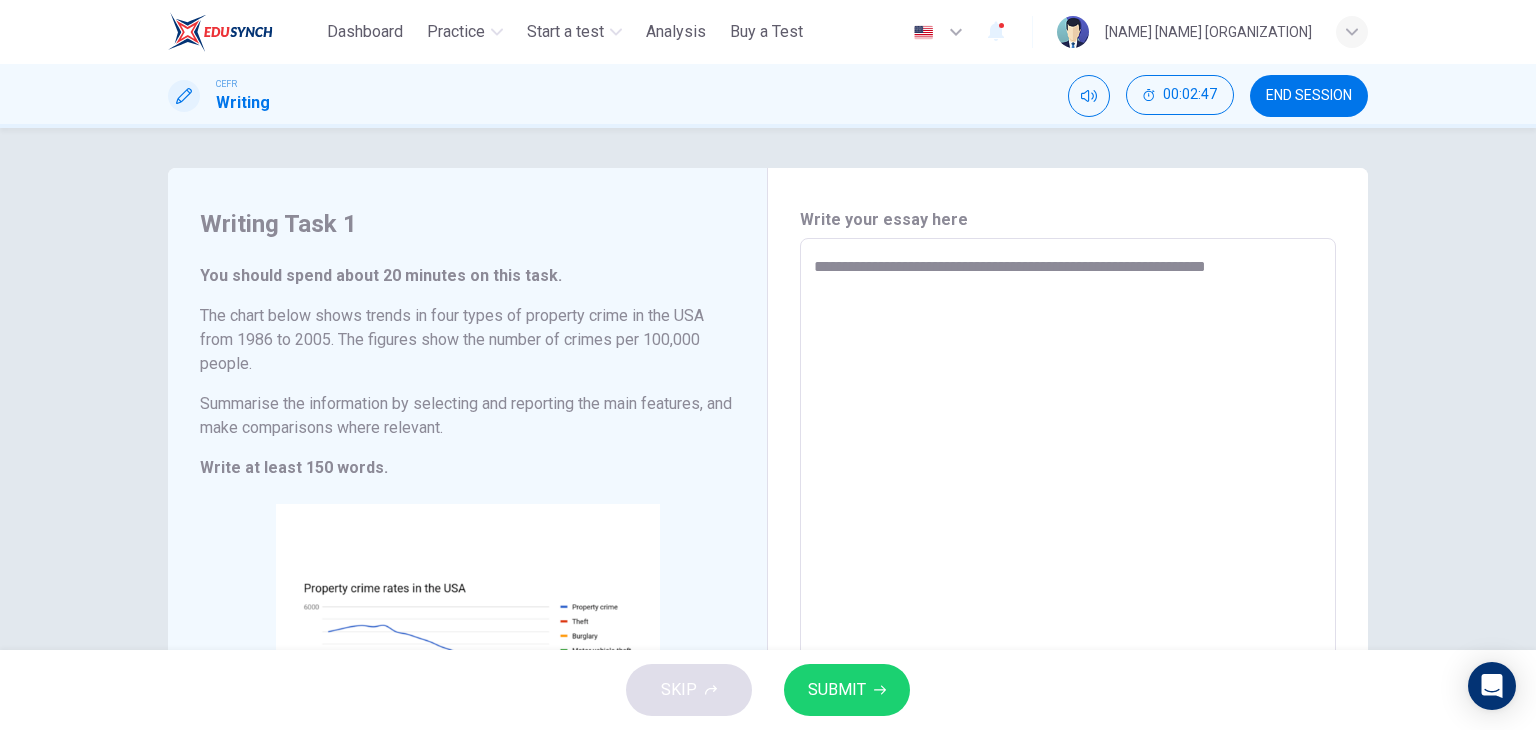 type on "*" 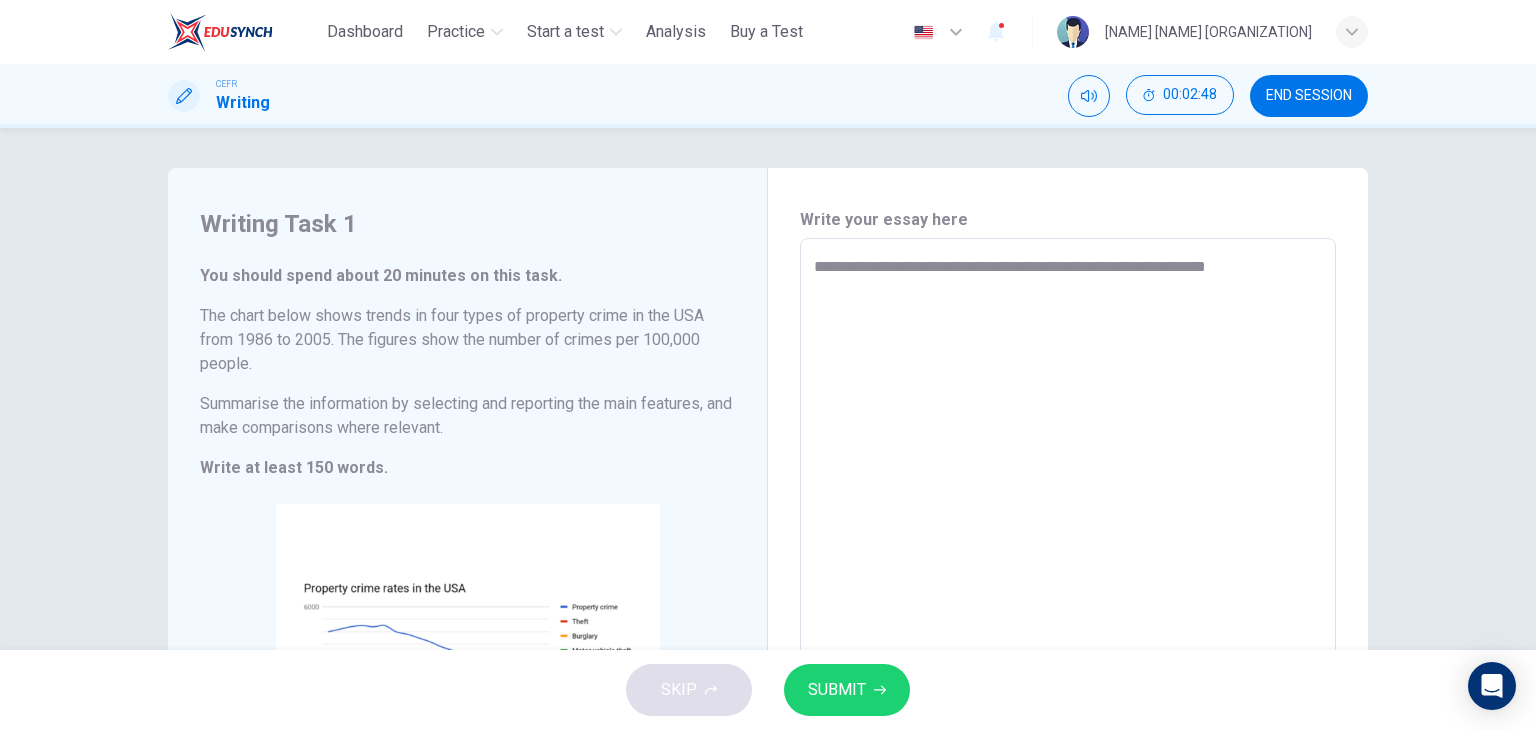 type on "**********" 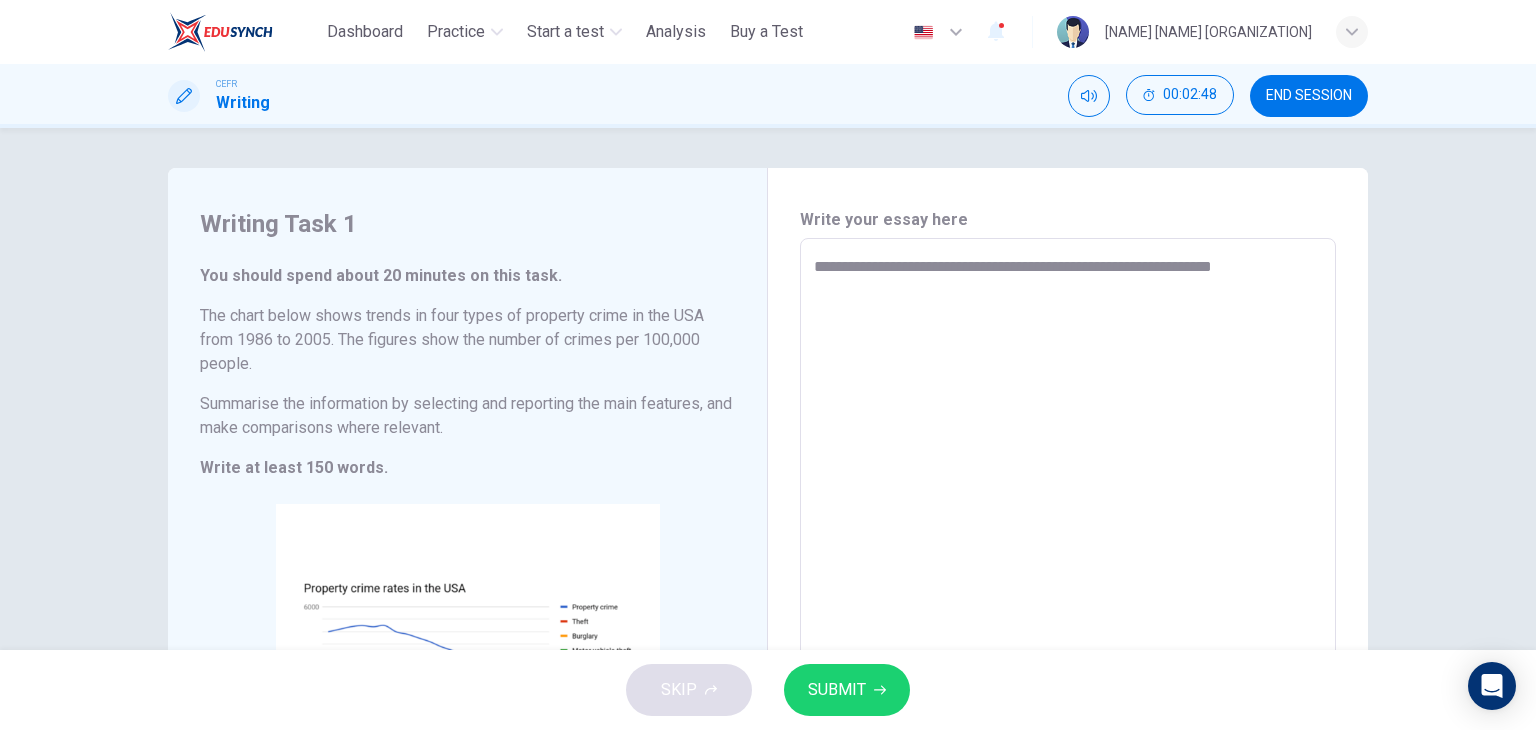type on "*" 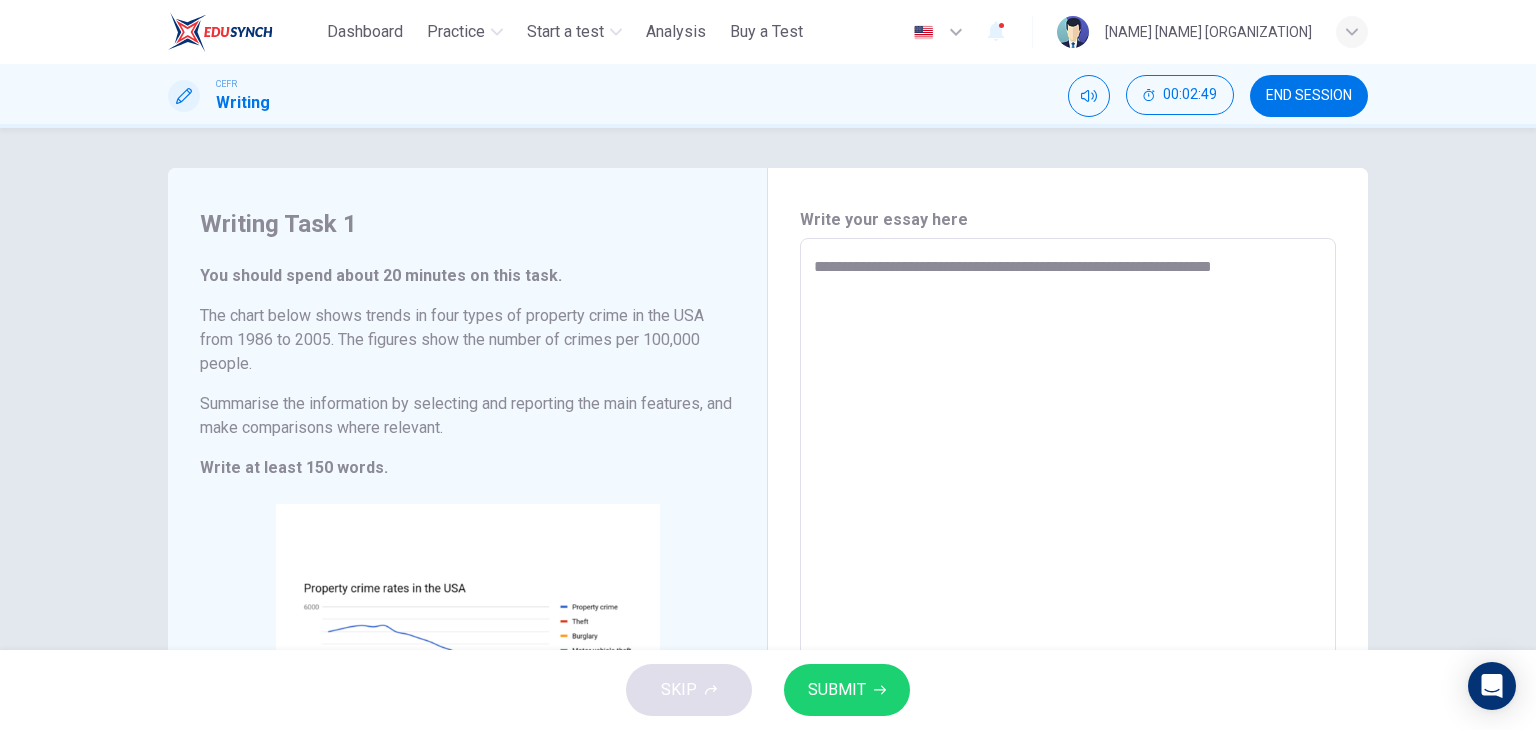 type on "**********" 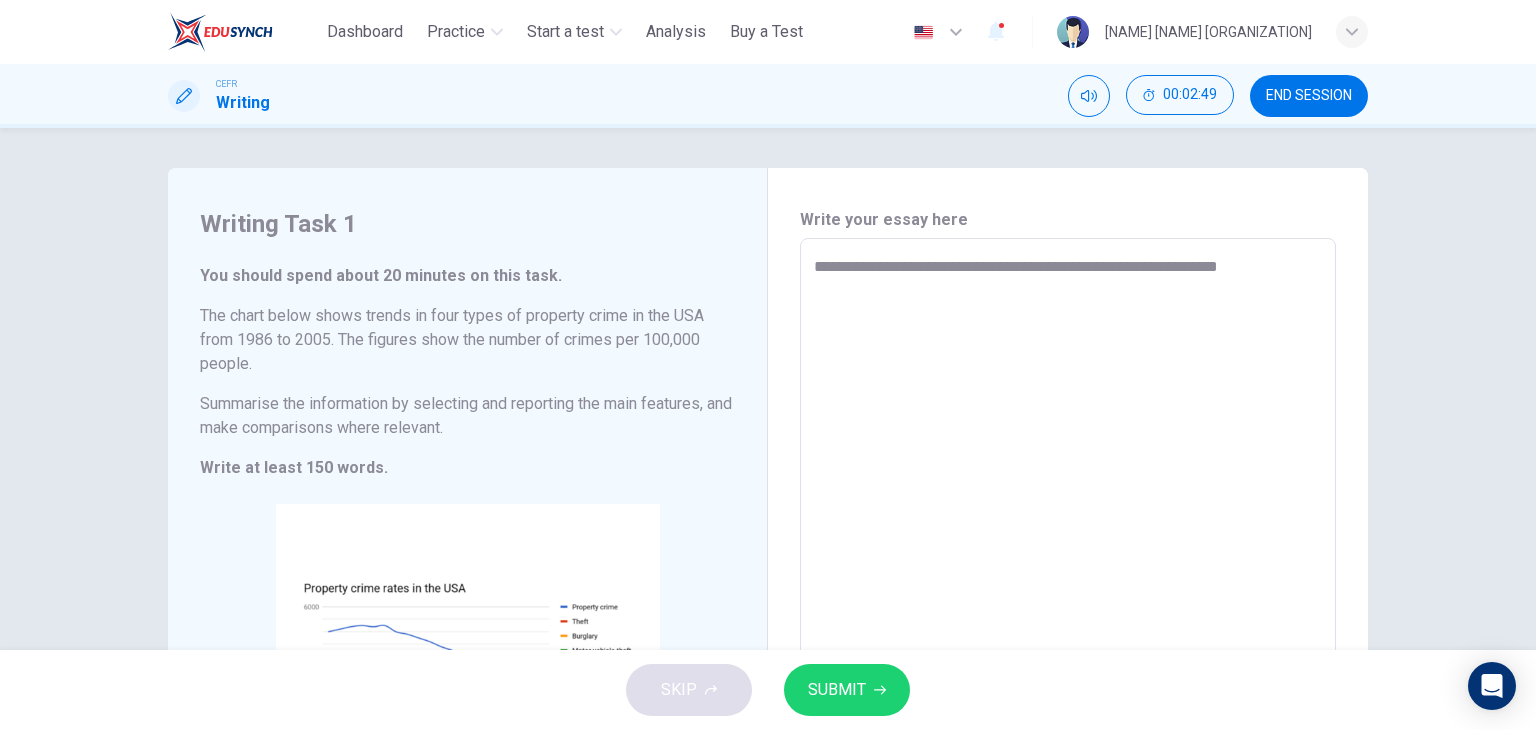 type on "**********" 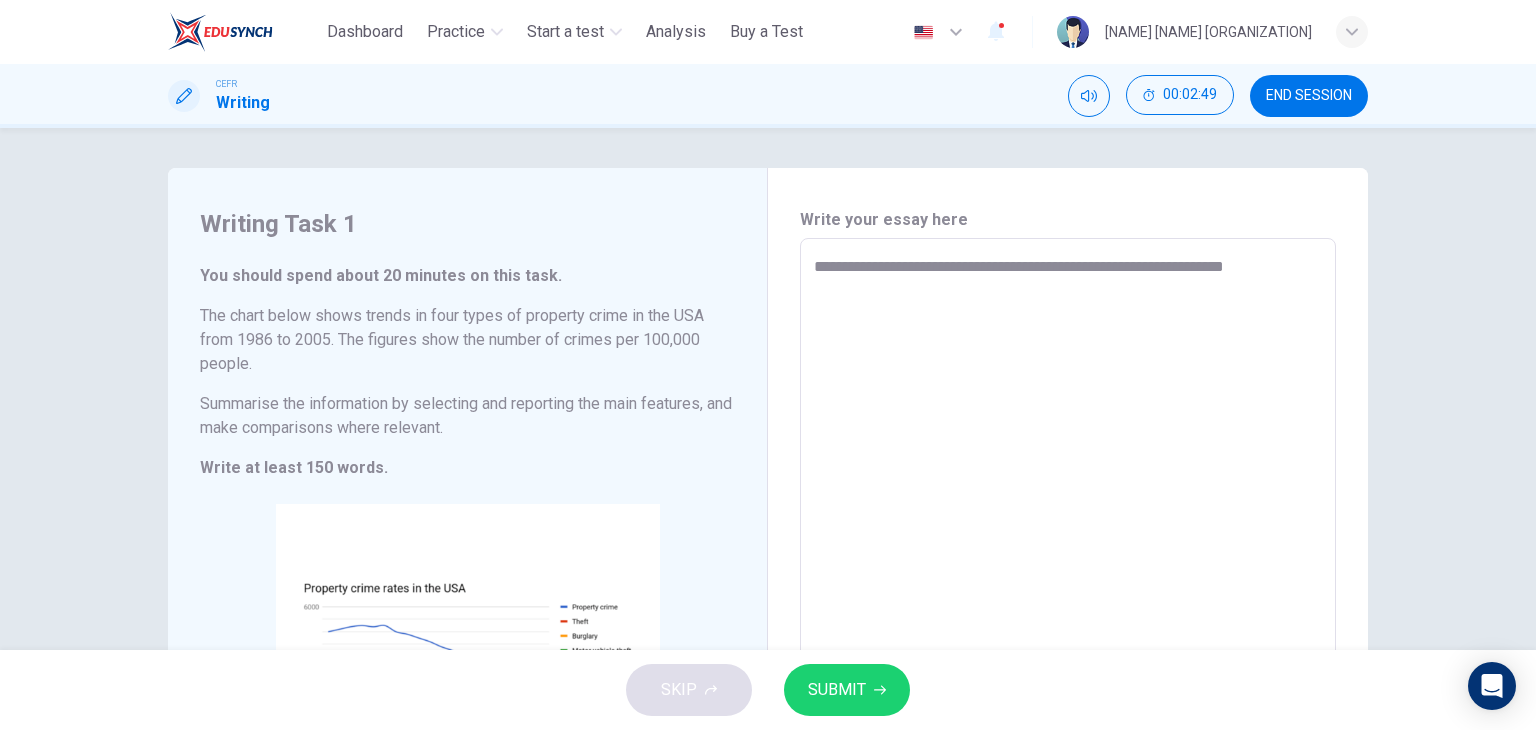 type on "*" 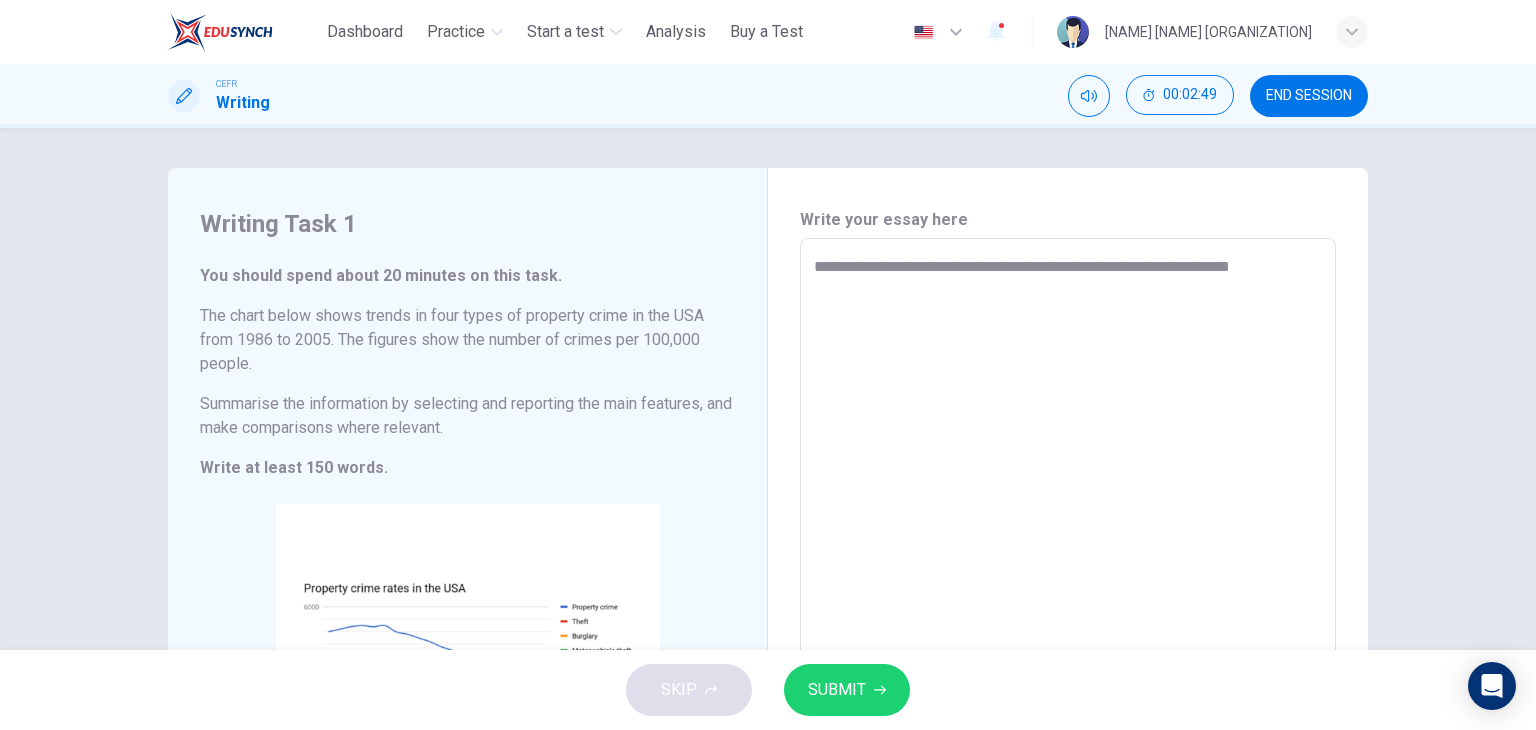 type on "*" 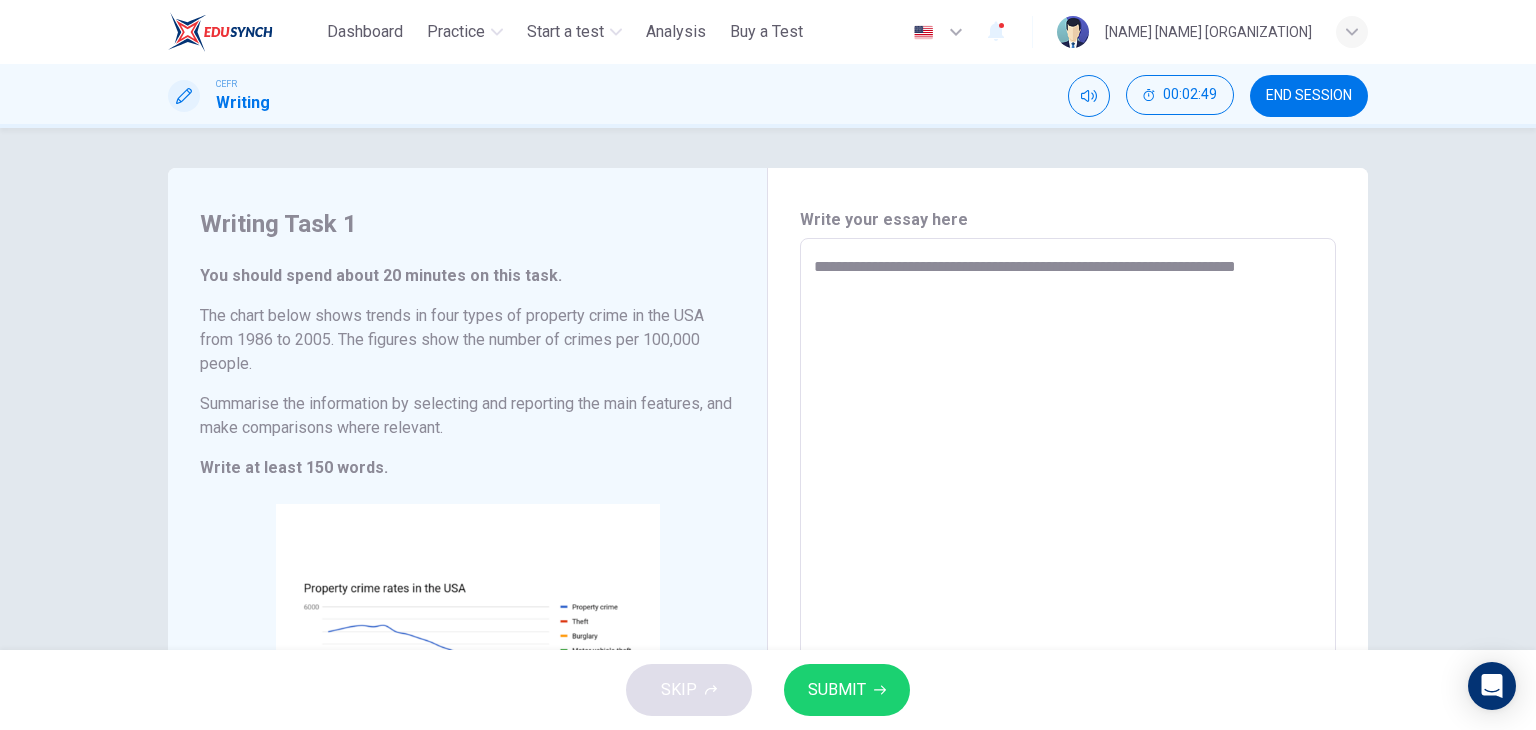 type on "*" 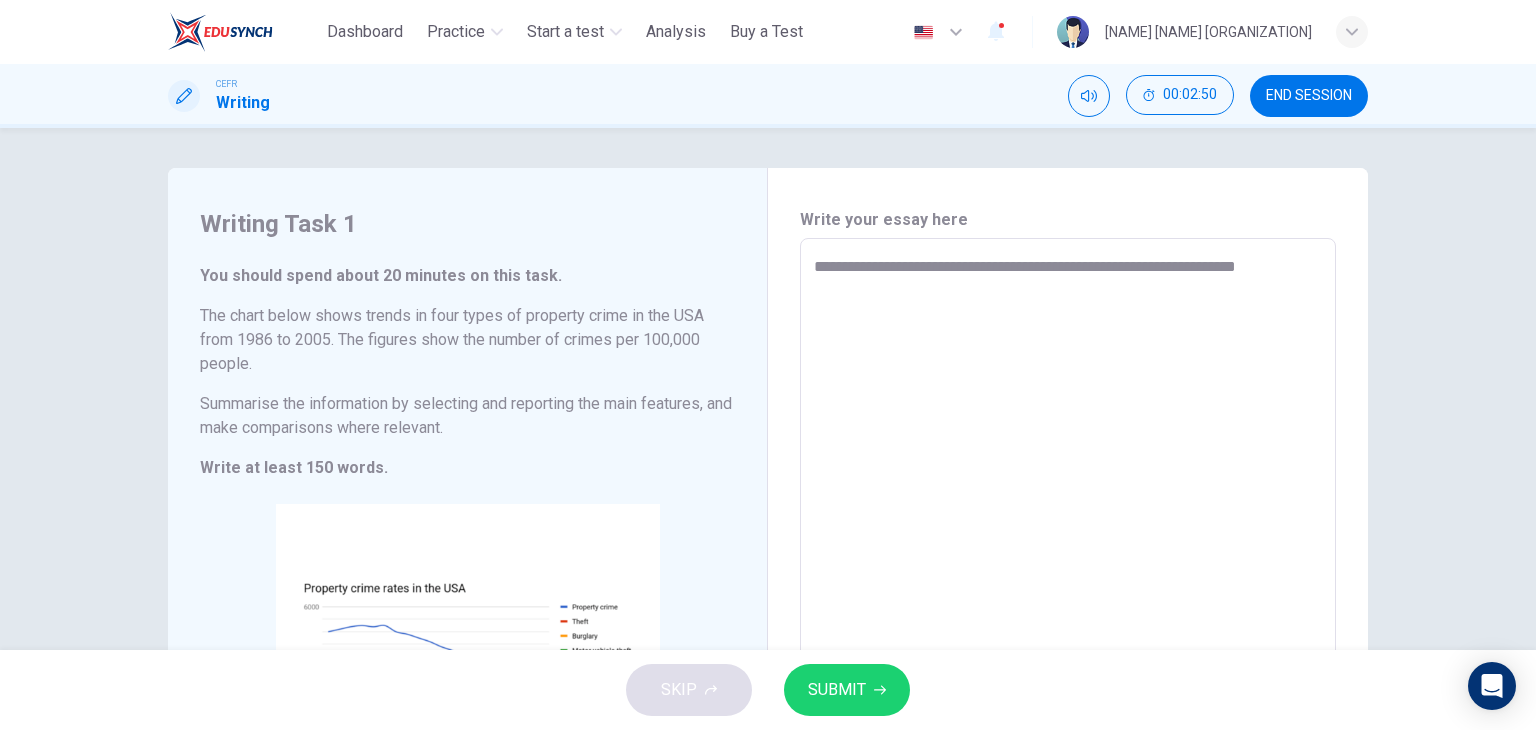 type on "**********" 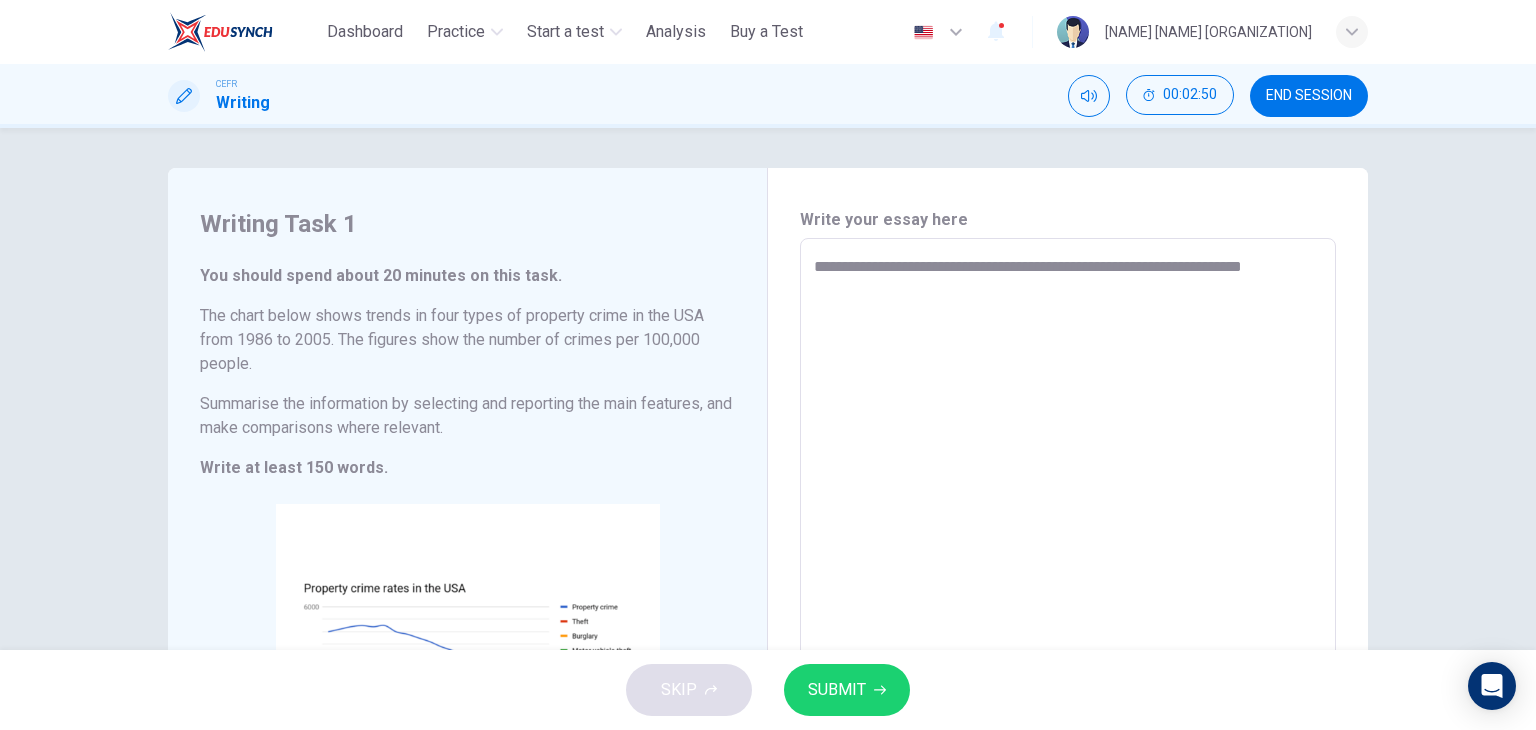type on "*" 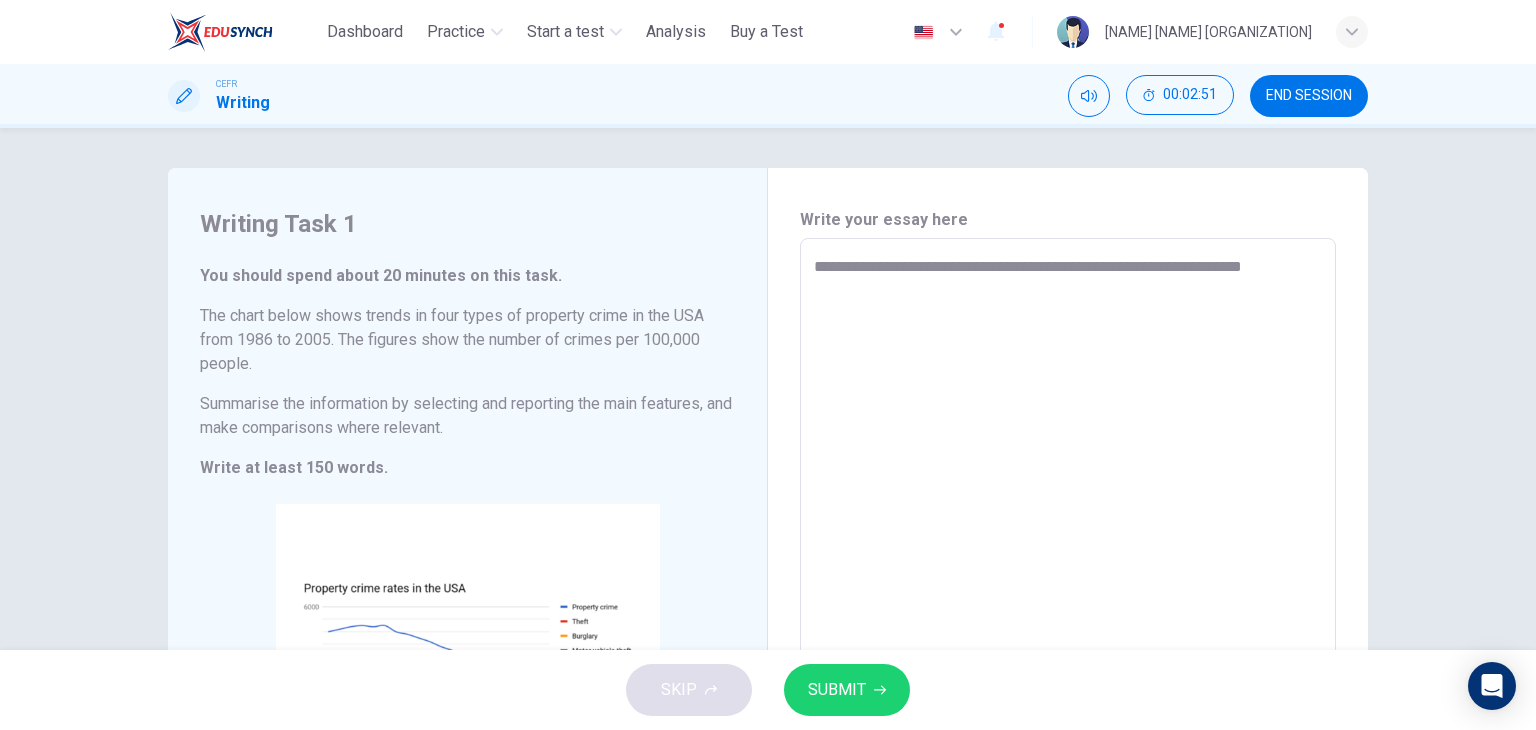 type on "**********" 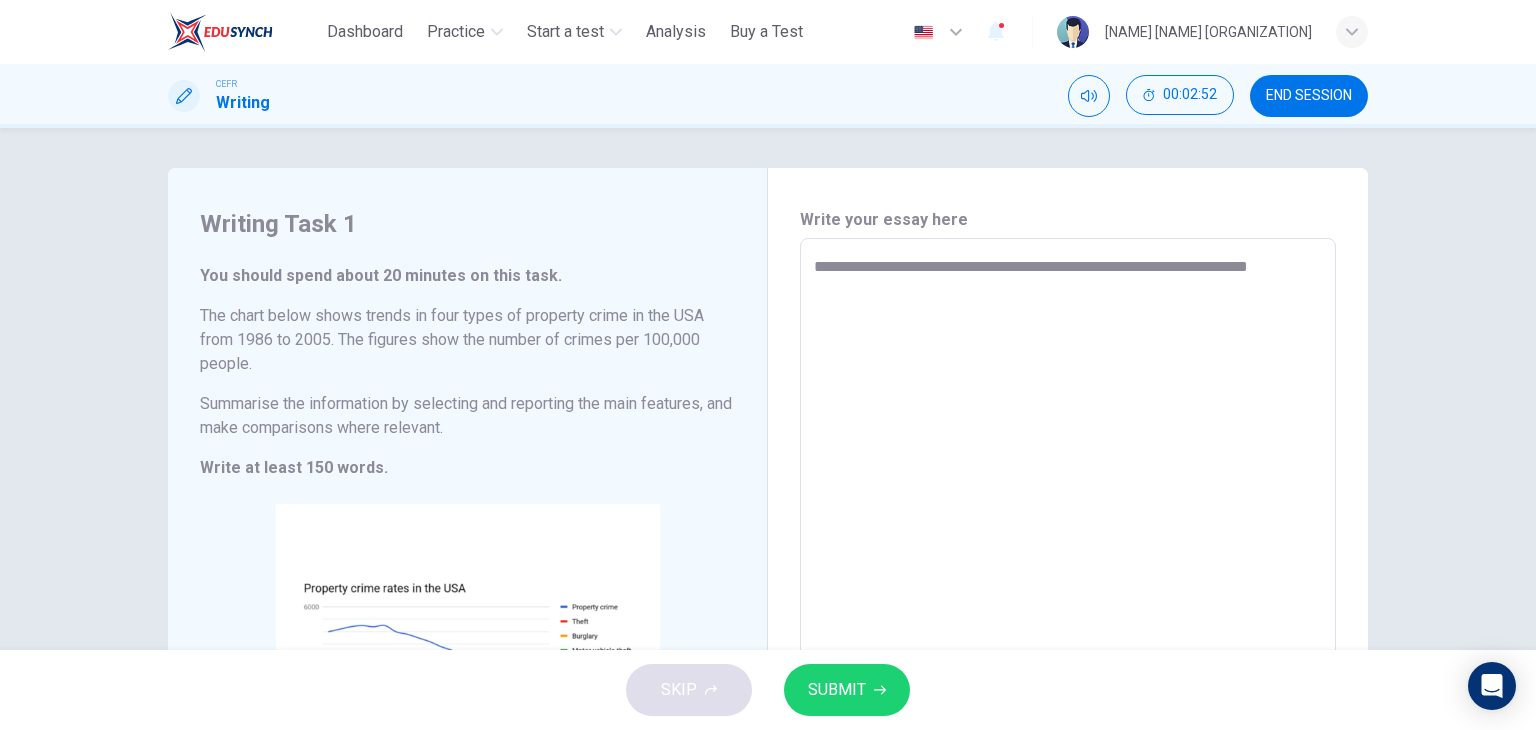type on "**********" 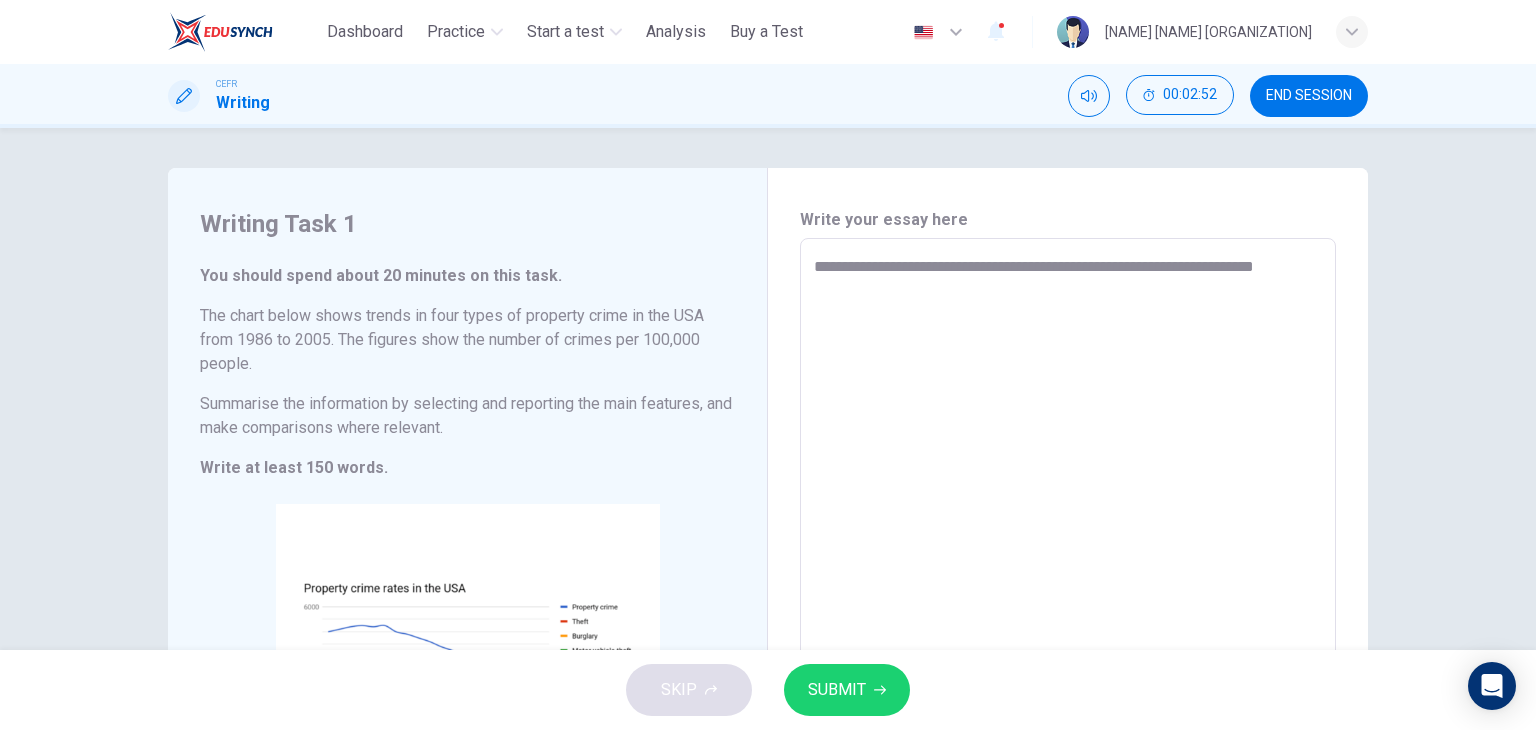 type on "*" 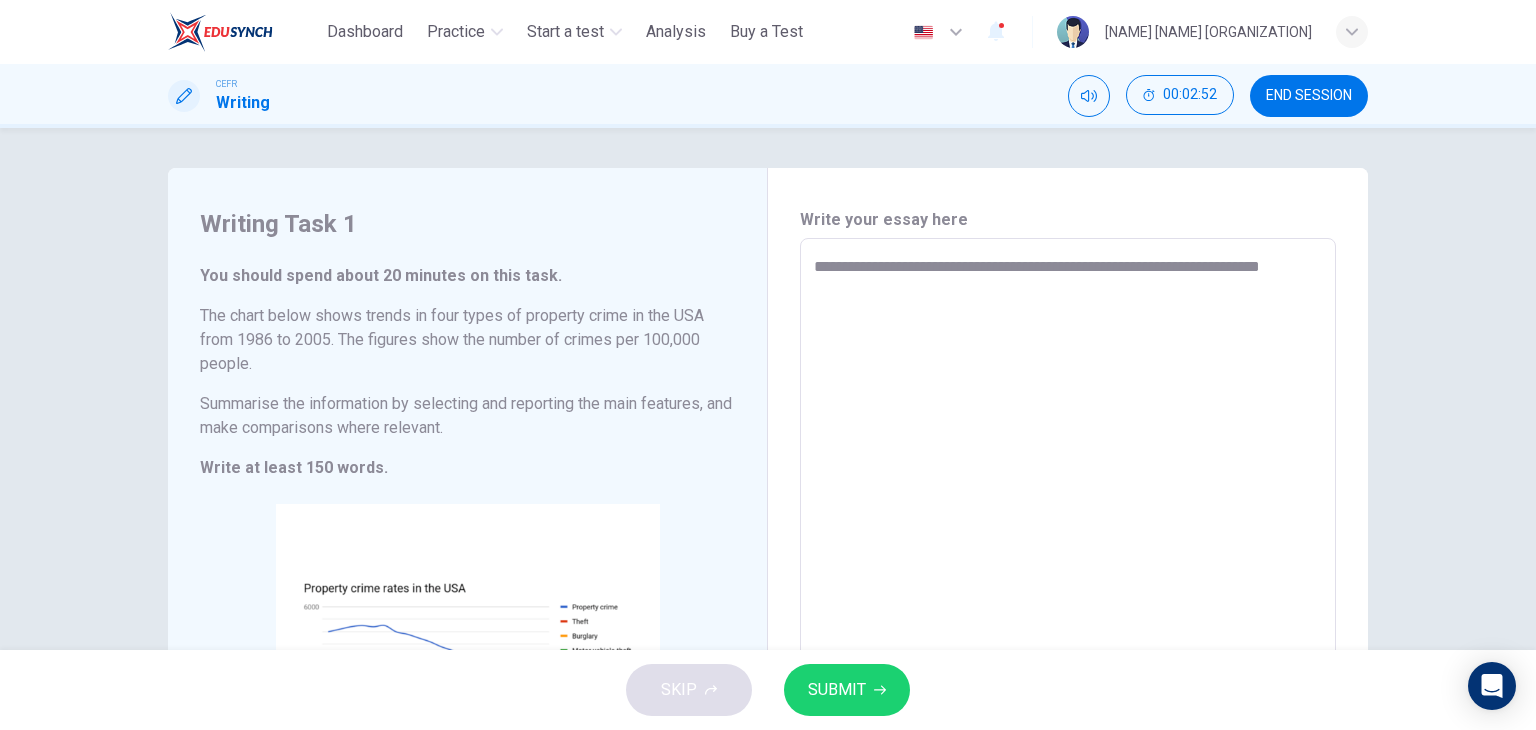 type on "**********" 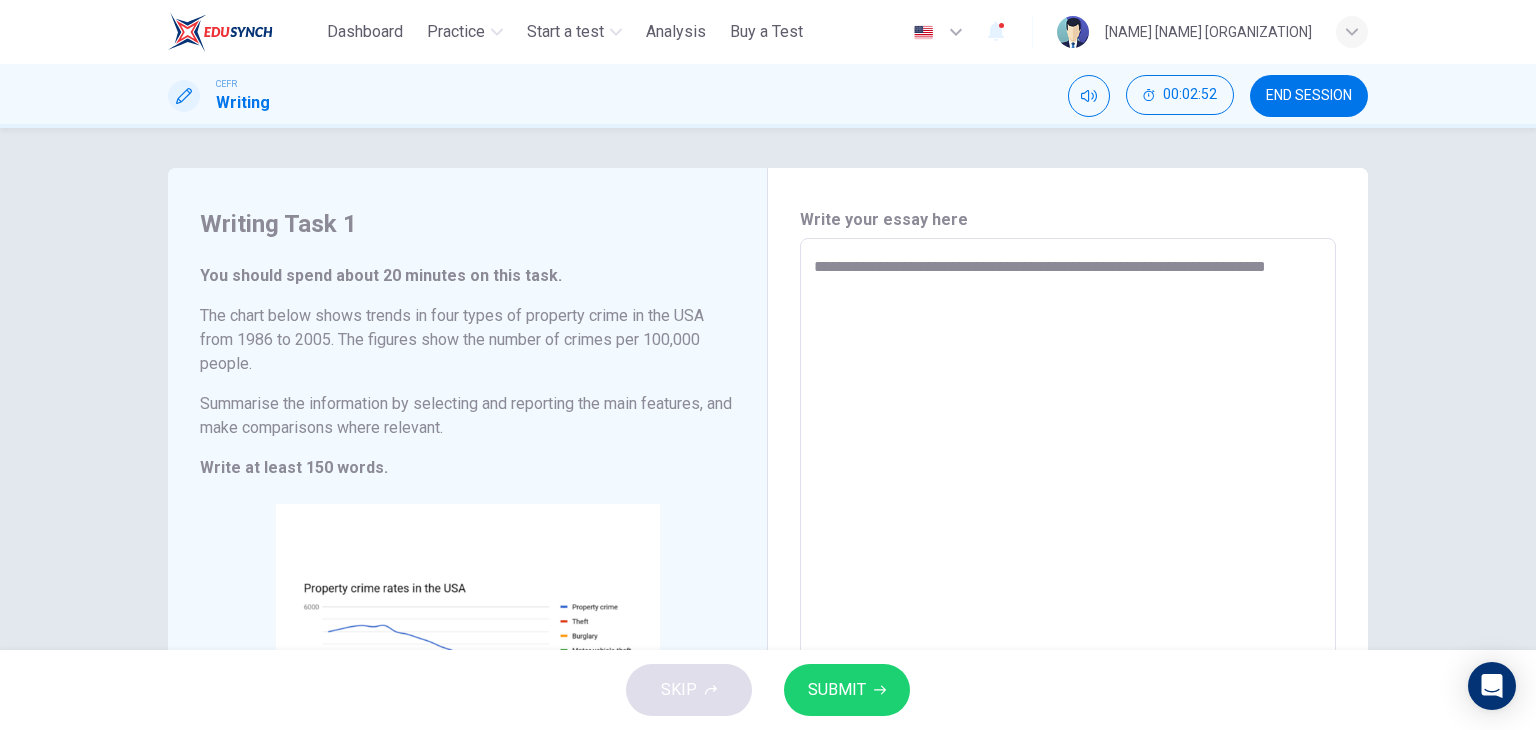 type on "*" 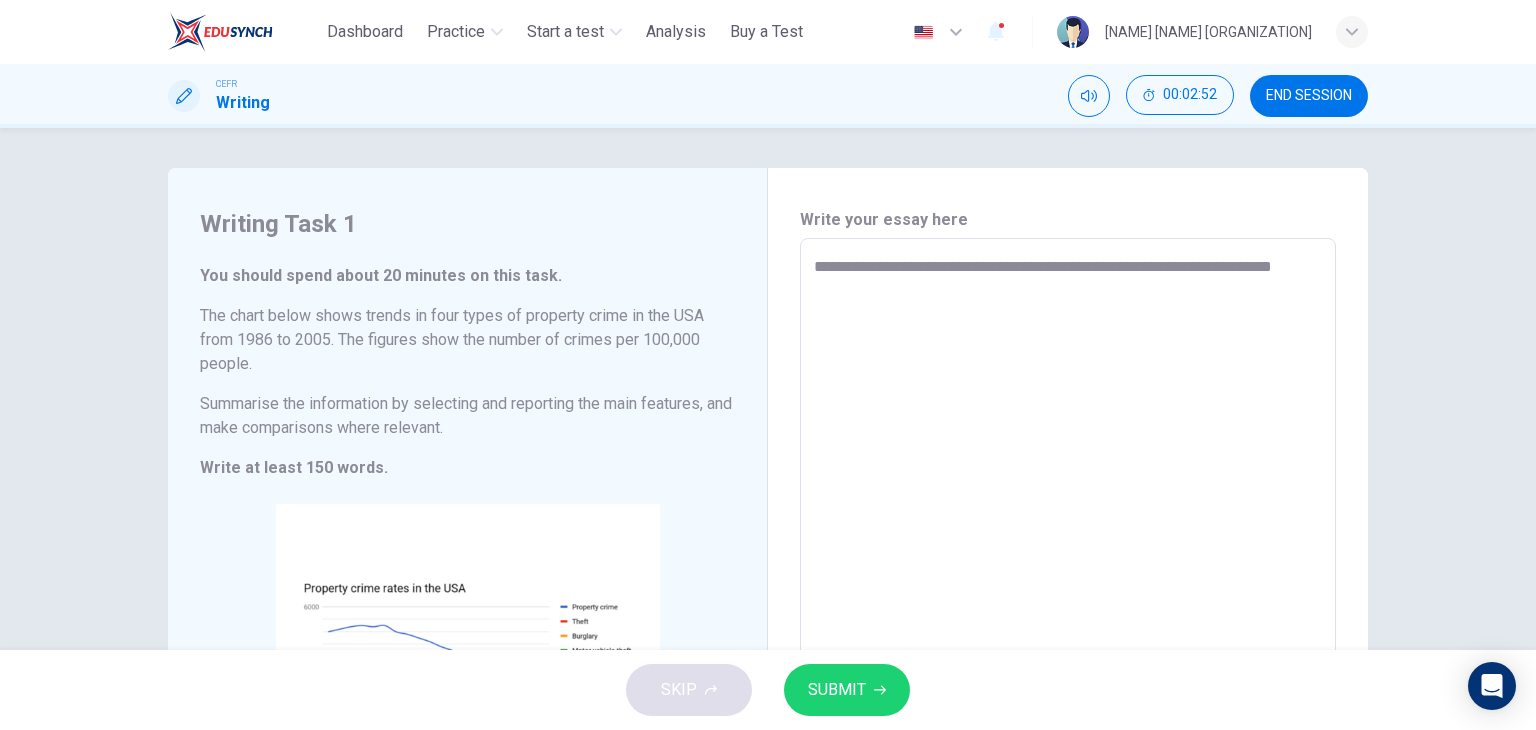 type on "*" 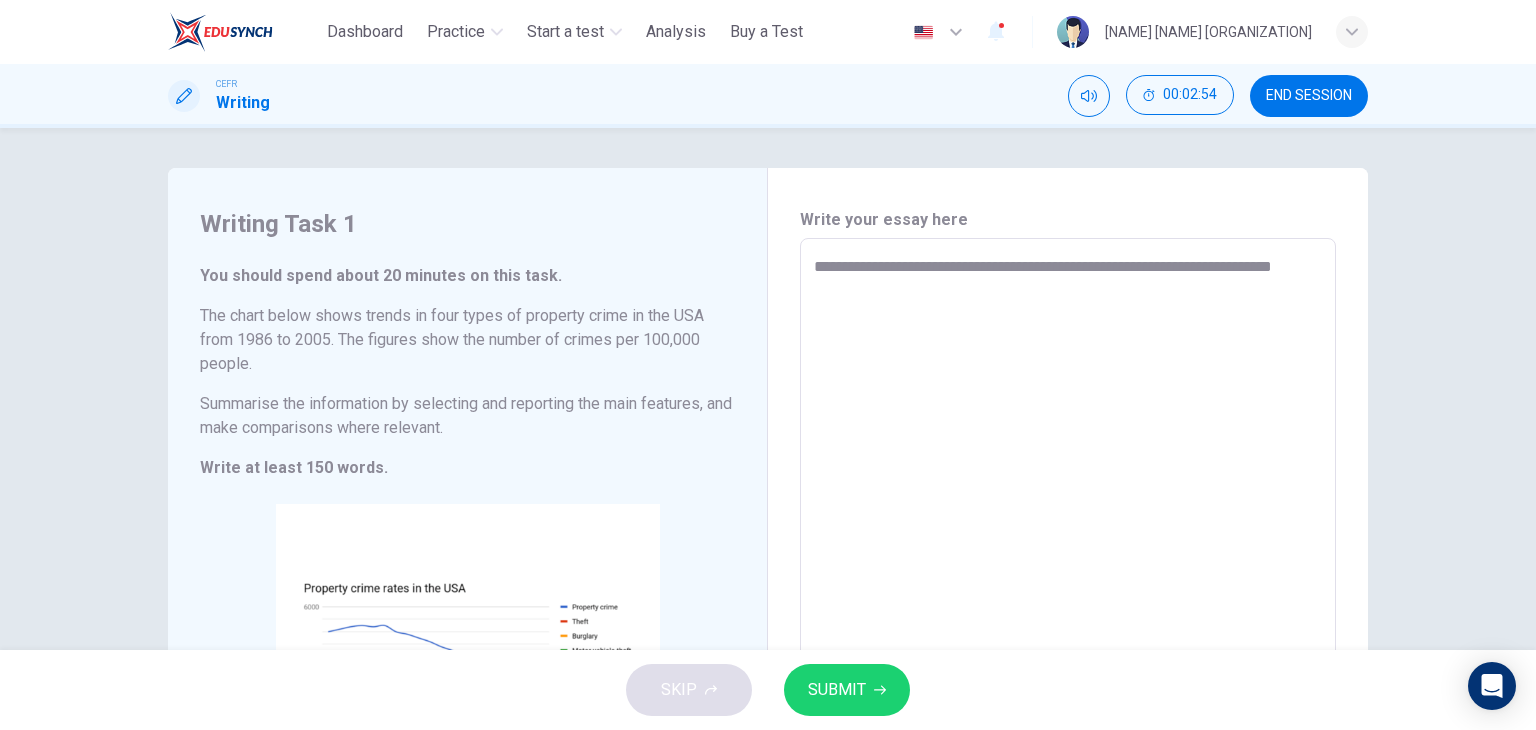 type on "**********" 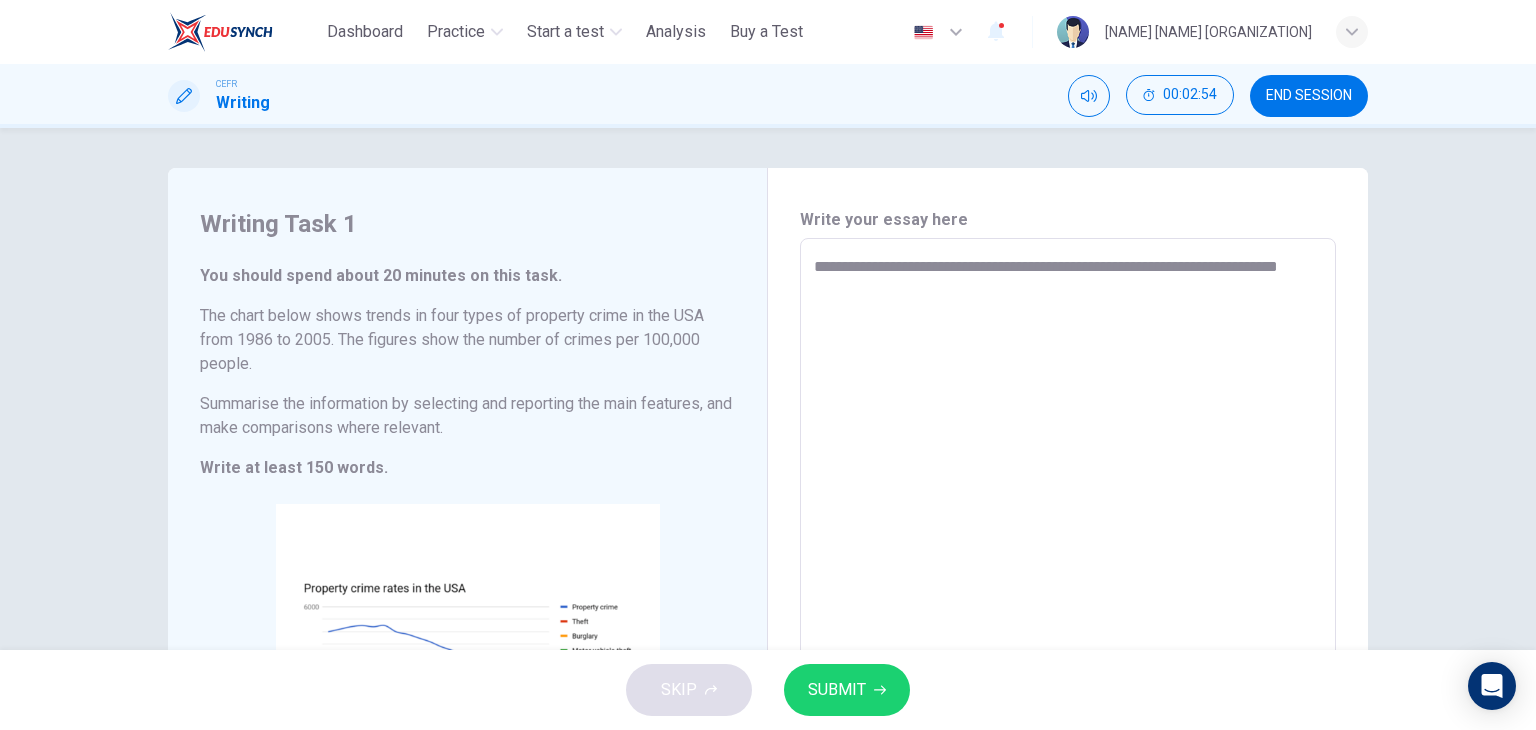 type on "**********" 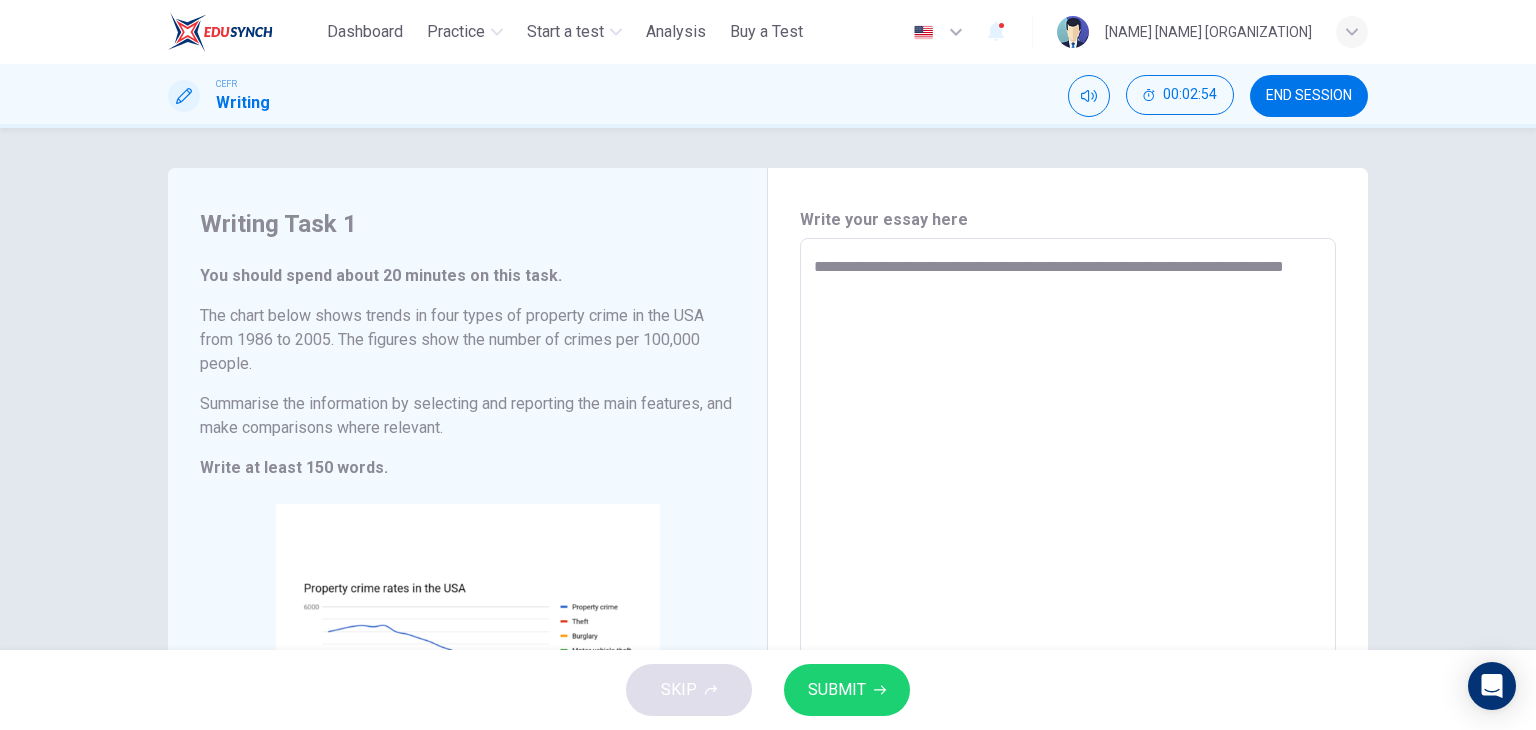 type on "*" 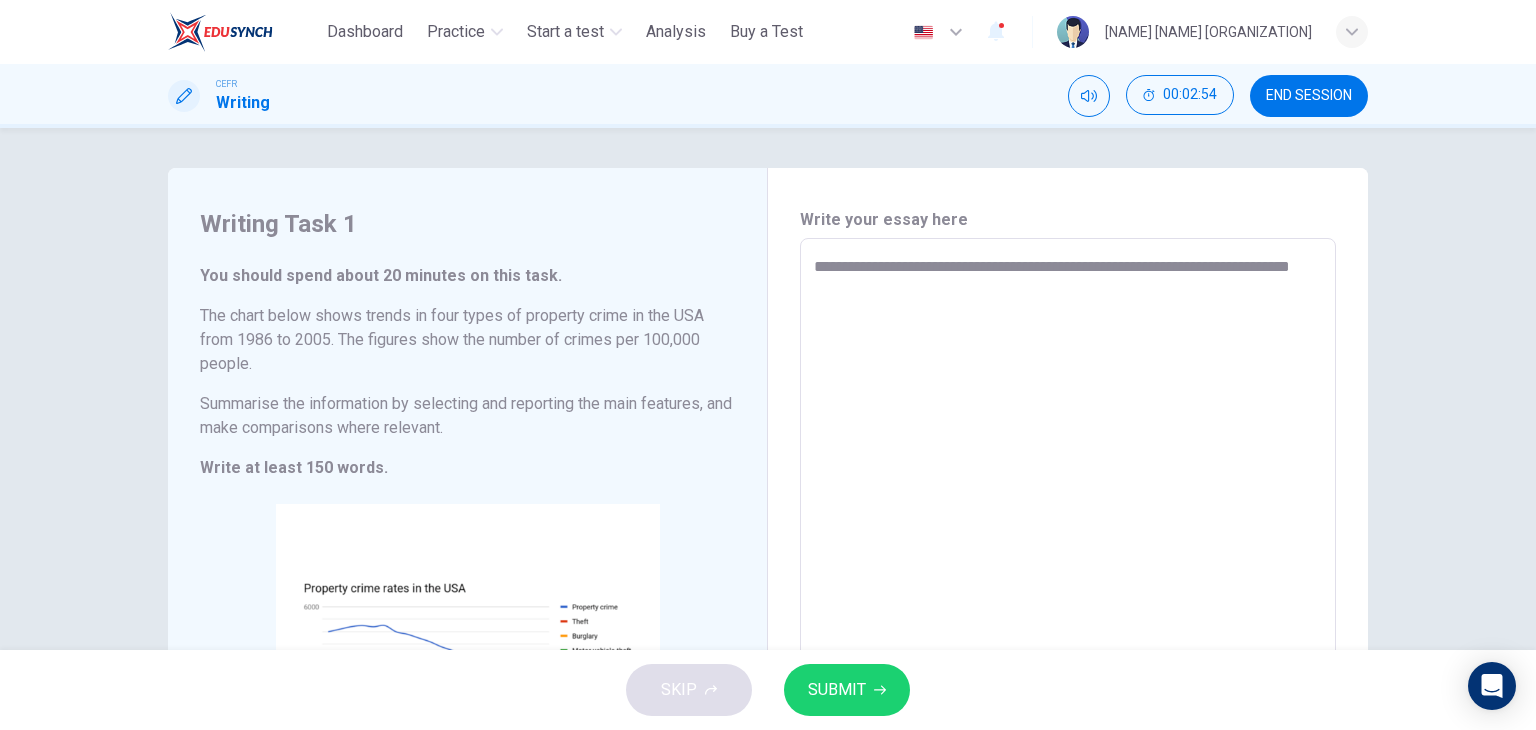 type on "*" 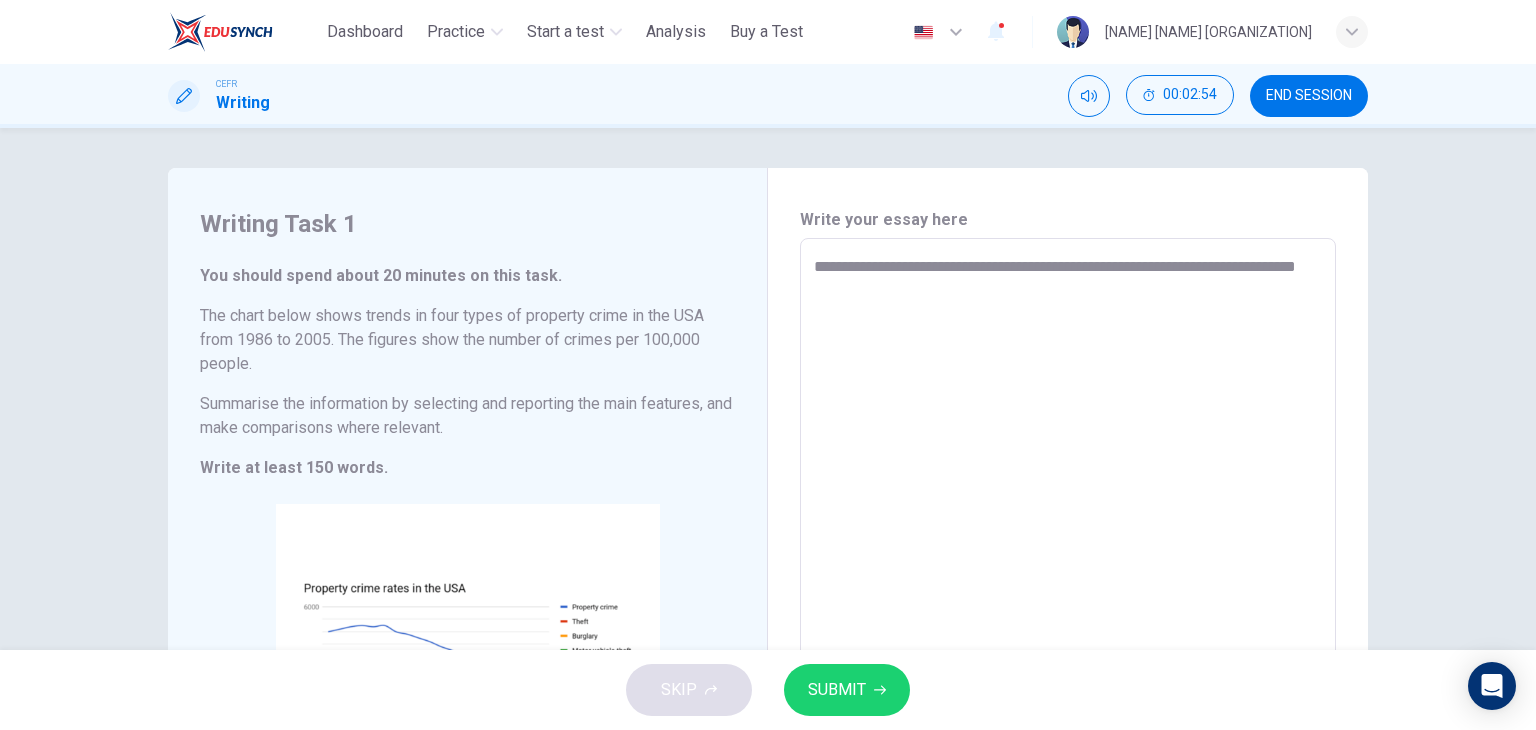 type on "*" 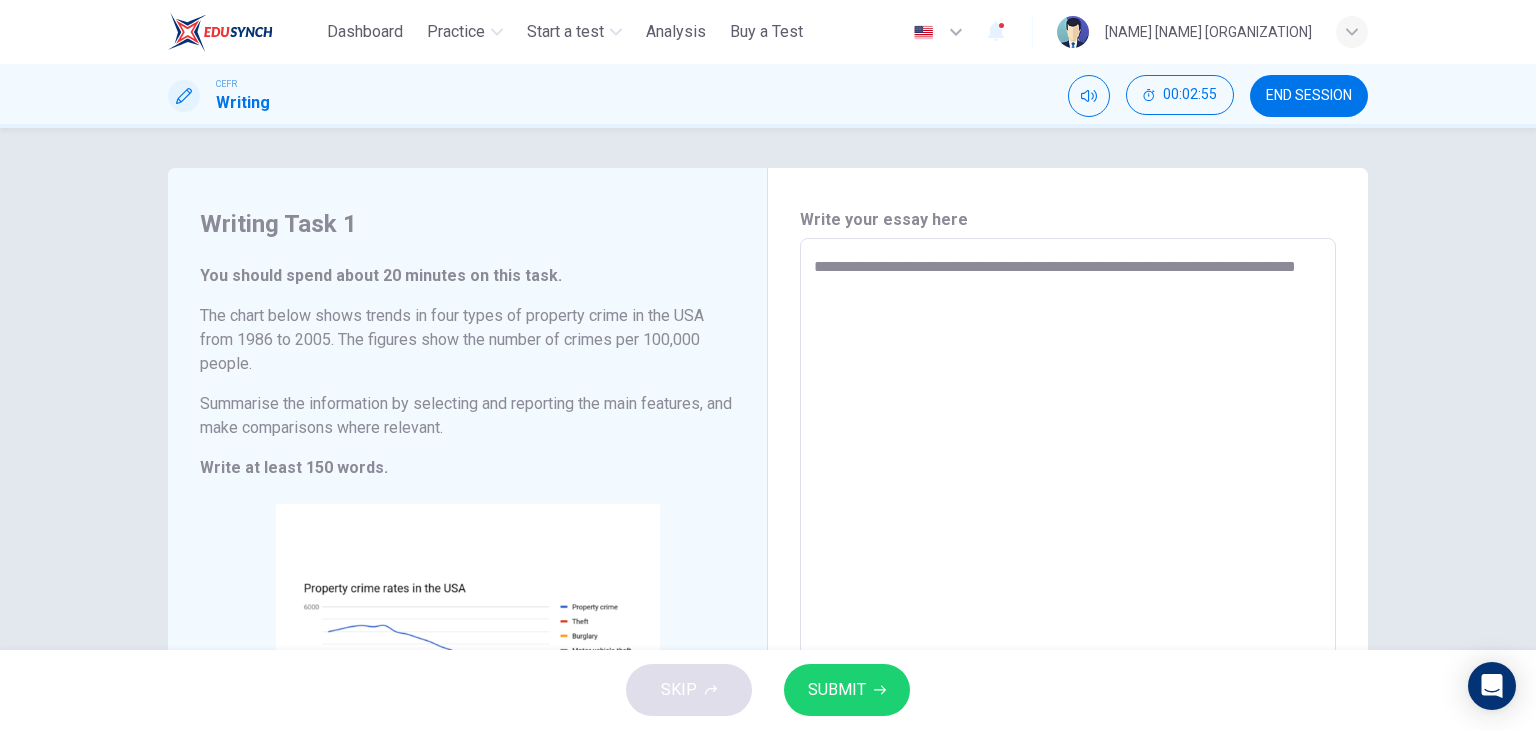 type on "**********" 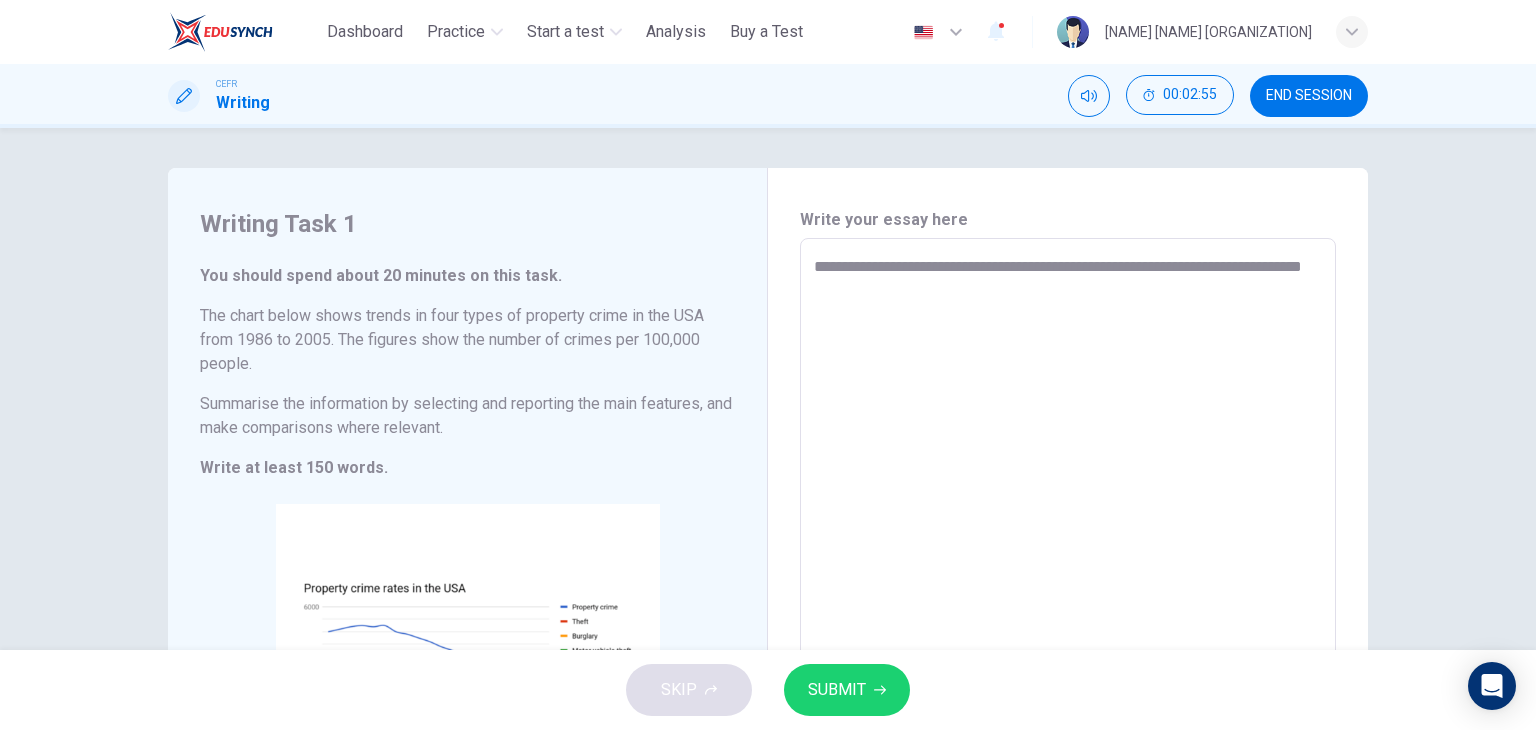 type on "**********" 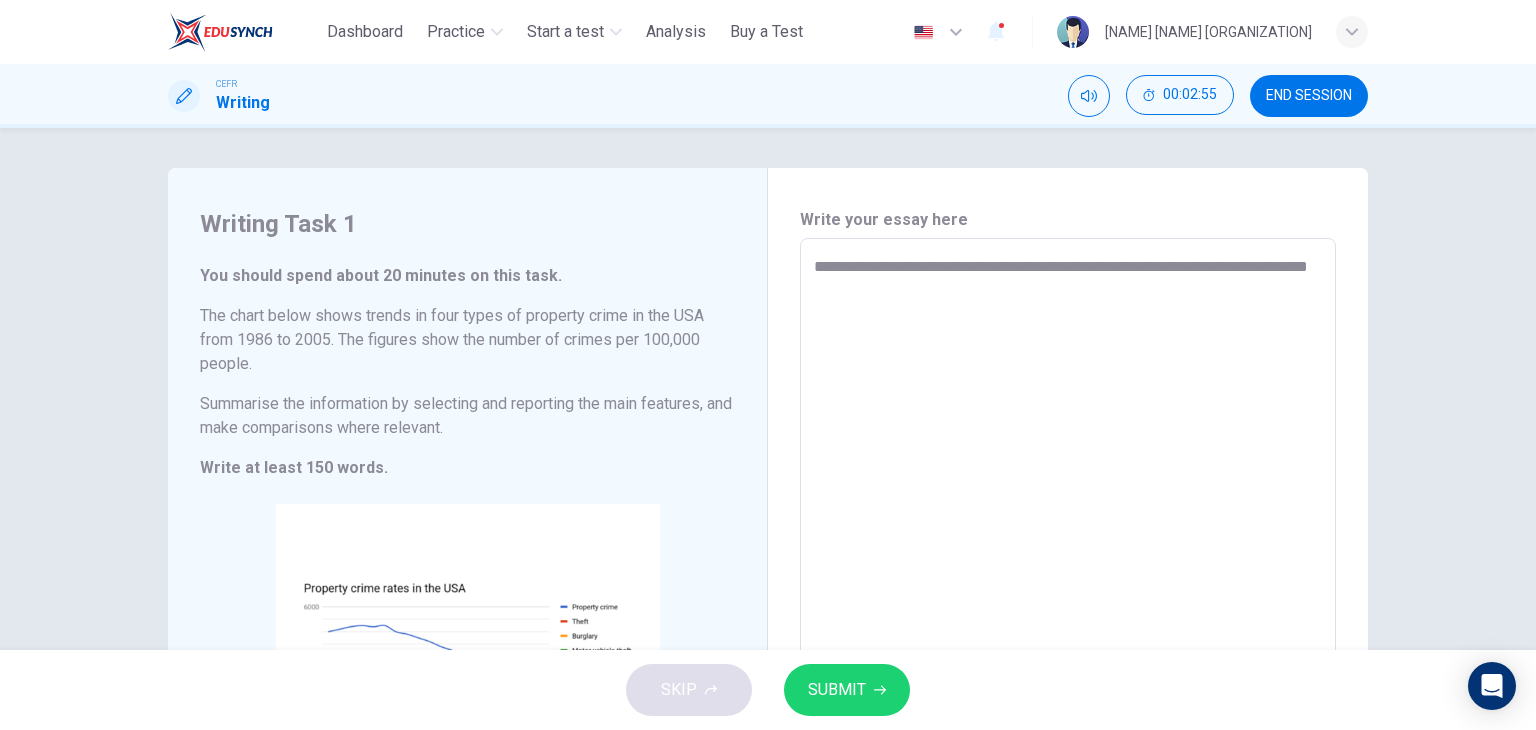 type on "*" 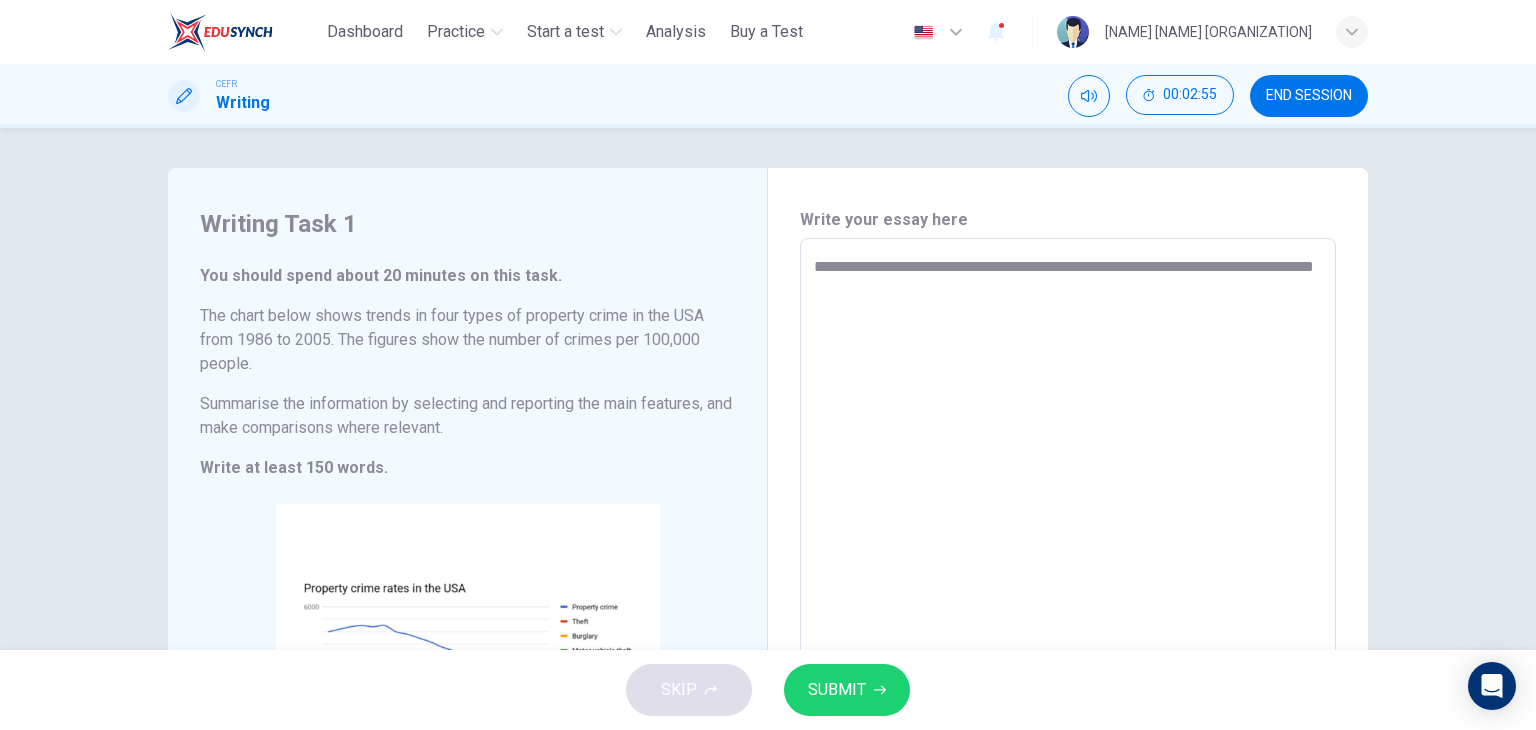 type on "*" 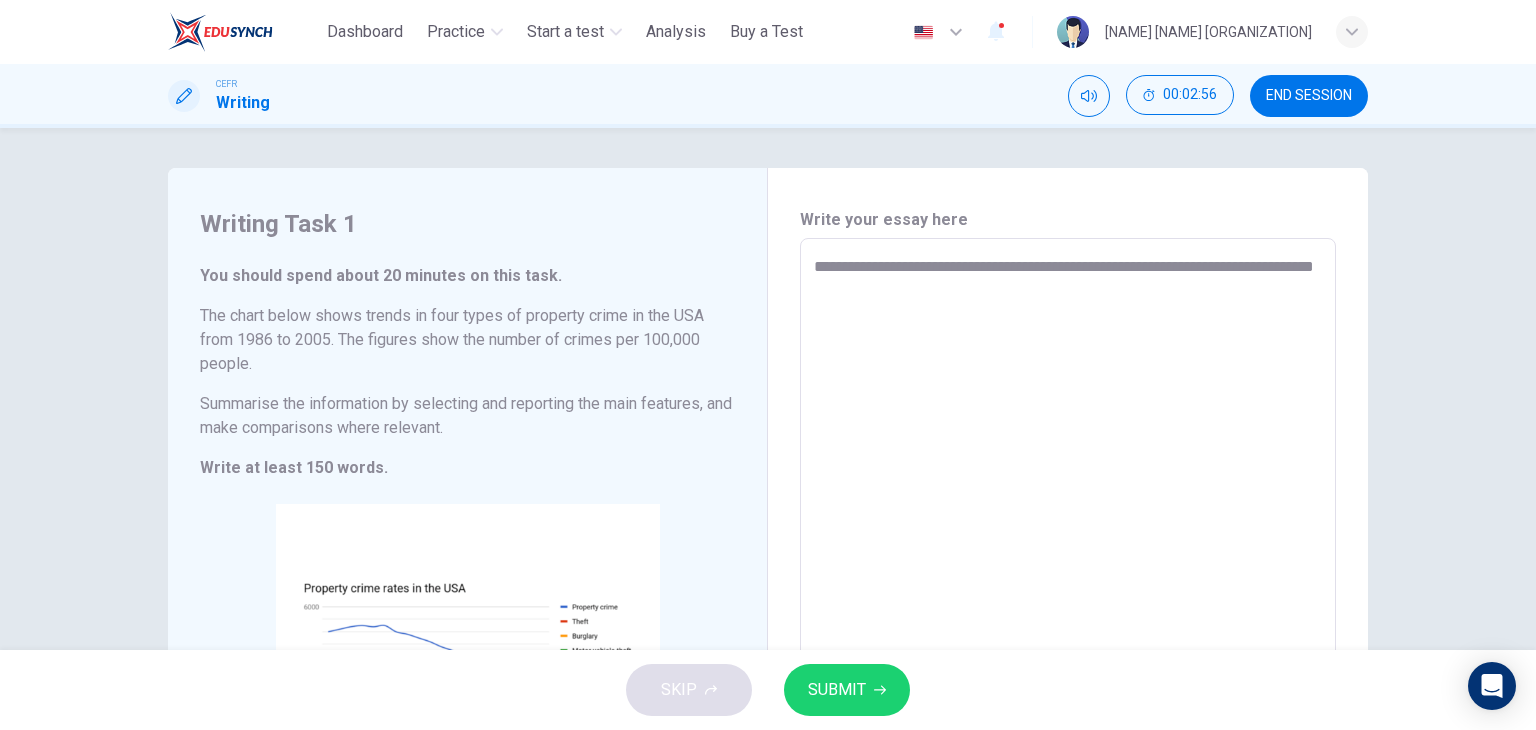 type on "**********" 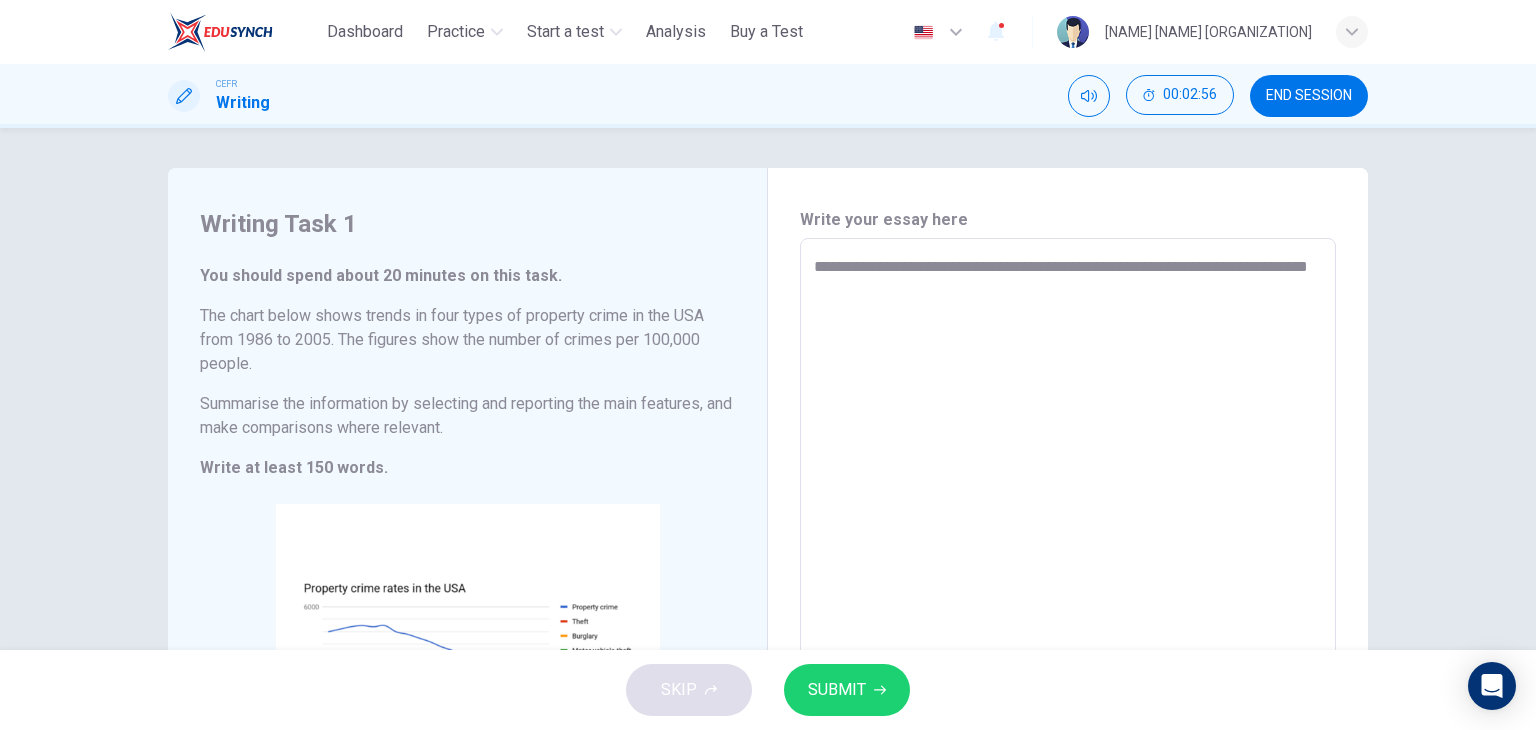 type on "*" 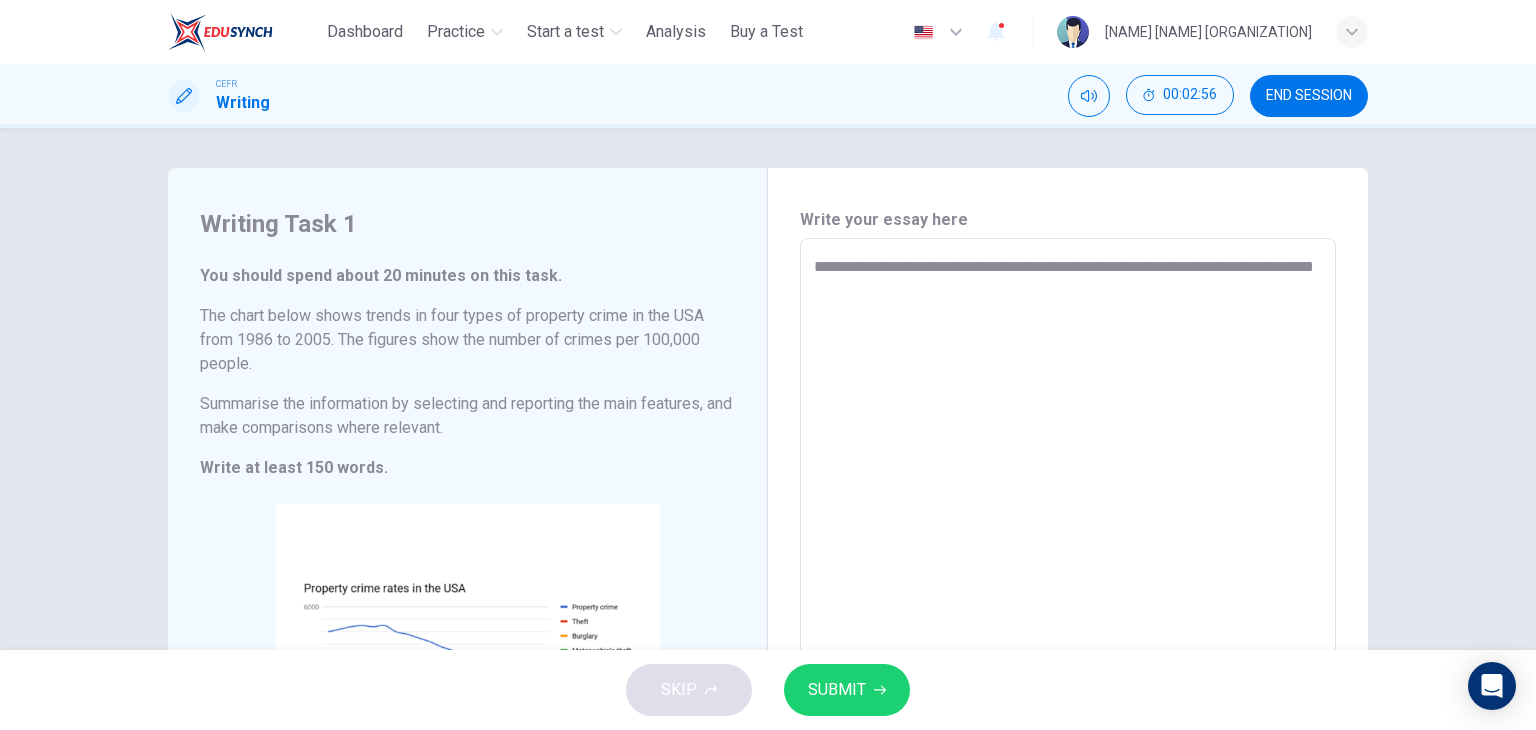 type on "*" 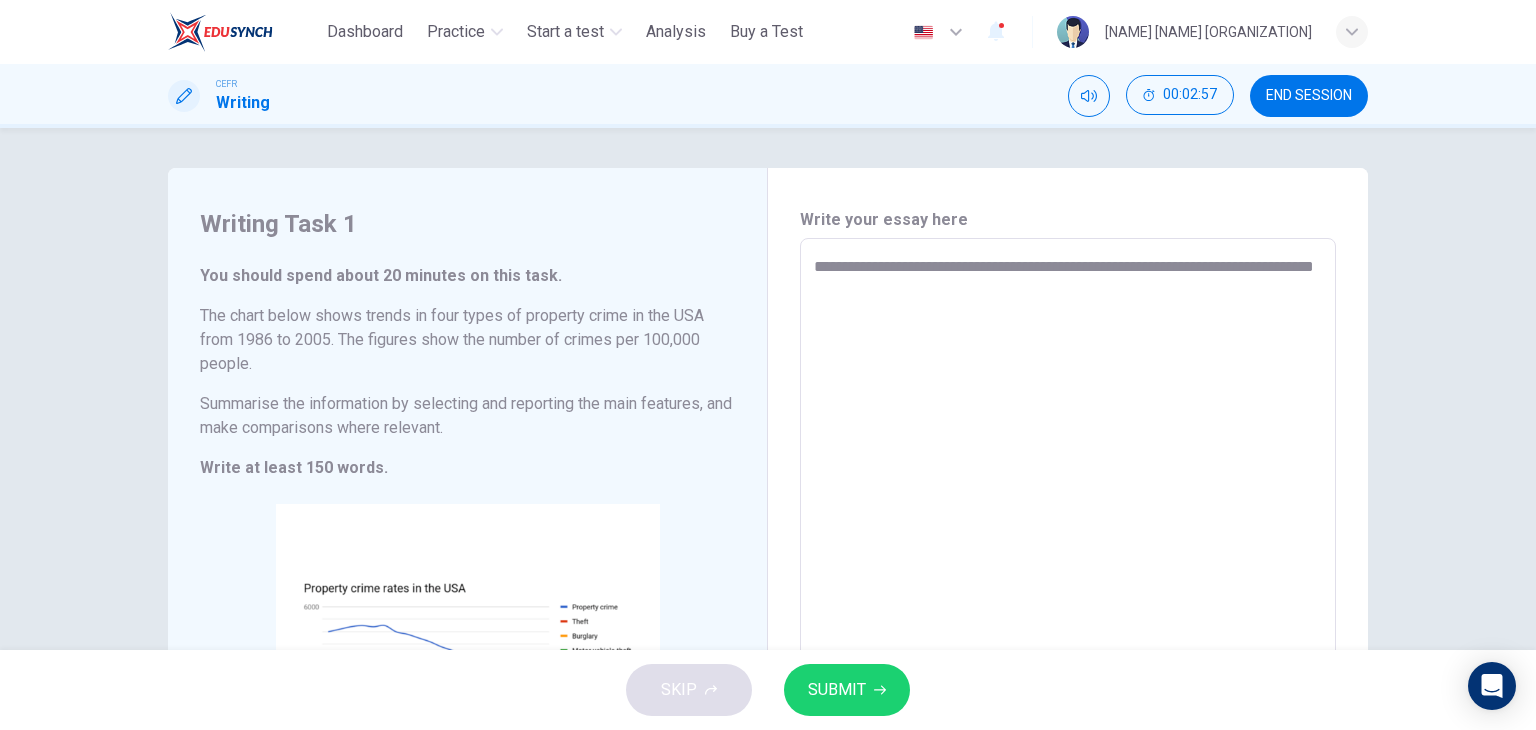 type on "**********" 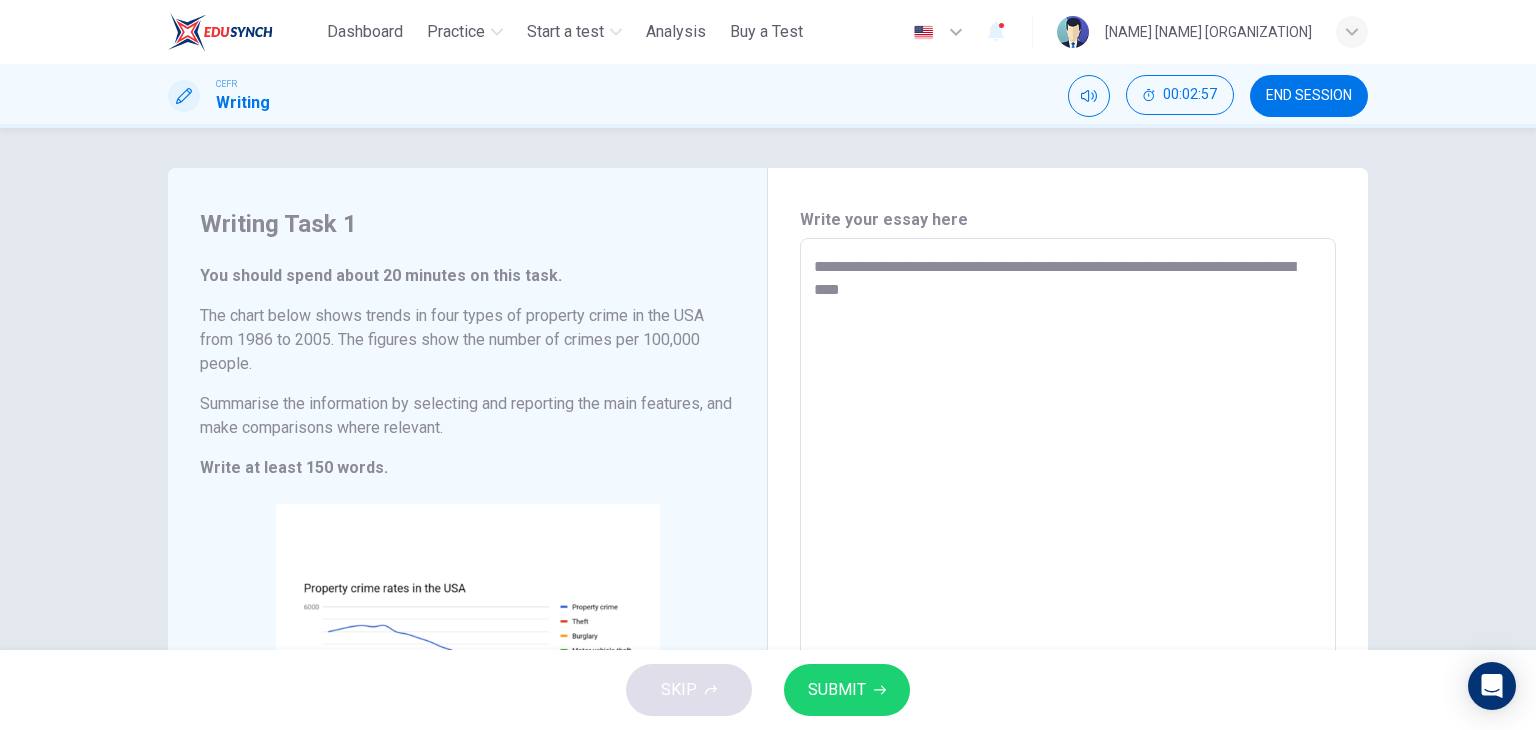 type on "*" 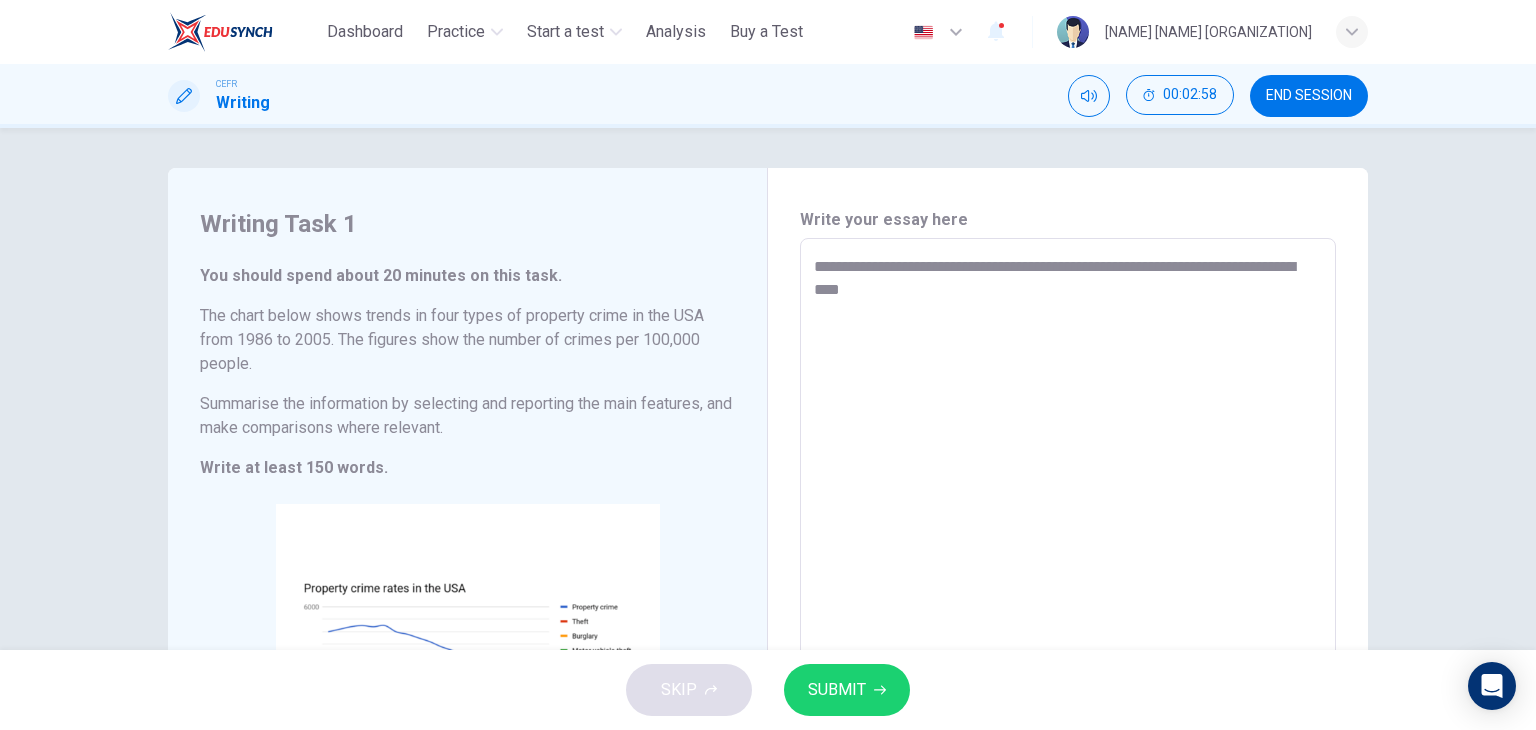 type on "**********" 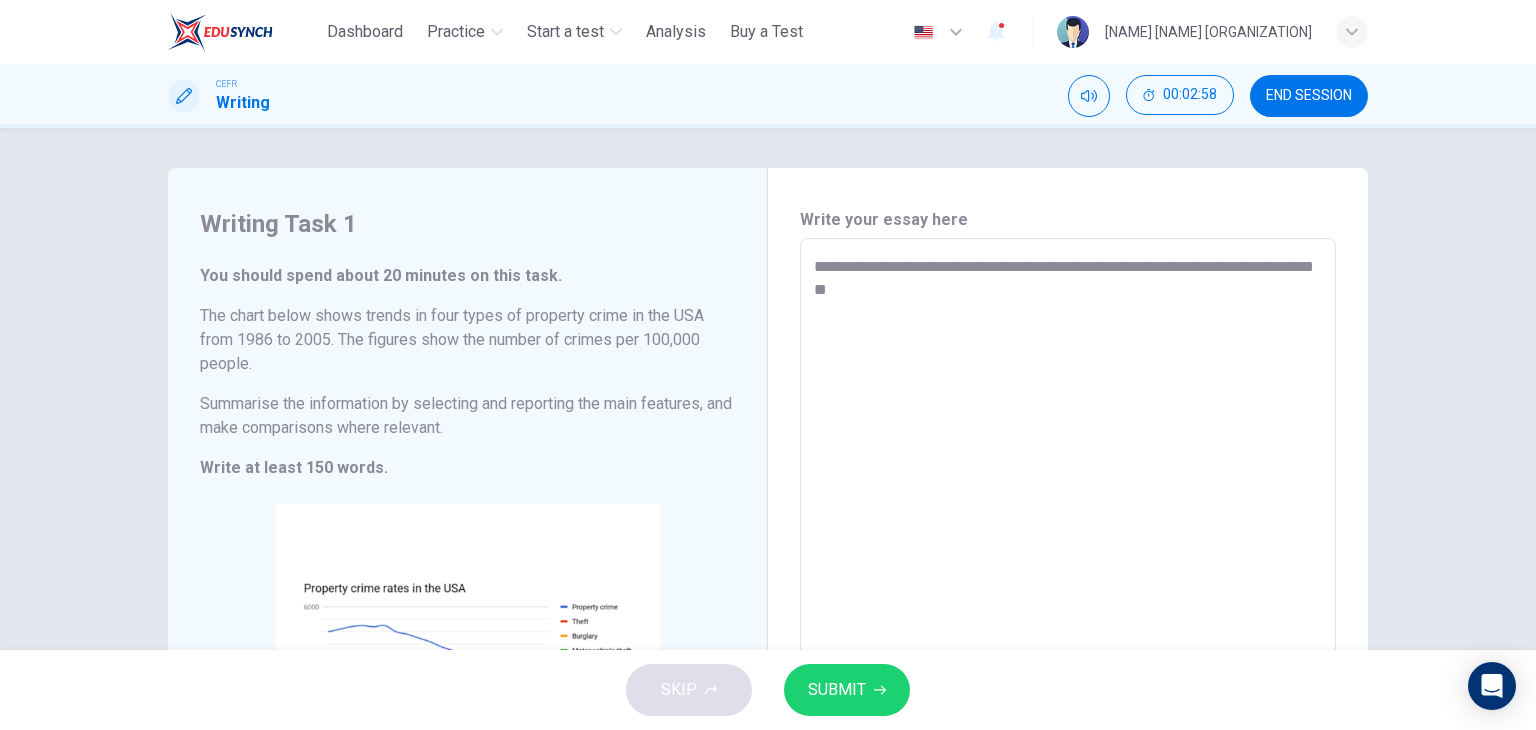 type on "*" 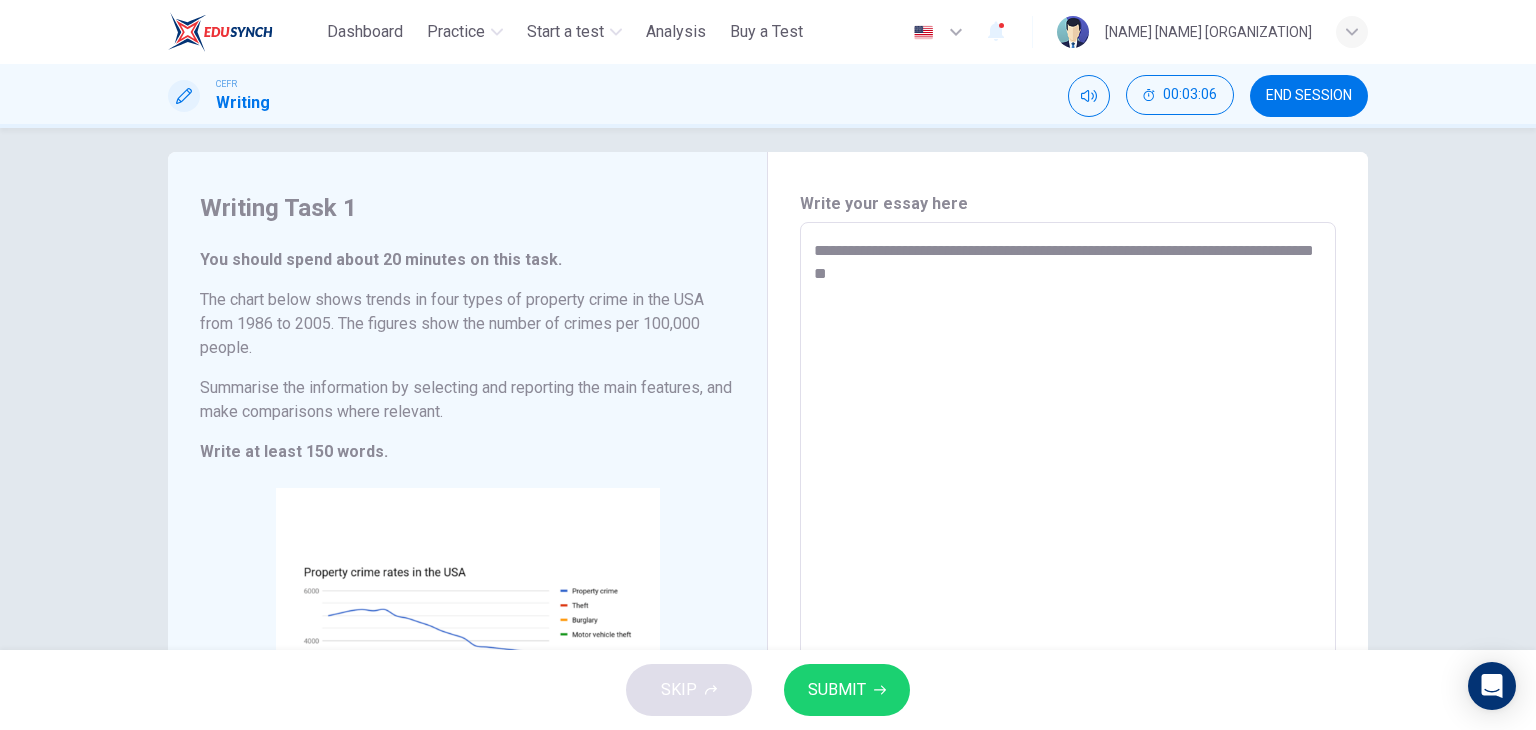 scroll, scrollTop: 16, scrollLeft: 0, axis: vertical 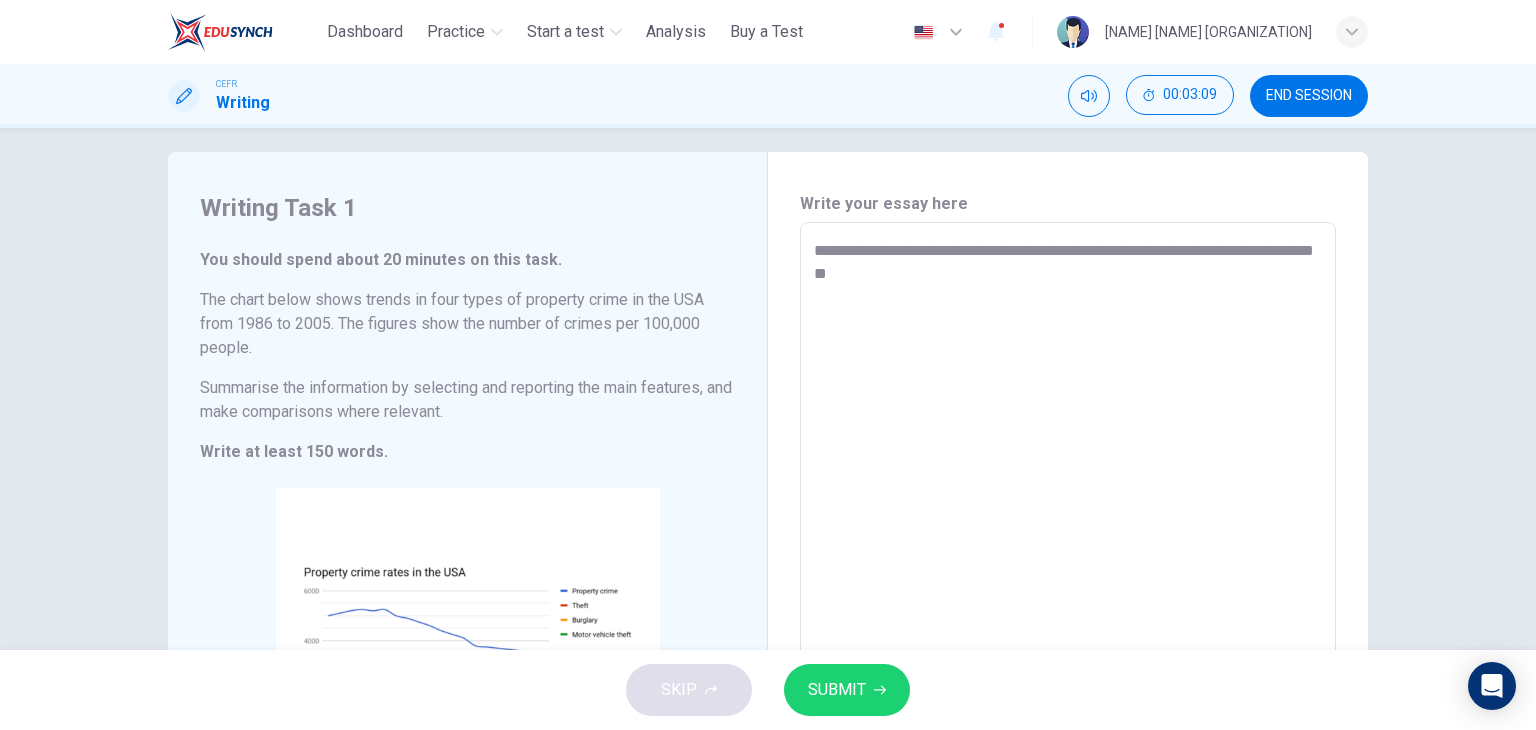 click on "**********" at bounding box center [1068, 530] 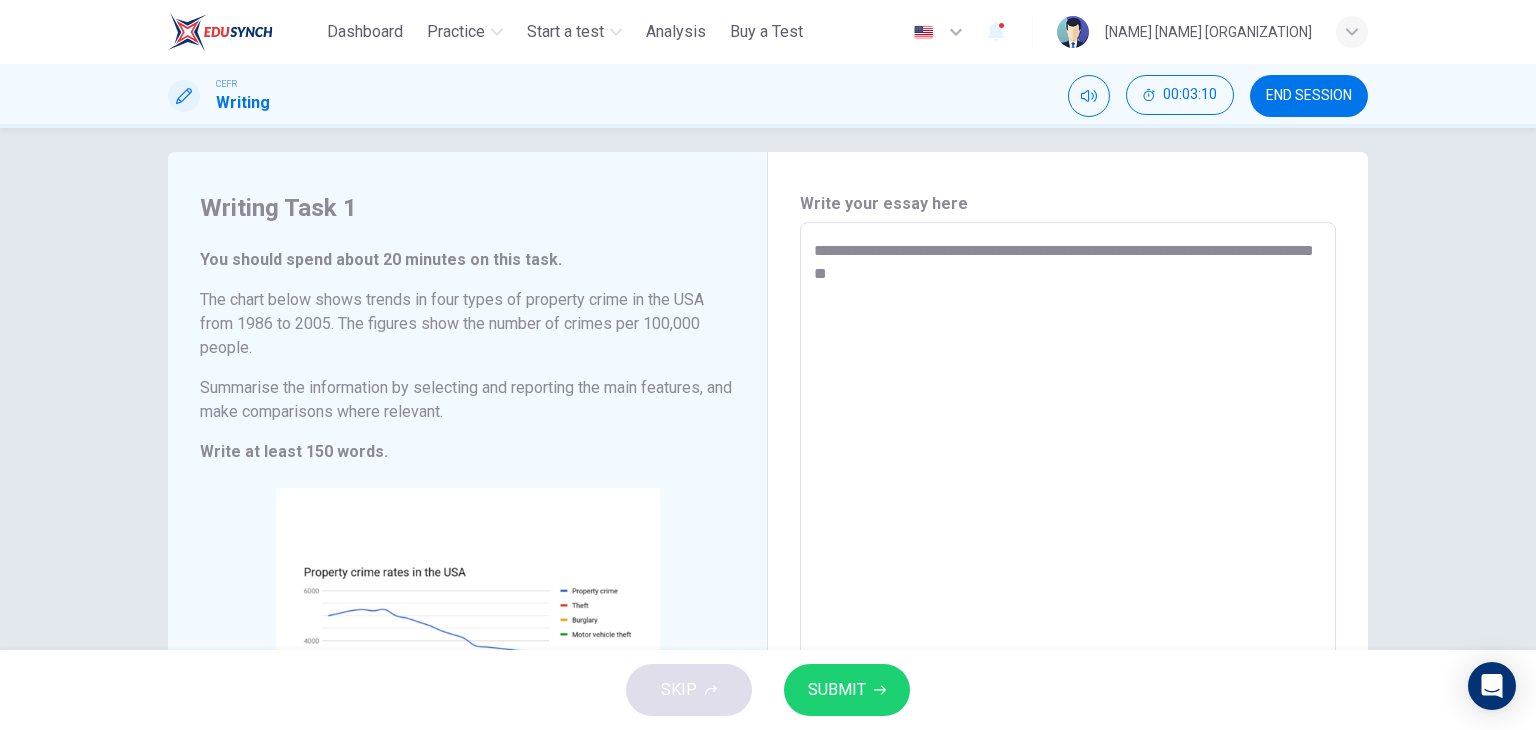 click on "**********" at bounding box center (1068, 530) 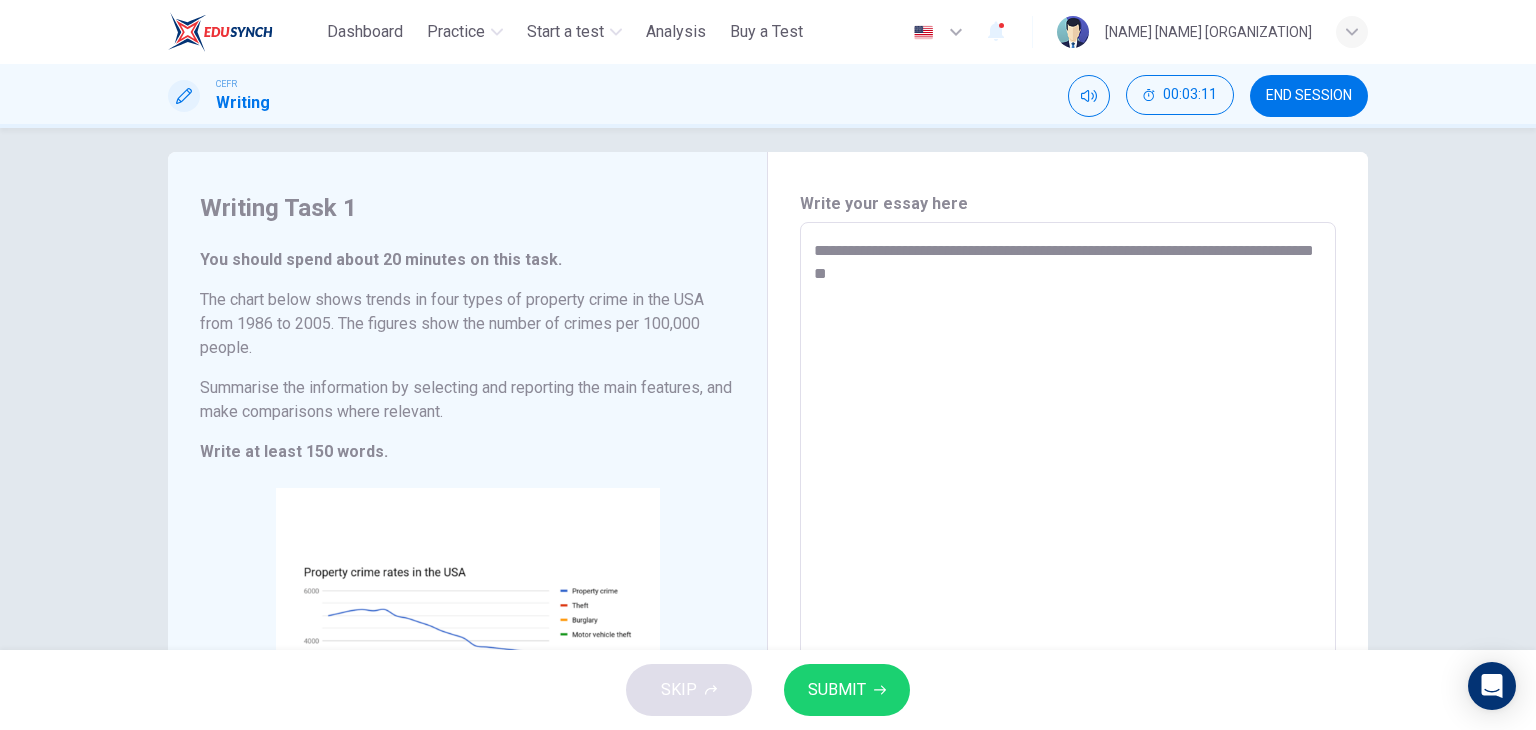 click on "**********" at bounding box center (1068, 530) 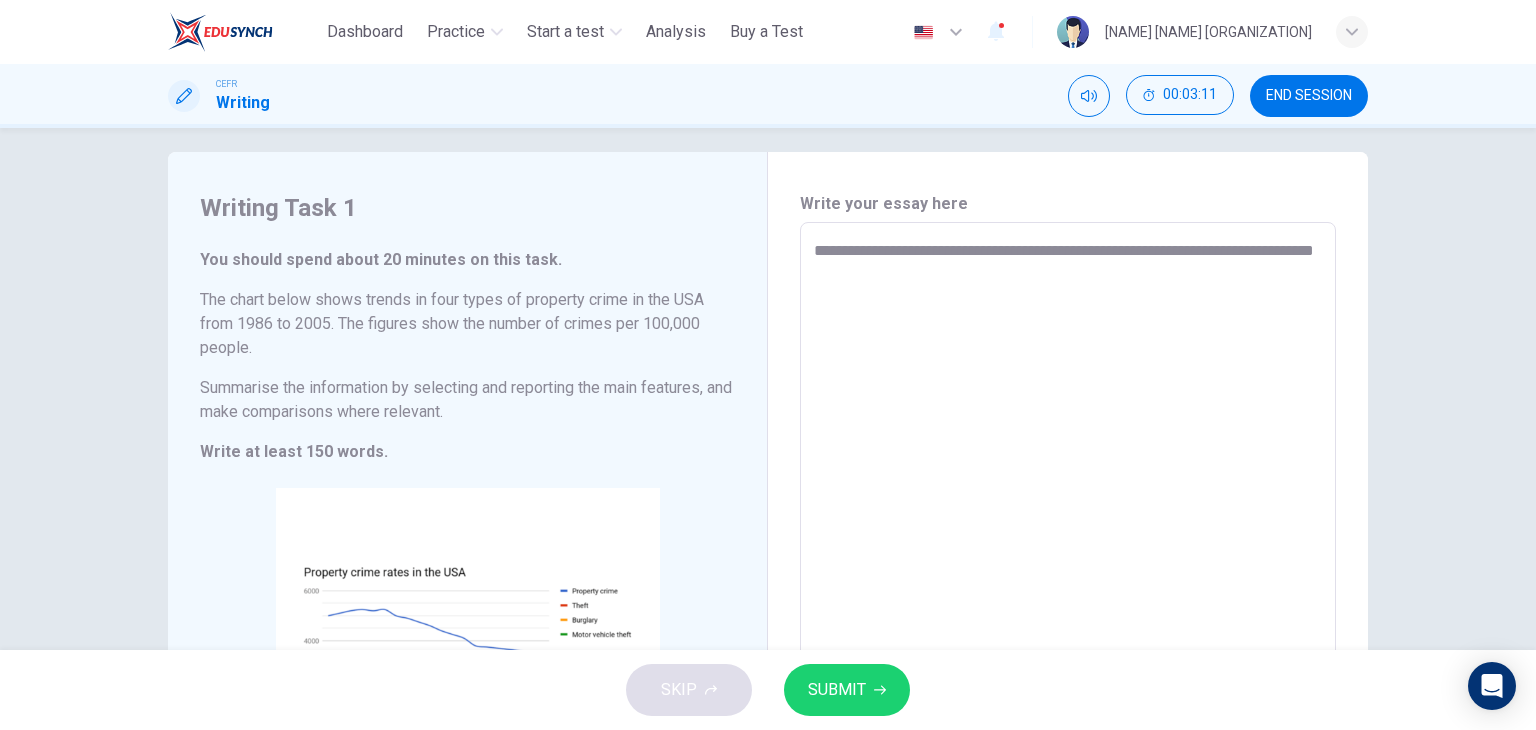 type on "*" 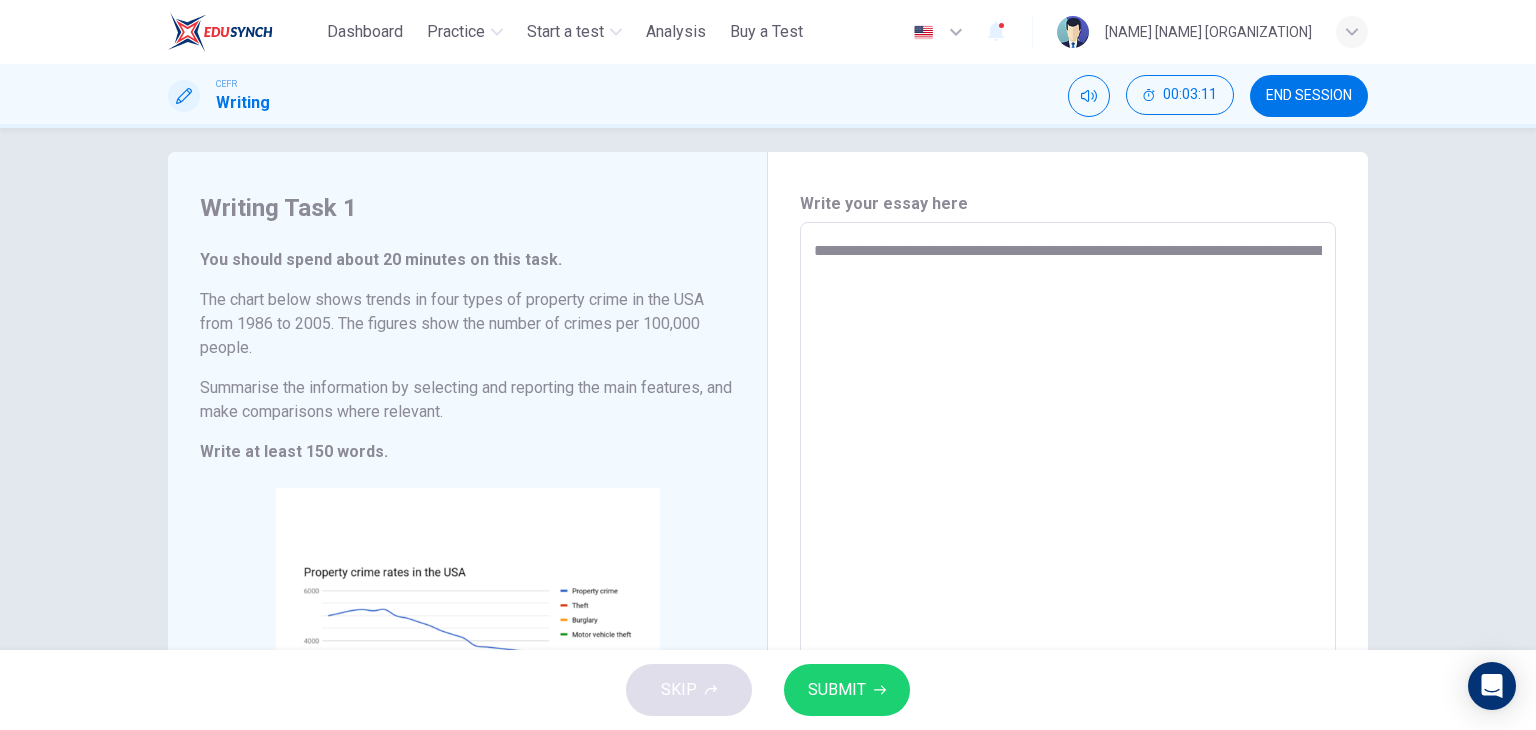 type on "*" 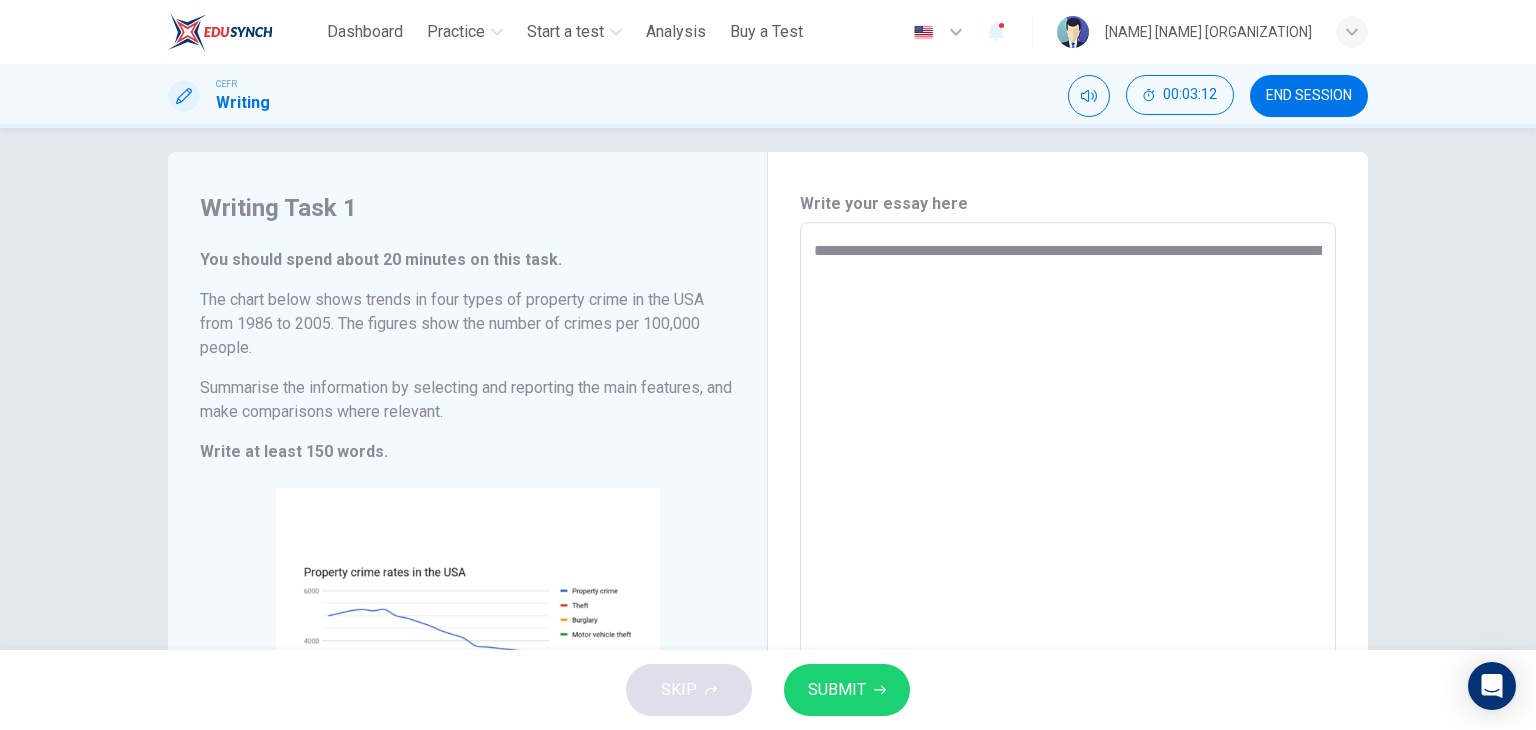 type on "**********" 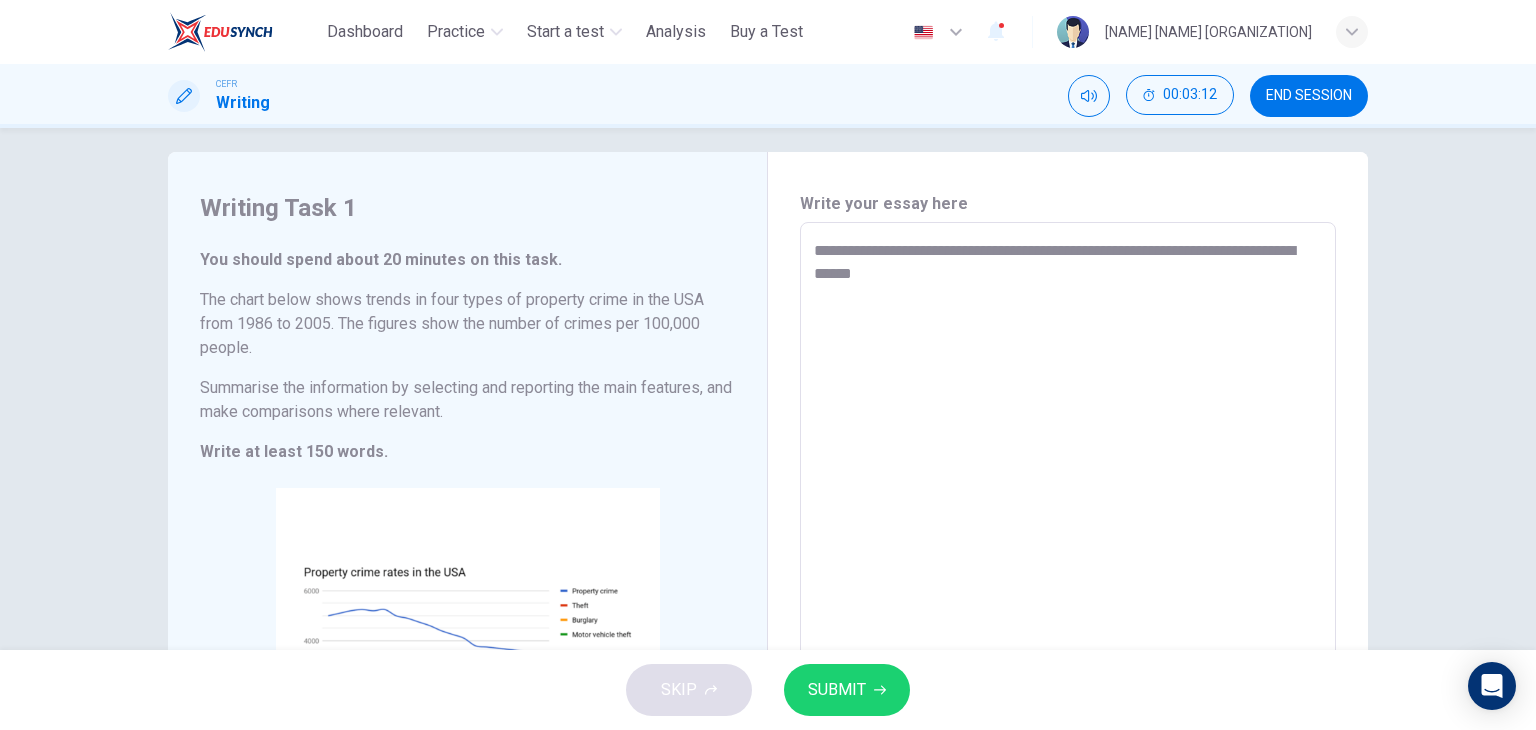 type 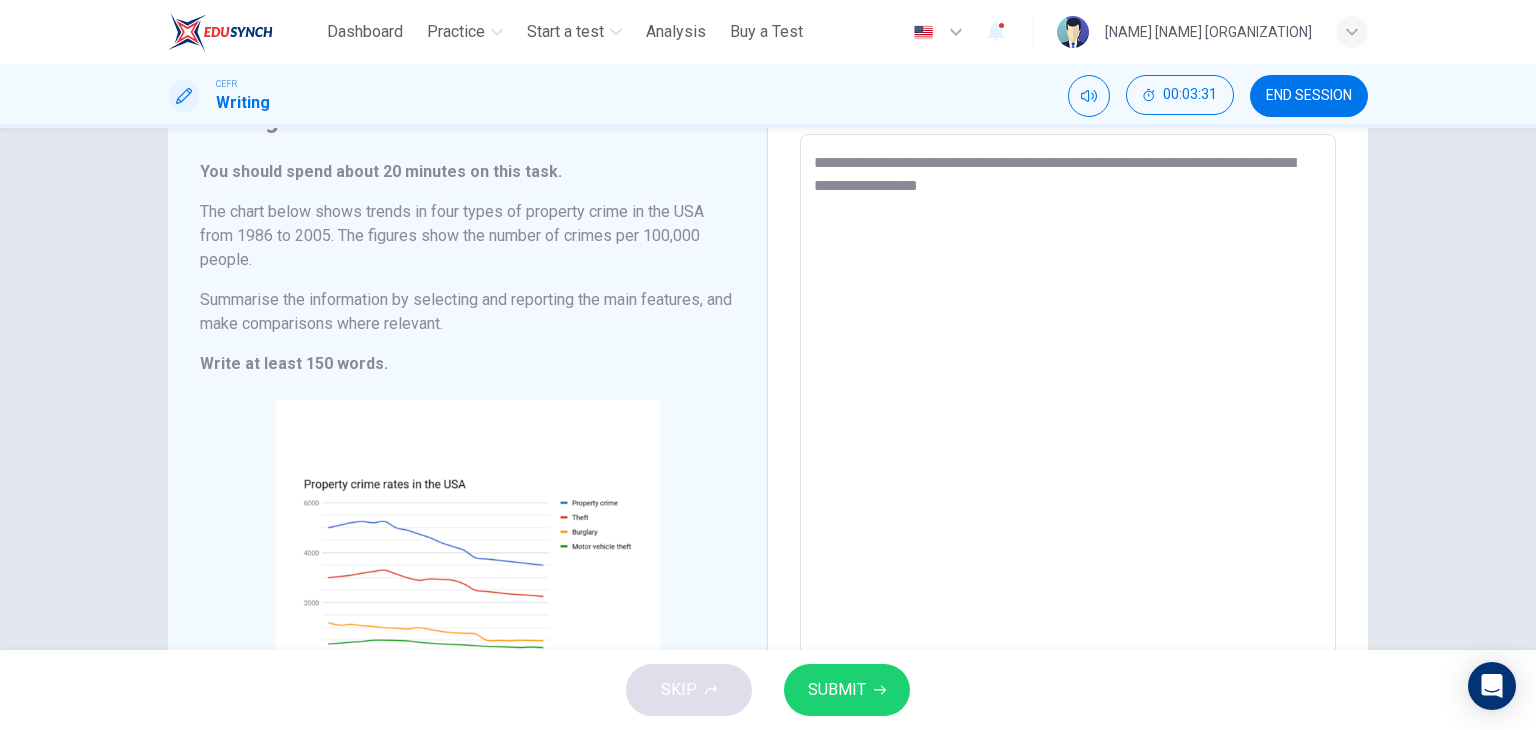 scroll, scrollTop: 97, scrollLeft: 0, axis: vertical 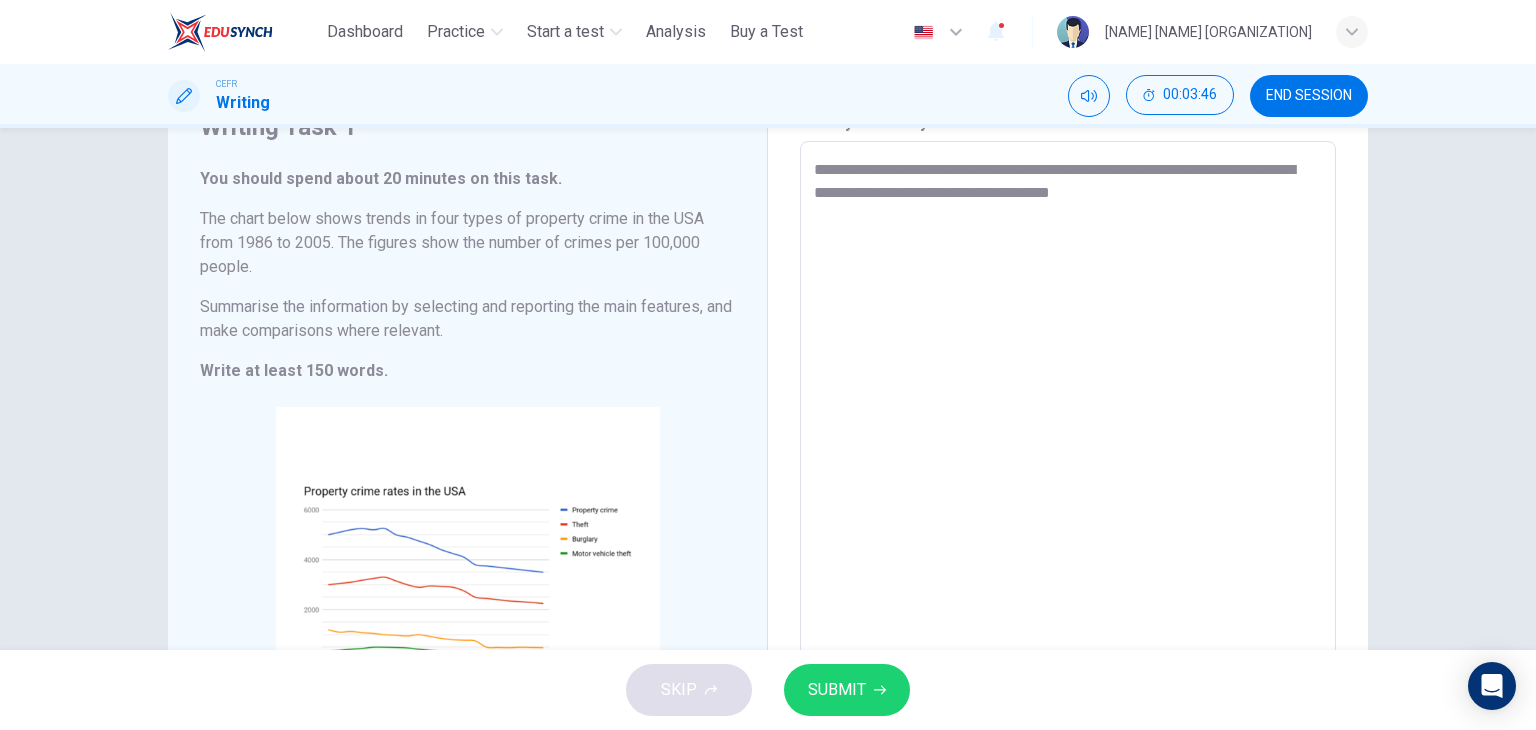 click on "**********" at bounding box center (1068, 449) 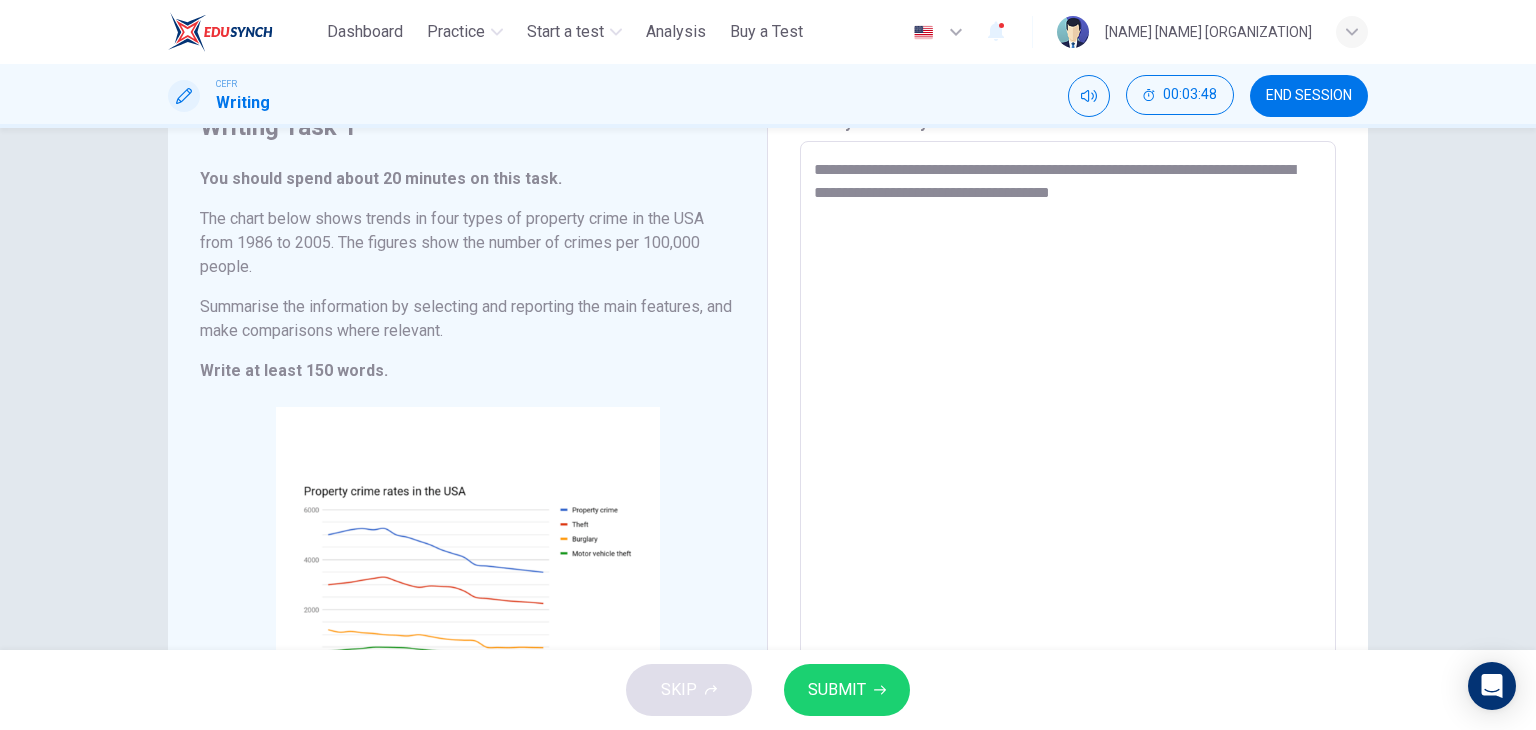 click on "**********" at bounding box center (1068, 449) 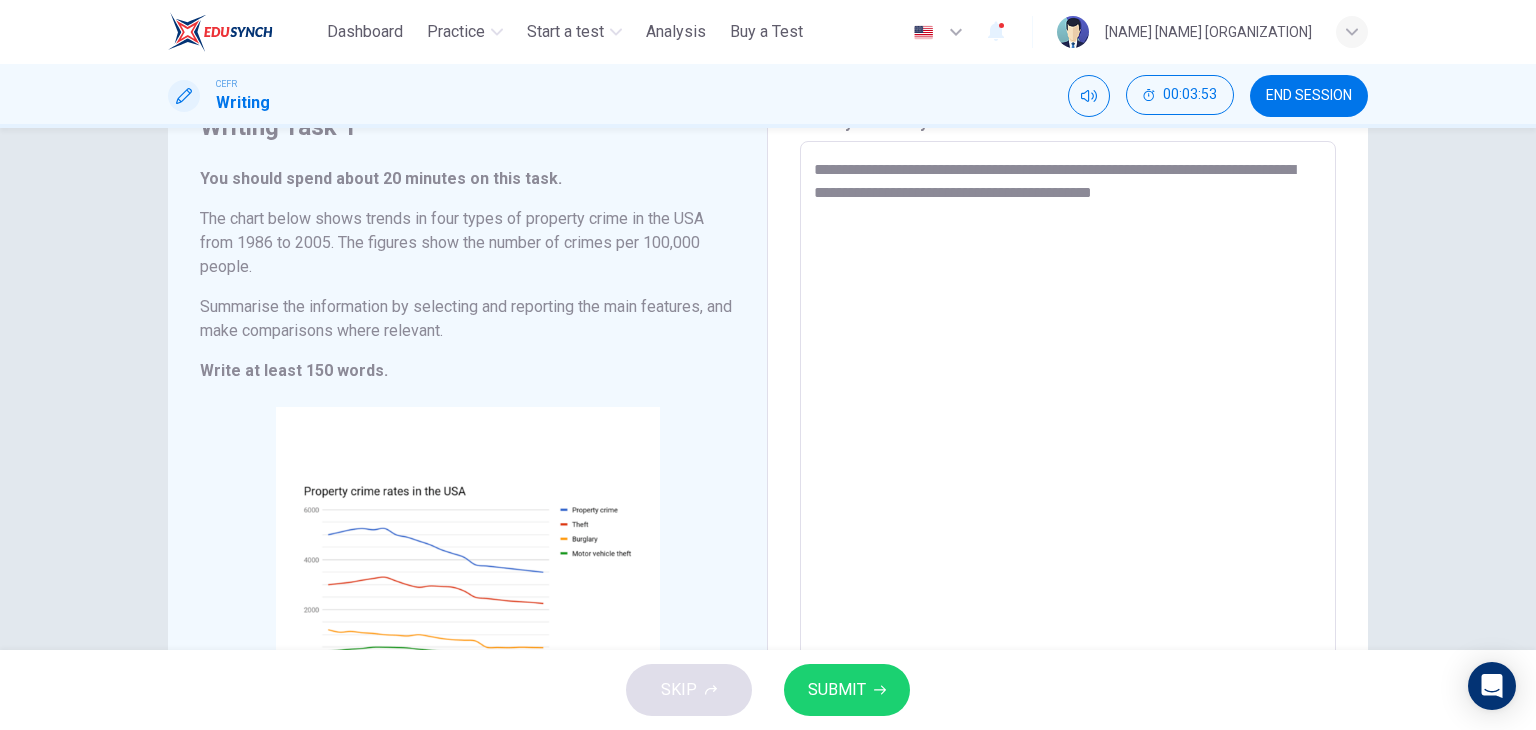 drag, startPoint x: 1182, startPoint y: 186, endPoint x: 1171, endPoint y: 186, distance: 11 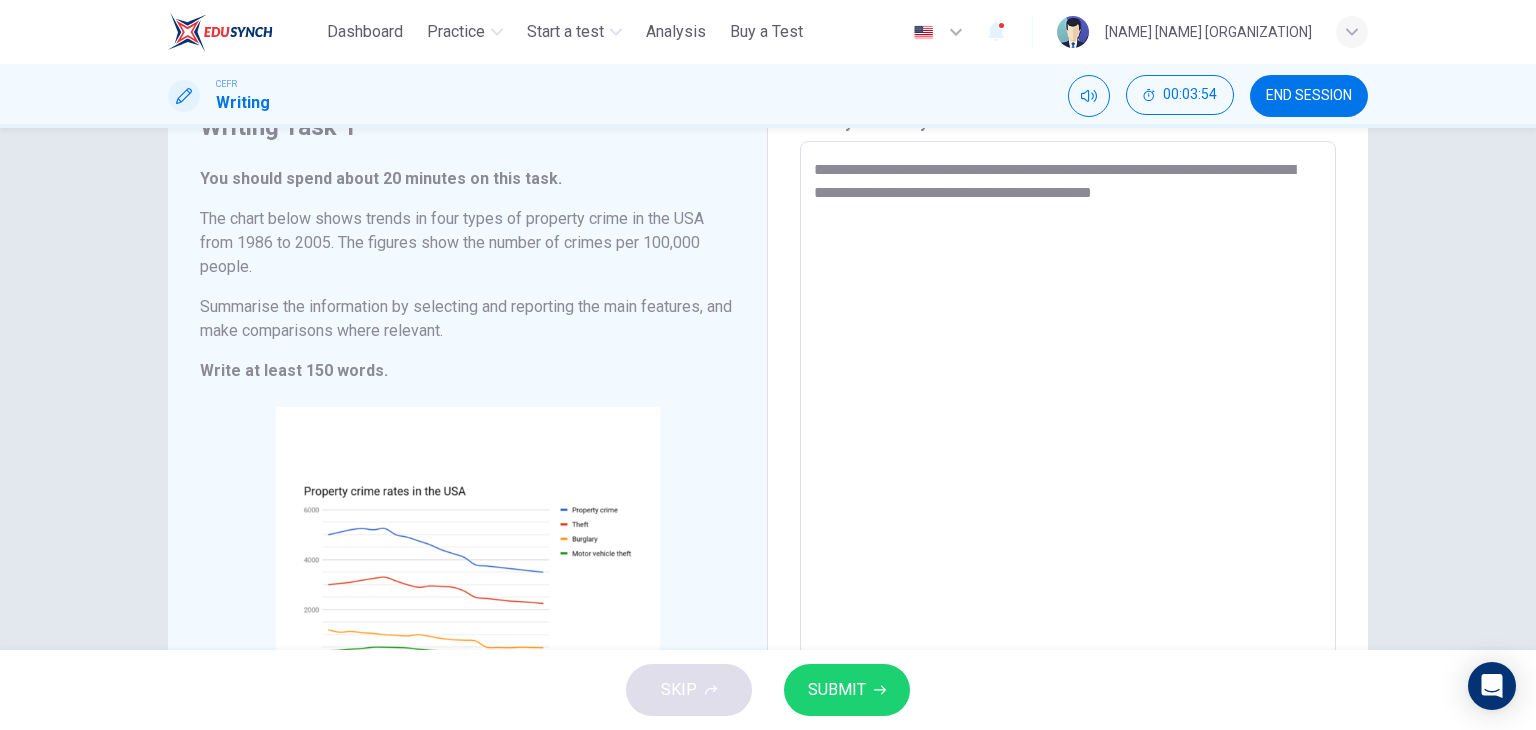 click on "**********" at bounding box center (1068, 449) 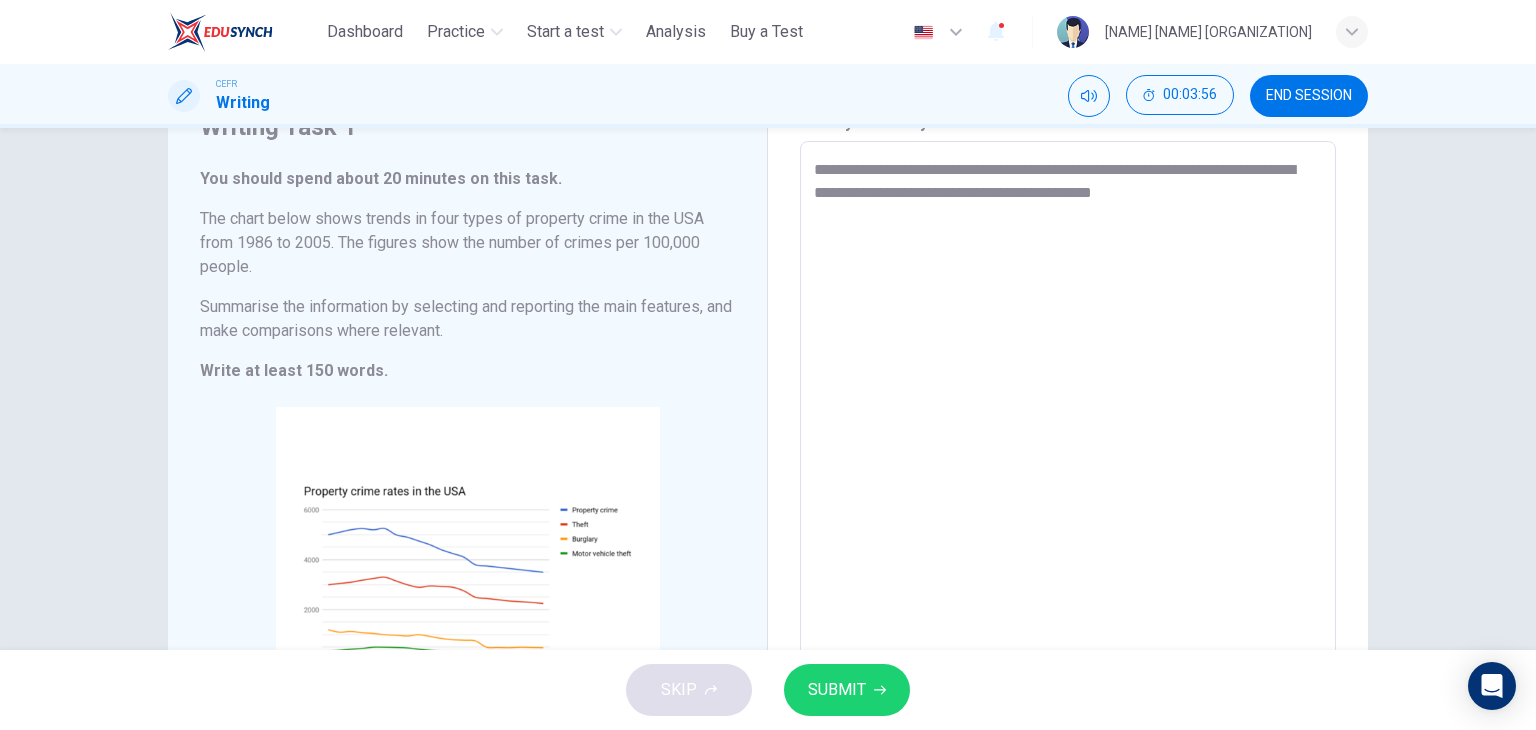 click on "**********" at bounding box center (1068, 449) 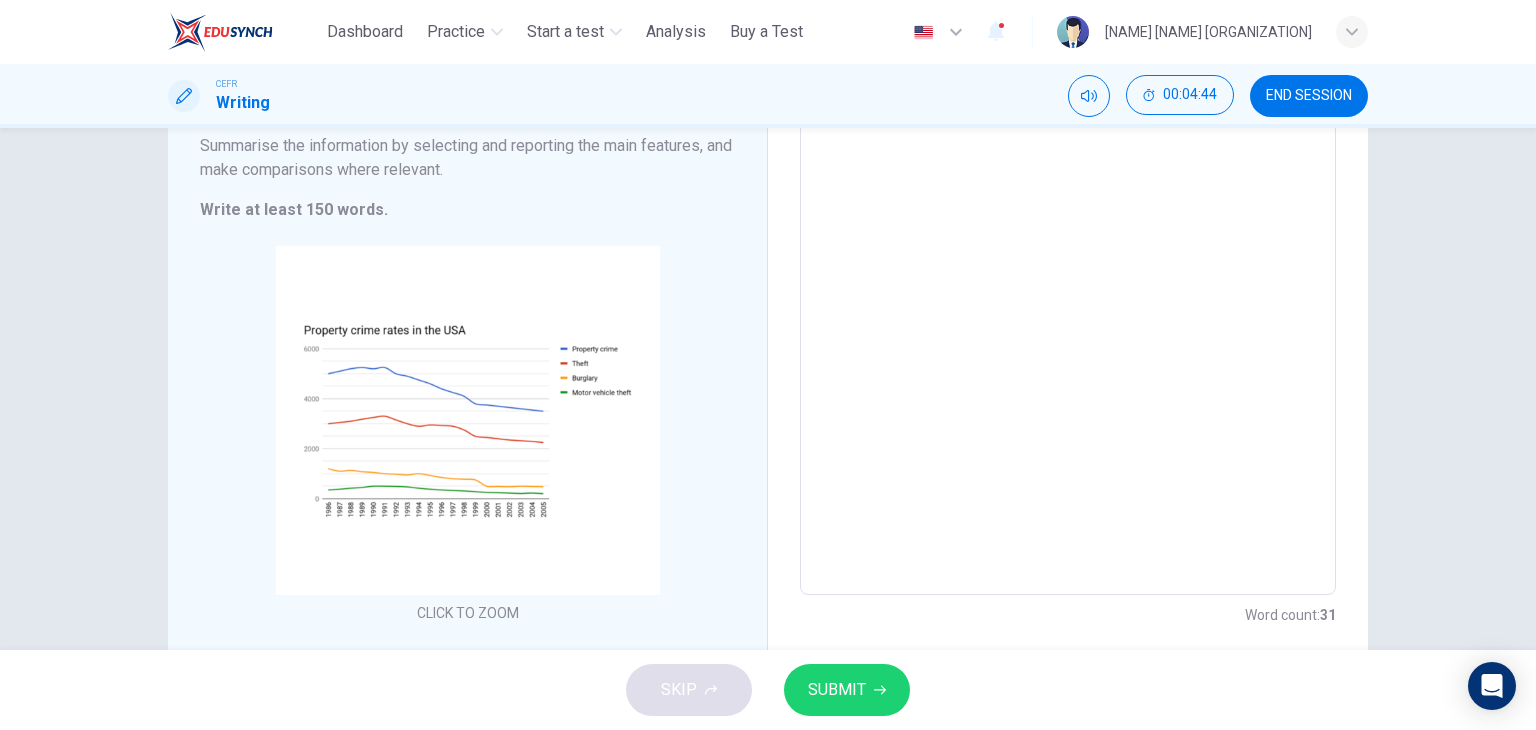 scroll, scrollTop: 257, scrollLeft: 0, axis: vertical 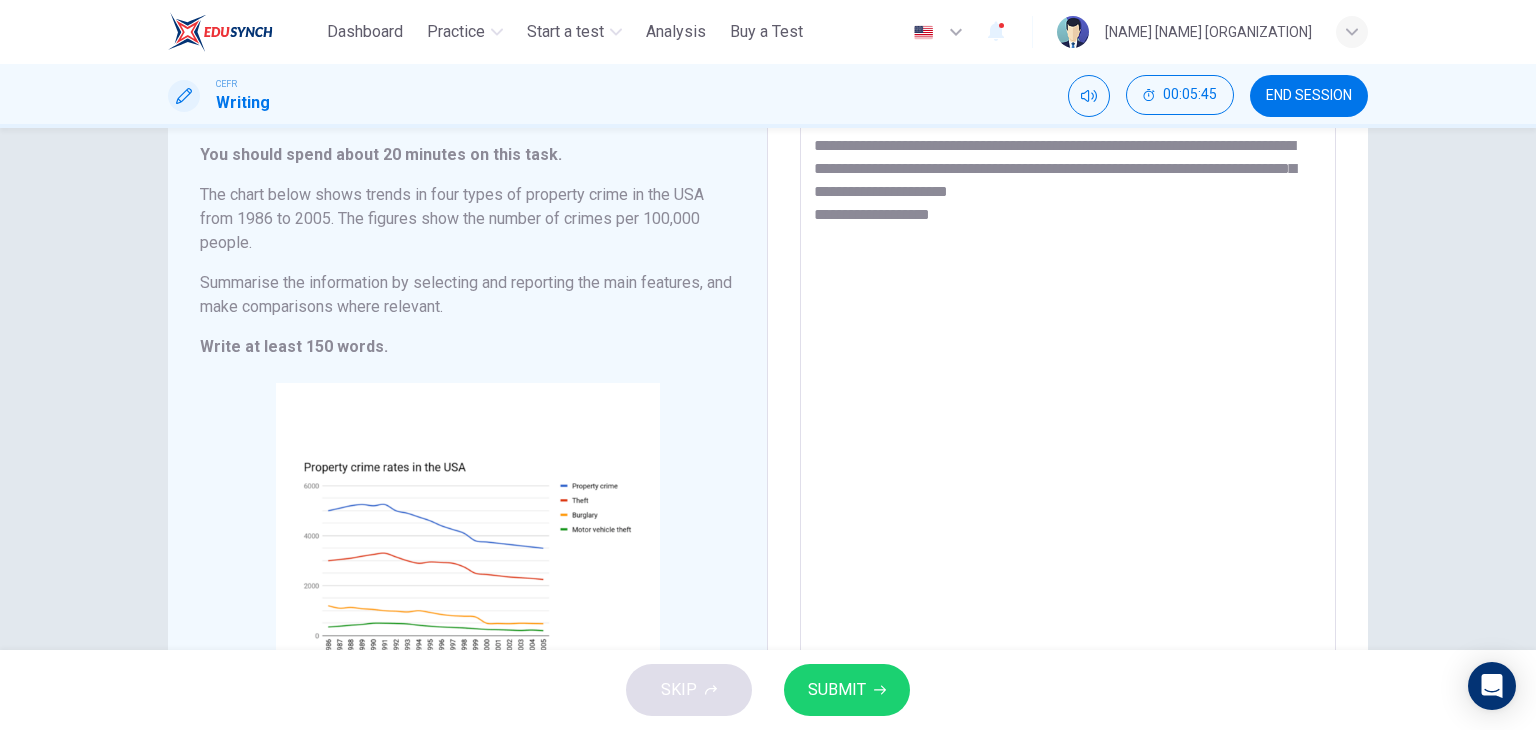 click on "**********" at bounding box center (1068, 424) 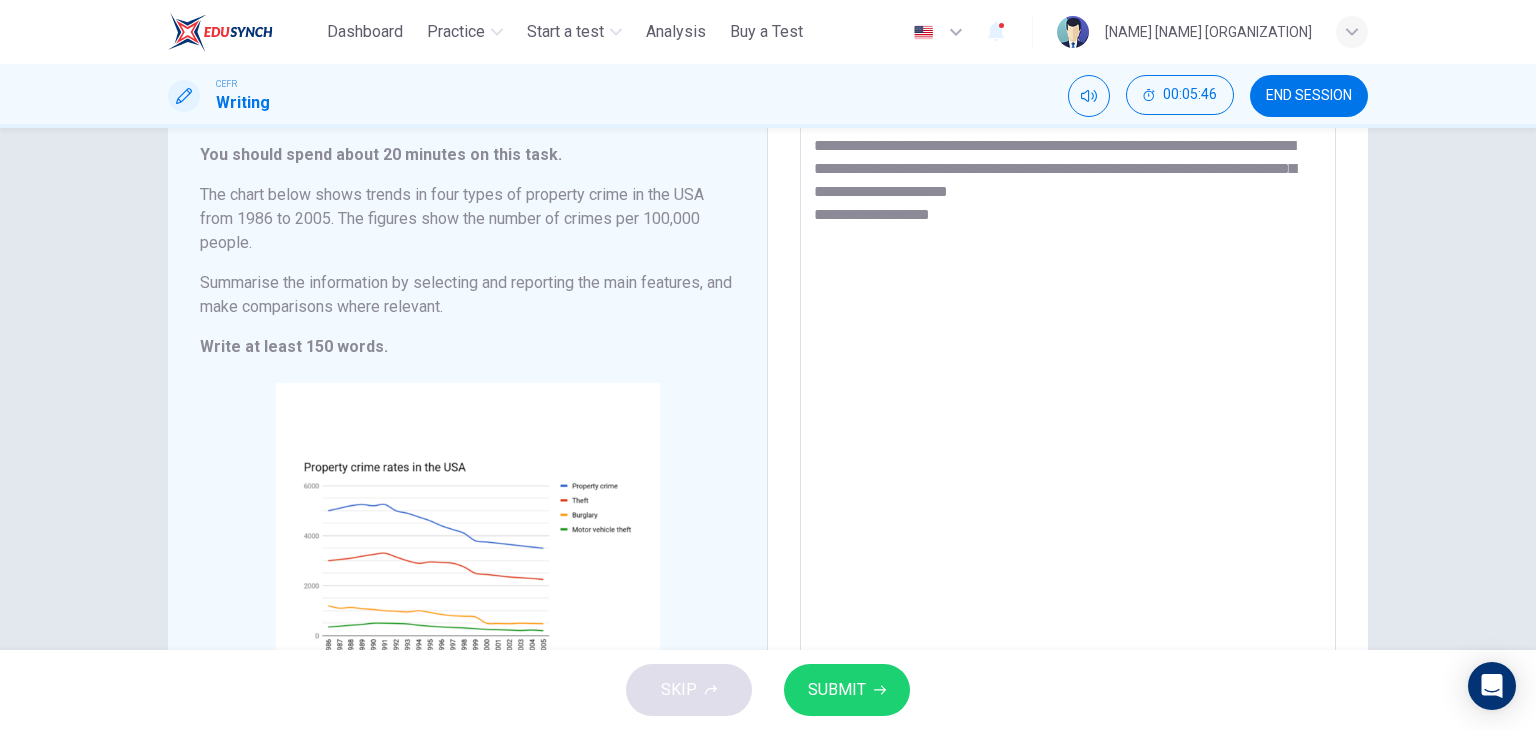 click on "**********" at bounding box center [1068, 424] 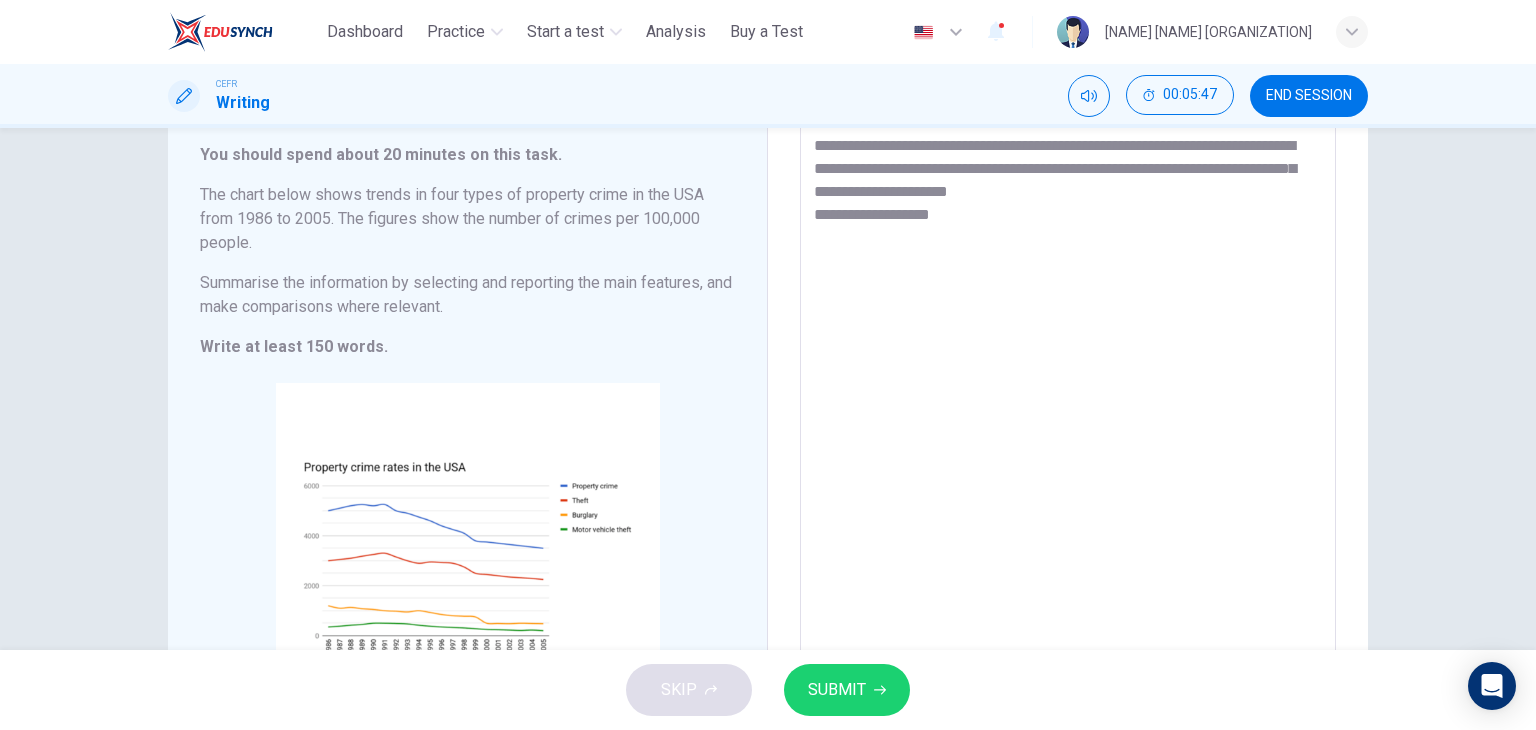 click on "**********" at bounding box center (1068, 424) 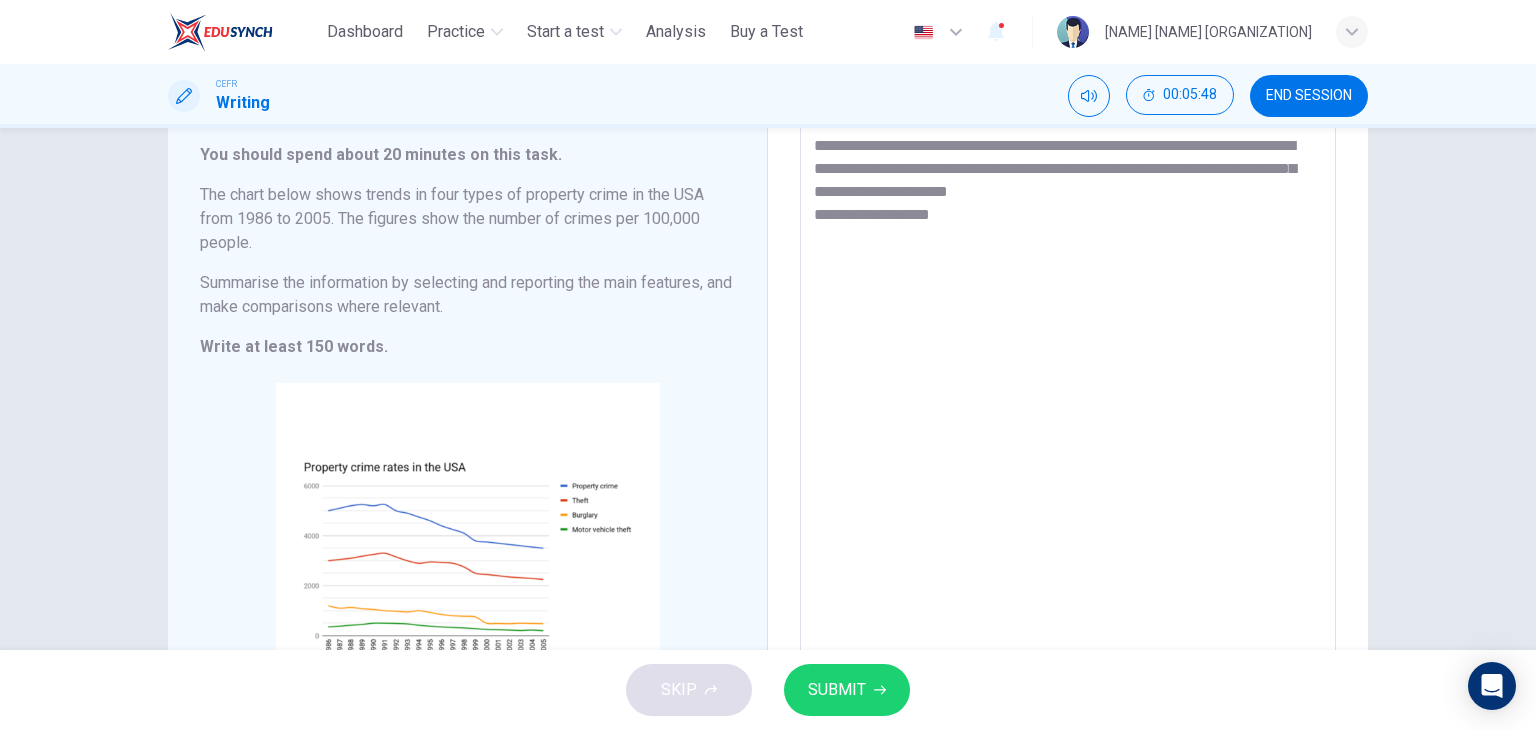 click on "**********" at bounding box center [1068, 424] 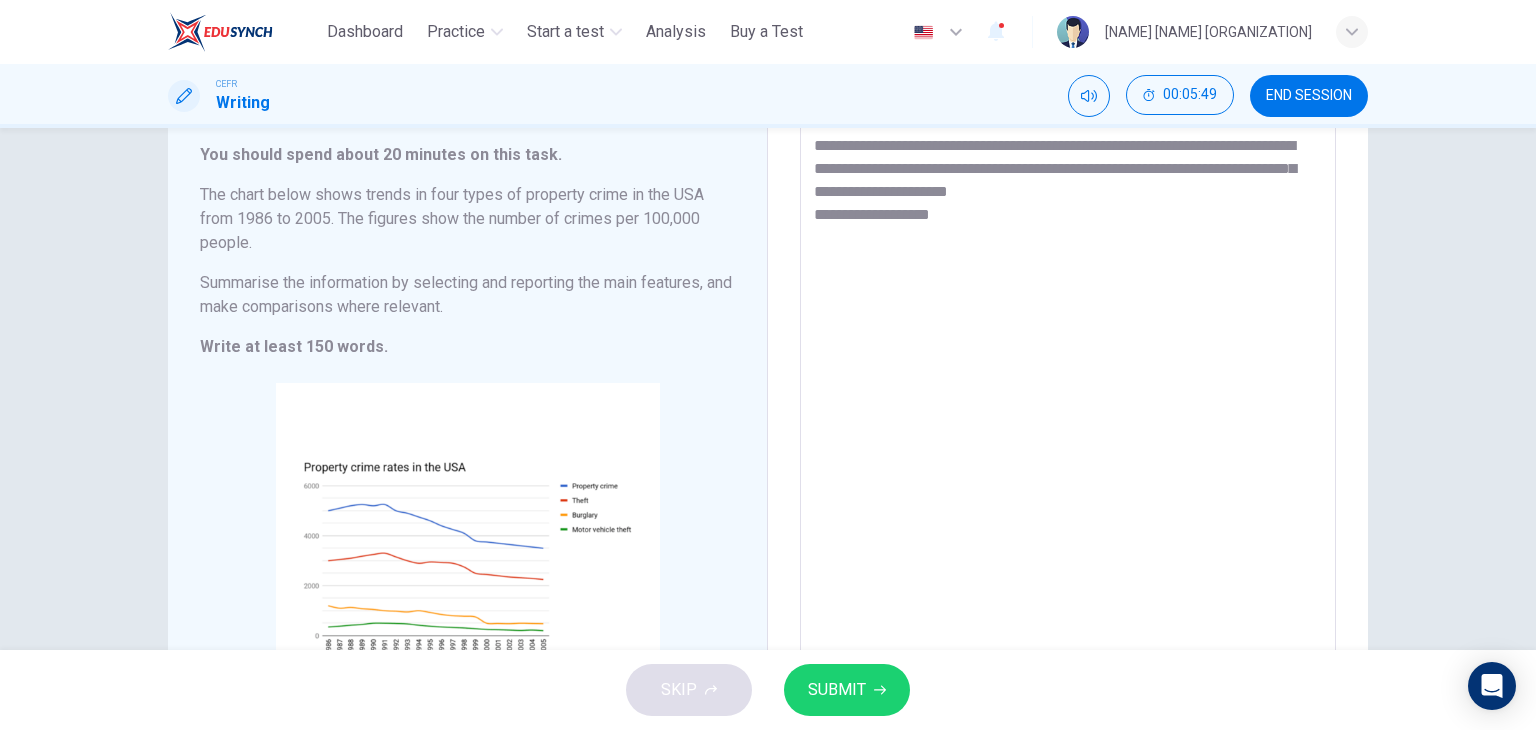 click on "**********" at bounding box center (1068, 424) 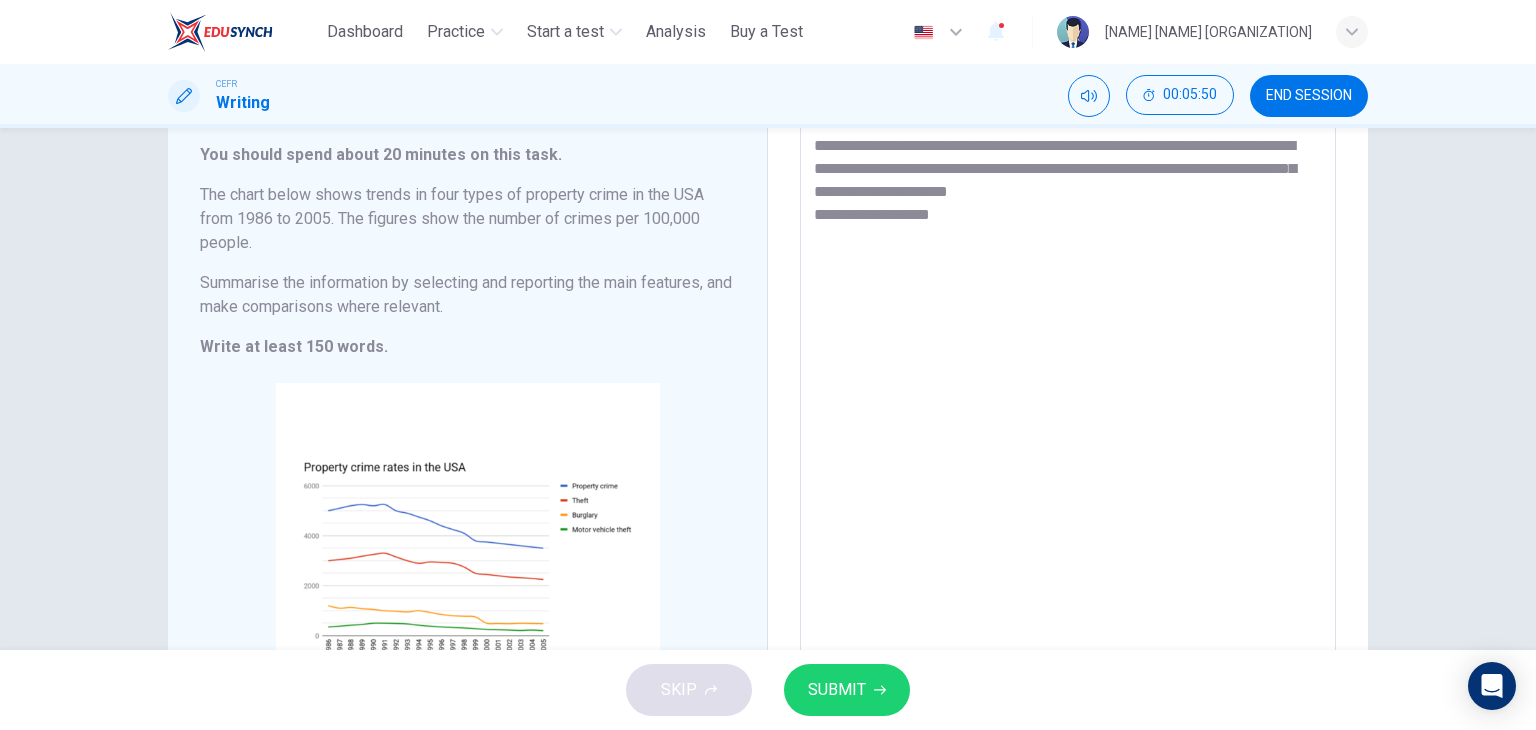 click on "**********" at bounding box center (1068, 424) 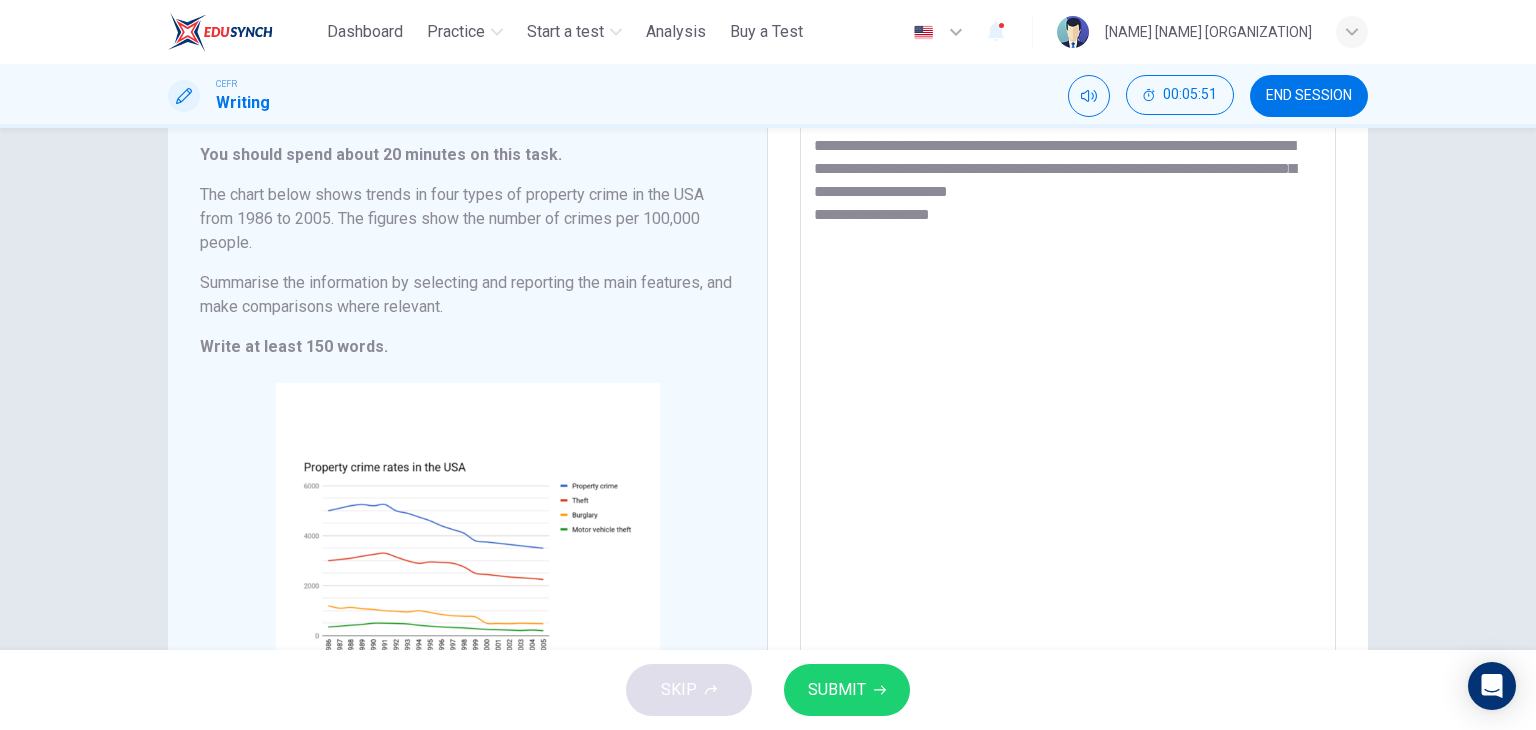 click on "**********" at bounding box center [1068, 424] 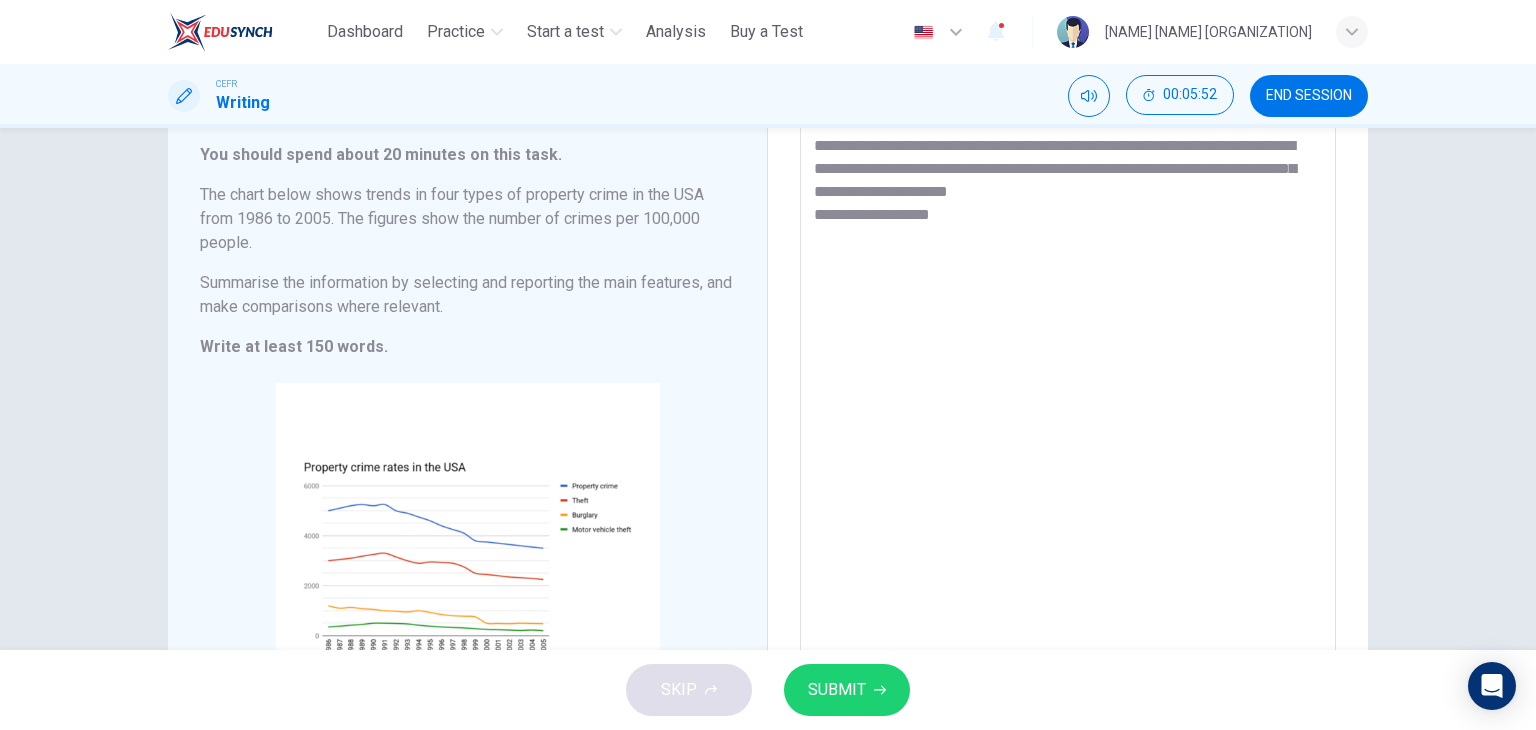 click on "**********" at bounding box center (1068, 424) 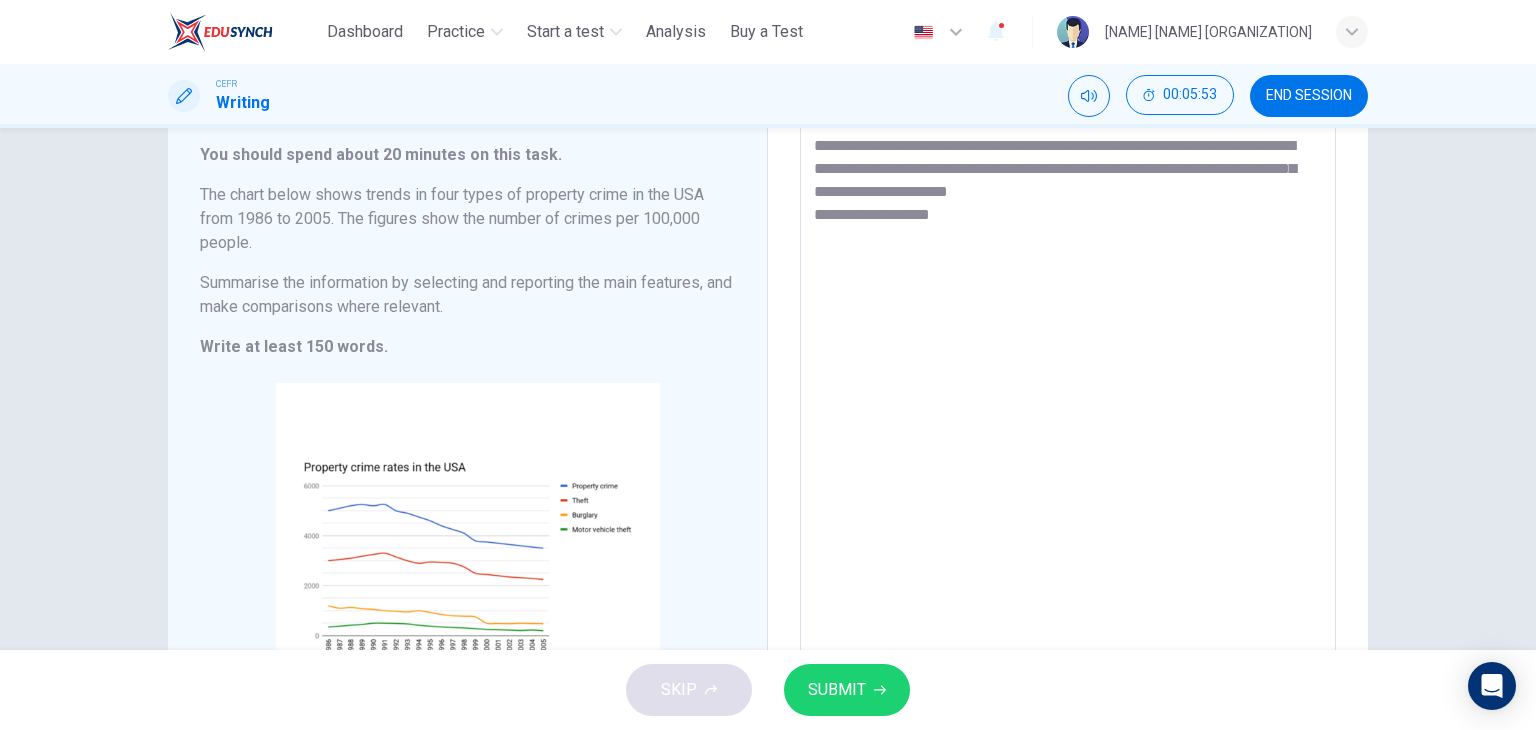 click on "**********" at bounding box center (1068, 424) 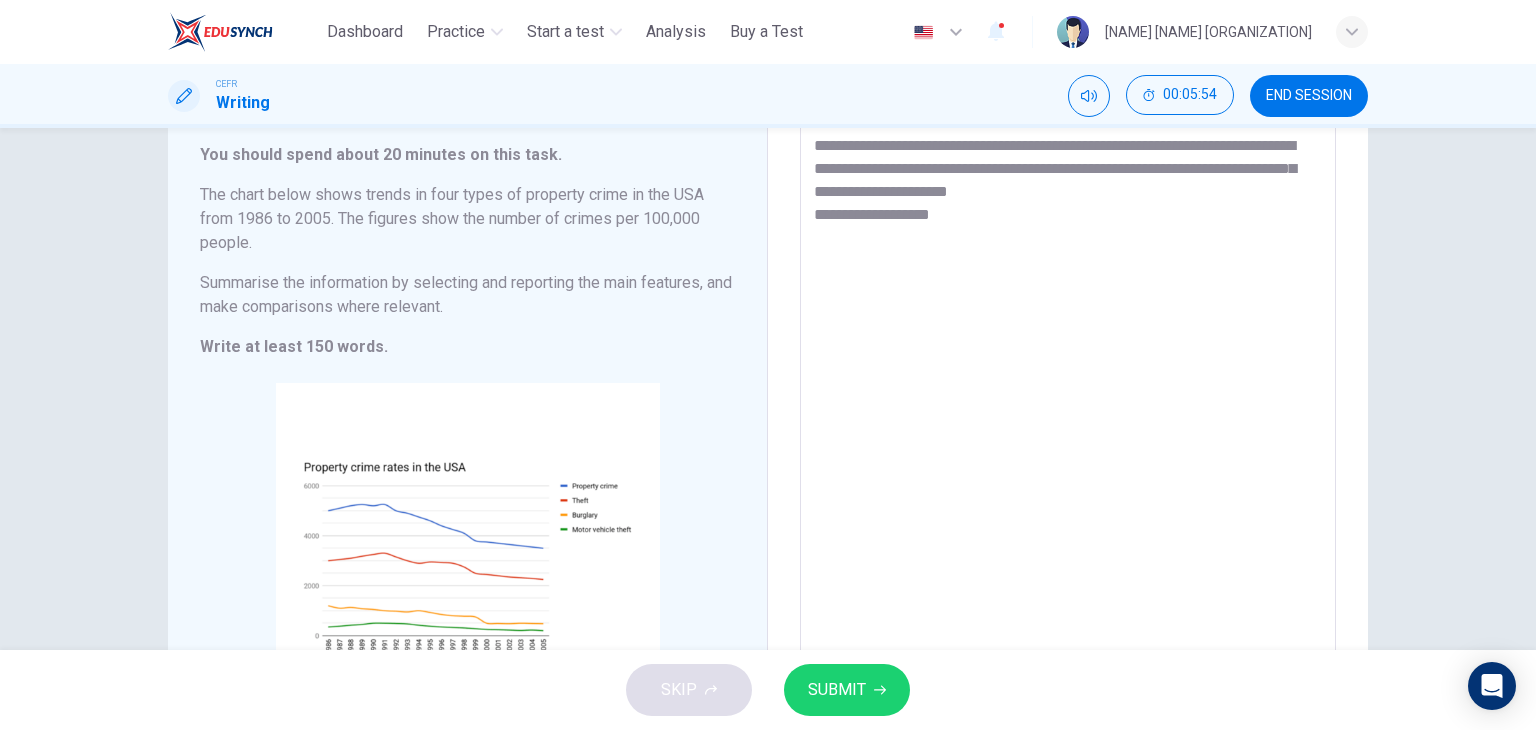 click on "**********" at bounding box center (1068, 425) 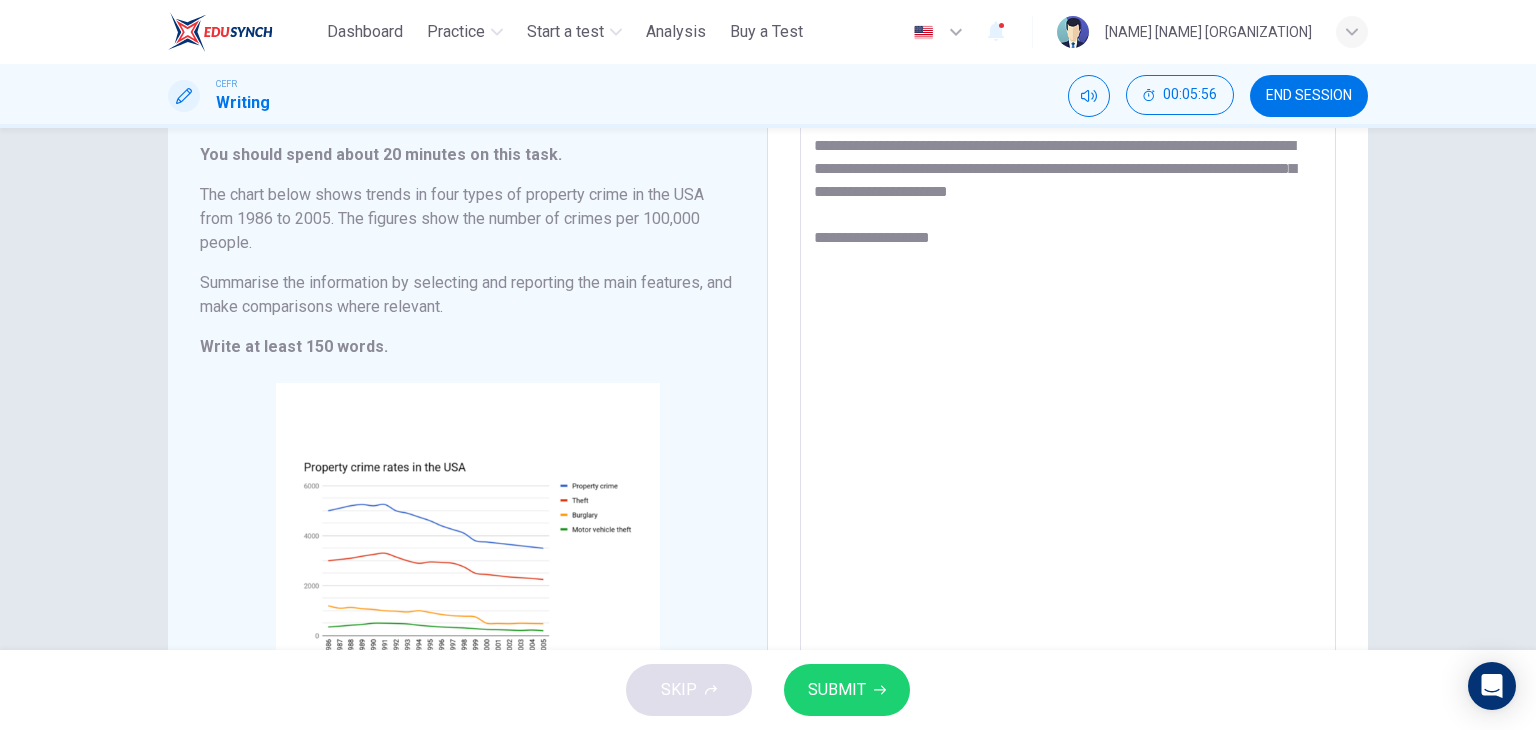 click on "**********" at bounding box center (1068, 425) 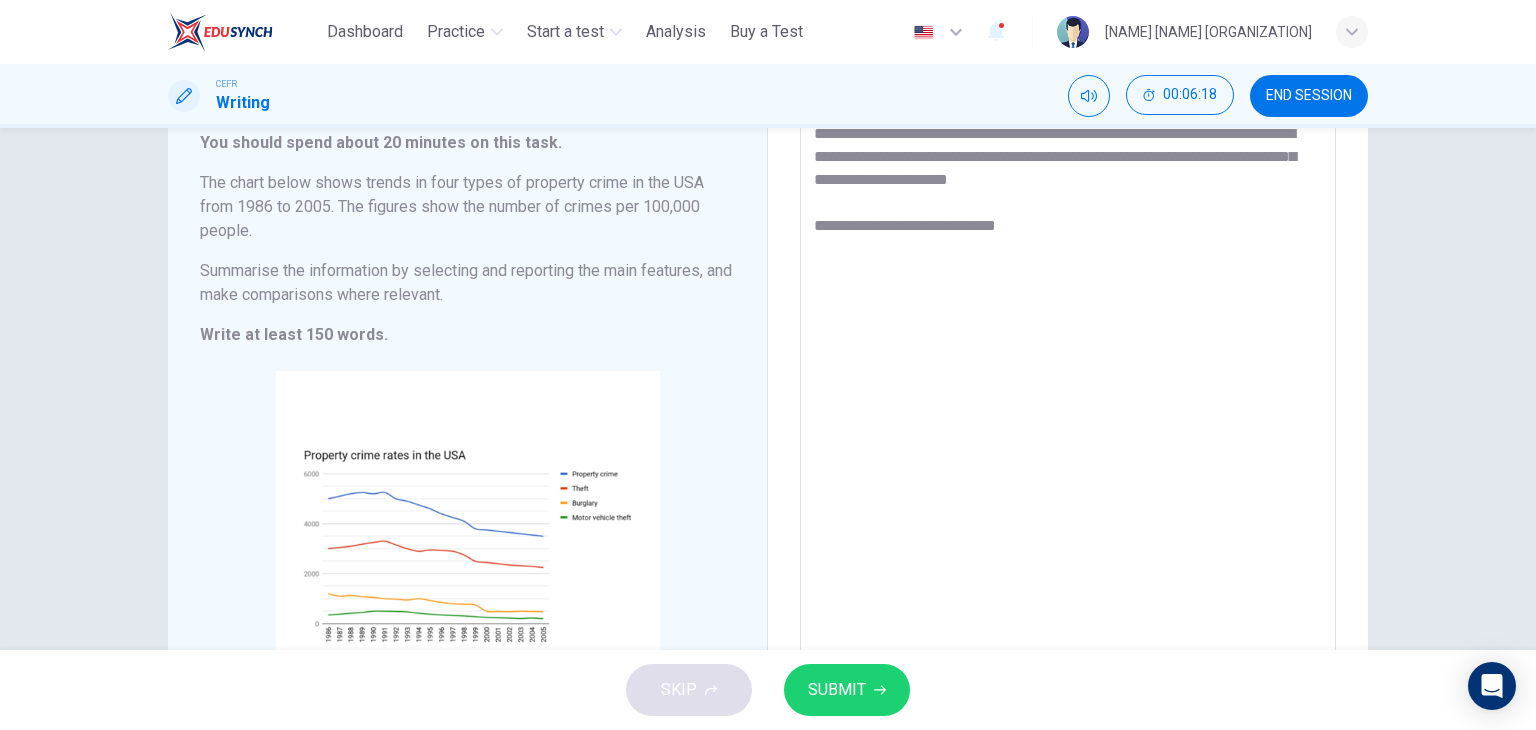 scroll, scrollTop: 131, scrollLeft: 0, axis: vertical 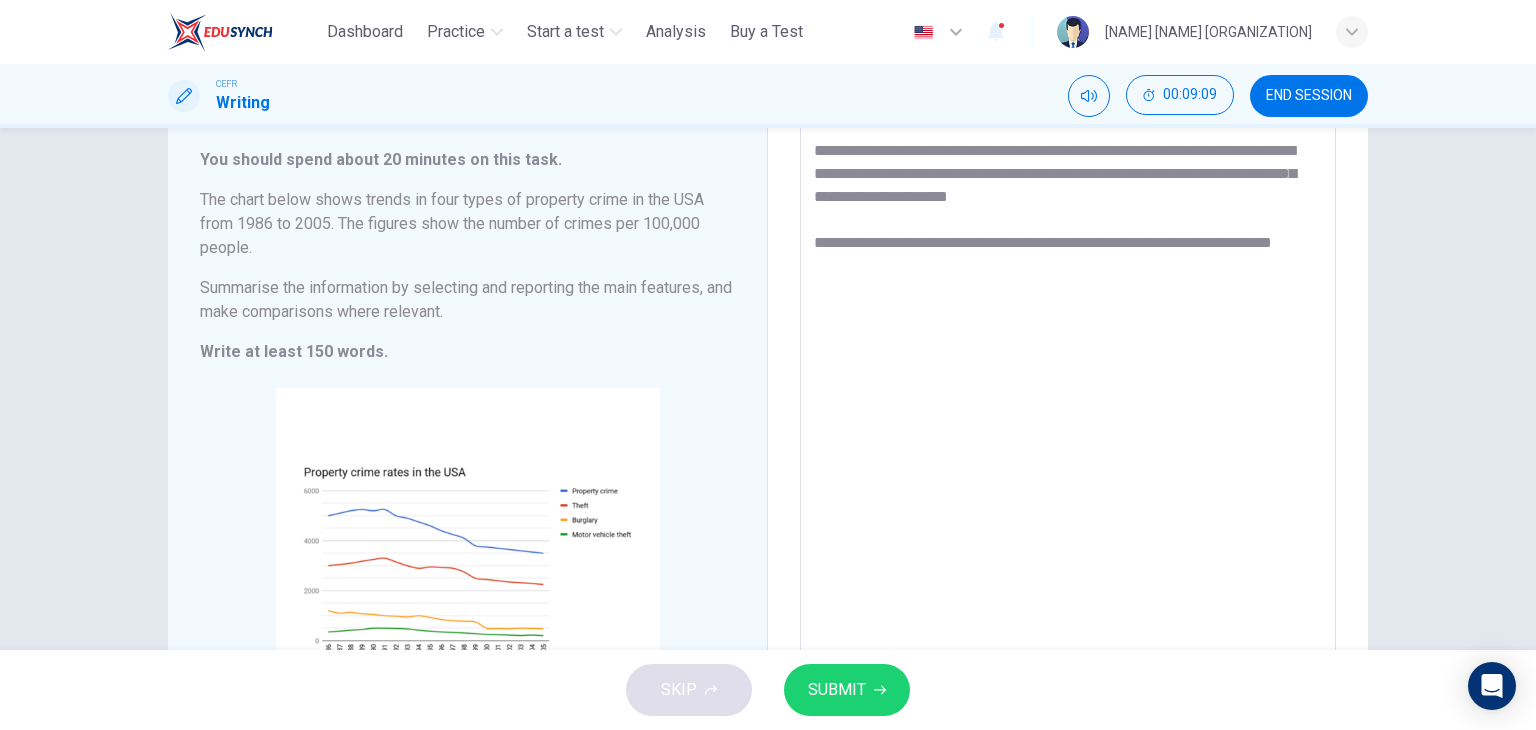 drag, startPoint x: 806, startPoint y: 240, endPoint x: 891, endPoint y: 269, distance: 89.81091 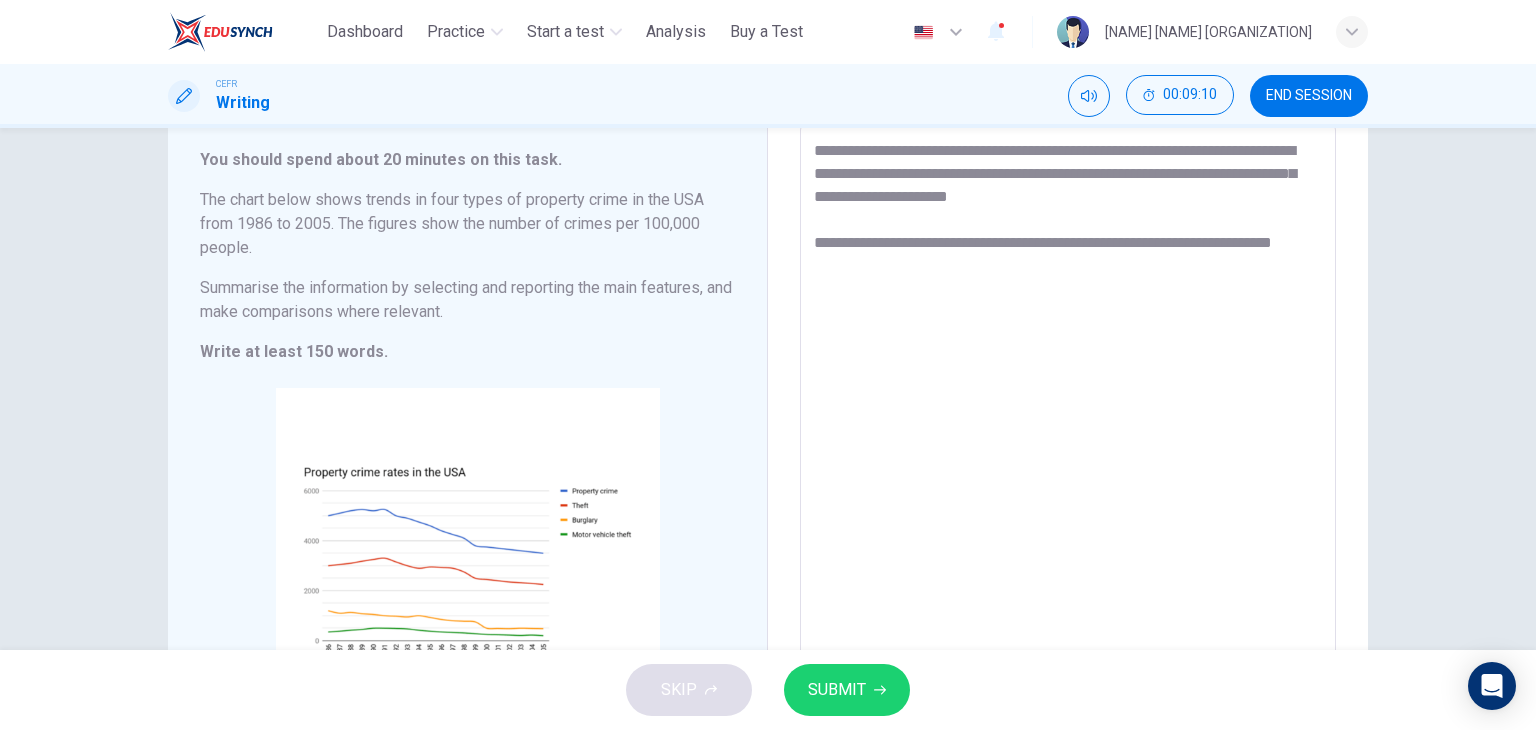 drag, startPoint x: 891, startPoint y: 269, endPoint x: 796, endPoint y: 233, distance: 101.59232 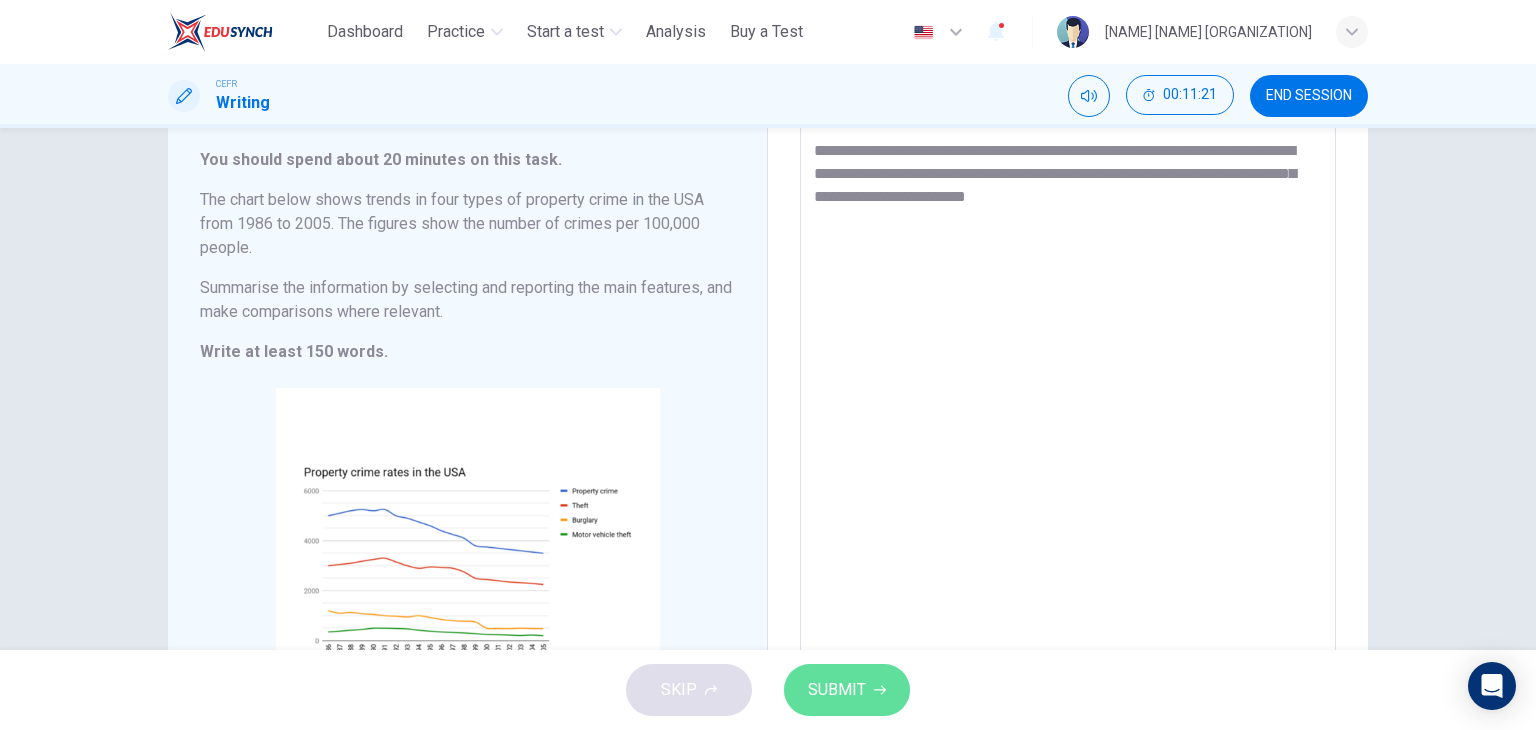 click on "SUBMIT" at bounding box center [847, 690] 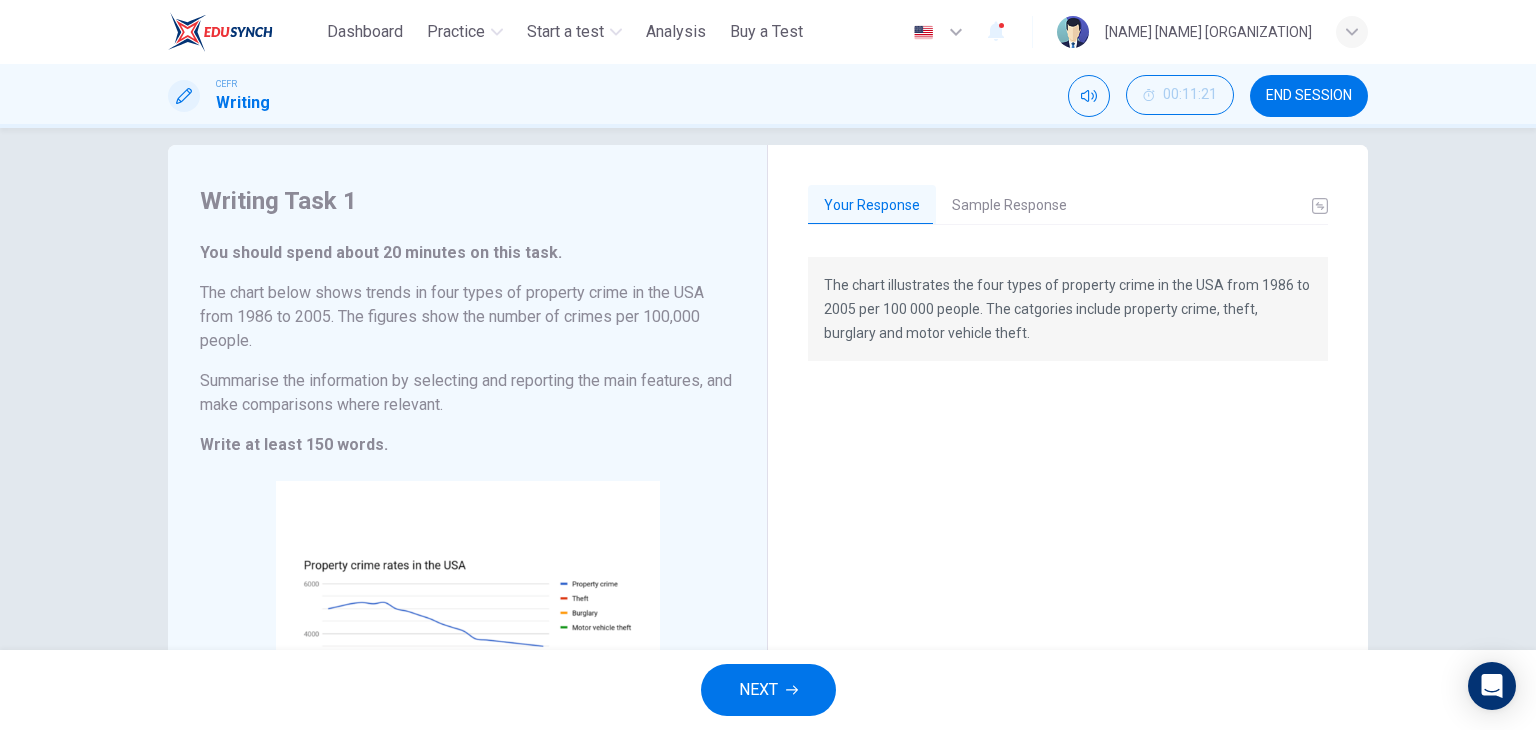 scroll, scrollTop: 16, scrollLeft: 0, axis: vertical 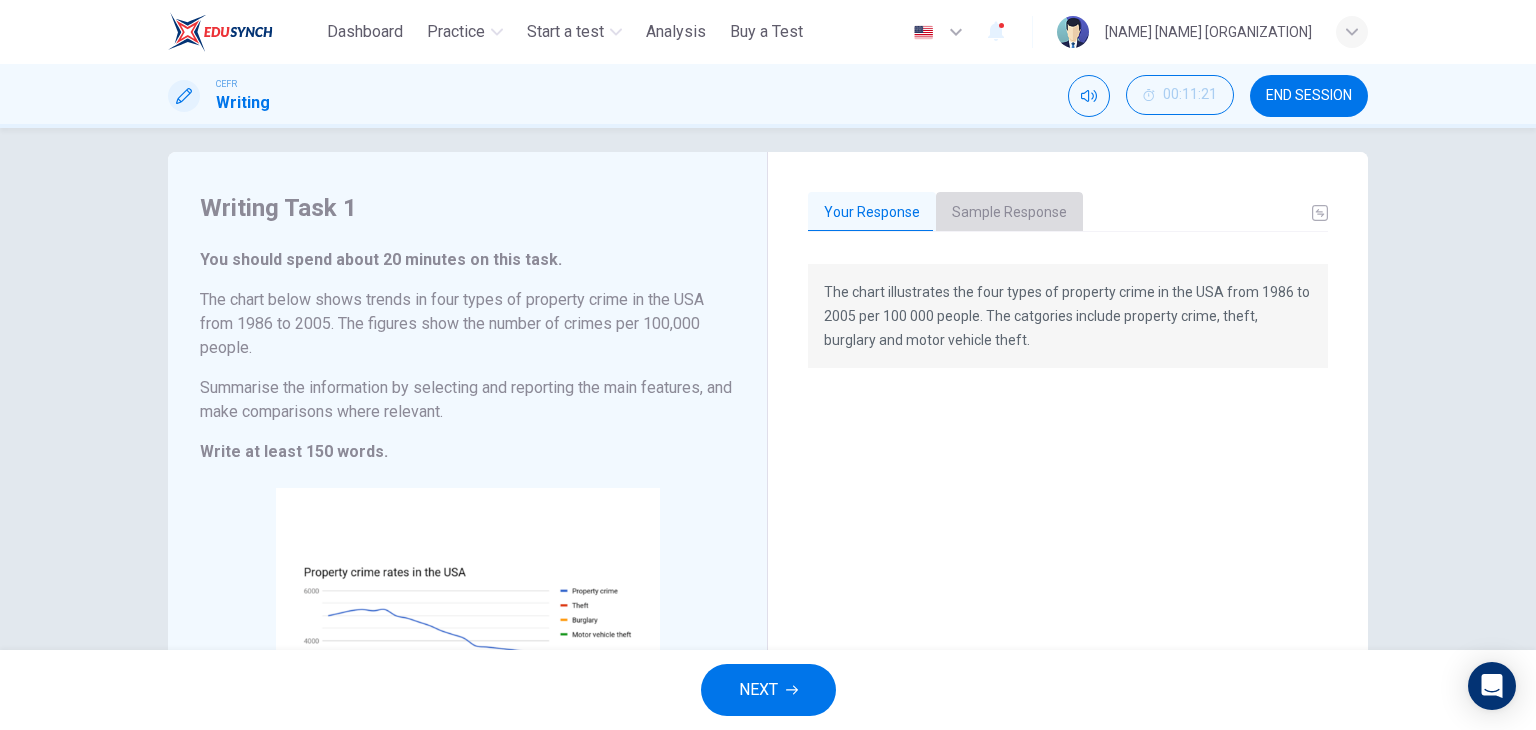 click on "Sample Response" at bounding box center [1009, 213] 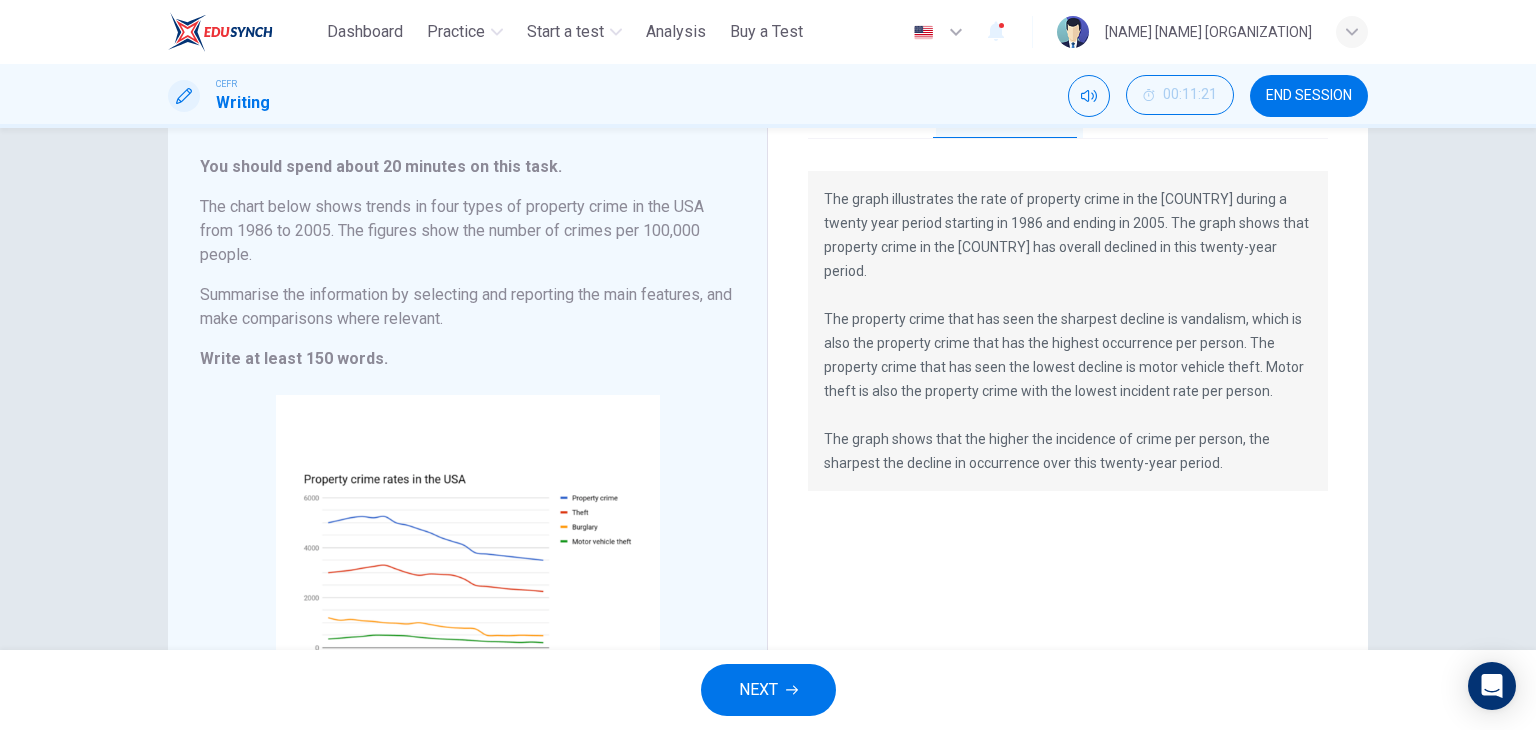 scroll, scrollTop: 116, scrollLeft: 0, axis: vertical 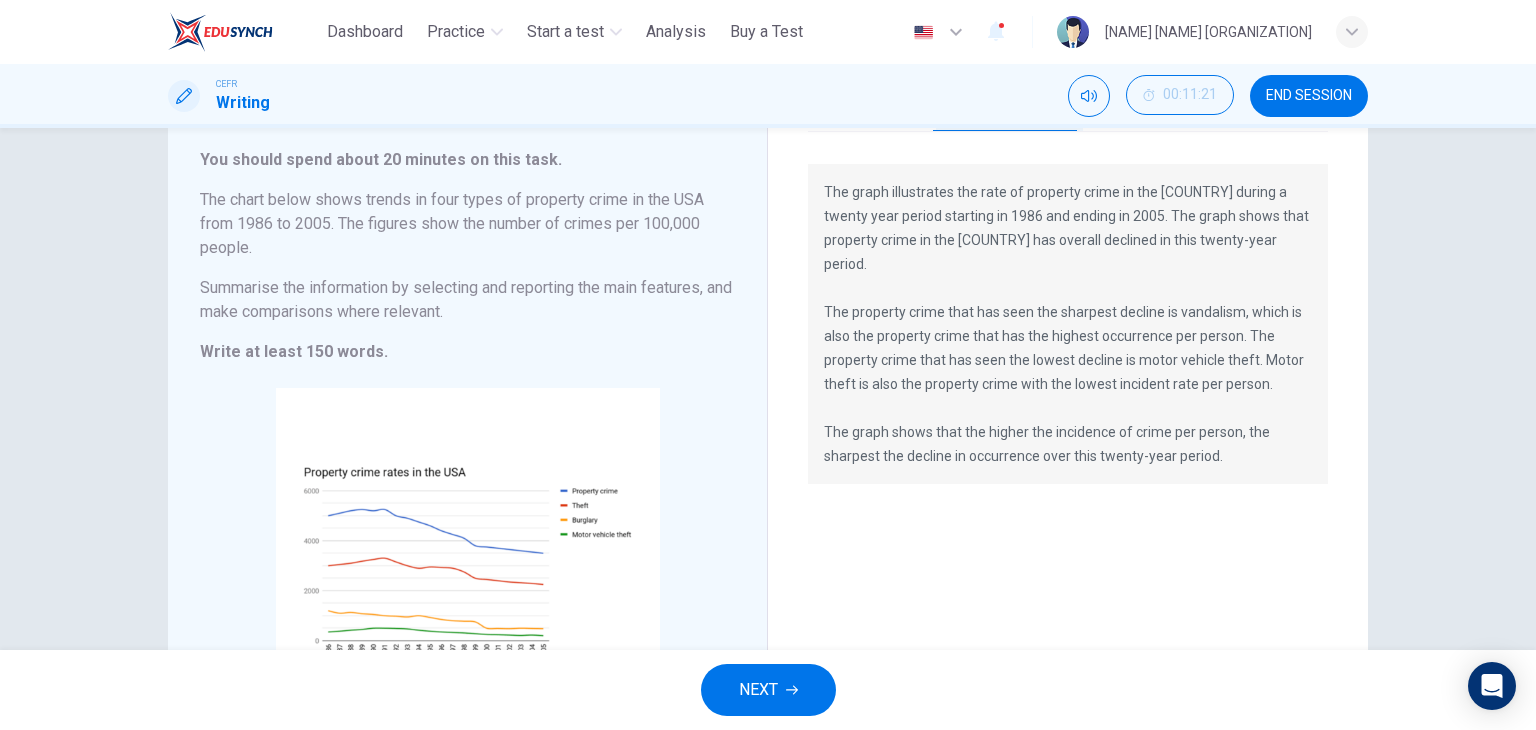 drag, startPoint x: 824, startPoint y: 188, endPoint x: 1220, endPoint y: 393, distance: 445.91592 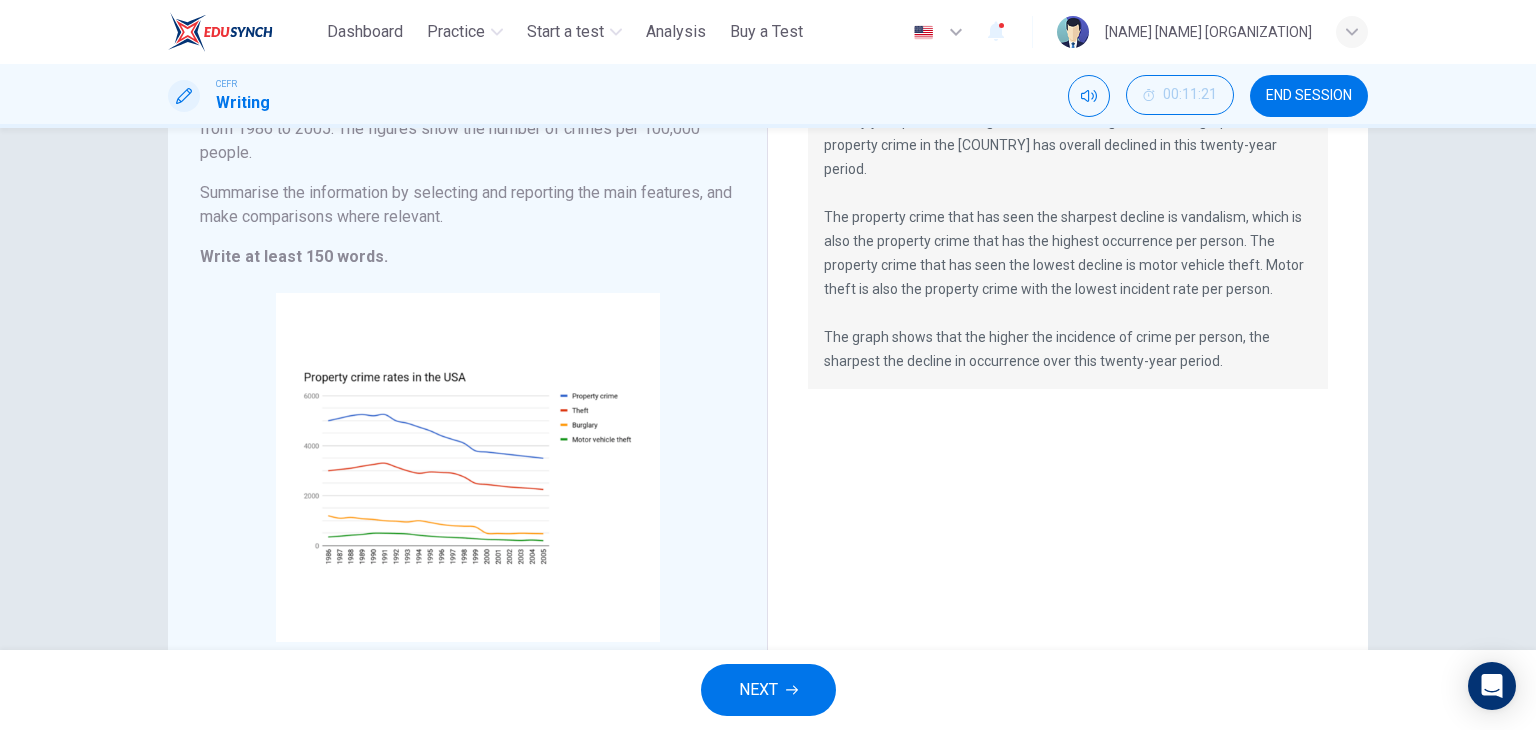 scroll, scrollTop: 216, scrollLeft: 0, axis: vertical 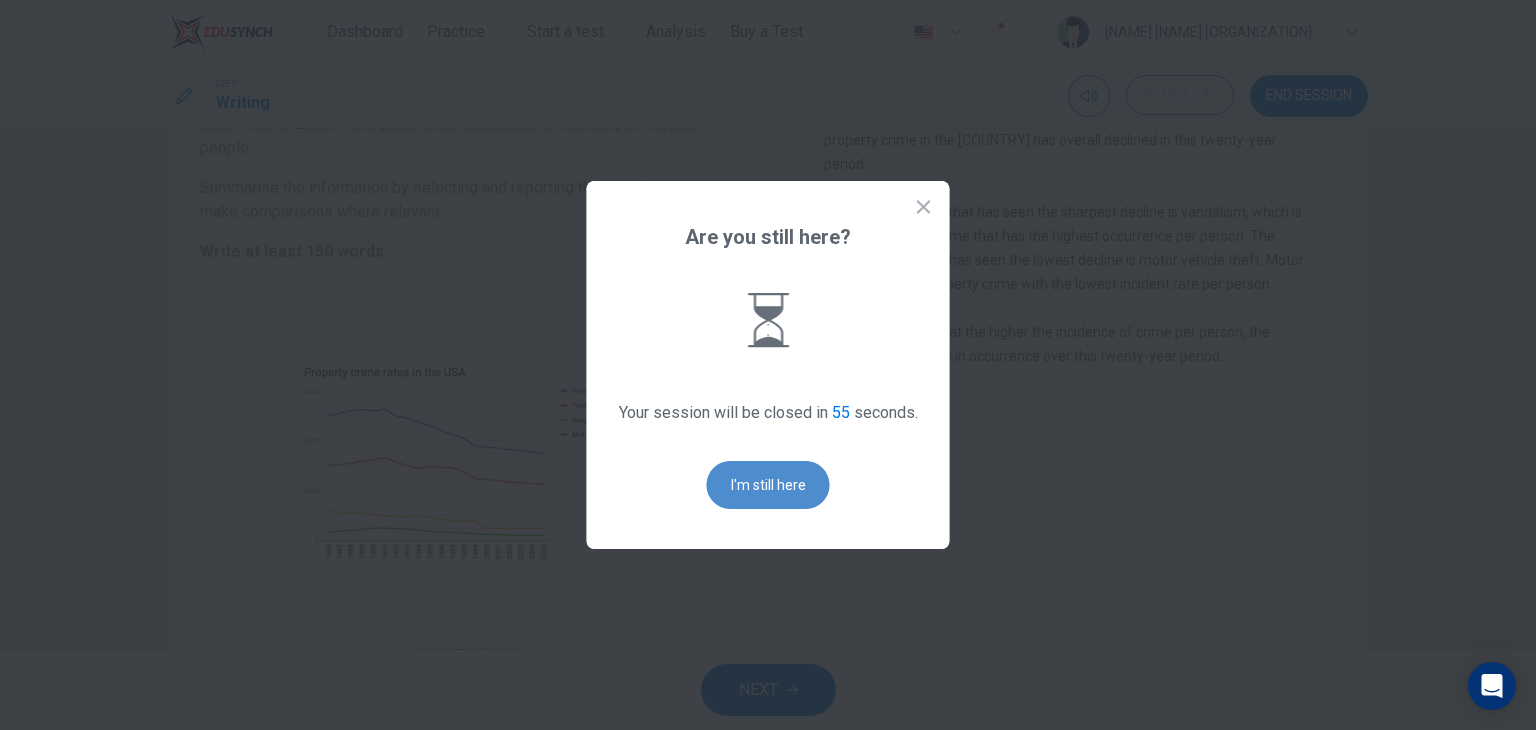 click on "I'm still here" at bounding box center [768, 485] 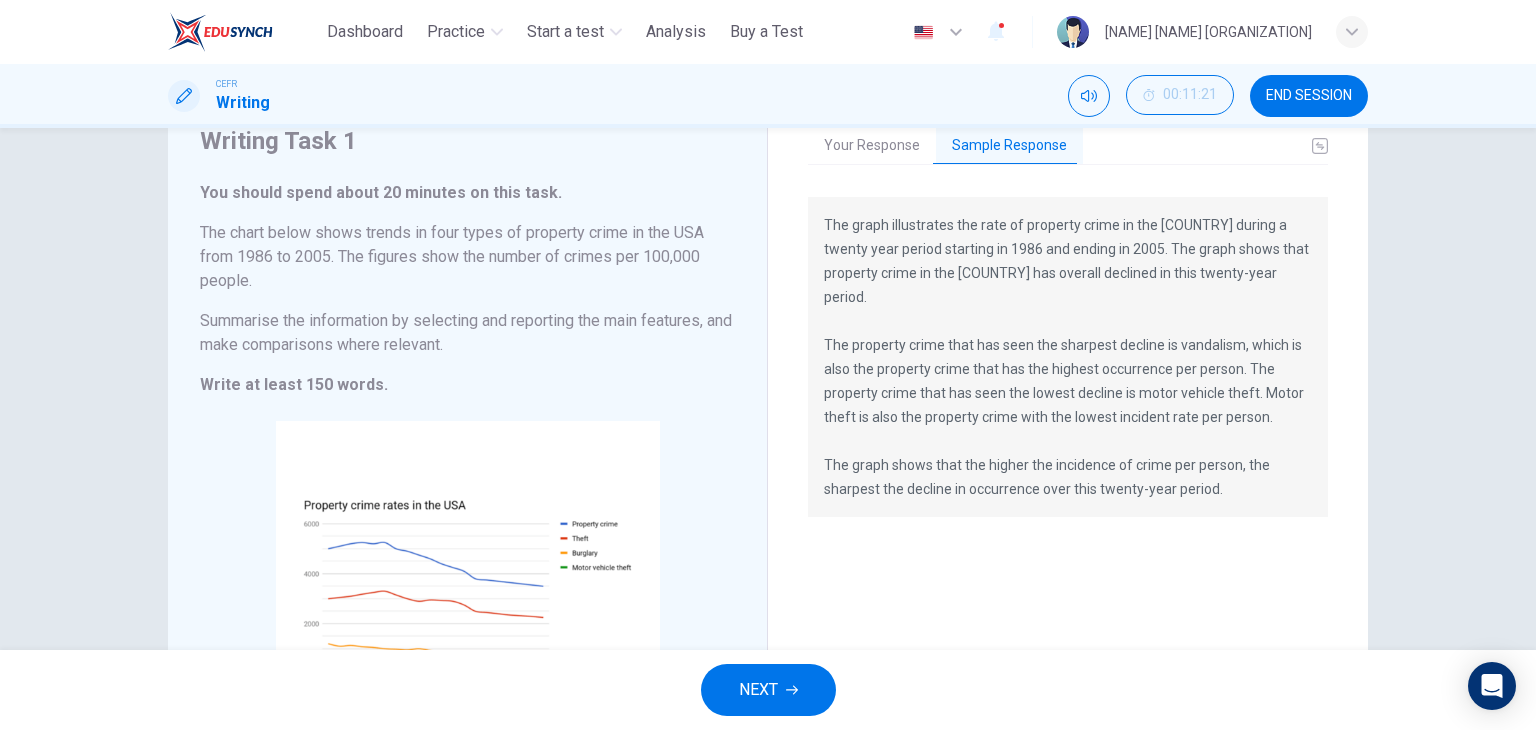 scroll, scrollTop: 88, scrollLeft: 0, axis: vertical 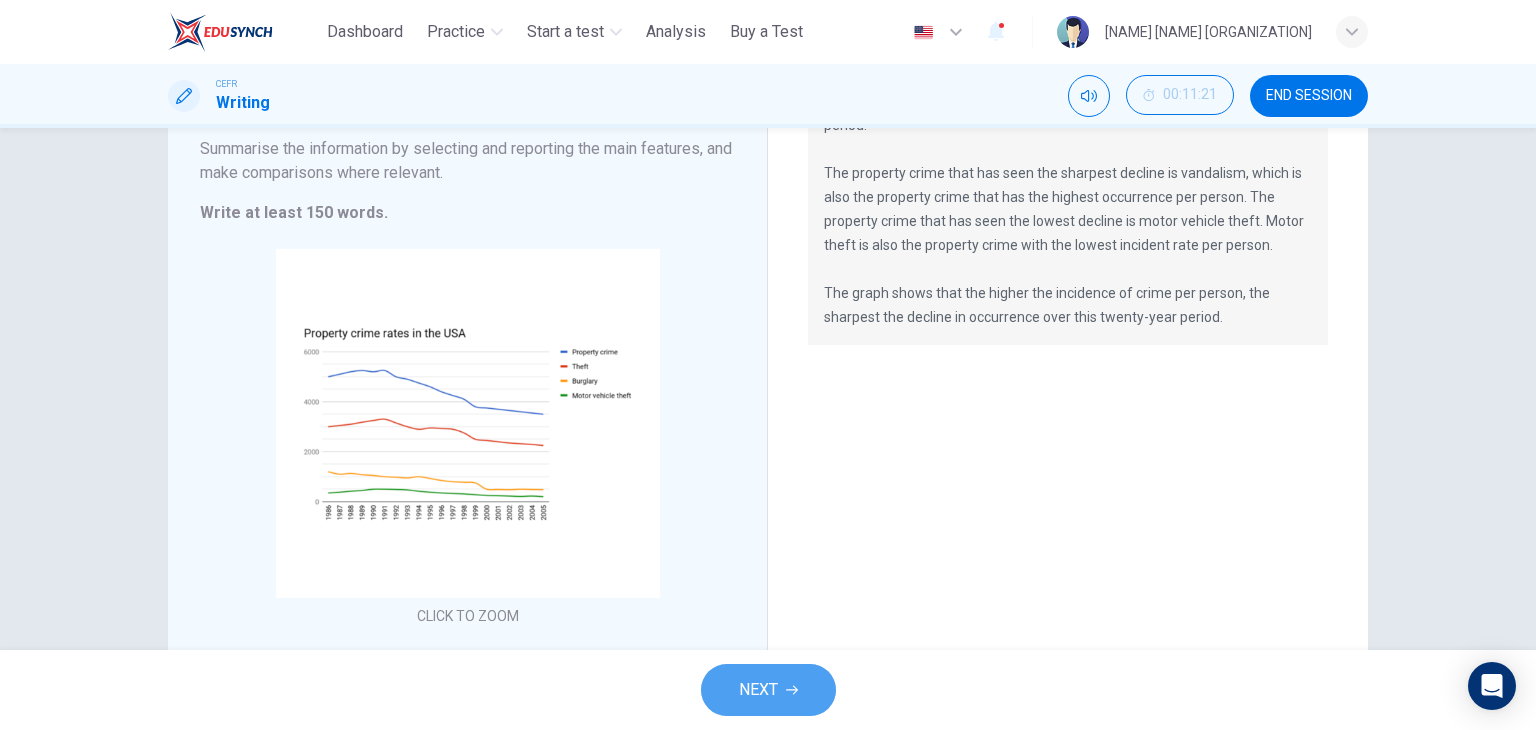 click 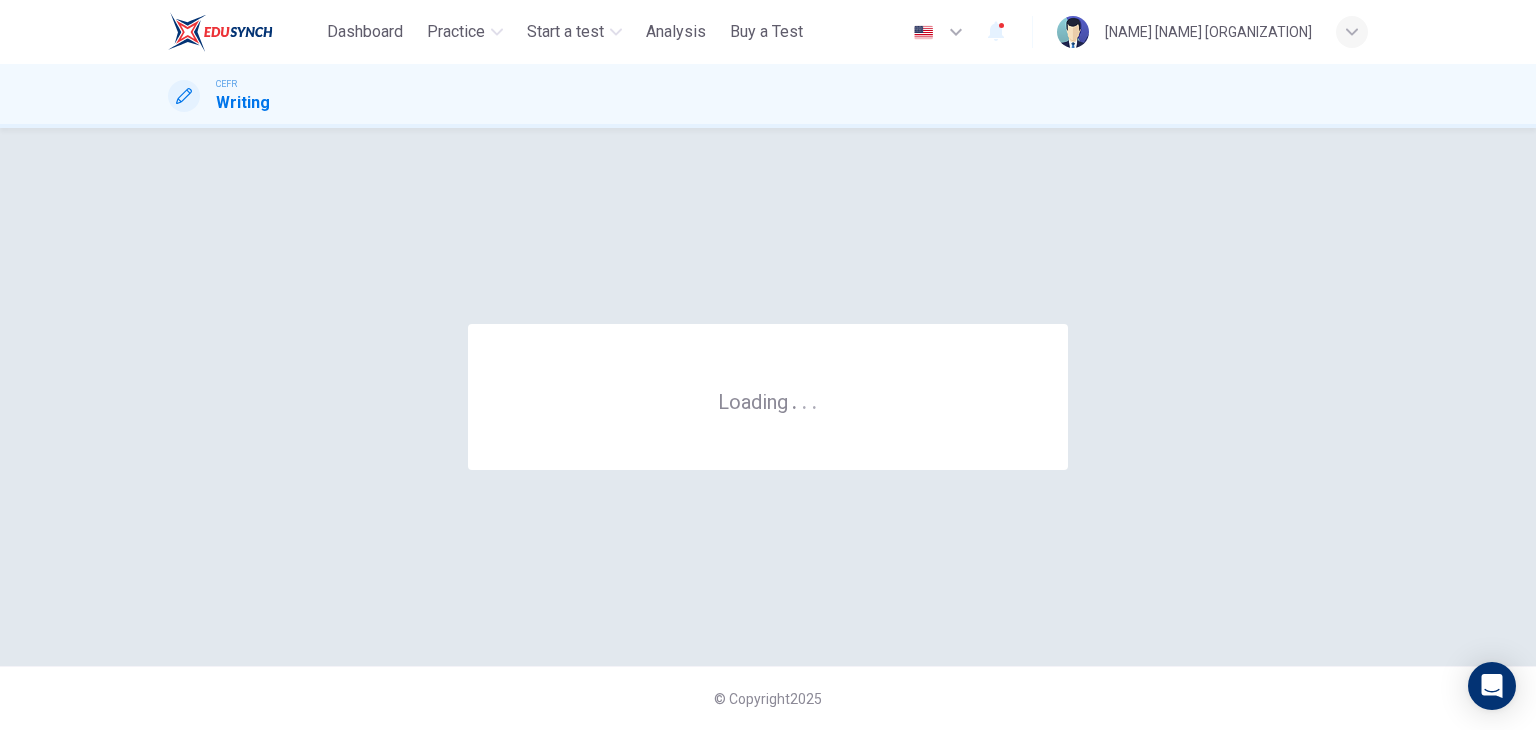 scroll, scrollTop: 0, scrollLeft: 0, axis: both 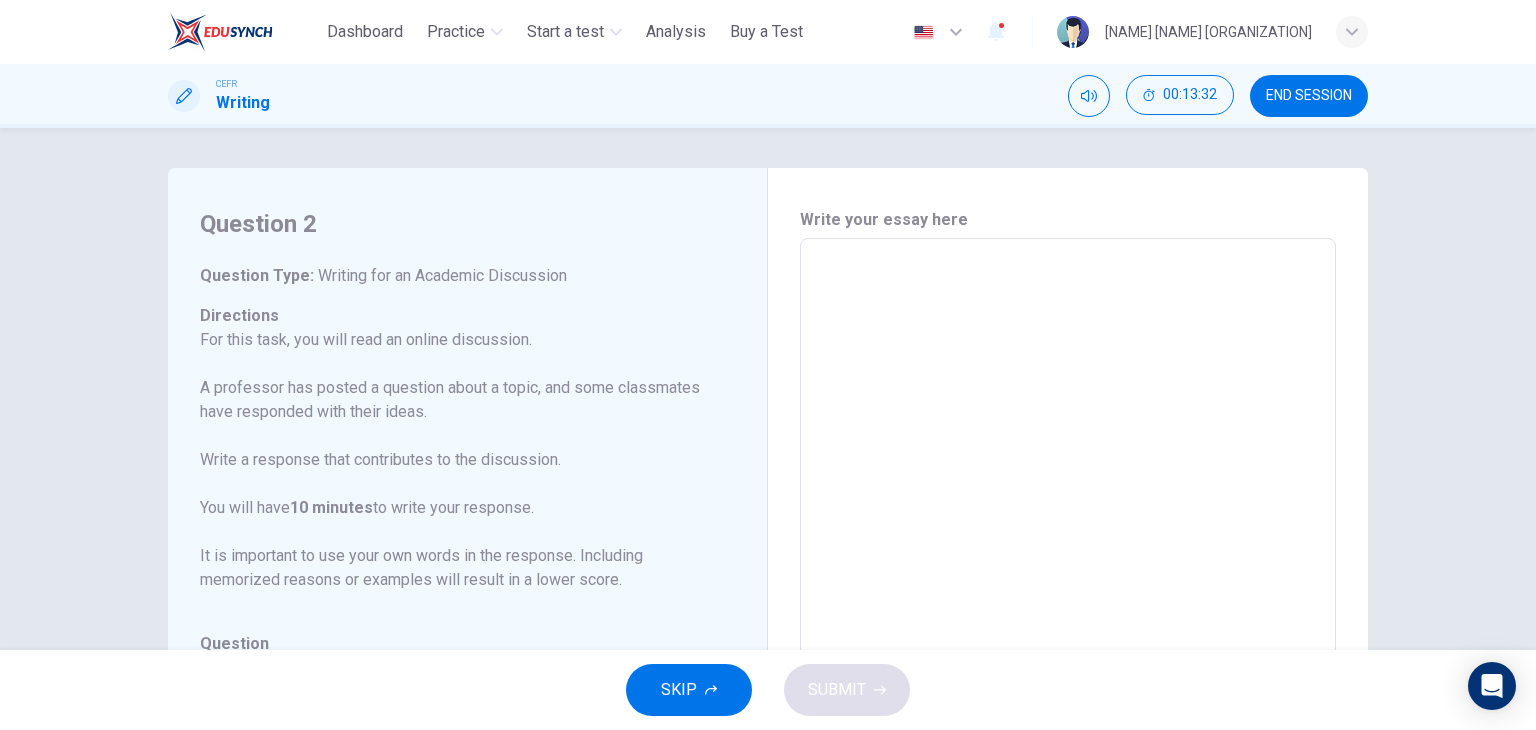 drag, startPoint x: 790, startPoint y: 694, endPoint x: 808, endPoint y: 775, distance: 82.9759 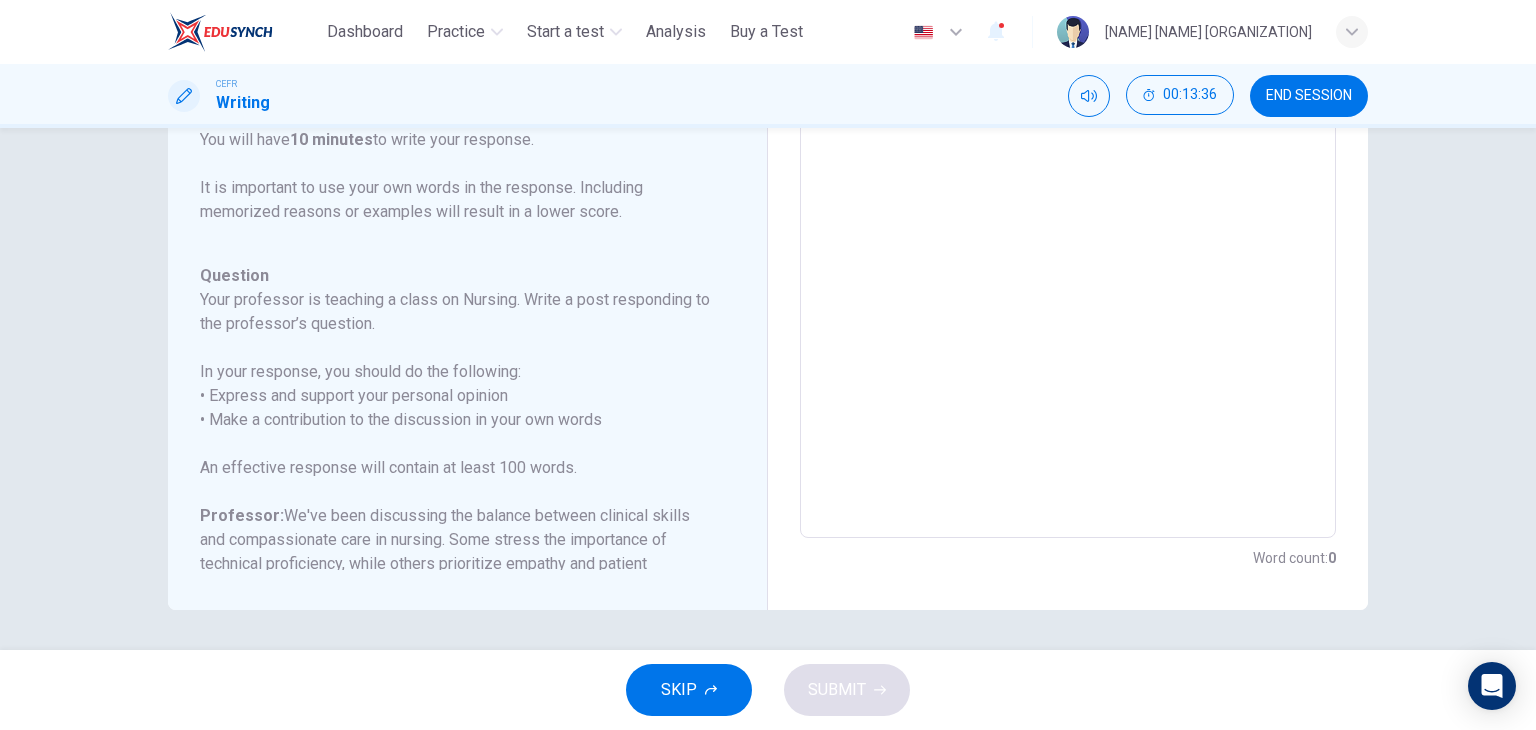 scroll, scrollTop: 368, scrollLeft: 0, axis: vertical 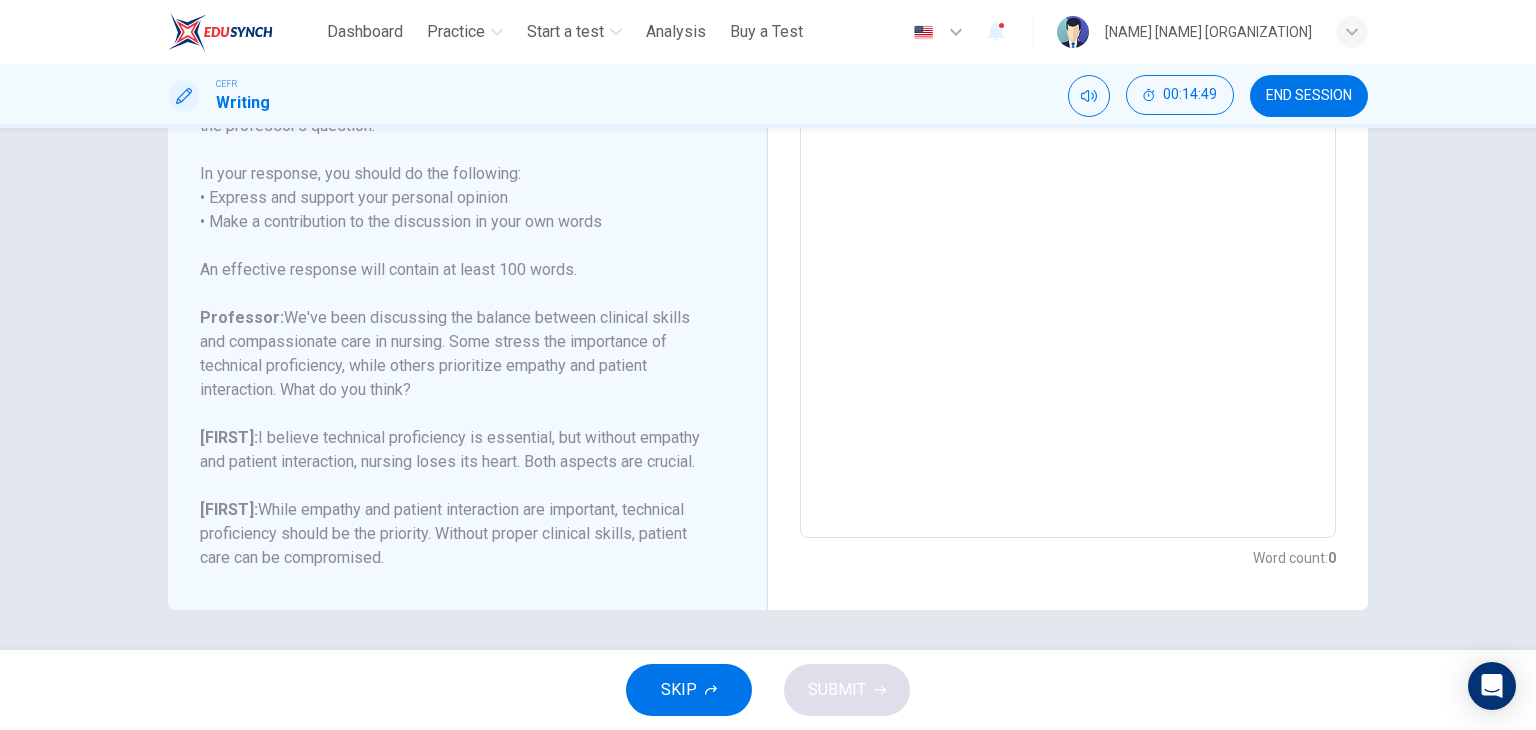 click on "Question   2 Question Type :   Writing for an Academic Discussion Directions For this task, you will read an online discussion. A professor has posted a question about a topic, and some classmates have responded with their ideas. Write a response that contributes to the discussion. You will have  10 minutes  to write your response.  It is important to use your own words in the response. Including memorized reasons or examples will result in a lower score. Question : Your professor is teaching a class on Nursing. Write a post responding to the professor’s question. In your response, you should do the following:
• Express and support your personal opinion
• Make a contribution to the discussion in your own words An effective response will contain at least 100 words. Professor:  We've been discussing the balance between clinical skills and compassionate care in nursing. Some stress the importance of technical proficiency, while others prioritize empathy and patient interaction. What do you think?
Wyatt:" at bounding box center [768, 389] 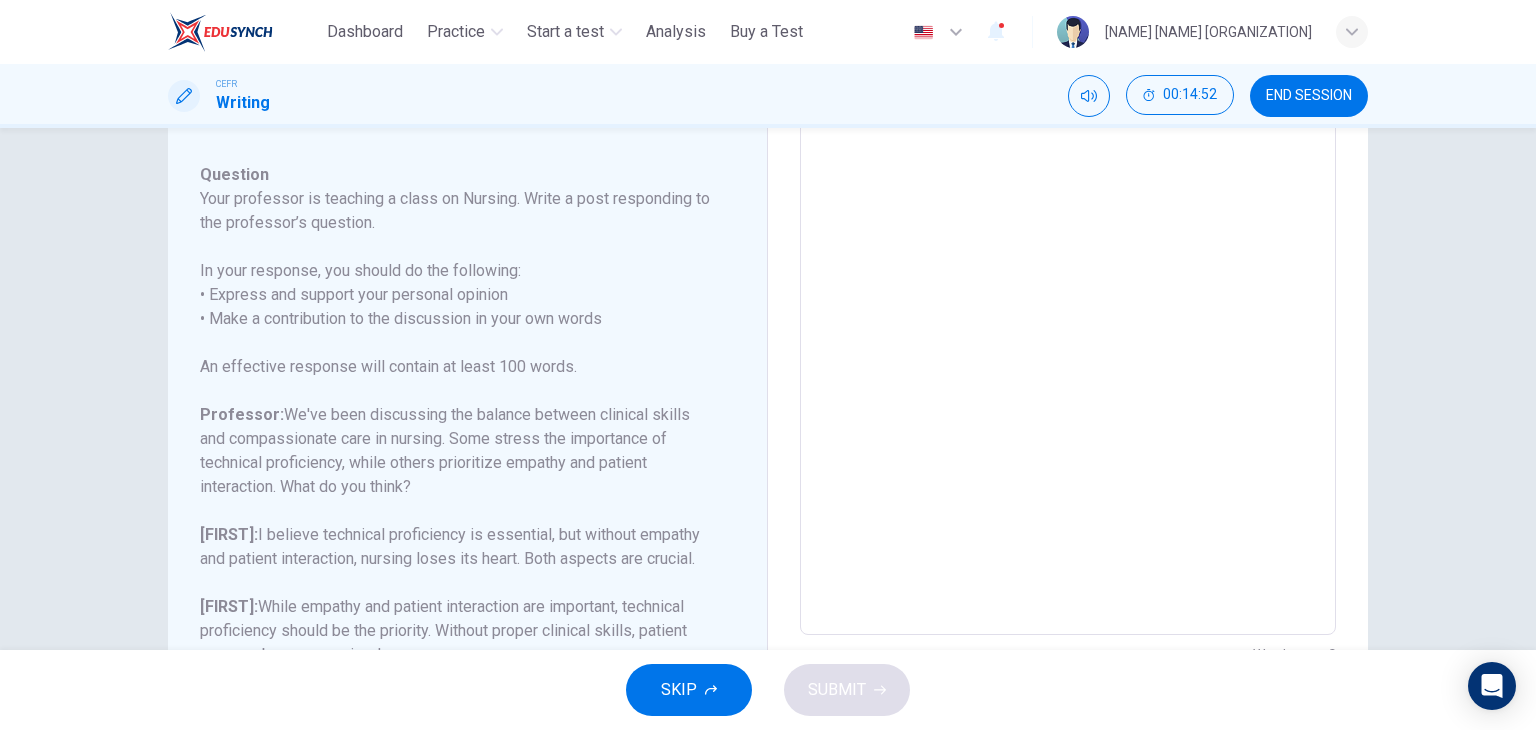 scroll, scrollTop: 272, scrollLeft: 0, axis: vertical 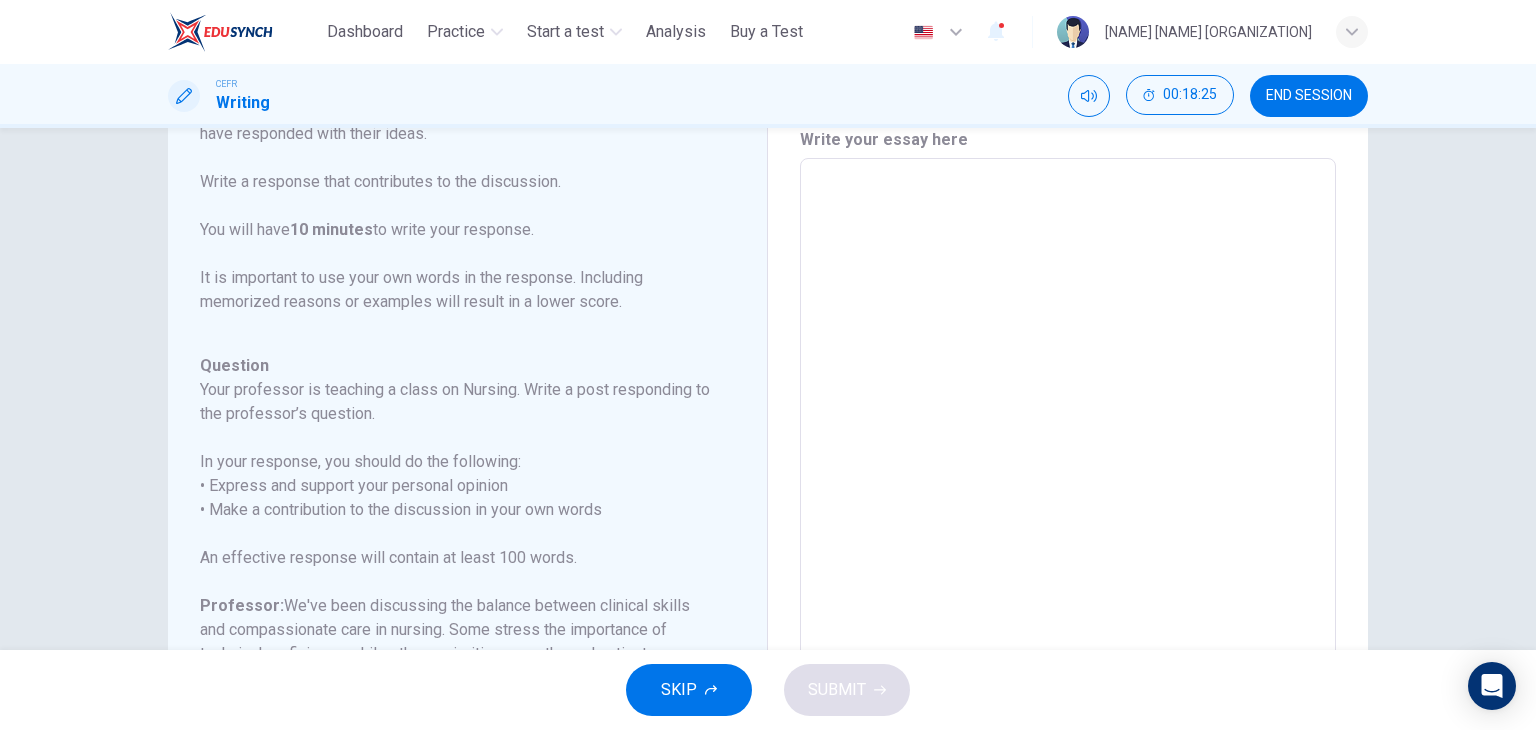 click at bounding box center (1068, 492) 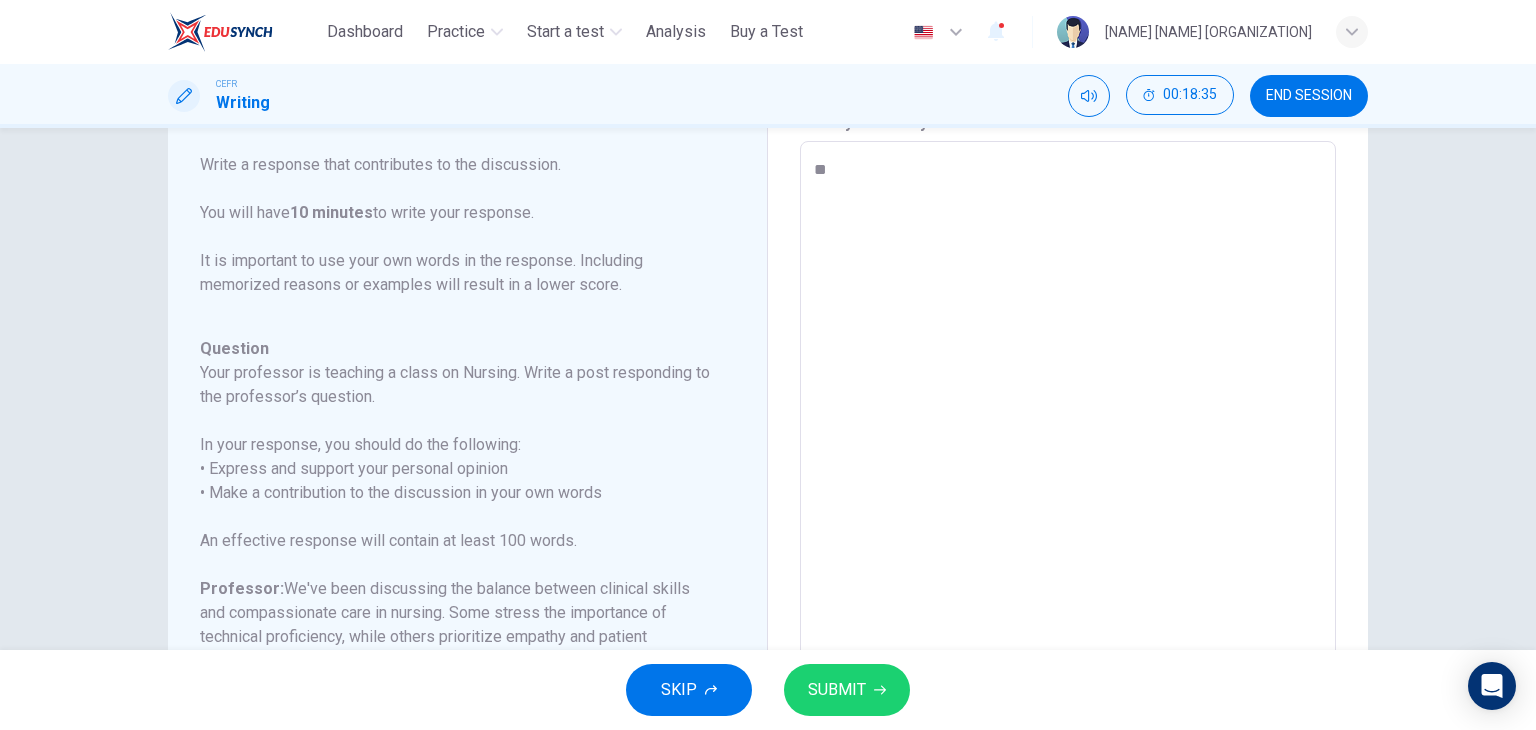 scroll, scrollTop: 0, scrollLeft: 0, axis: both 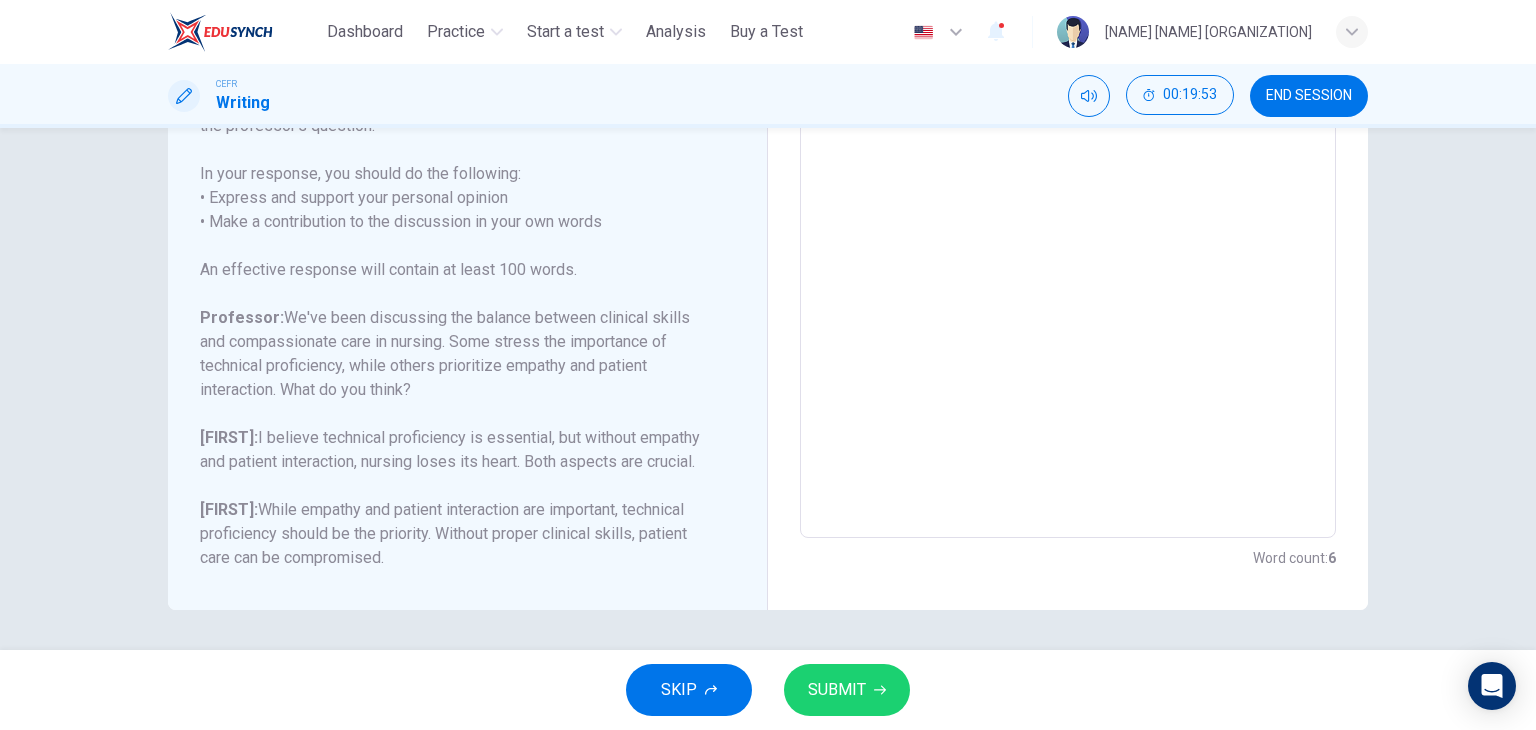 click on "Wyatt:  I believe technical proficiency is essential, but without empathy and patient interaction, nursing loses its heart. Both aspects are crucial." at bounding box center [455, 450] 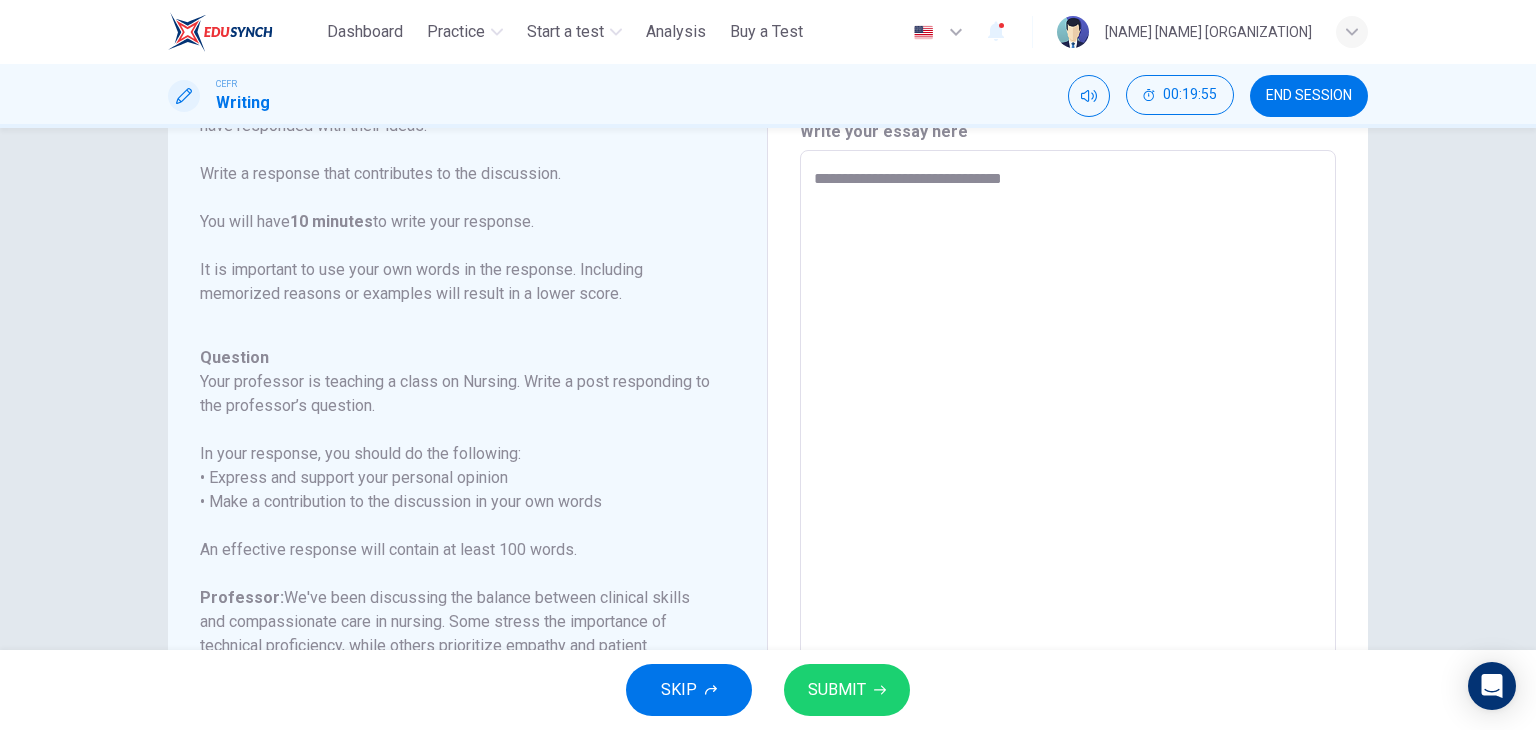 scroll, scrollTop: 89, scrollLeft: 0, axis: vertical 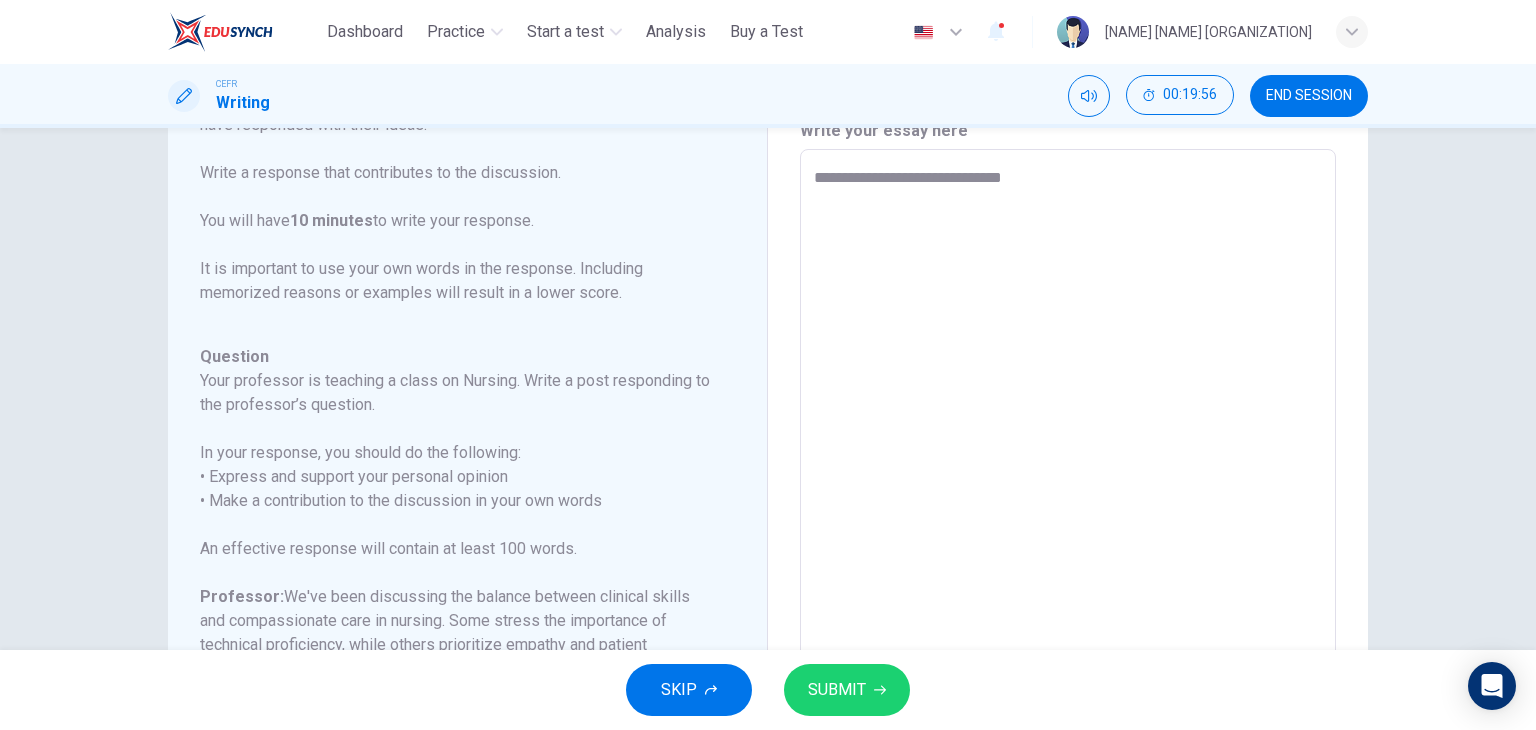 click on "**********" at bounding box center [1068, 483] 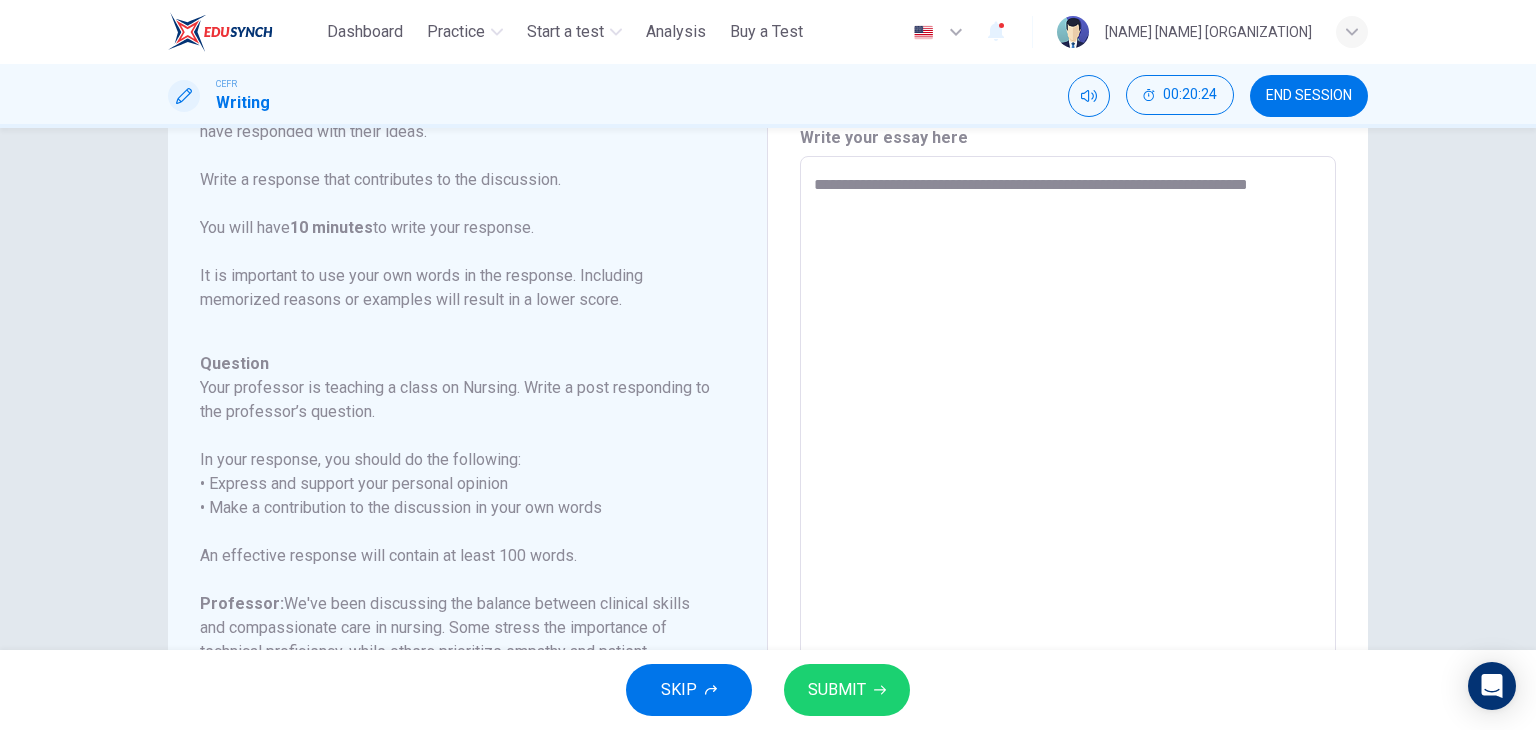 scroll, scrollTop: 0, scrollLeft: 0, axis: both 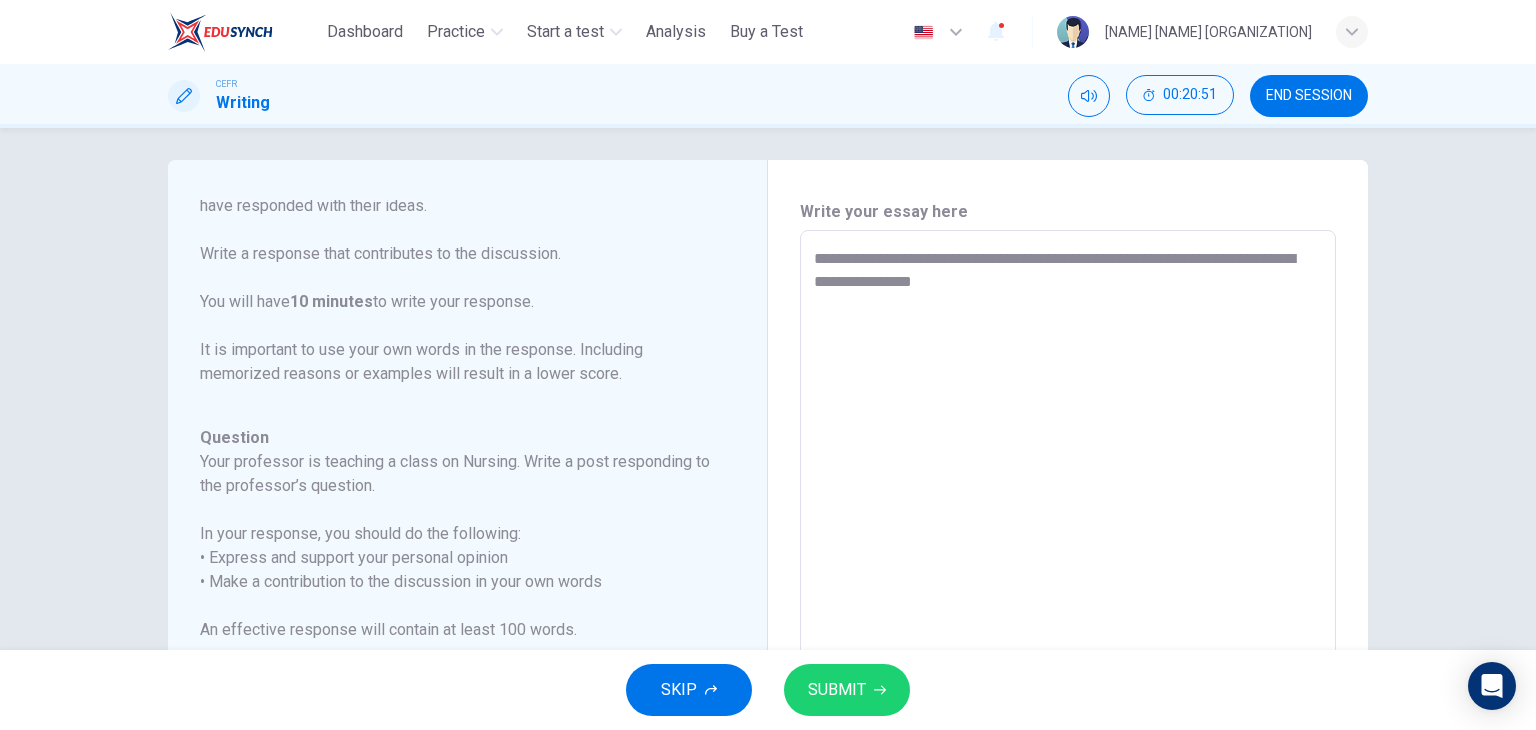 drag, startPoint x: 1040, startPoint y: 249, endPoint x: 1008, endPoint y: 253, distance: 32.24903 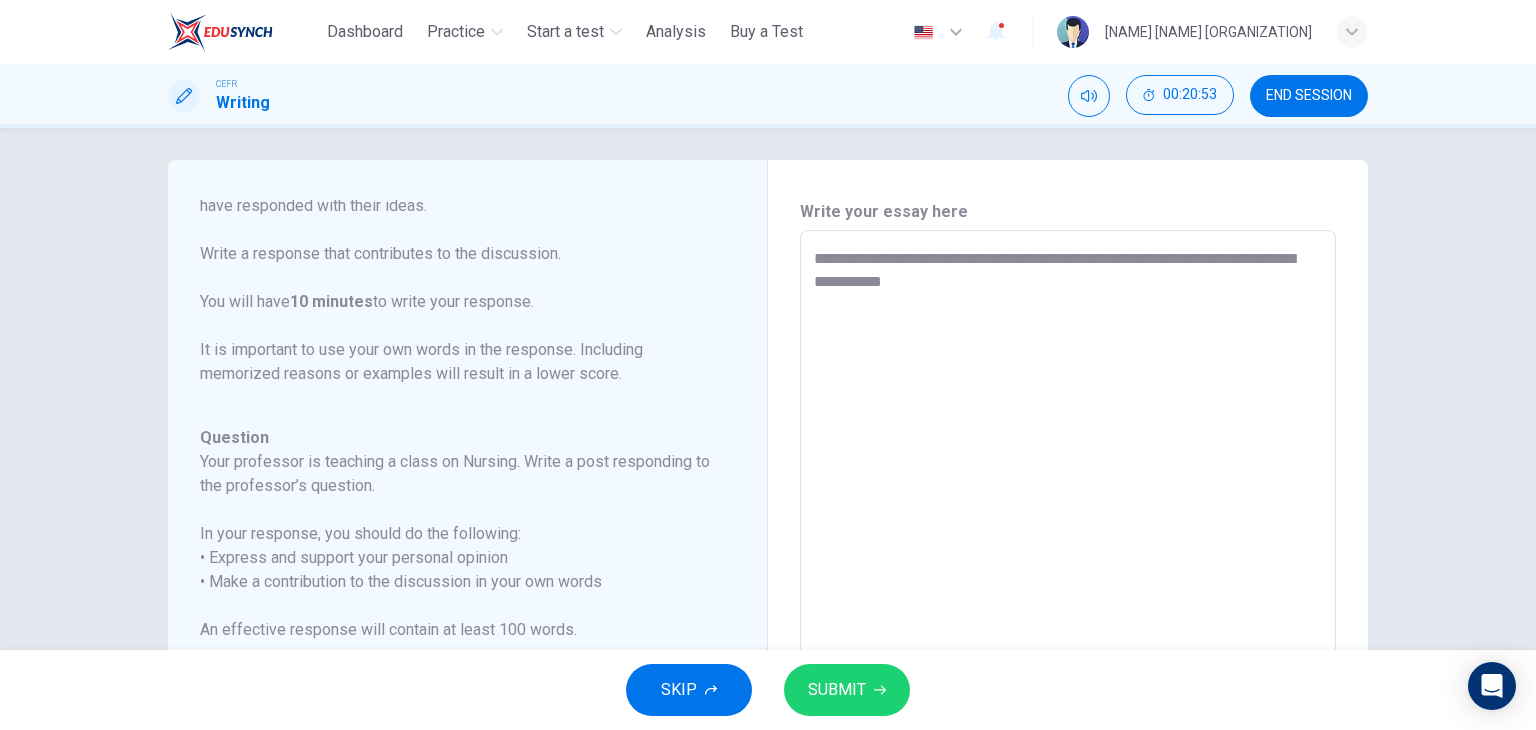 click on "**********" at bounding box center (1068, 564) 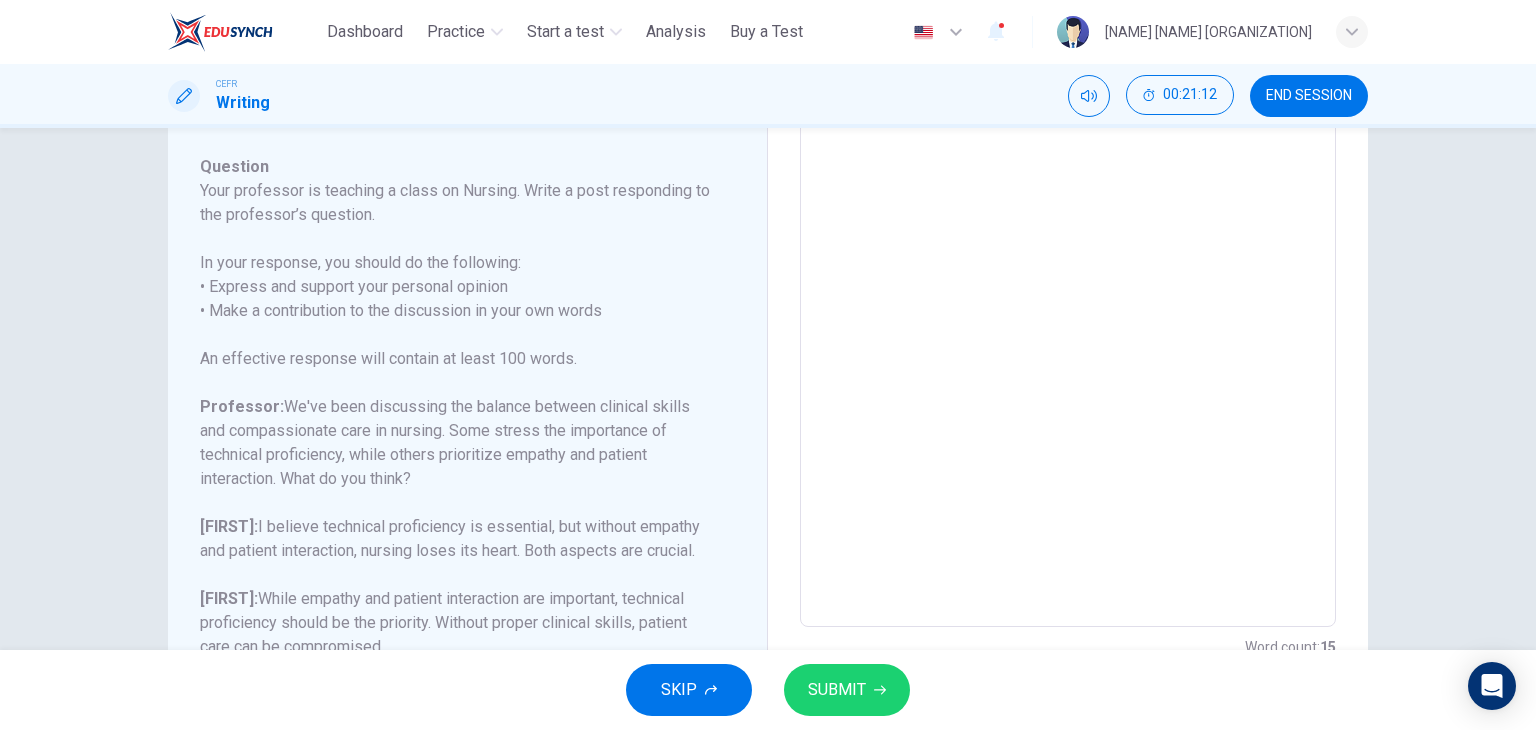 scroll, scrollTop: 368, scrollLeft: 0, axis: vertical 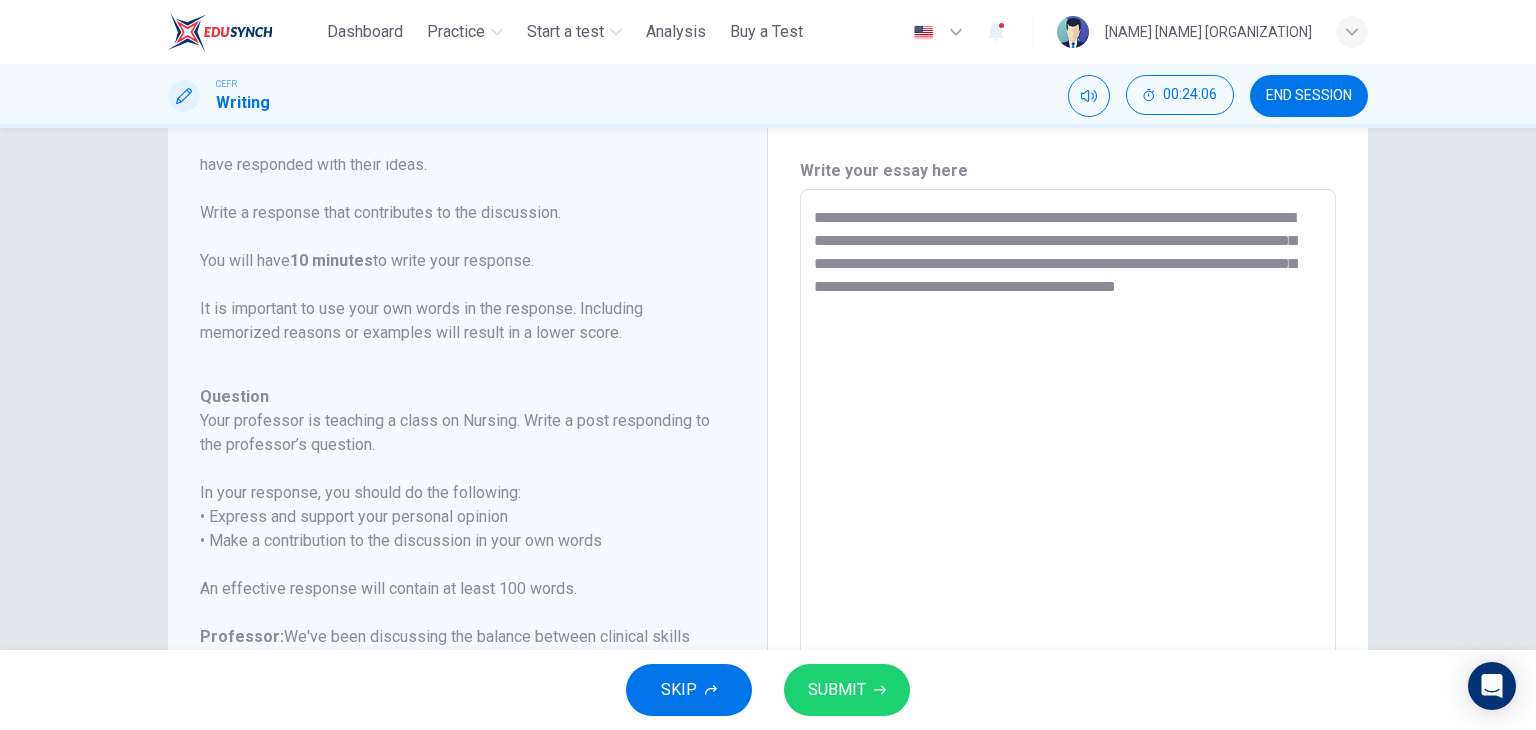 click on "**********" at bounding box center (1068, 523) 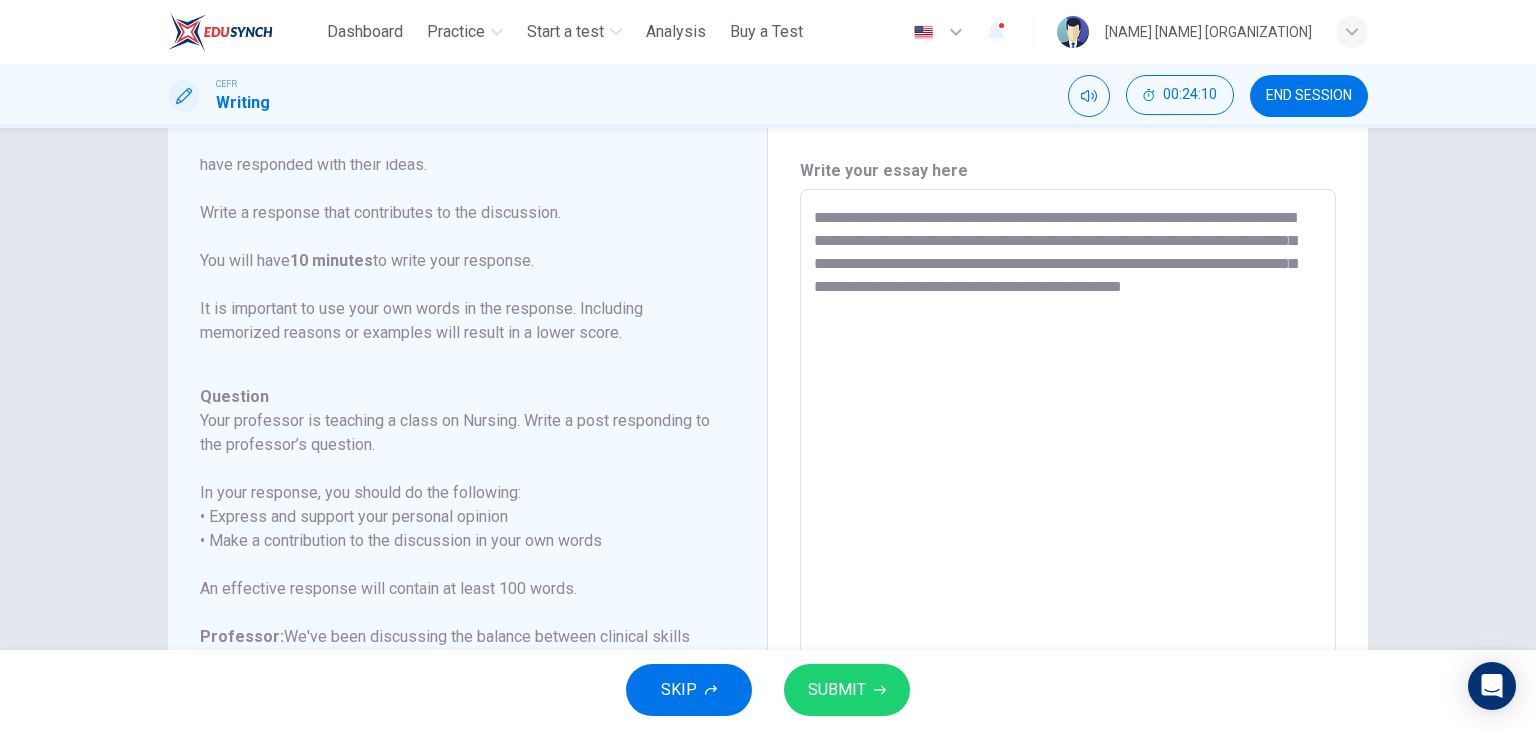click on "**********" at bounding box center [1068, 523] 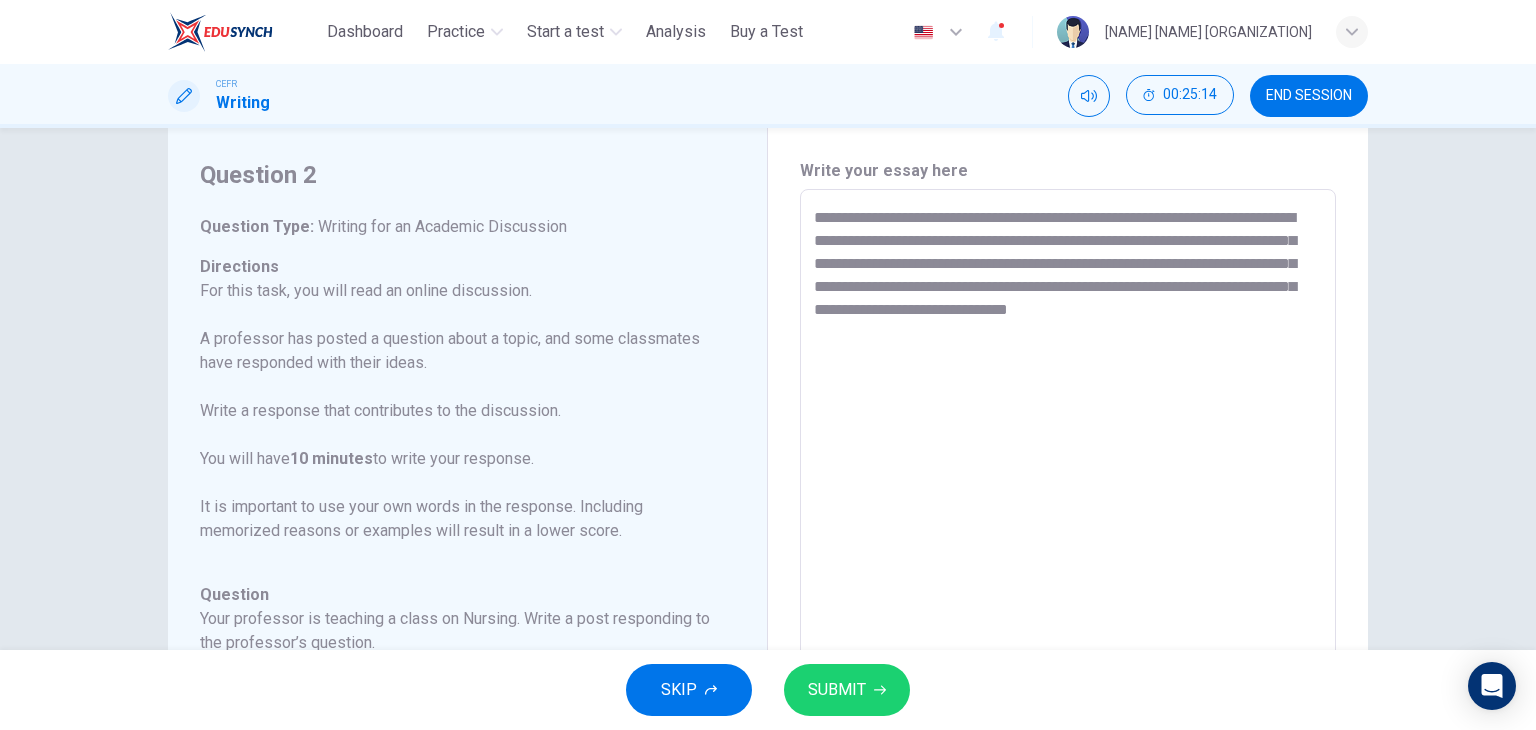 click on "**********" at bounding box center [1068, 523] 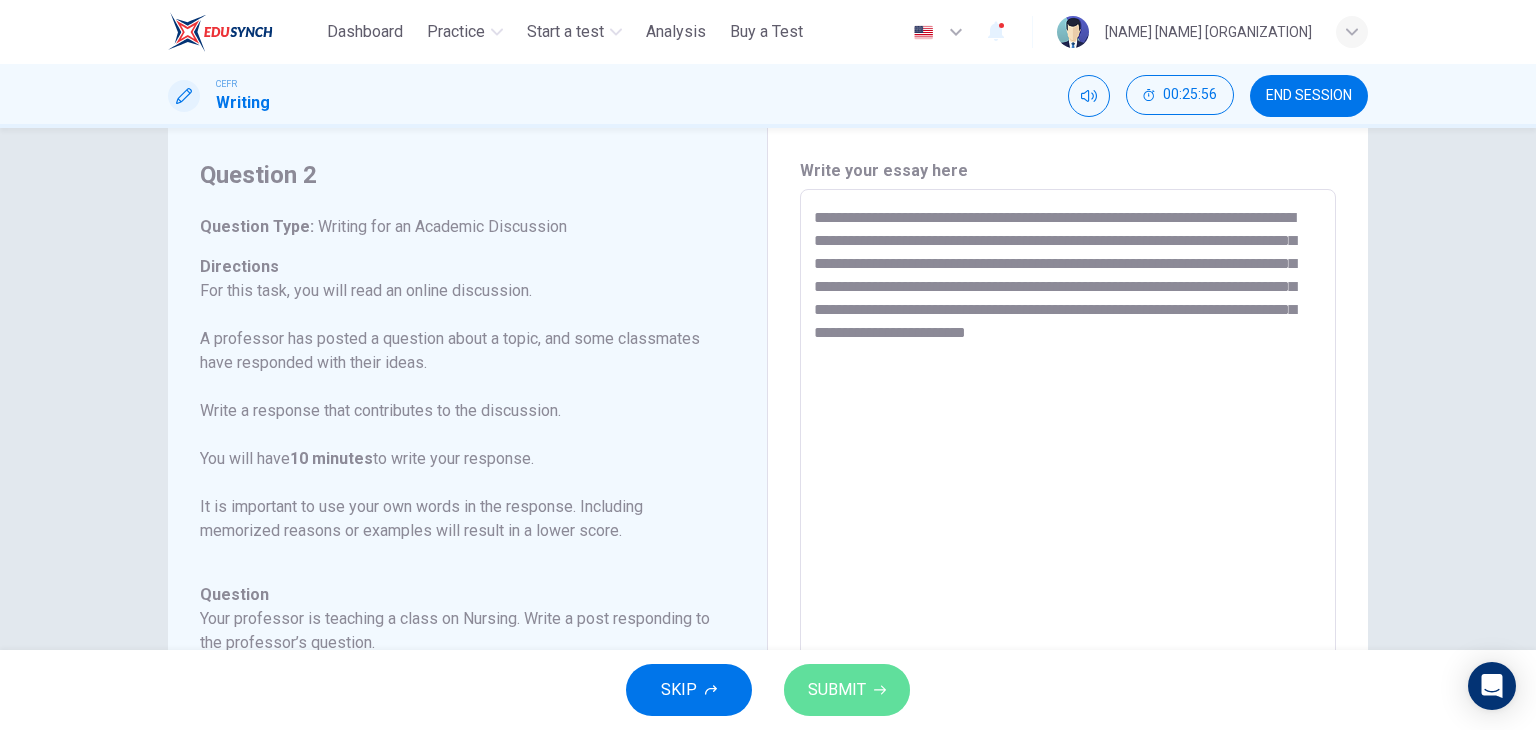 click on "SUBMIT" at bounding box center [847, 690] 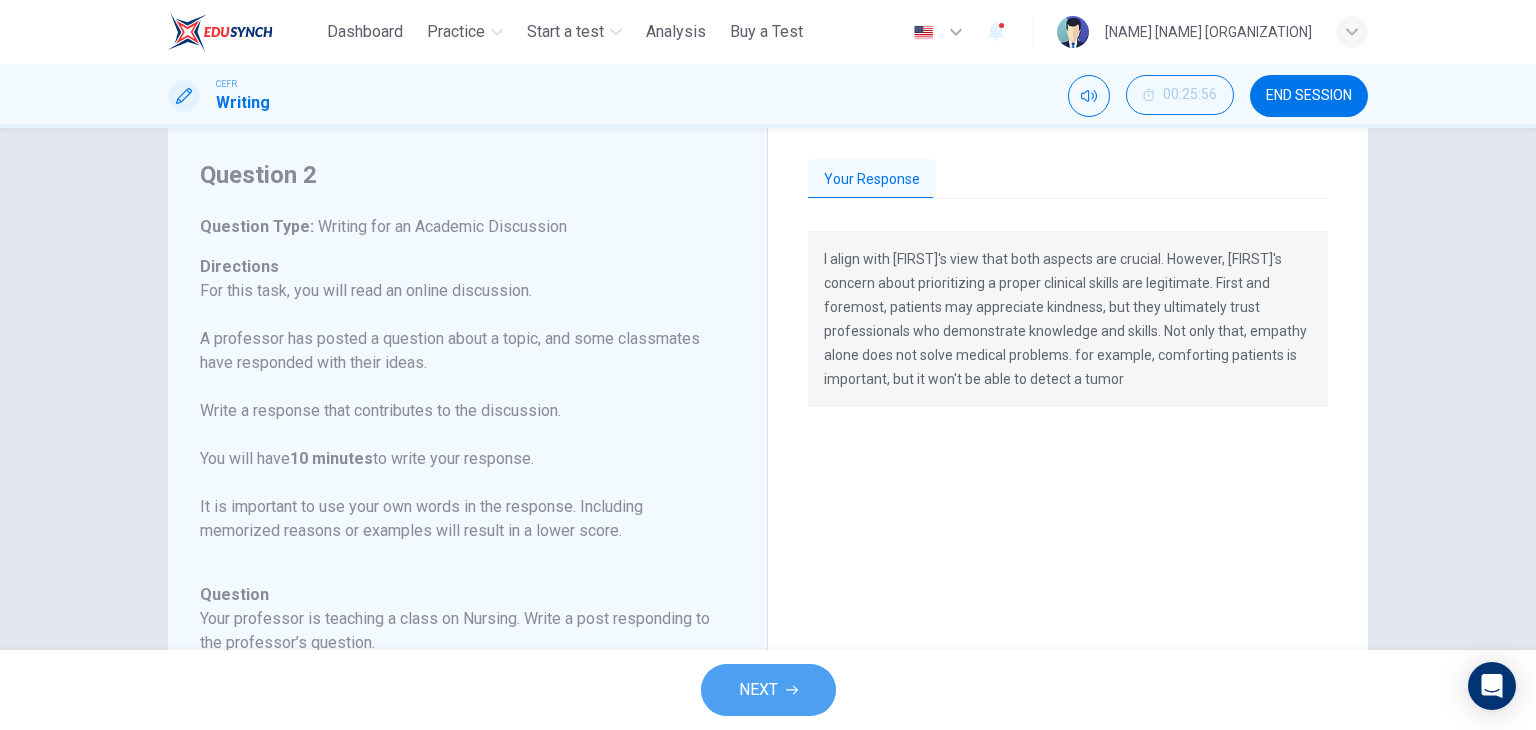 click on "NEXT" at bounding box center (768, 690) 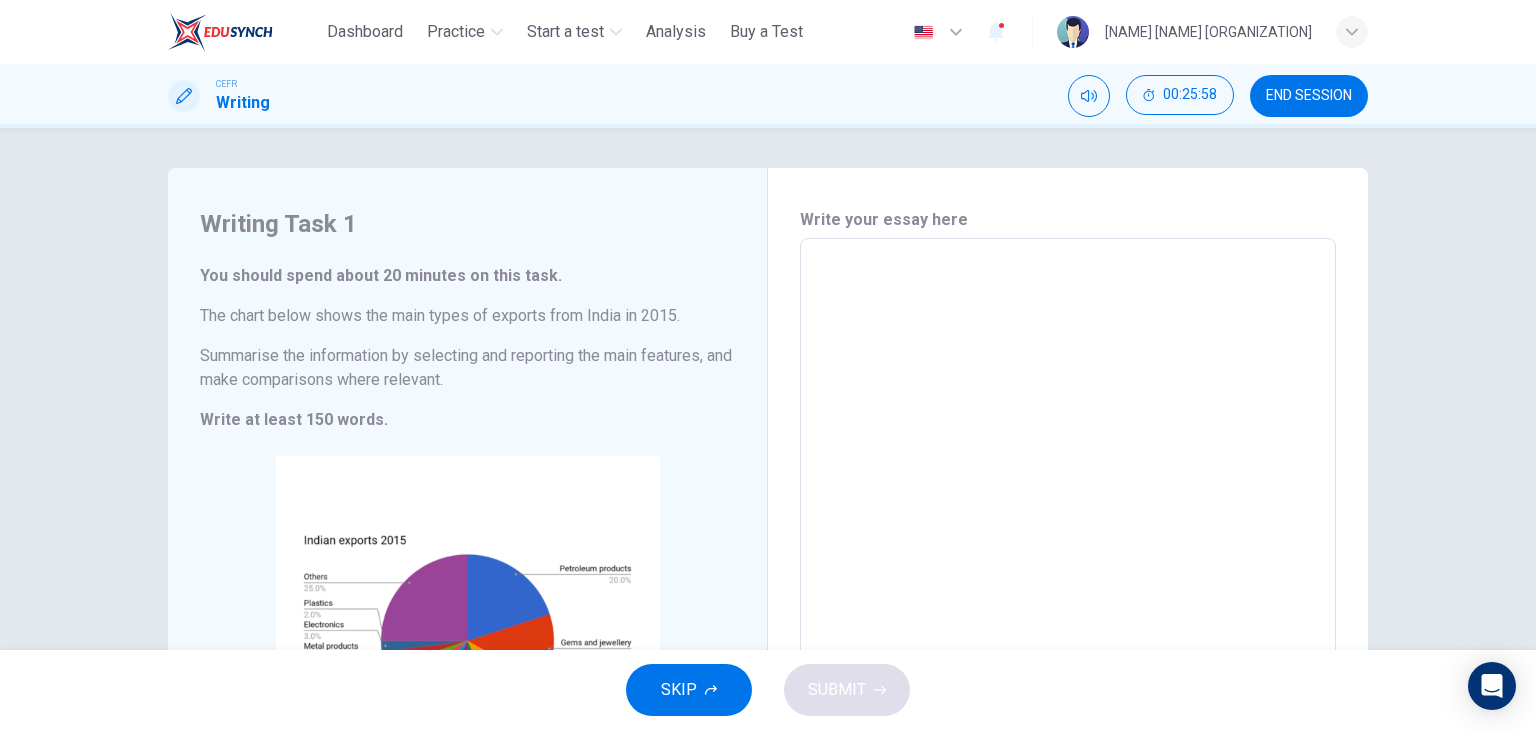 click on "Write your essay here * ​ Word count :  0" at bounding box center (1068, 522) 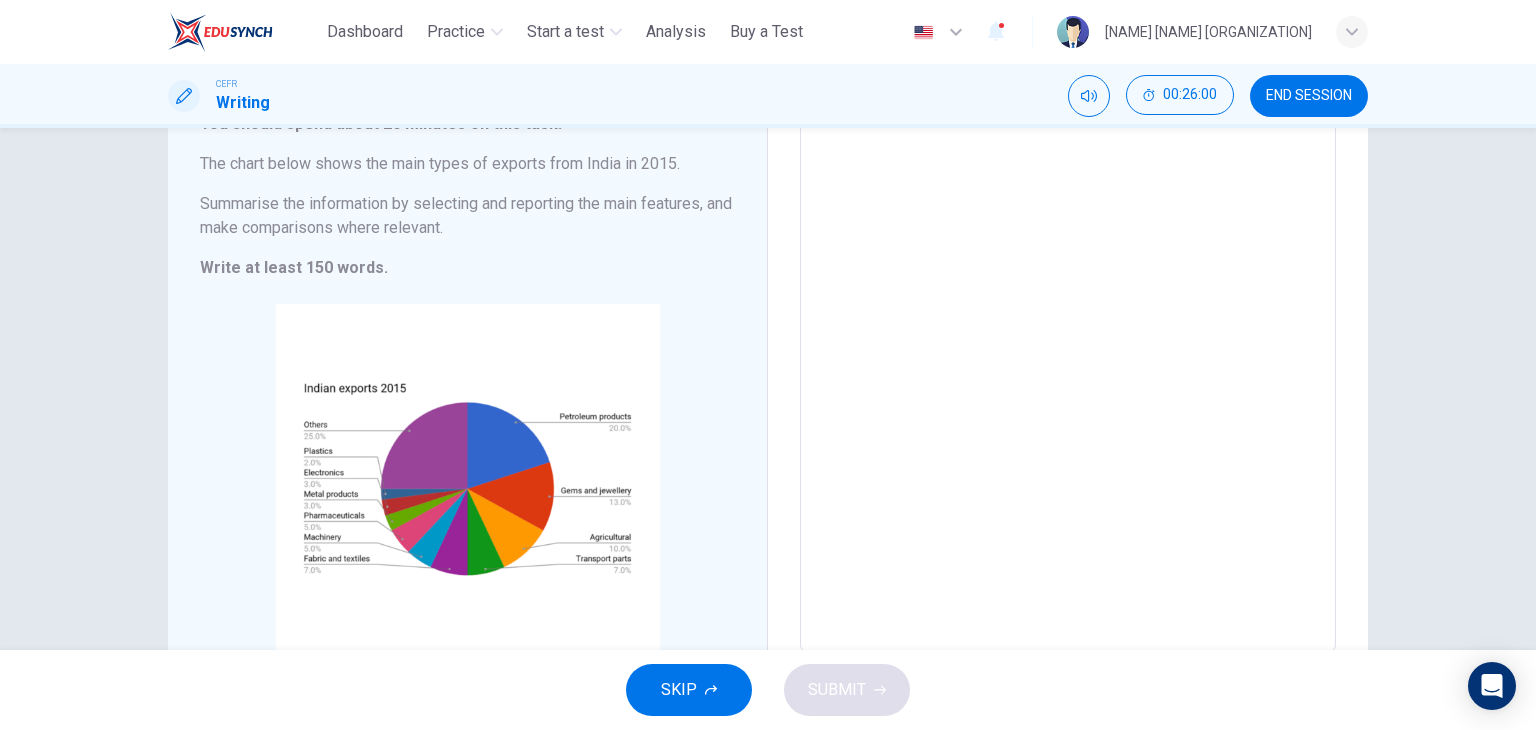 scroll, scrollTop: 152, scrollLeft: 0, axis: vertical 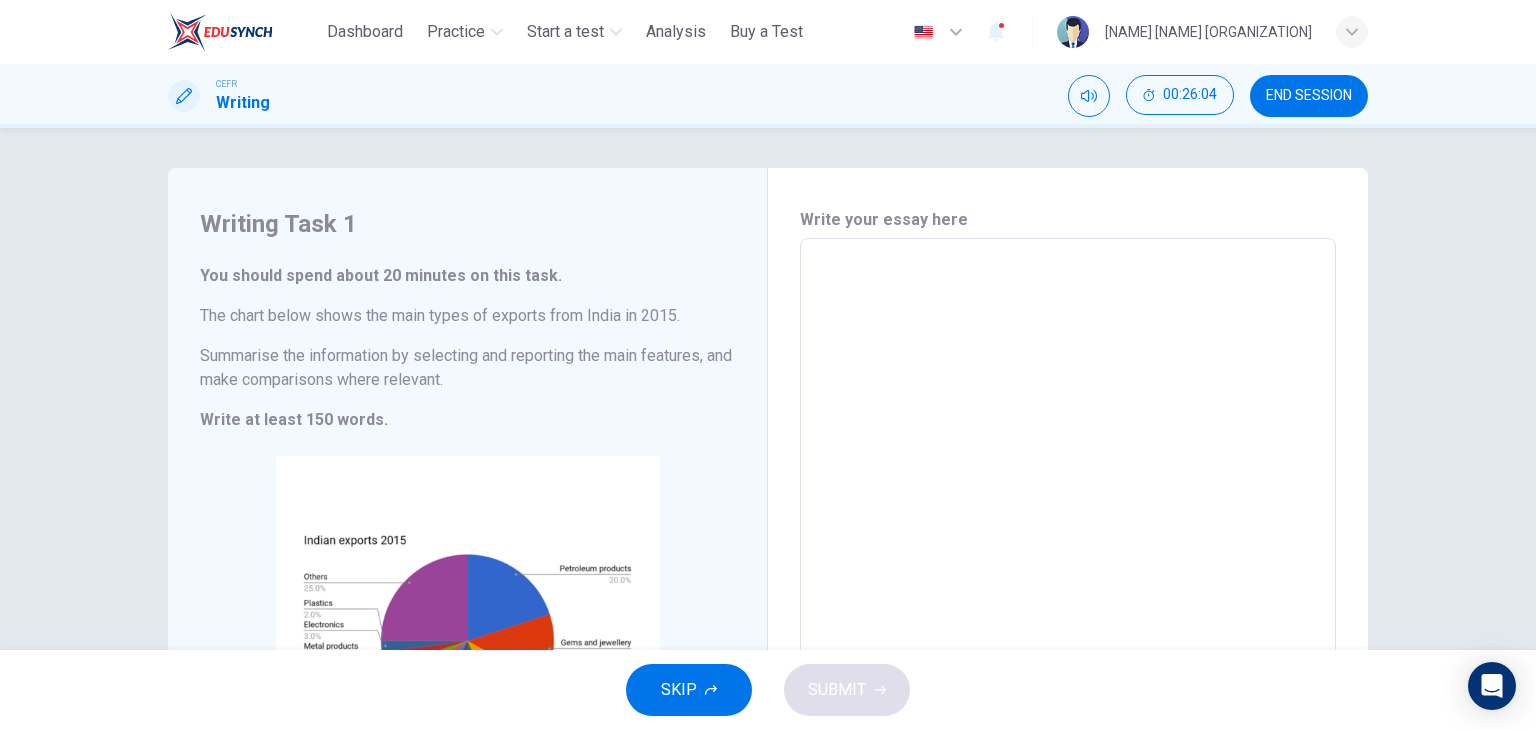 click on "* ​" at bounding box center [1068, 521] 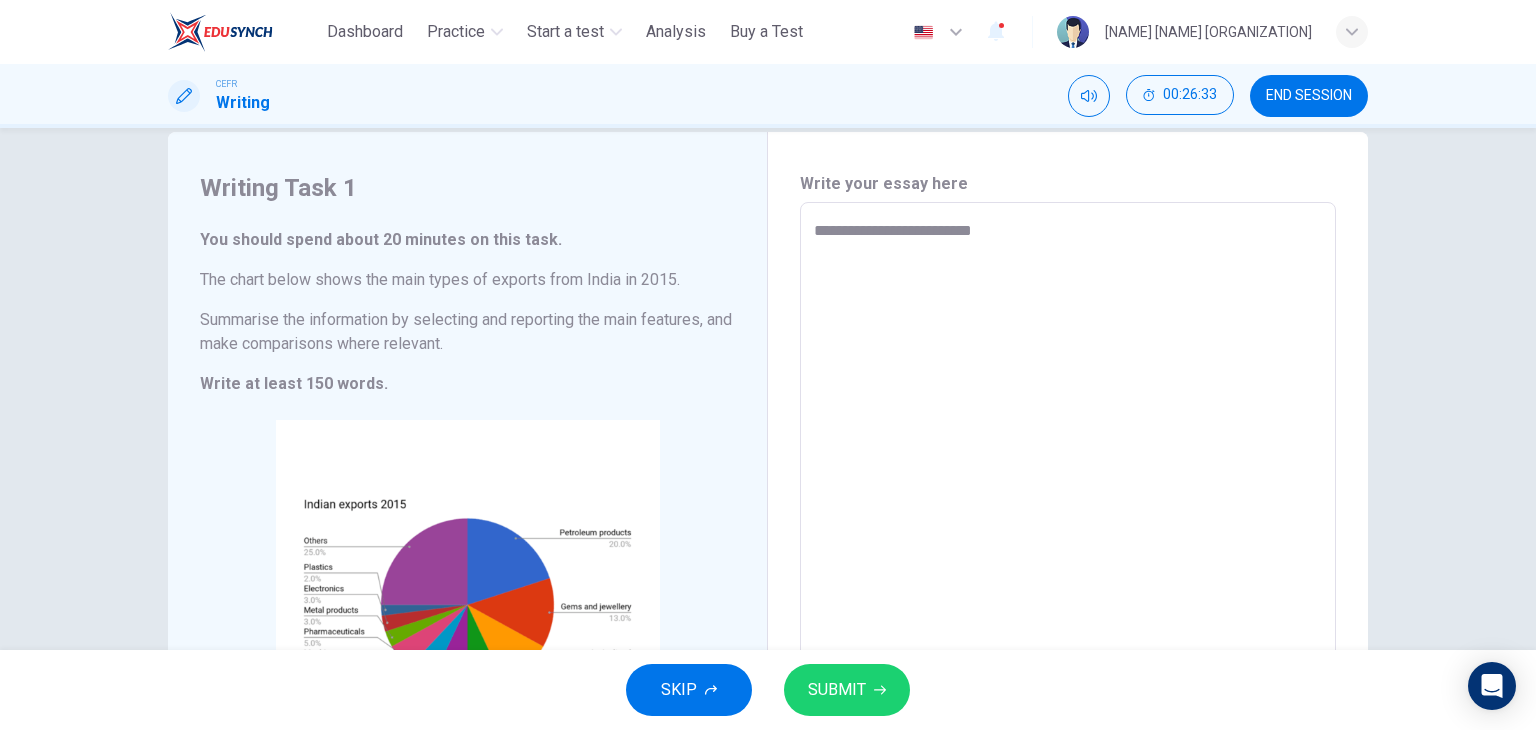 scroll, scrollTop: 33, scrollLeft: 0, axis: vertical 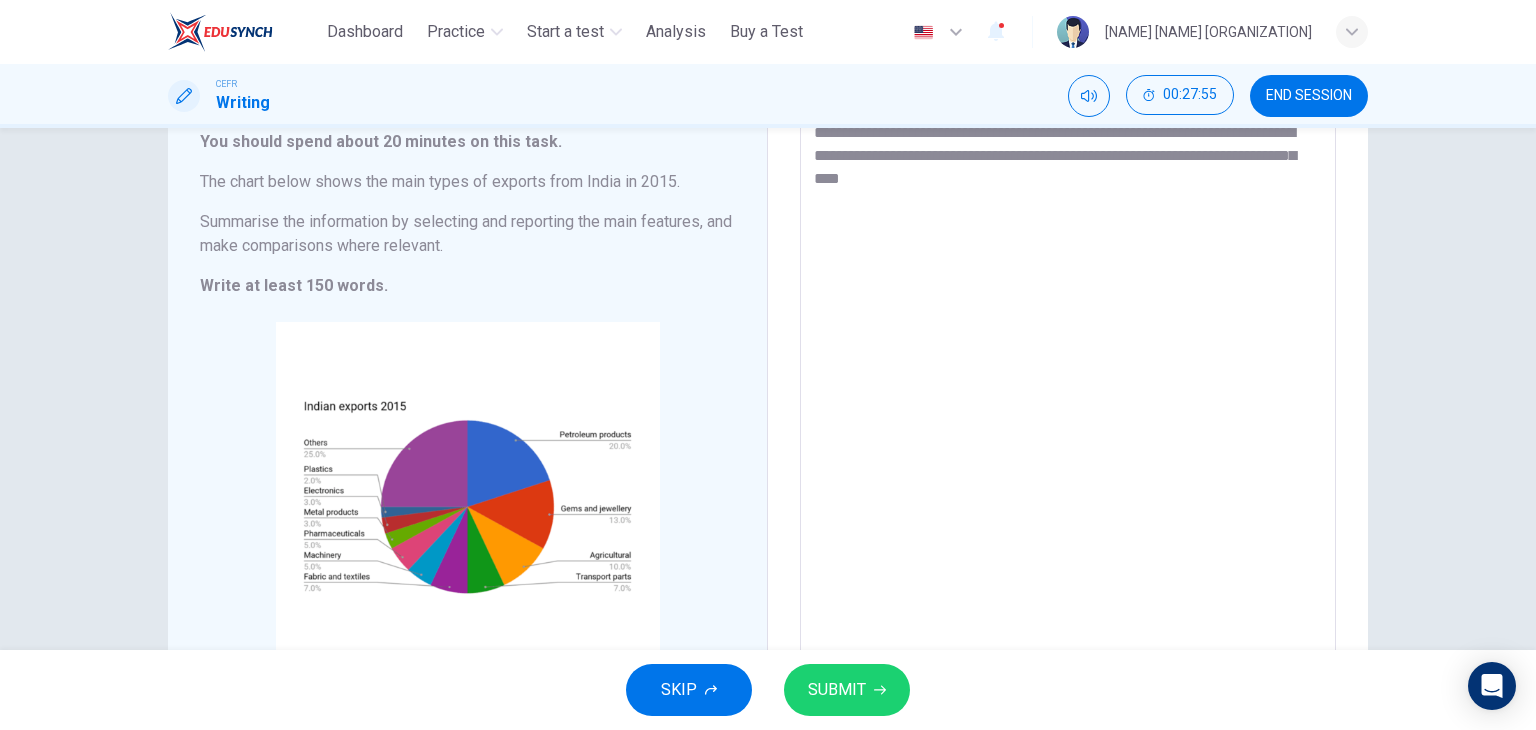 drag, startPoint x: 803, startPoint y: 151, endPoint x: 1015, endPoint y: 183, distance: 214.40149 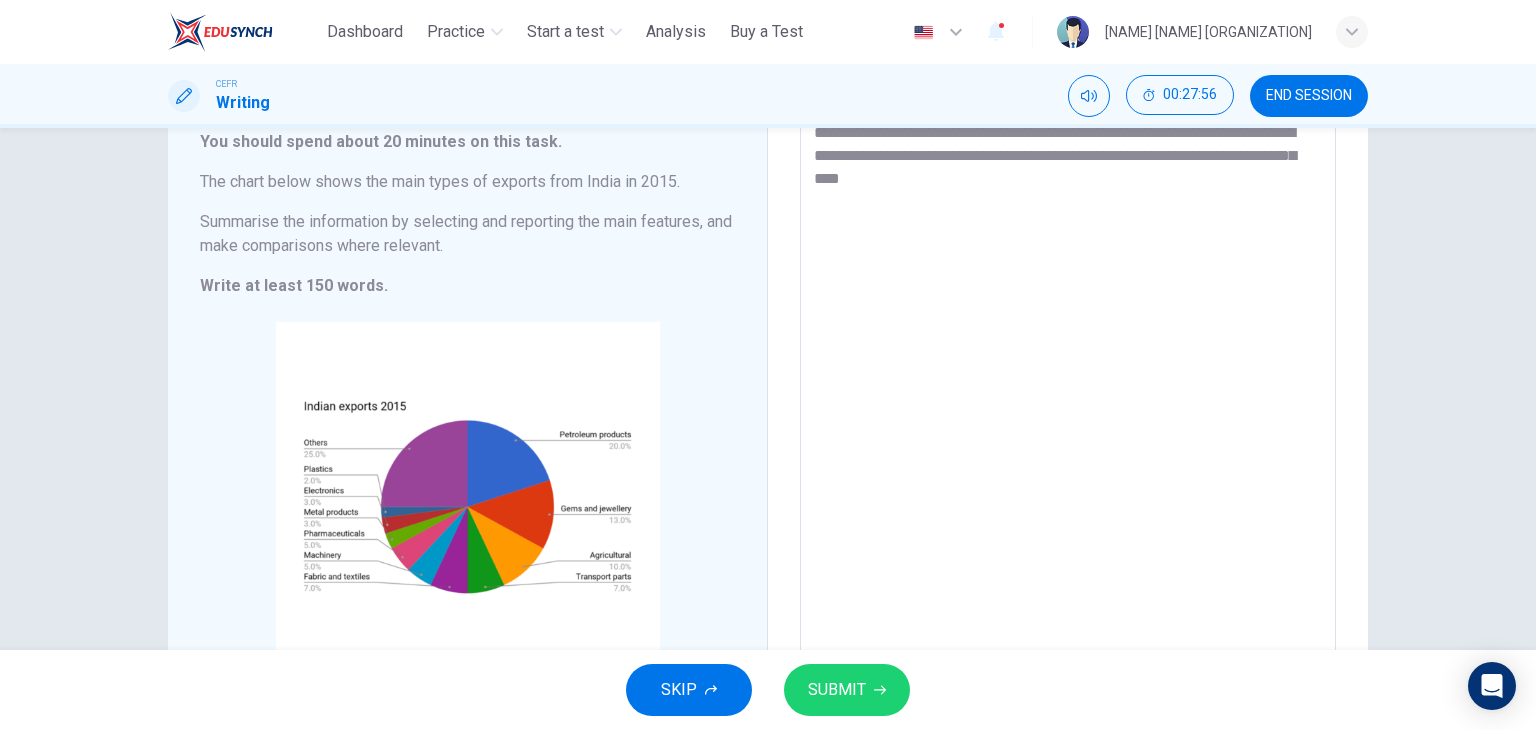 drag, startPoint x: 1015, startPoint y: 183, endPoint x: 807, endPoint y: 156, distance: 209.74509 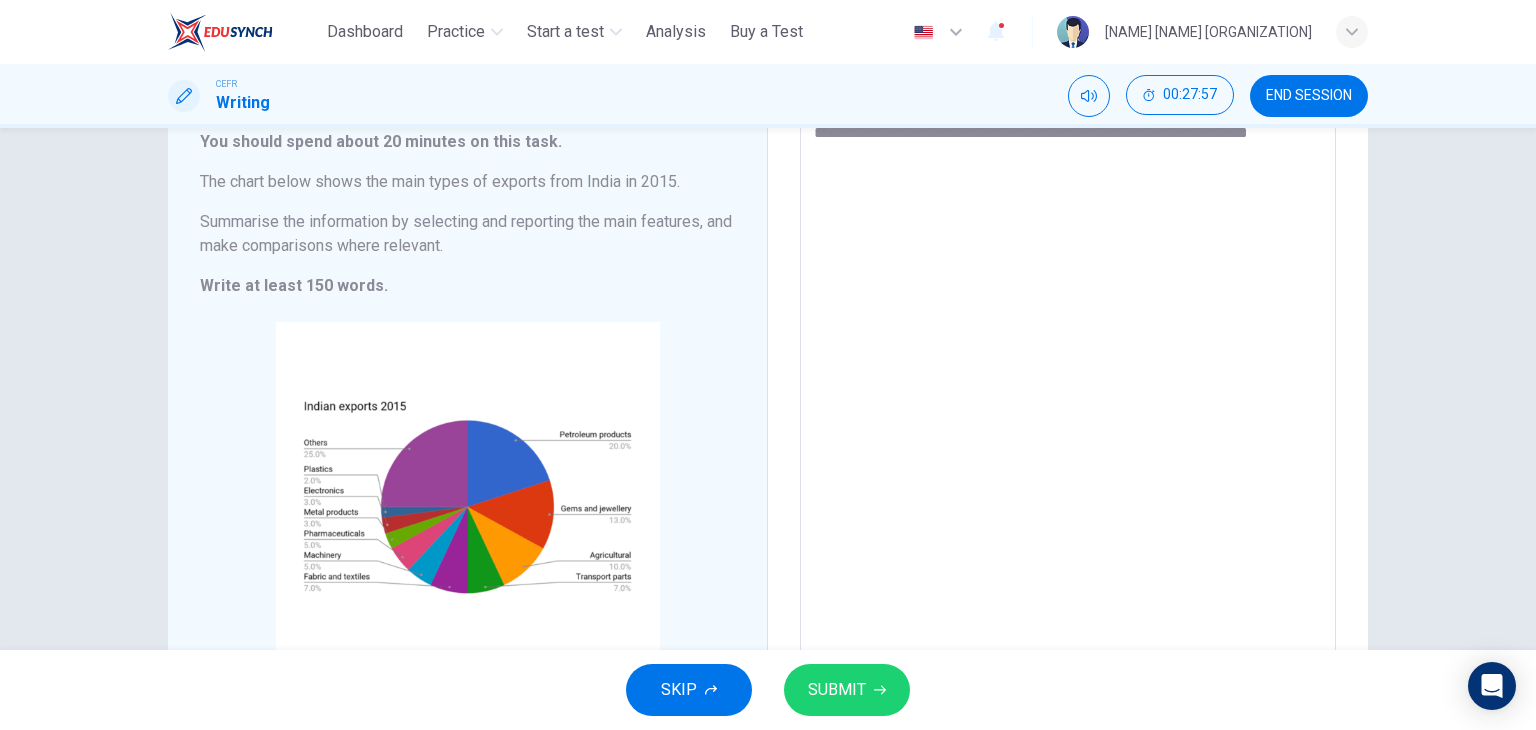 scroll, scrollTop: 128, scrollLeft: 0, axis: vertical 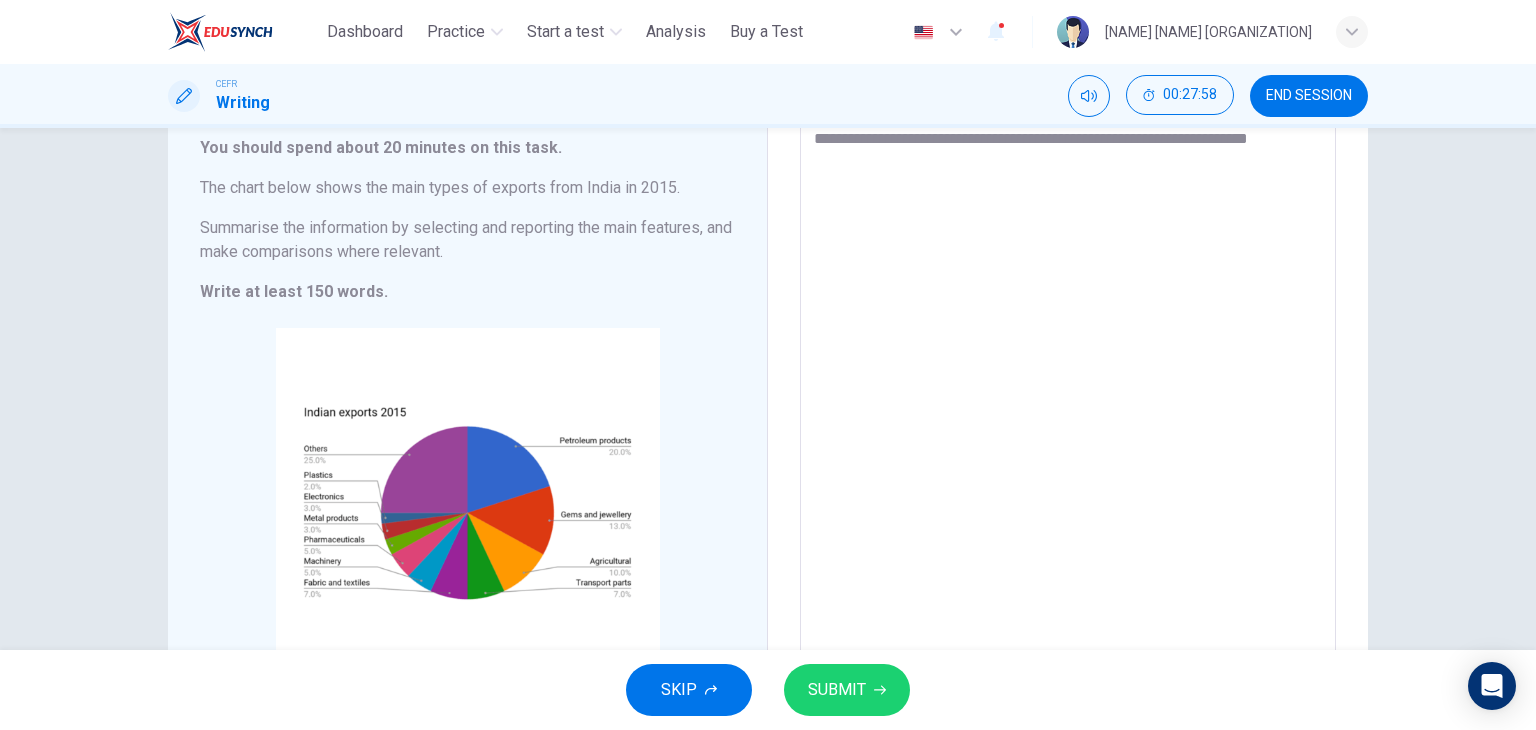 click on "**********" at bounding box center (1068, 394) 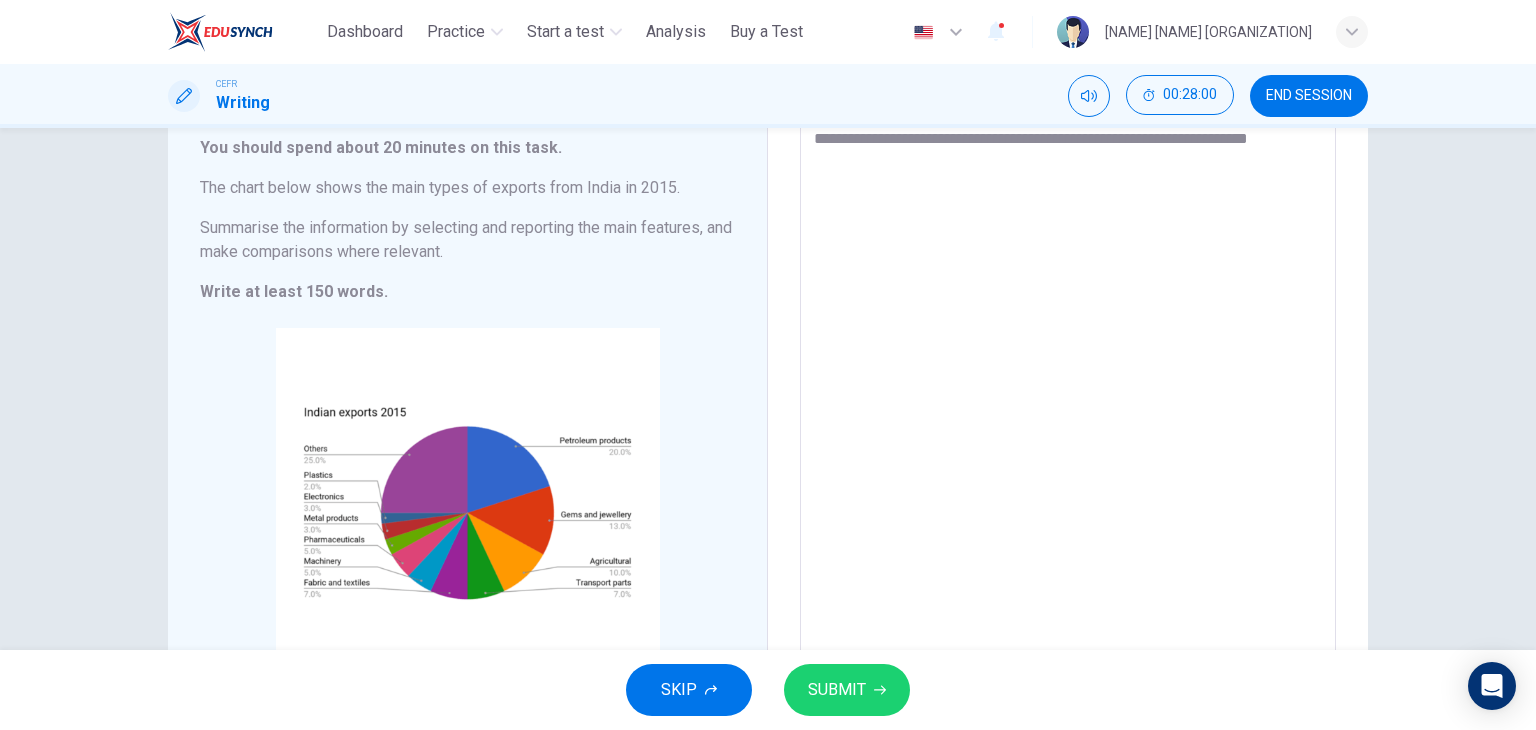 click on "**********" at bounding box center (1068, 393) 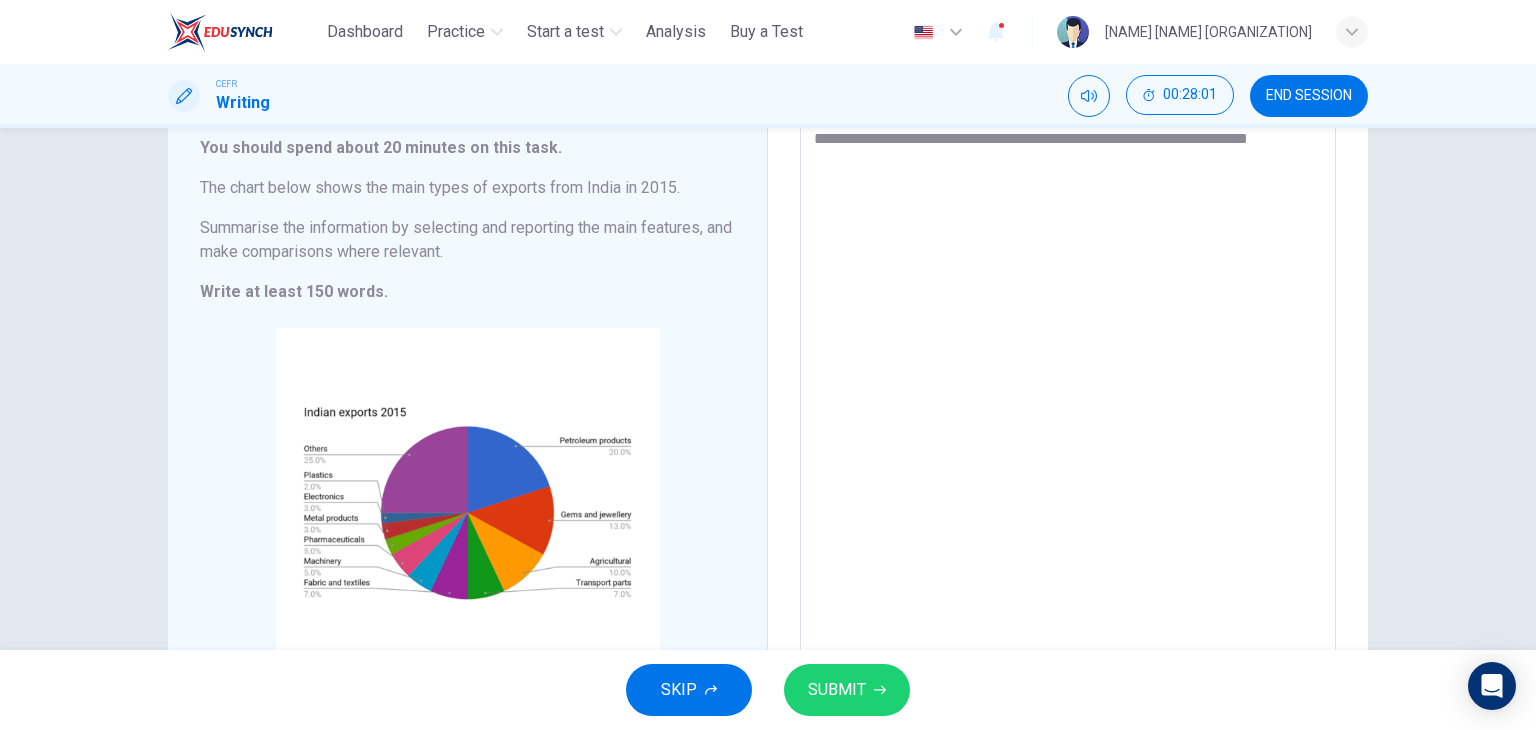 click on "**********" at bounding box center (1068, 393) 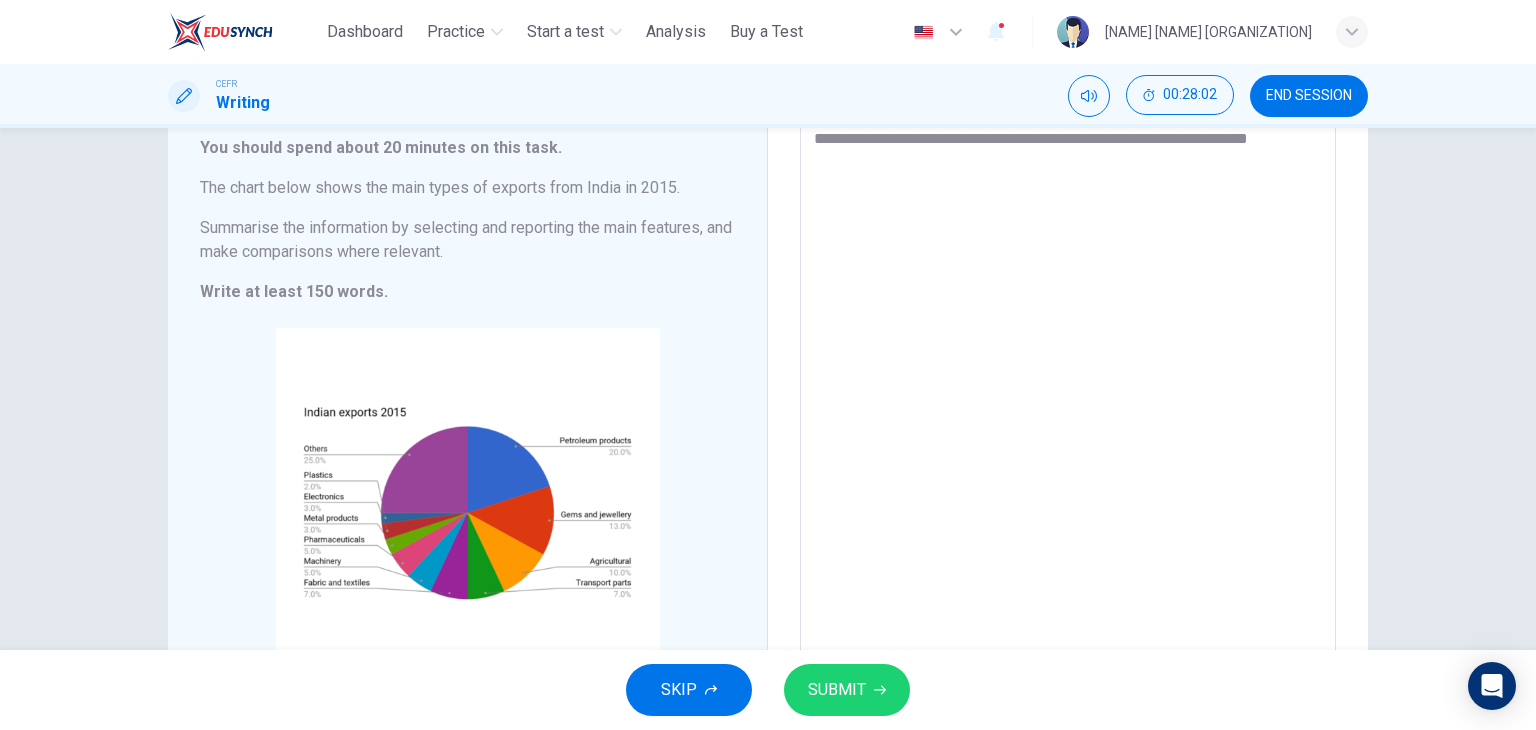 click on "**********" at bounding box center (1068, 393) 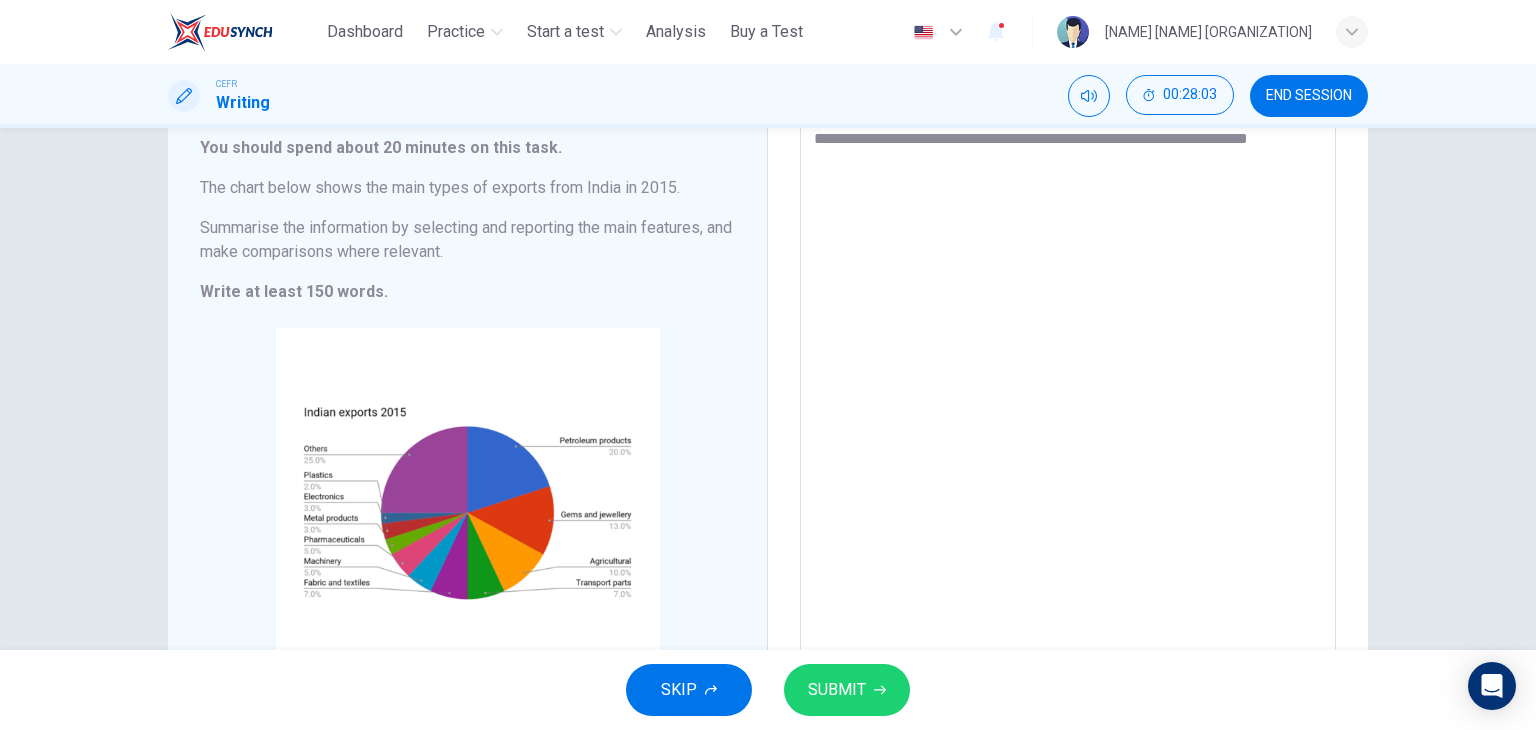 click on "**********" at bounding box center [1068, 394] 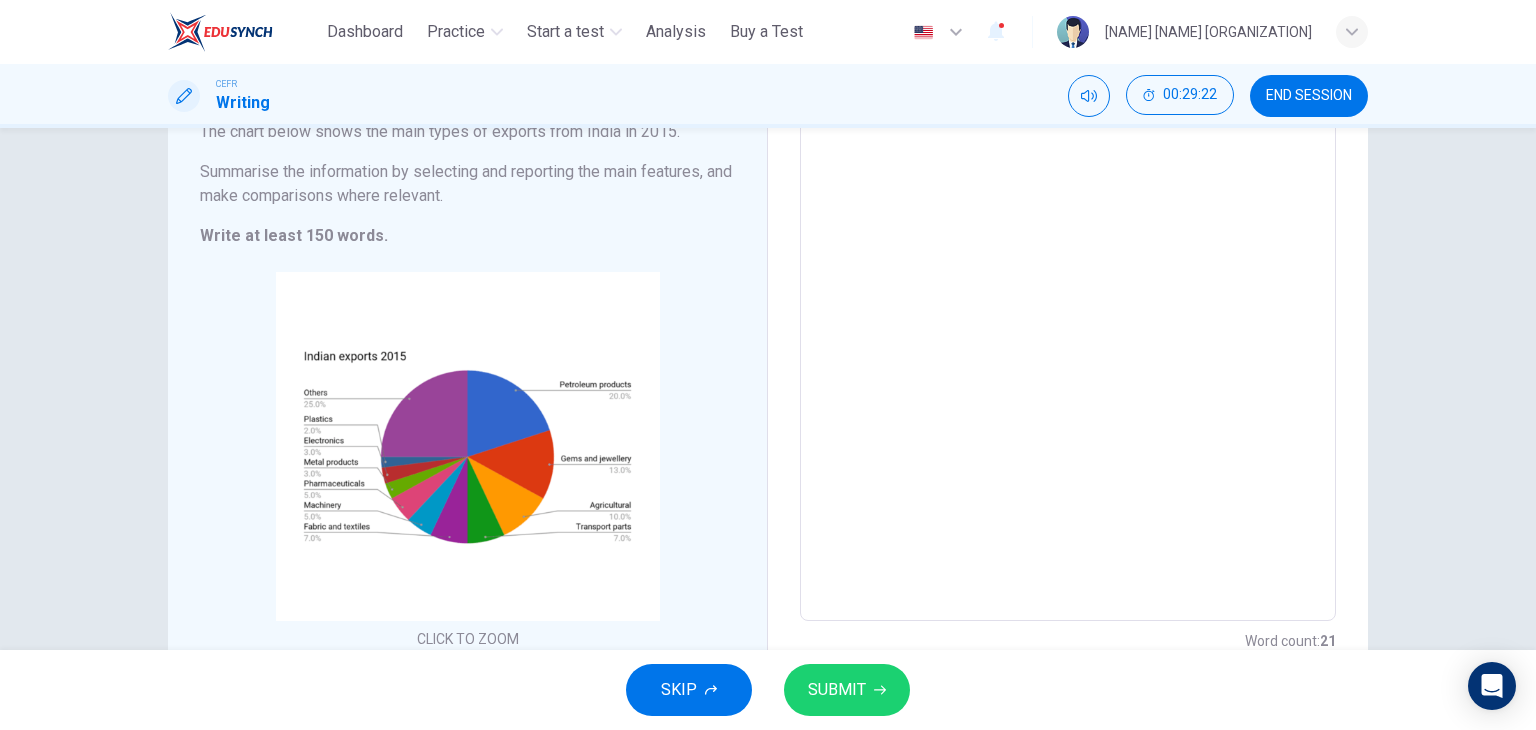 scroll, scrollTop: 192, scrollLeft: 0, axis: vertical 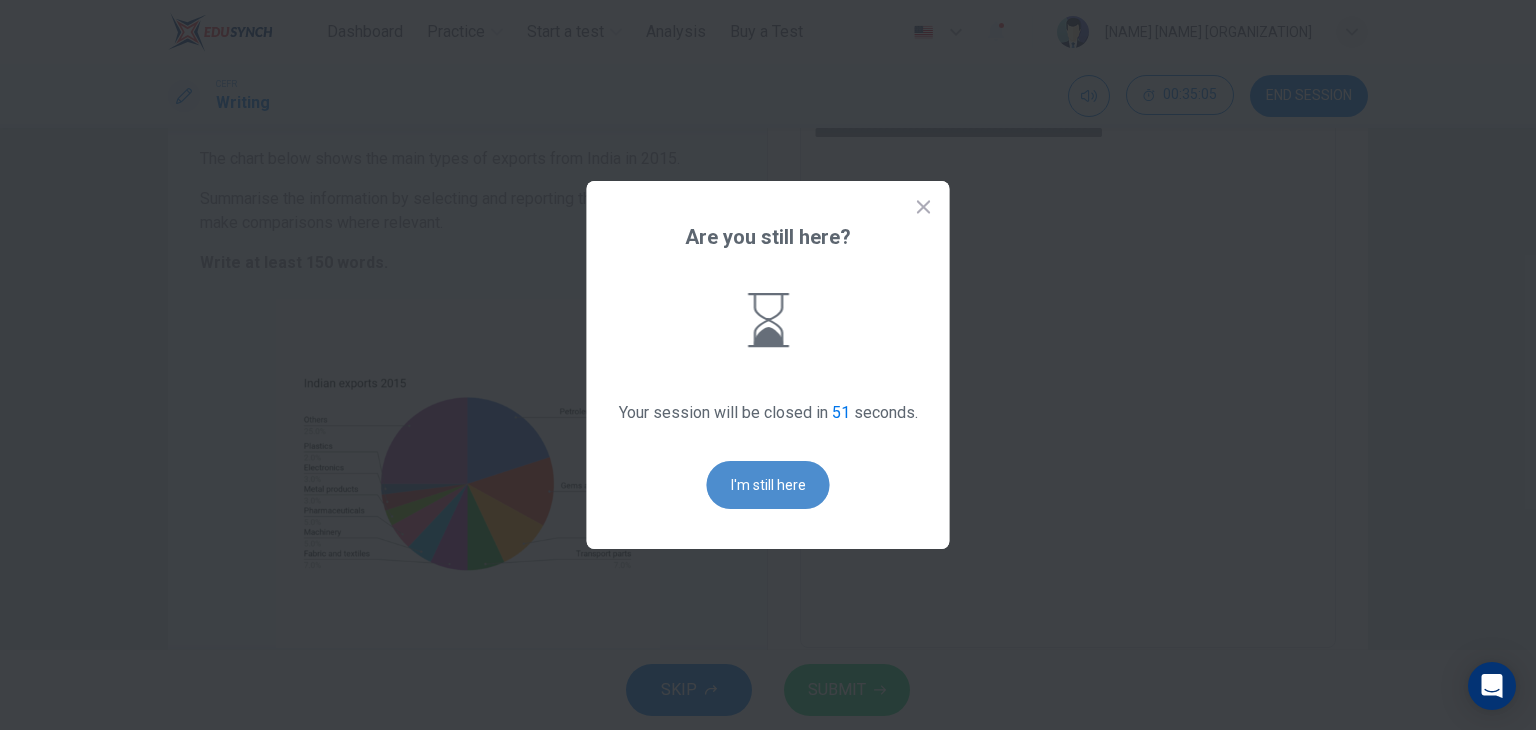 click on "I'm still here" at bounding box center [768, 485] 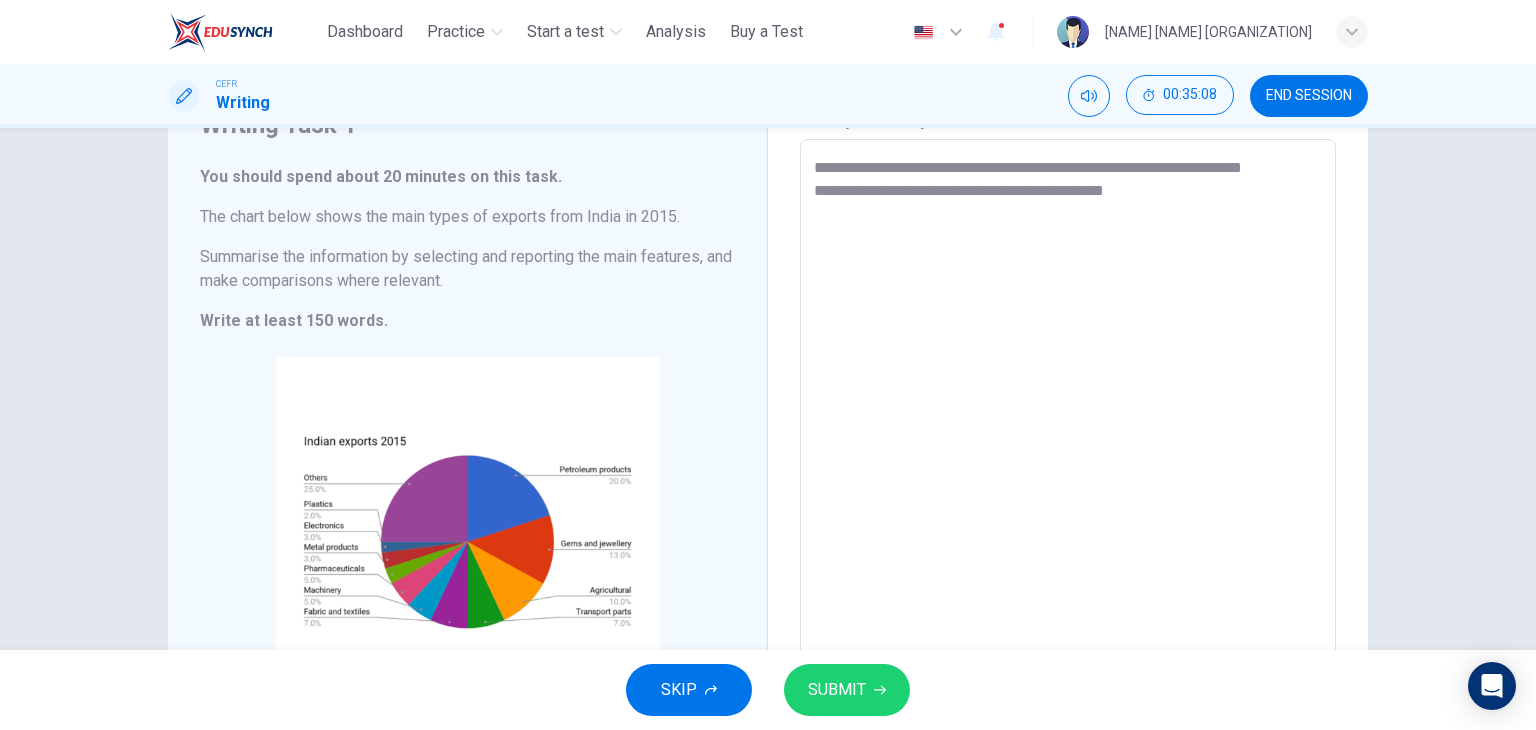 scroll, scrollTop: 97, scrollLeft: 0, axis: vertical 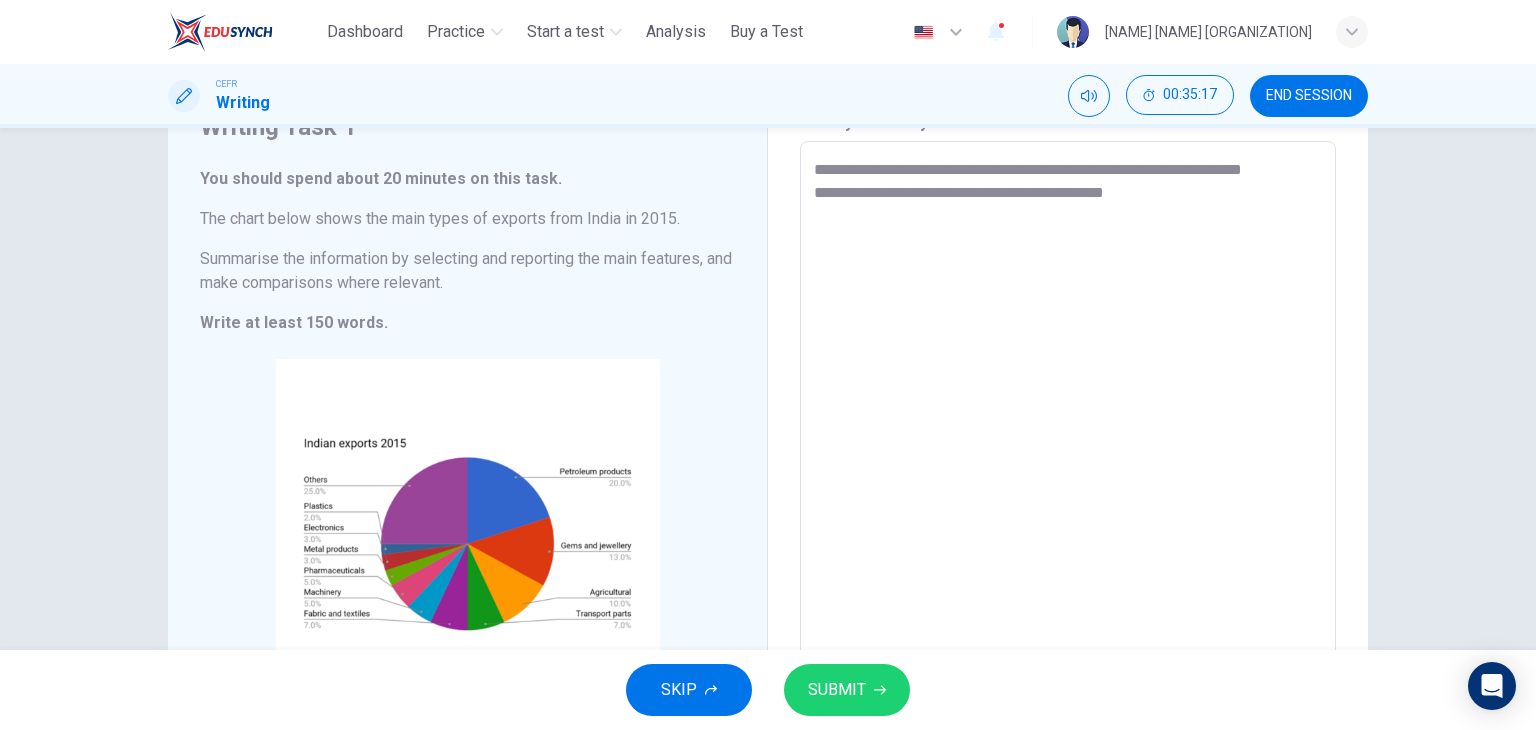 click on "**********" at bounding box center (1068, 425) 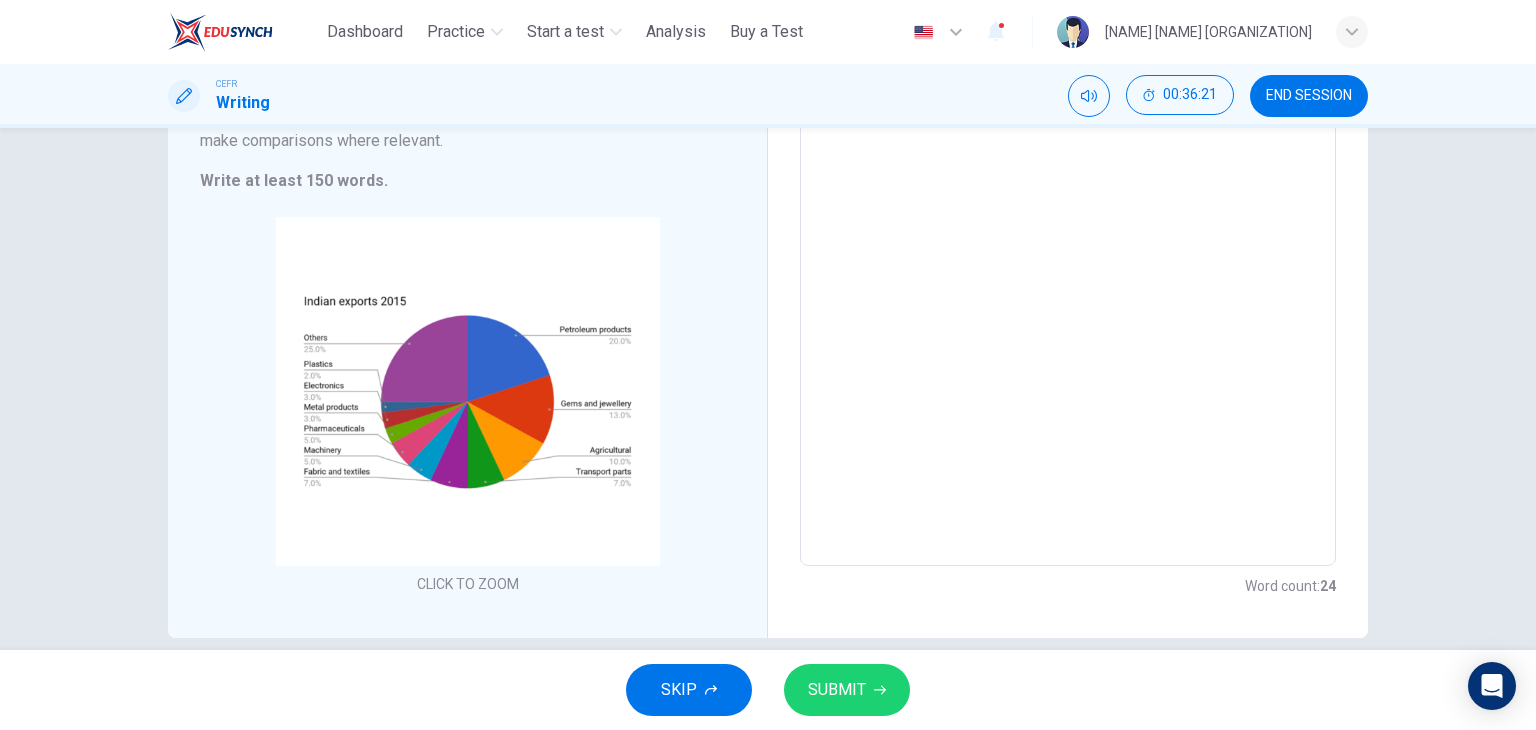 scroll, scrollTop: 234, scrollLeft: 0, axis: vertical 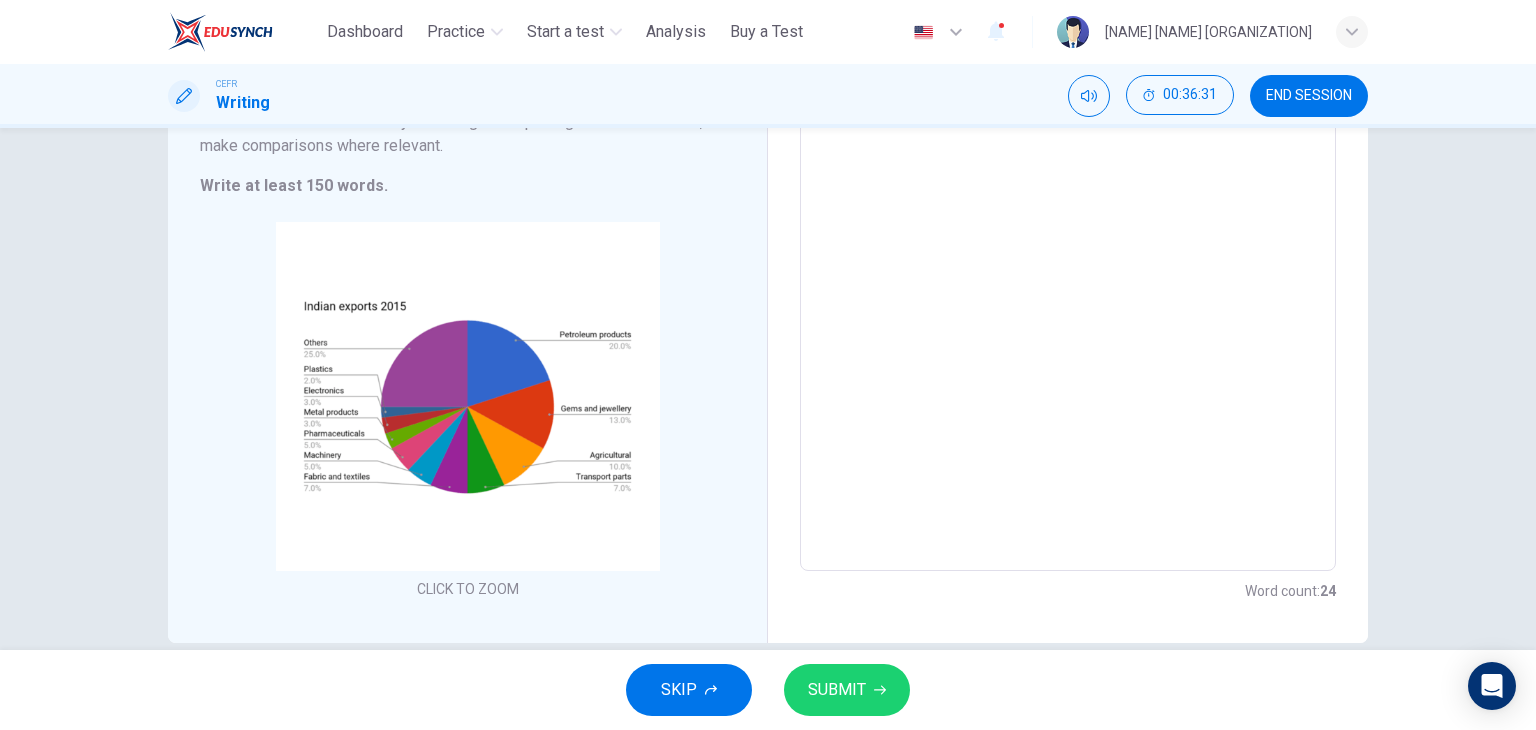 click on "SUBMIT" at bounding box center [837, 690] 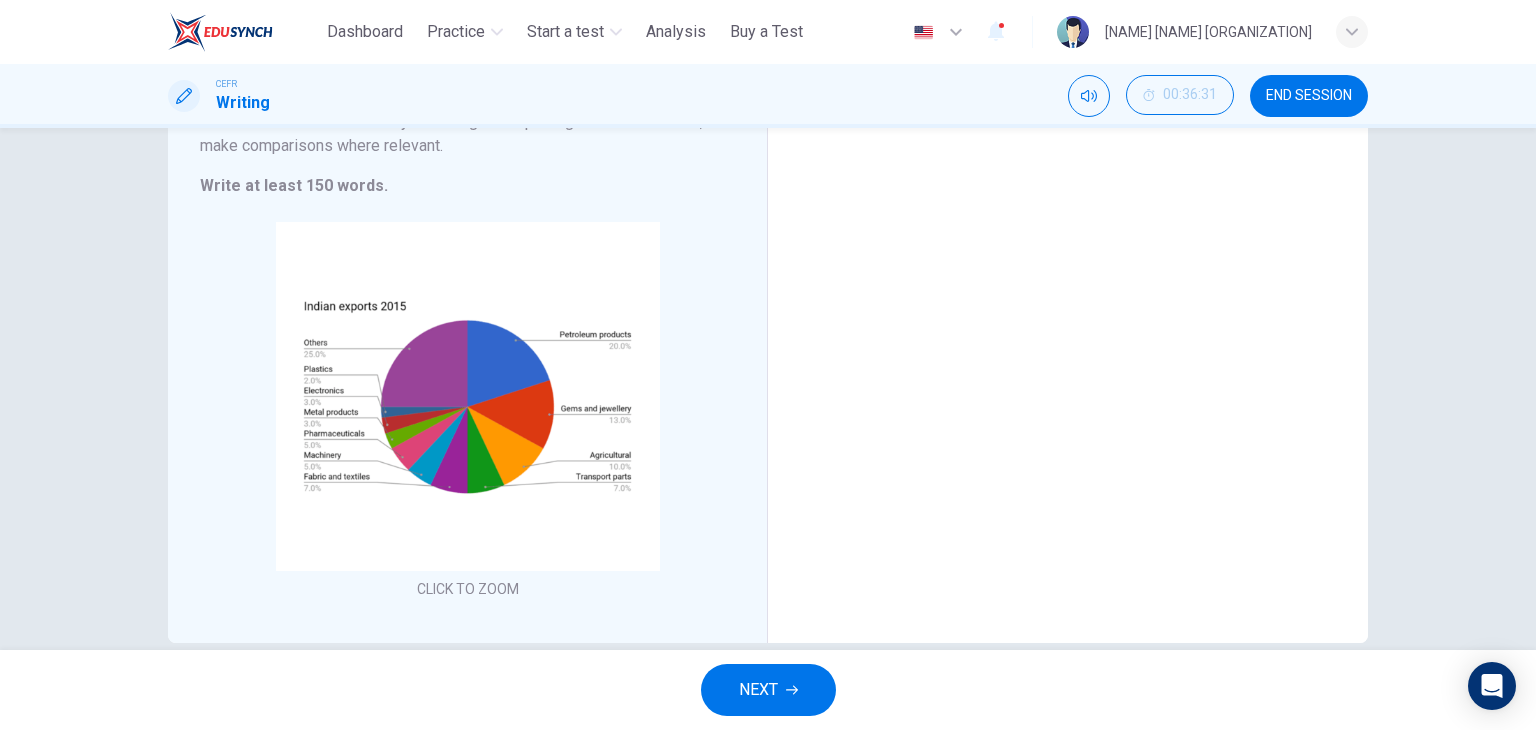 scroll, scrollTop: 0, scrollLeft: 0, axis: both 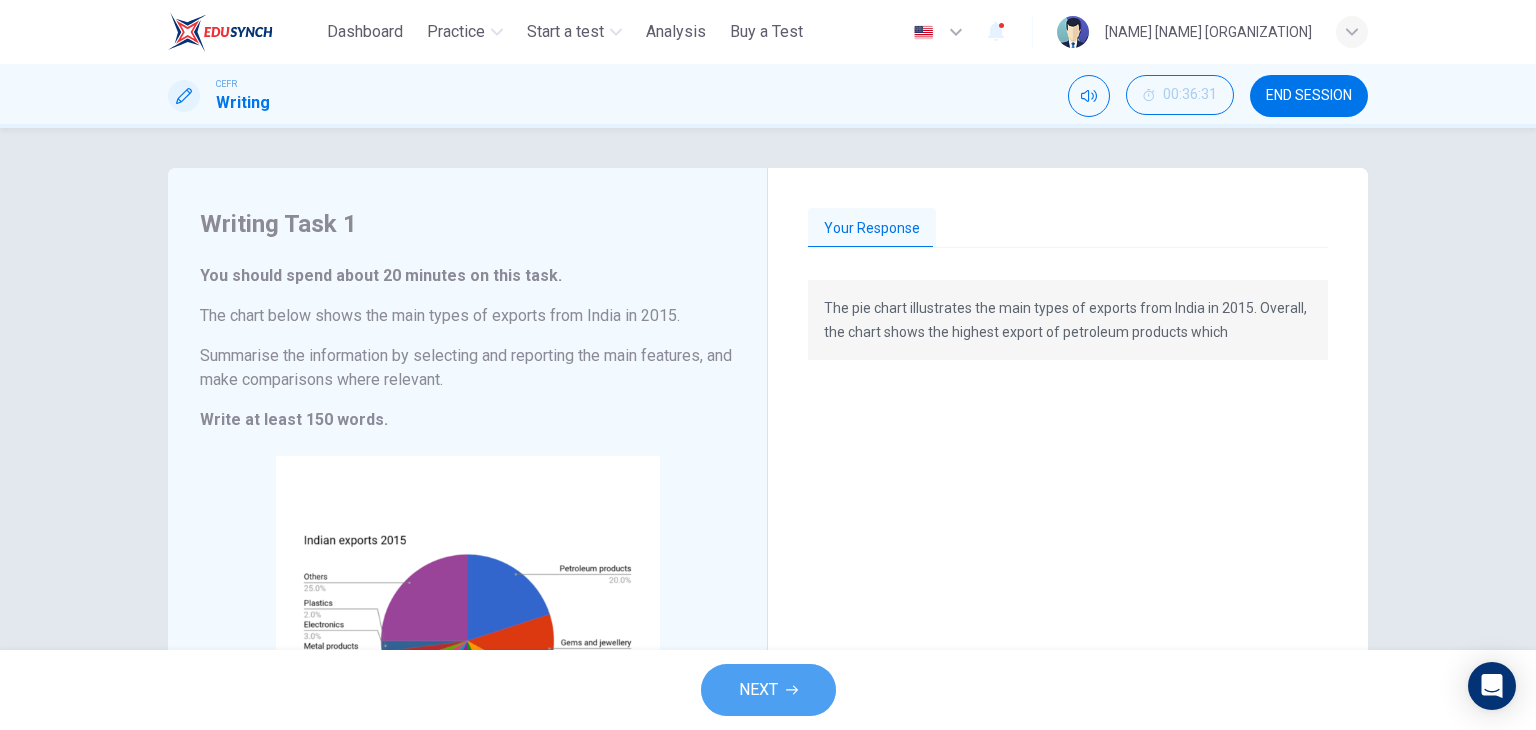 click on "NEXT" at bounding box center (768, 690) 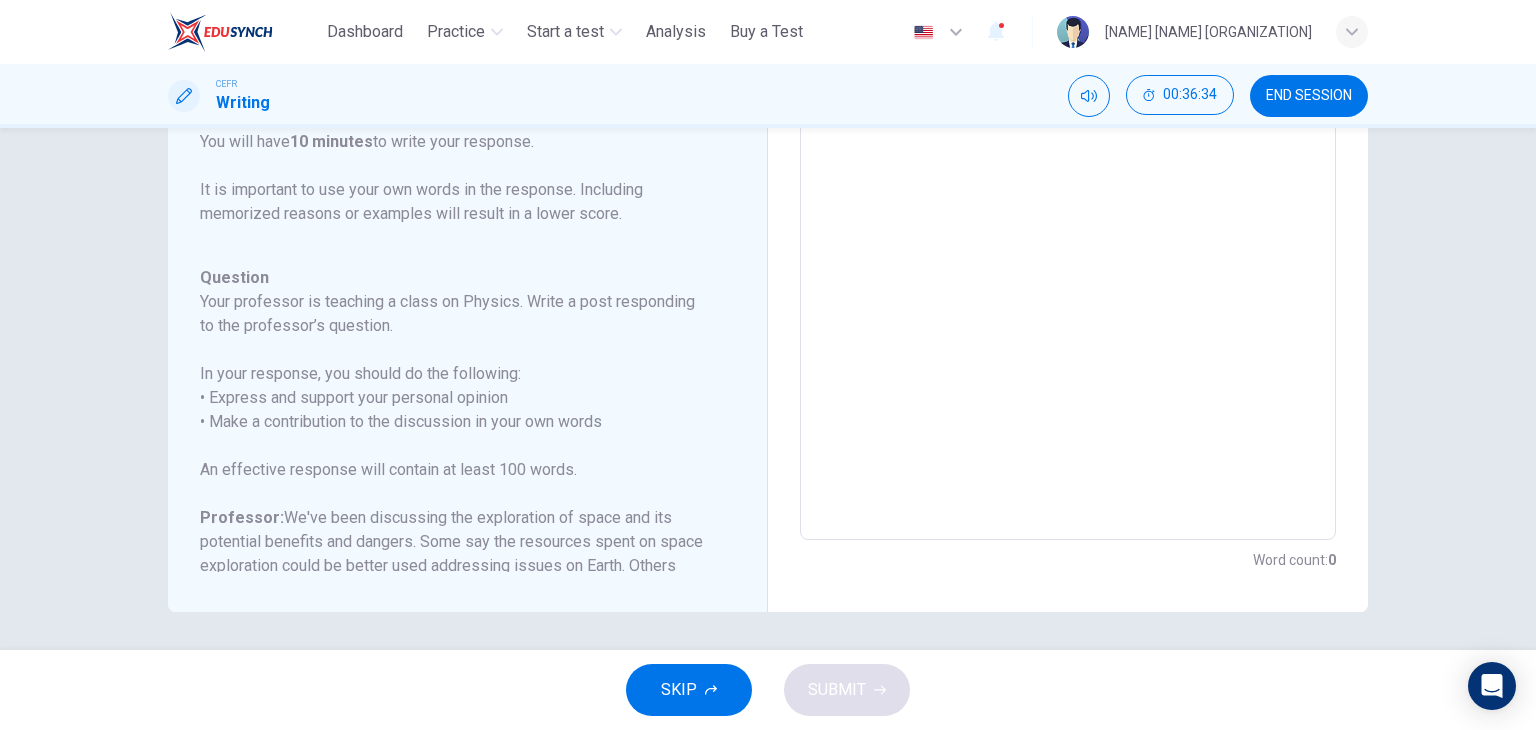 scroll, scrollTop: 365, scrollLeft: 0, axis: vertical 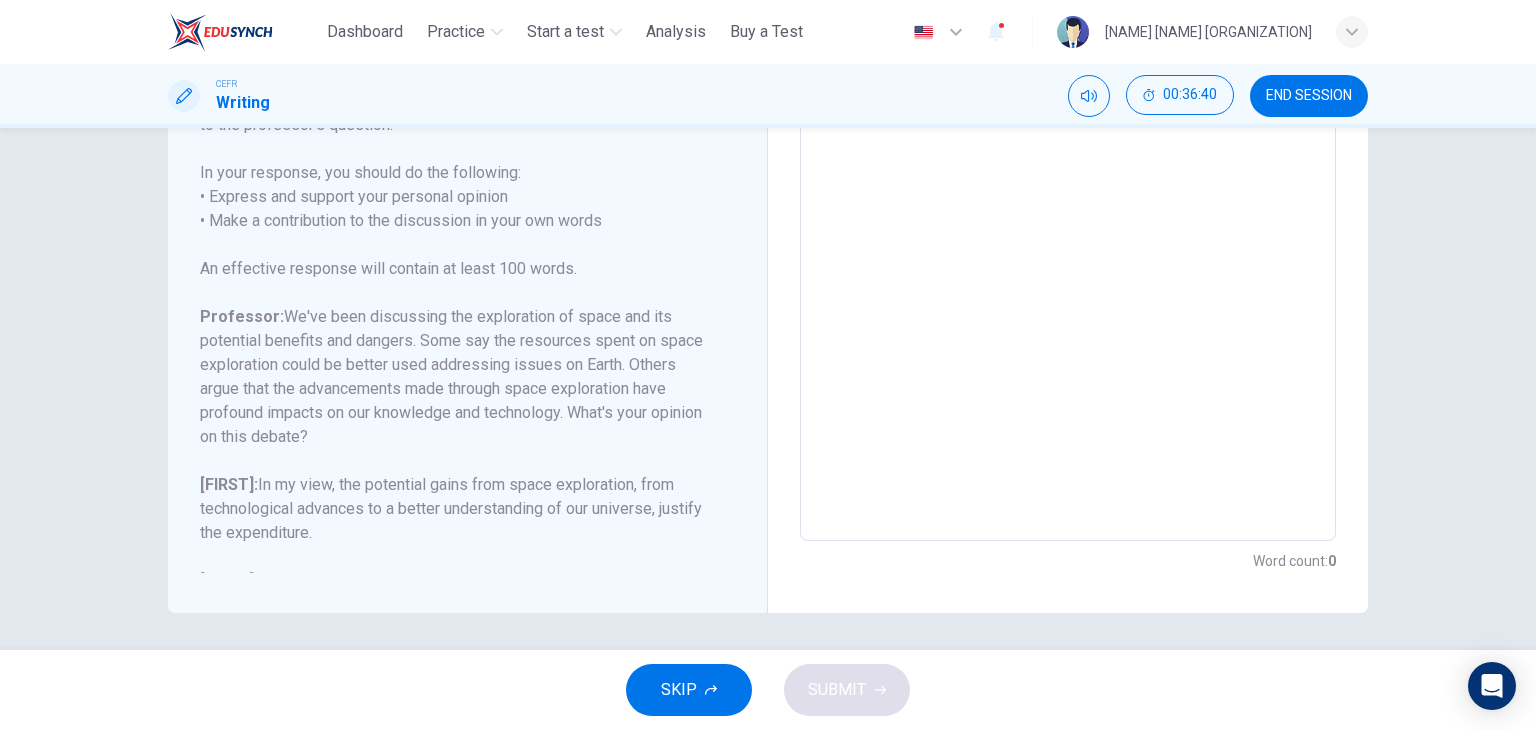 drag, startPoint x: 758, startPoint y: 493, endPoint x: 742, endPoint y: 490, distance: 16.27882 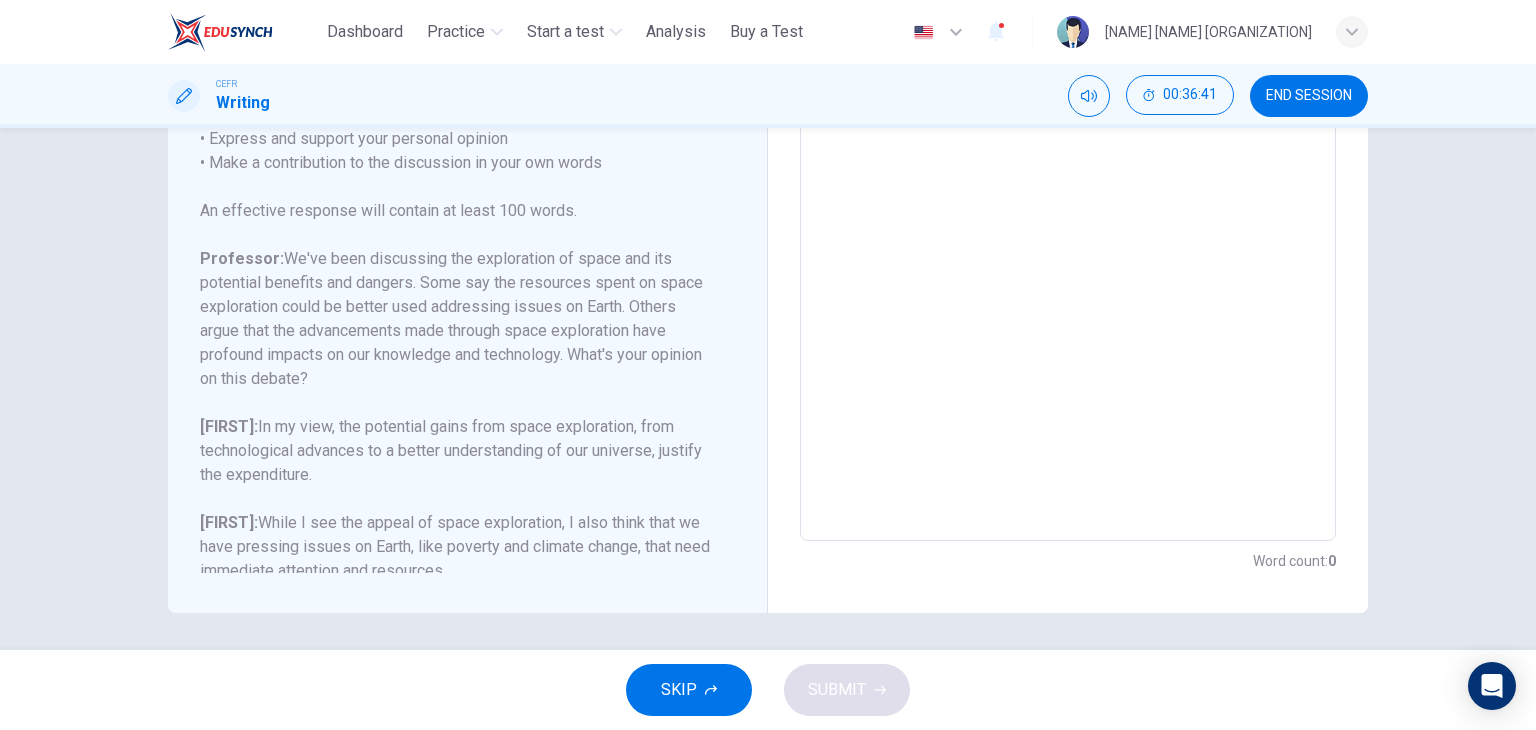 scroll, scrollTop: 269, scrollLeft: 0, axis: vertical 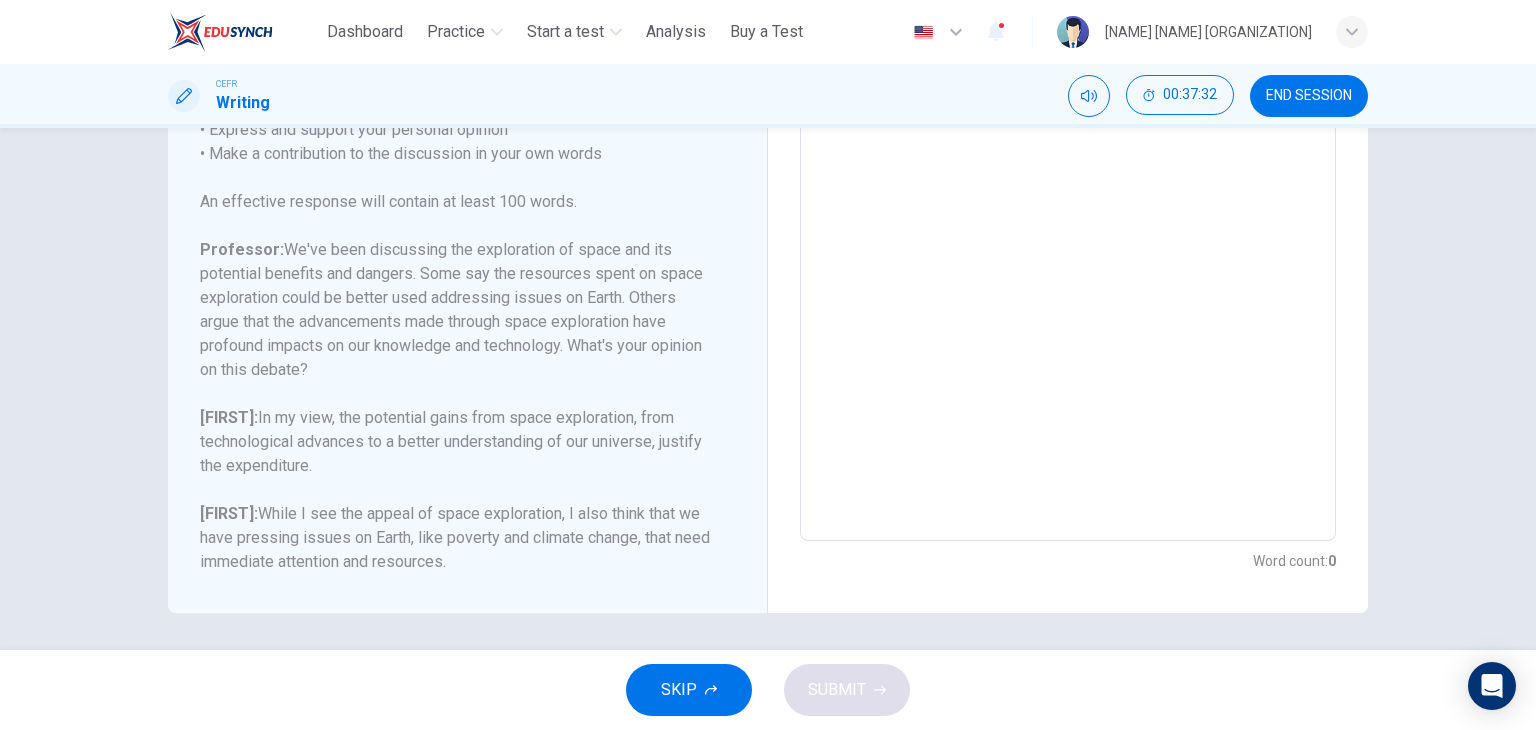 drag, startPoint x: 1524, startPoint y: 125, endPoint x: 1535, endPoint y: 133, distance: 13.601471 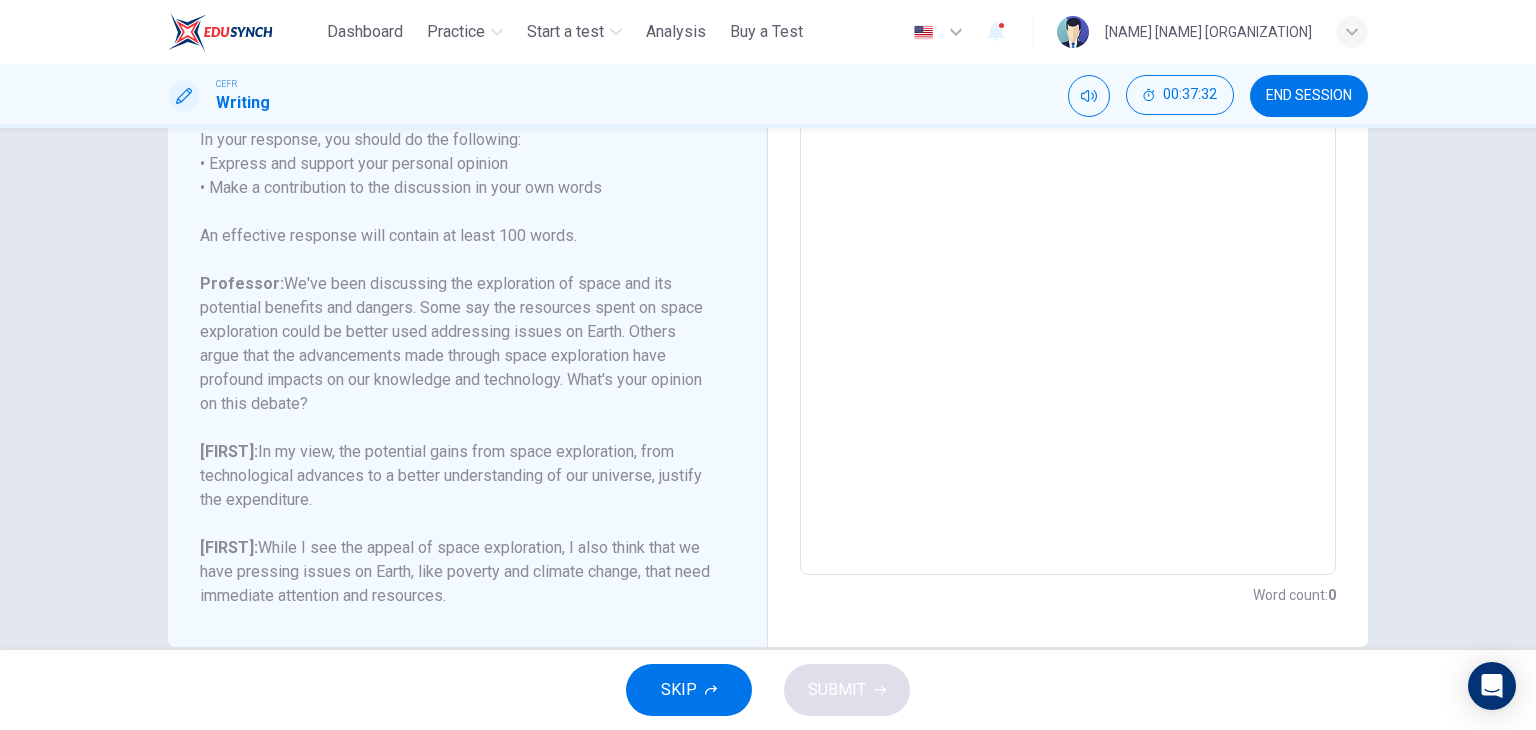scroll, scrollTop: 325, scrollLeft: 0, axis: vertical 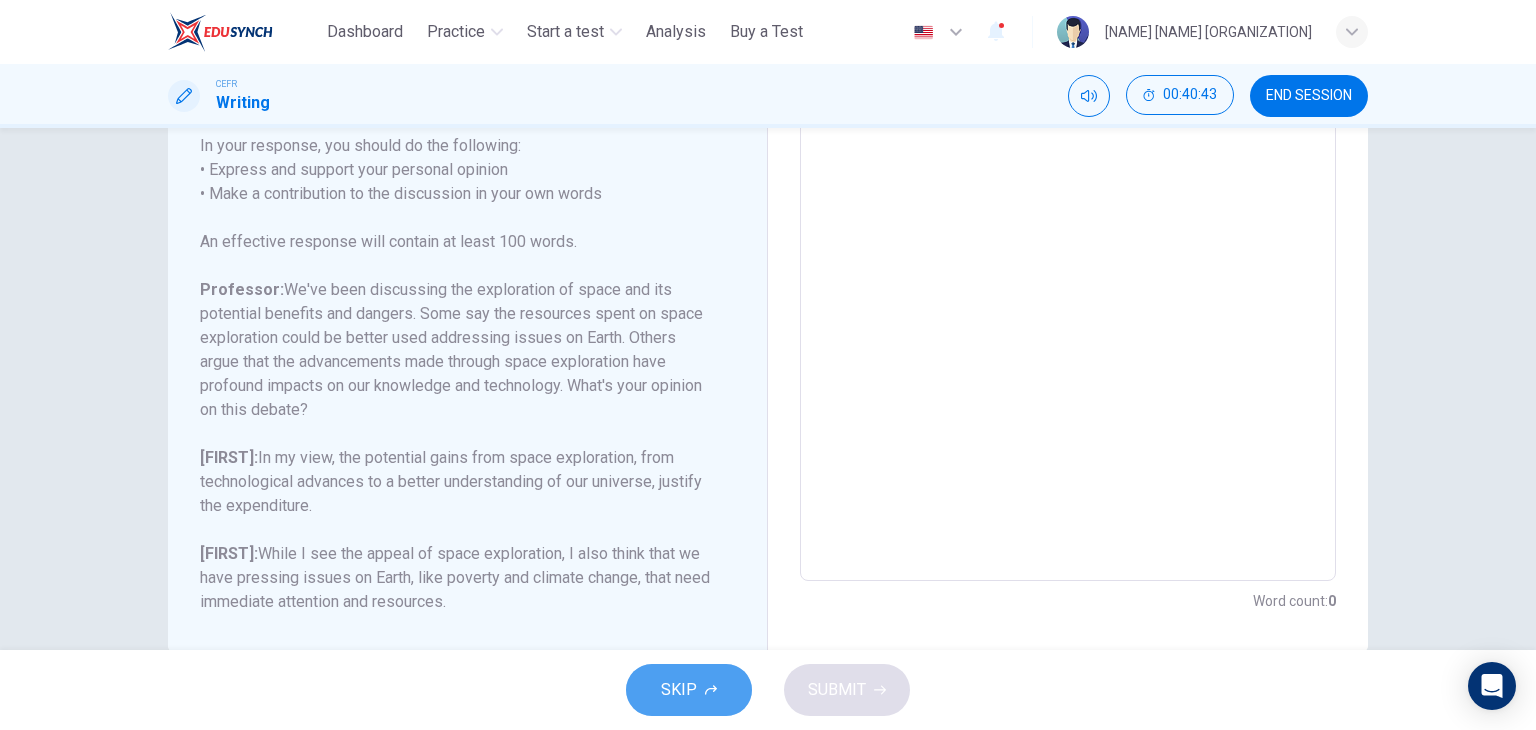 click 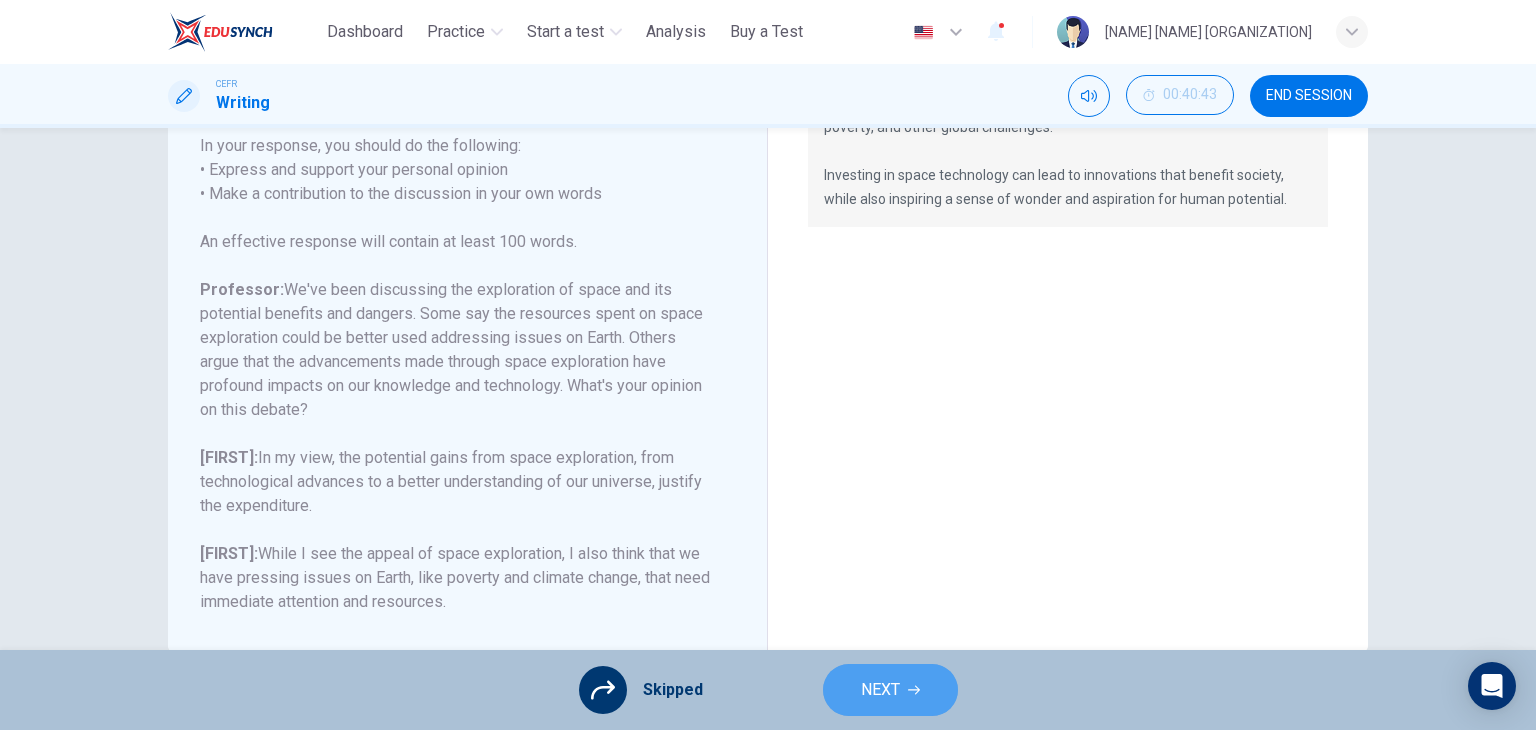 click on "NEXT" at bounding box center [890, 690] 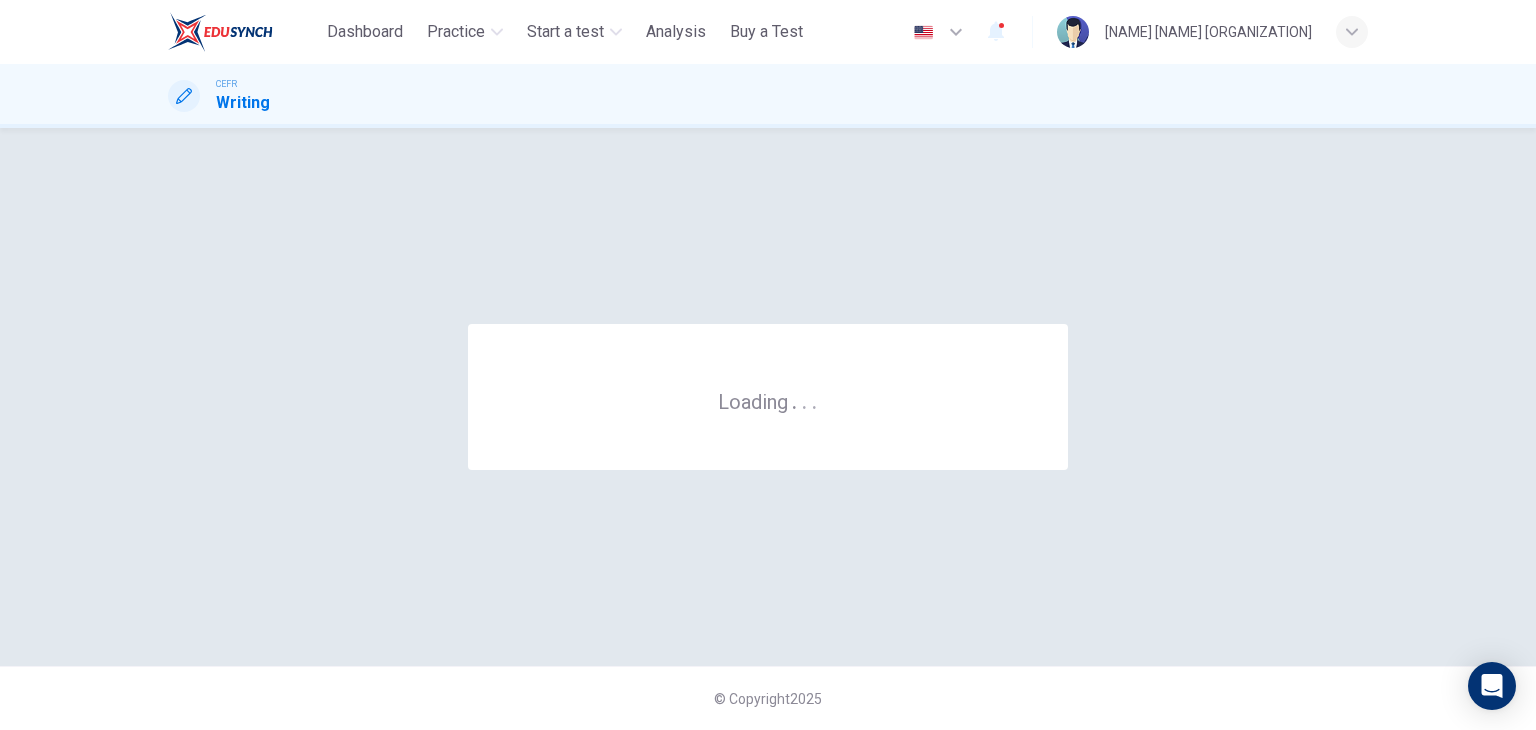 scroll, scrollTop: 0, scrollLeft: 0, axis: both 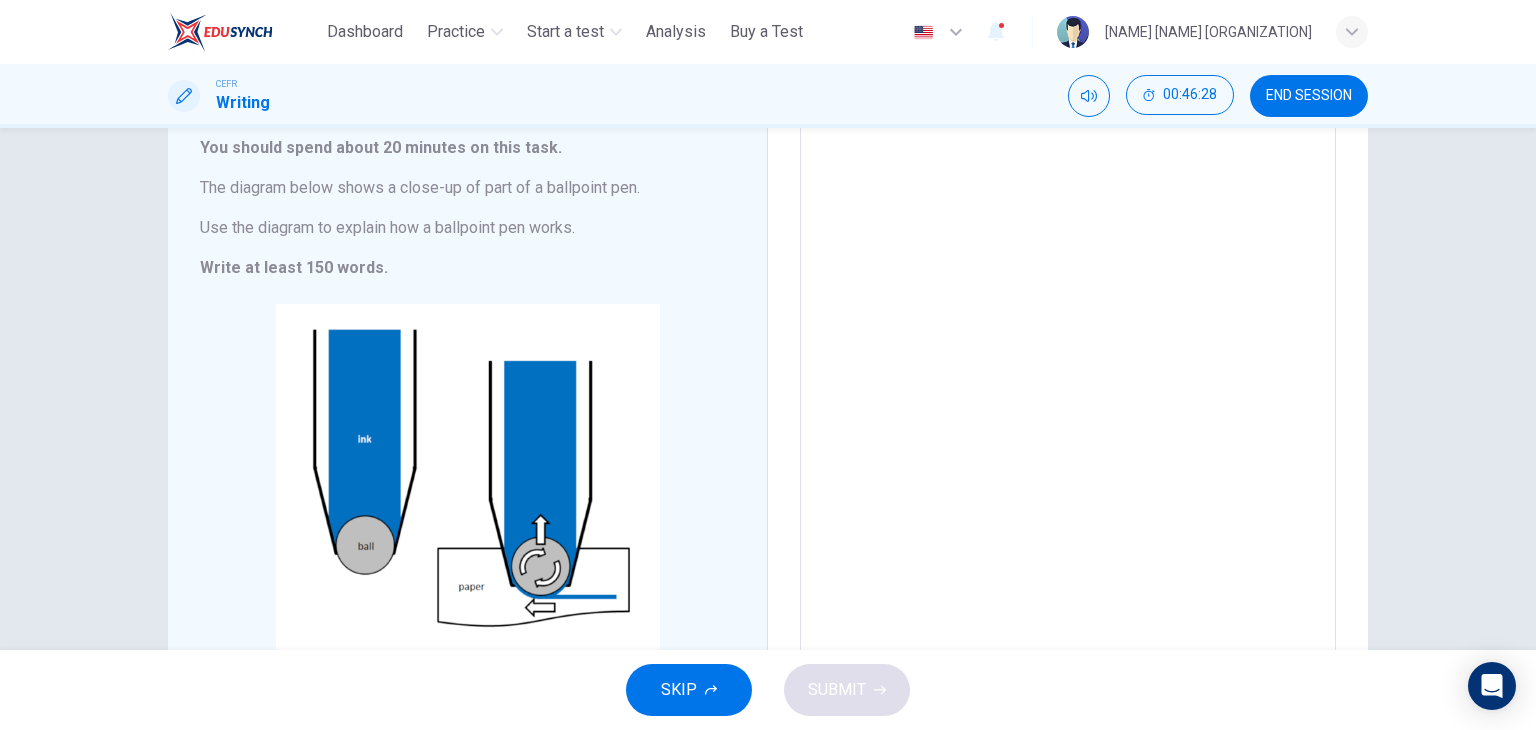 click on "SKIP" at bounding box center [689, 690] 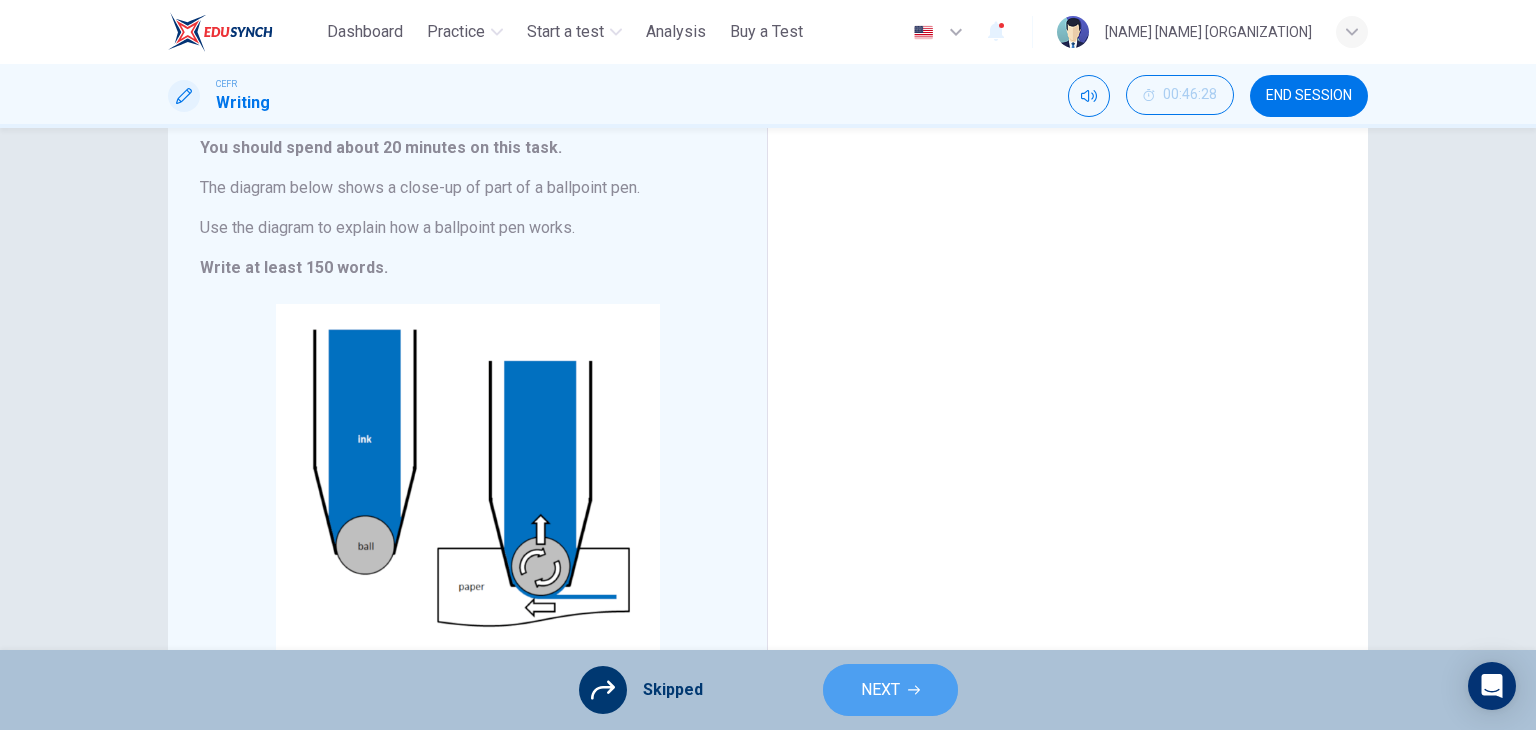 click on "NEXT" at bounding box center [890, 690] 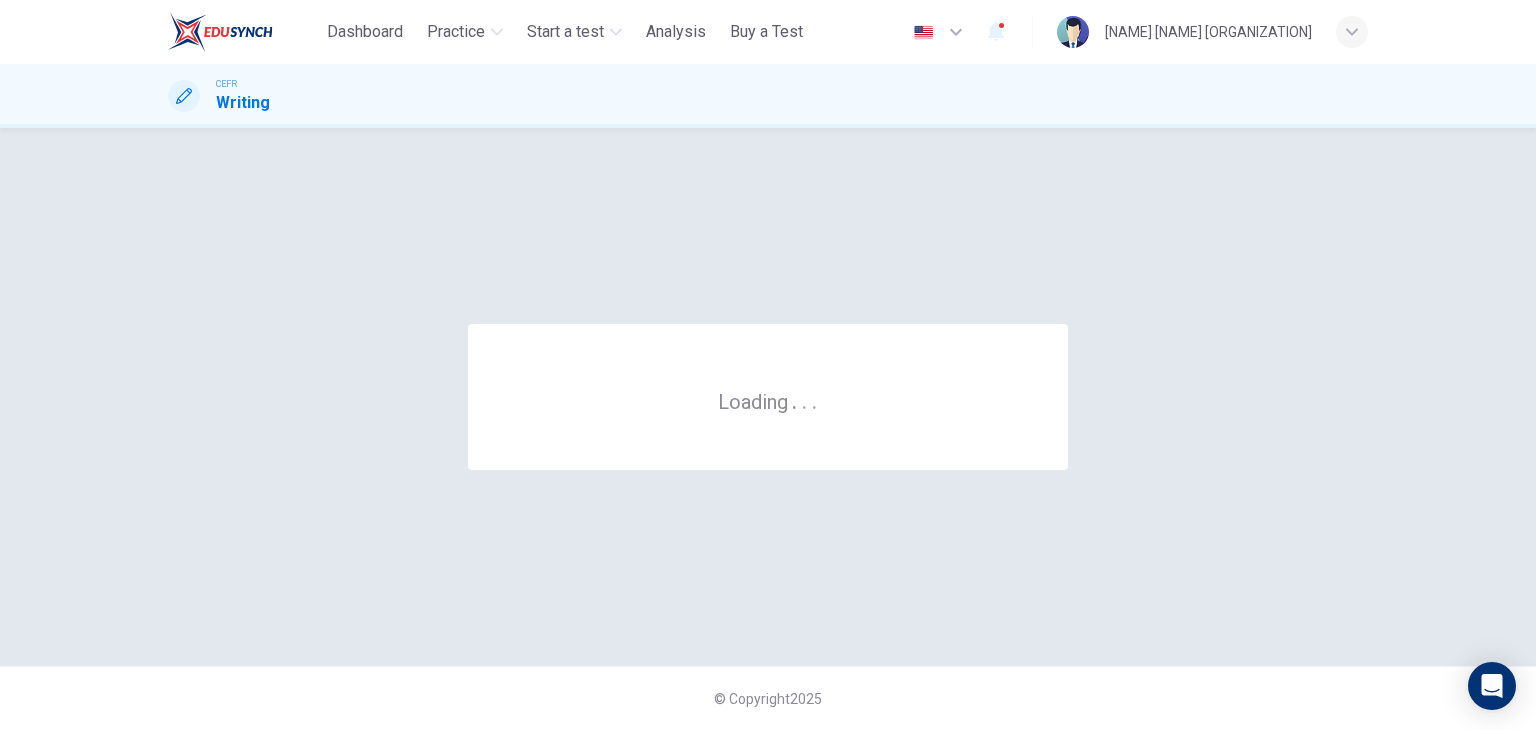 scroll, scrollTop: 0, scrollLeft: 0, axis: both 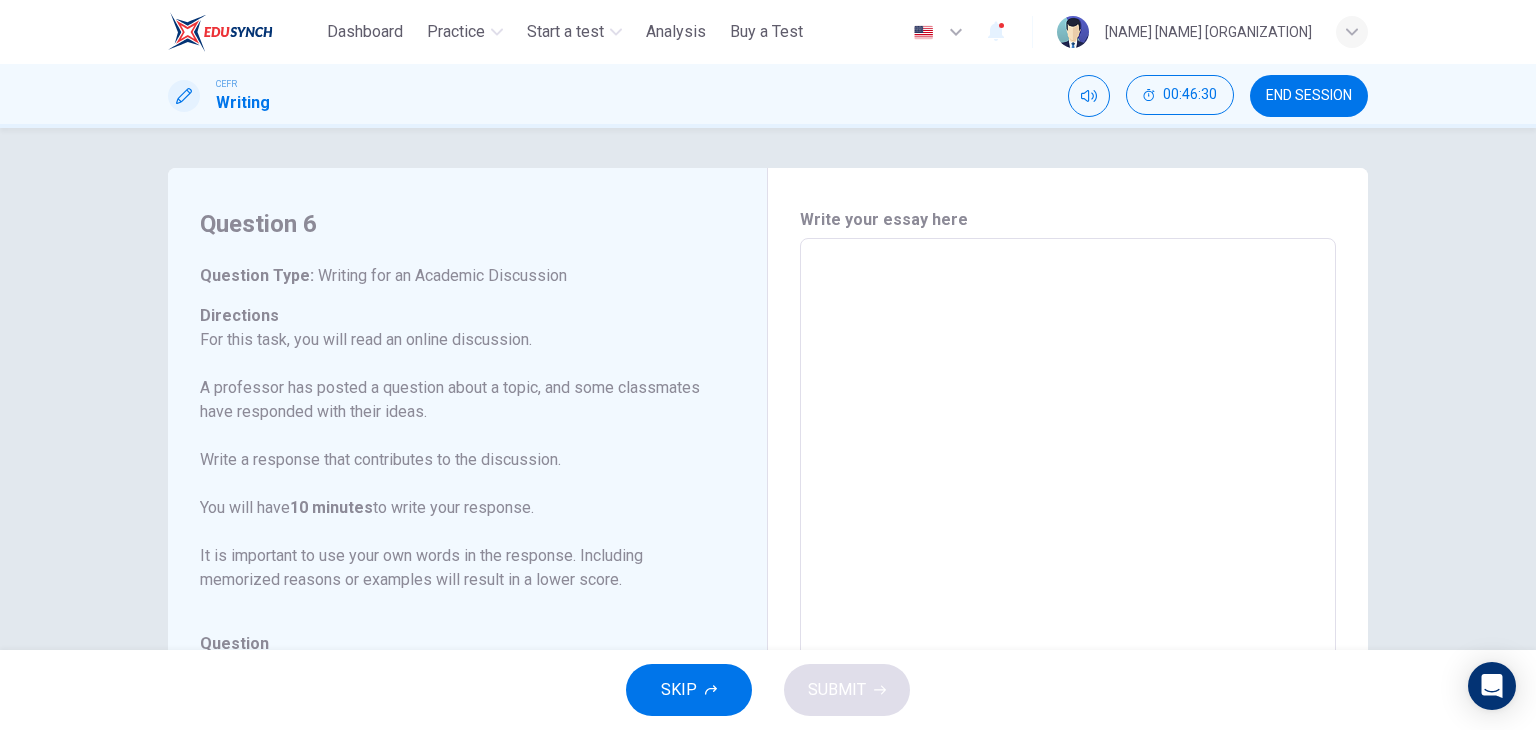 drag, startPoint x: 1462, startPoint y: 366, endPoint x: 1535, endPoint y: 366, distance: 73 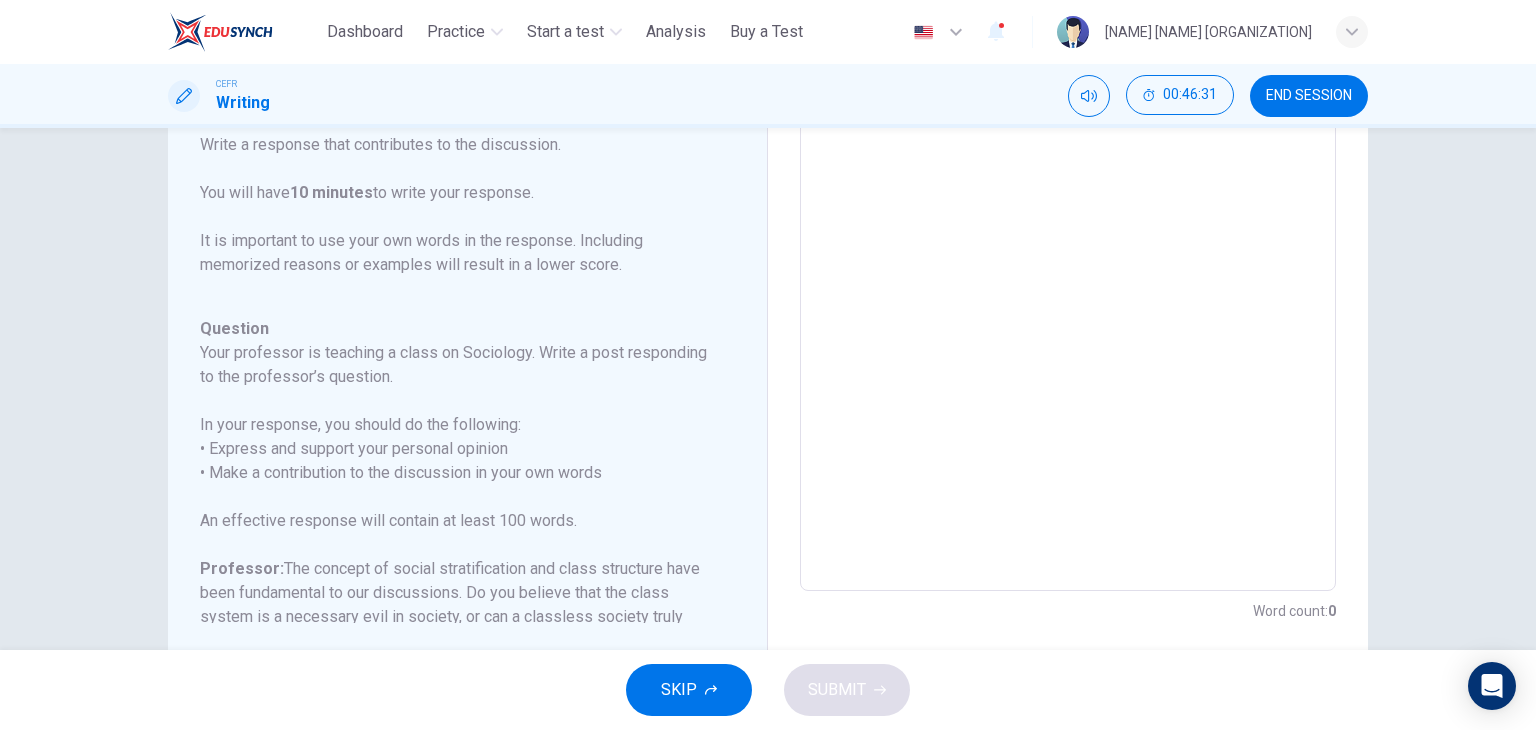 scroll, scrollTop: 316, scrollLeft: 0, axis: vertical 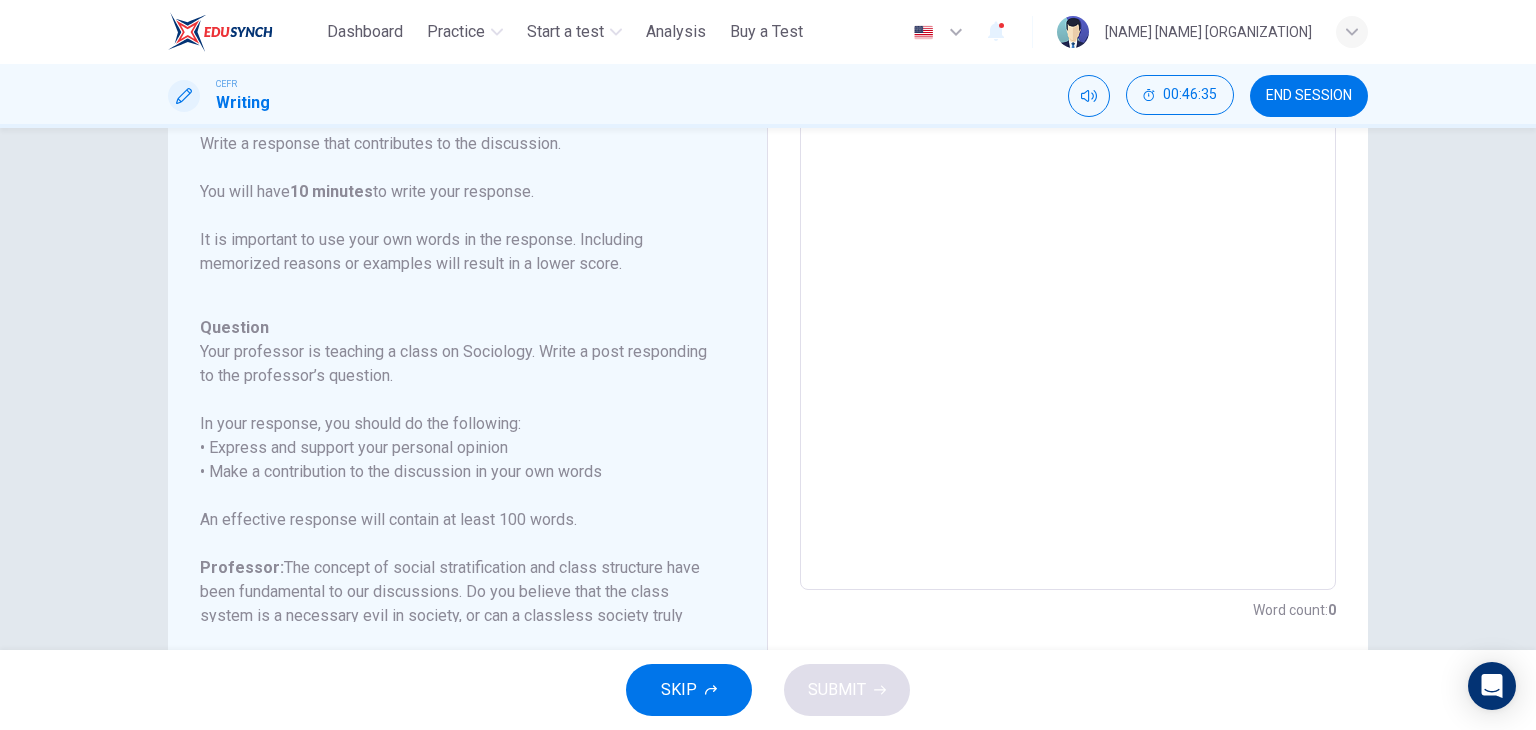 drag, startPoint x: 734, startPoint y: 406, endPoint x: 739, endPoint y: 393, distance: 13.928389 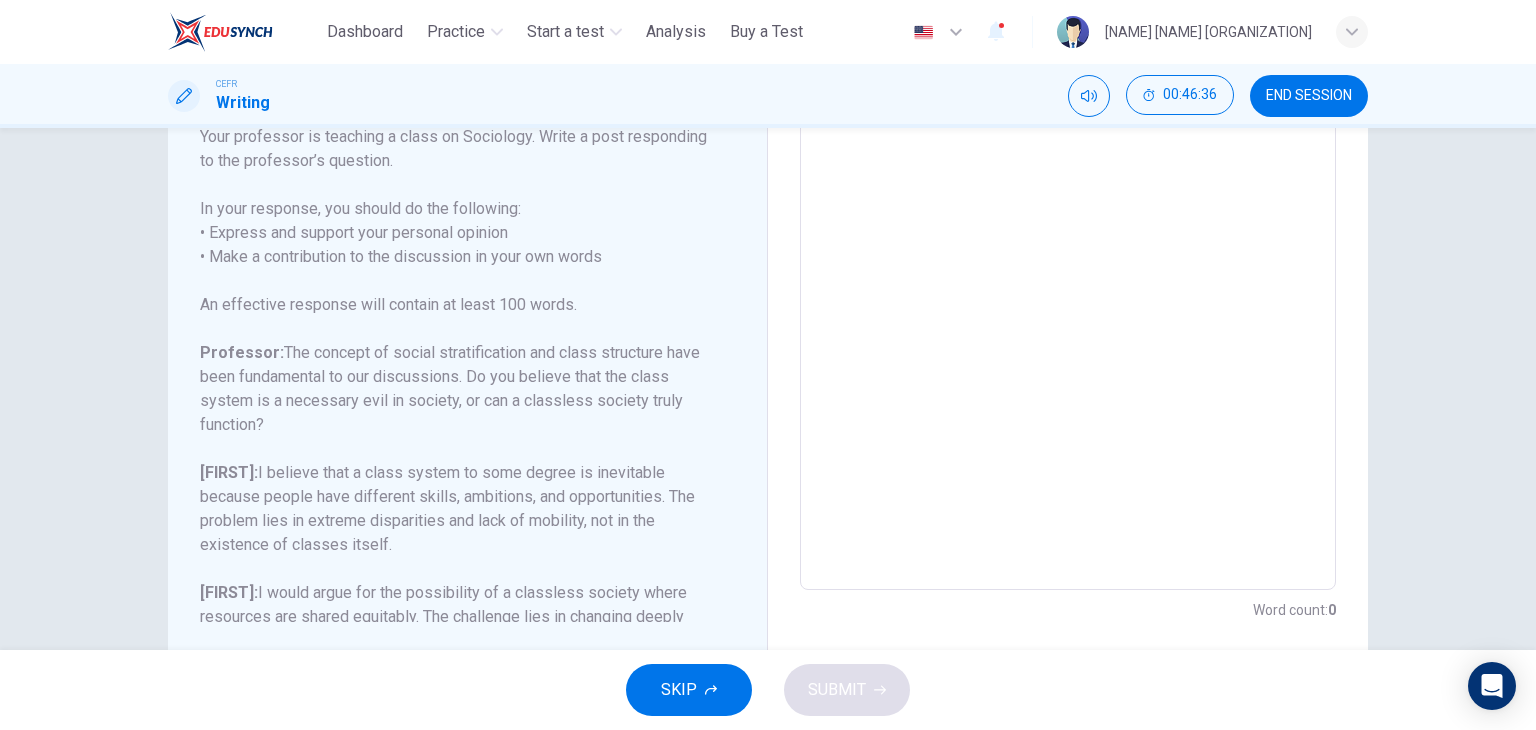 scroll, scrollTop: 245, scrollLeft: 0, axis: vertical 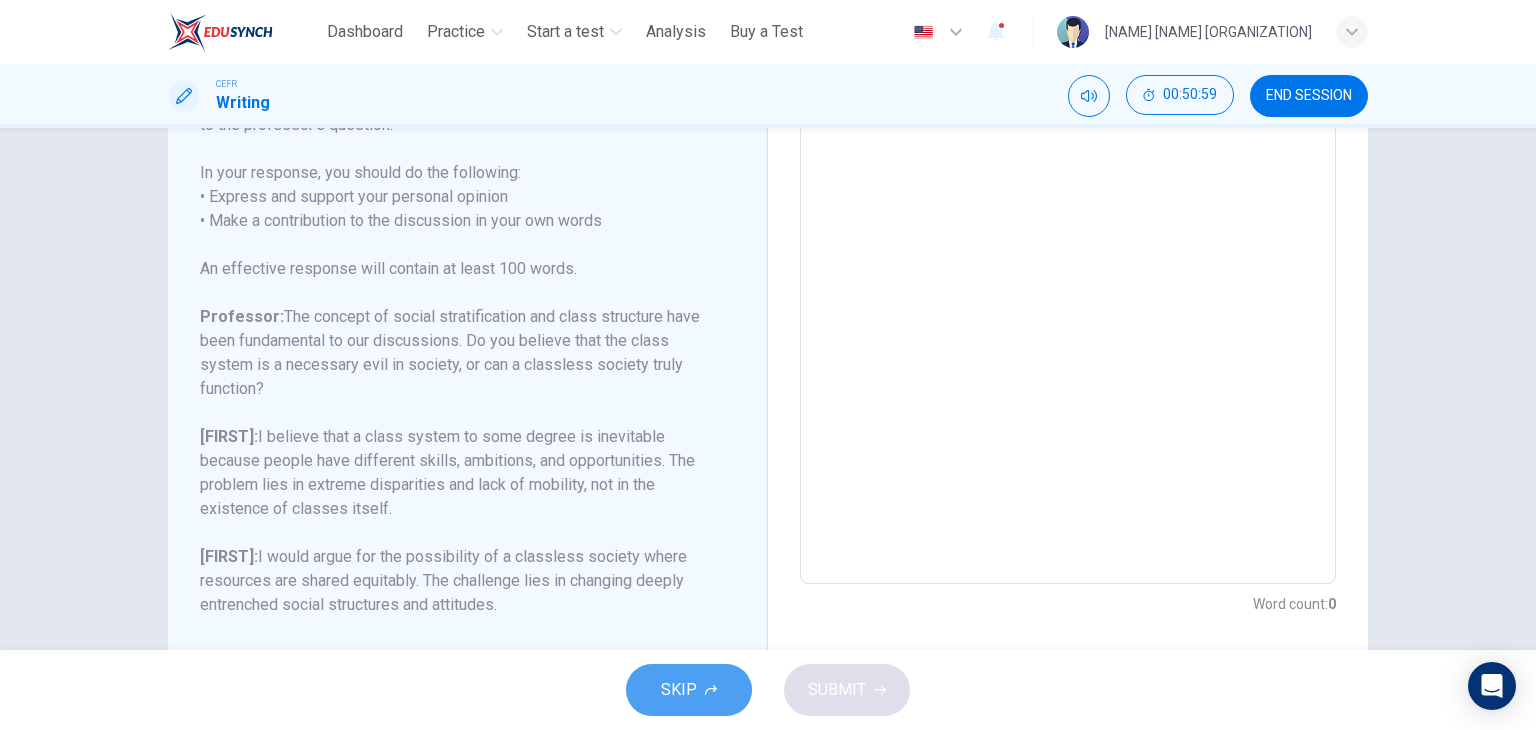 click on "SKIP" at bounding box center (679, 690) 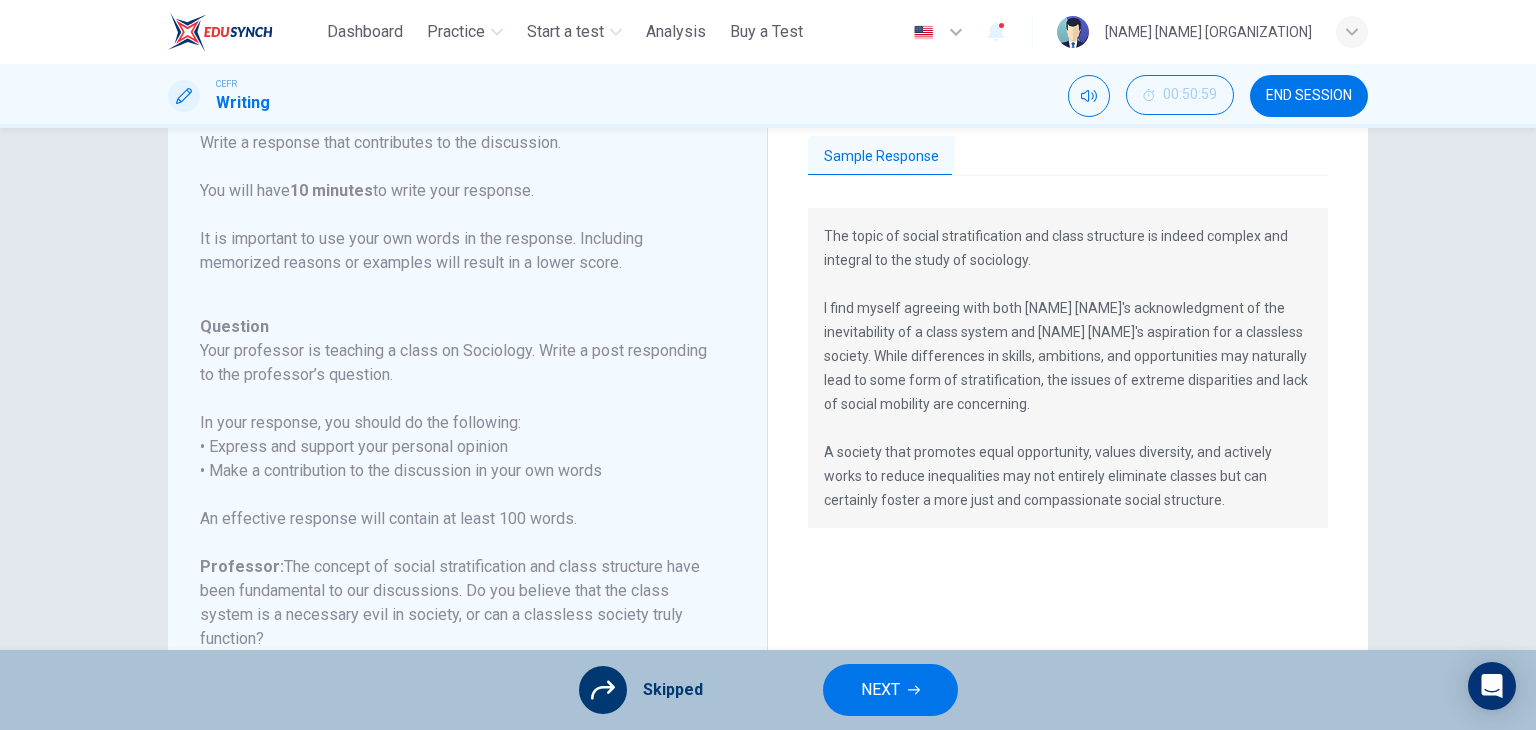 scroll, scrollTop: 76, scrollLeft: 0, axis: vertical 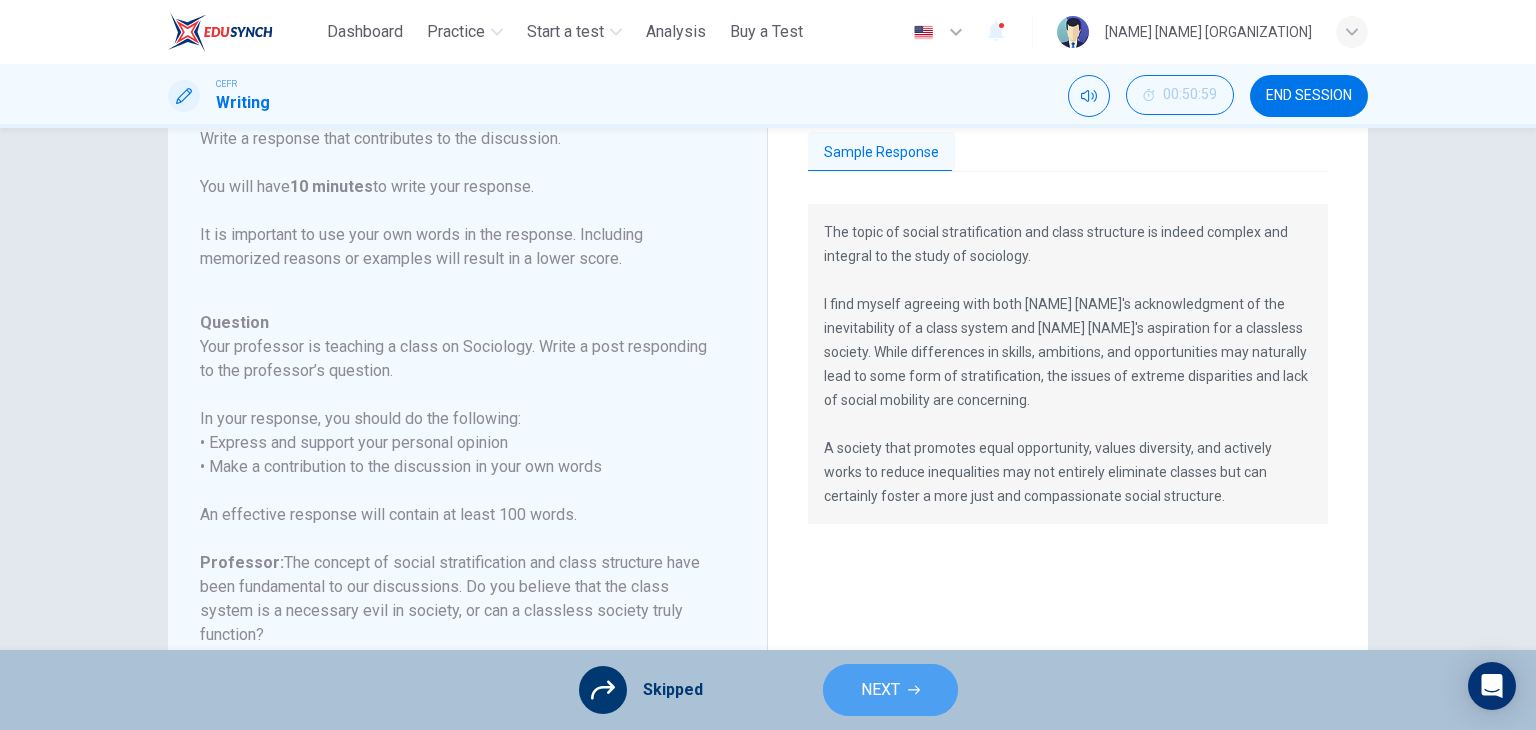 click on "NEXT" at bounding box center (880, 690) 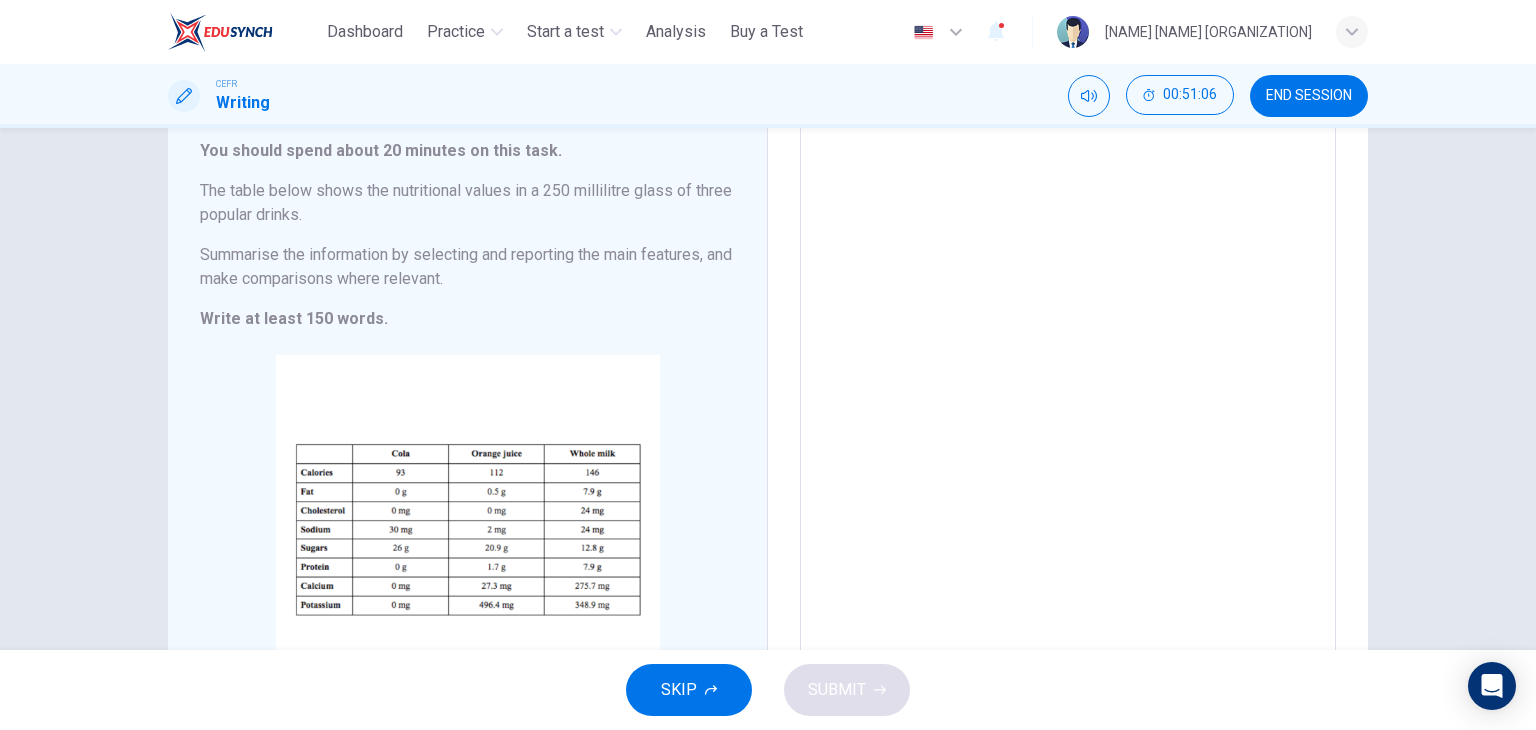 scroll, scrollTop: 131, scrollLeft: 0, axis: vertical 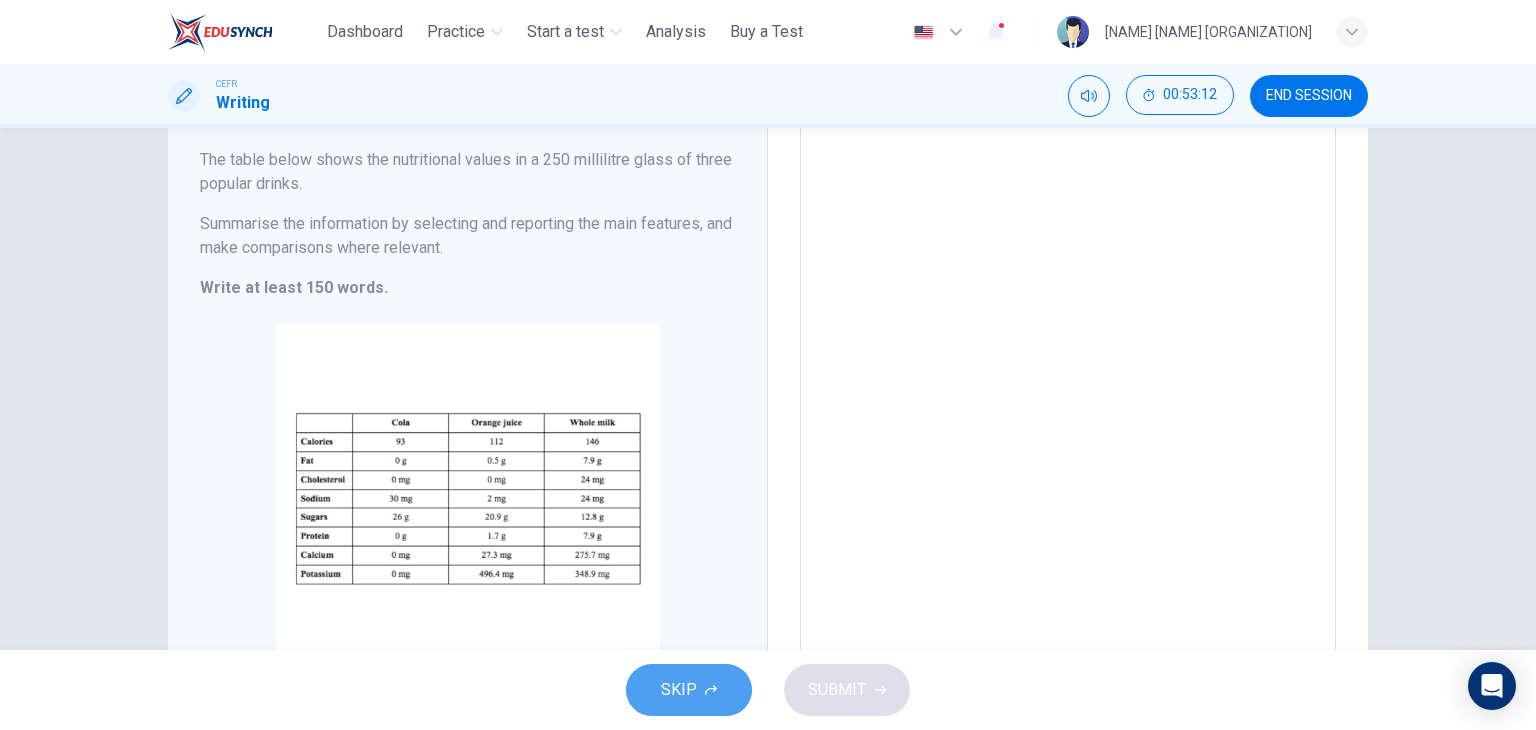 click on "SKIP" at bounding box center [679, 690] 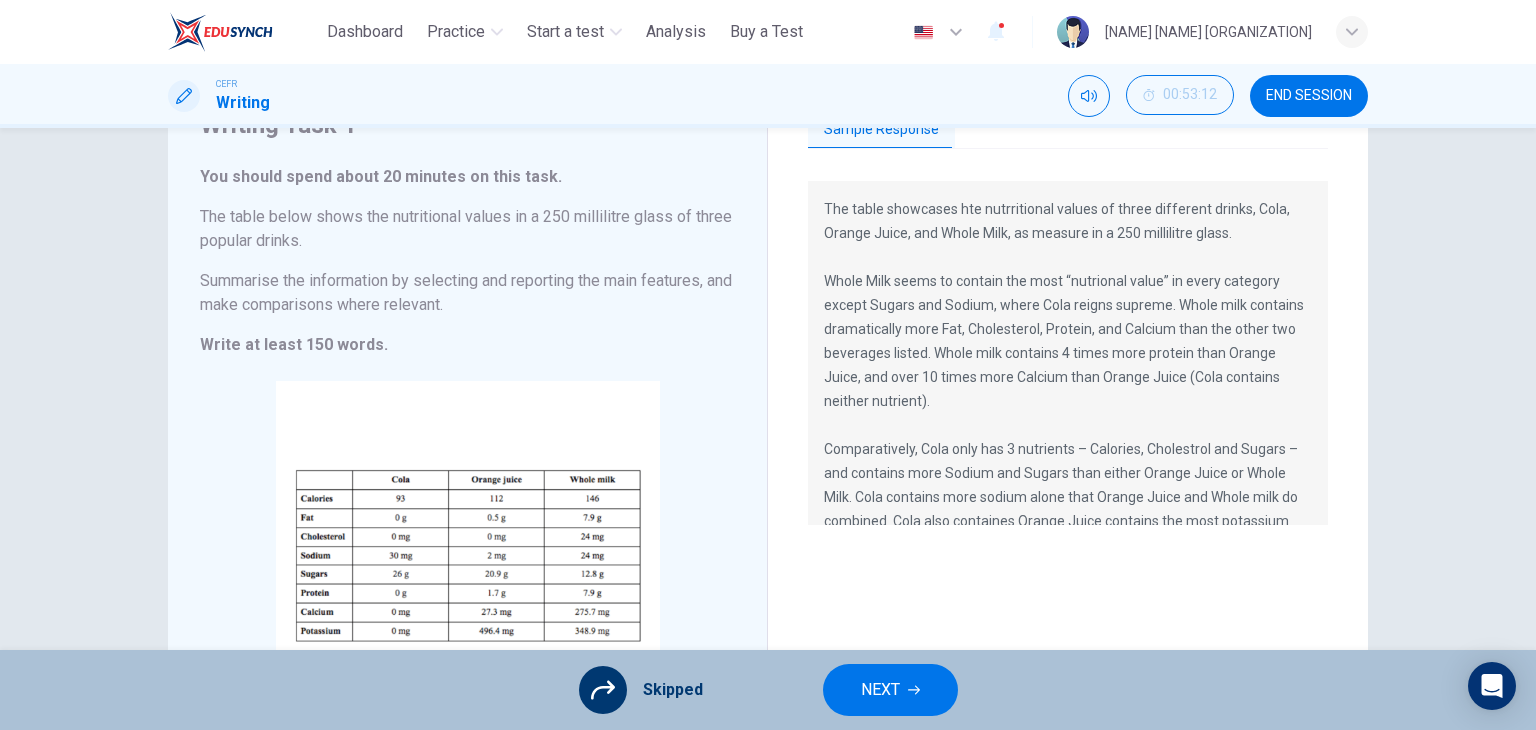 scroll, scrollTop: 100, scrollLeft: 0, axis: vertical 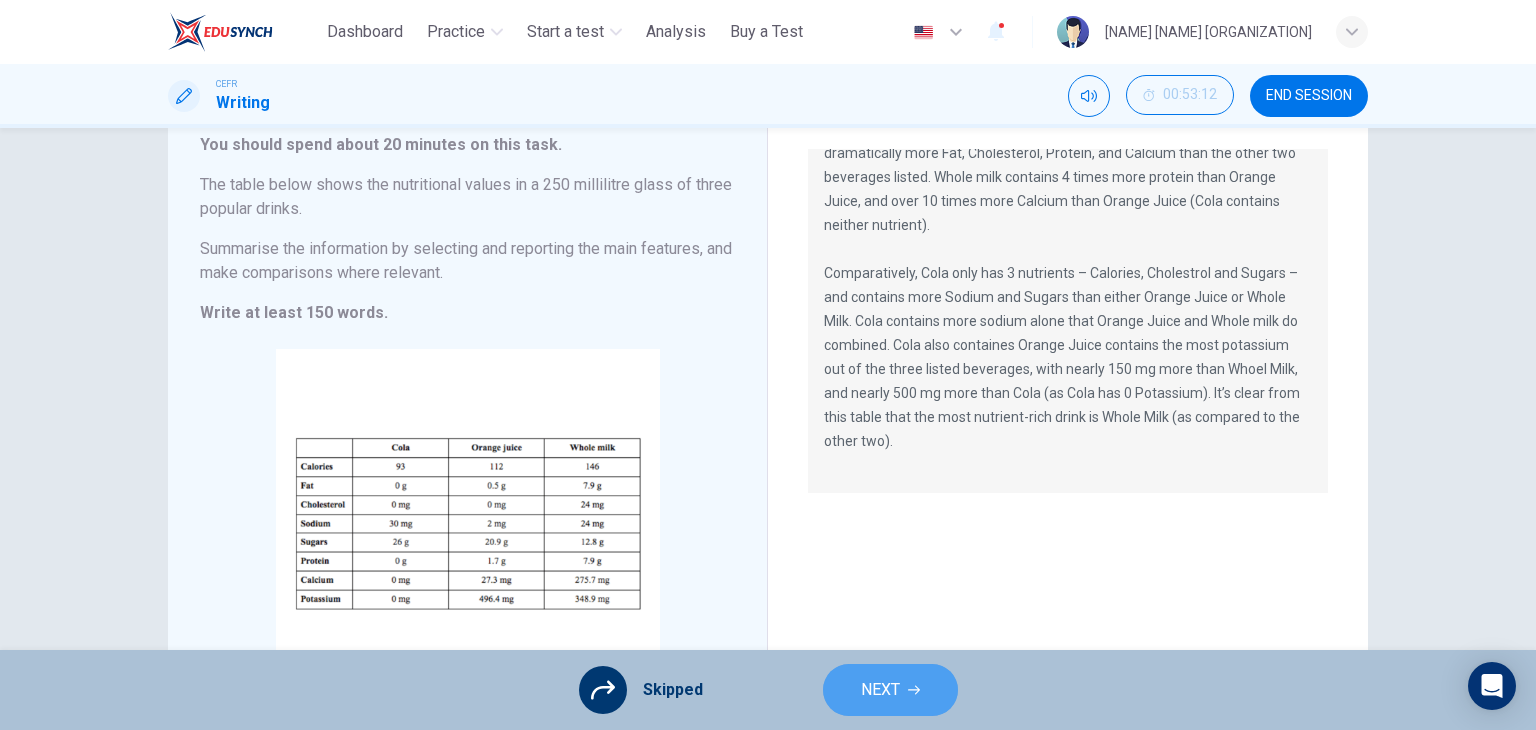 click on "NEXT" at bounding box center (890, 690) 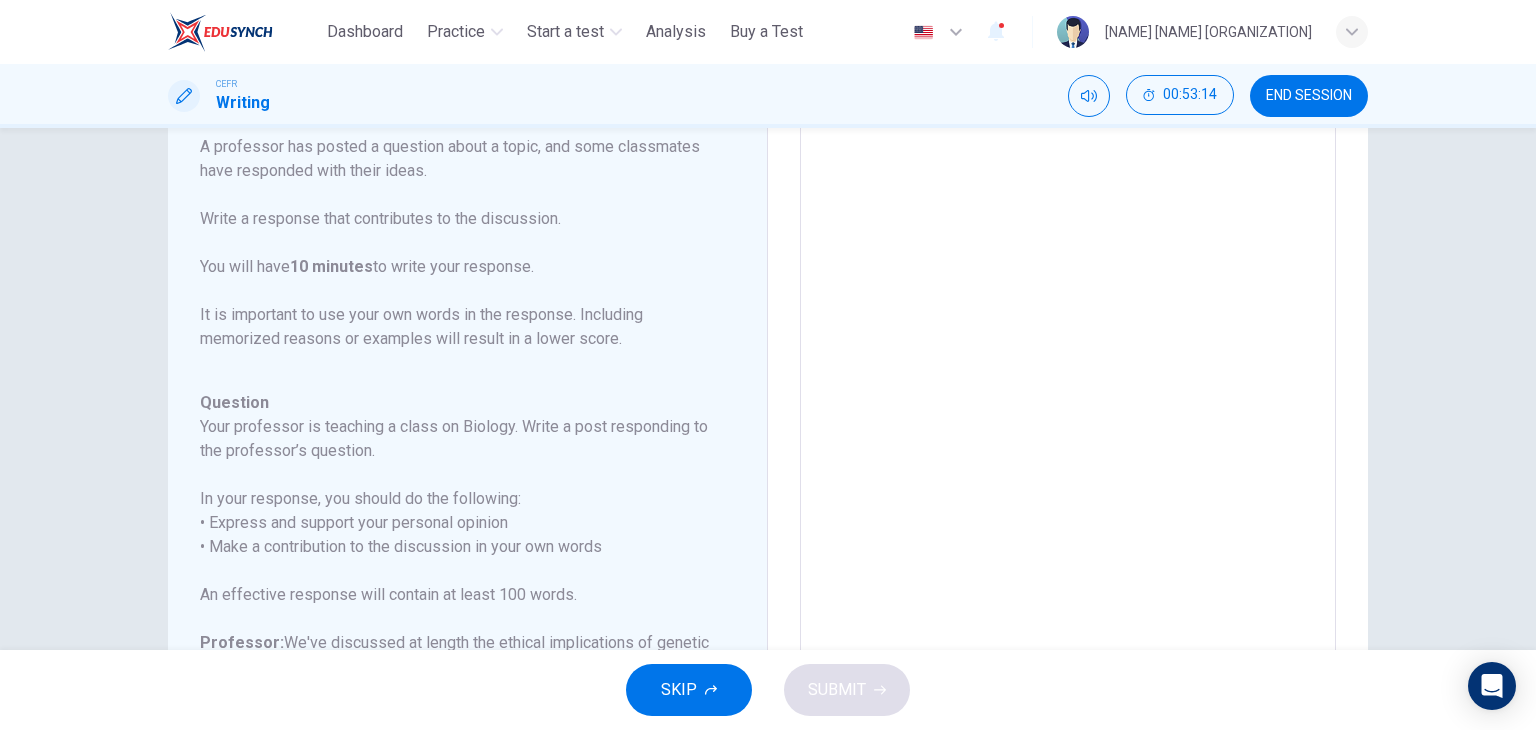 scroll, scrollTop: 356, scrollLeft: 0, axis: vertical 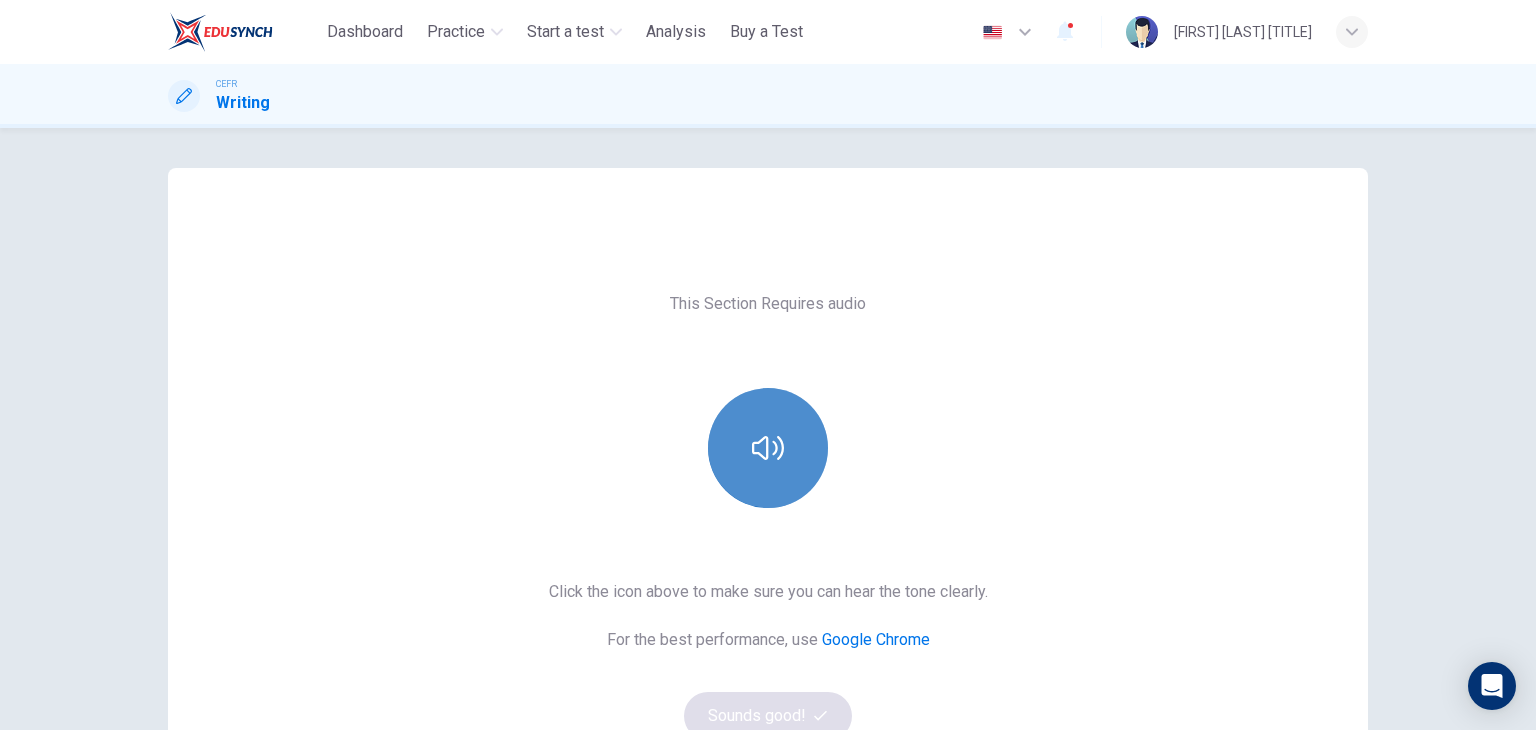 click at bounding box center [768, 448] 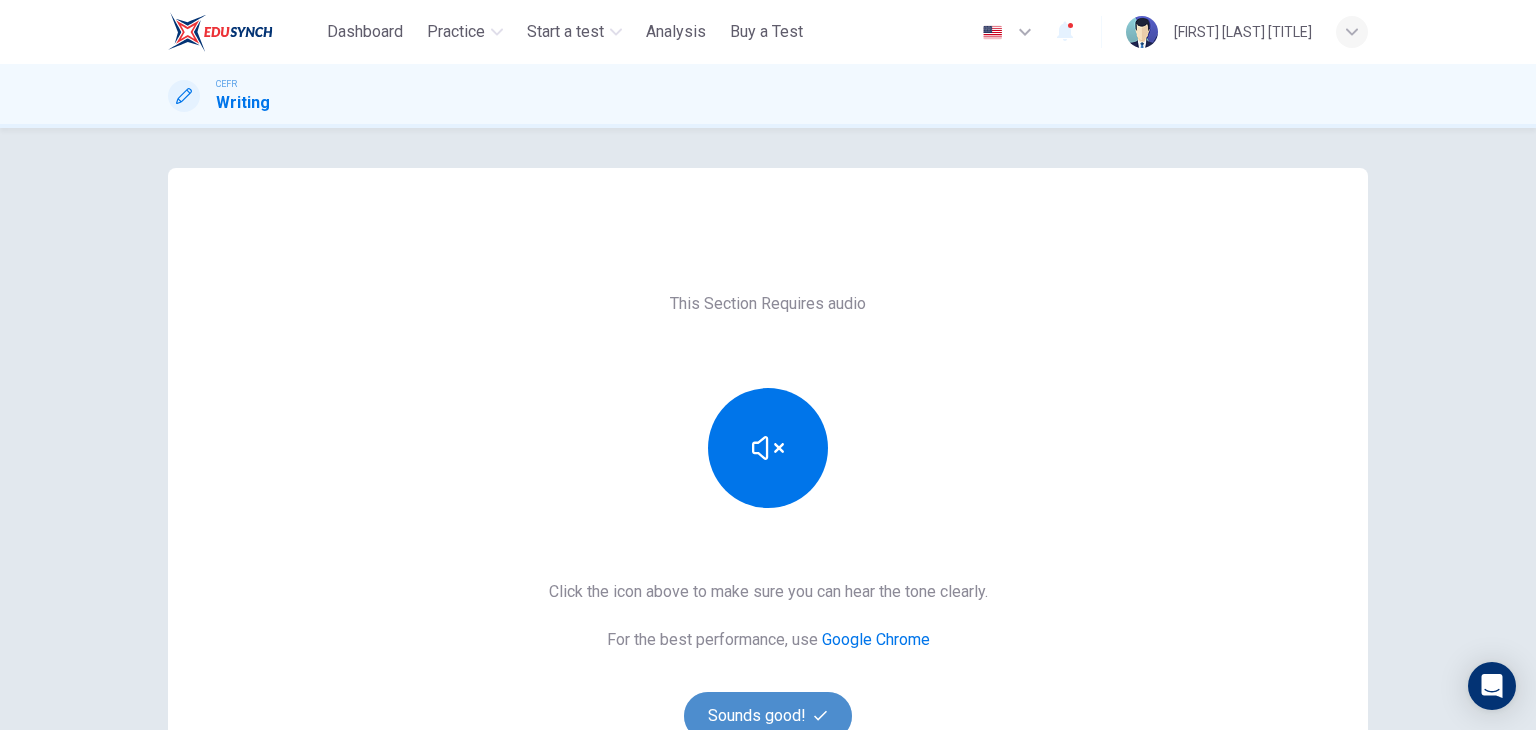 click on "Sounds good!" at bounding box center (768, 716) 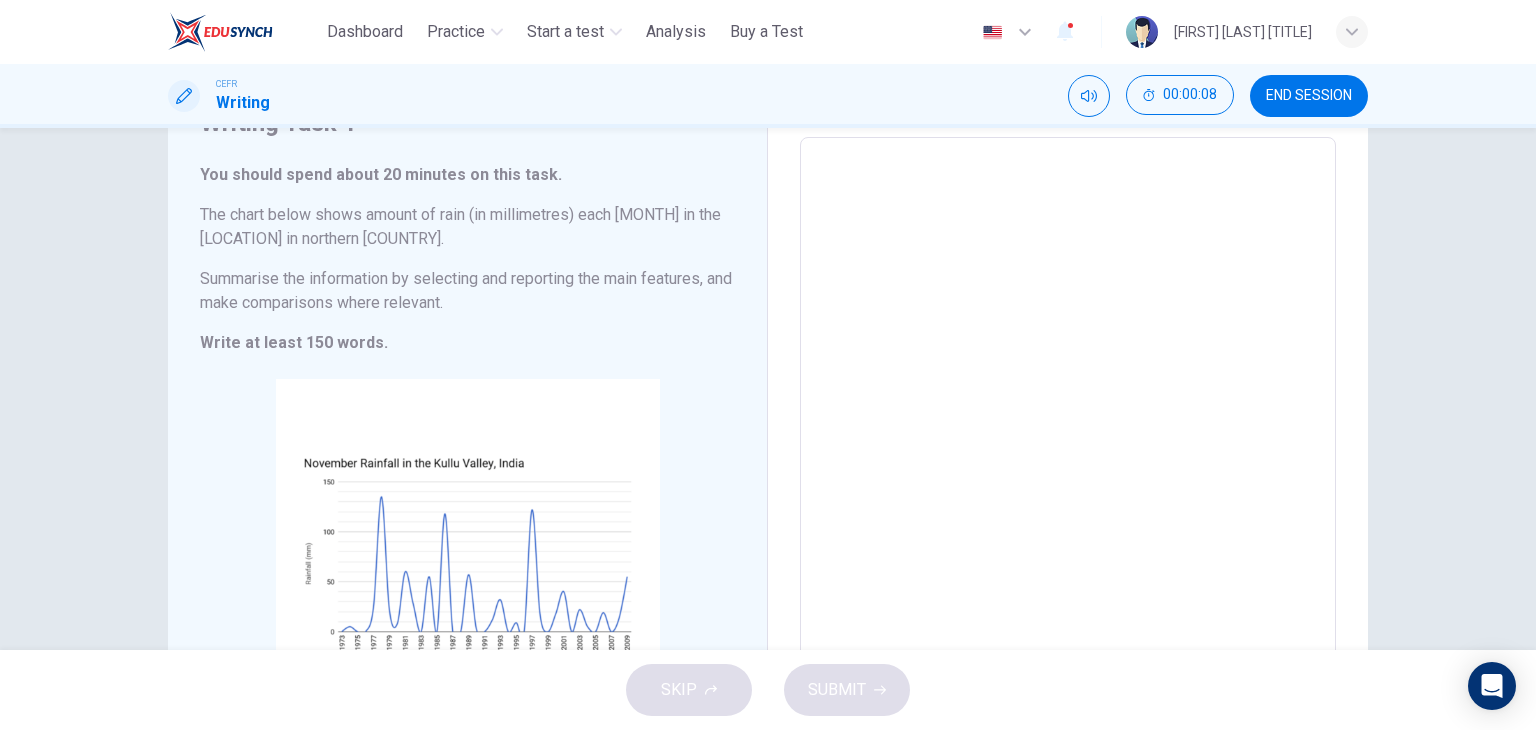 scroll, scrollTop: 103, scrollLeft: 0, axis: vertical 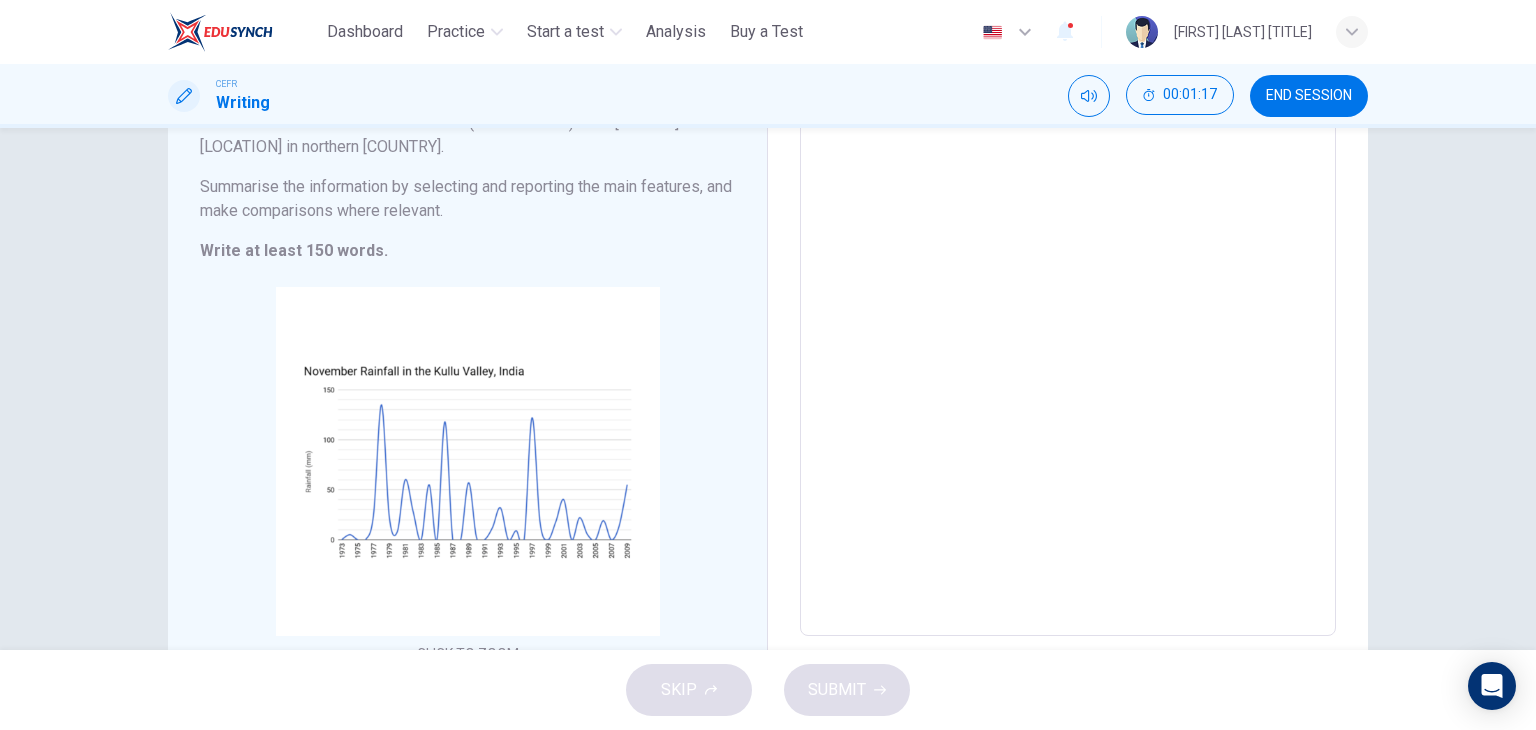 click at bounding box center [1068, 341] 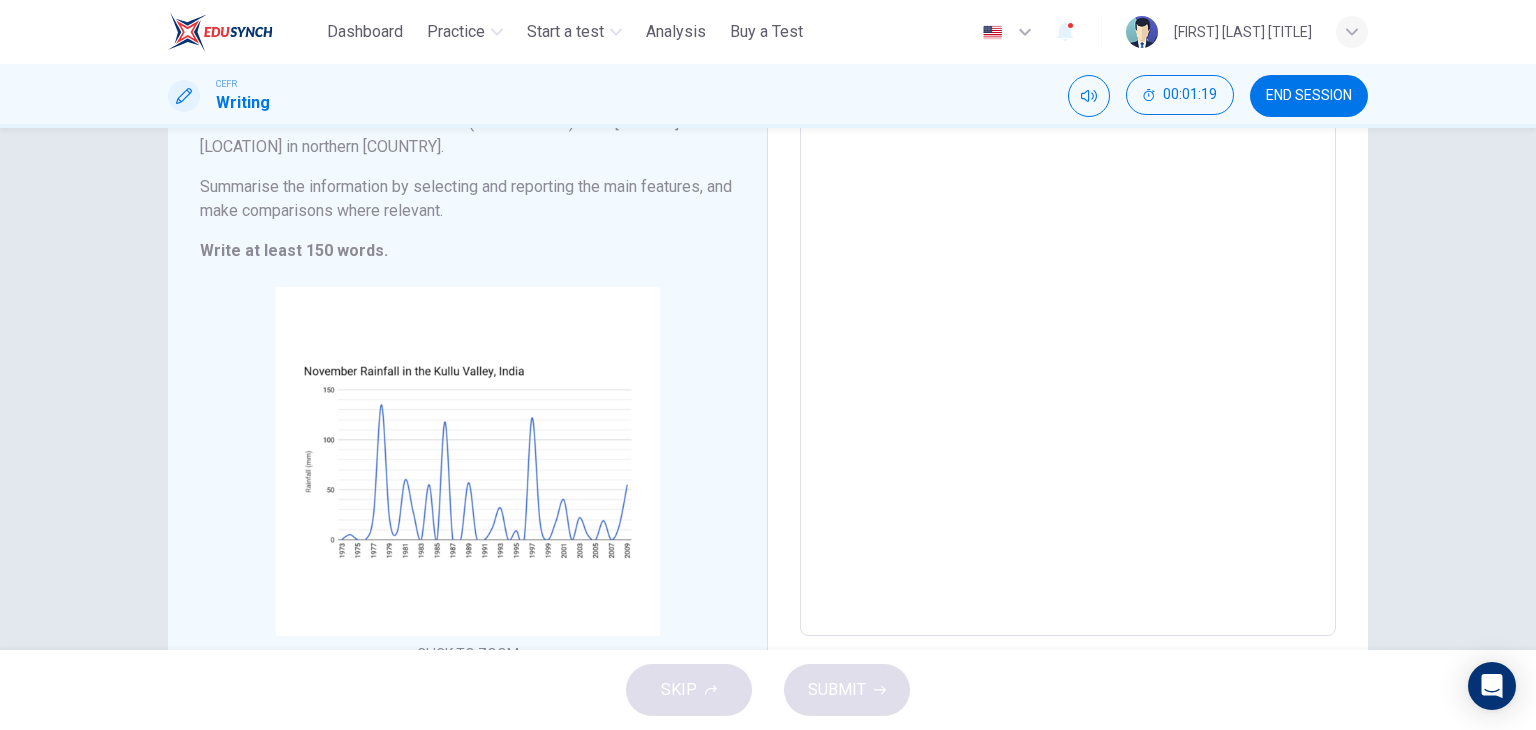 click on "SKIP SUBMIT" at bounding box center (768, 690) 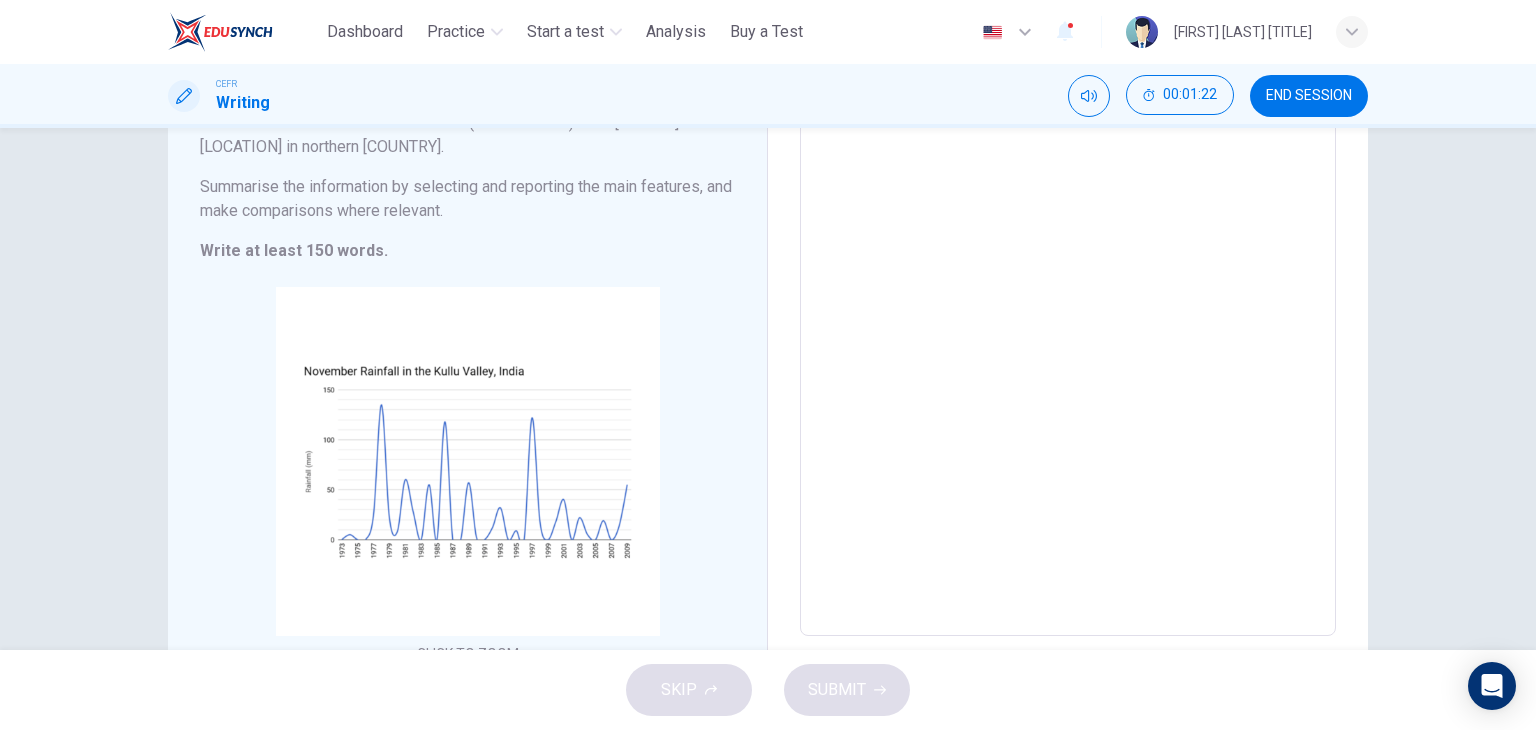 scroll, scrollTop: 0, scrollLeft: 0, axis: both 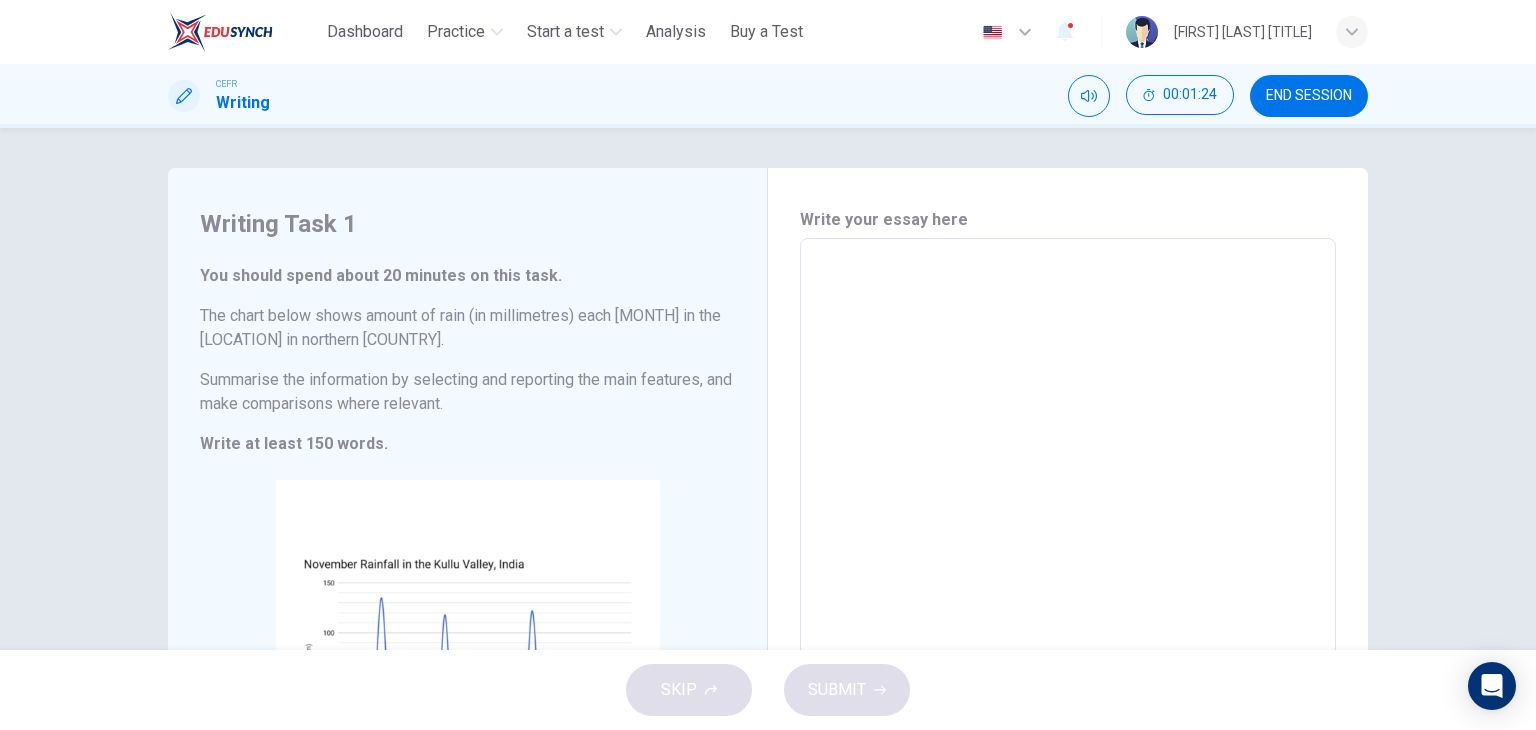 drag, startPoint x: 1012, startPoint y: 181, endPoint x: 915, endPoint y: 421, distance: 258.86096 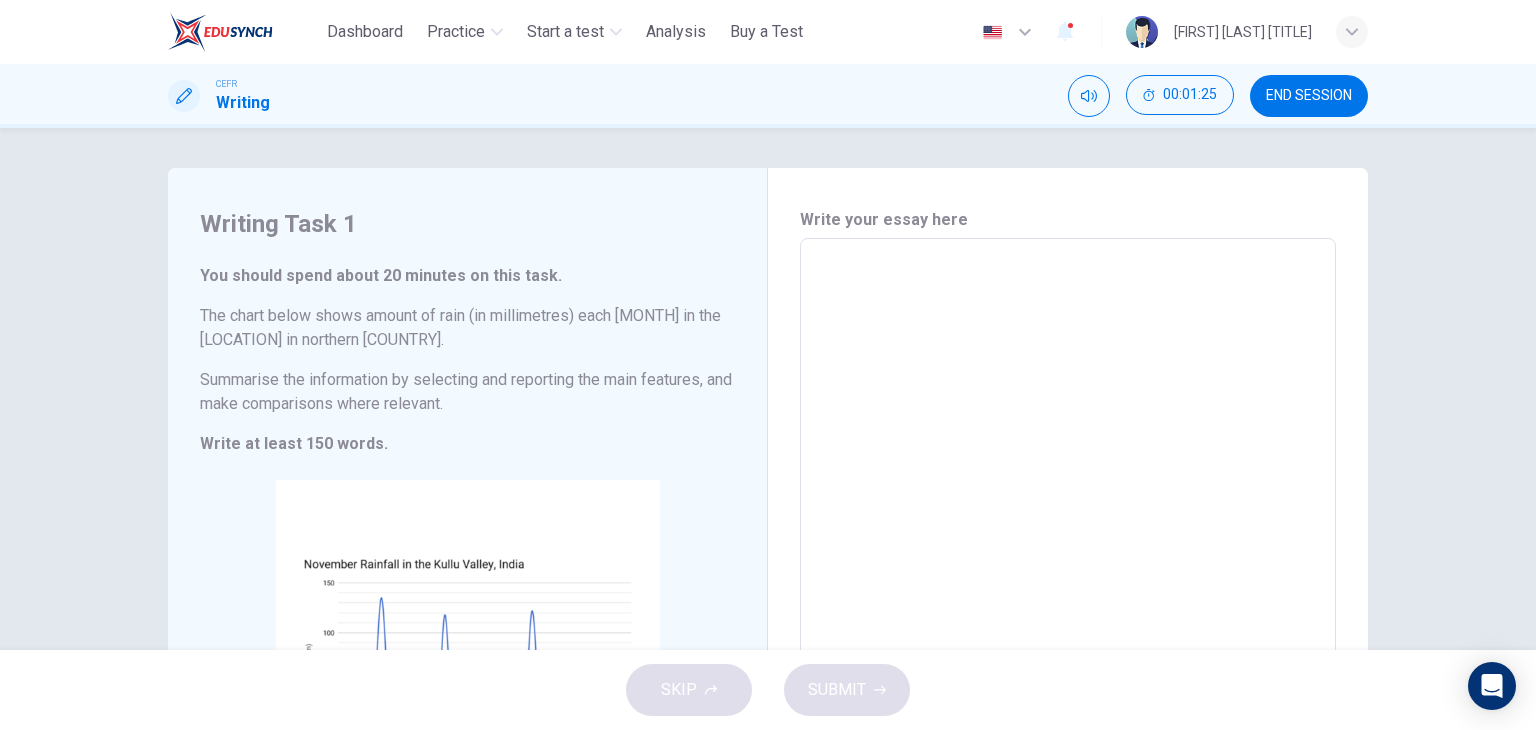 type 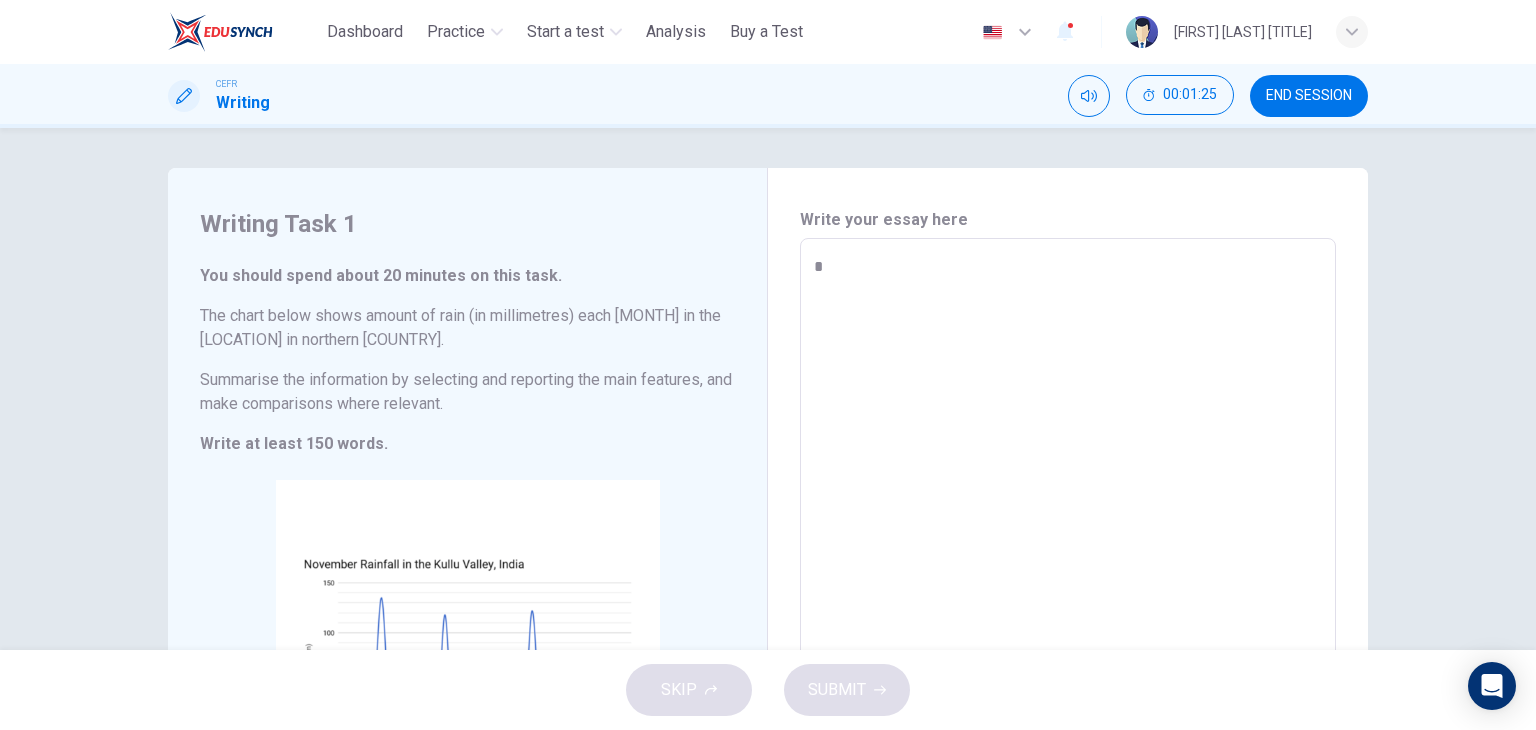 type on "*" 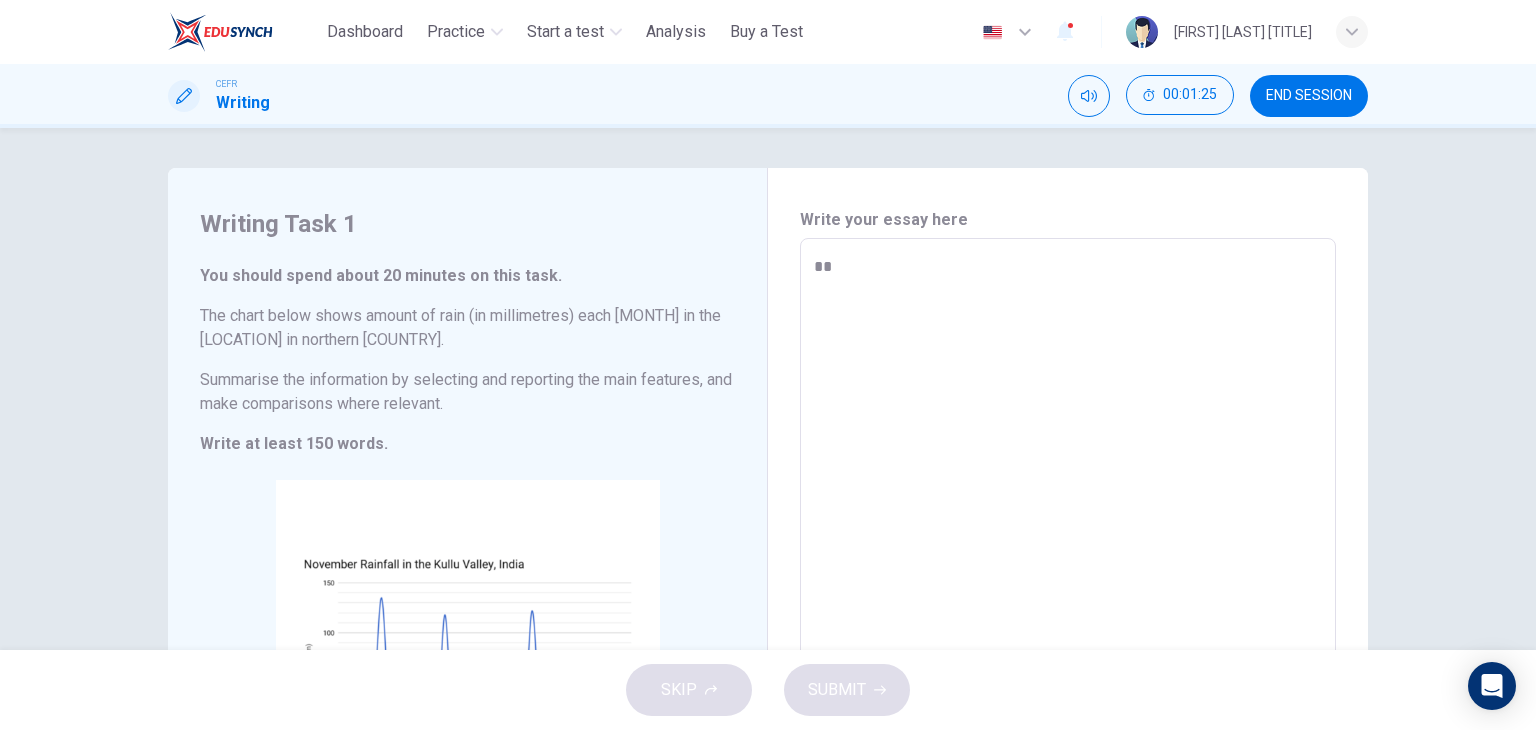 type on "*" 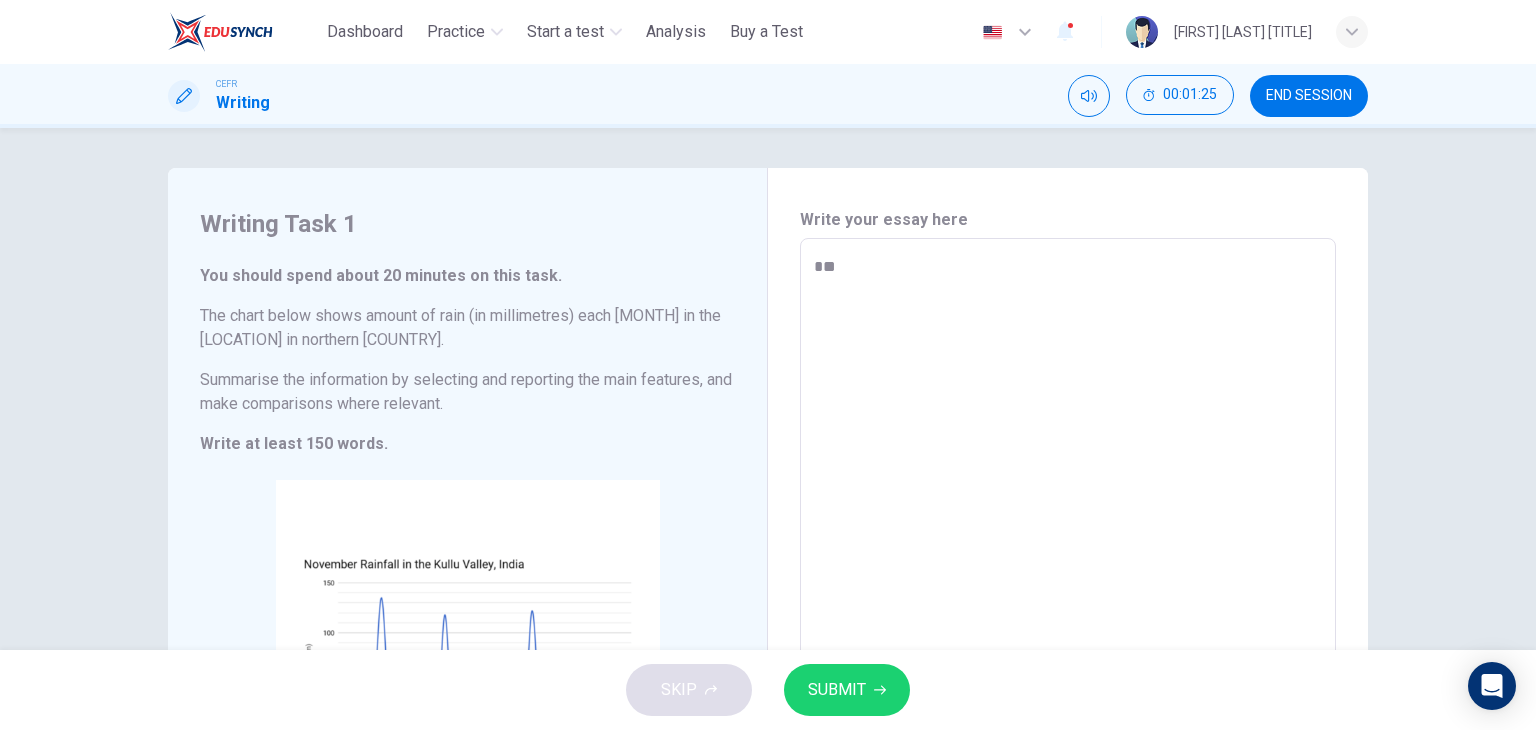 type on "***" 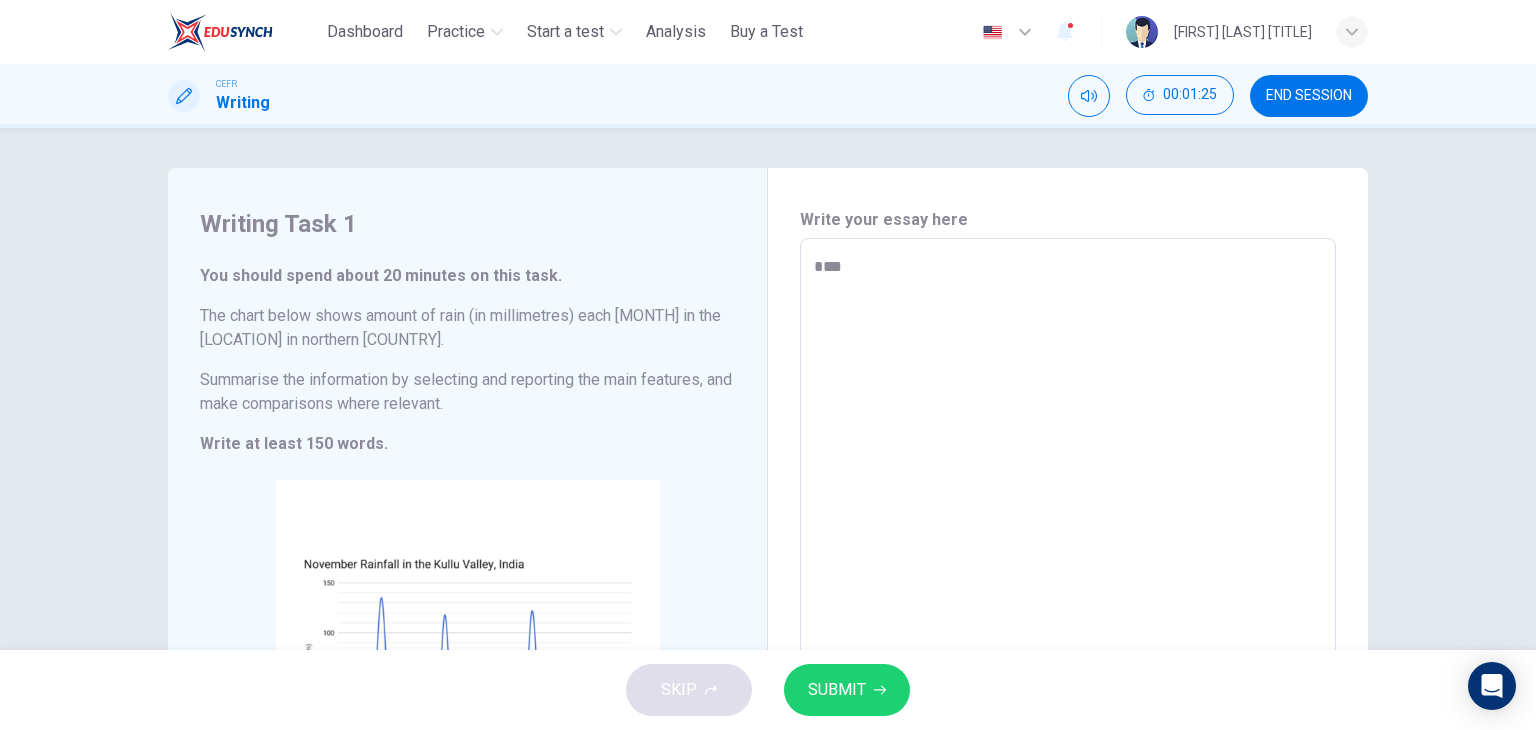 type on "*" 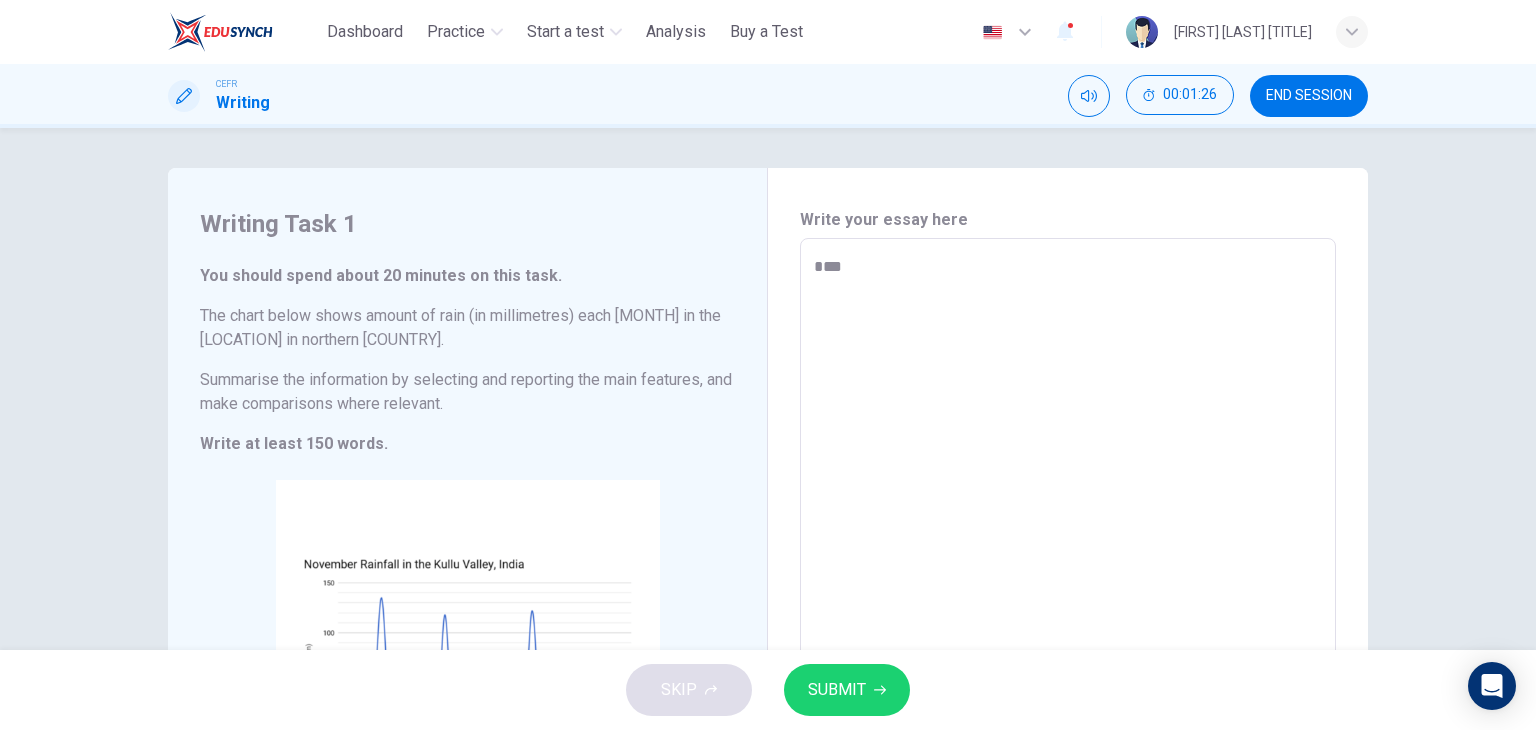 type on "****" 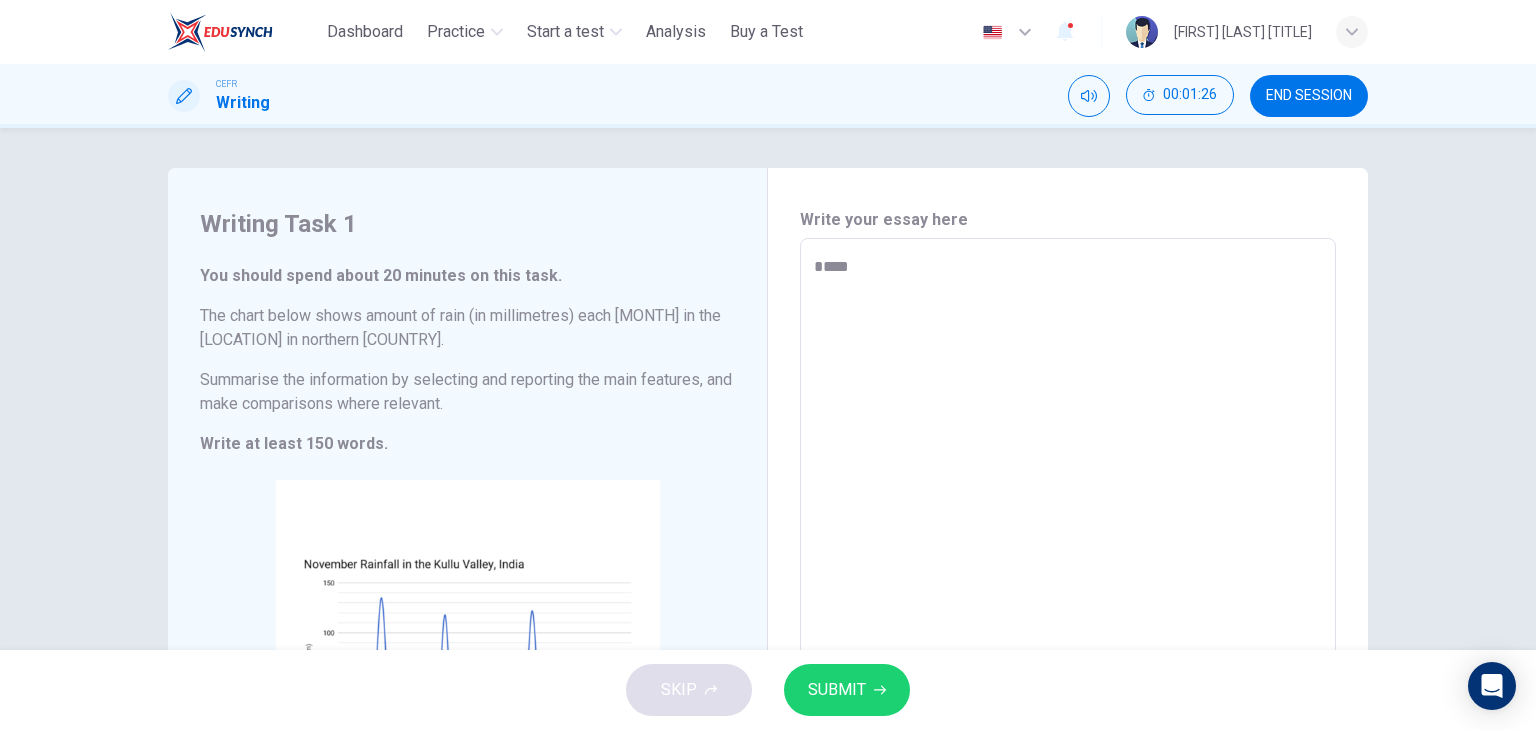type on "*" 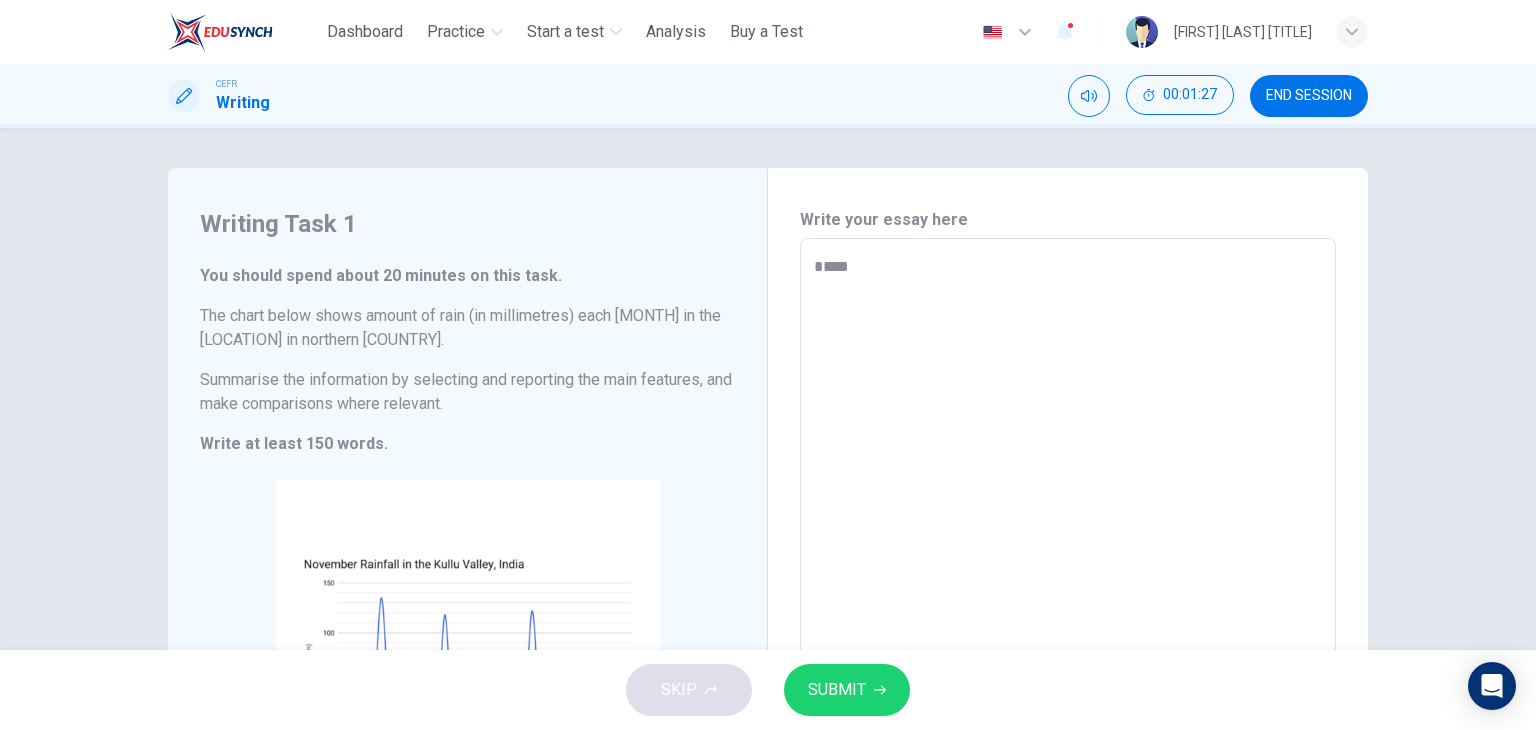 type on "****" 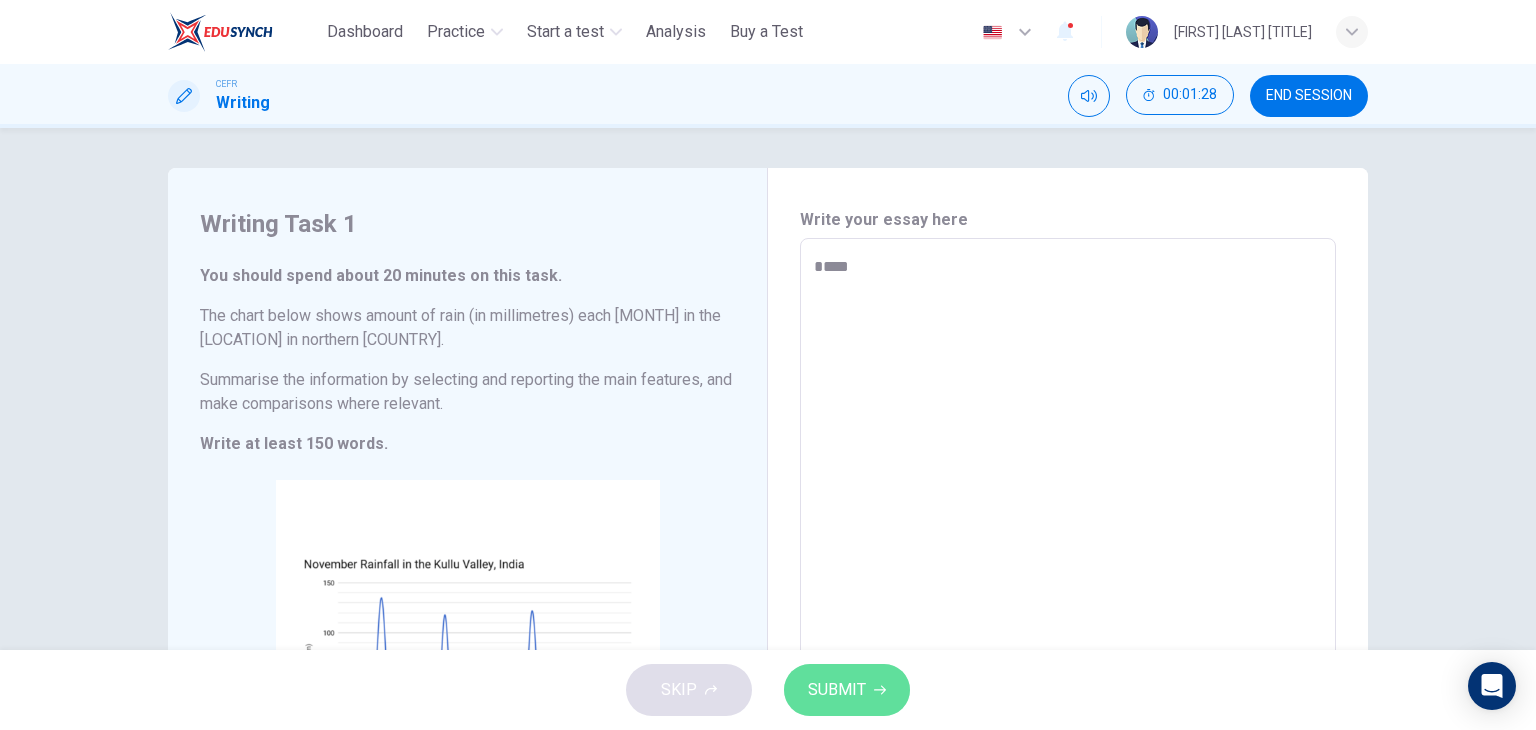 click on "SUBMIT" at bounding box center [847, 690] 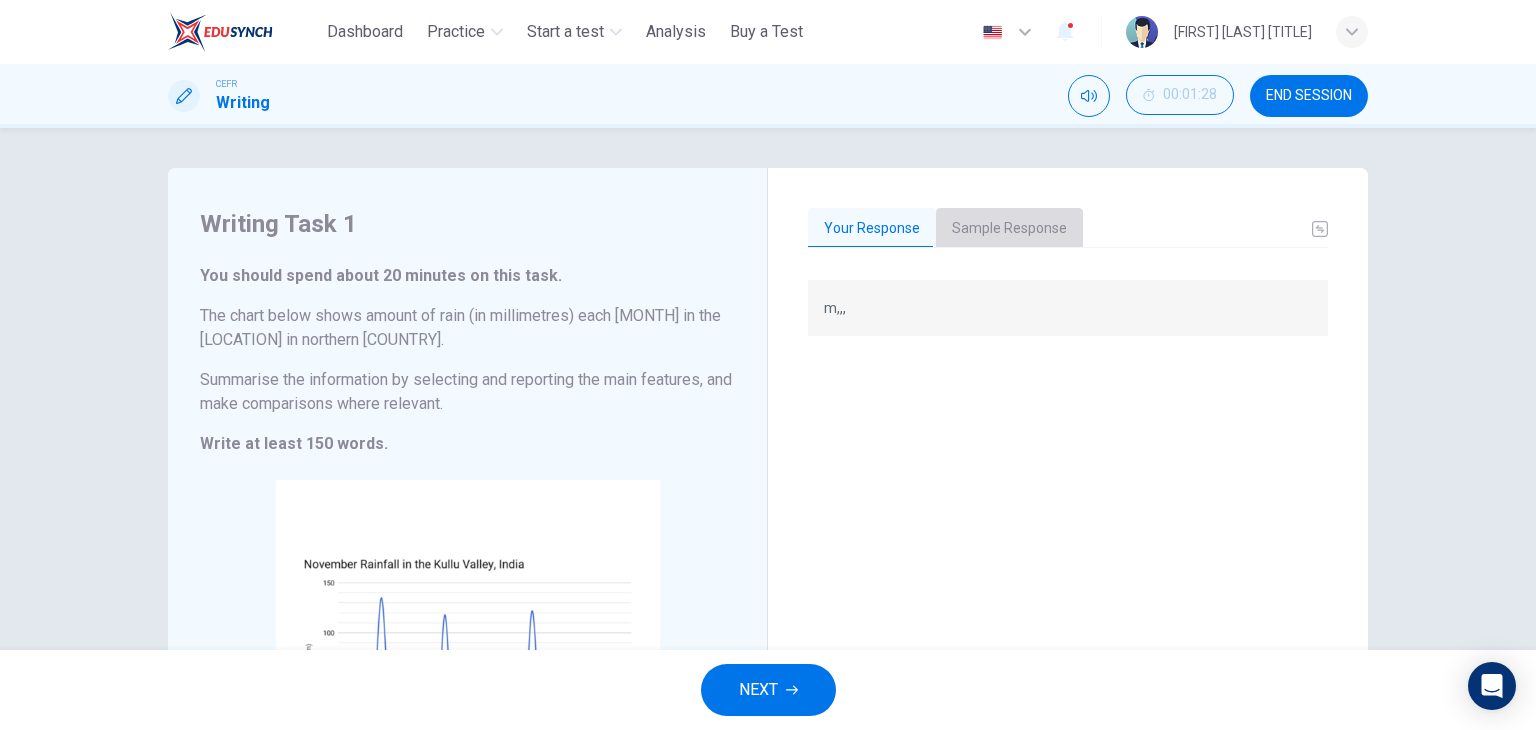 click on "Sample Response" at bounding box center (1009, 229) 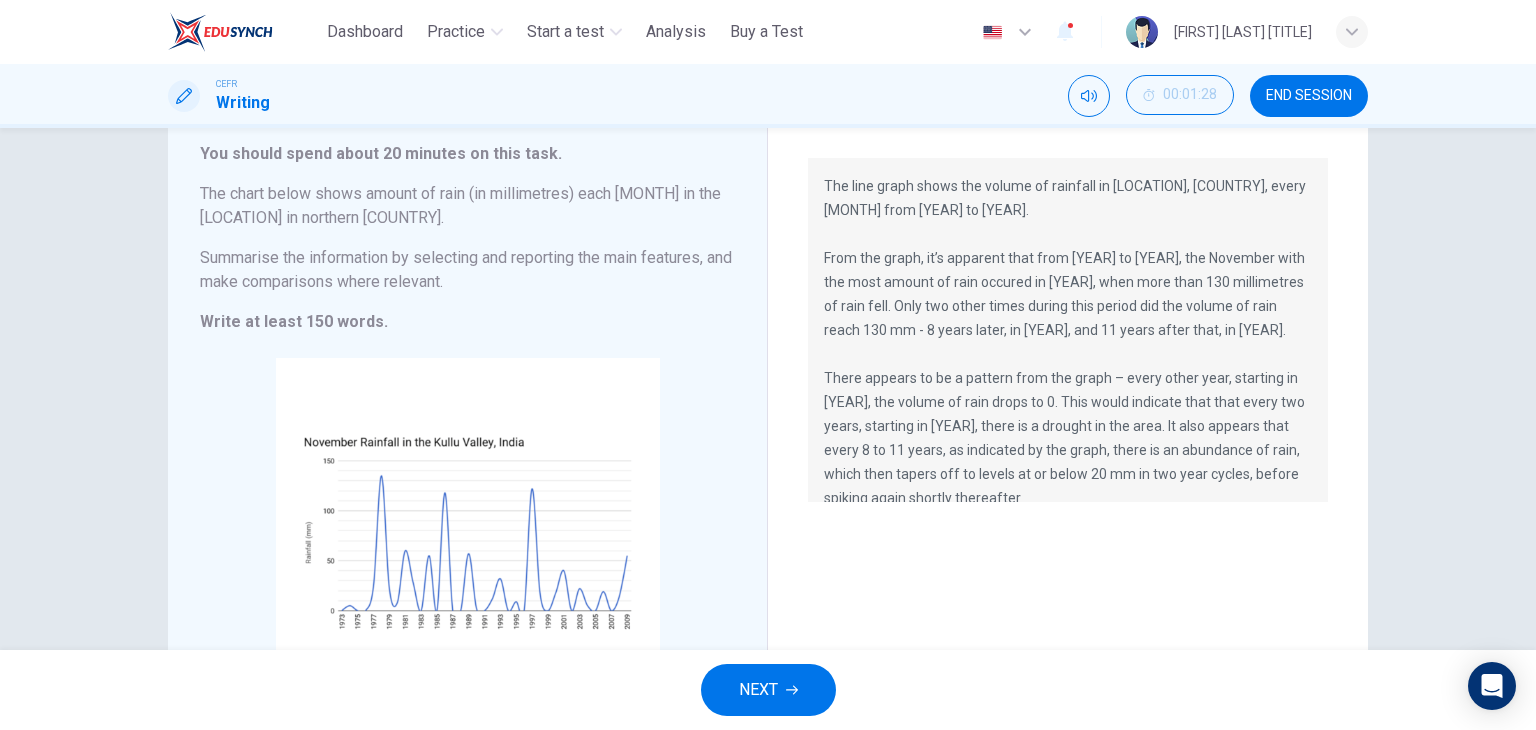 scroll, scrollTop: 124, scrollLeft: 0, axis: vertical 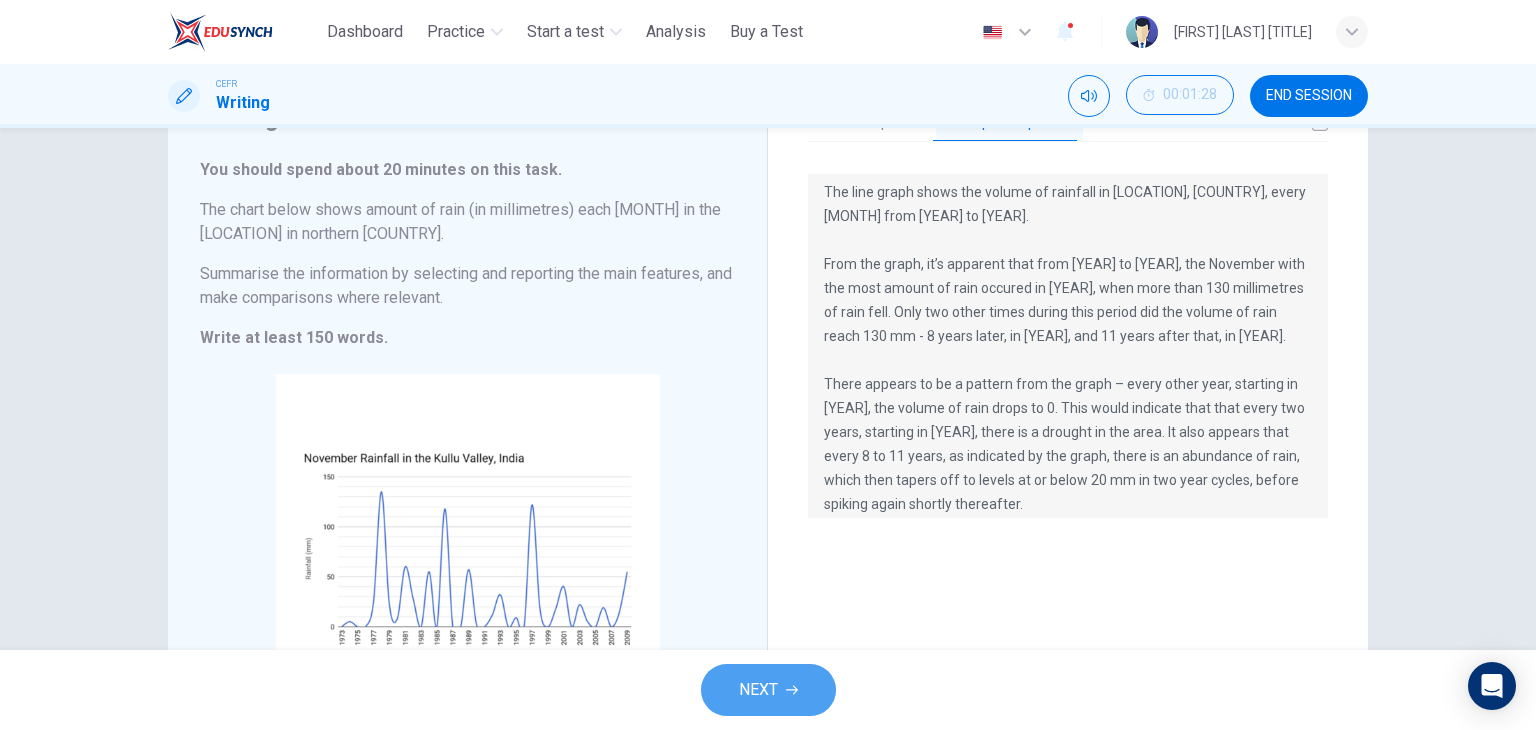 click on "NEXT" at bounding box center (758, 690) 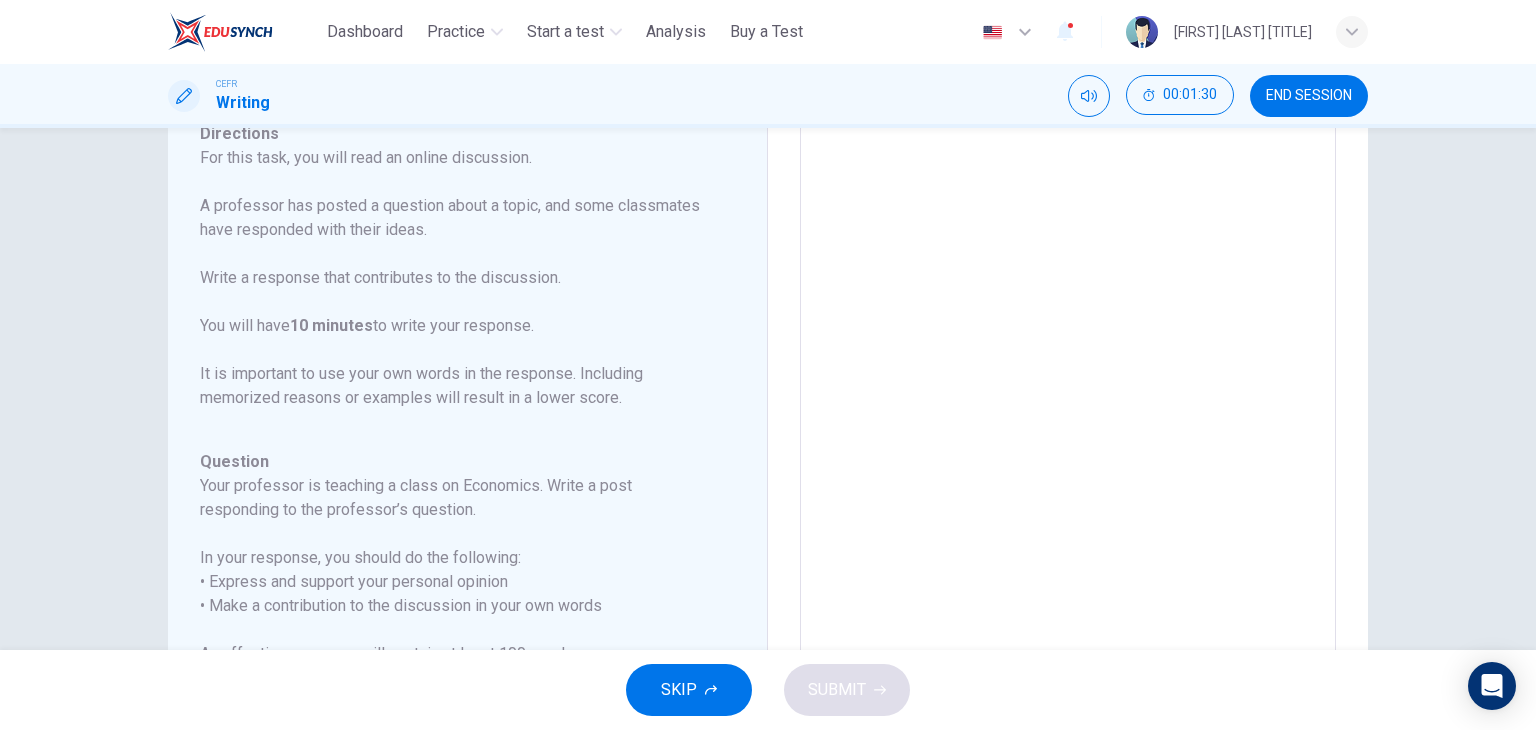scroll, scrollTop: 368, scrollLeft: 0, axis: vertical 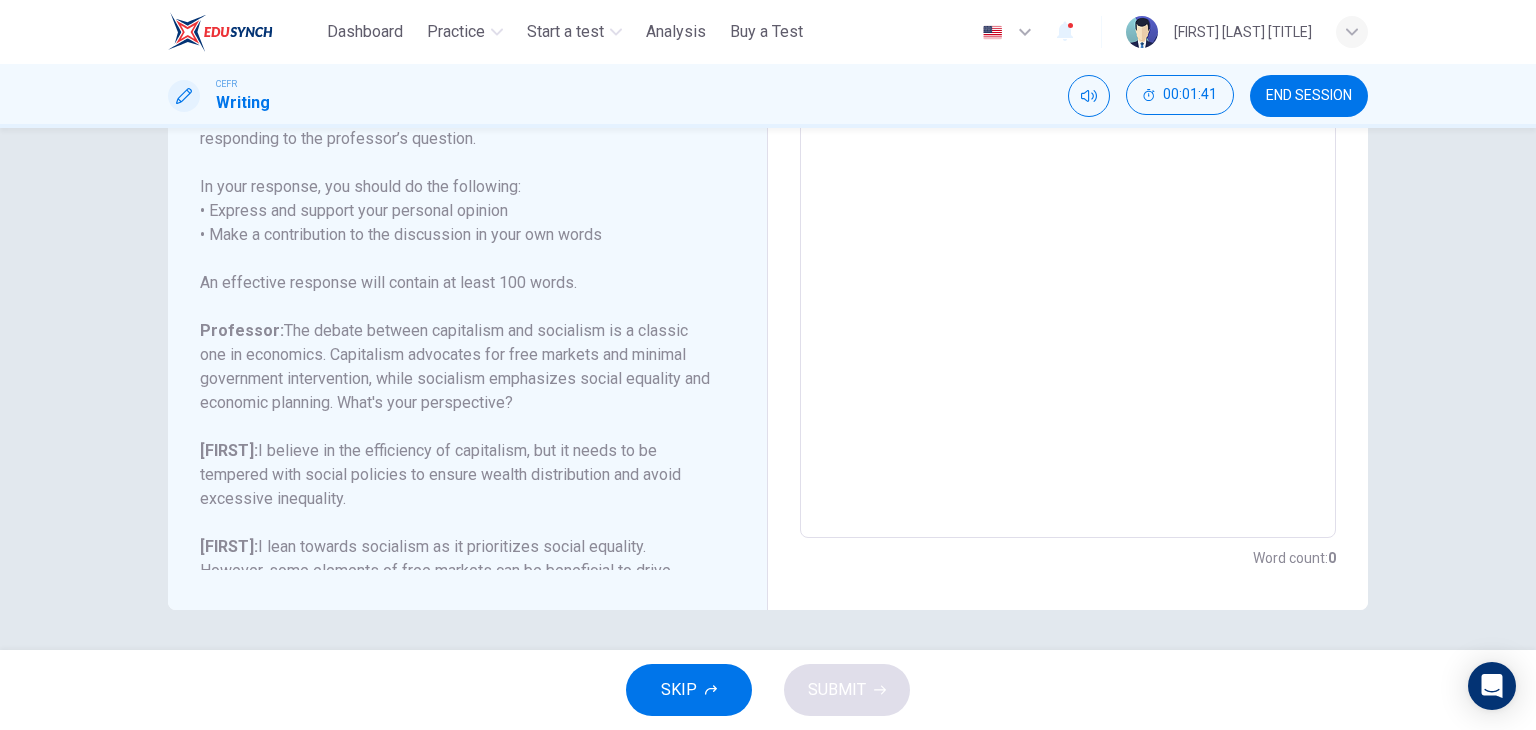 click on "Question   2 Question Type :   Writing for an Academic Discussion Directions For this task, you will read an online discussion. A professor has posted a question about a topic, and some classmates have responded with their ideas. Write a response that contributes to the discussion. You will have  10 minutes  to write your response.  It is important to use your own words in the response. Including memorized reasons or examples will result in a lower score. Question : Your professor is teaching a class on Economics. Write a post responding to the professor’s question. In your response, you should do the following:
• Express and support your personal opinion
• Make a contribution to the discussion in your own words An effective response will contain at least 100 words. Professor: Oliver:  I believe in the efficiency of capitalism, but it needs to be tempered with social policies to ensure wealth distribution and avoid excessive inequality. Emma: Question In your response, you should do the following:" at bounding box center [468, 205] 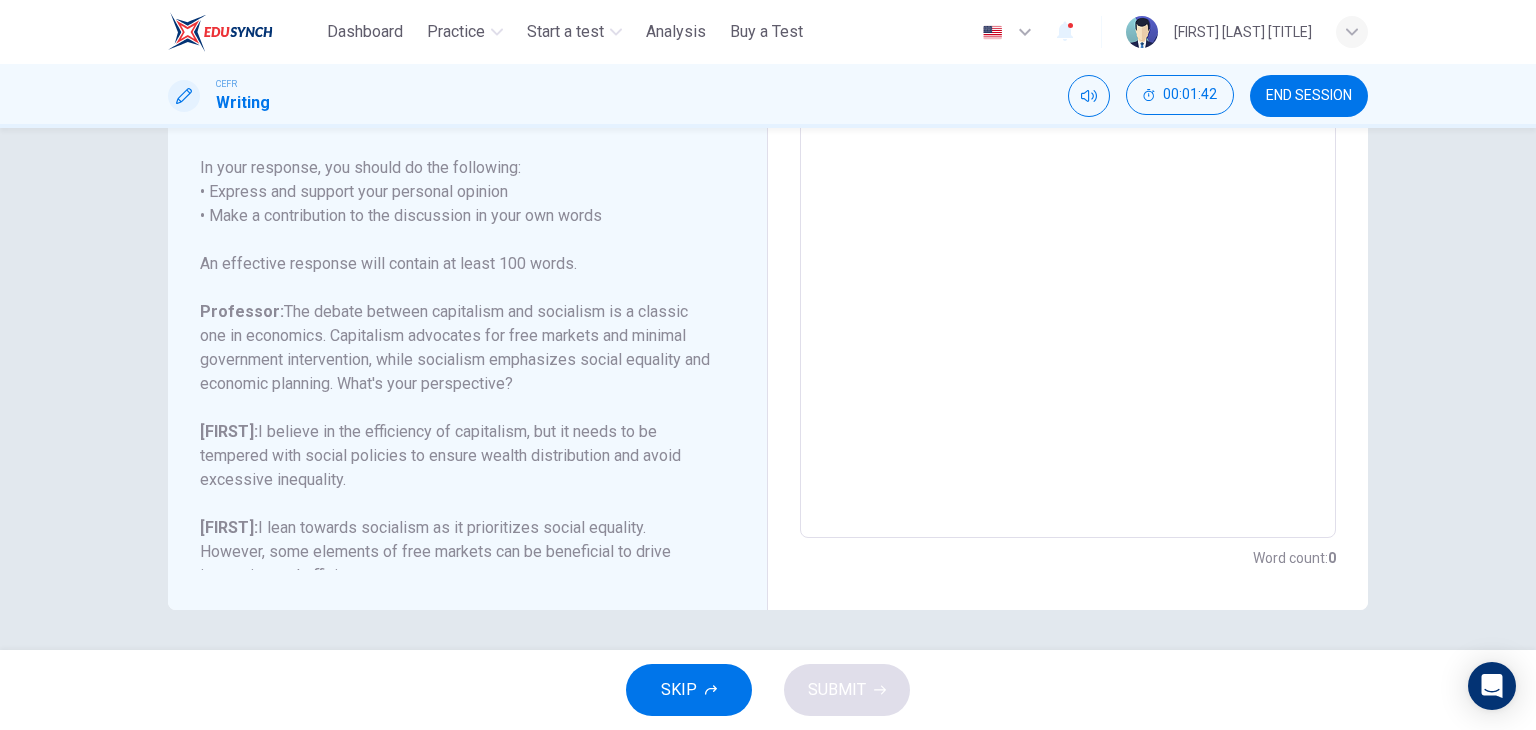 scroll, scrollTop: 221, scrollLeft: 0, axis: vertical 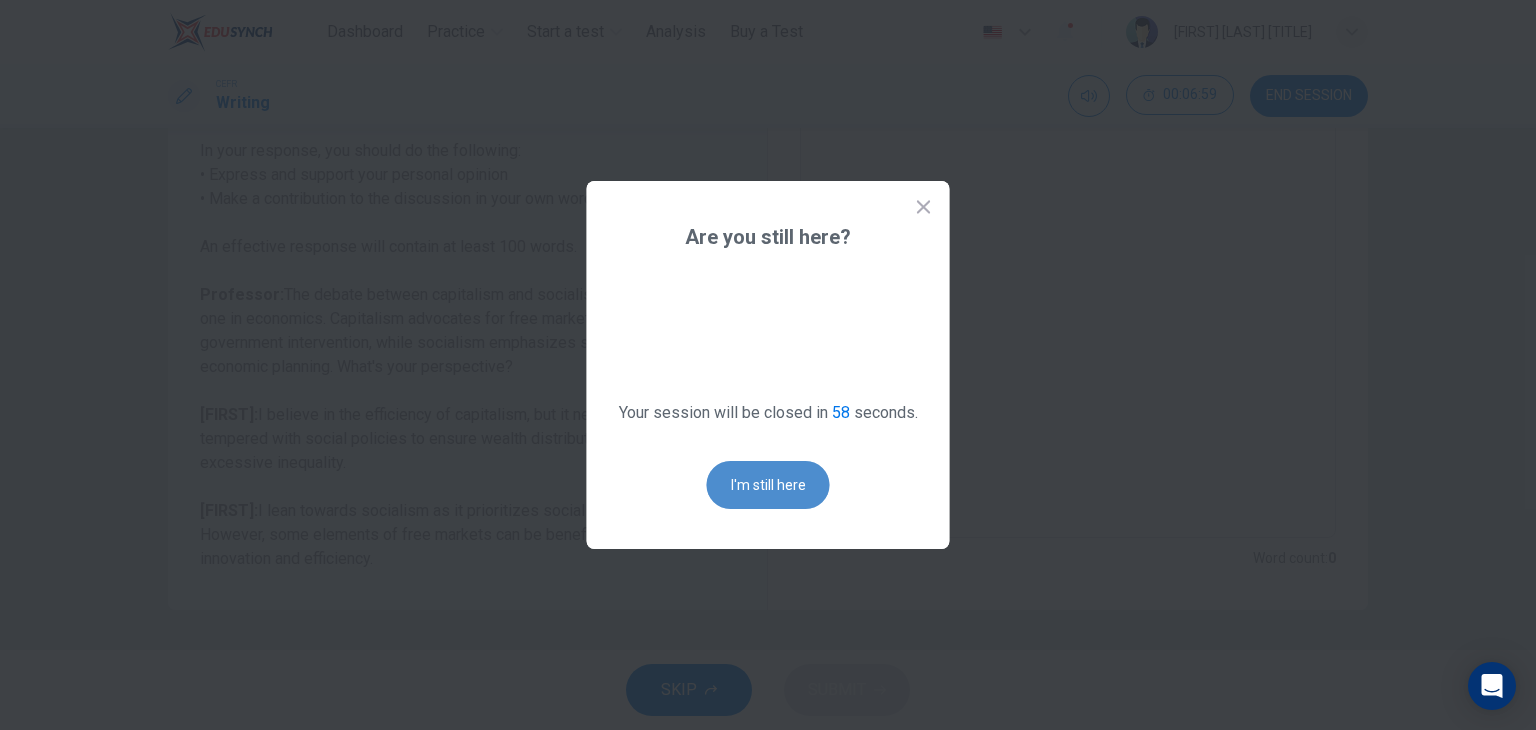 click on "I'm still here" at bounding box center [768, 485] 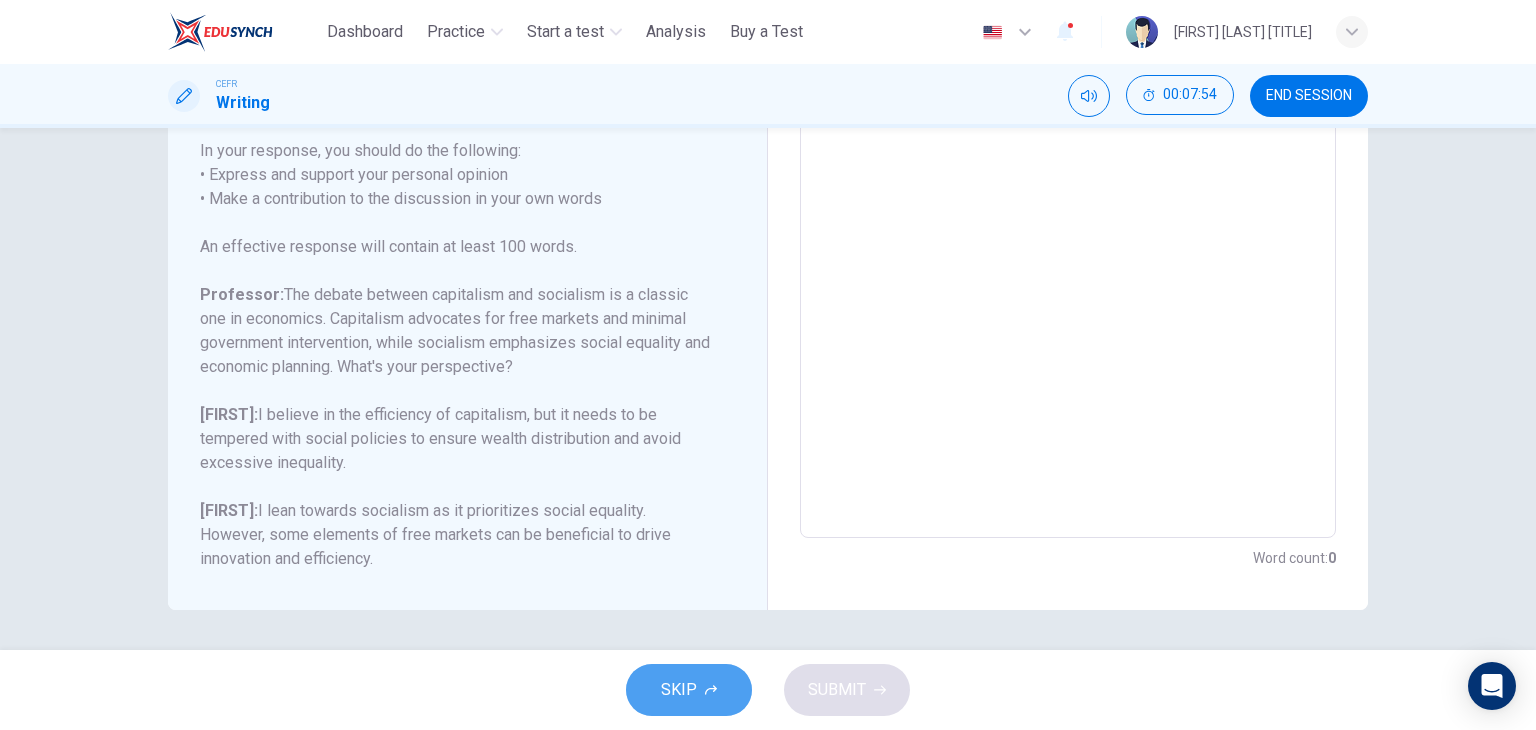 click on "SKIP" at bounding box center (679, 690) 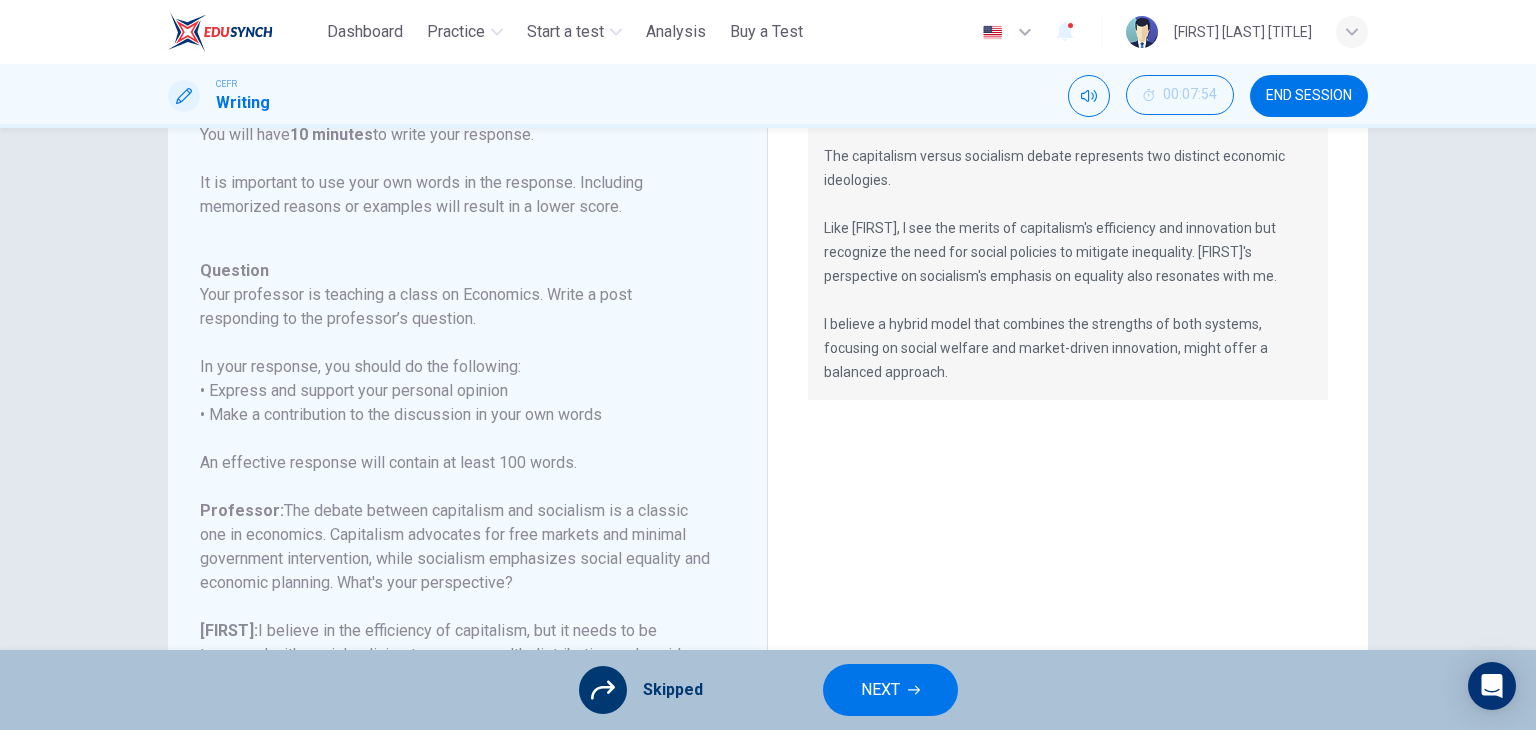 scroll, scrollTop: 98, scrollLeft: 0, axis: vertical 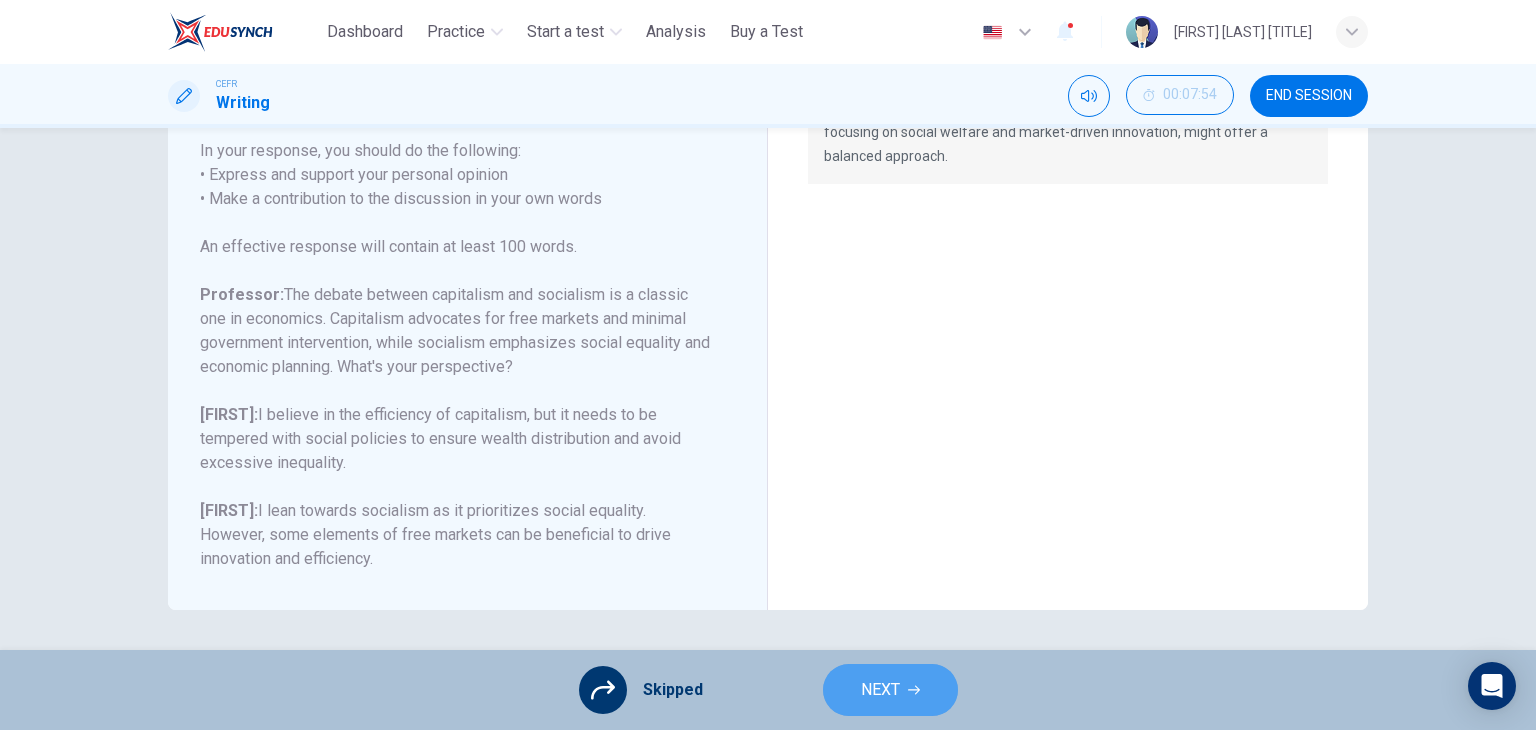 click on "NEXT" at bounding box center (880, 690) 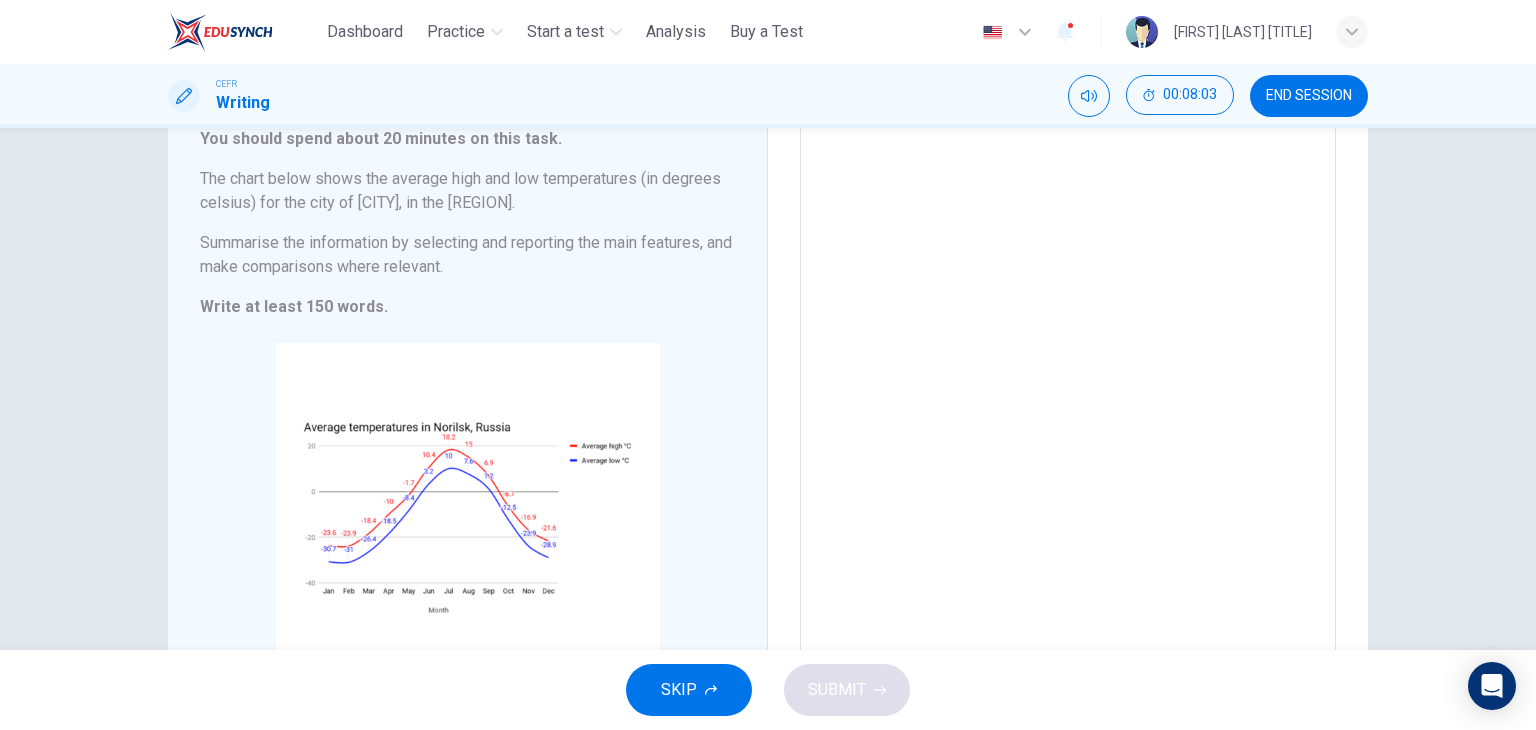 scroll, scrollTop: 158, scrollLeft: 0, axis: vertical 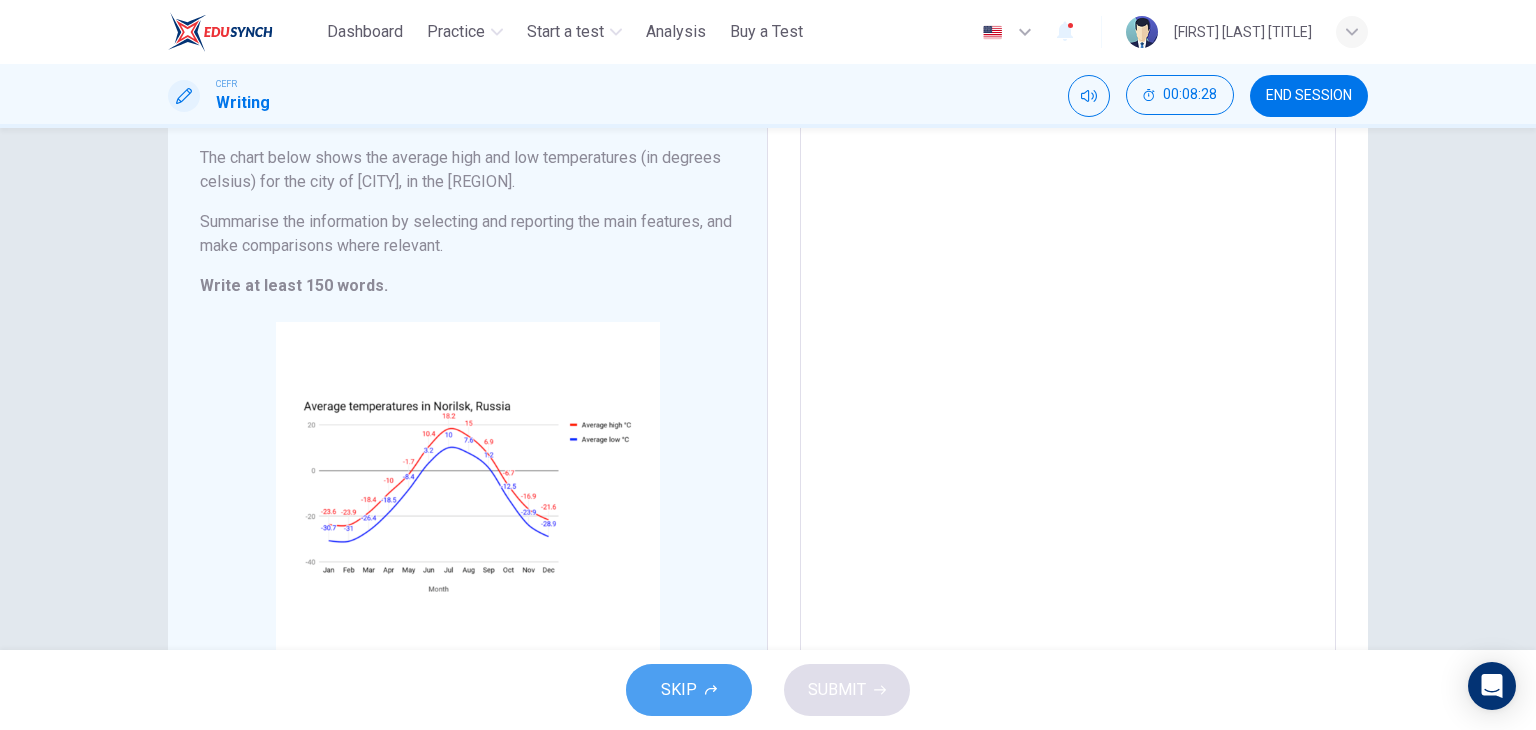 click on "SKIP" at bounding box center [689, 690] 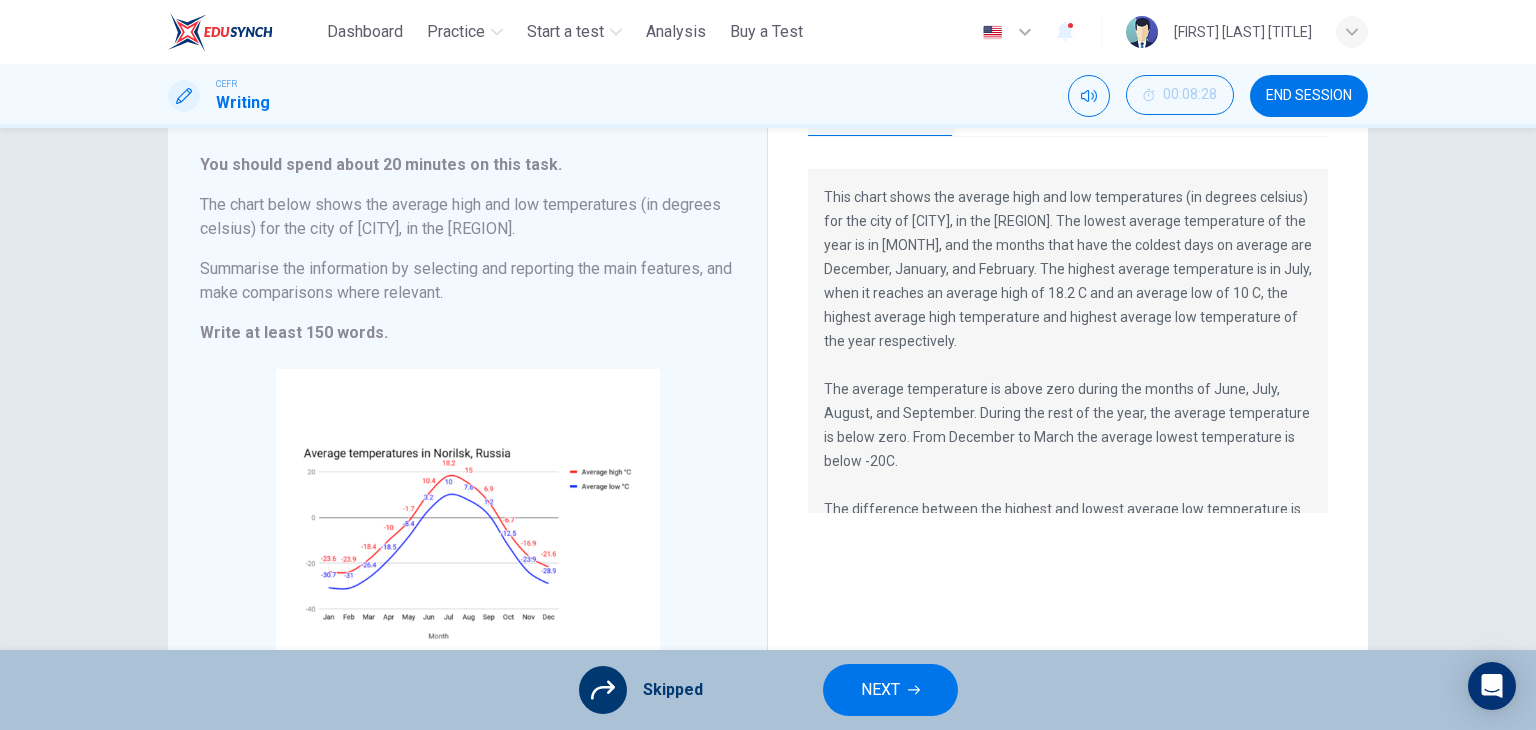 scroll, scrollTop: 112, scrollLeft: 0, axis: vertical 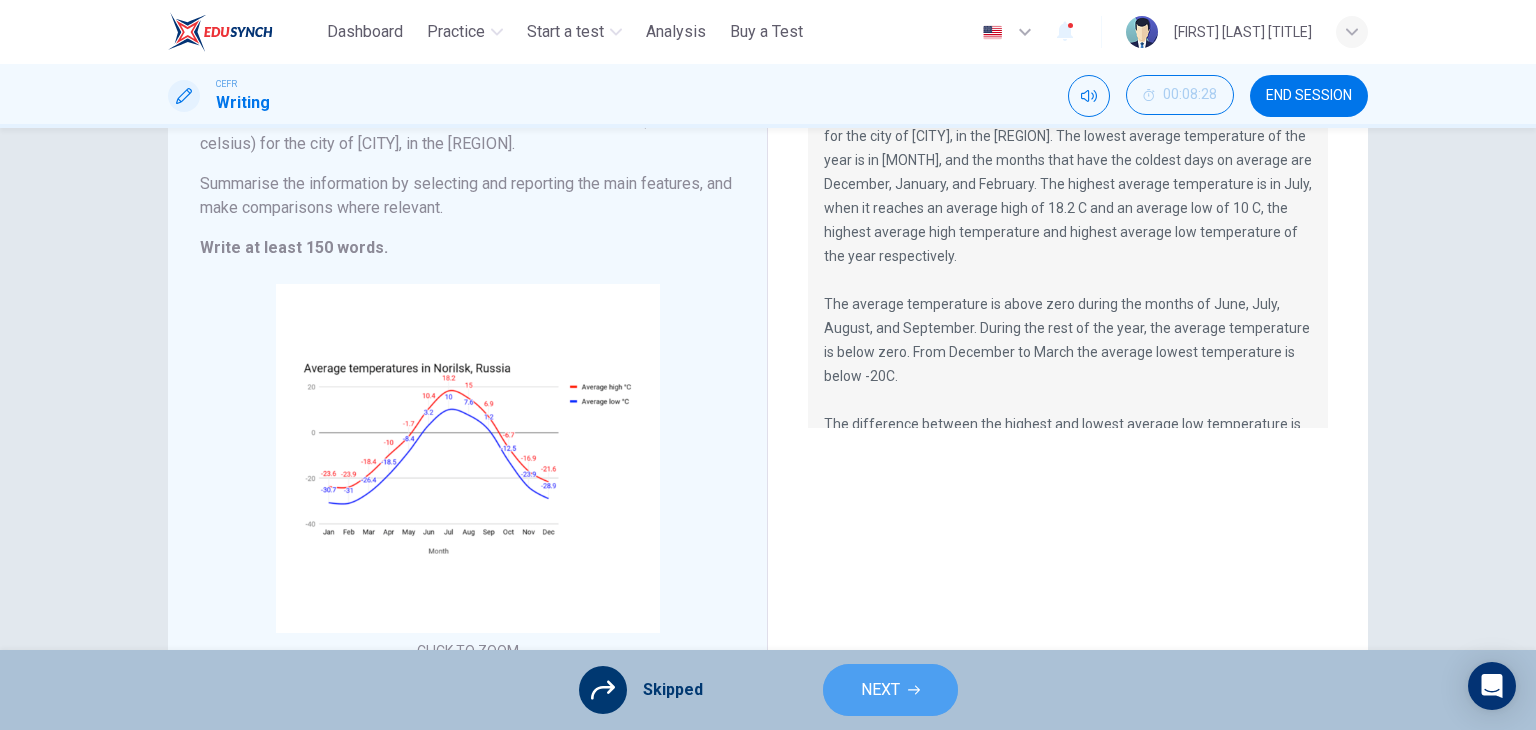 click on "NEXT" at bounding box center [880, 690] 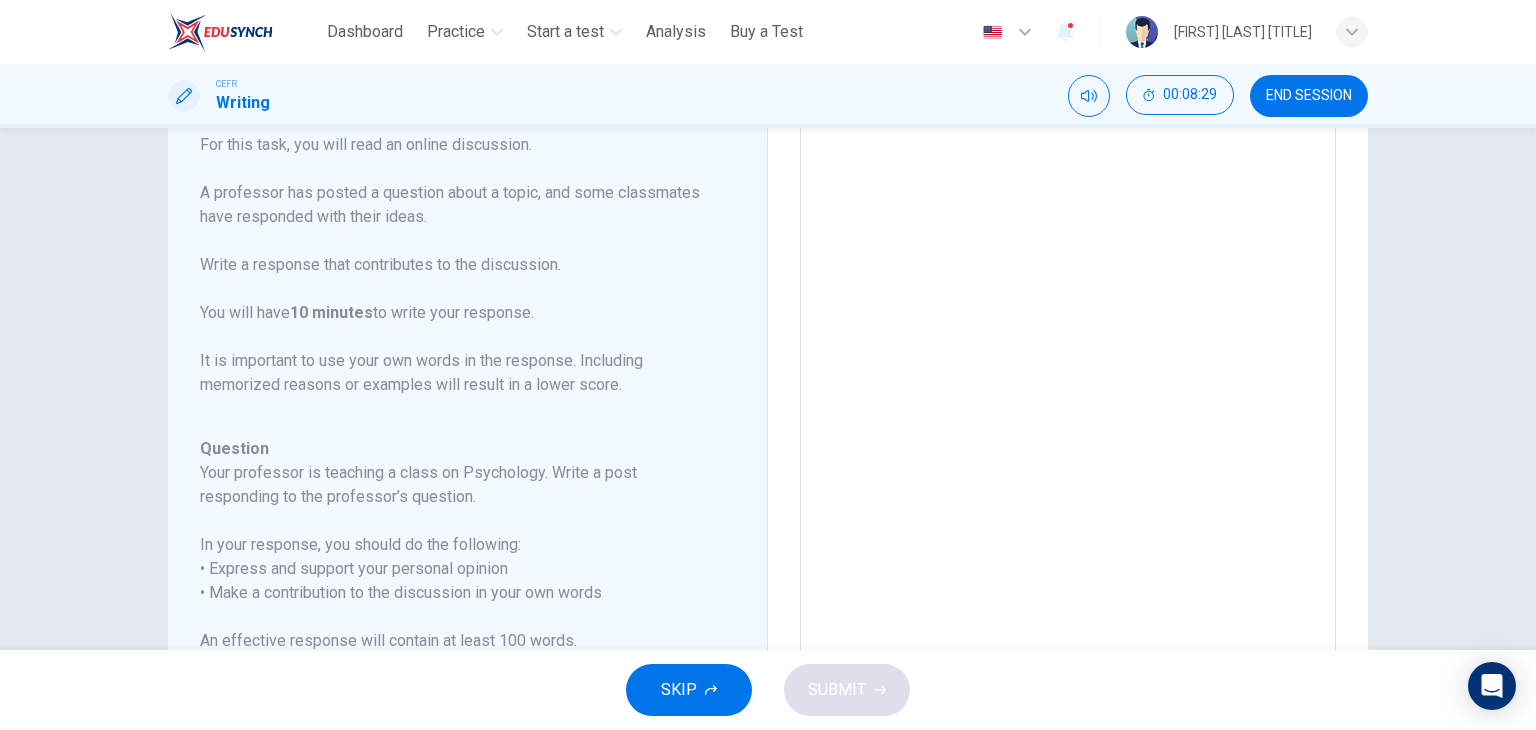 scroll, scrollTop: 198, scrollLeft: 0, axis: vertical 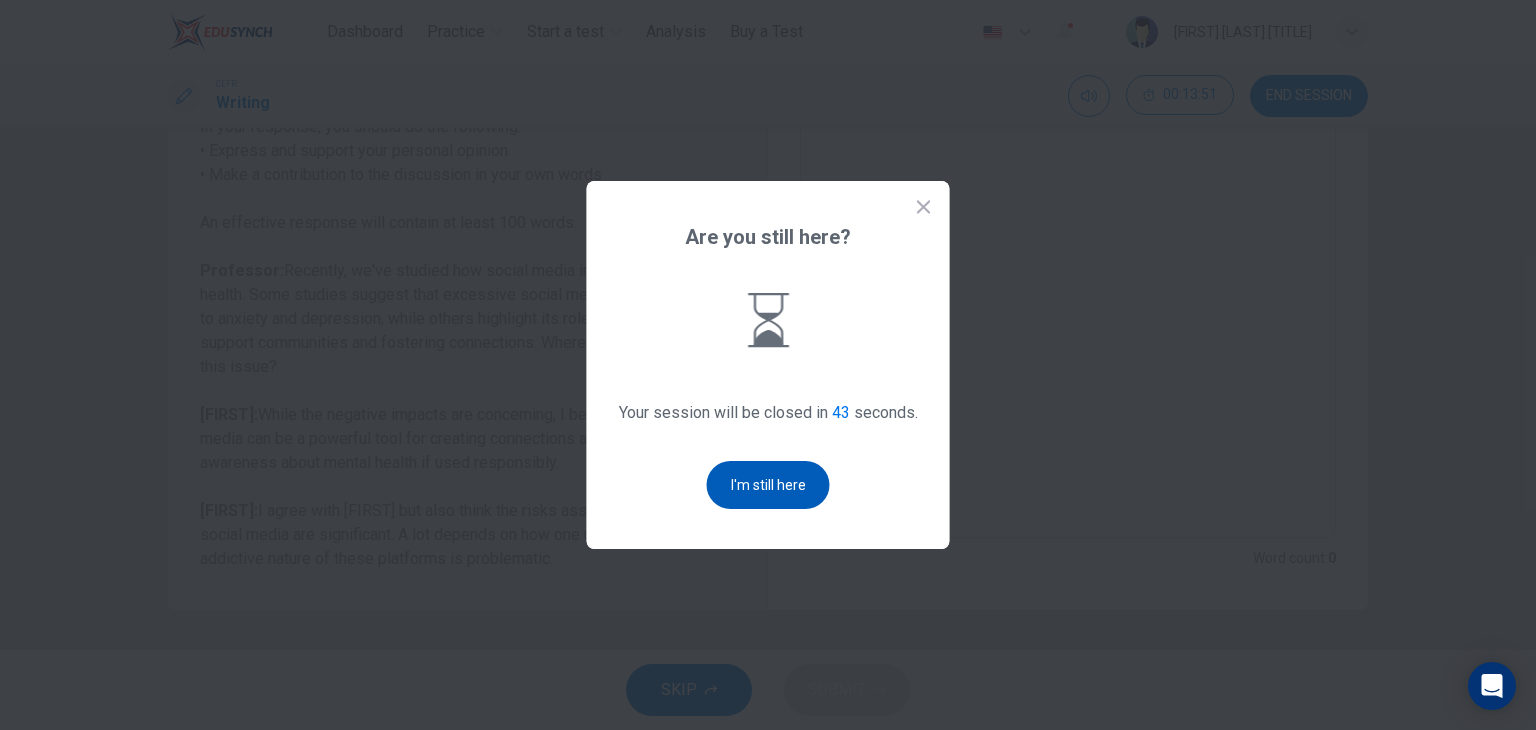 click on "I'm still here" at bounding box center [768, 485] 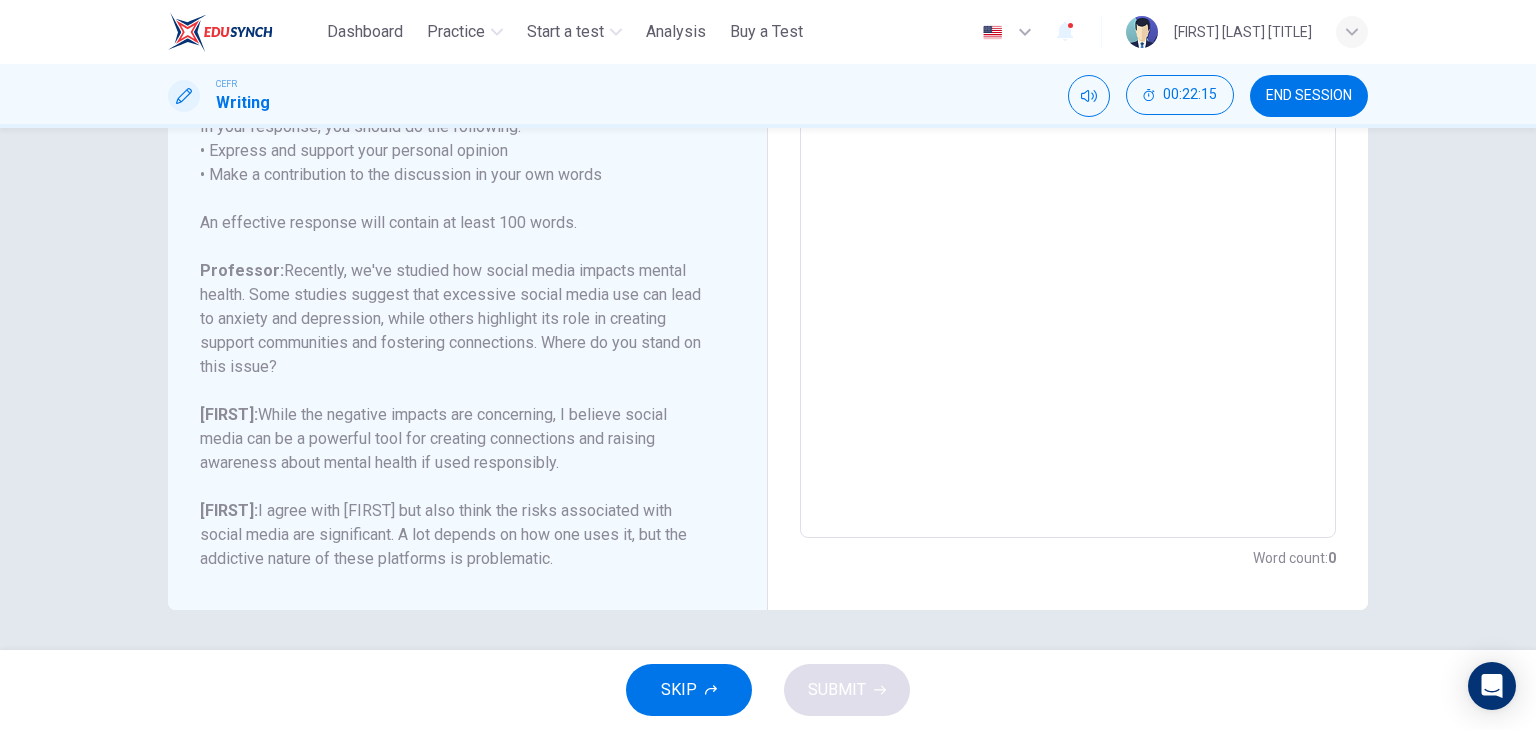 drag, startPoint x: 745, startPoint y: 292, endPoint x: 740, endPoint y: 309, distance: 17.720045 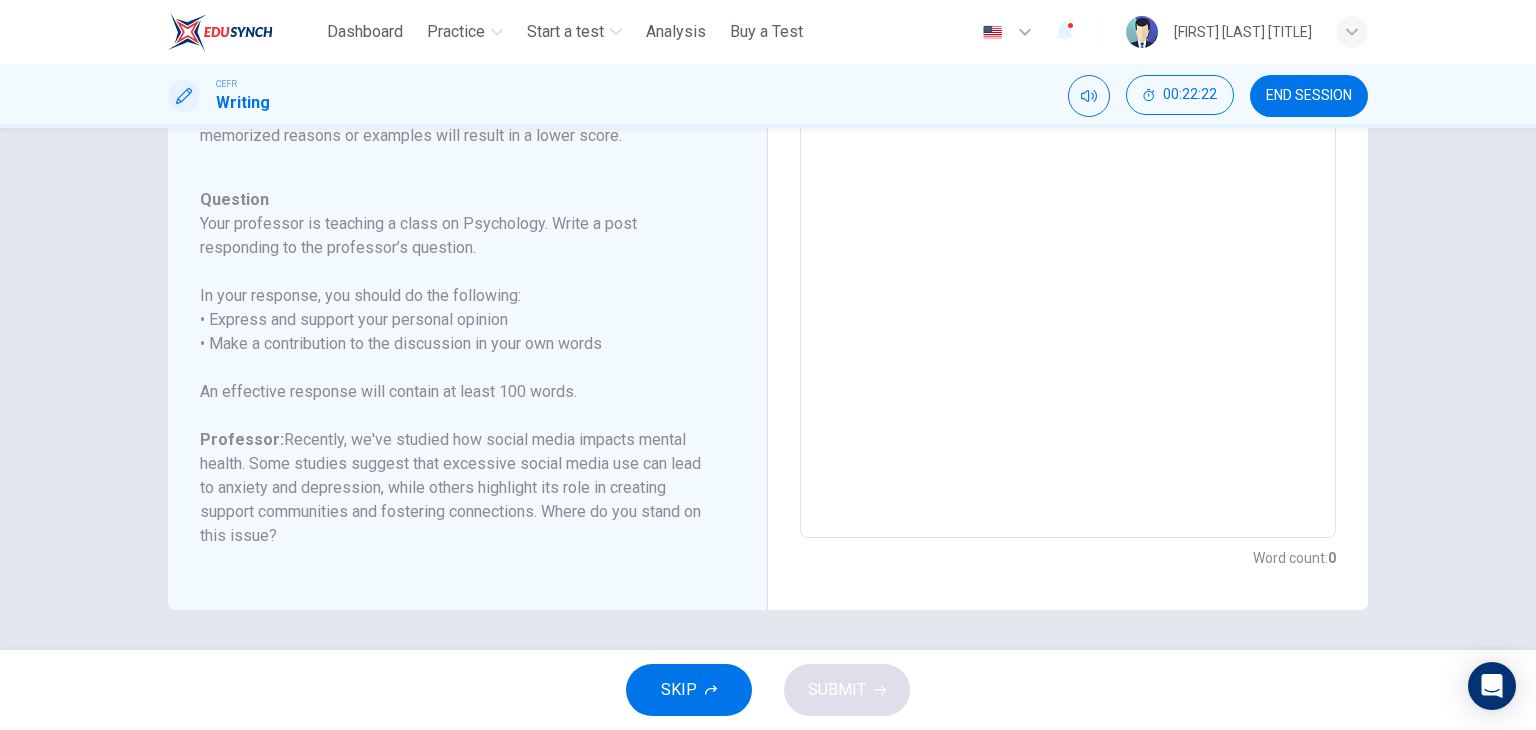 scroll, scrollTop: 245, scrollLeft: 0, axis: vertical 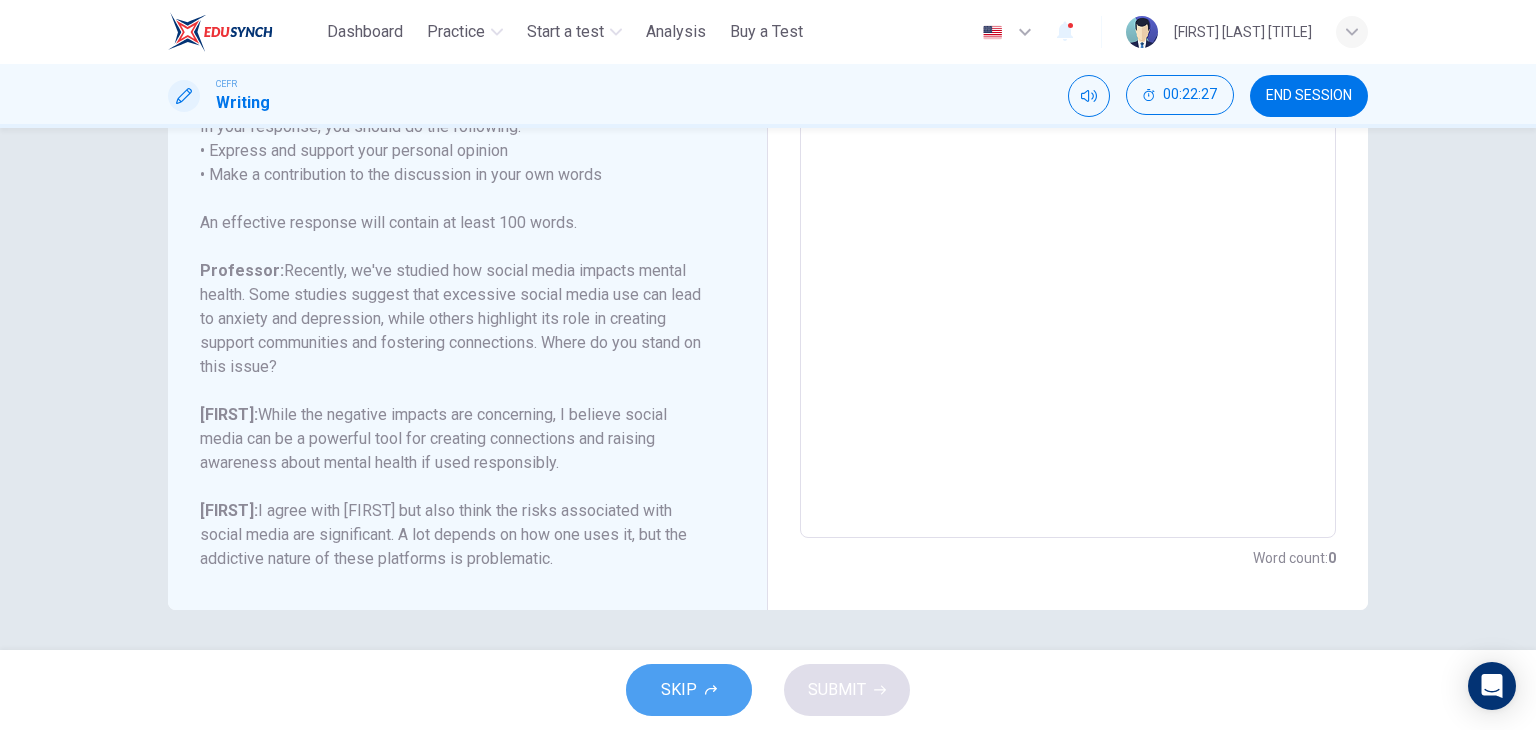 click 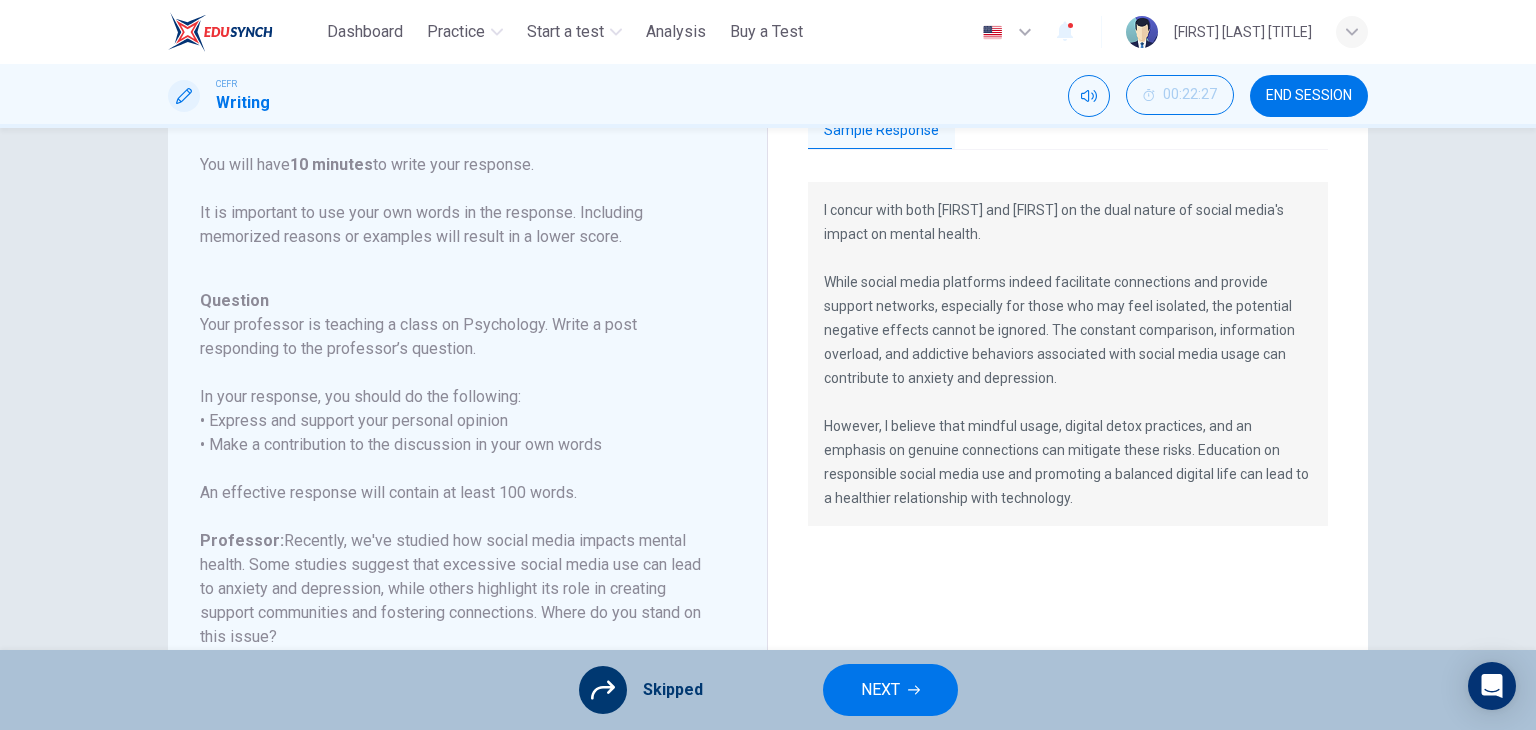 scroll, scrollTop: 116, scrollLeft: 0, axis: vertical 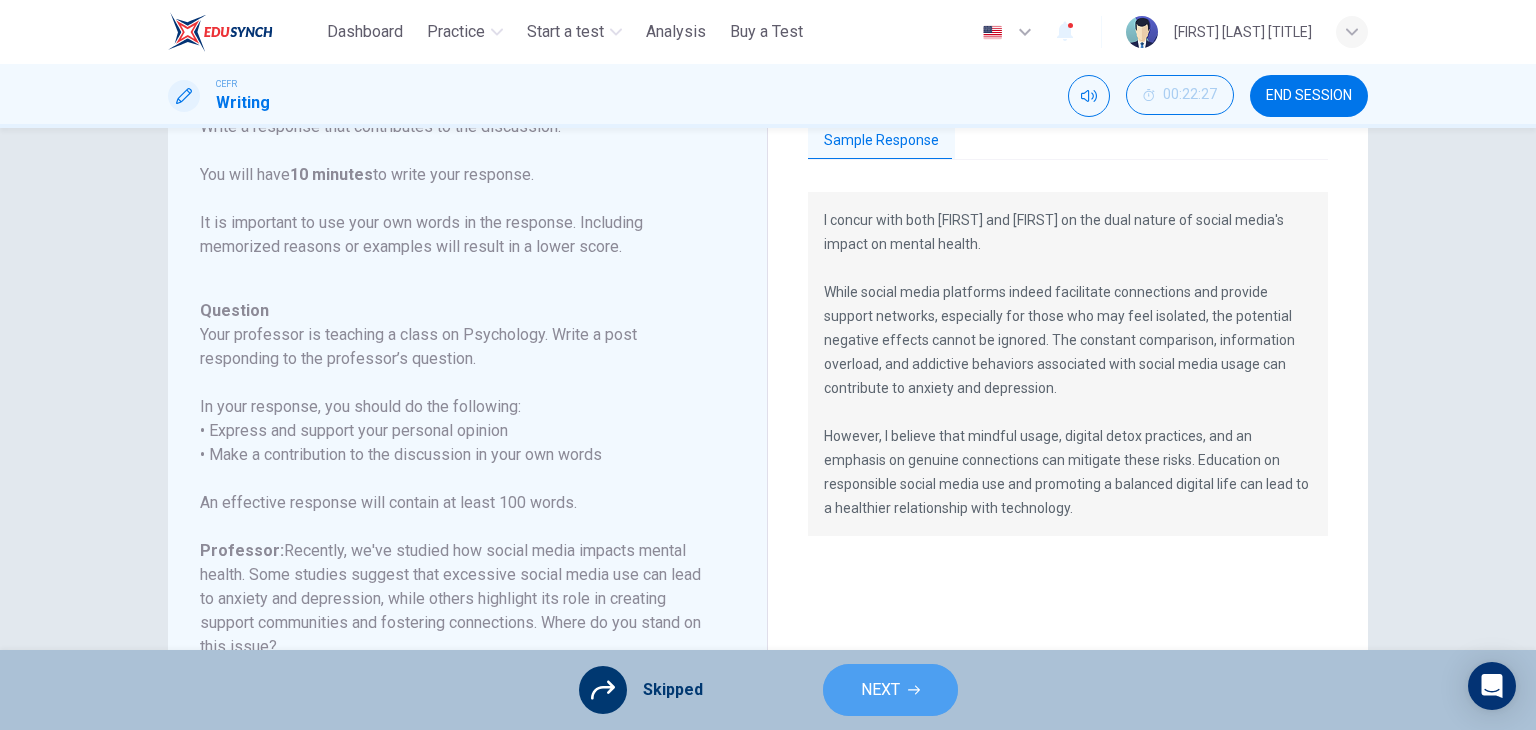 click on "NEXT" at bounding box center (890, 690) 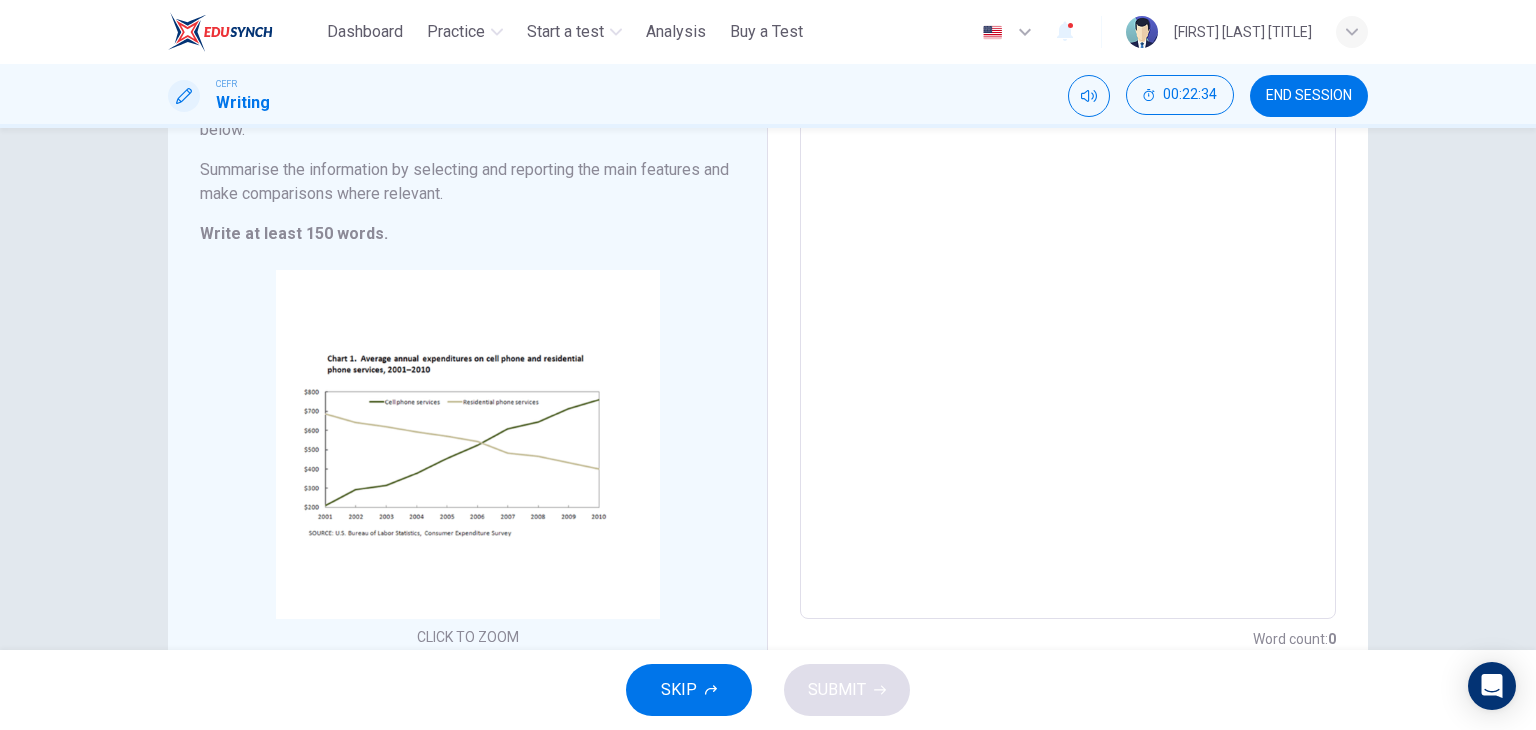 scroll, scrollTop: 299, scrollLeft: 0, axis: vertical 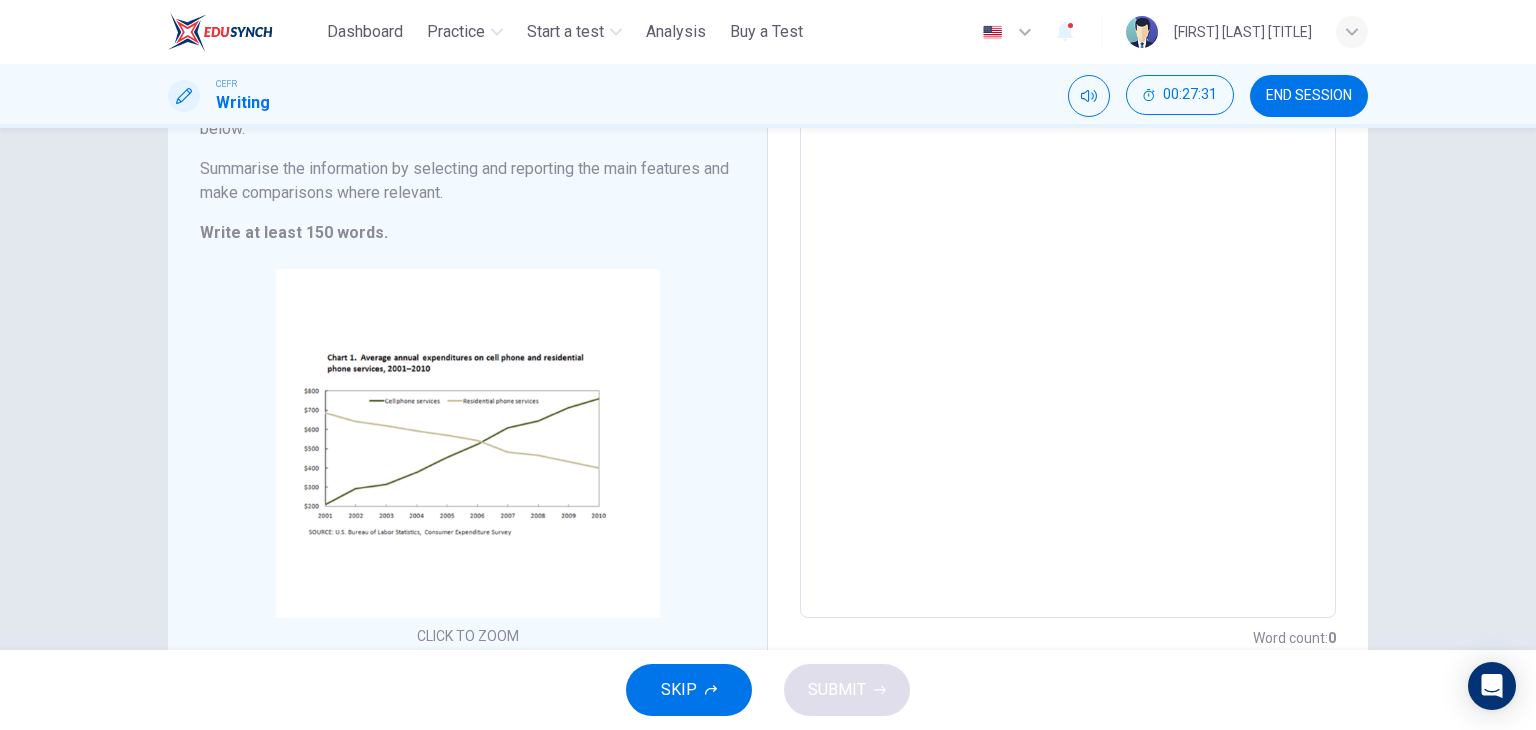 click on "SKIP" at bounding box center (689, 690) 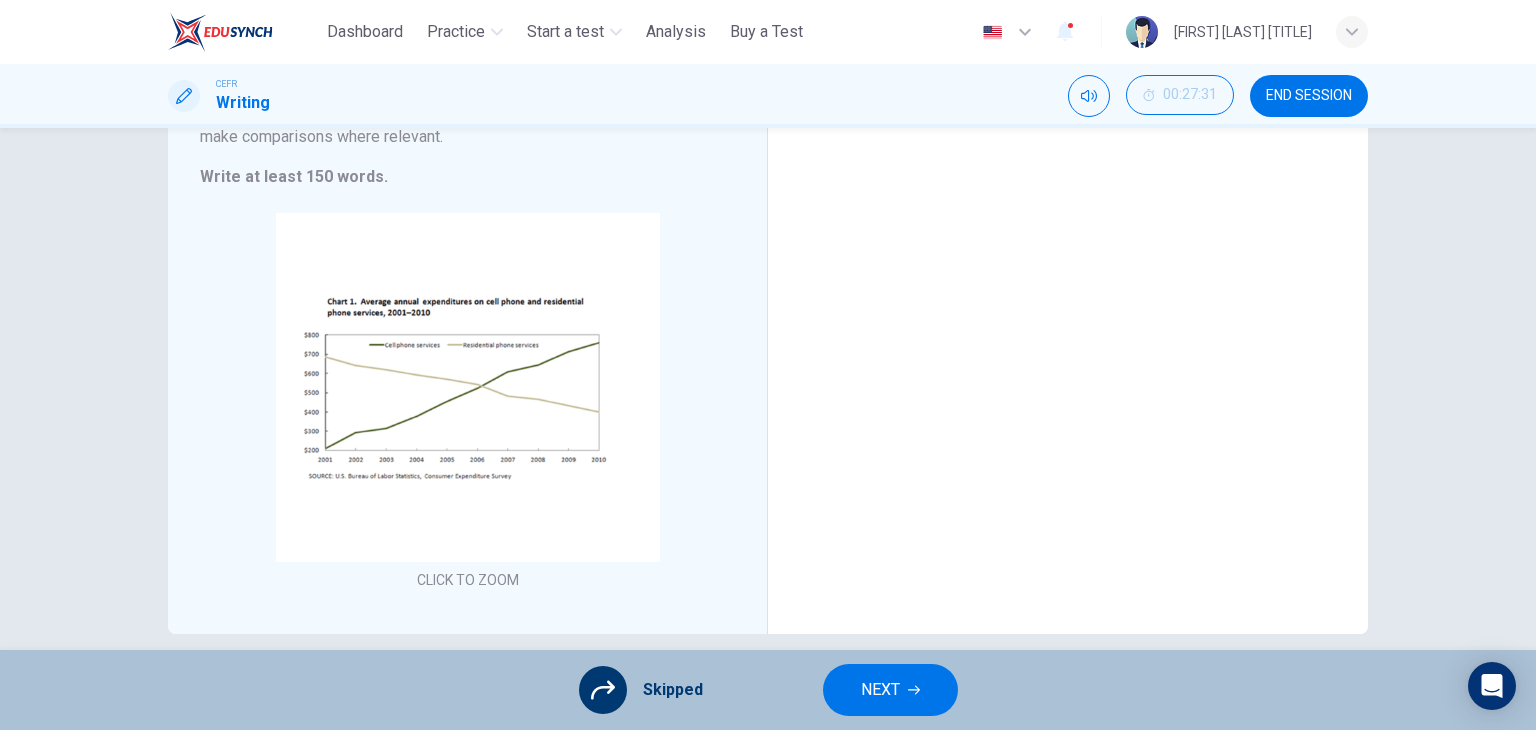 scroll, scrollTop: 0, scrollLeft: 0, axis: both 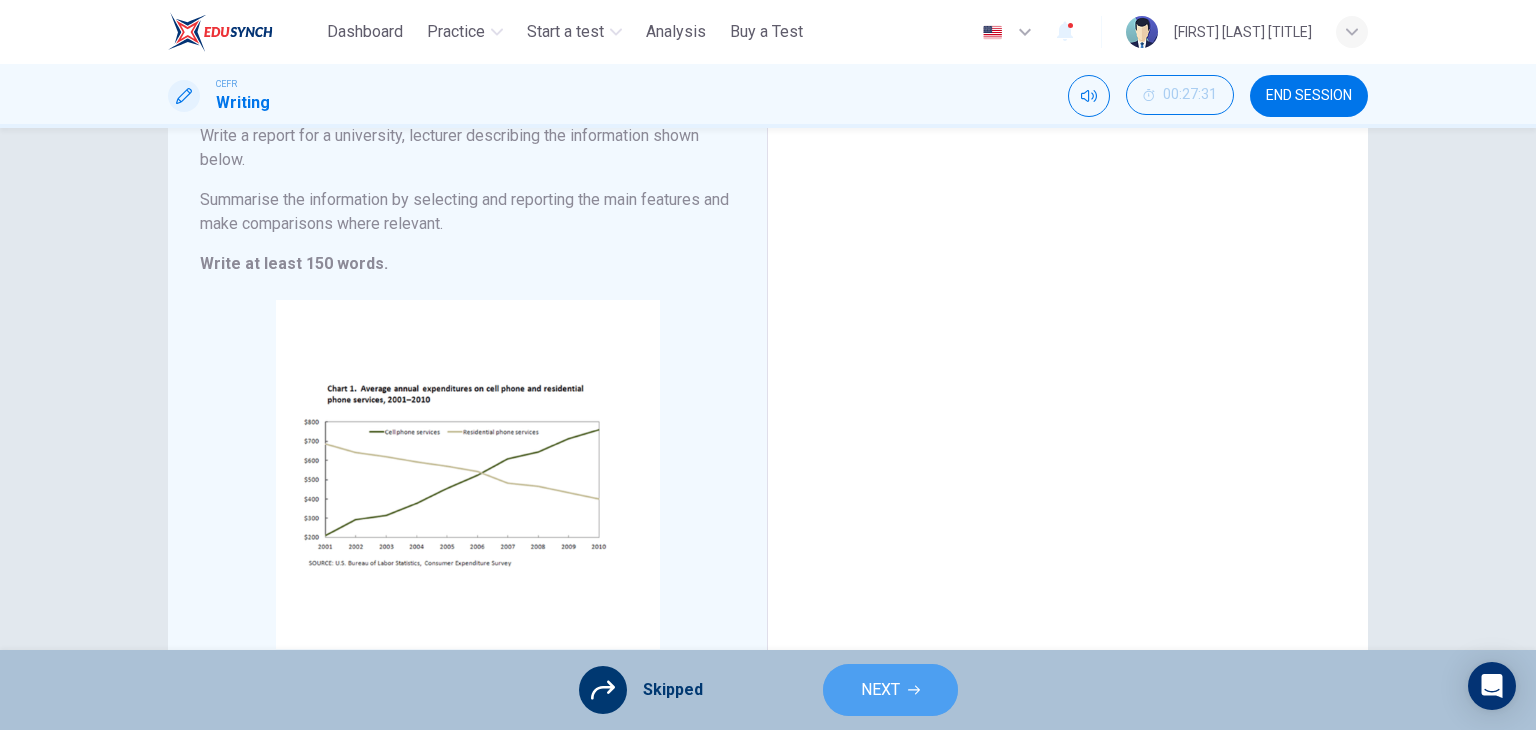 click on "NEXT" at bounding box center (880, 690) 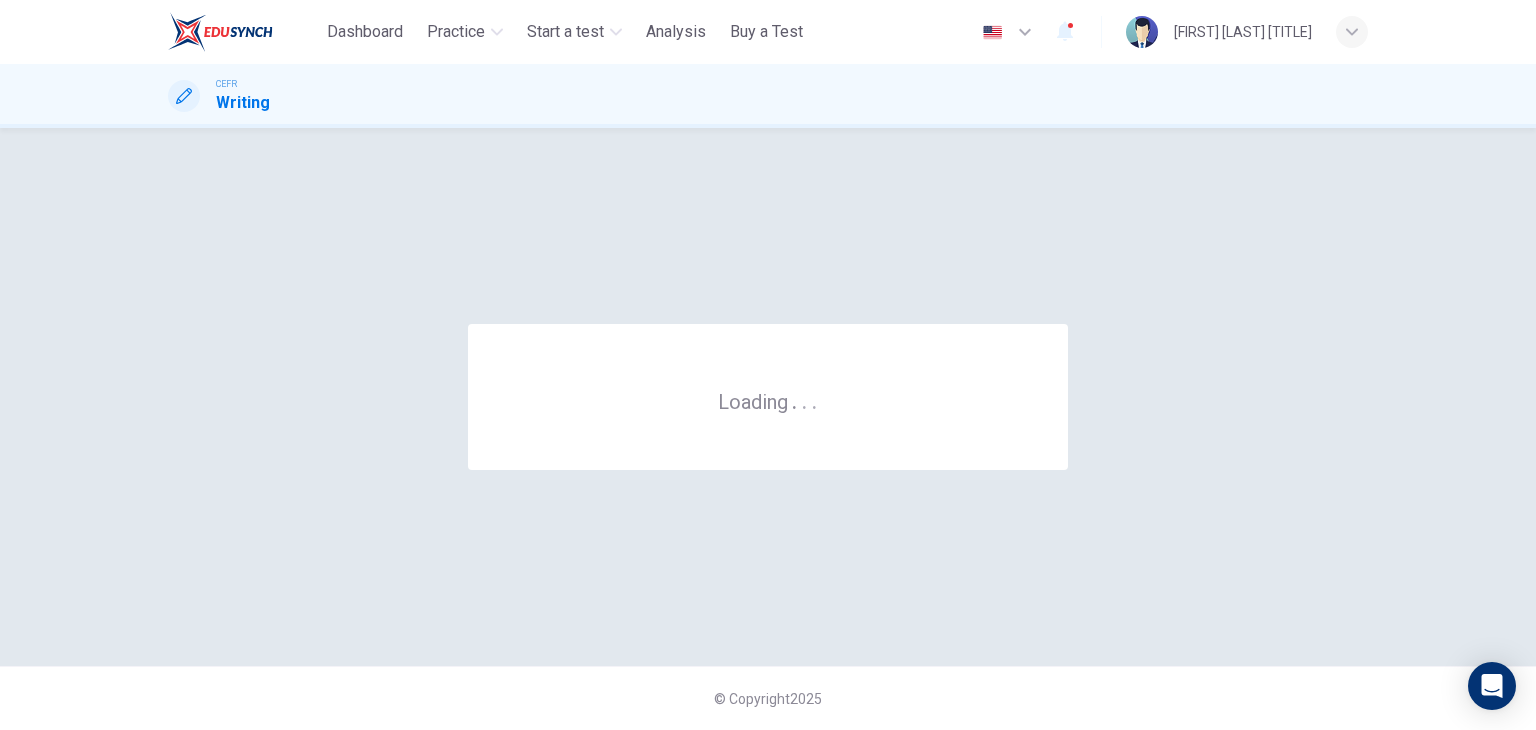 scroll, scrollTop: 0, scrollLeft: 0, axis: both 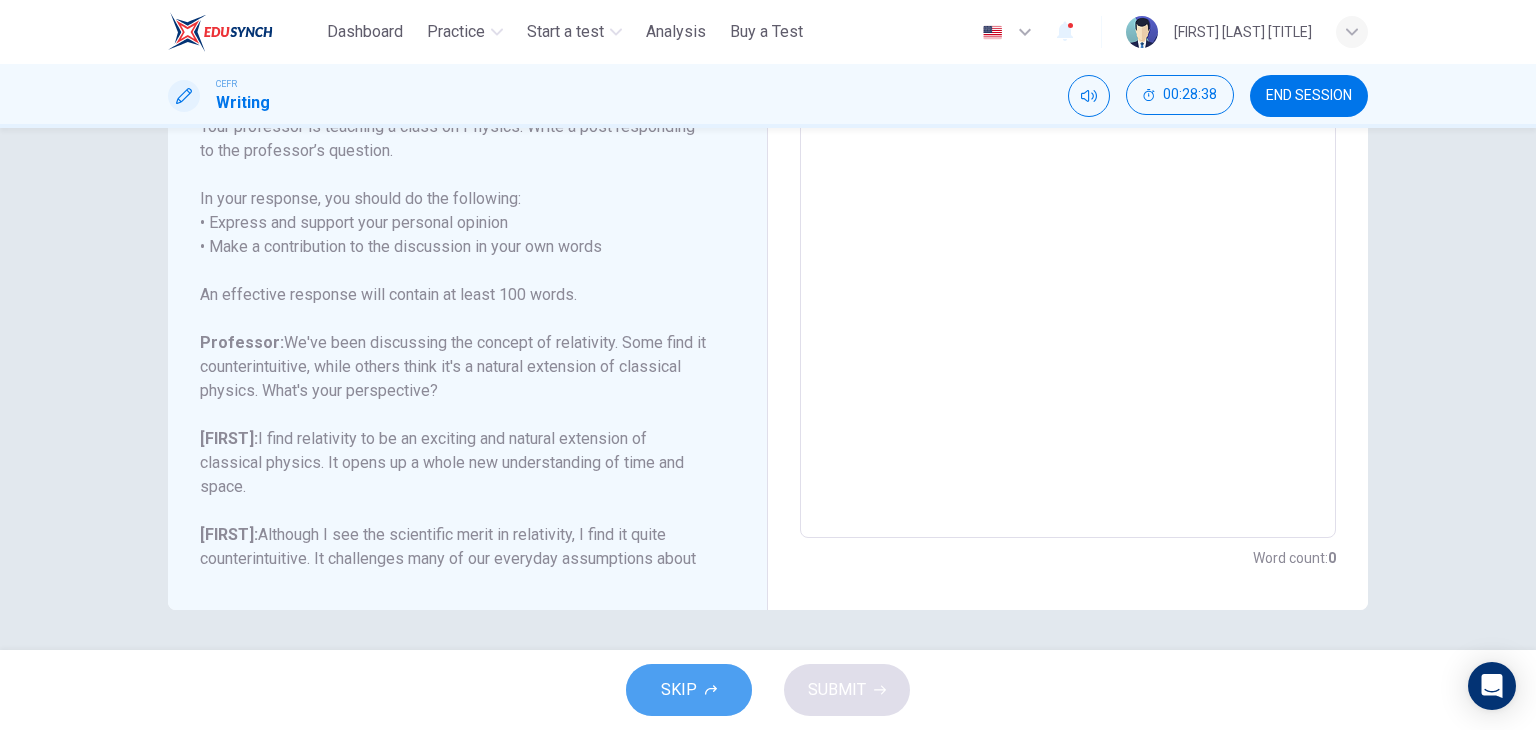 click on "SKIP" at bounding box center (689, 690) 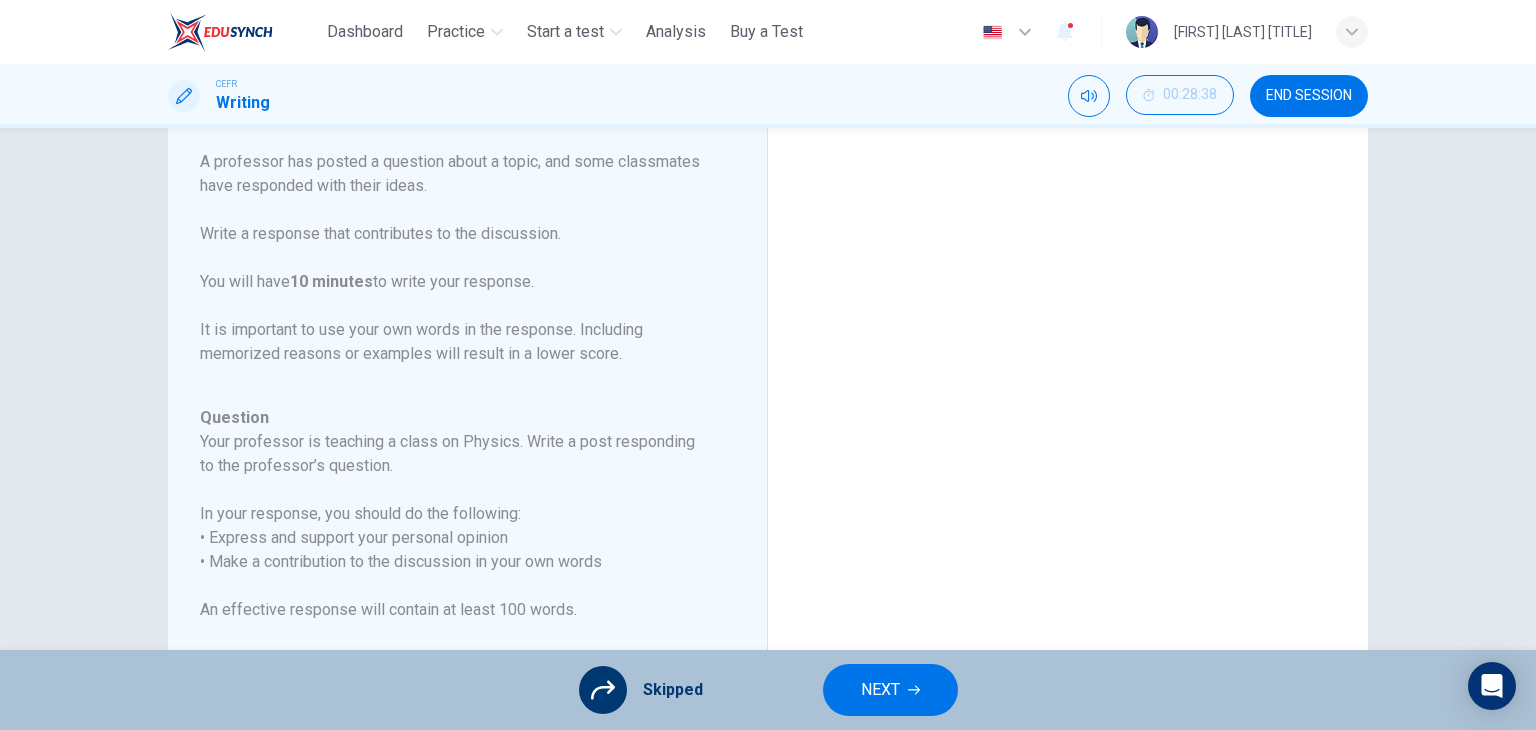 scroll, scrollTop: 368, scrollLeft: 0, axis: vertical 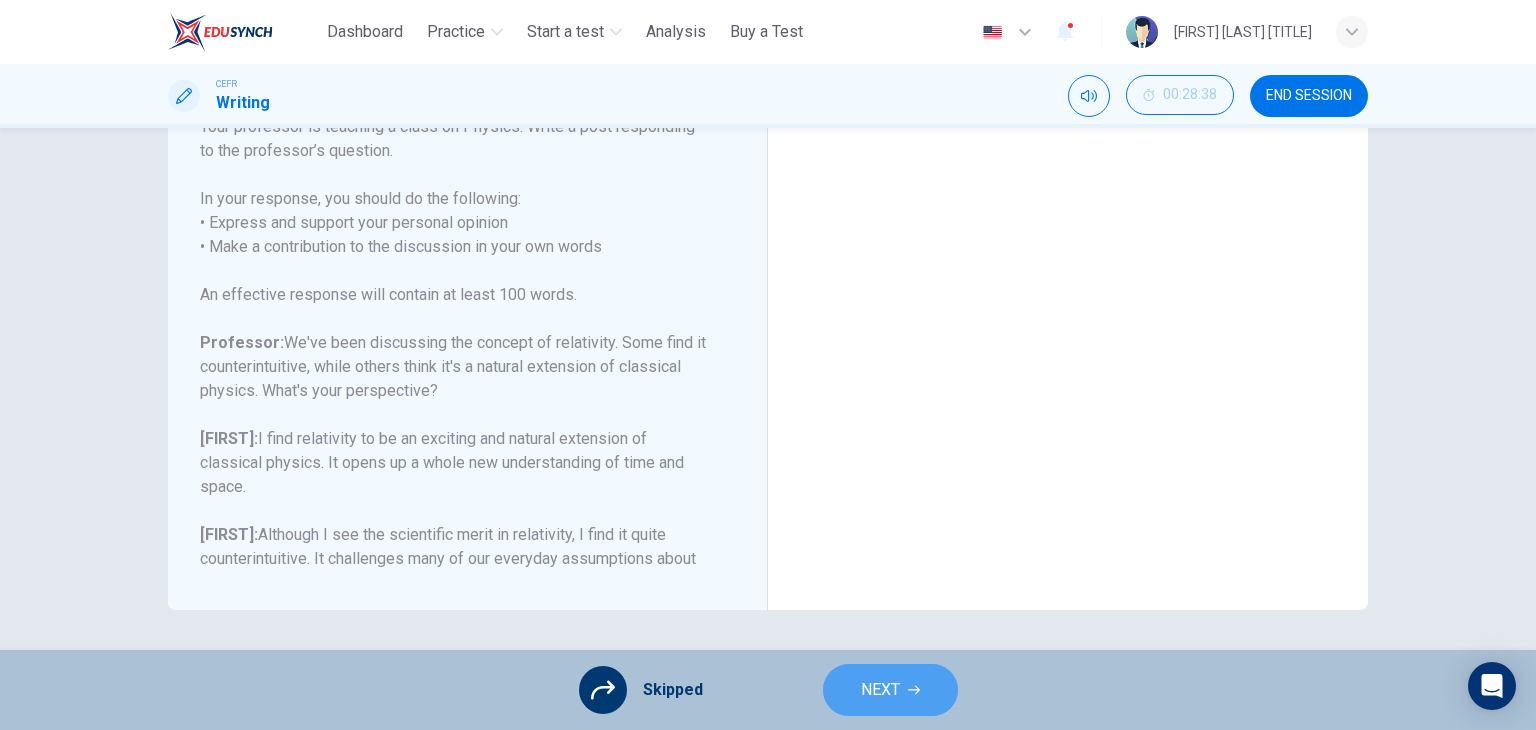 click on "NEXT" at bounding box center [890, 690] 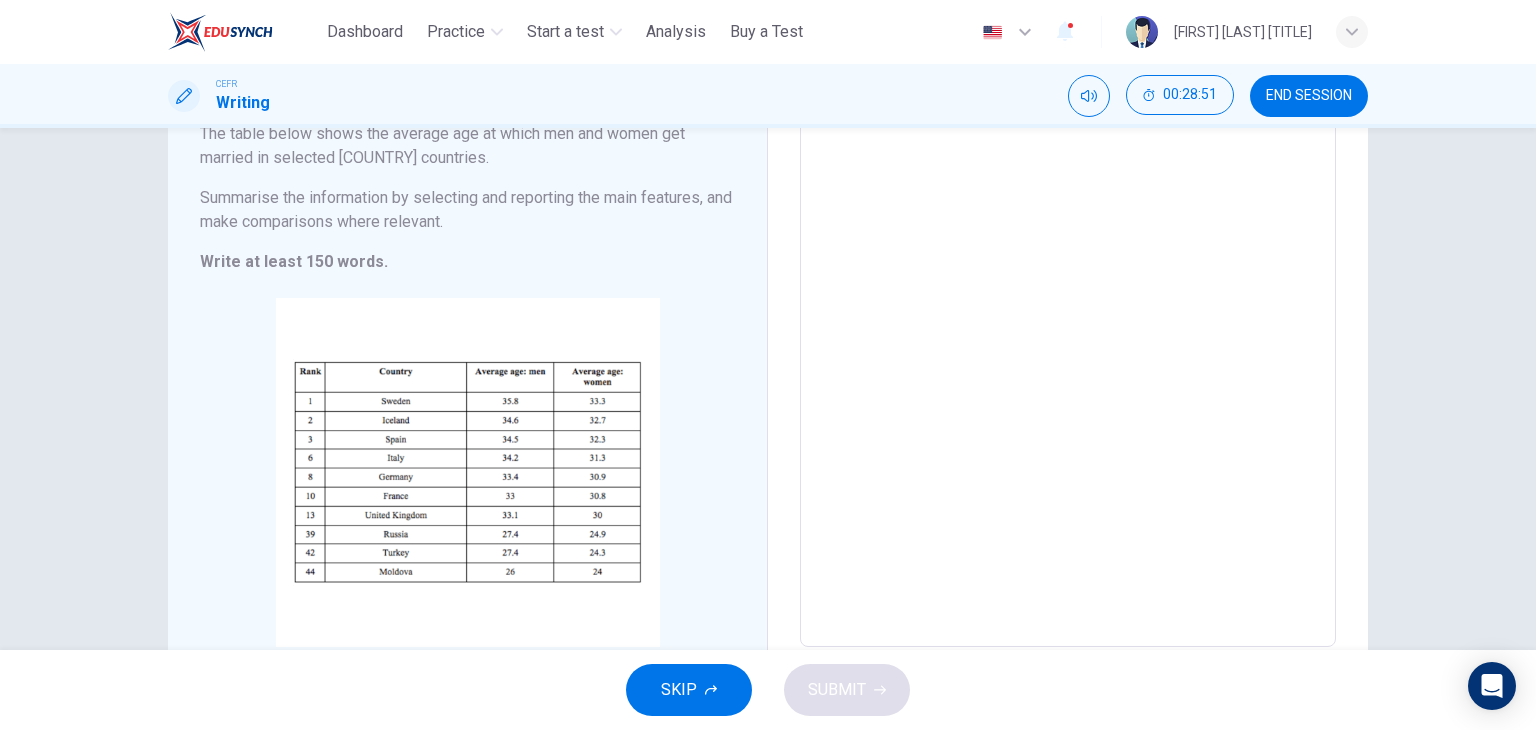 scroll, scrollTop: 180, scrollLeft: 0, axis: vertical 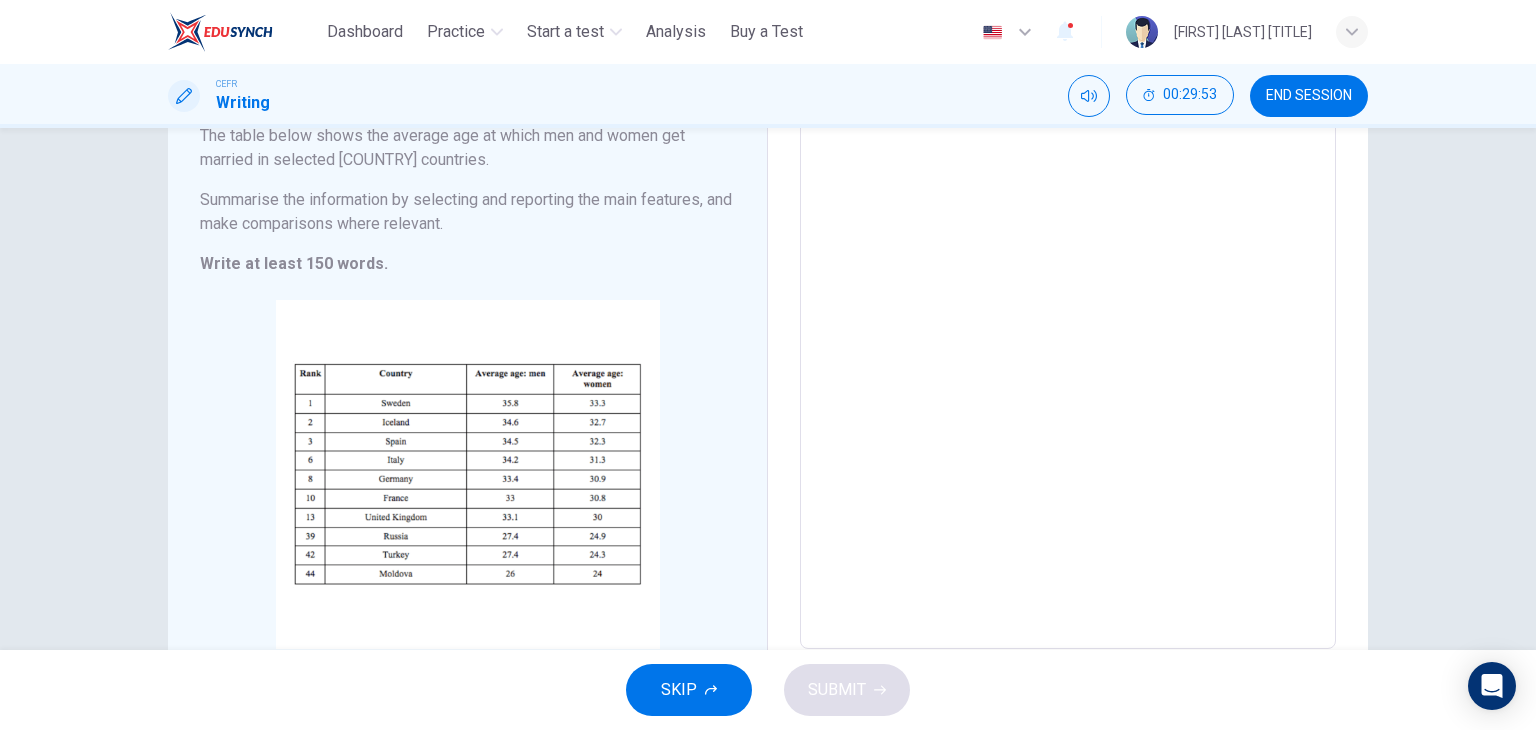 click on "SKIP" at bounding box center [689, 690] 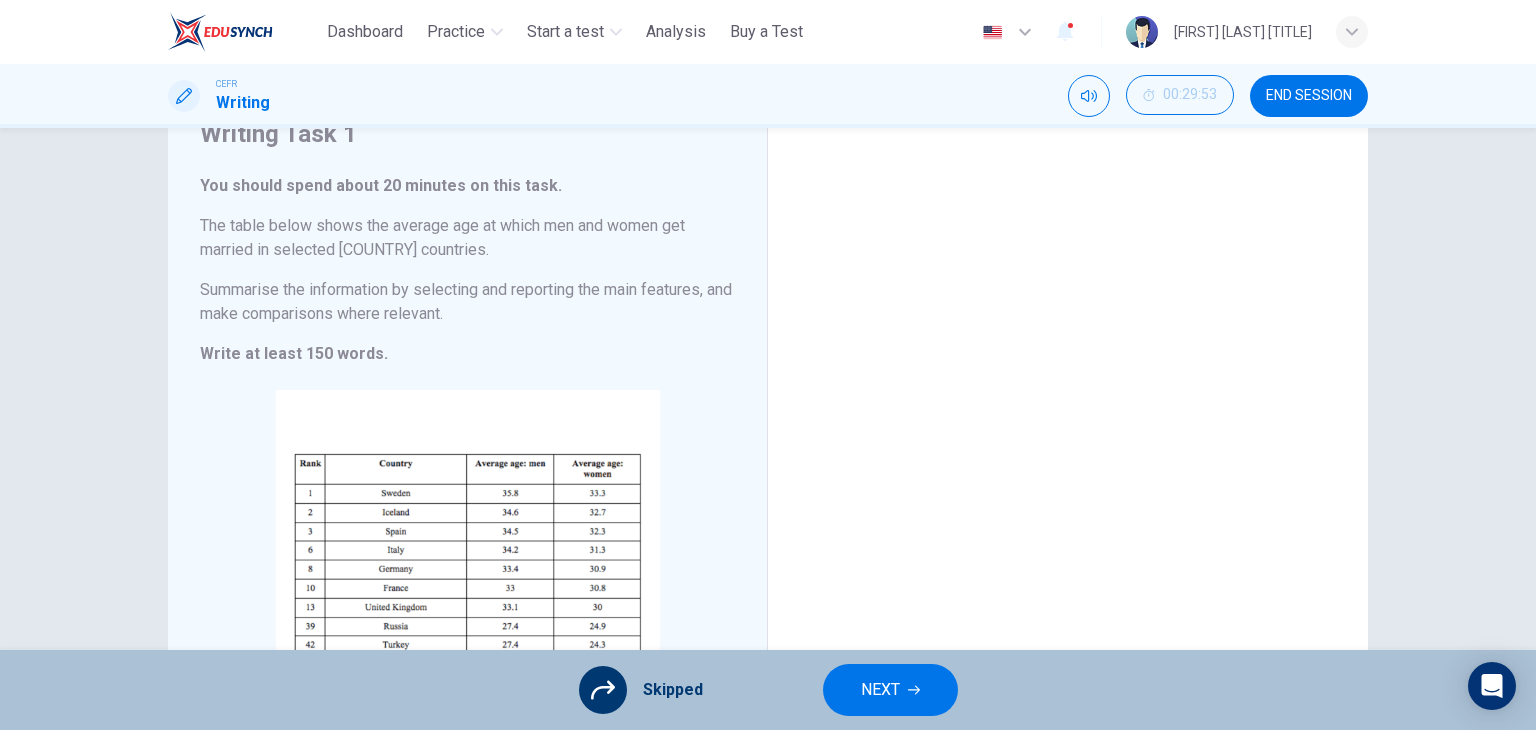 scroll, scrollTop: 0, scrollLeft: 0, axis: both 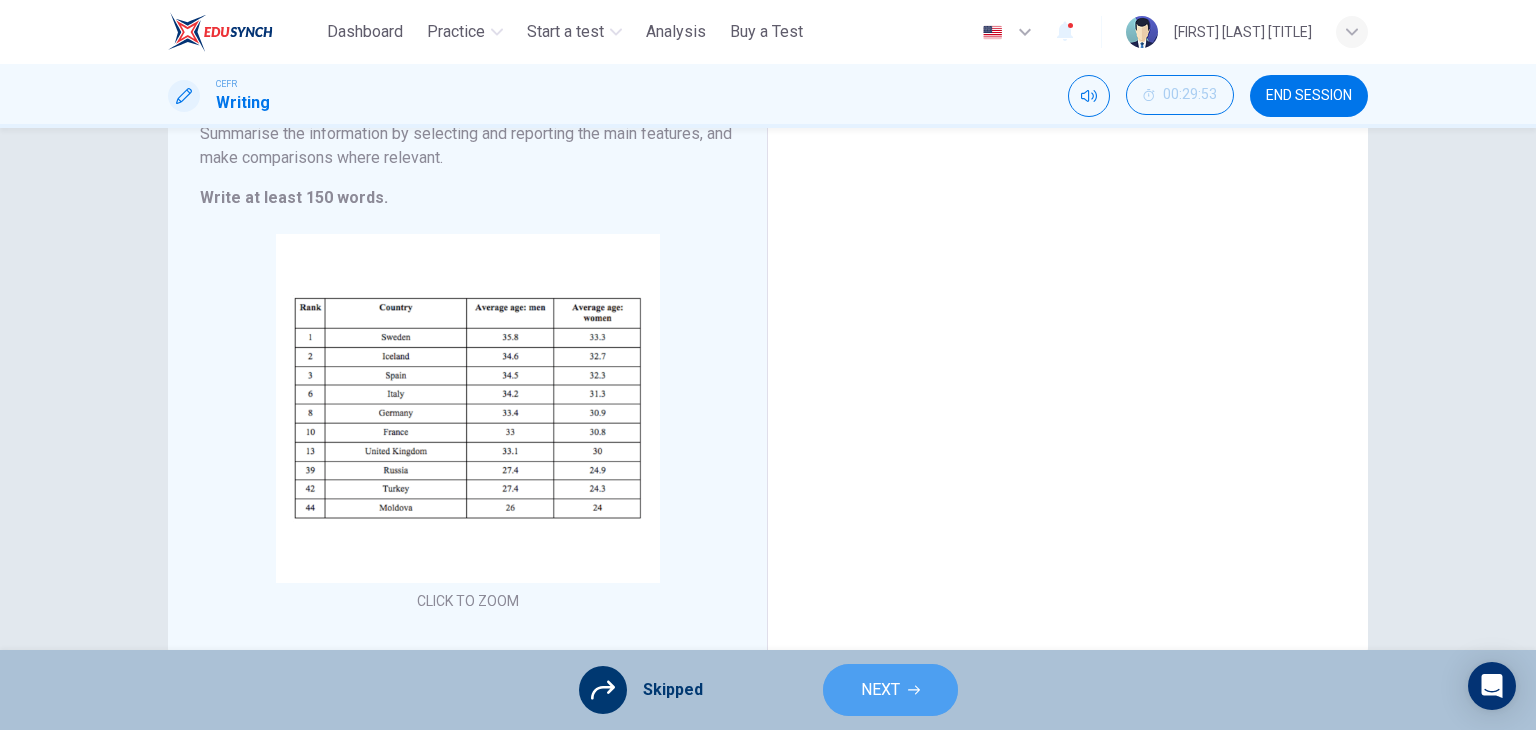 click on "NEXT" at bounding box center [880, 690] 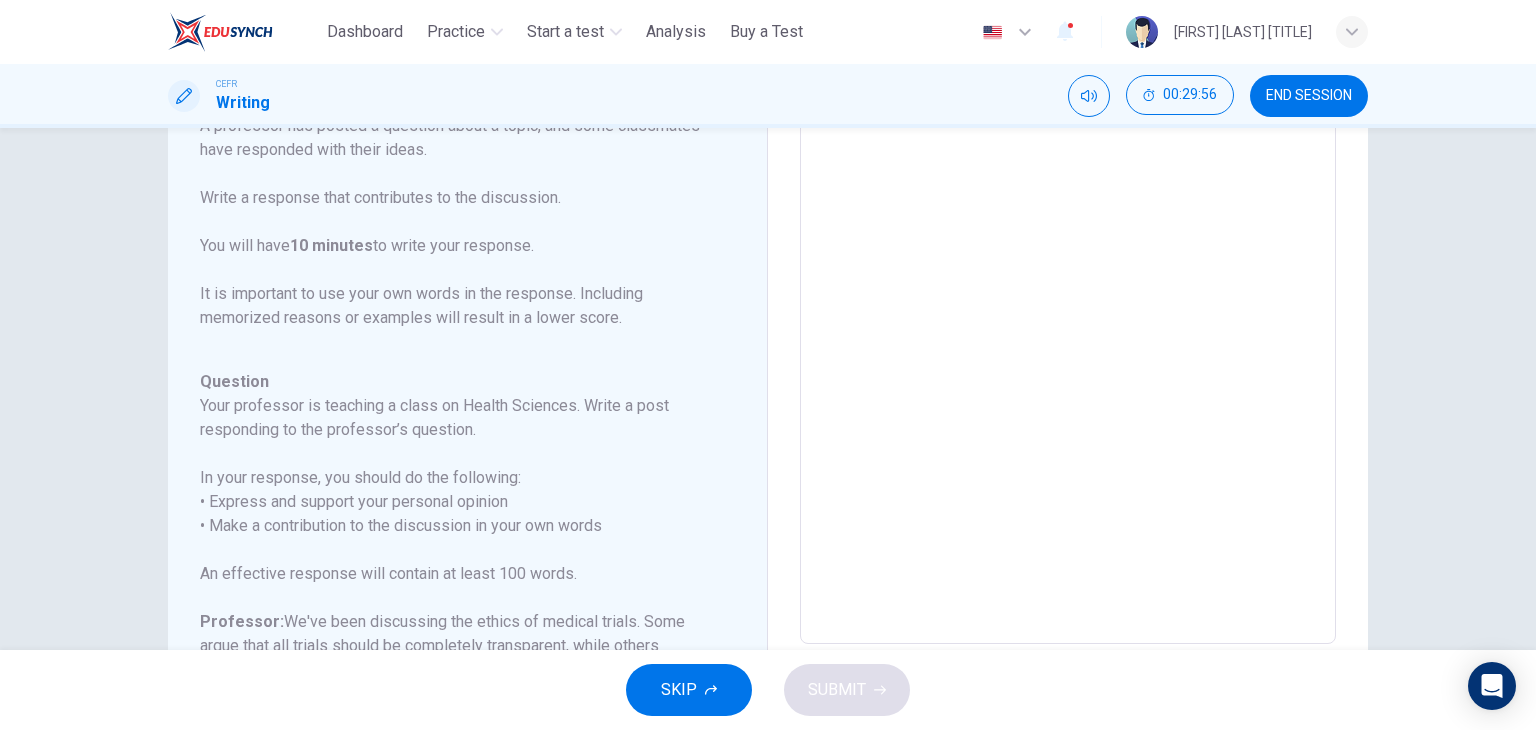 scroll, scrollTop: 368, scrollLeft: 0, axis: vertical 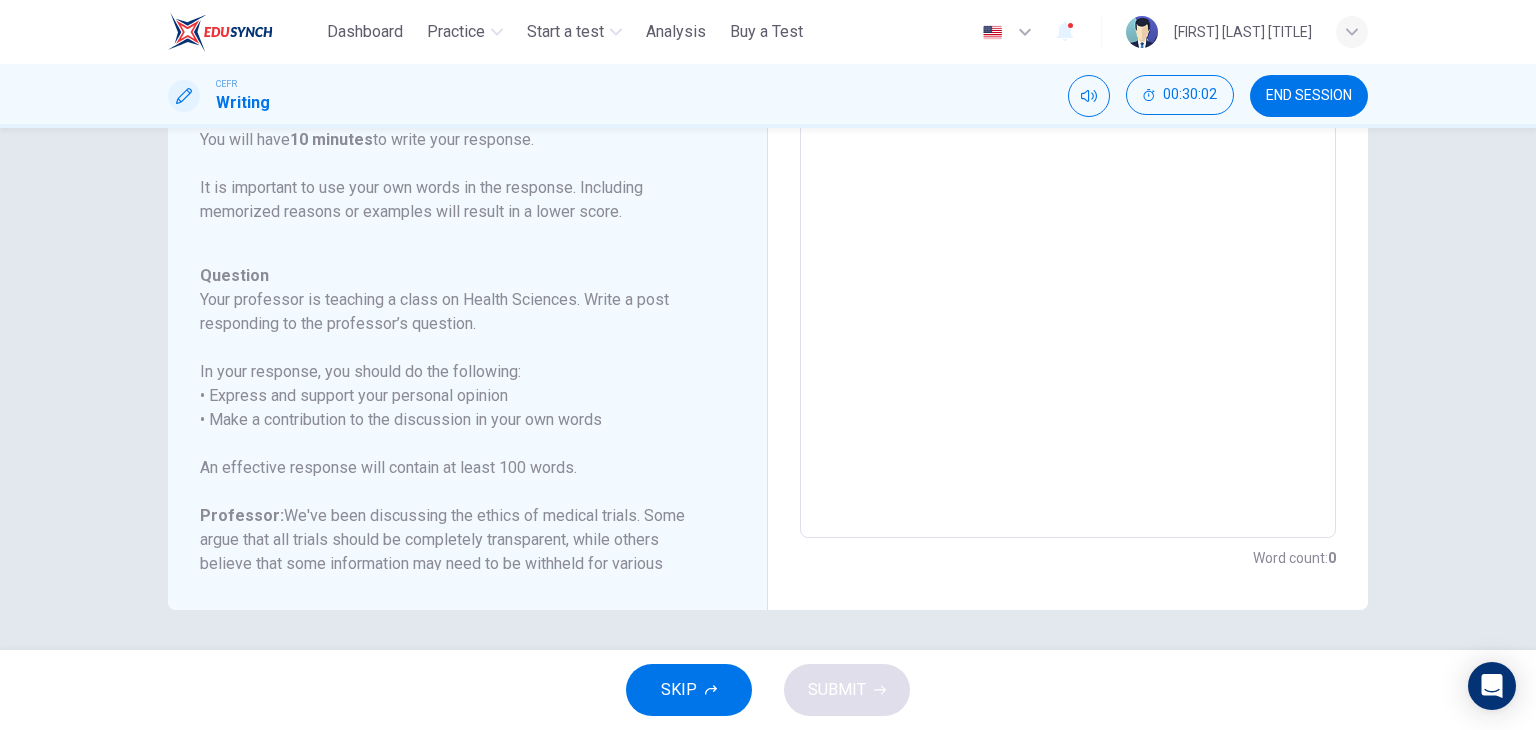drag, startPoint x: 746, startPoint y: 377, endPoint x: 749, endPoint y: 527, distance: 150.03 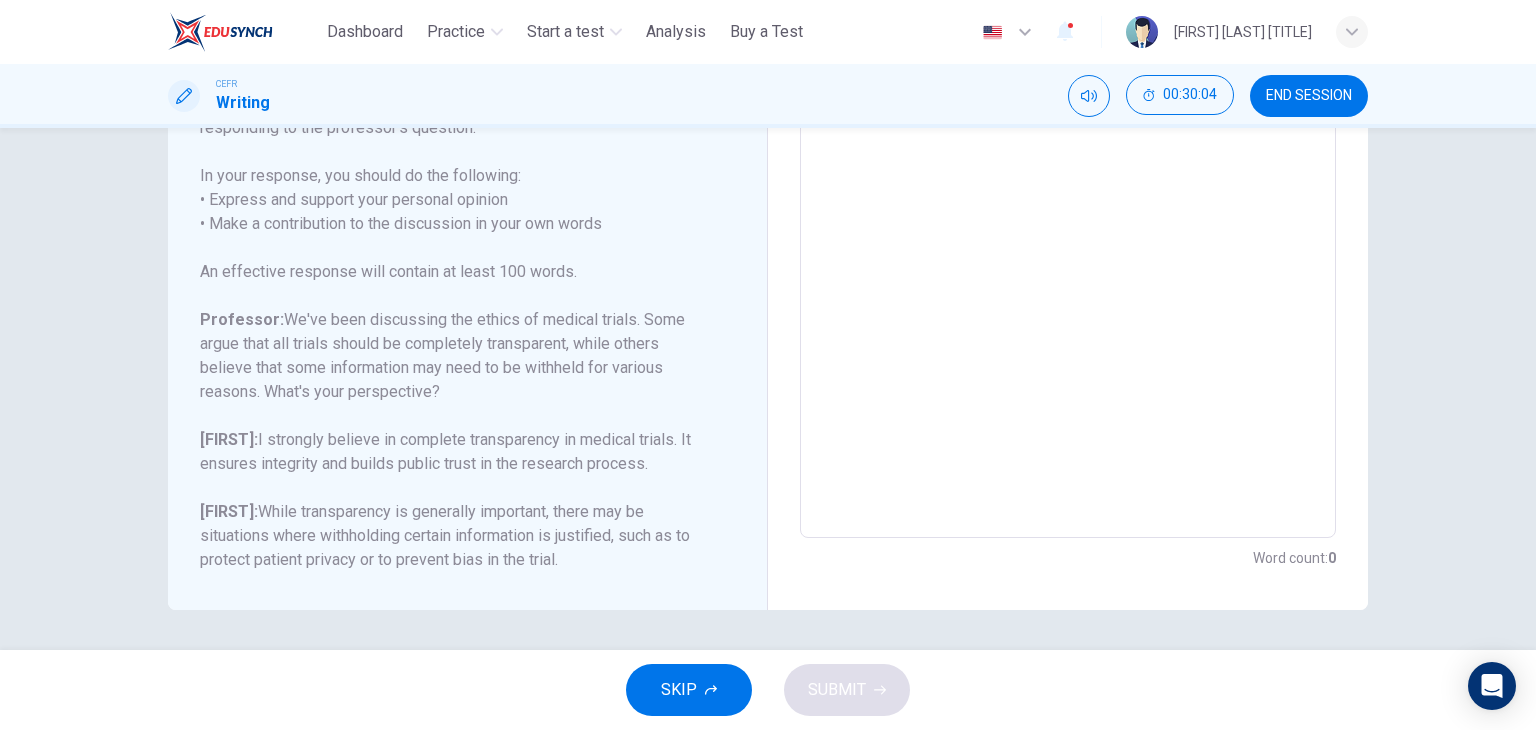 scroll, scrollTop: 197, scrollLeft: 0, axis: vertical 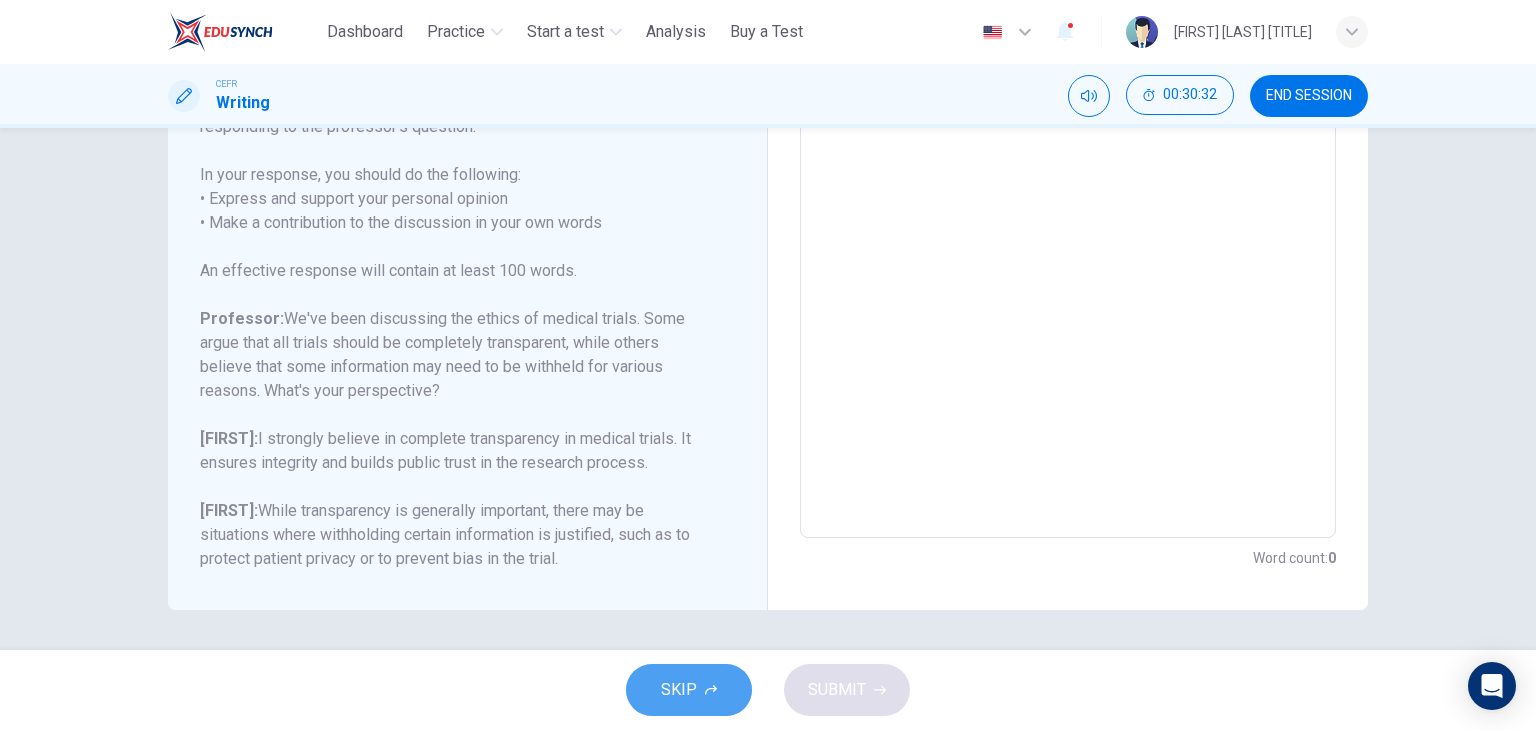 click on "SKIP" at bounding box center (689, 690) 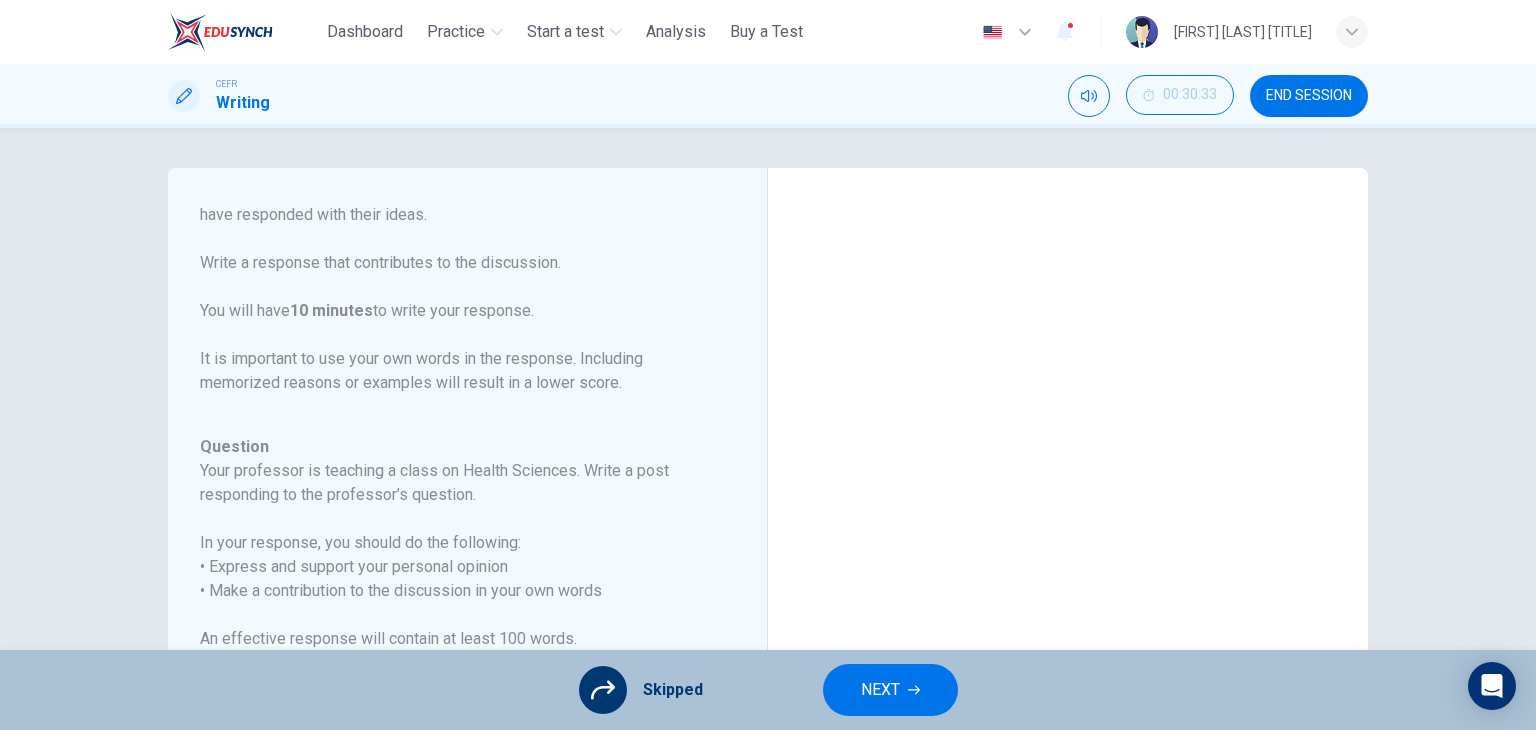 scroll, scrollTop: 368, scrollLeft: 0, axis: vertical 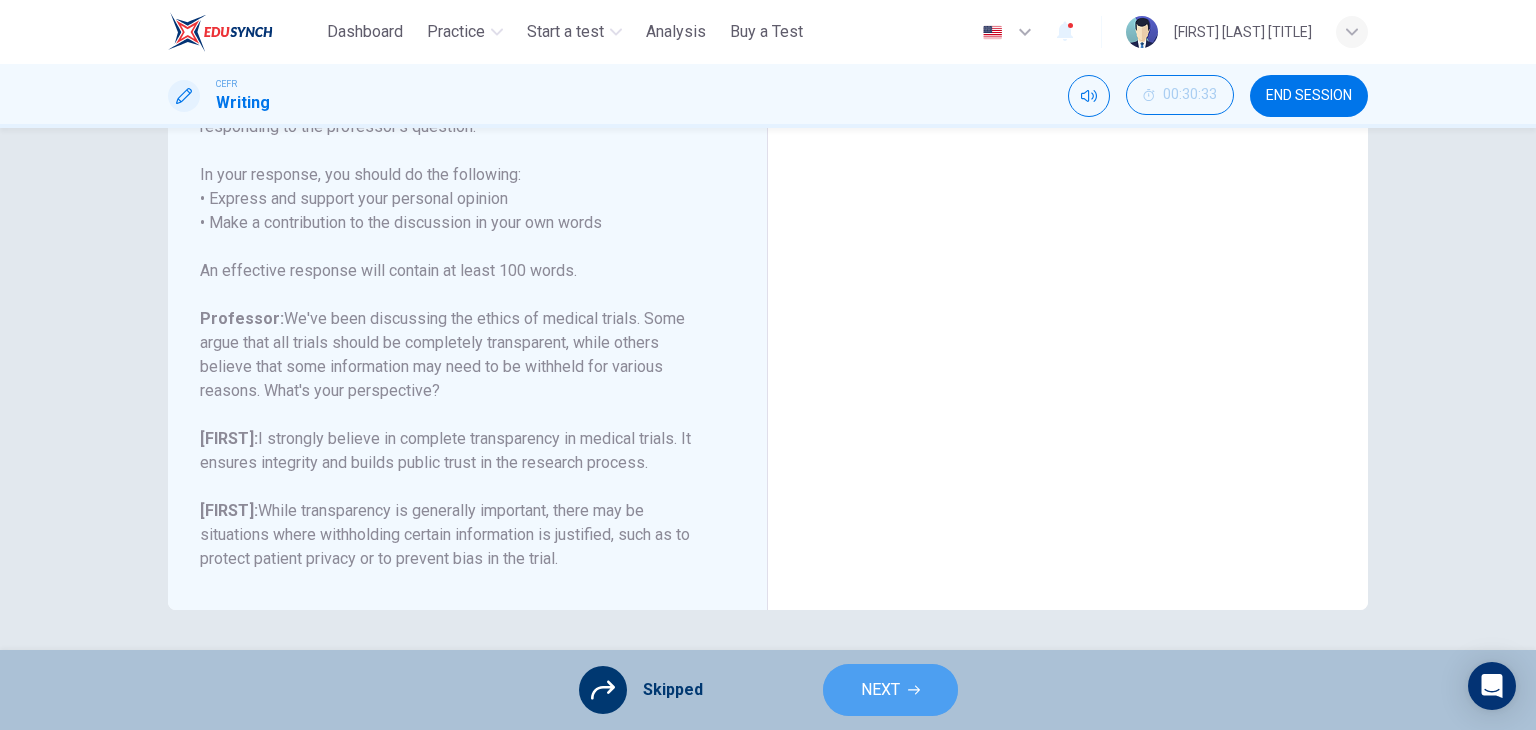 click on "NEXT" at bounding box center (890, 690) 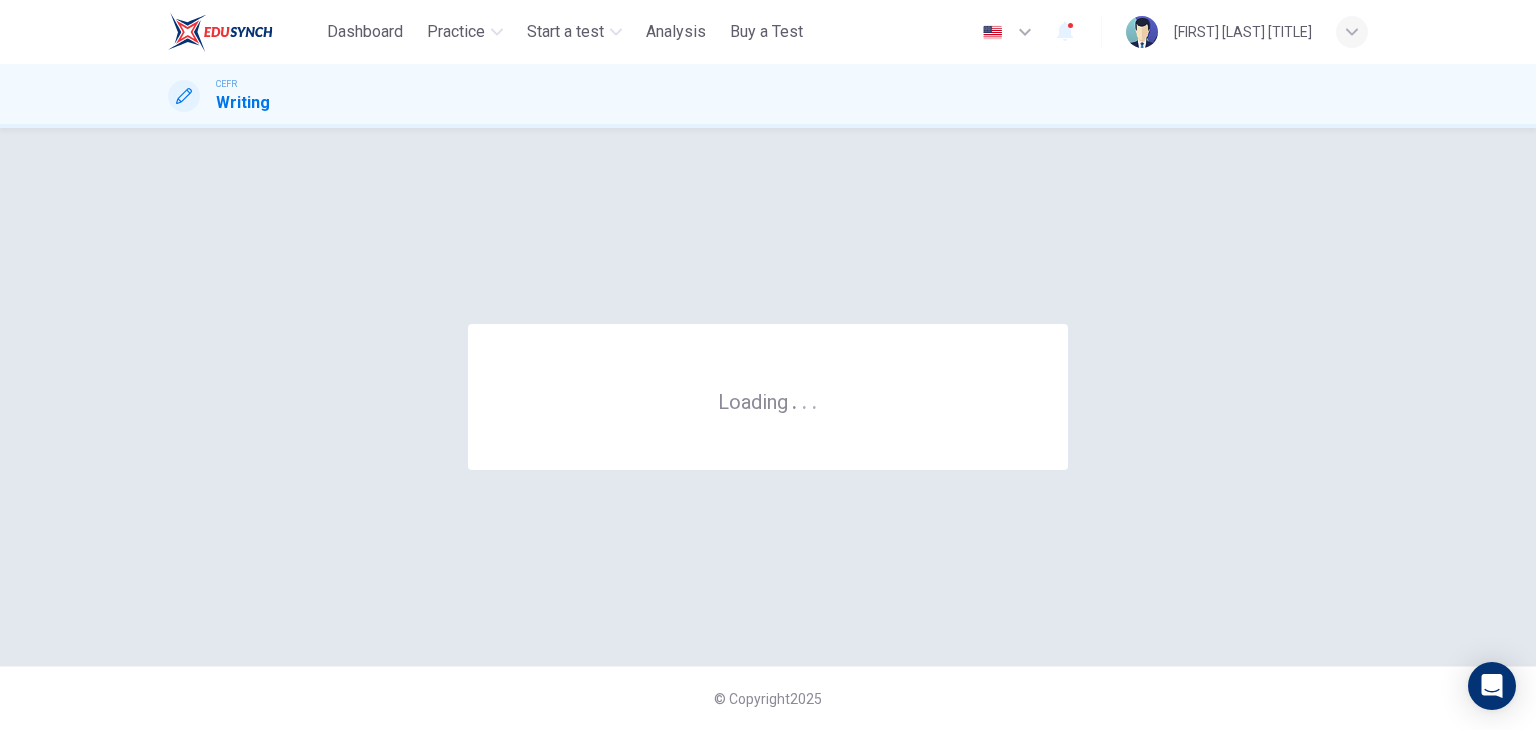 scroll, scrollTop: 0, scrollLeft: 0, axis: both 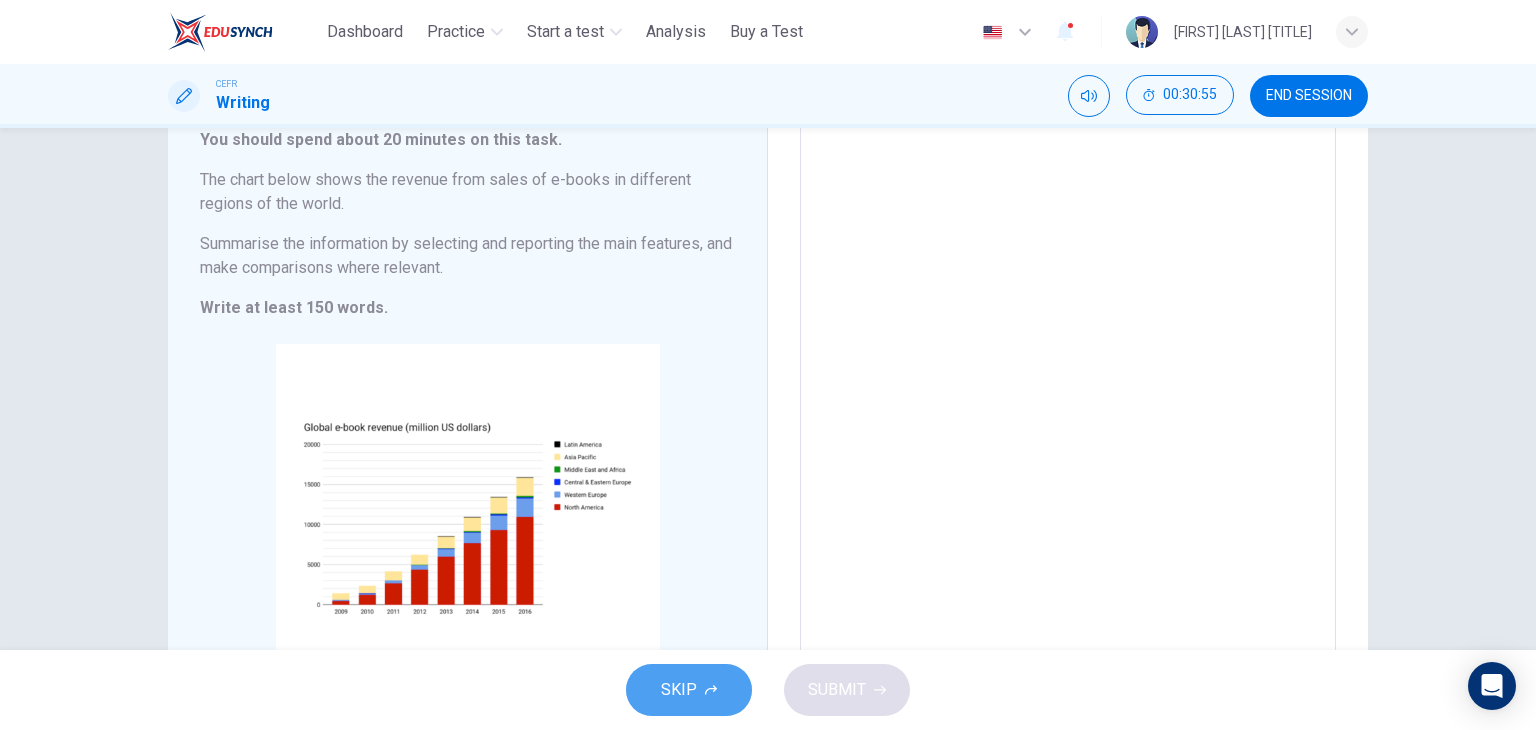 click on "SKIP" at bounding box center (679, 690) 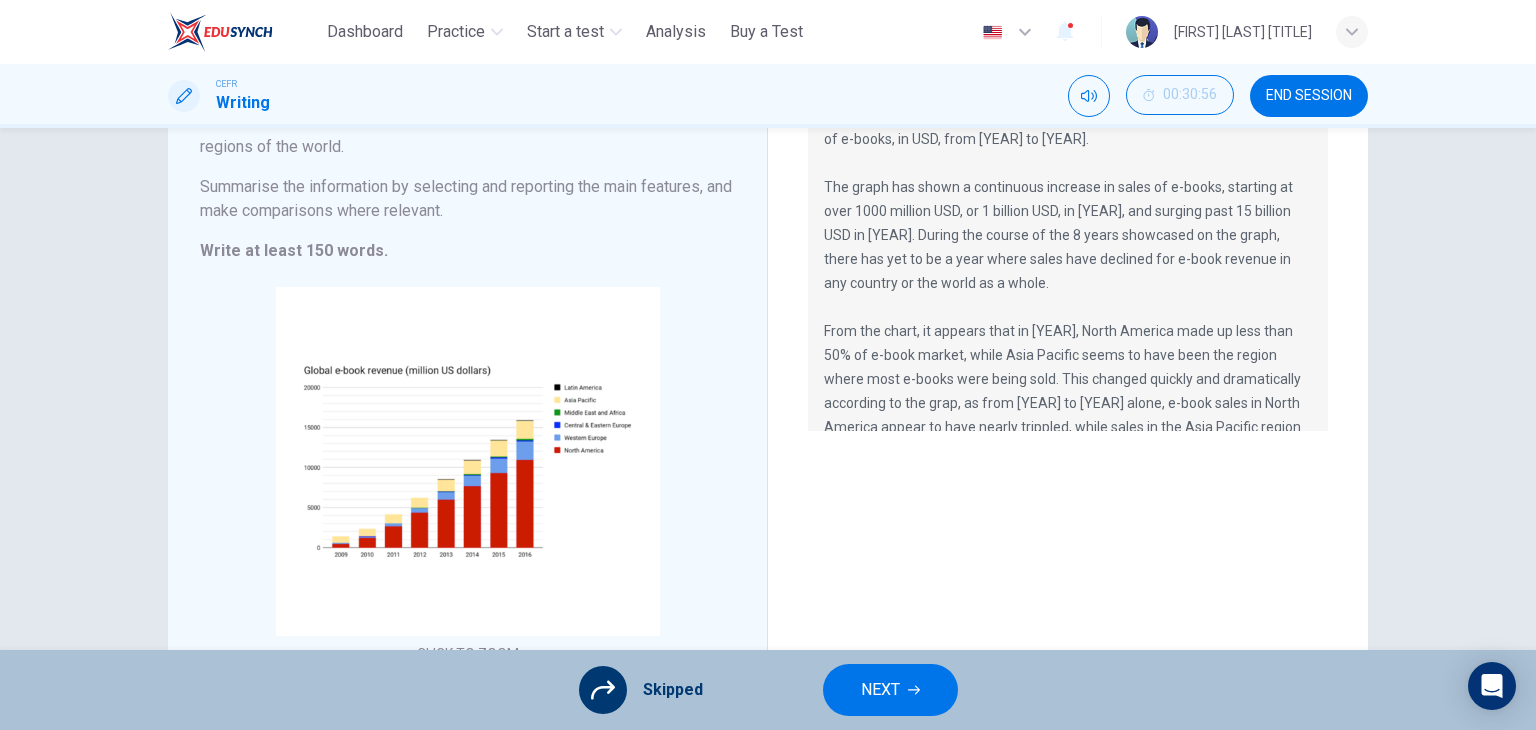 scroll, scrollTop: 195, scrollLeft: 0, axis: vertical 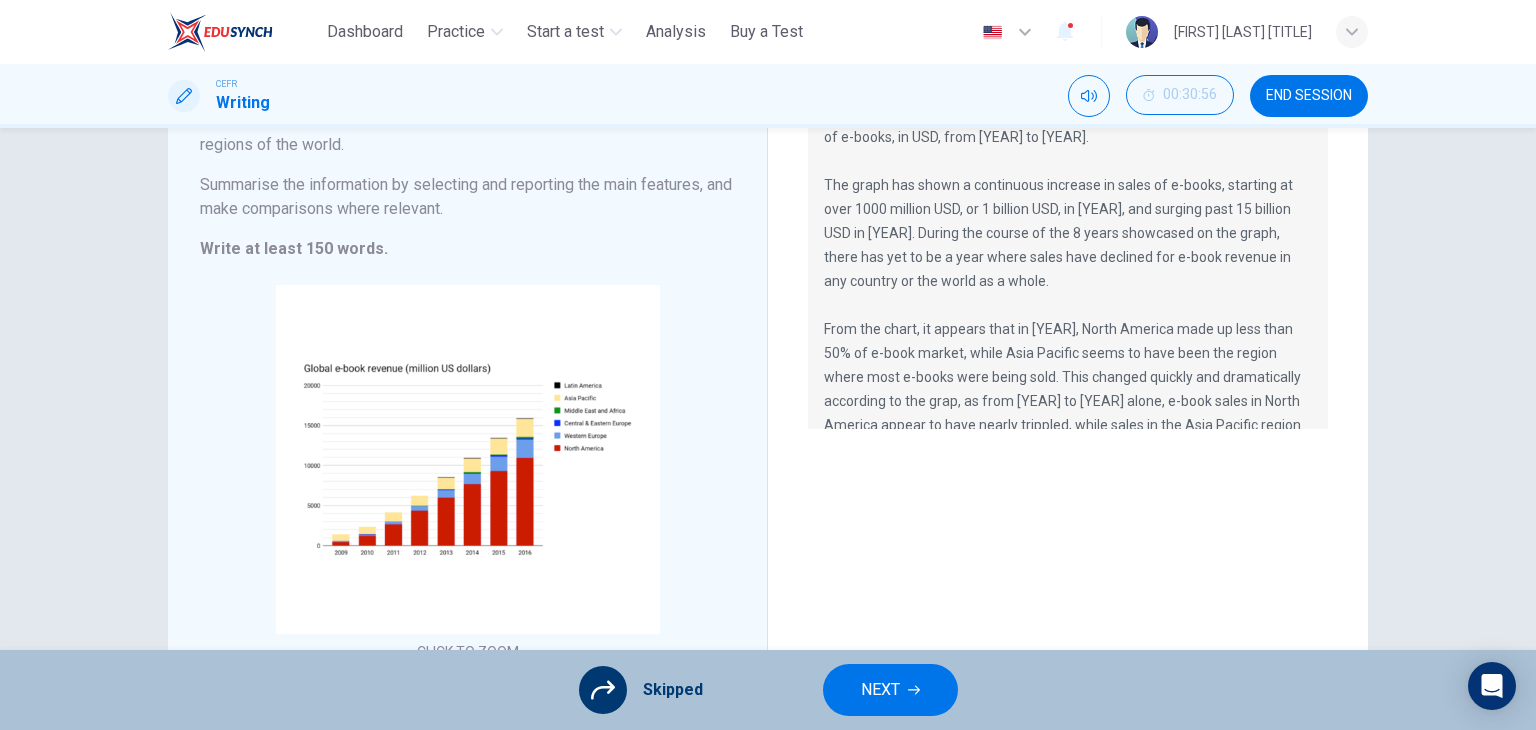 drag, startPoint x: 1328, startPoint y: 211, endPoint x: 1316, endPoint y: 235, distance: 26.832815 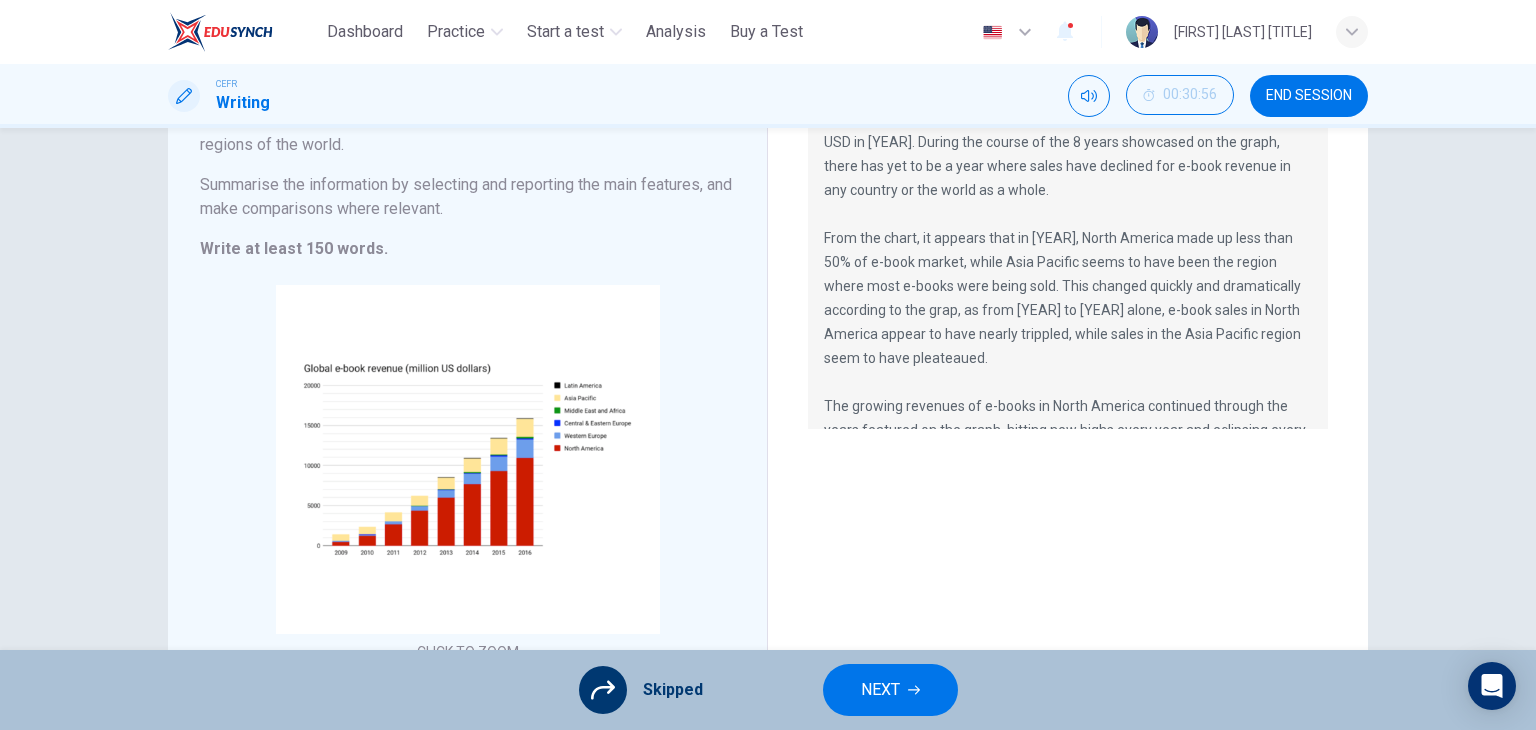 scroll, scrollTop: 103, scrollLeft: 0, axis: vertical 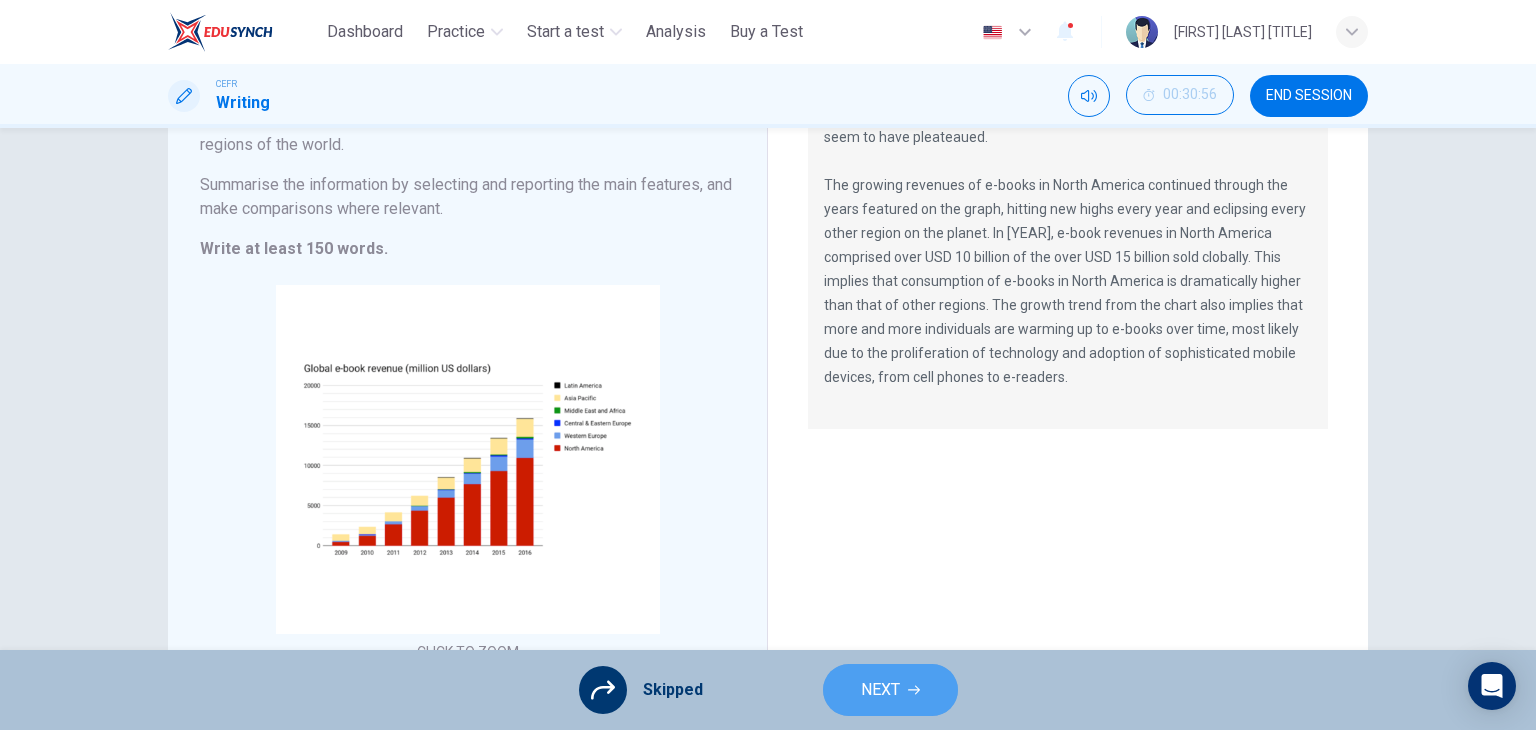 click on "NEXT" at bounding box center (880, 690) 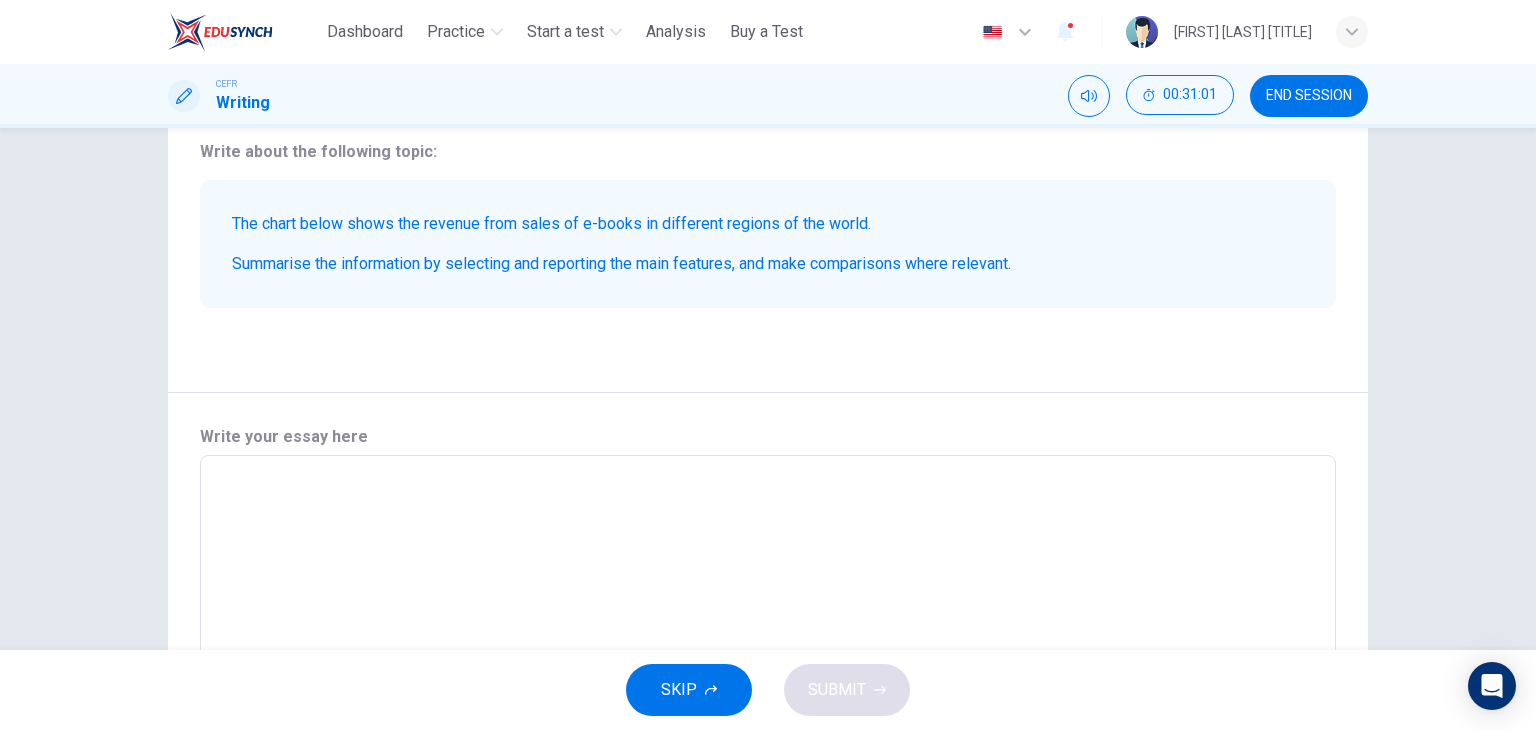 scroll, scrollTop: 142, scrollLeft: 0, axis: vertical 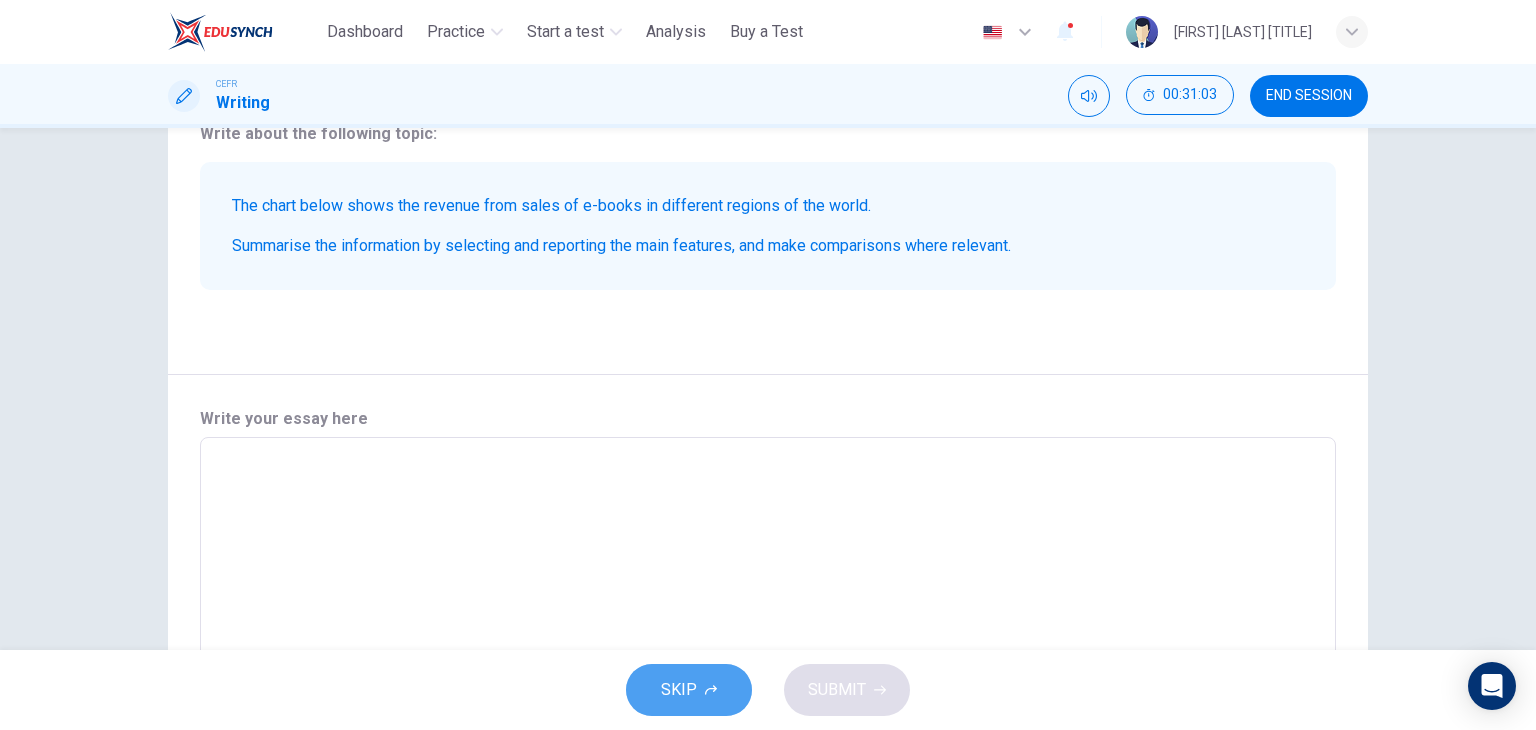 click on "SKIP" at bounding box center [679, 690] 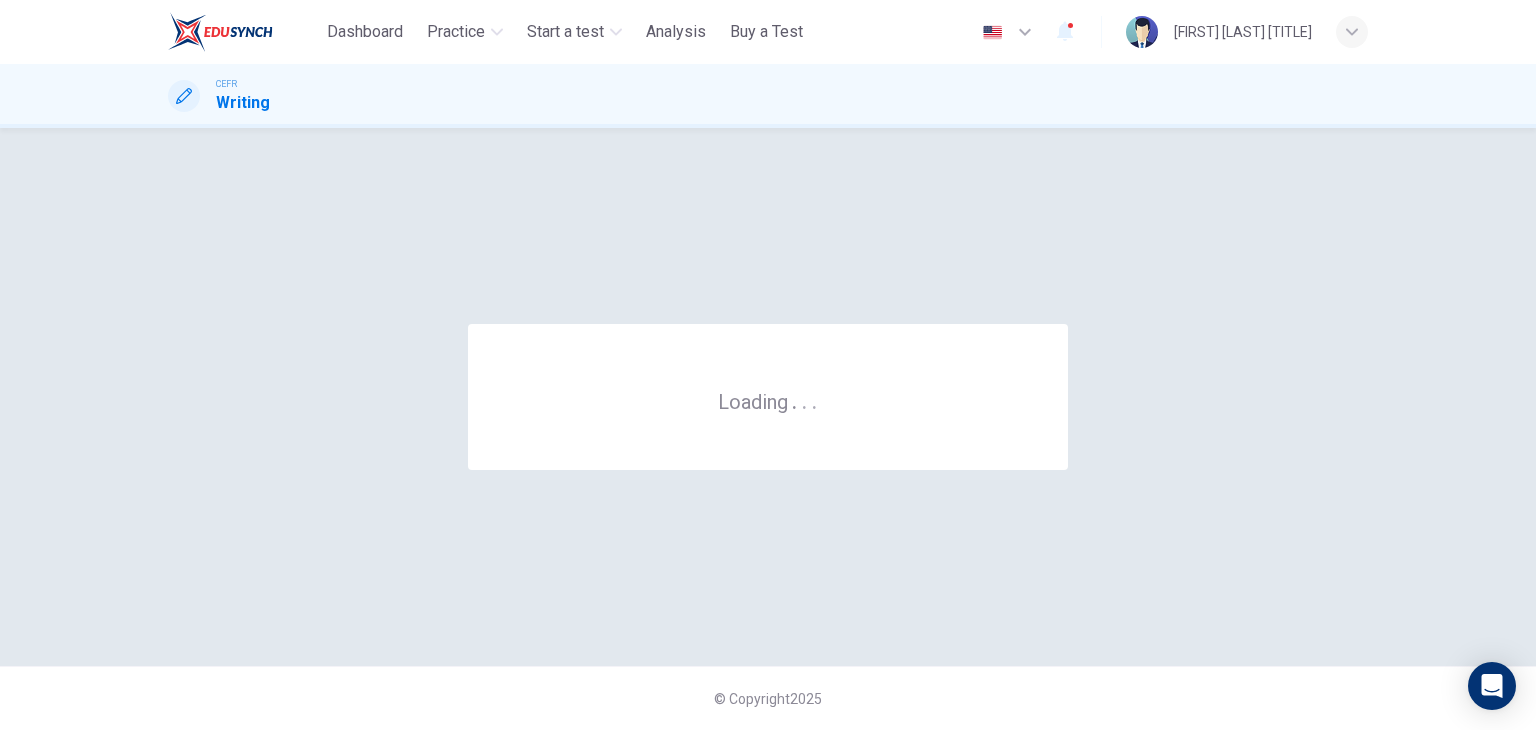 scroll, scrollTop: 0, scrollLeft: 0, axis: both 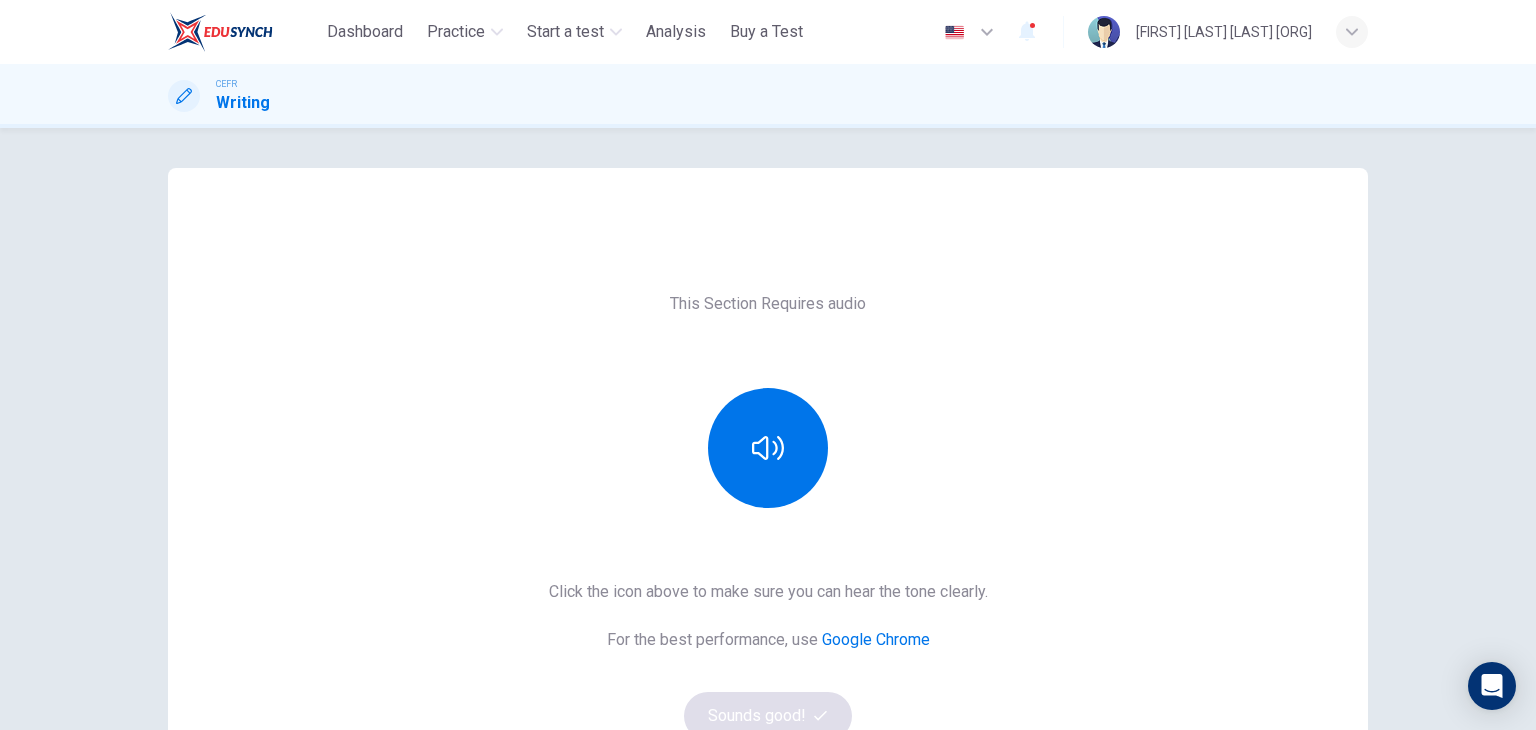 click on "This Section Requires audio Click the icon above to make sure you can hear the tone clearly. For the best performance, use   Google Chrome Sounds good!" at bounding box center [768, 516] 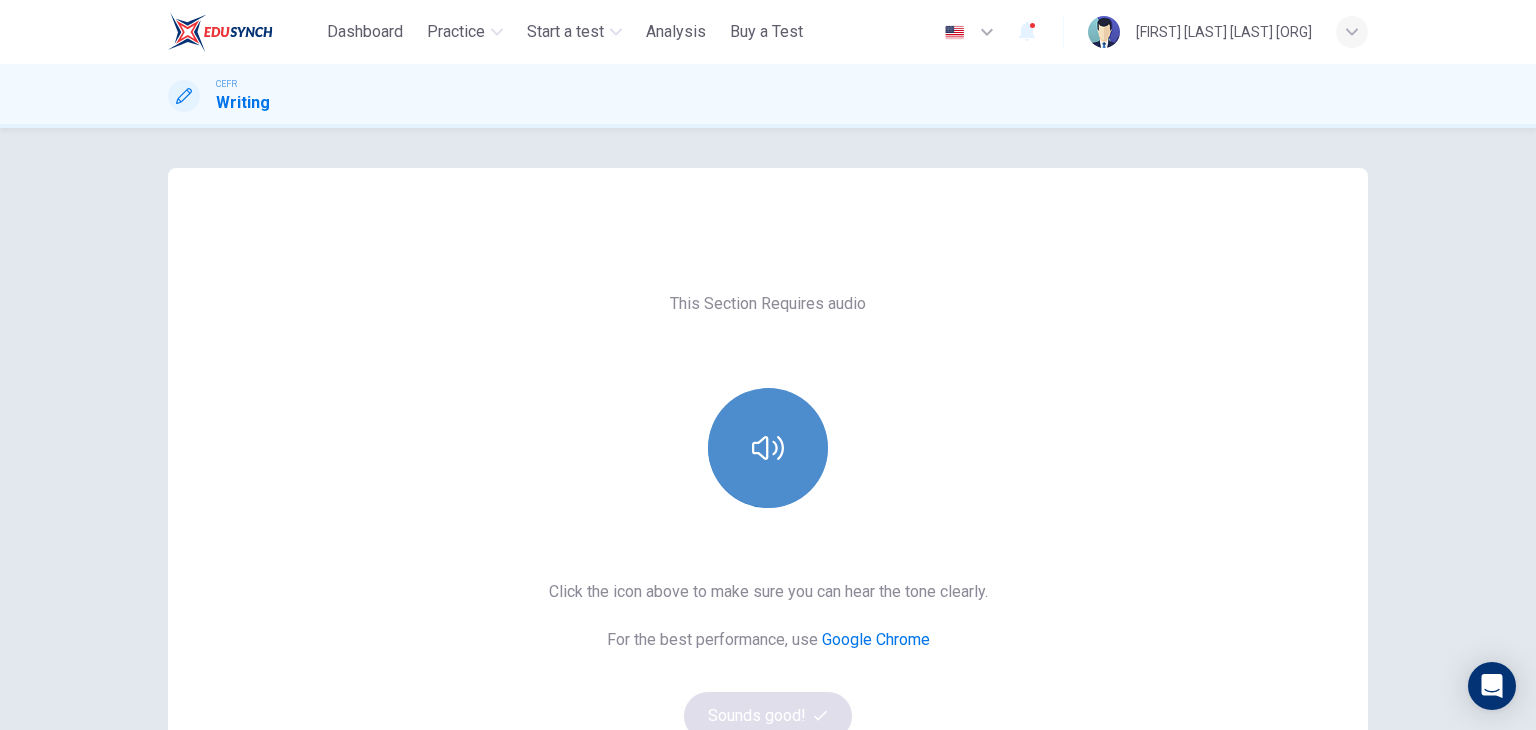 click at bounding box center [768, 448] 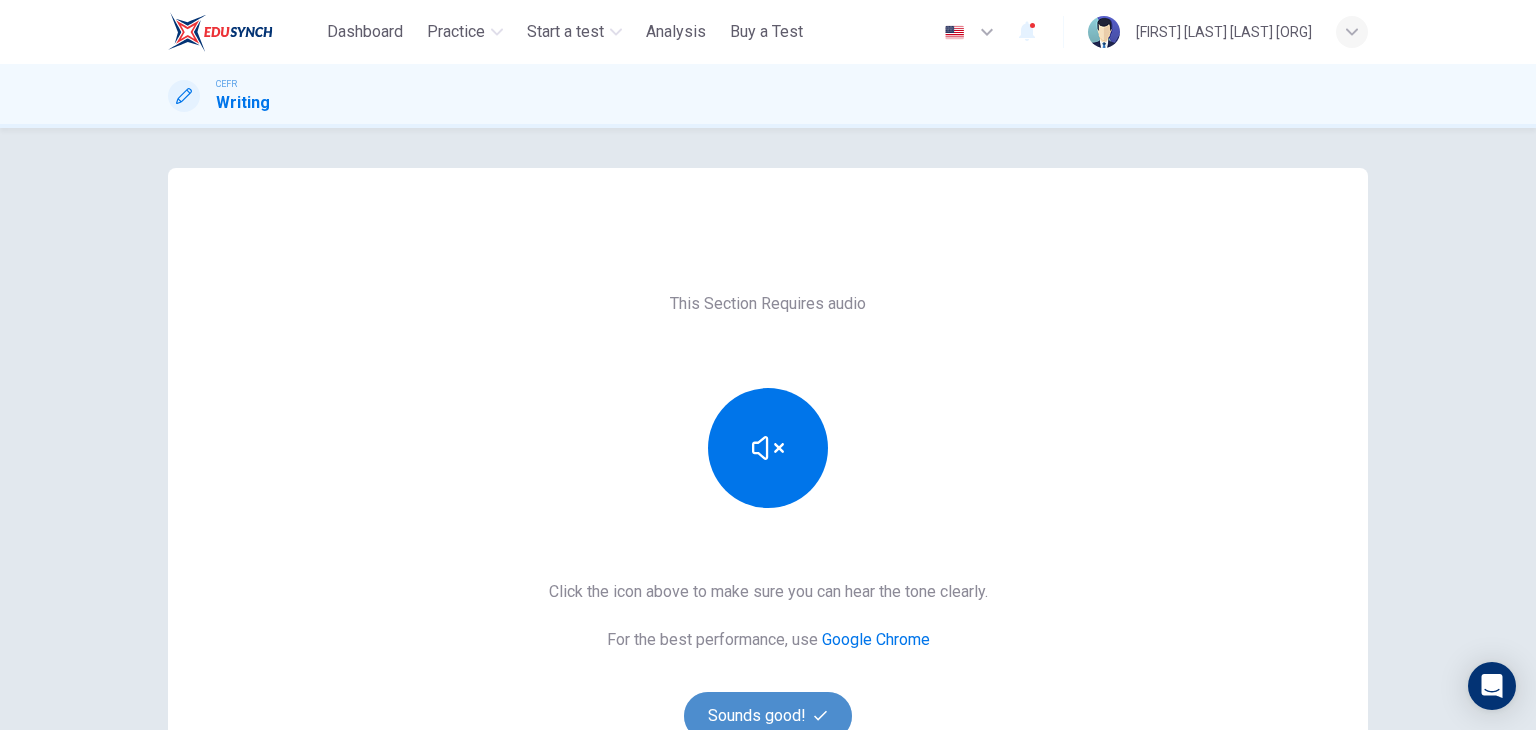 click on "Sounds good!" at bounding box center (768, 716) 